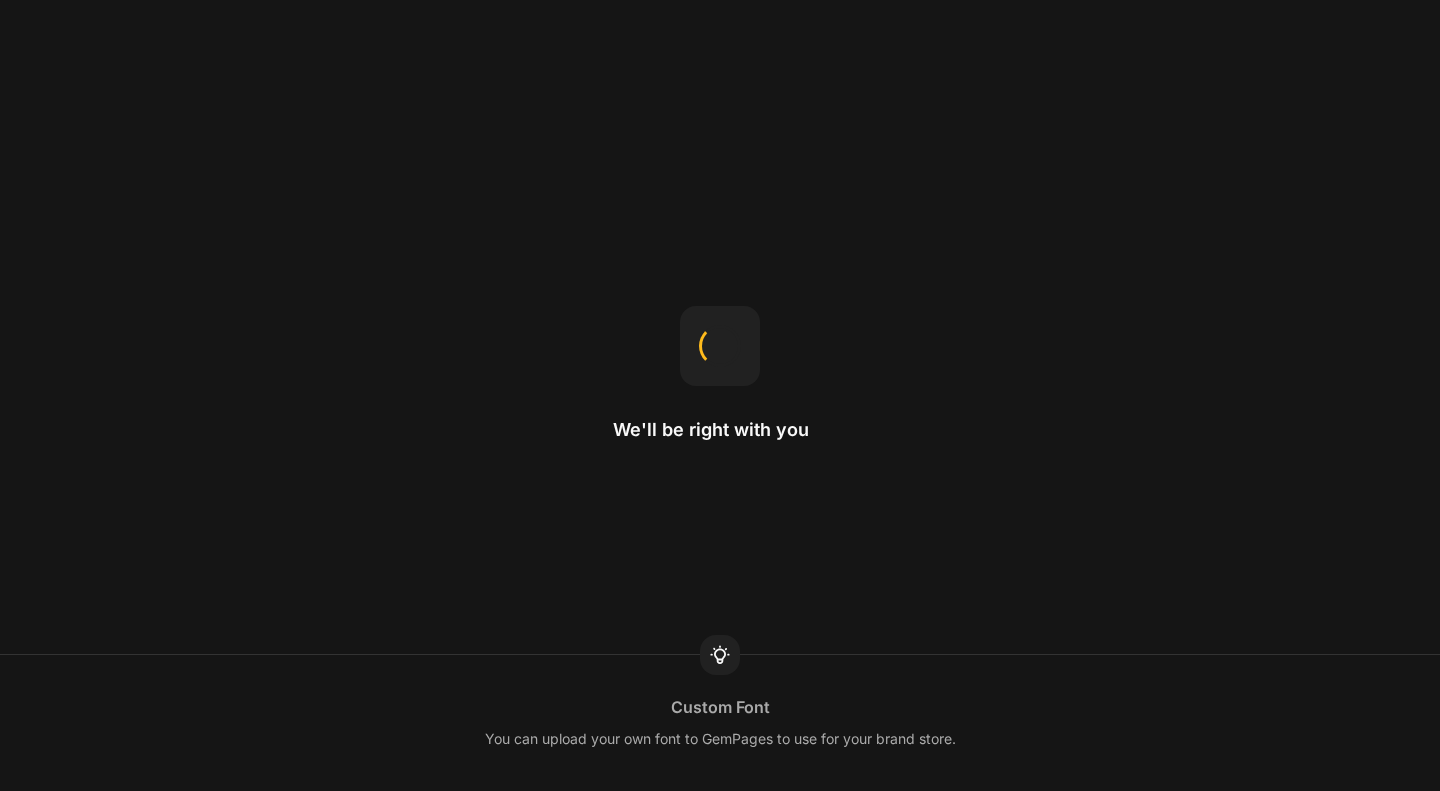 scroll, scrollTop: 0, scrollLeft: 0, axis: both 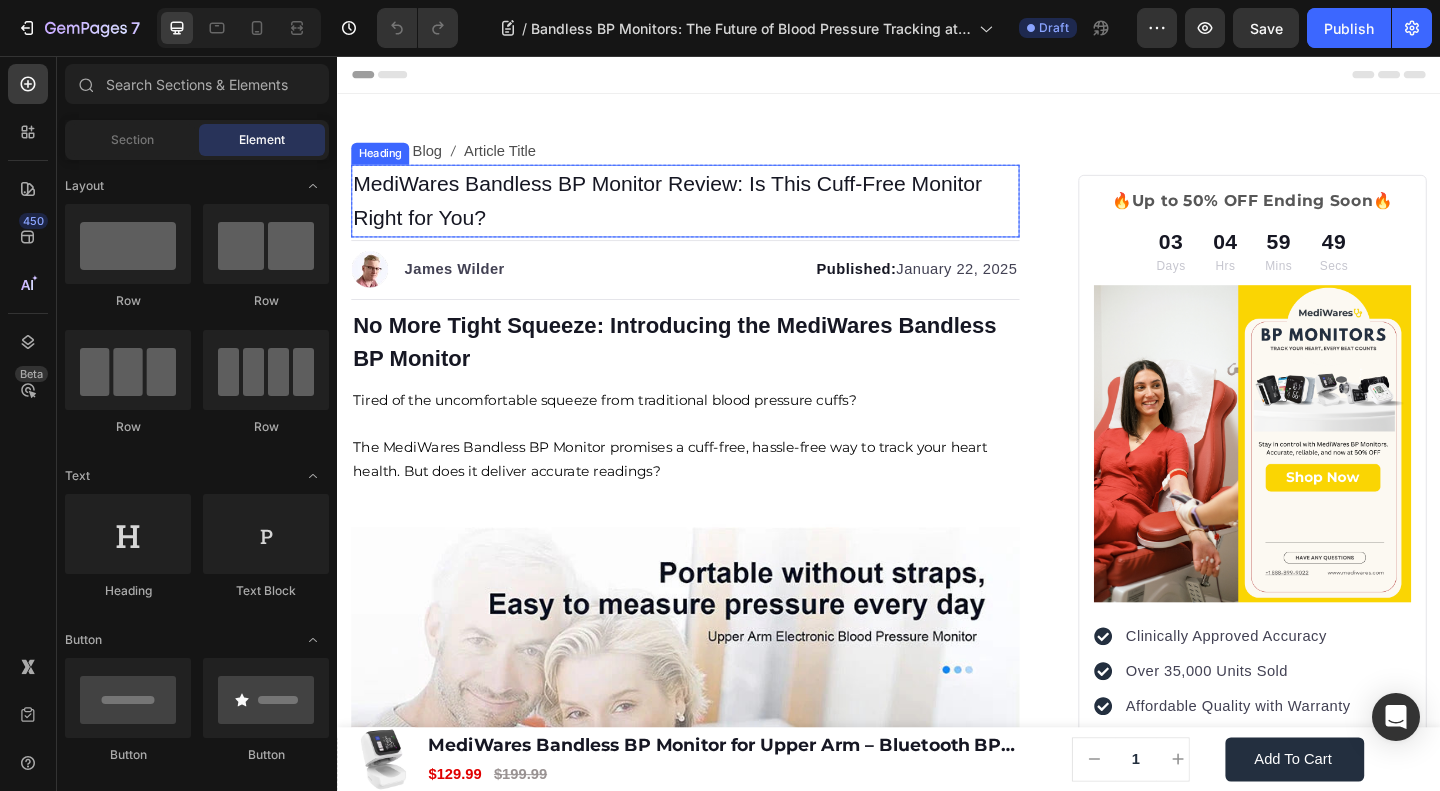 click on "MediWares Bandless BP Monitor Review: Is This Cuff-Free Monitor Right for You?" at bounding box center (696, 213) 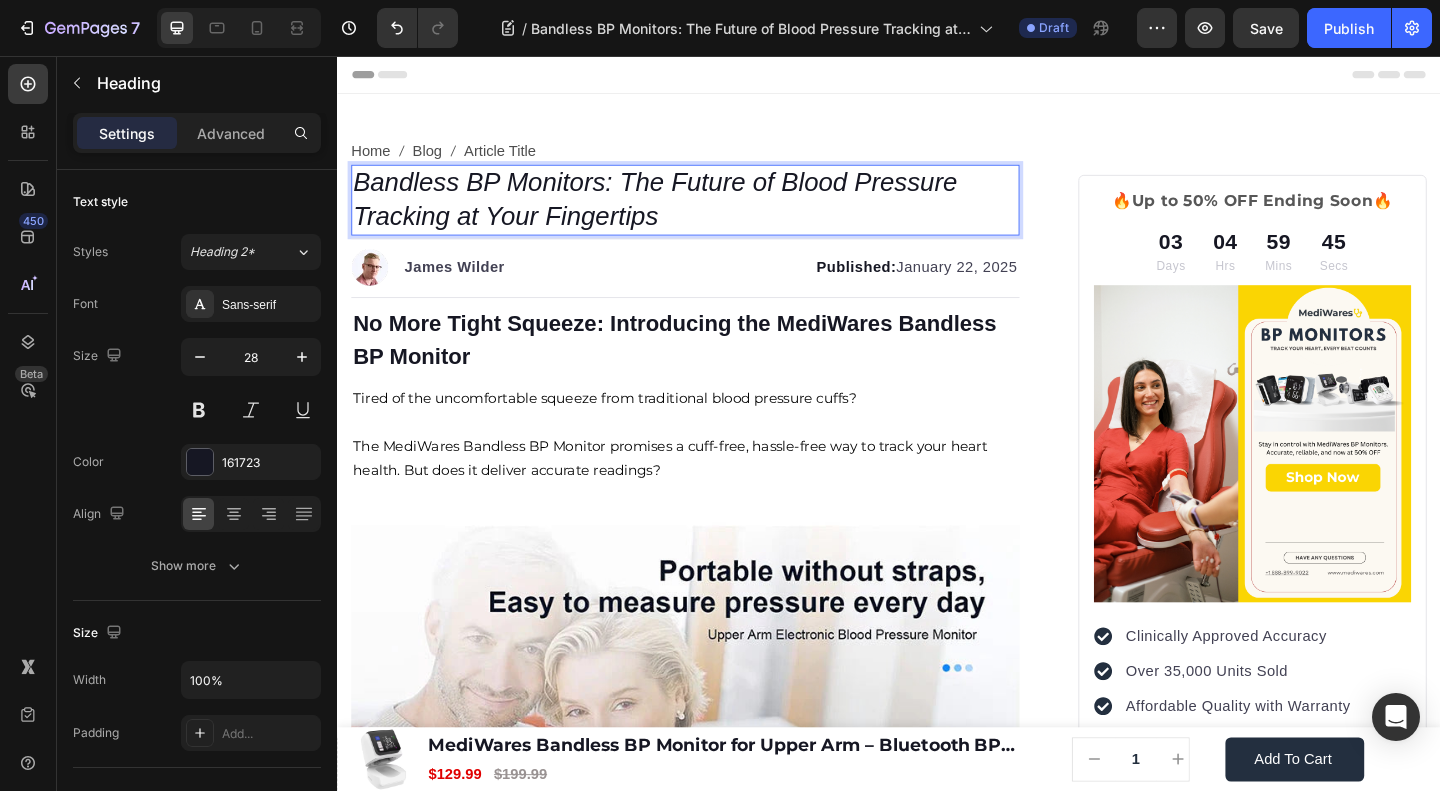 click on "Bandless BP Monitors: The Future of Blood Pressure Tracking at Your Fingertips" at bounding box center [682, 211] 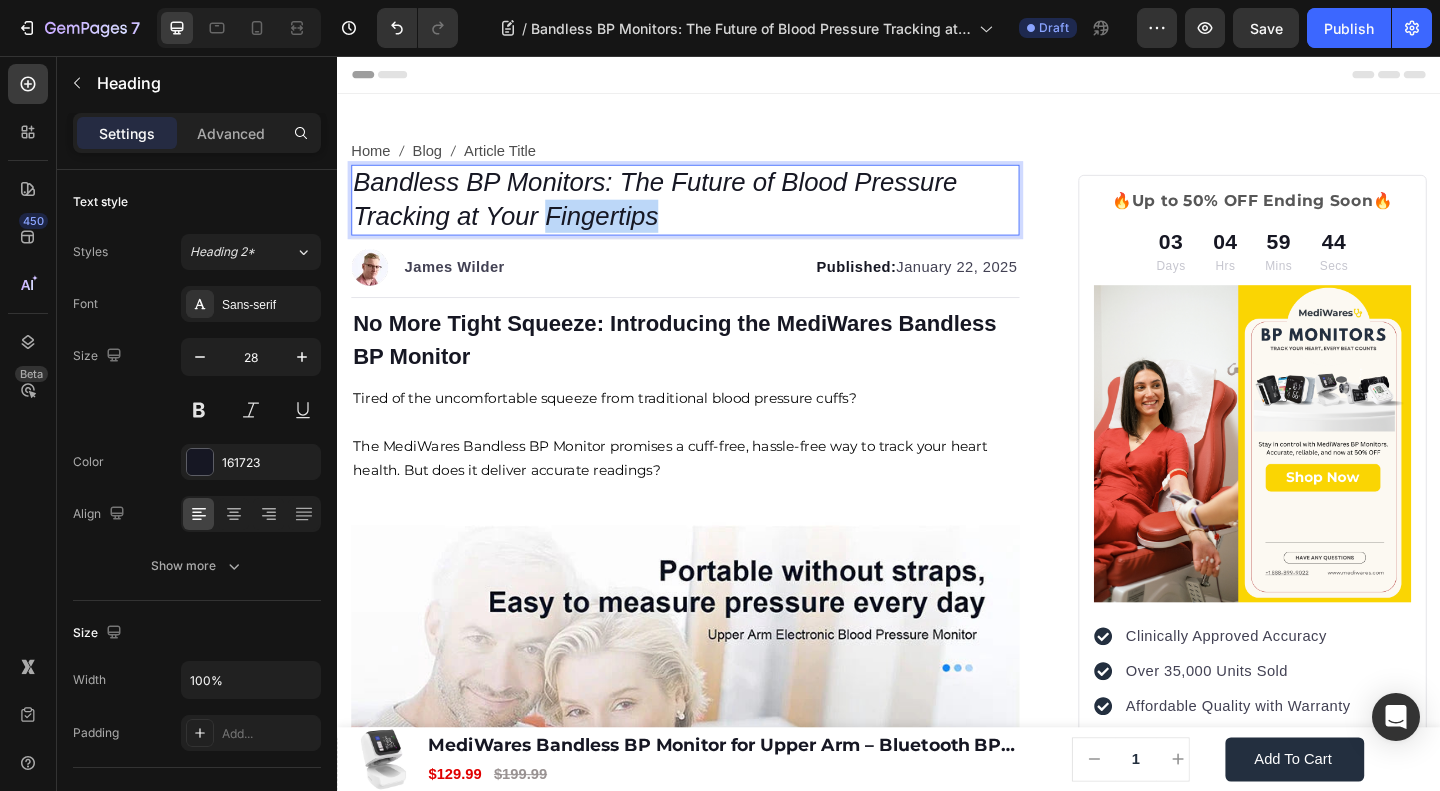 click on "Bandless BP Monitors: The Future of Blood Pressure Tracking at Your Fingertips" at bounding box center (682, 211) 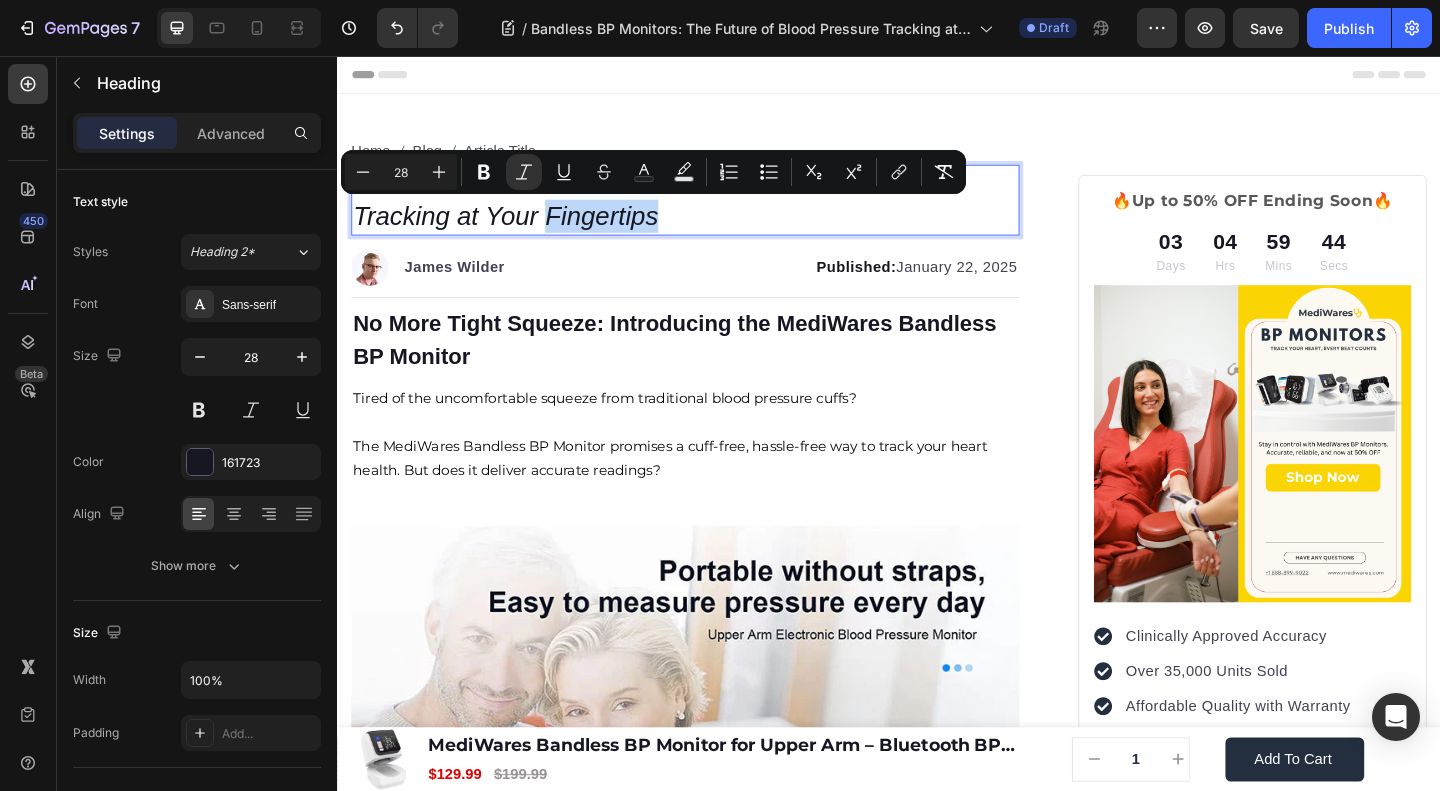 click on "Bandless BP Monitors: The Future of Blood Pressure Tracking at Your Fingertips" at bounding box center (682, 211) 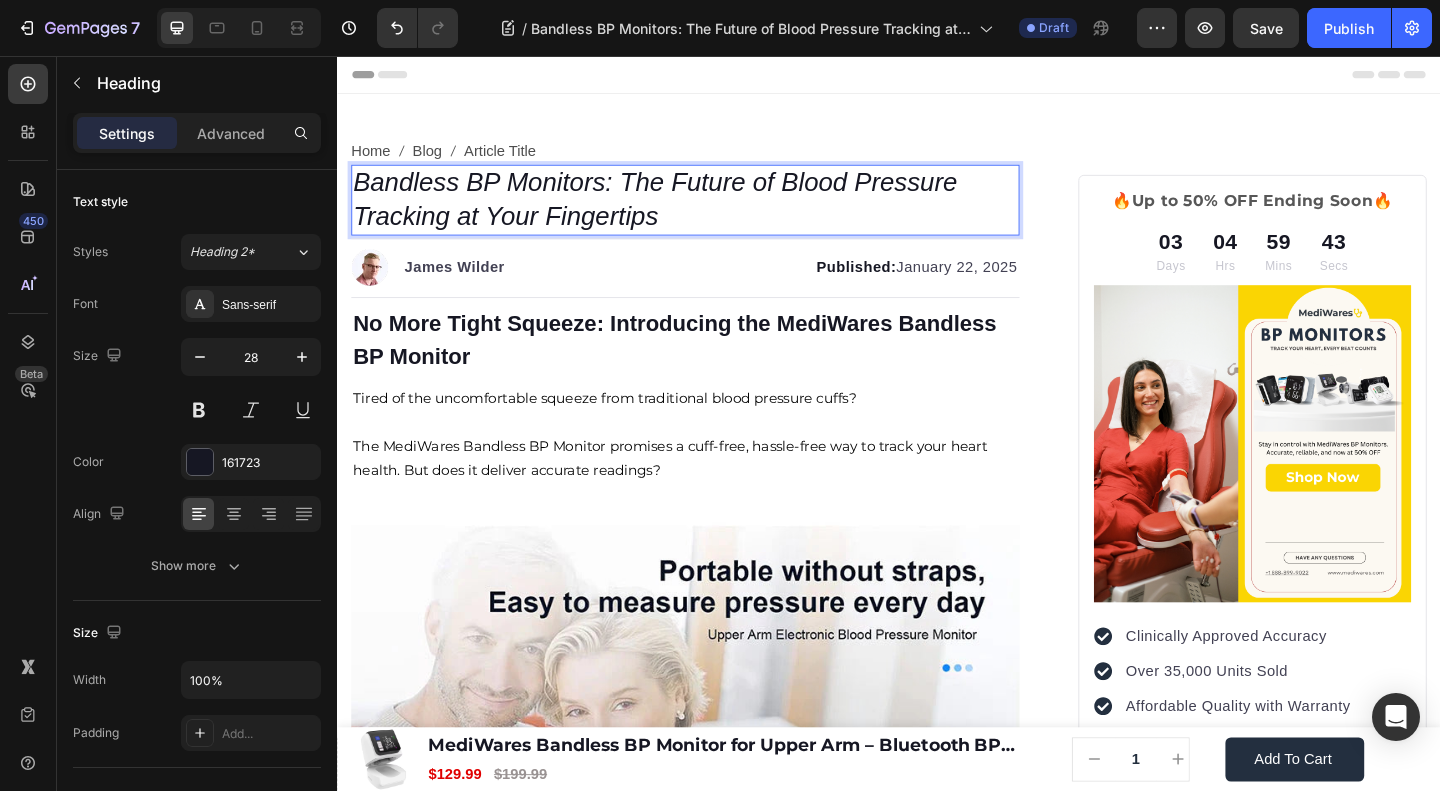 click on "Bandless BP Monitors: The Future of Blood Pressure Tracking at Your Fingertips" at bounding box center [682, 211] 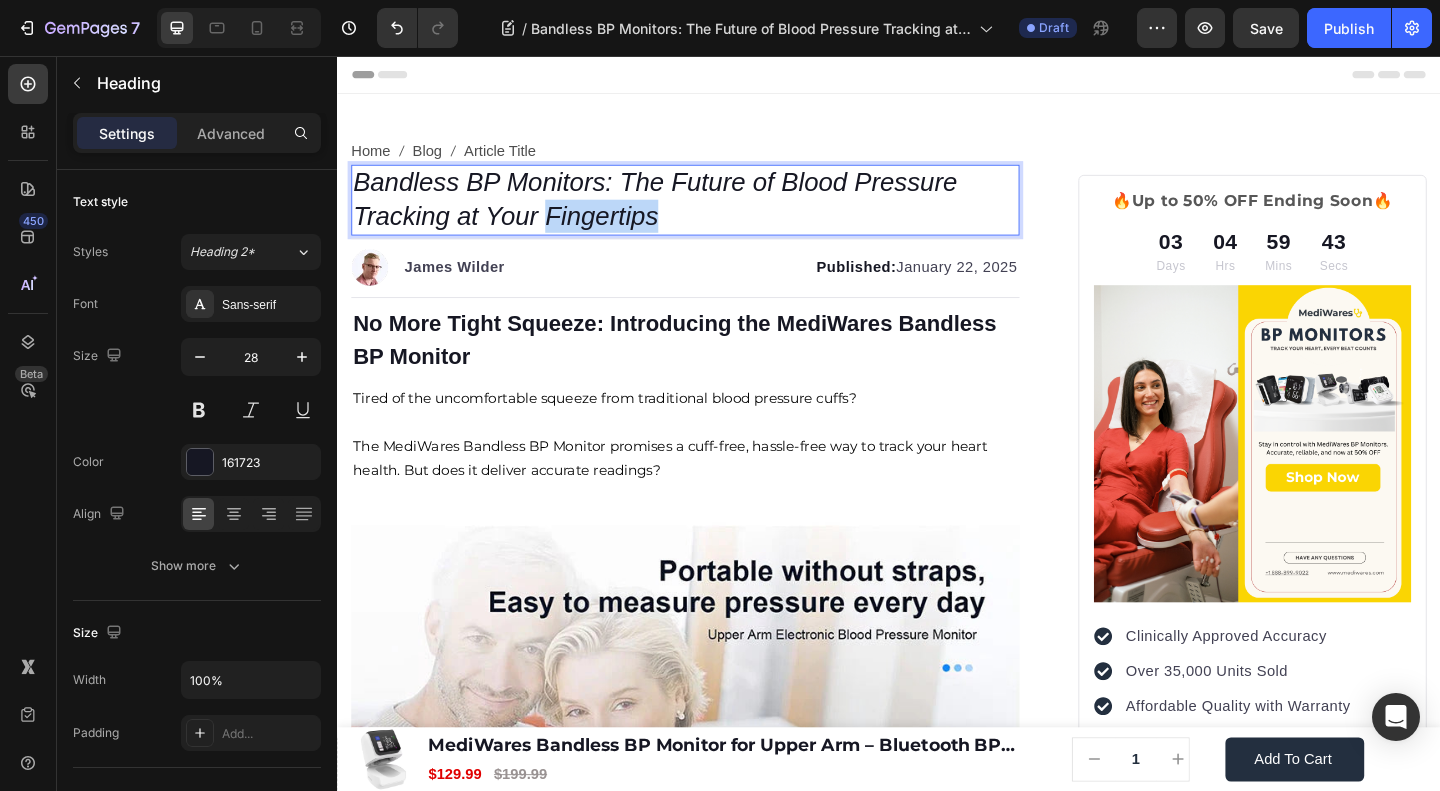 click on "Bandless BP Monitors: The Future of Blood Pressure Tracking at Your Fingertips" at bounding box center [682, 211] 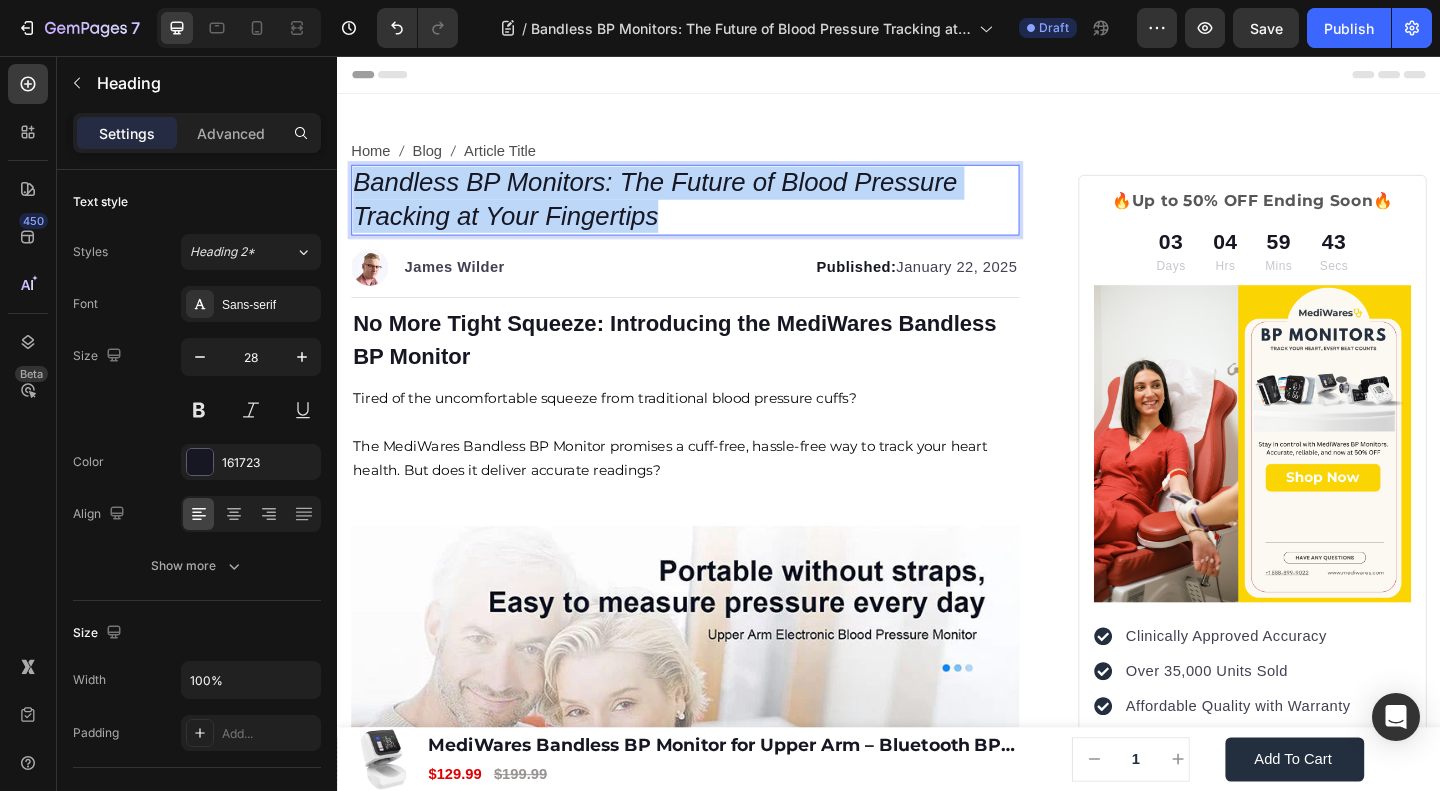 click on "Bandless BP Monitors: The Future of Blood Pressure Tracking at Your Fingertips" at bounding box center [682, 211] 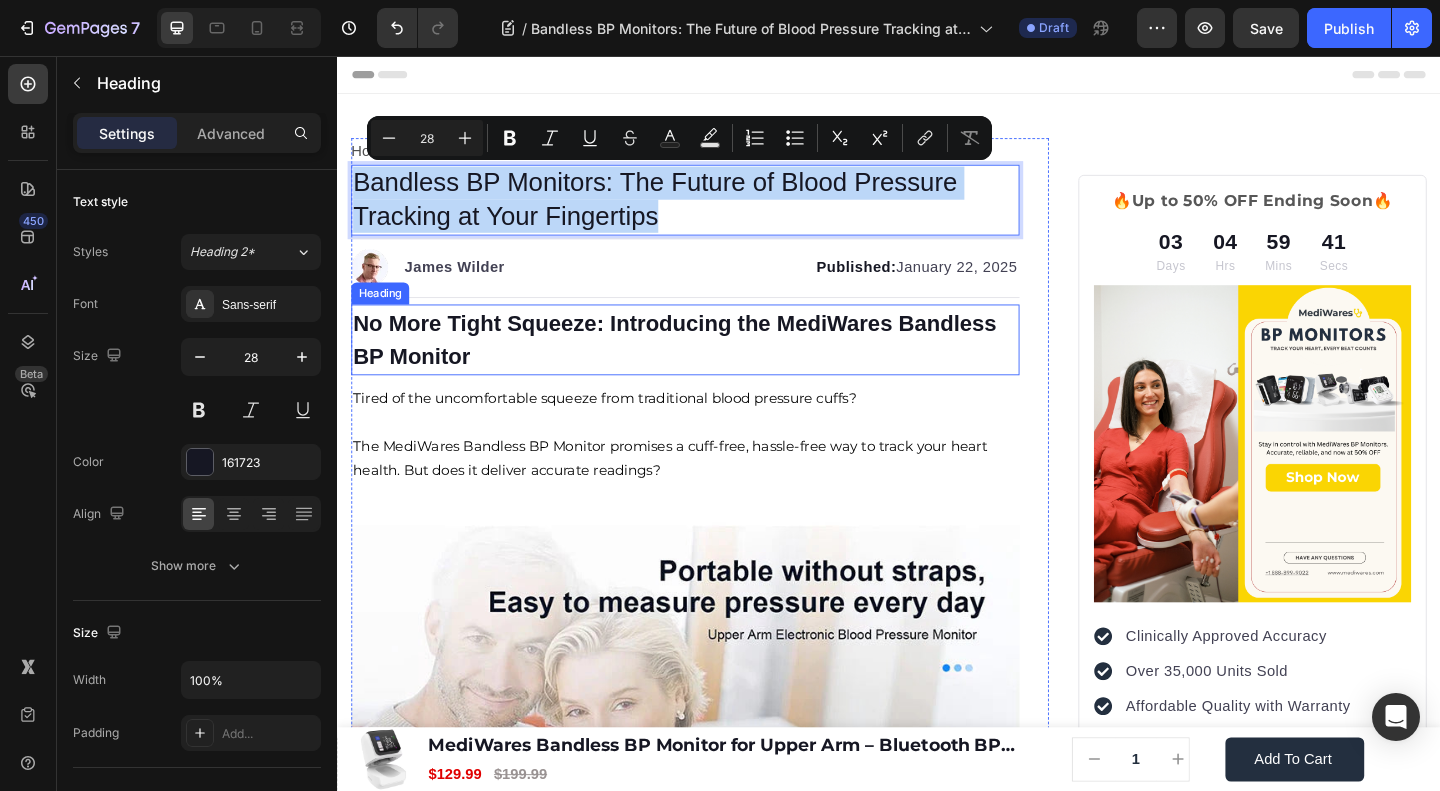 click on "No More Tight Squeeze: Introducing the MediWares Bandless BP Monitor" at bounding box center (704, 365) 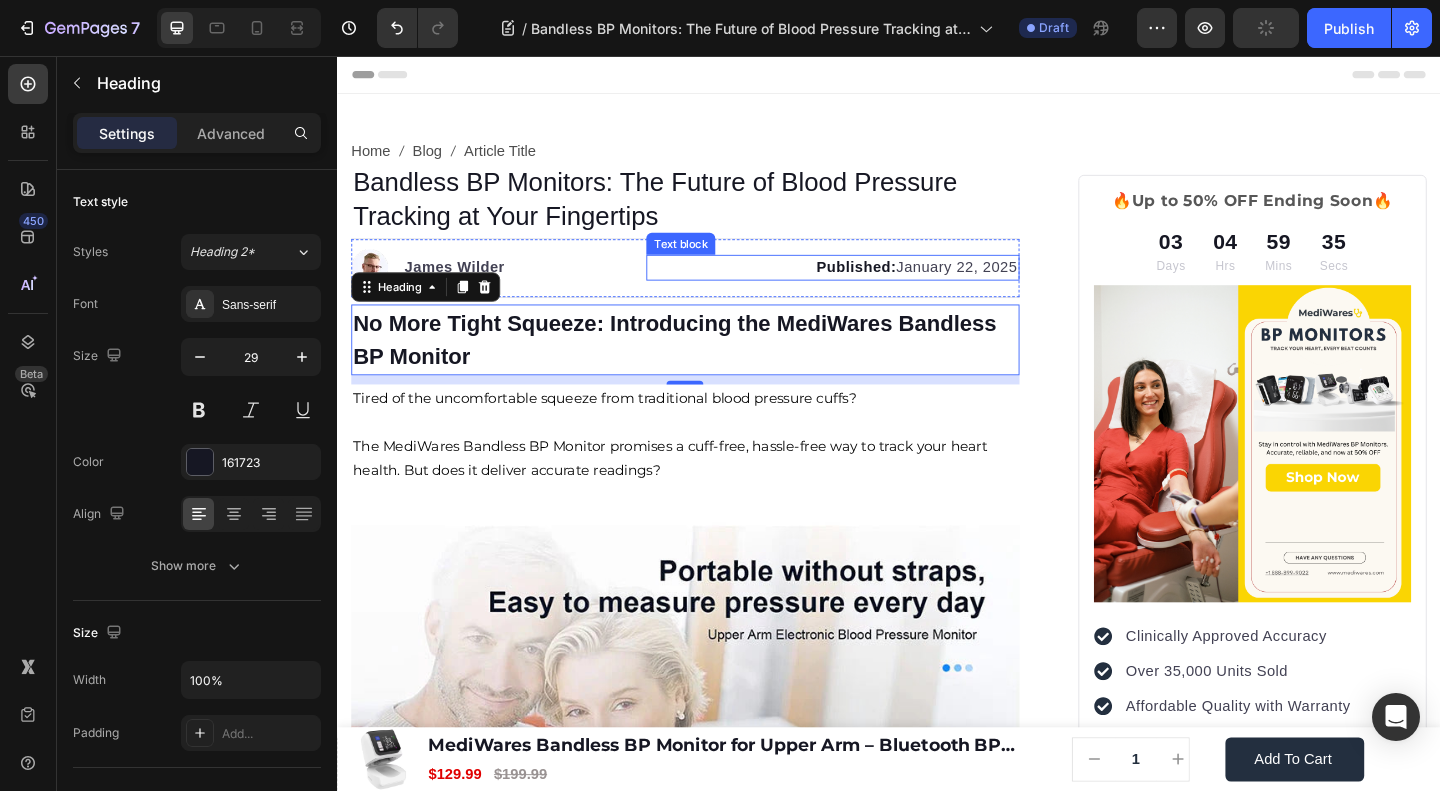 click on "Published:  January 22, 2025" at bounding box center [875, 286] 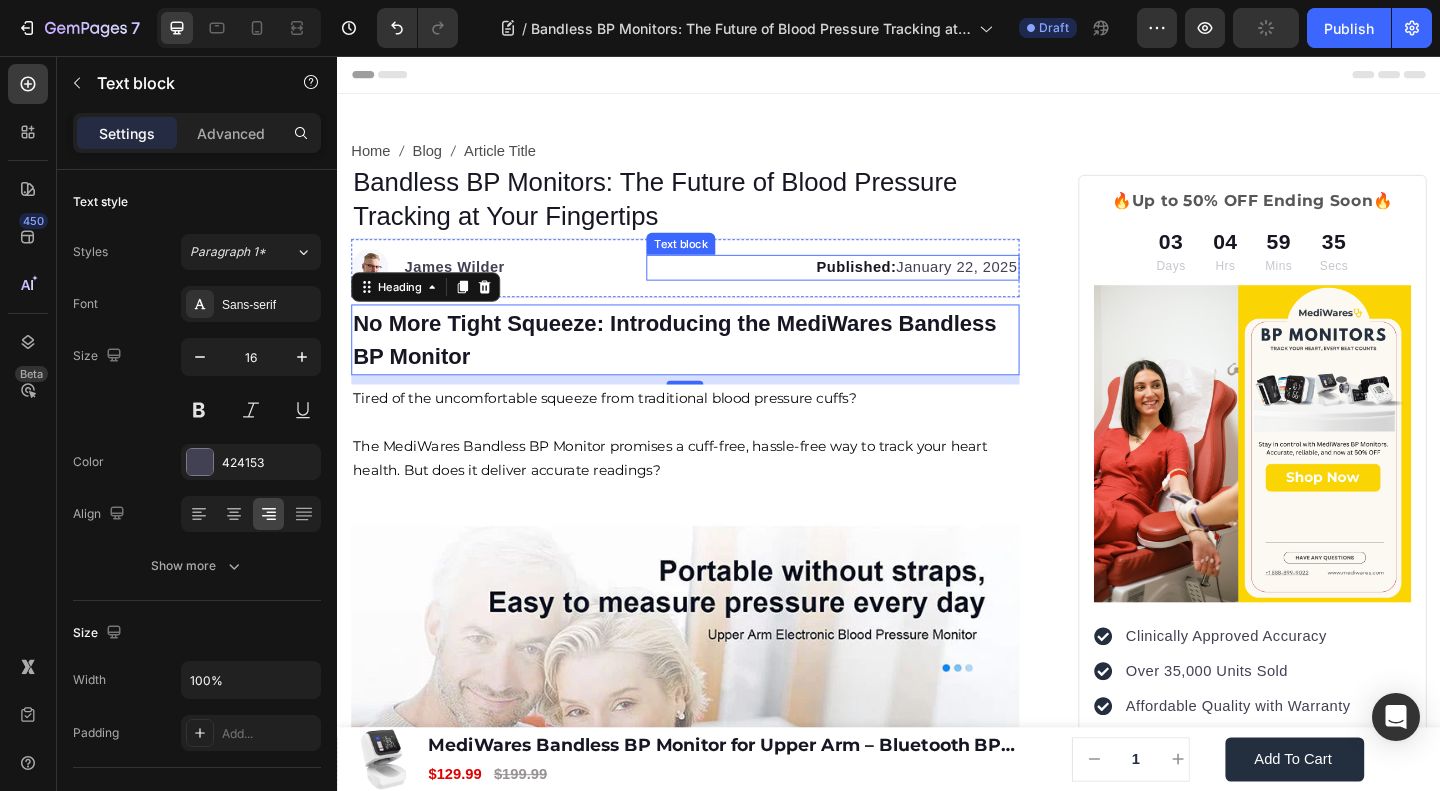 click on "Published:  January 22, 2025" at bounding box center [875, 286] 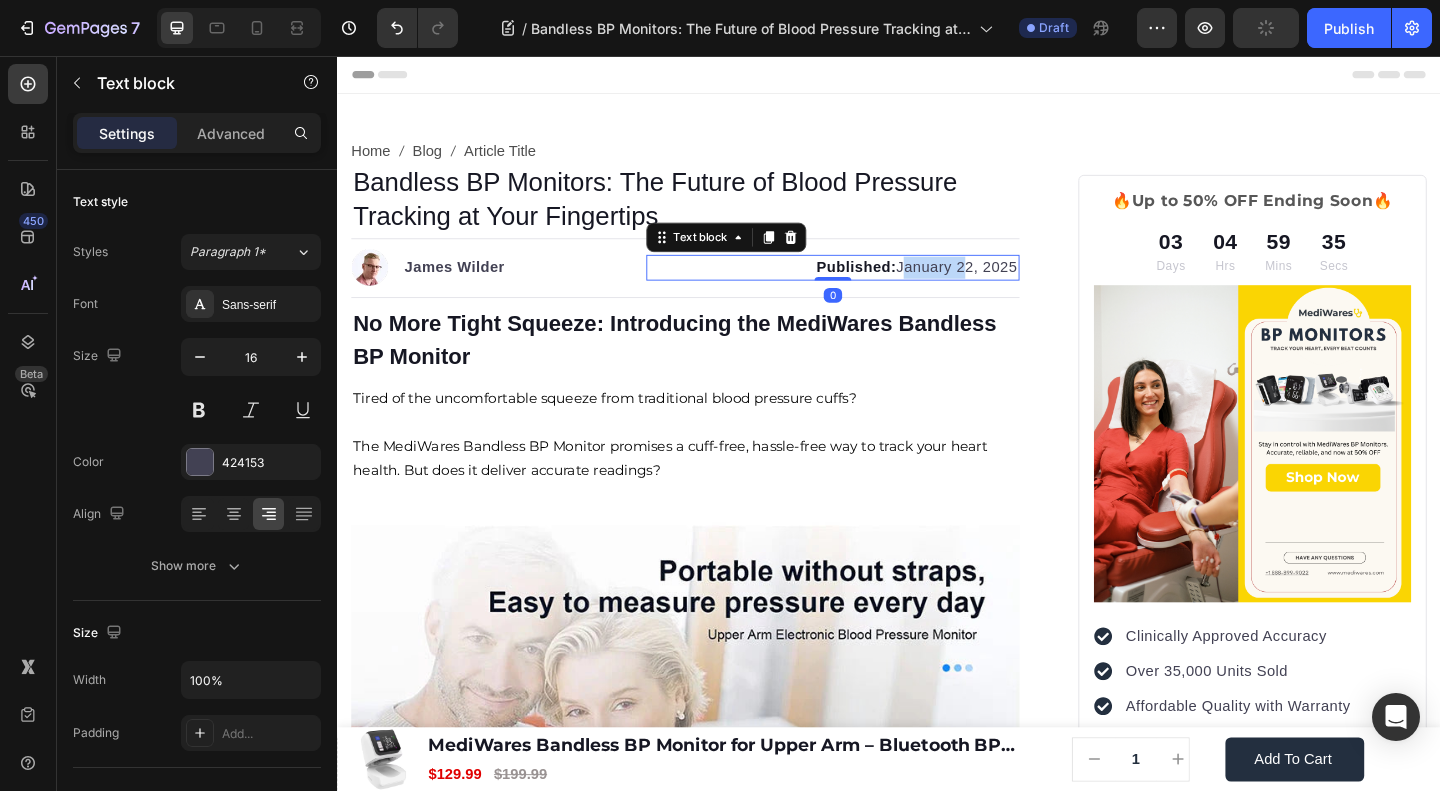 click on "Published:  January 22, 2025" at bounding box center (875, 286) 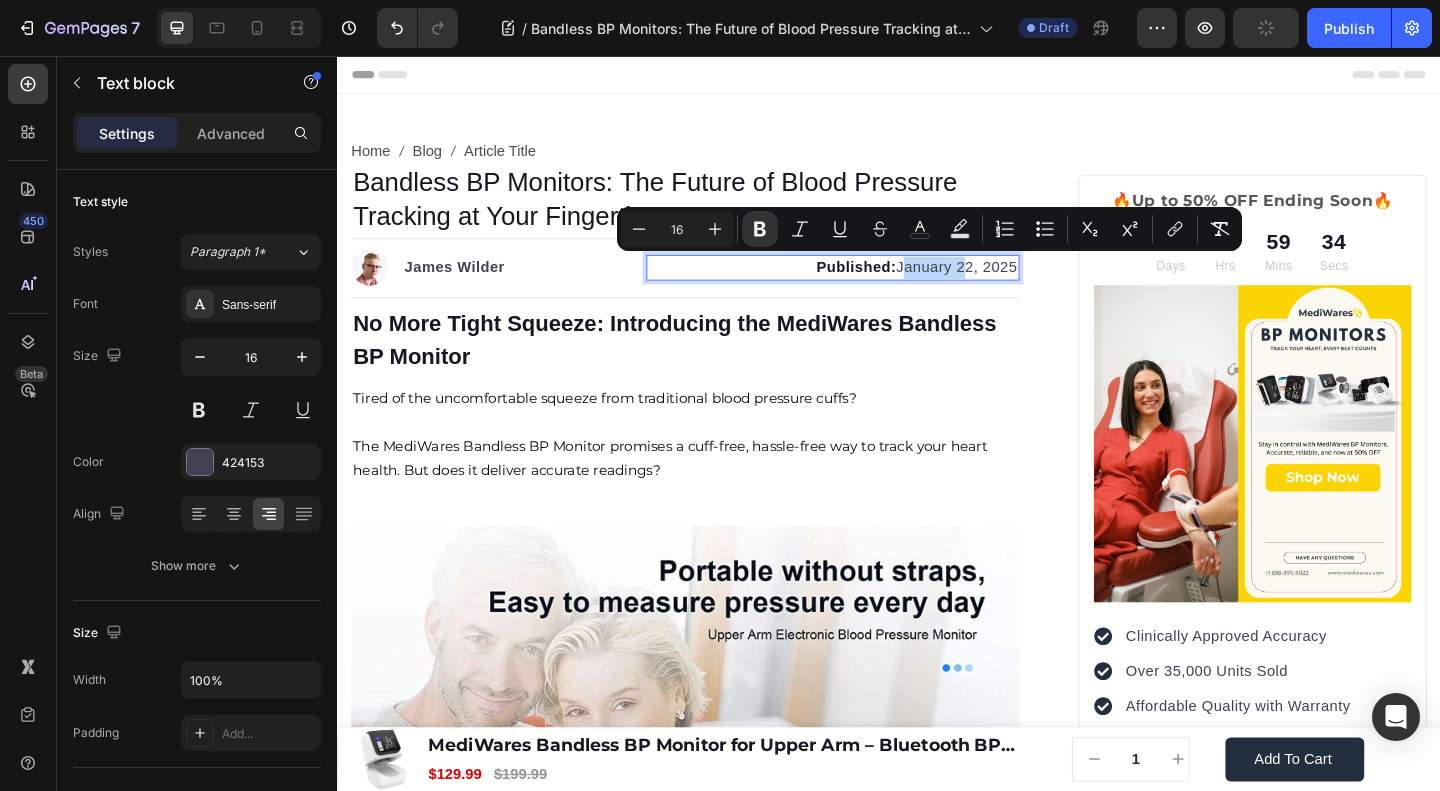 click on "Published:  January 22, 2025" at bounding box center (875, 286) 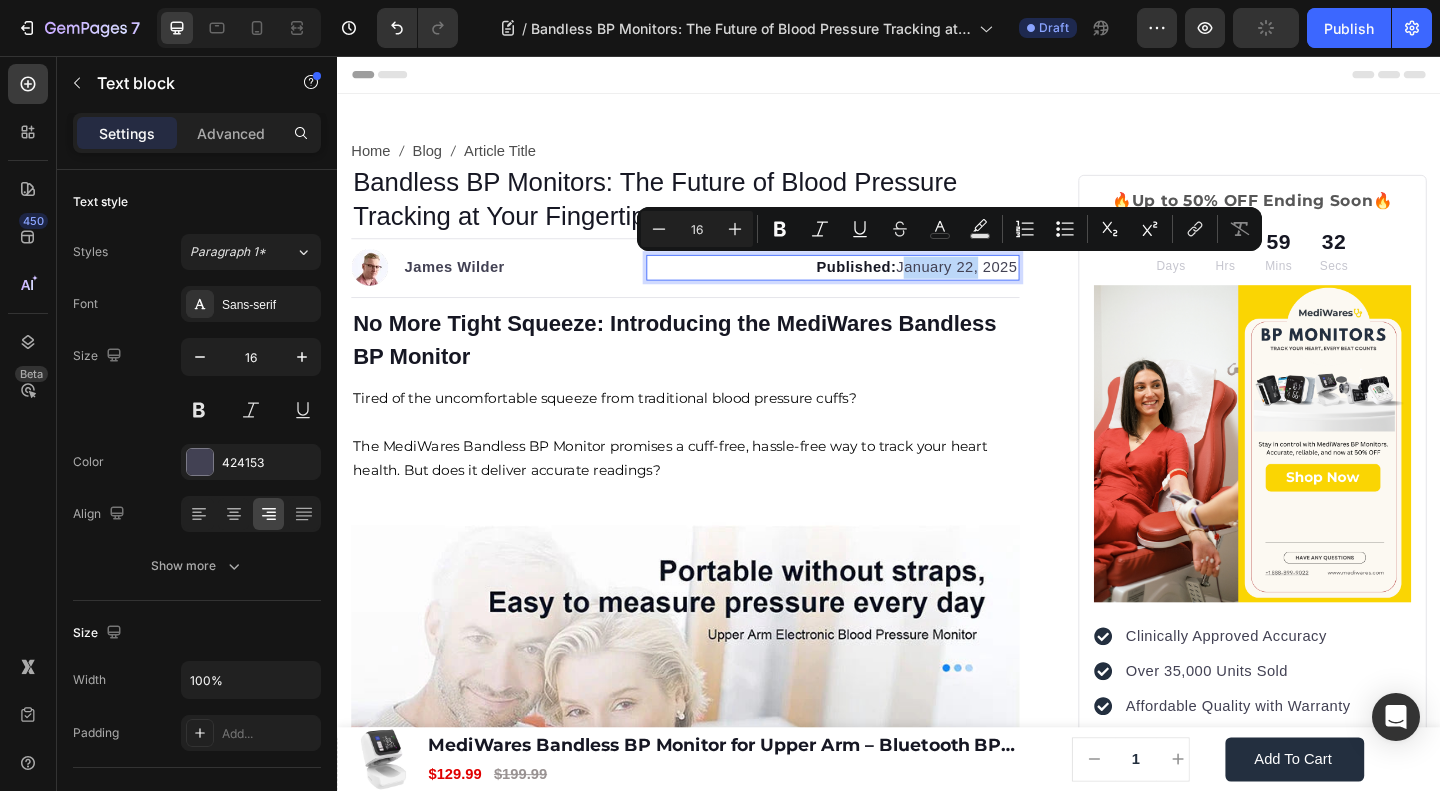 drag, startPoint x: 937, startPoint y: 286, endPoint x: 1015, endPoint y: 289, distance: 78.05767 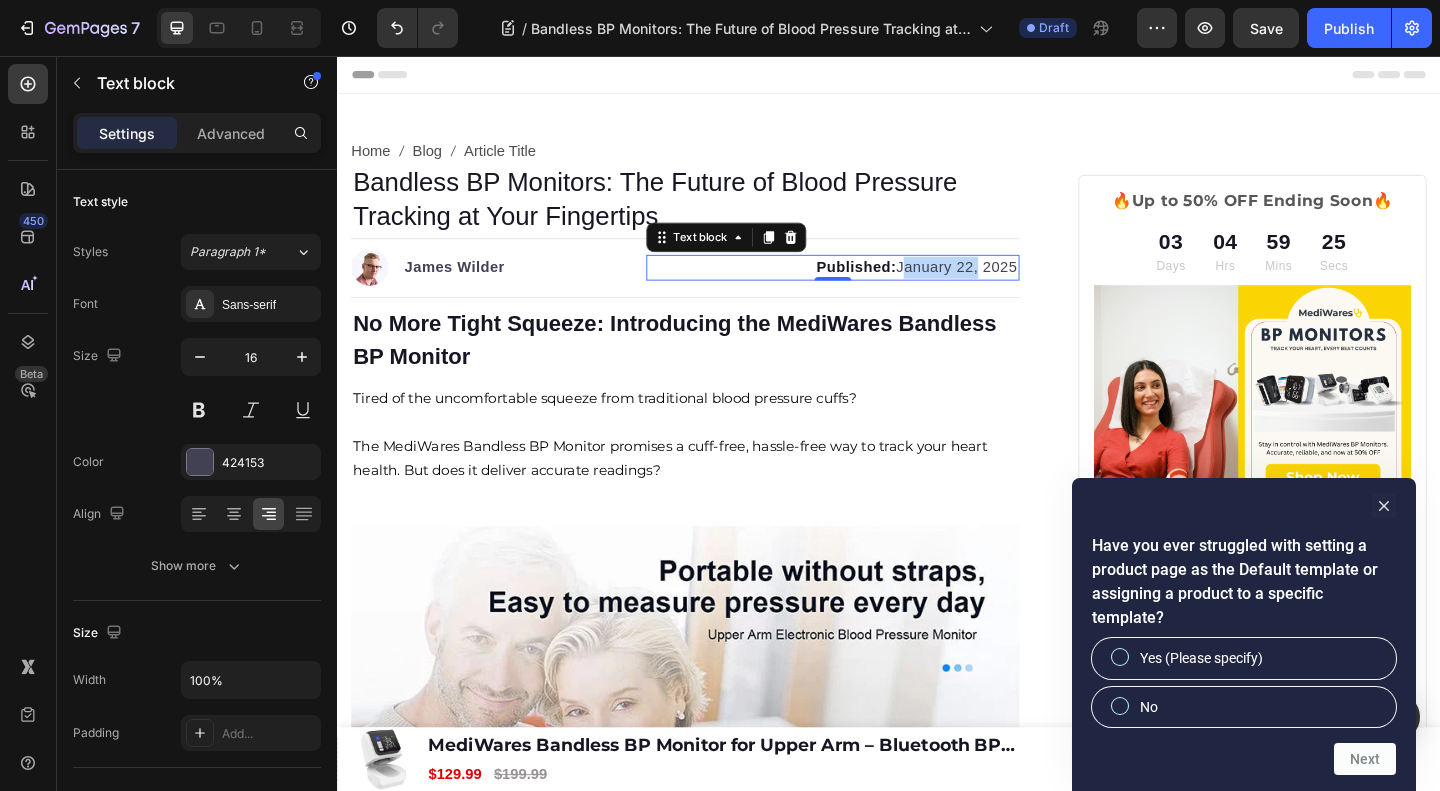 click on "Published:  January 22, 2025" at bounding box center [875, 286] 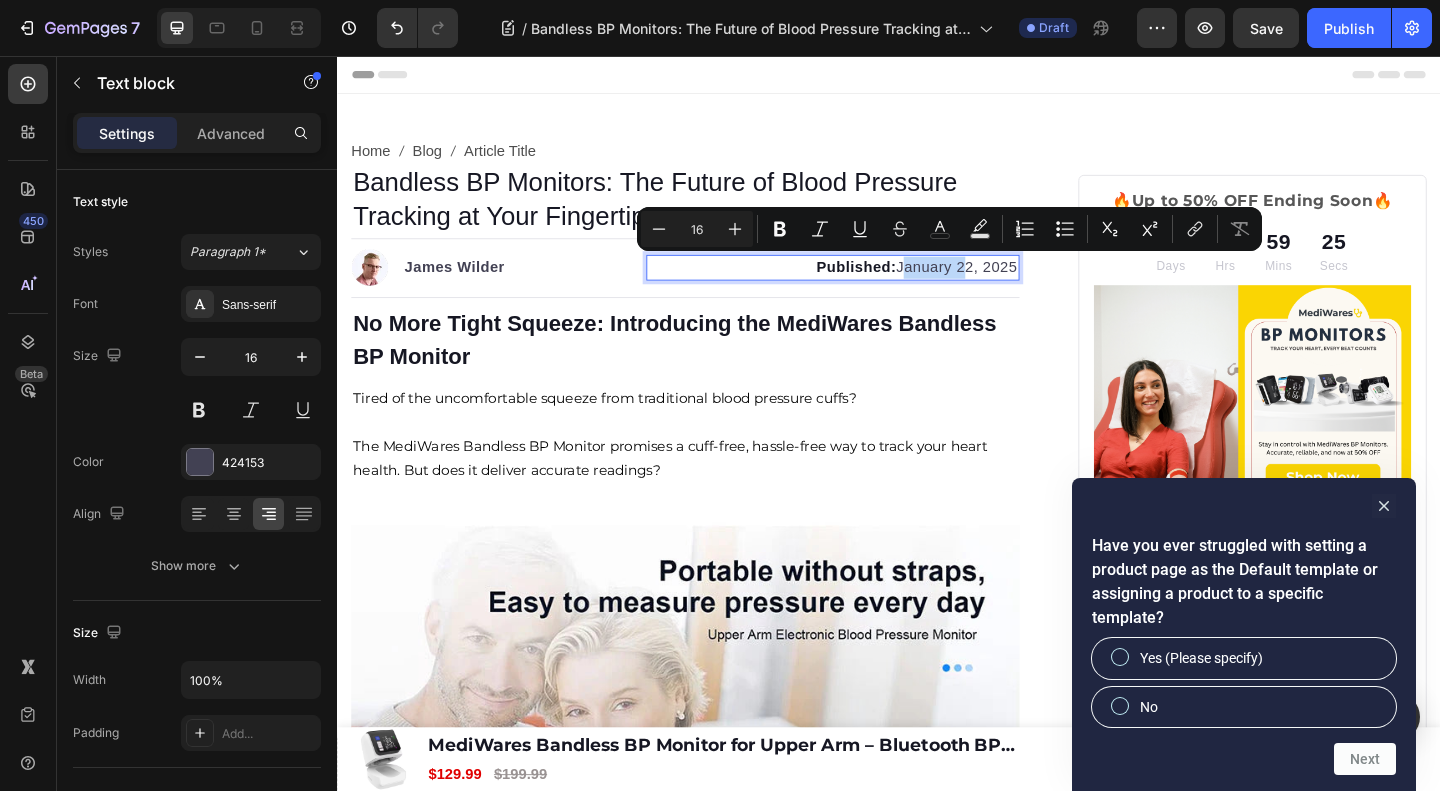 click on "Published:  January 22, 2025" at bounding box center (875, 286) 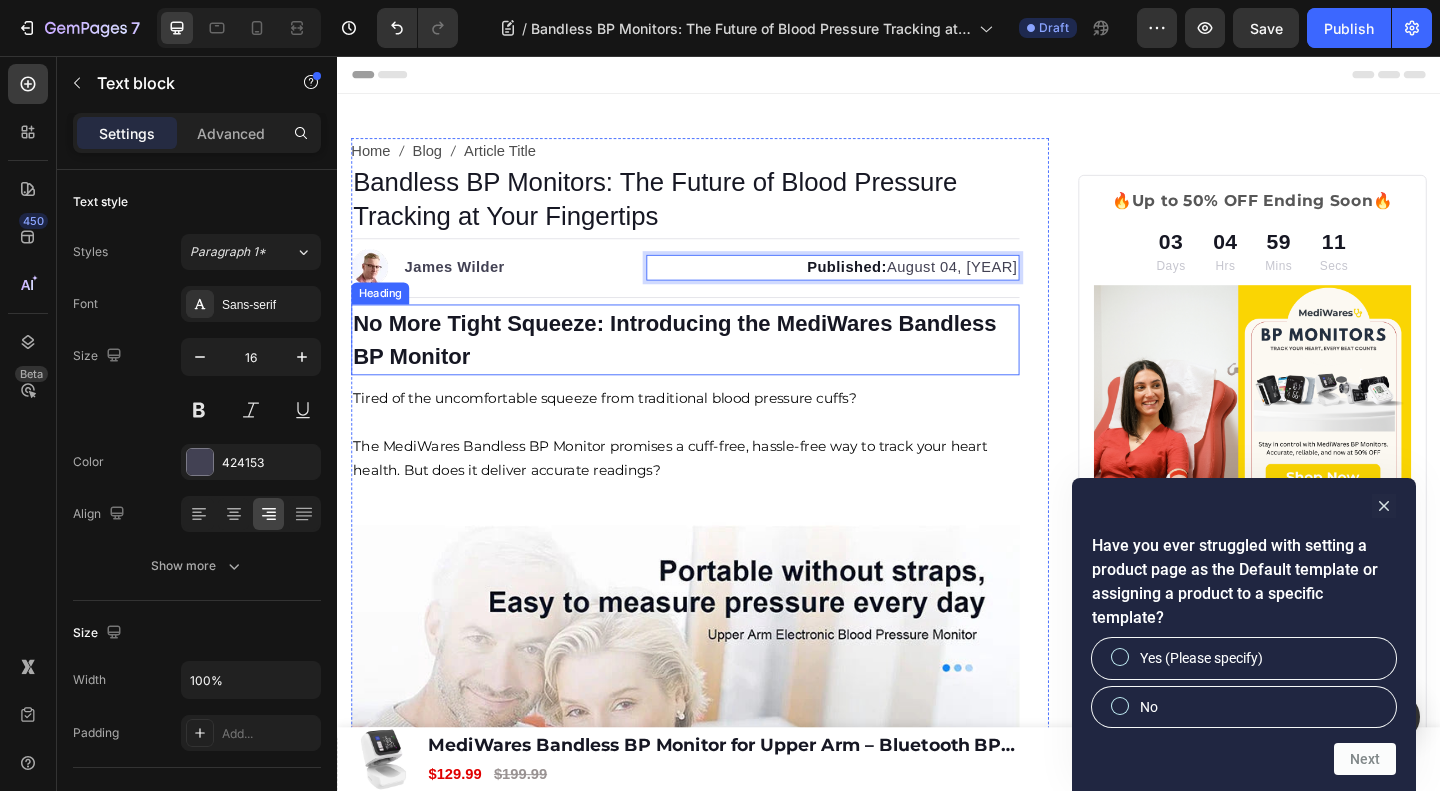 click on "No More Tight Squeeze: Introducing the MediWares Bandless BP Monitor" at bounding box center (715, 365) 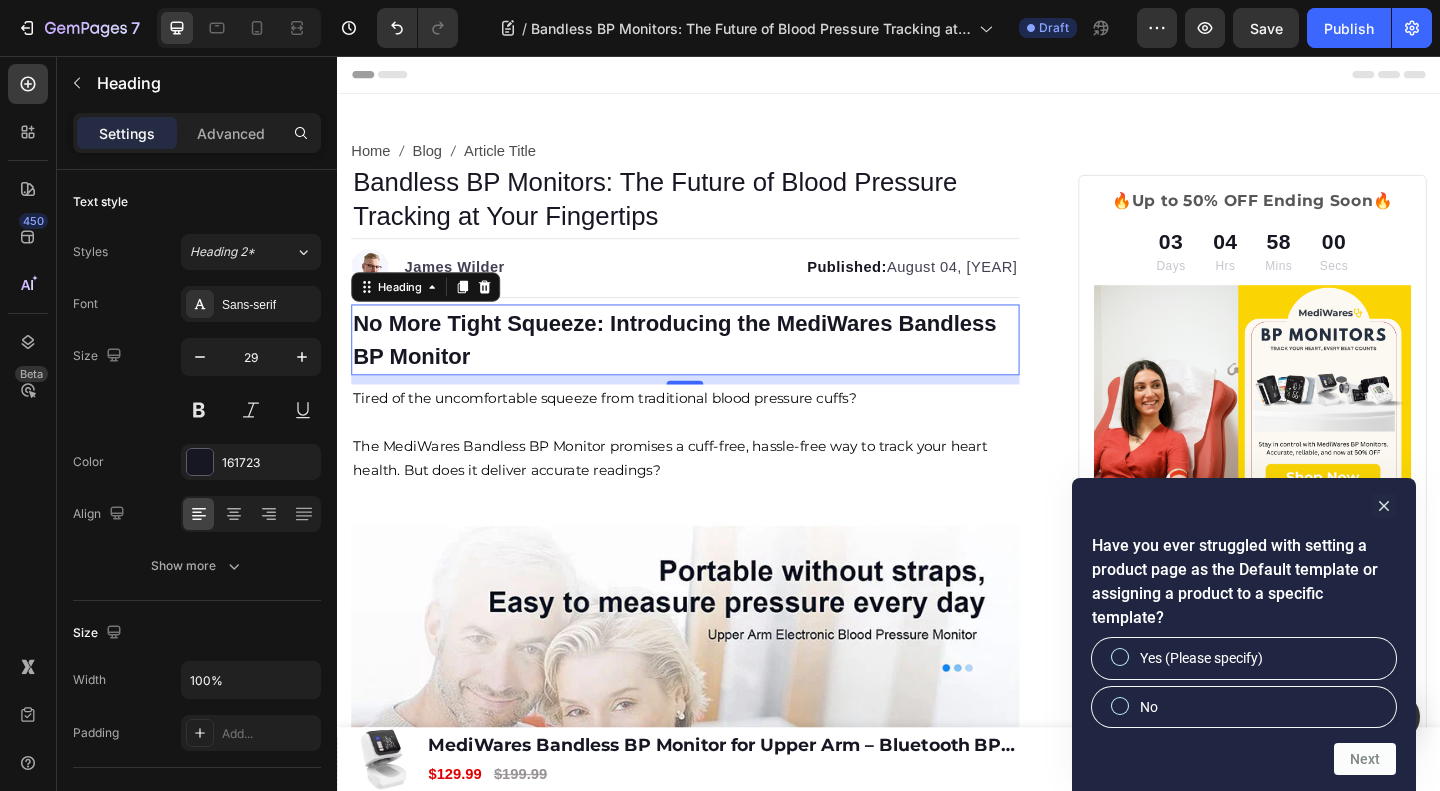 click on "No More Tight Squeeze: Introducing the MediWares Bandless BP Monitor" at bounding box center [715, 365] 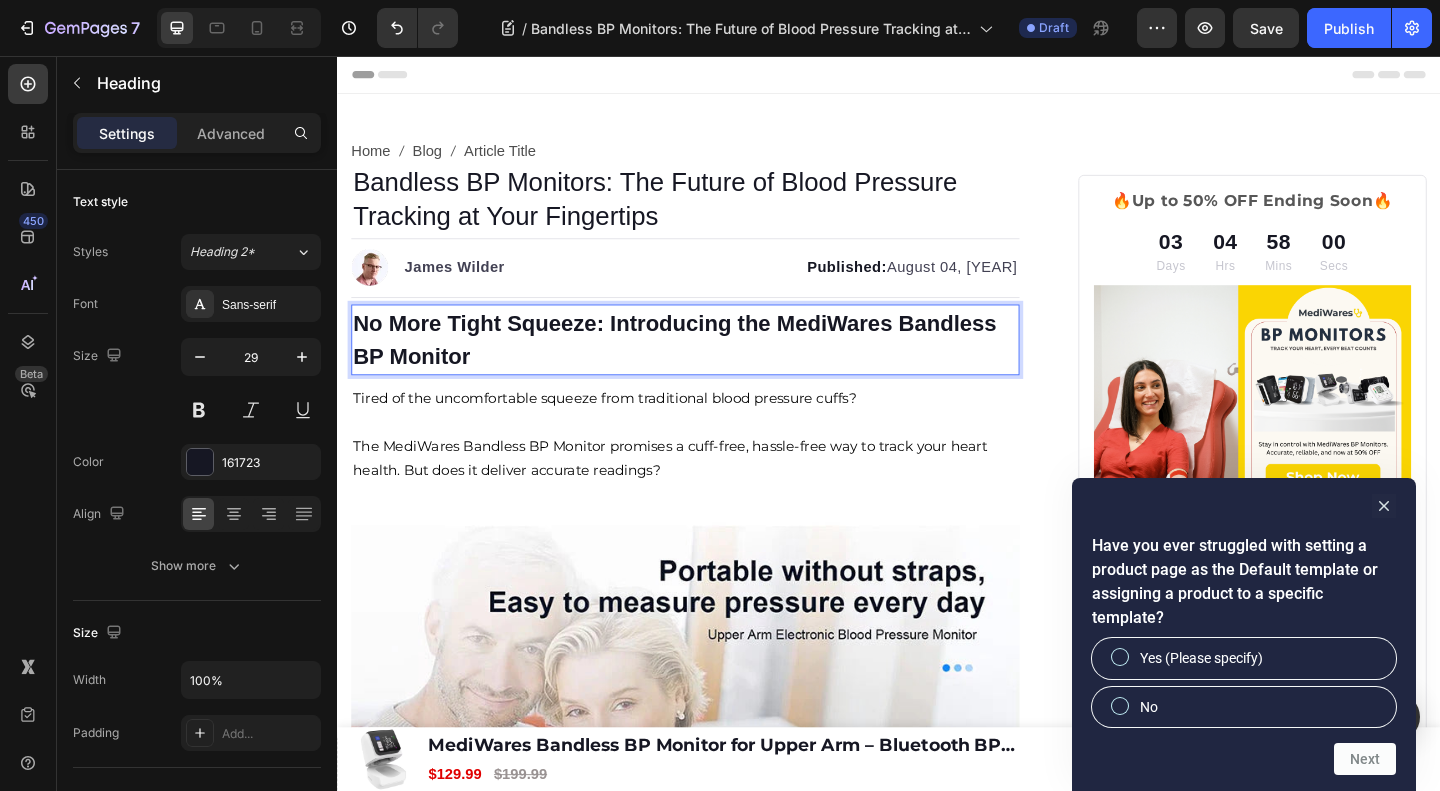 click on "Tired of the uncomfortable squeeze from traditional blood pressure cuffs?  The MediWares Bandless BP Monitor promises a cuff-free, hassle-free way to track your heart health. But does it deliver accurate readings?" at bounding box center [715, 467] 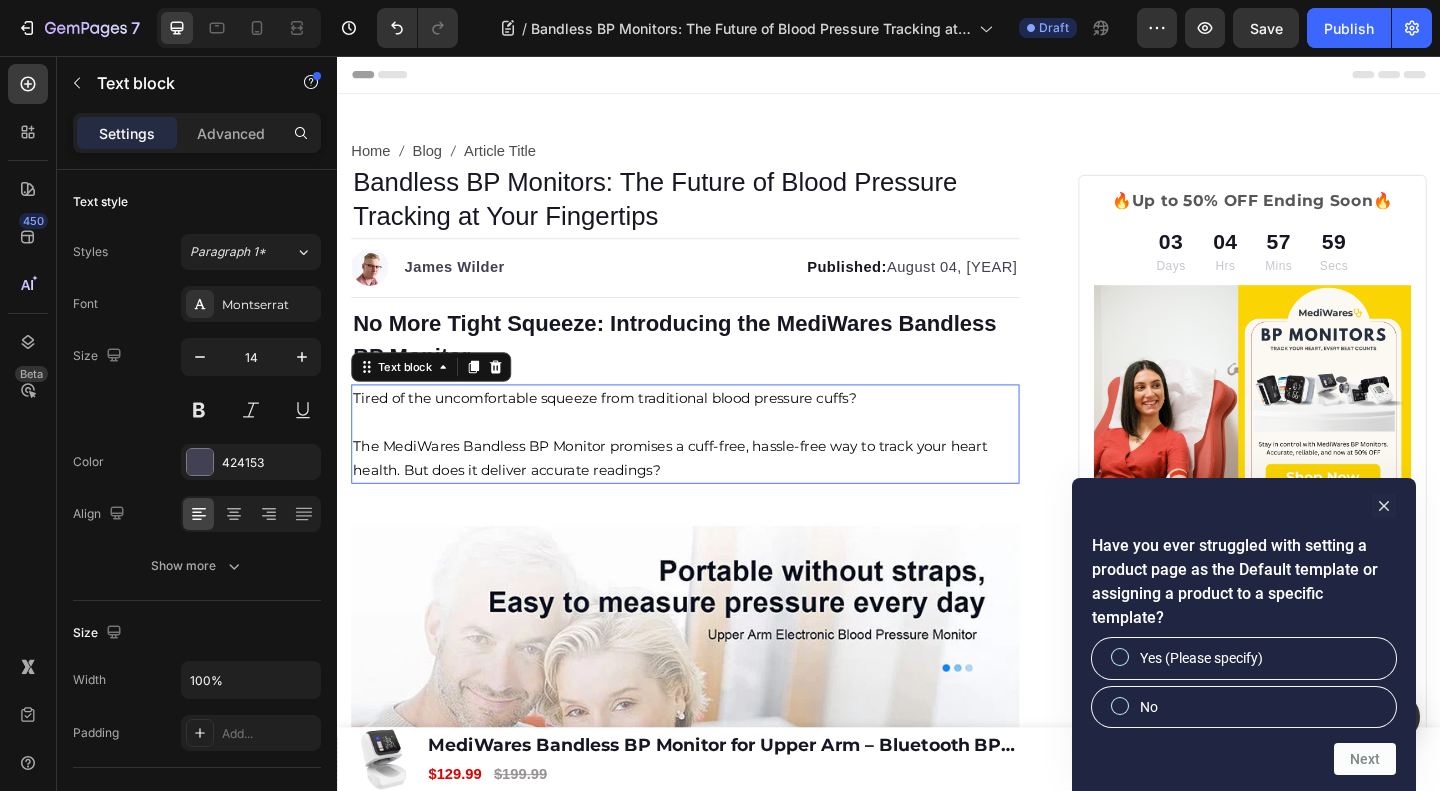 click on "⁠⁠⁠⁠⁠⁠⁠ No More Tight Squeeze: Introducing the MediWares Bandless BP Monitor" at bounding box center (715, 365) 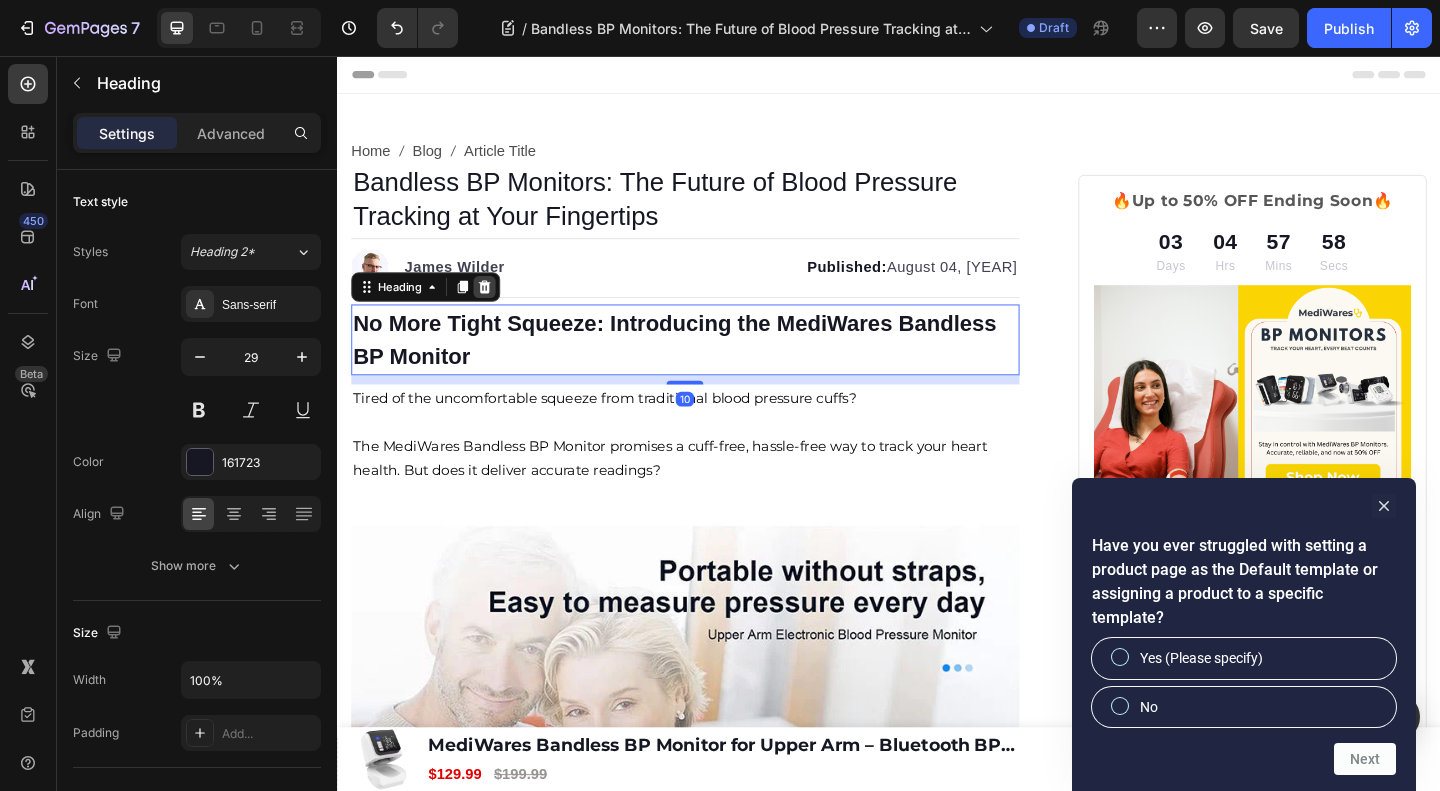 click 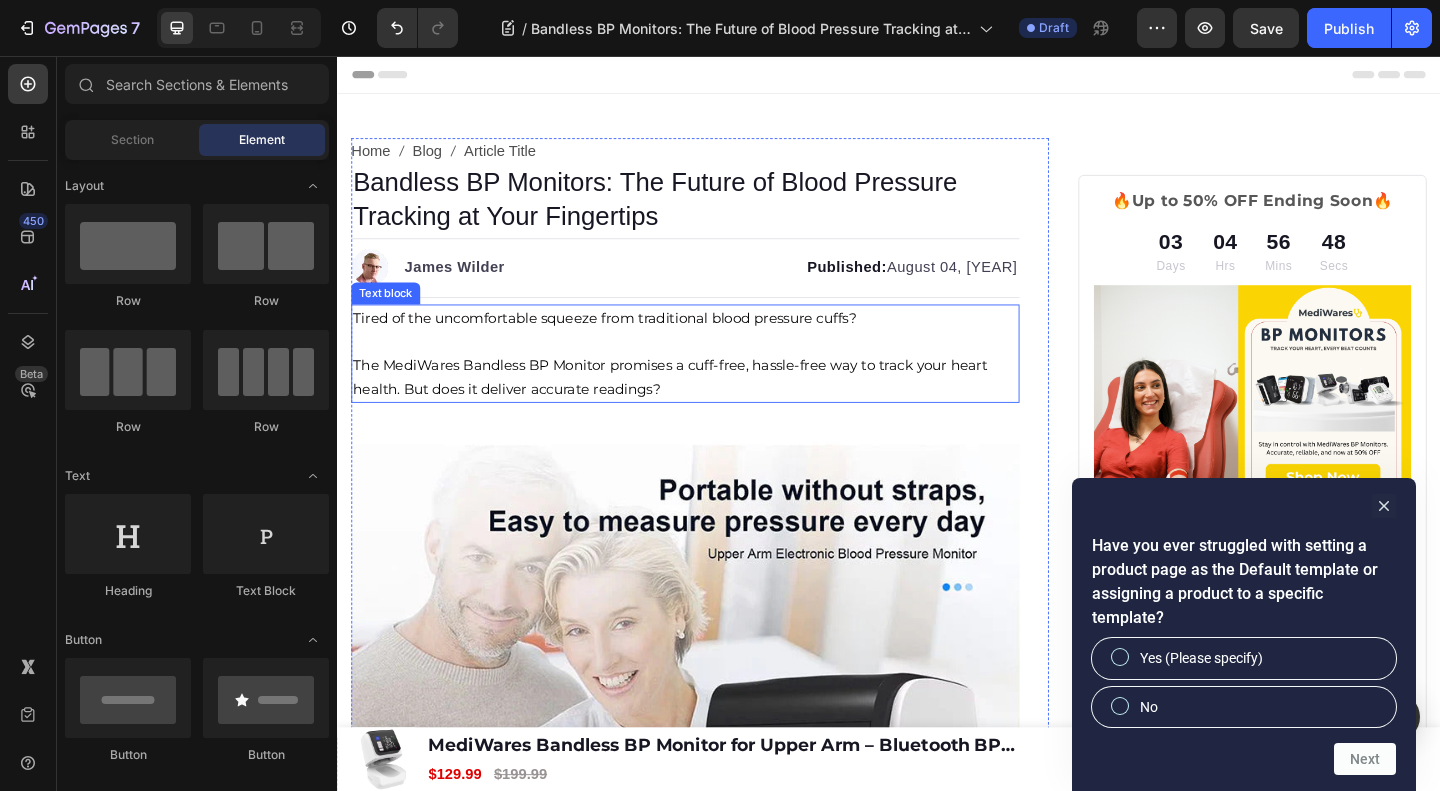 click on "Tired of the uncomfortable squeeze from traditional blood pressure cuffs?  The MediWares Bandless BP Monitor promises a cuff-free, hassle-free way to track your heart health. But does it deliver accurate readings?" at bounding box center [715, 380] 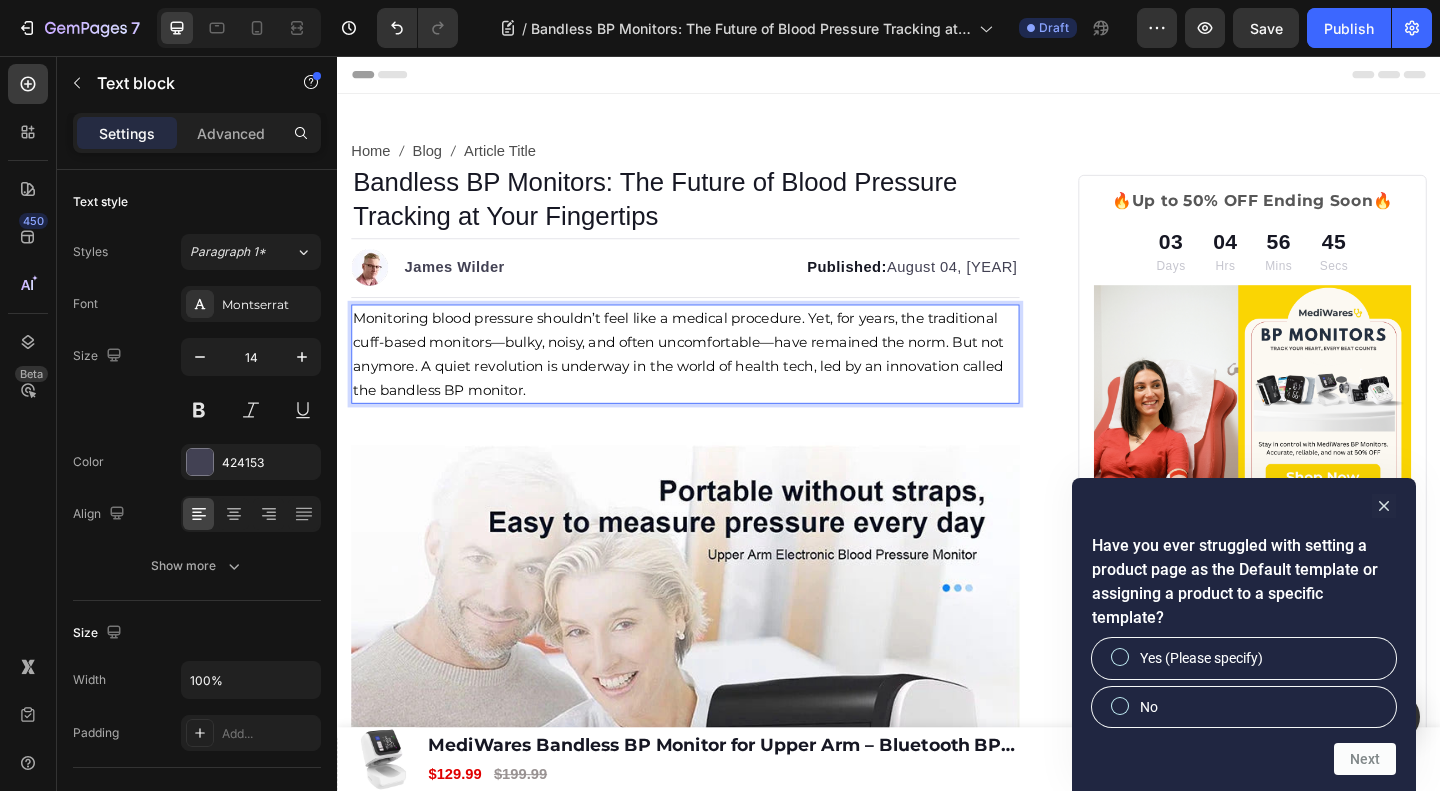 click on "Monitoring blood pressure shouldn’t feel like a medical procedure. Yet, for years, the traditional cuff-based monitors—bulky, noisy, and often uncomfortable—have remained the norm. But not anymore. A quiet revolution is underway in the world of health tech, led by an innovation called the bandless BP monitor." at bounding box center (708, 380) 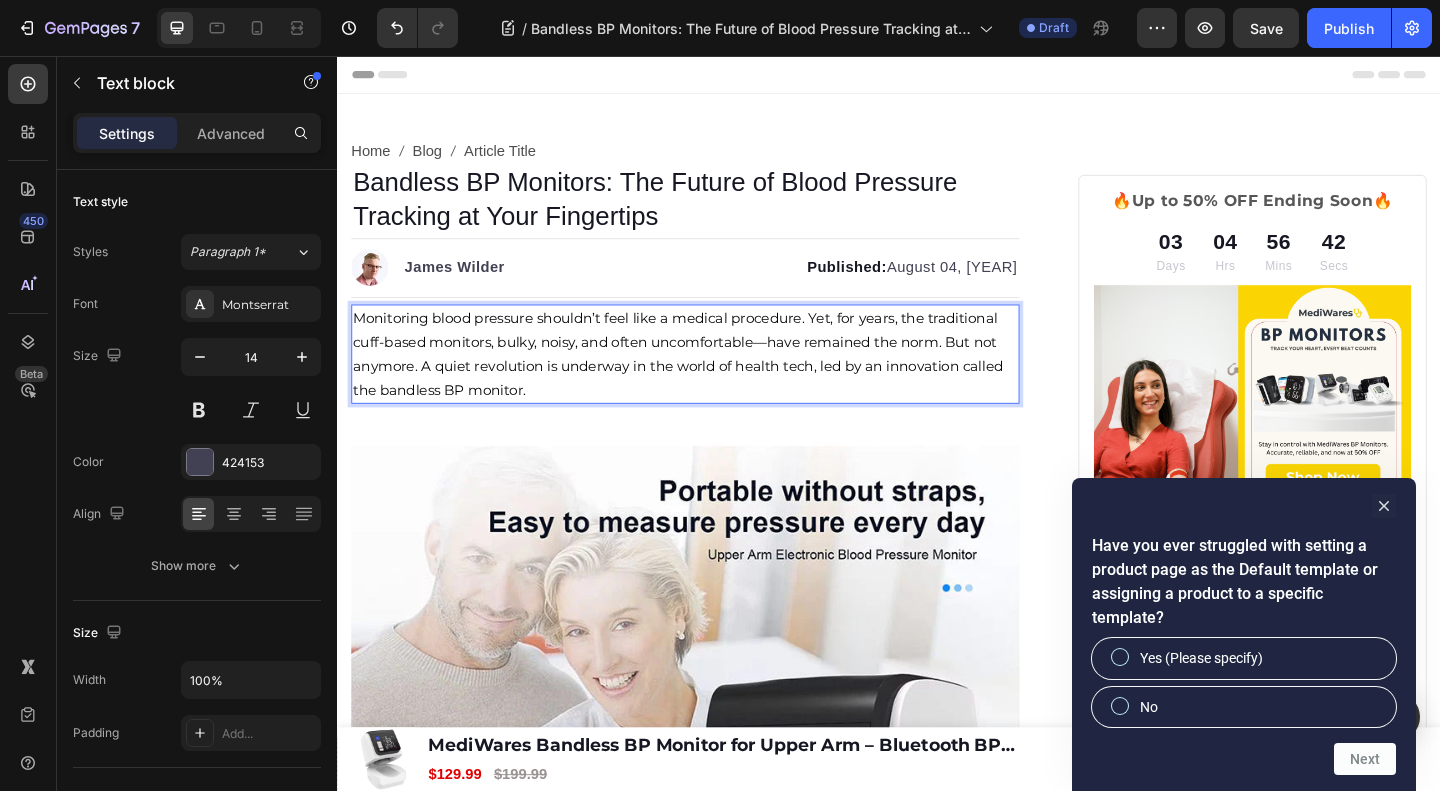 click on "Monitoring blood pressure shouldn’t feel like a medical procedure. Yet, for years, the traditional cuff-based monitors, bulky, noisy, and often uncomfortable—have remained the norm. But not anymore. A quiet revolution is underway in the world of health tech, led by an innovation called the bandless BP monitor." at bounding box center [707, 380] 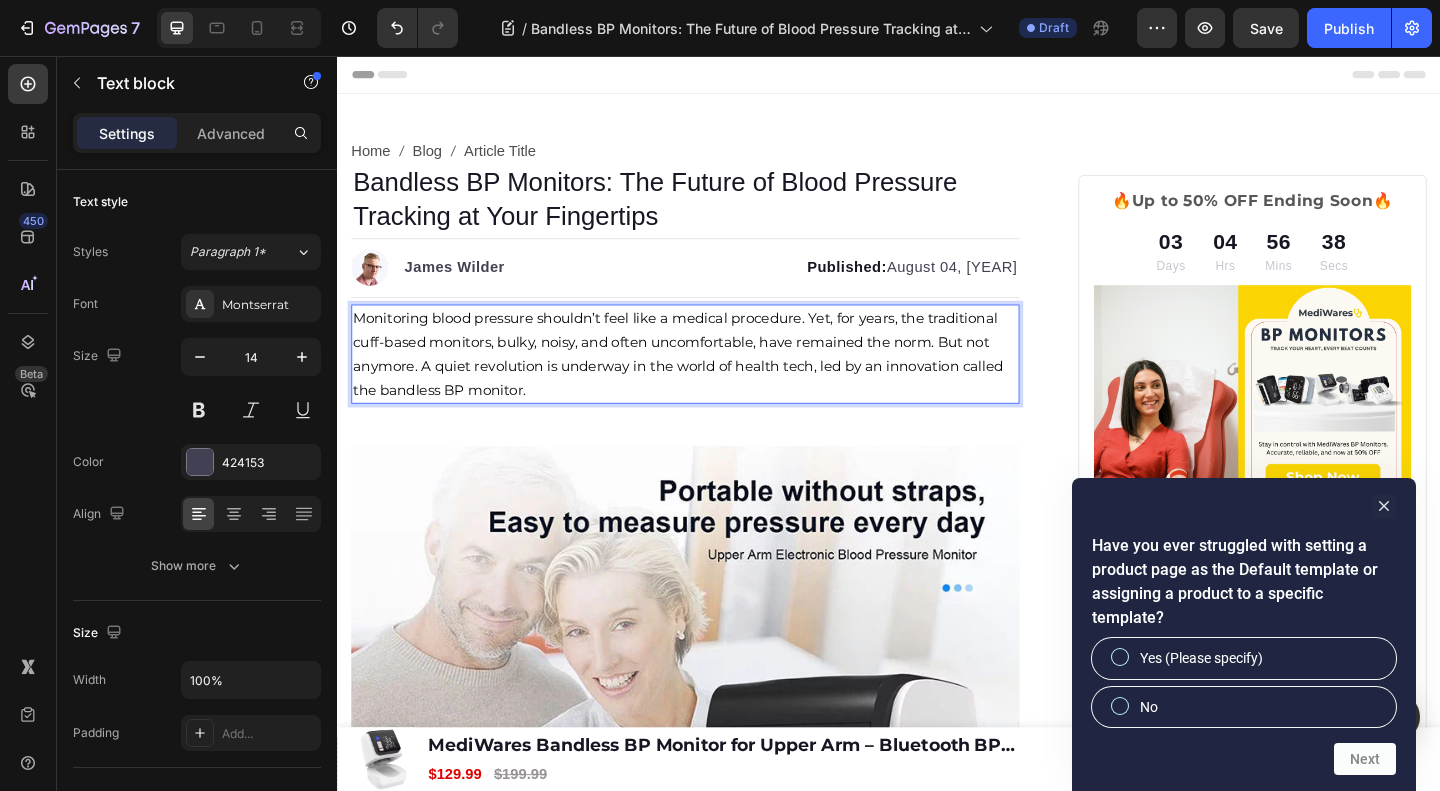 click on "Monitoring blood pressure shouldn’t feel like a medical procedure. Yet, for years, the traditional cuff-based monitors, bulky, noisy, and often uncomfortable, have remained the norm. But not anymore. A quiet revolution is underway in the world of health tech, led by an innovation called the bandless BP monitor." at bounding box center (707, 380) 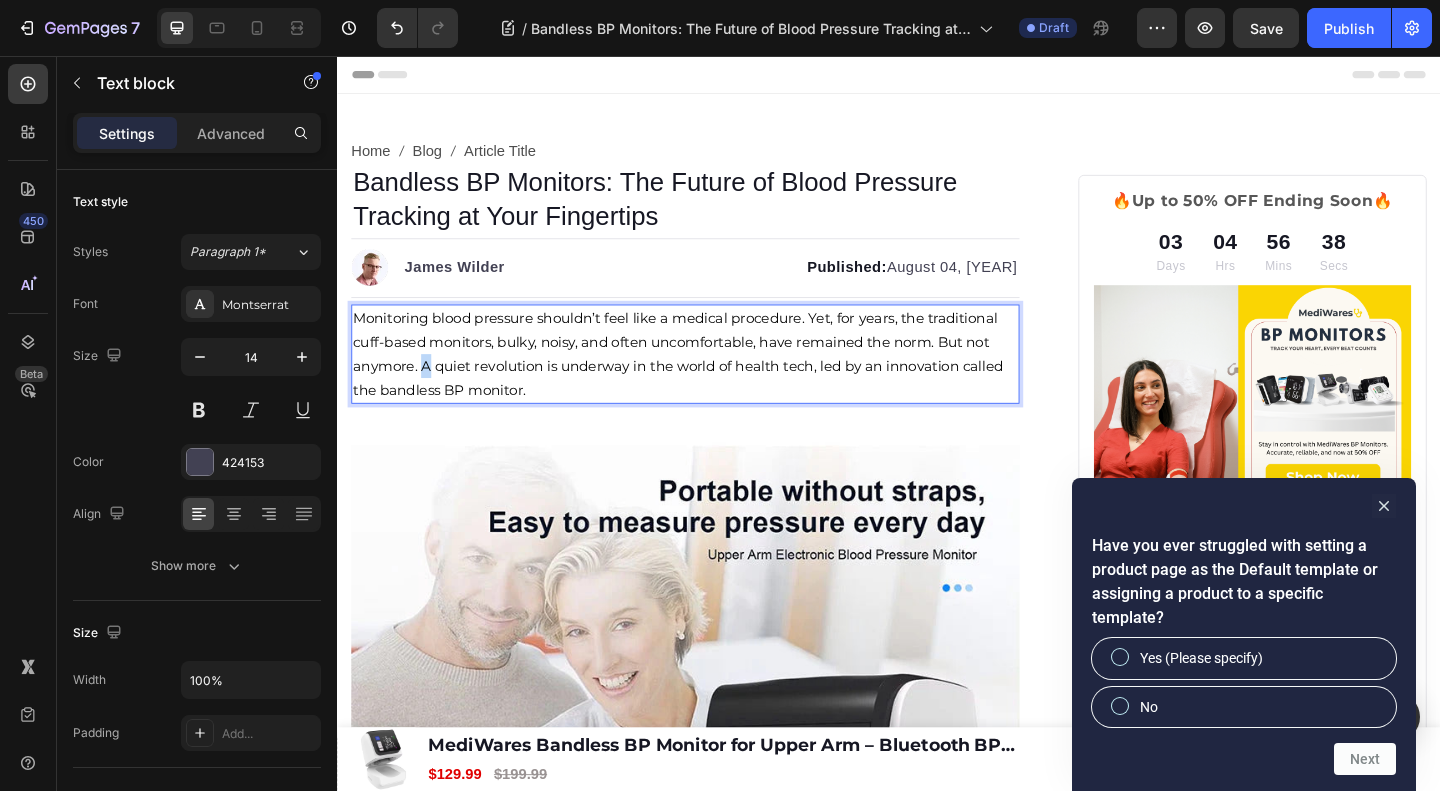 click on "Monitoring blood pressure shouldn’t feel like a medical procedure. Yet, for years, the traditional cuff-based monitors, bulky, noisy, and often uncomfortable, have remained the norm. But not anymore. A quiet revolution is underway in the world of health tech, led by an innovation called the bandless BP monitor." at bounding box center (707, 380) 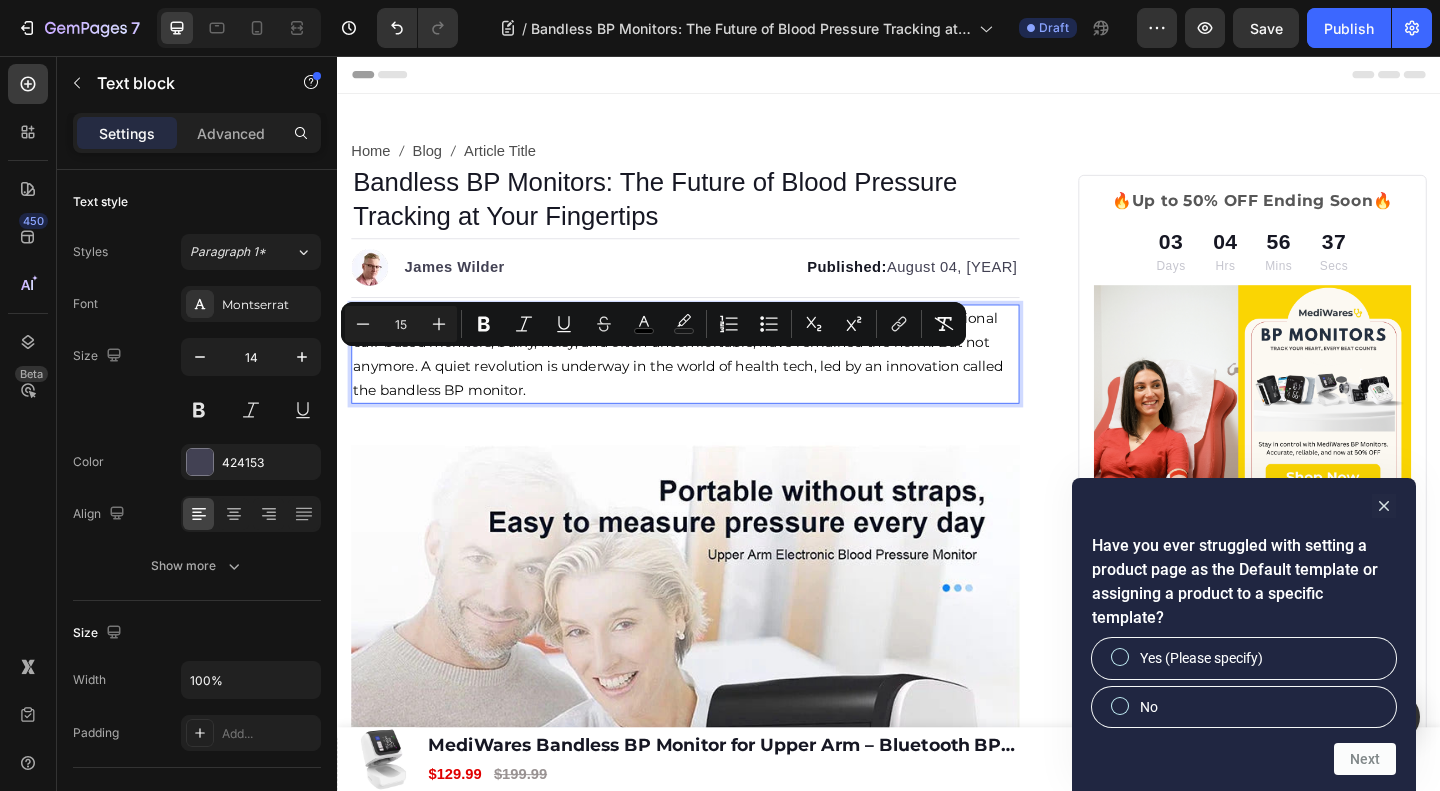click on "Monitoring blood pressure shouldn’t feel like a medical procedure. Yet, for years, the traditional cuff-based monitors, bulky, noisy, and often uncomfortable, have remained the norm. But not anymore. A quiet revolution is underway in the world of health tech, led by an innovation called the bandless BP monitor." at bounding box center (707, 380) 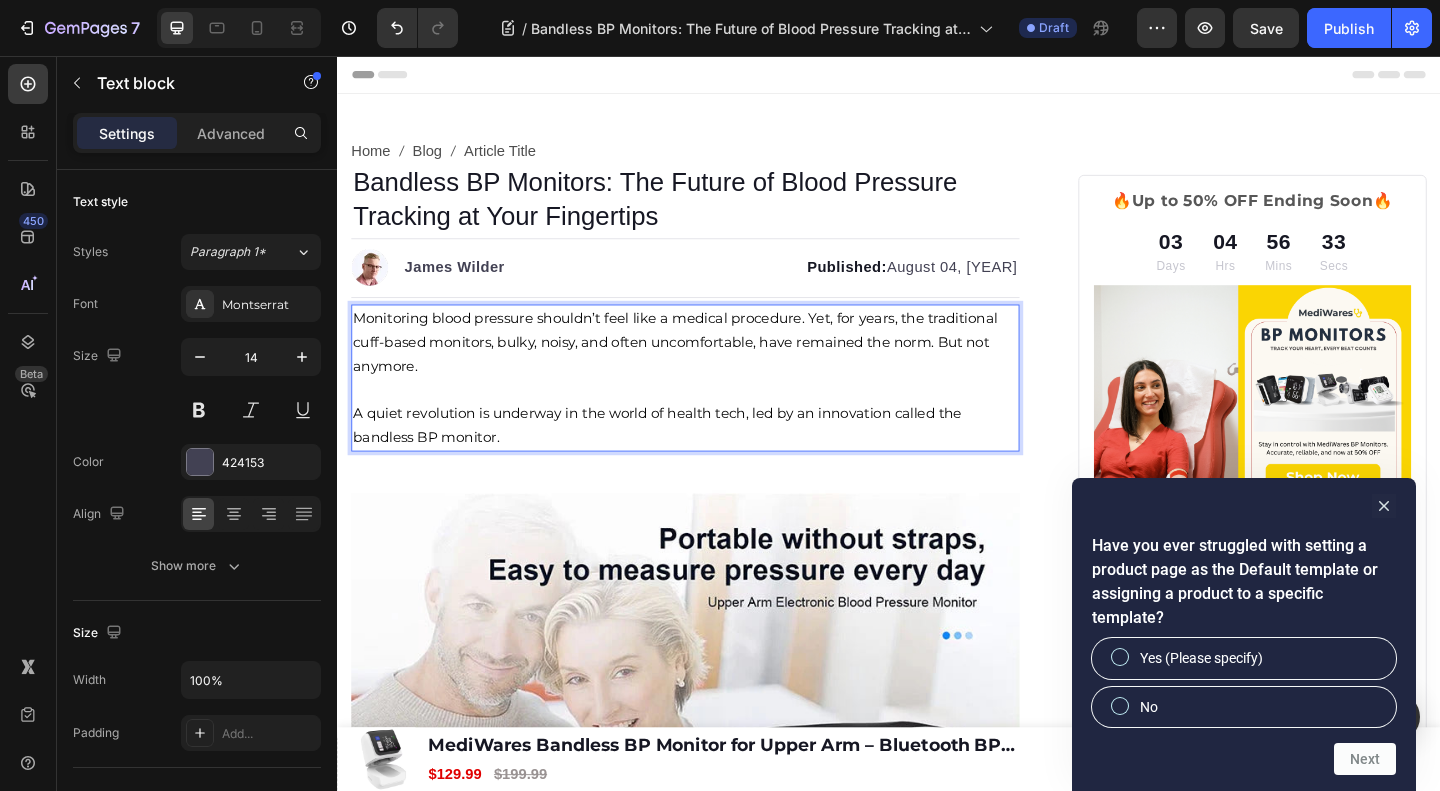 click on "A quiet revolution is underway in the world of health tech, led by an innovation called the bandless BP monitor." at bounding box center [685, 456] 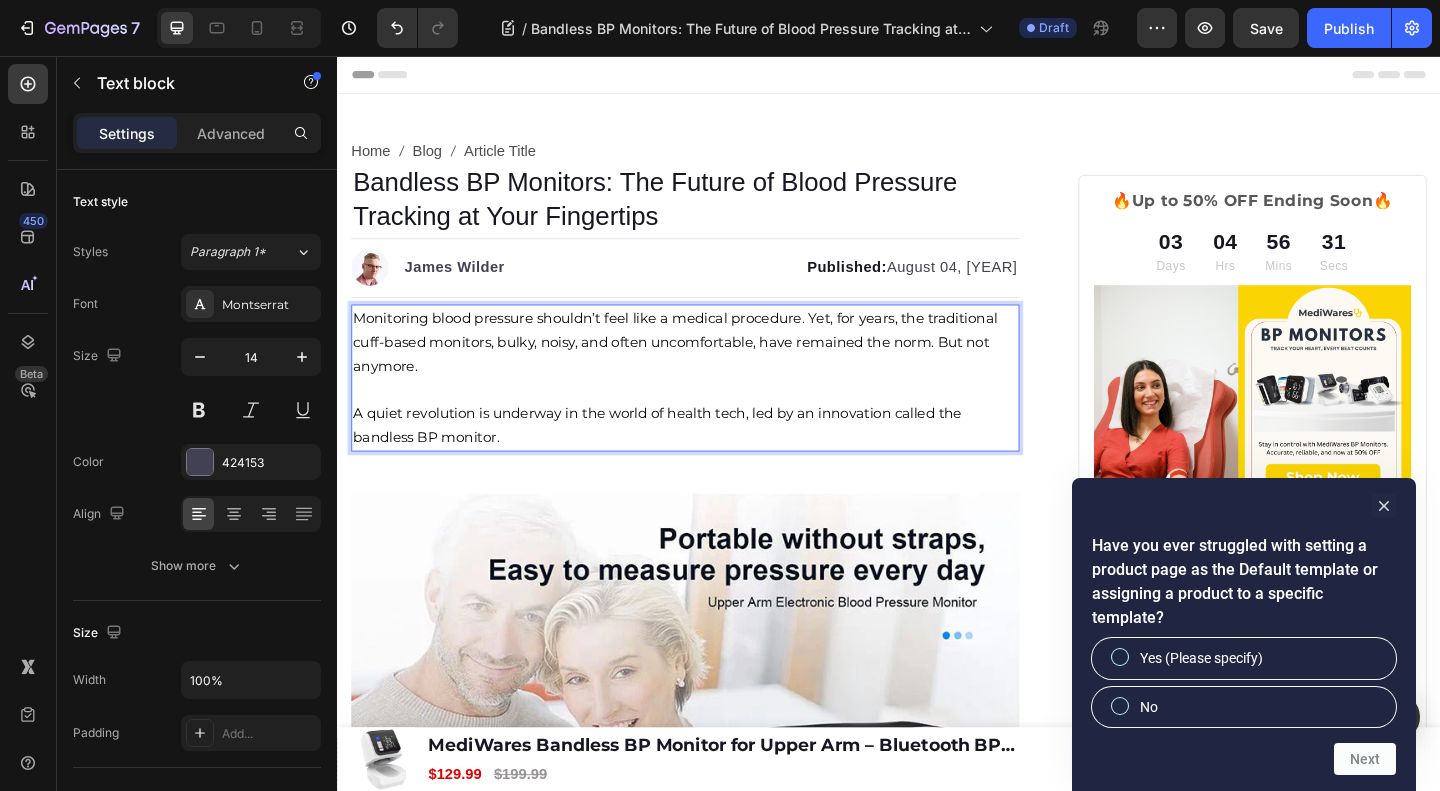 click on "Monitoring blood pressure shouldn’t feel like a medical procedure. Yet, for years, the traditional cuff-based monitors, bulky, noisy, and often uncomfortable, have remained the norm. But not anymore. A quiet revolution is underway in the world of health tech, led by an innovation called the bandless BP monitor." at bounding box center [715, 406] 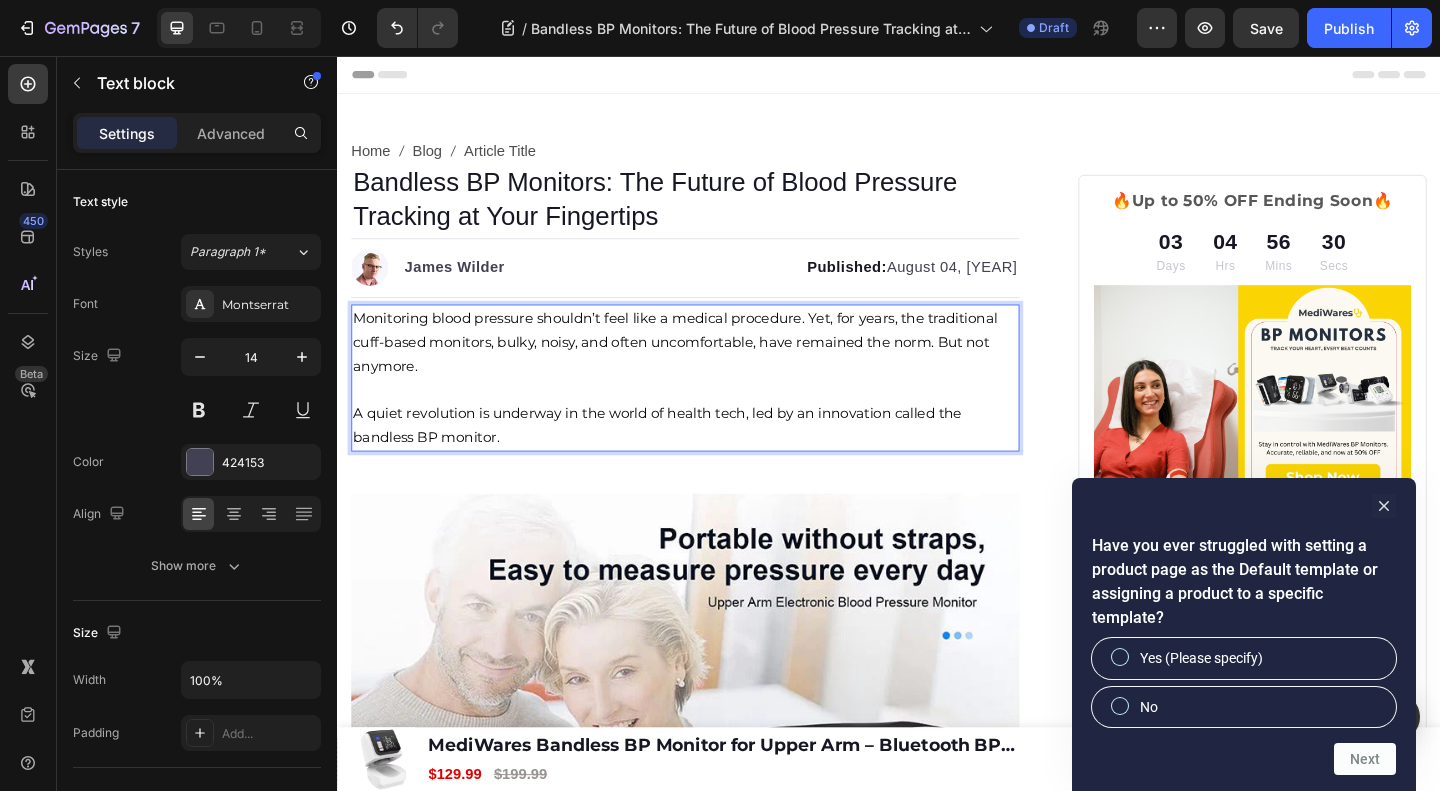 scroll, scrollTop: 266, scrollLeft: 0, axis: vertical 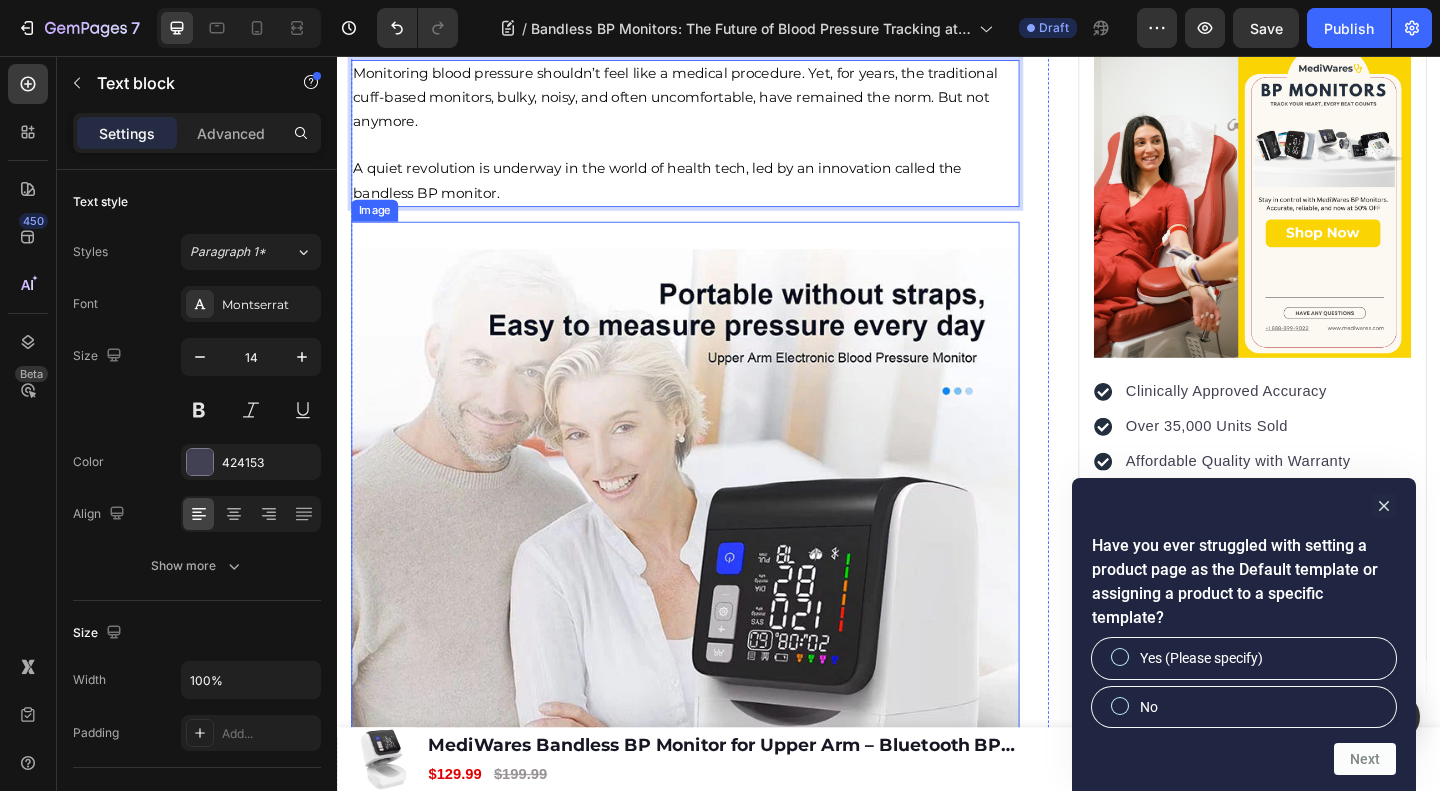 click at bounding box center (715, 599) 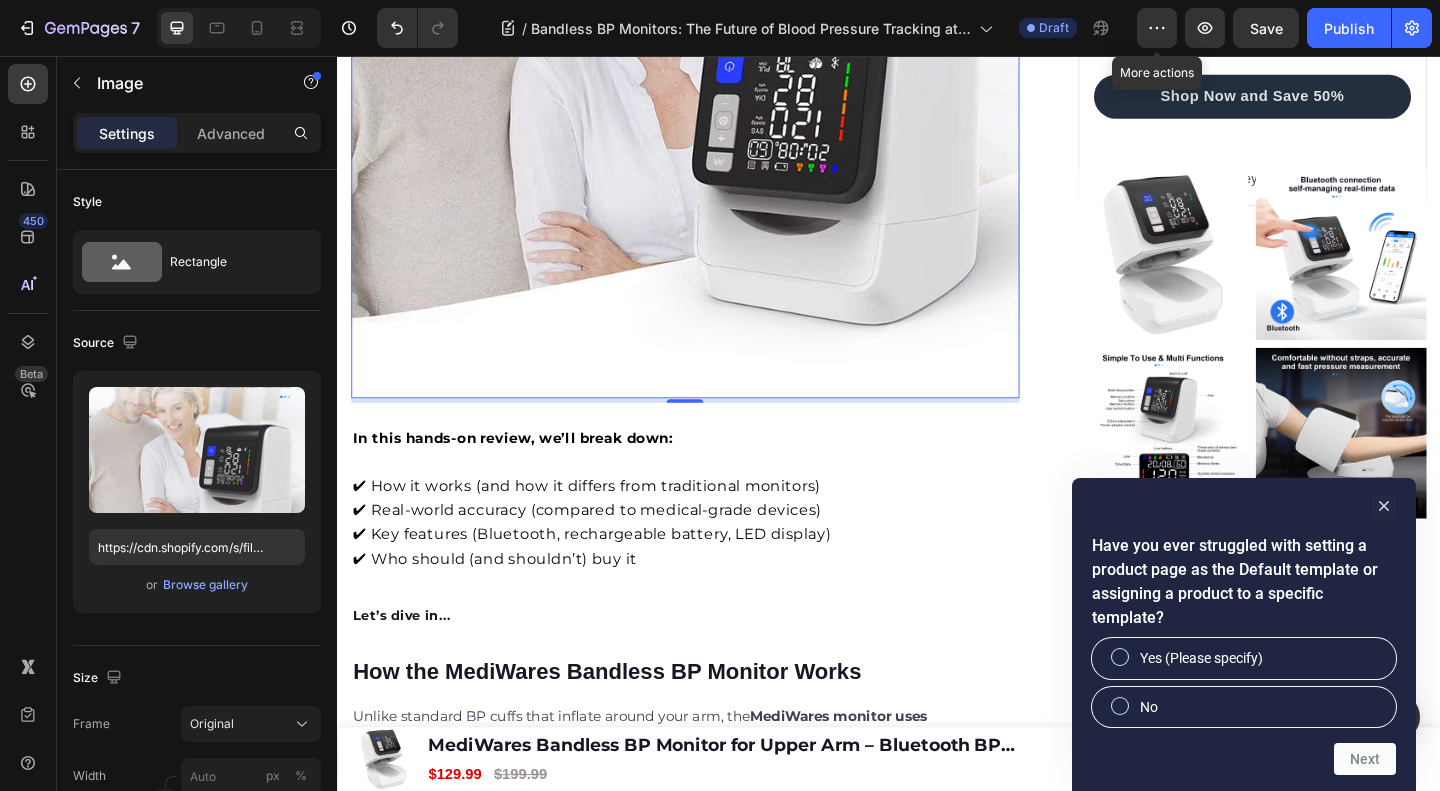 scroll, scrollTop: 1066, scrollLeft: 0, axis: vertical 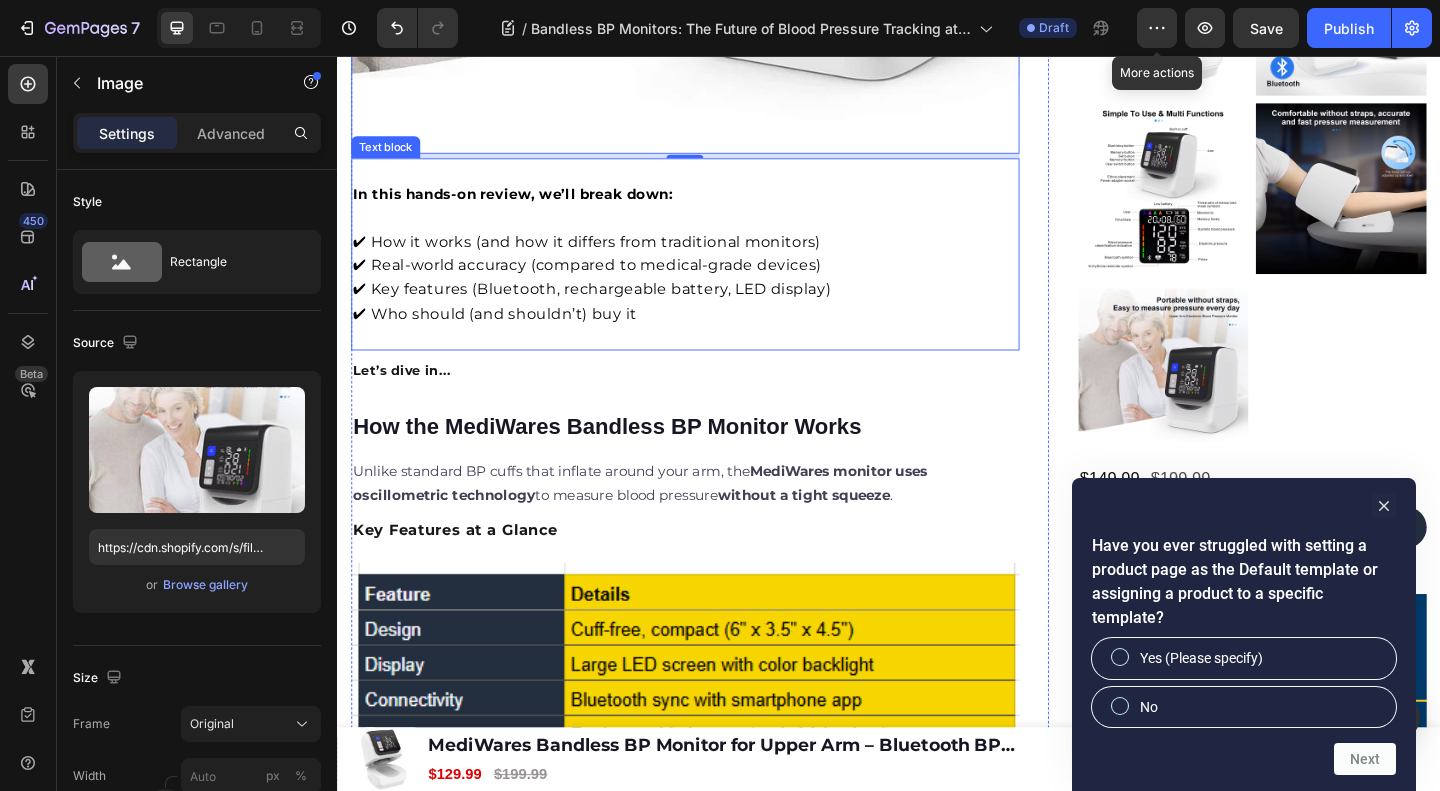 click on "✔ Real-world accuracy (compared to medical-grade devices)" at bounding box center (609, 283) 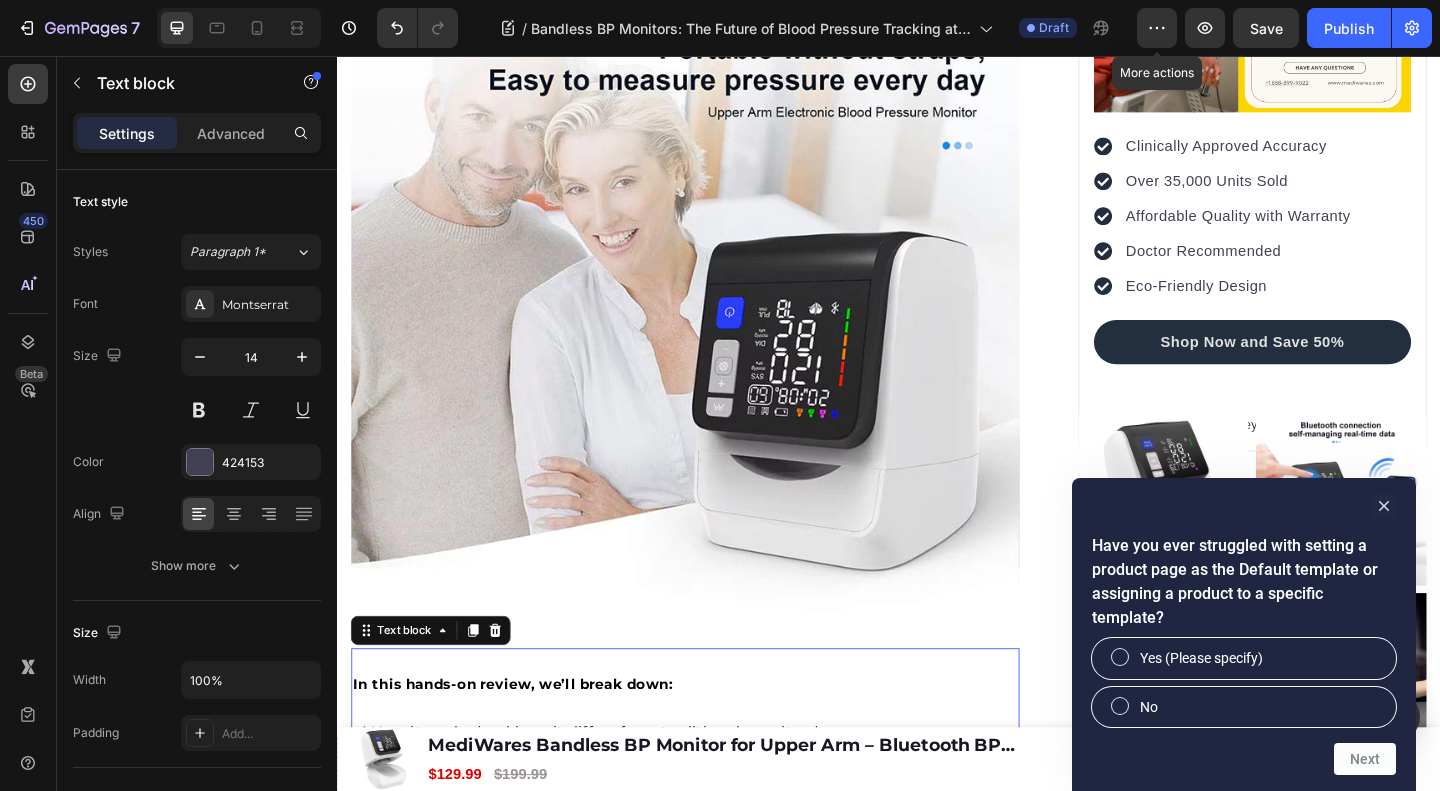 scroll, scrollTop: 800, scrollLeft: 0, axis: vertical 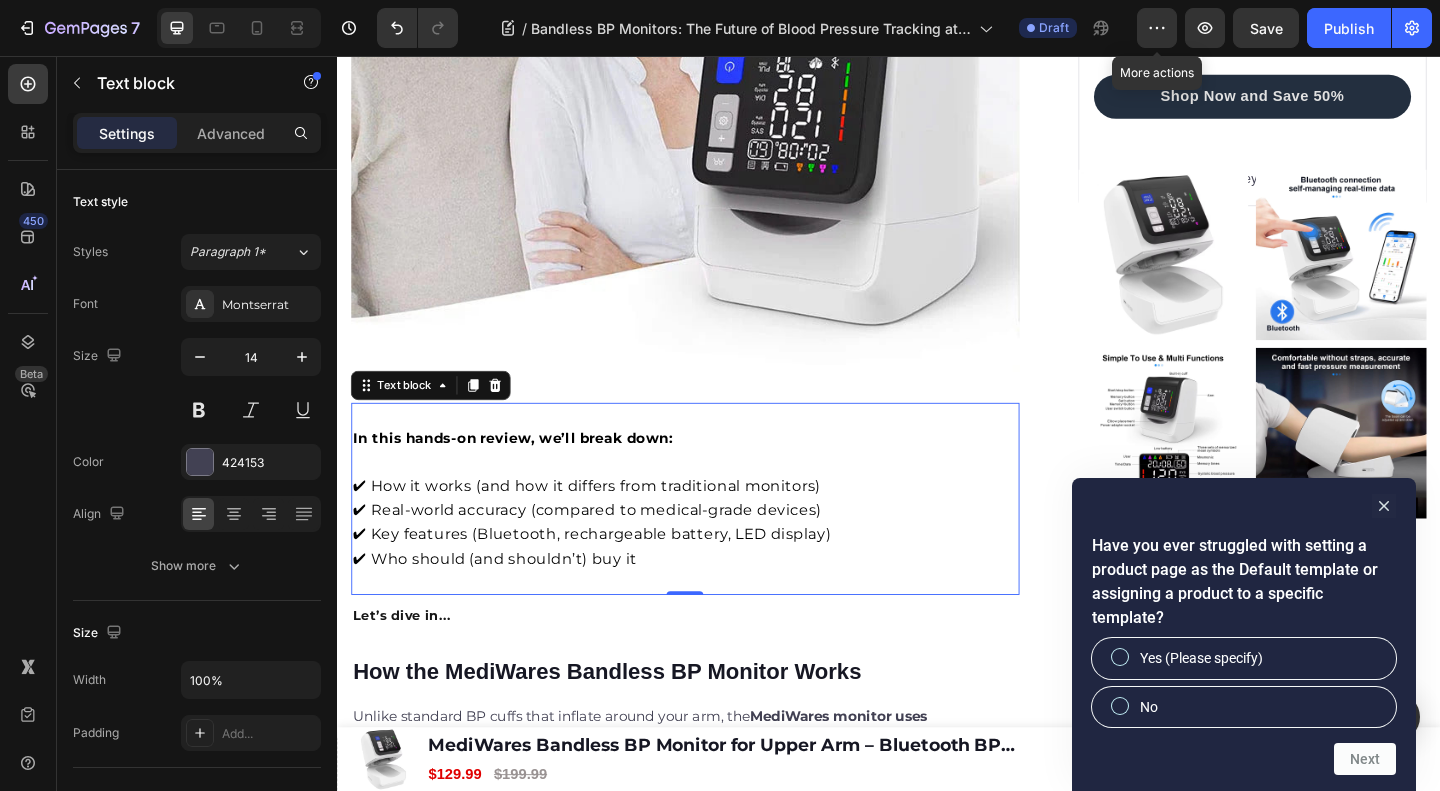 click on "✔ Key features (Bluetooth, rechargeable battery, LED display)" at bounding box center (614, 575) 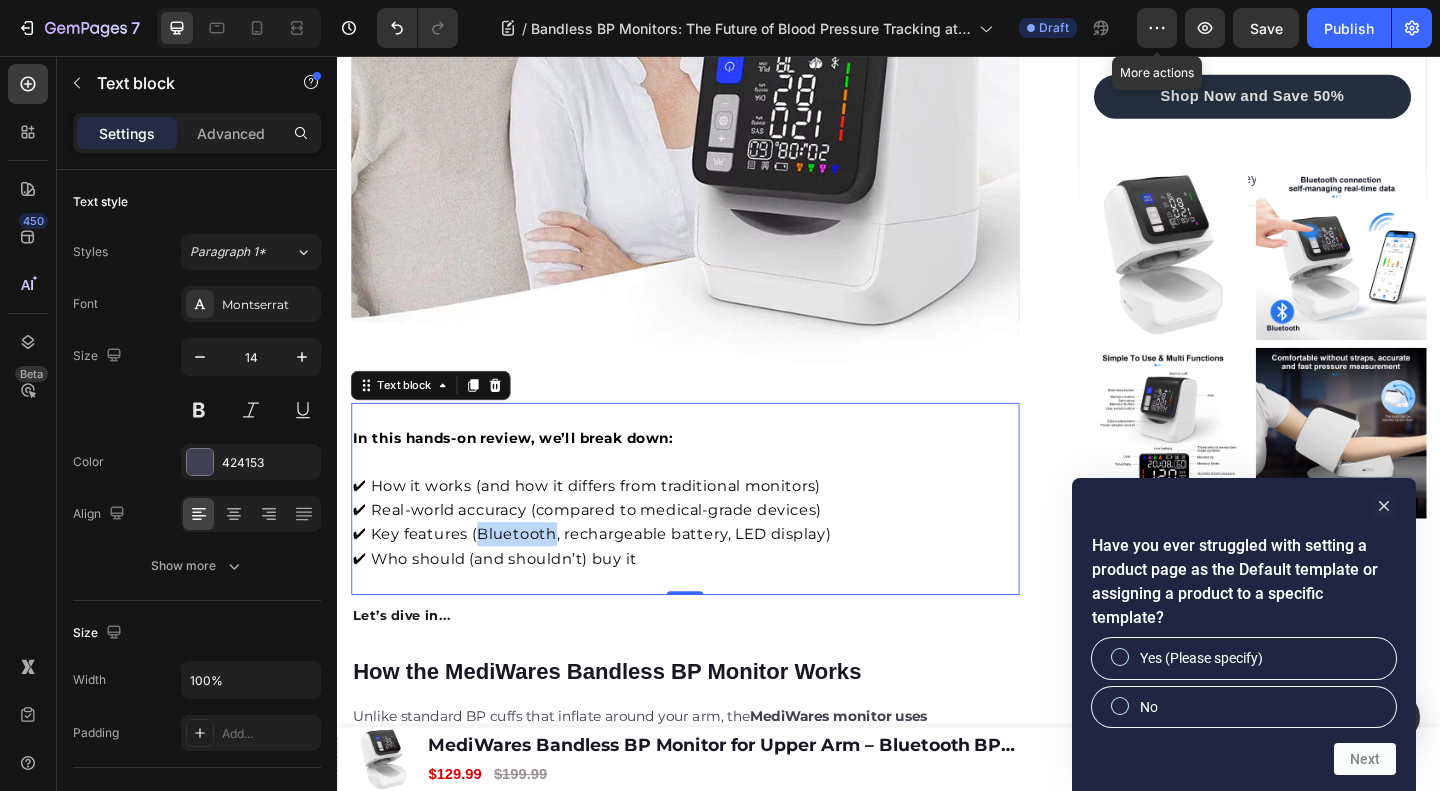 click on "✔ Key features (Bluetooth, rechargeable battery, LED display)" at bounding box center [614, 575] 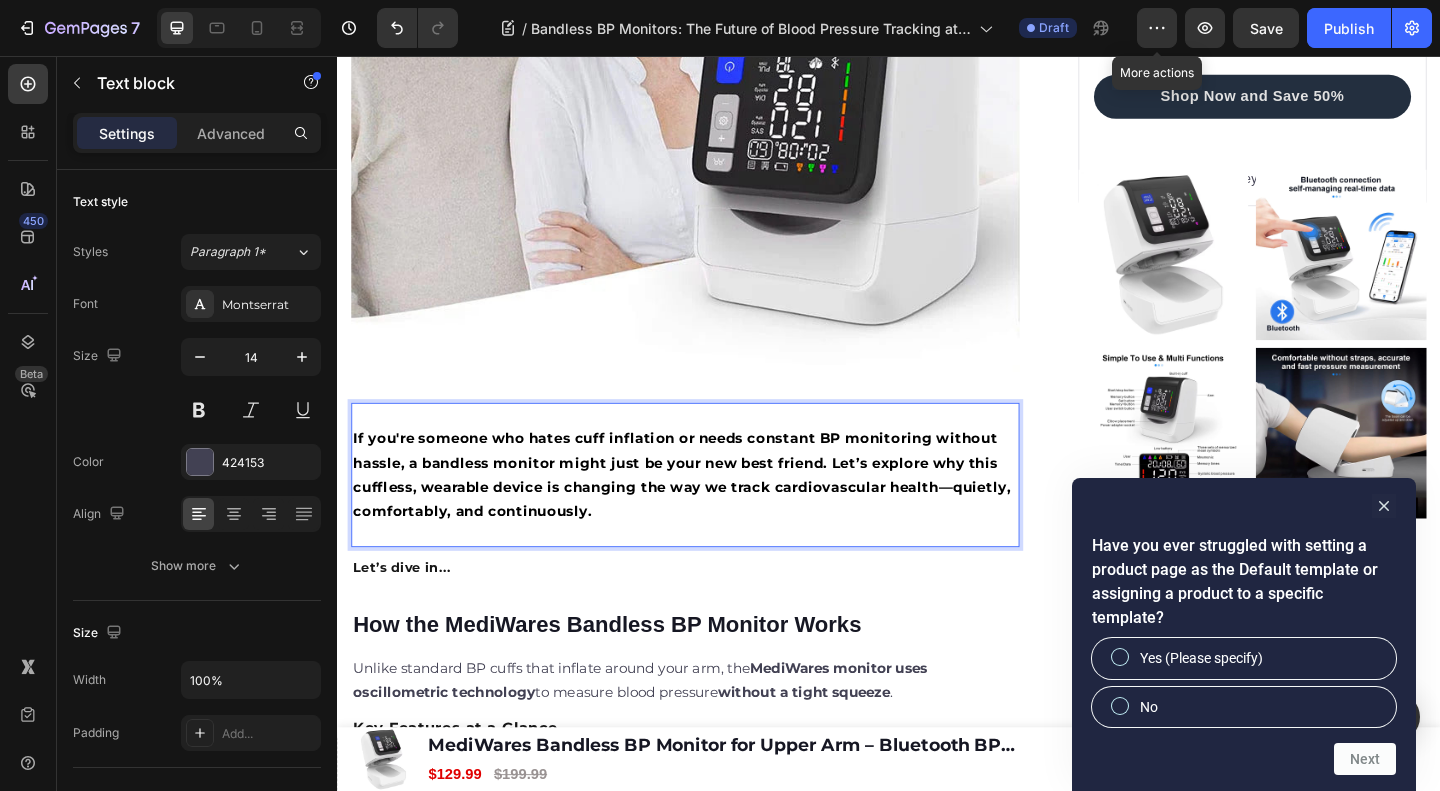 click on "If you're someone who hates cuff inflation or needs constant BP monitoring without hassle, a bandless monitor might just be your new best friend. Let’s explore why this cuffless, wearable device is changing the way we track cardiovascular health—quietly, comfortably, and continuously." at bounding box center (715, 511) 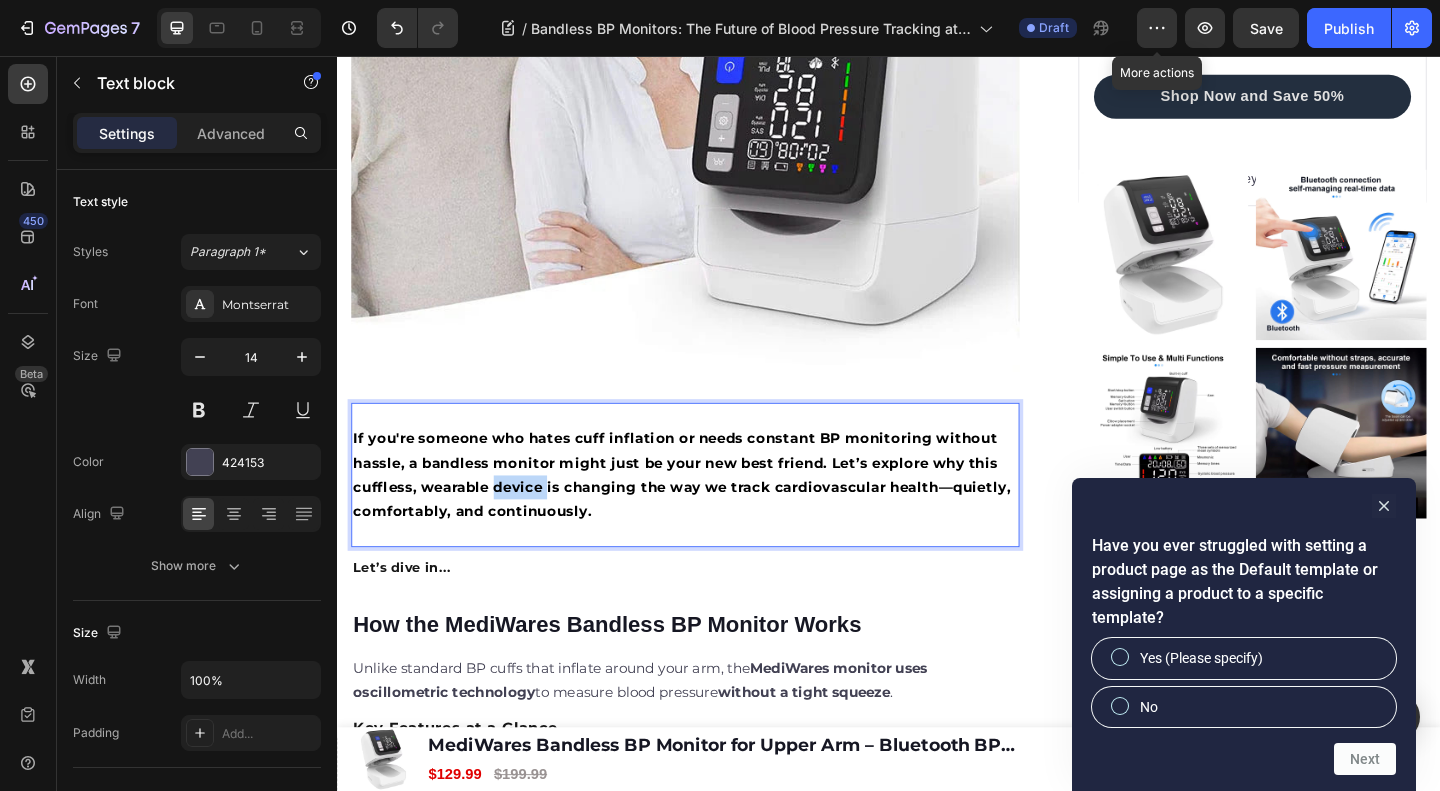 click on "If you're someone who hates cuff inflation or needs constant BP monitoring without hassle, a bandless monitor might just be your new best friend. Let’s explore why this cuffless, wearable device is changing the way we track cardiovascular health—quietly, comfortably, and continuously." at bounding box center [715, 511] 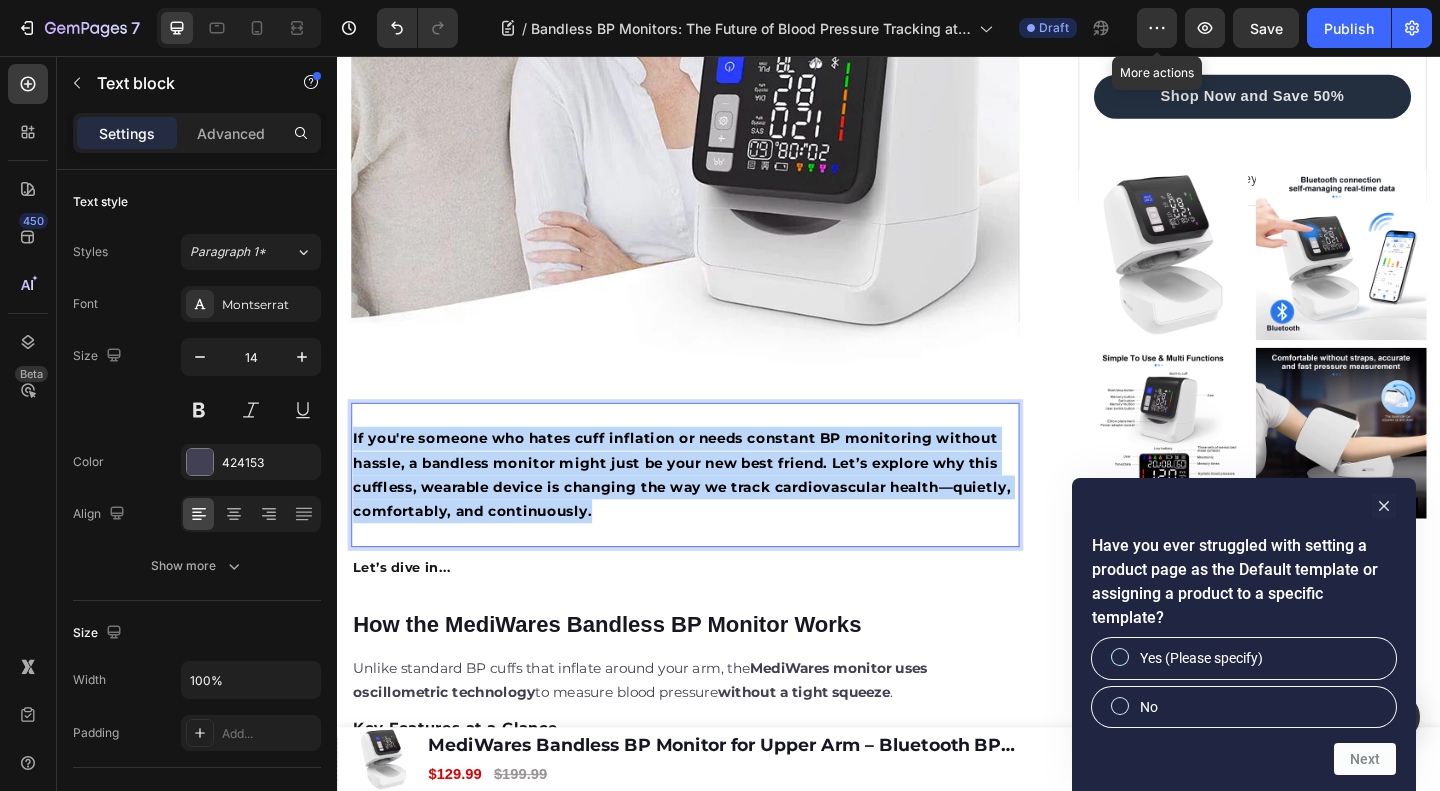 click on "If you're someone who hates cuff inflation or needs constant BP monitoring without hassle, a bandless monitor might just be your new best friend. Let’s explore why this cuffless, wearable device is changing the way we track cardiovascular health—quietly, comfortably, and continuously." at bounding box center [715, 511] 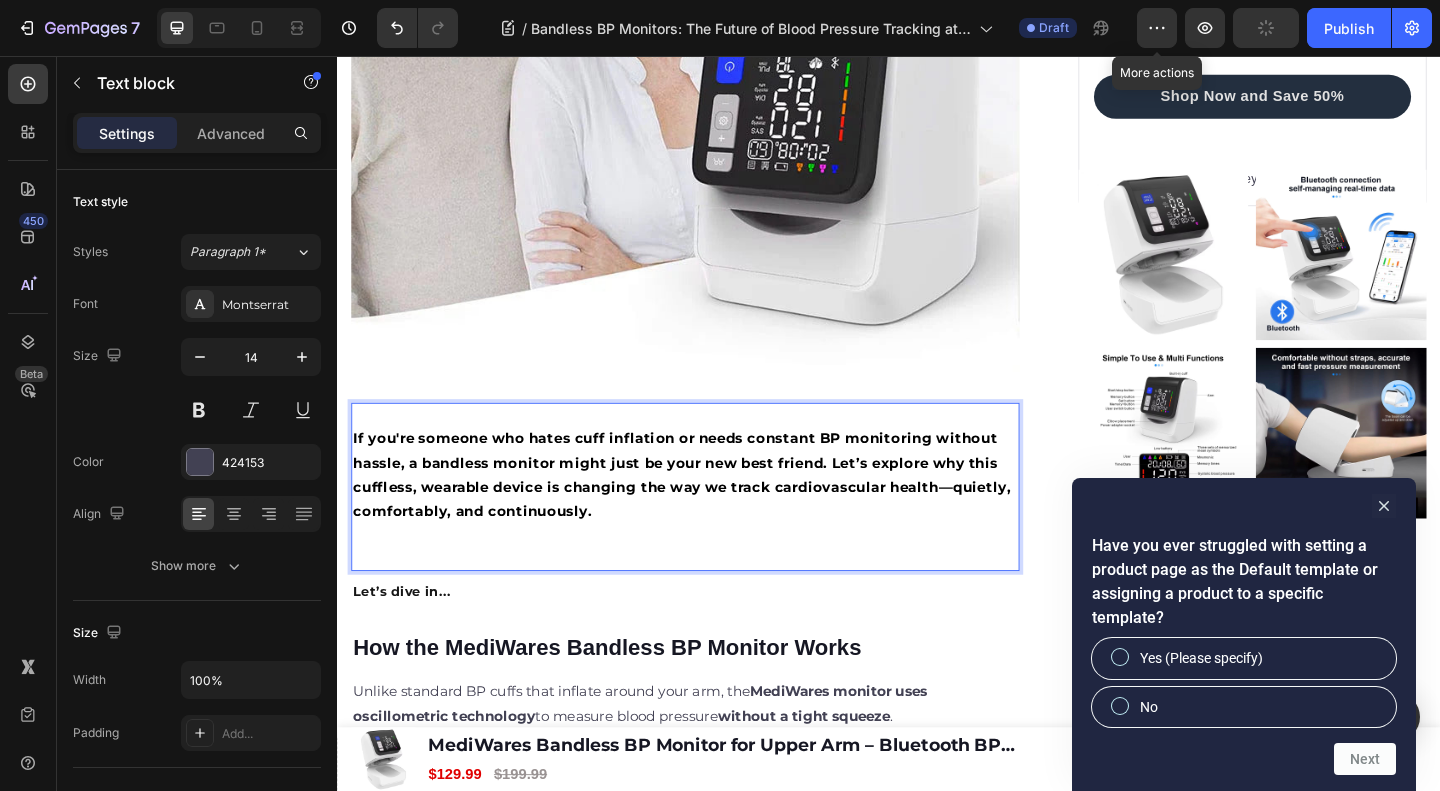 click on "If you're someone who hates cuff inflation or needs constant BP monitoring without hassle, a bandless monitor might just be your new best friend. Let’s explore why this cuffless, wearable device is changing the way we track cardiovascular health—quietly, comfortably, and continuously." at bounding box center (712, 511) 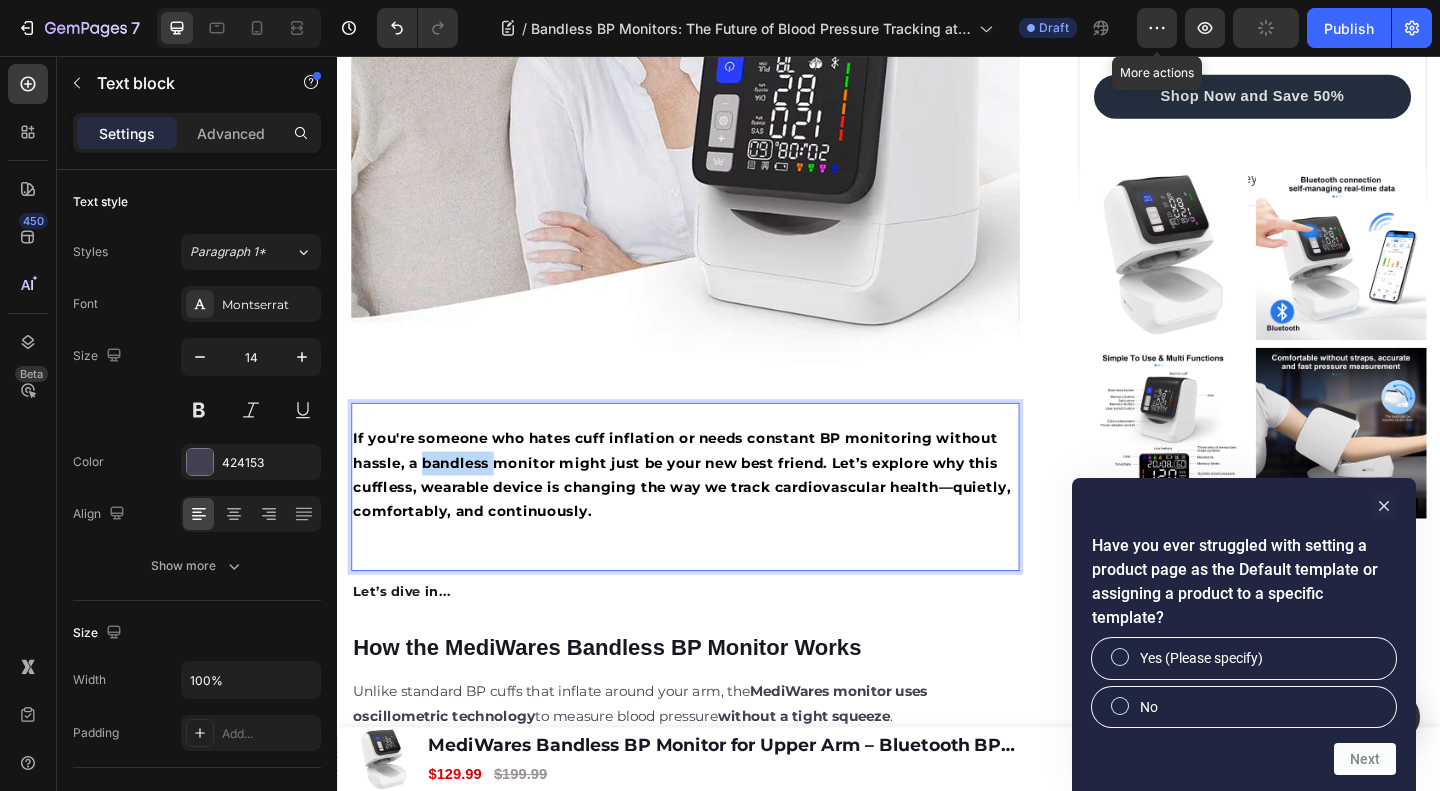 click on "If you're someone who hates cuff inflation or needs constant BP monitoring without hassle, a bandless monitor might just be your new best friend. Let’s explore why this cuffless, wearable device is changing the way we track cardiovascular health—quietly, comfortably, and continuously." at bounding box center (712, 511) 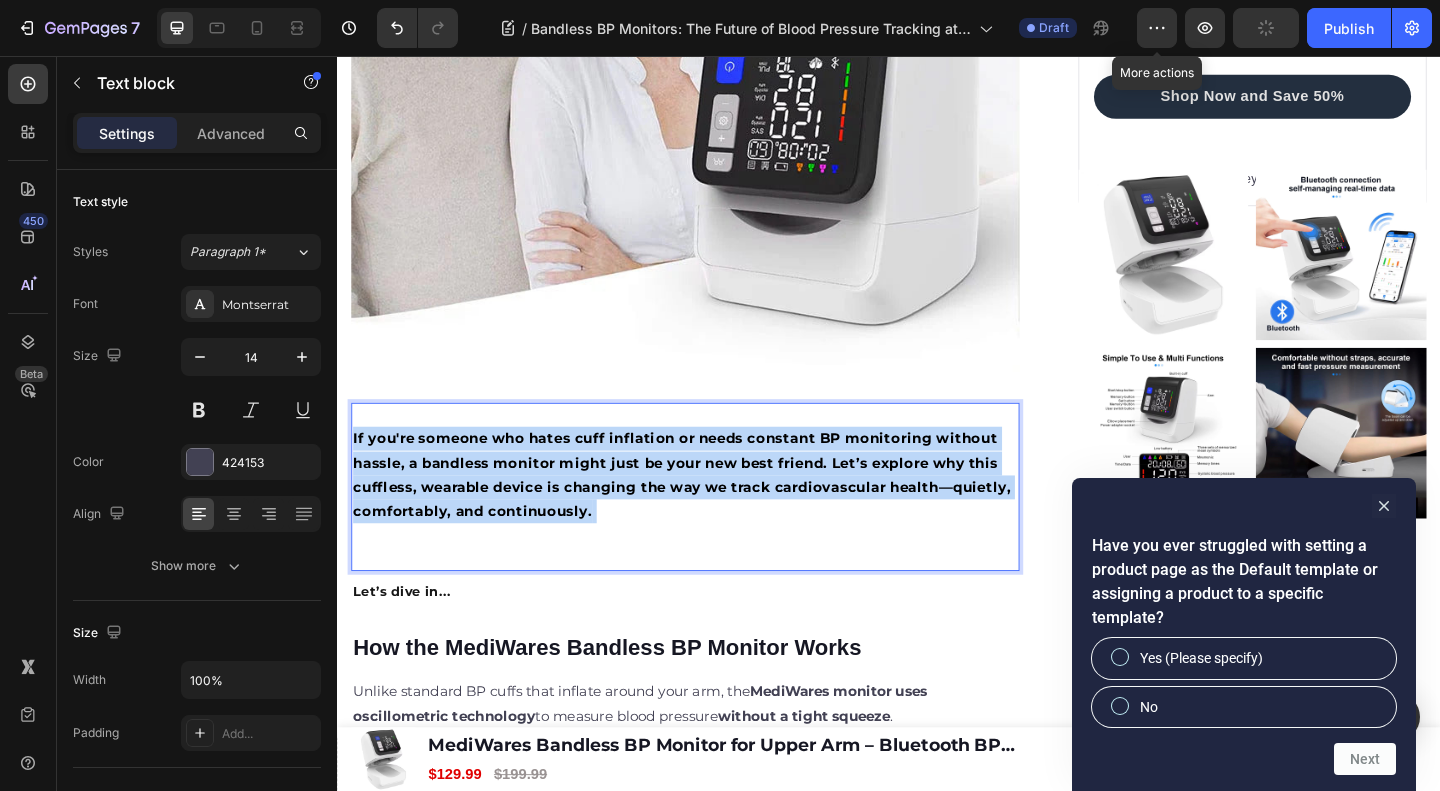click on "If you're someone who hates cuff inflation or needs constant BP monitoring without hassle, a bandless monitor might just be your new best friend. Let’s explore why this cuffless, wearable device is changing the way we track cardiovascular health—quietly, comfortably, and continuously." at bounding box center (712, 511) 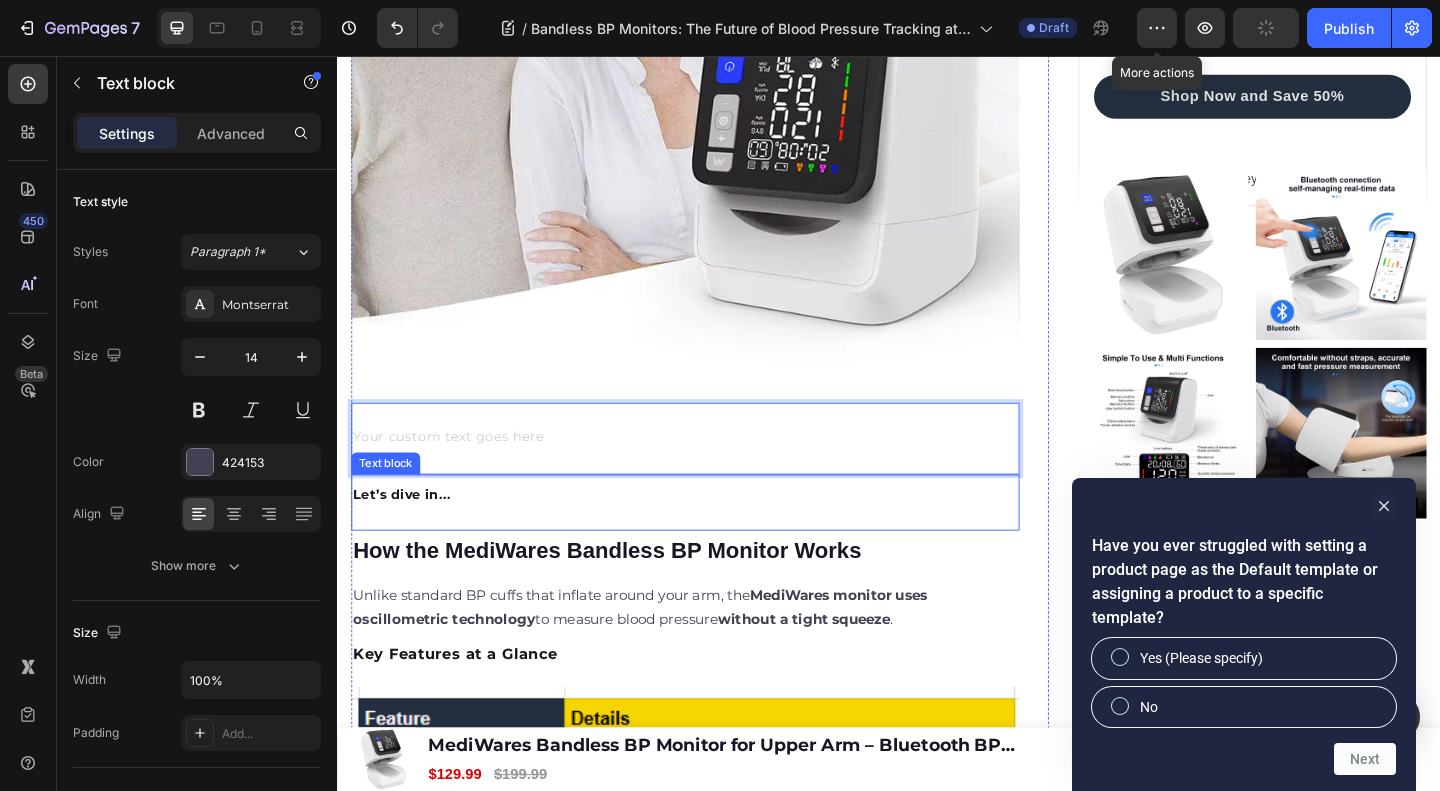 click on "Let’s dive in... Text block" at bounding box center [715, 541] 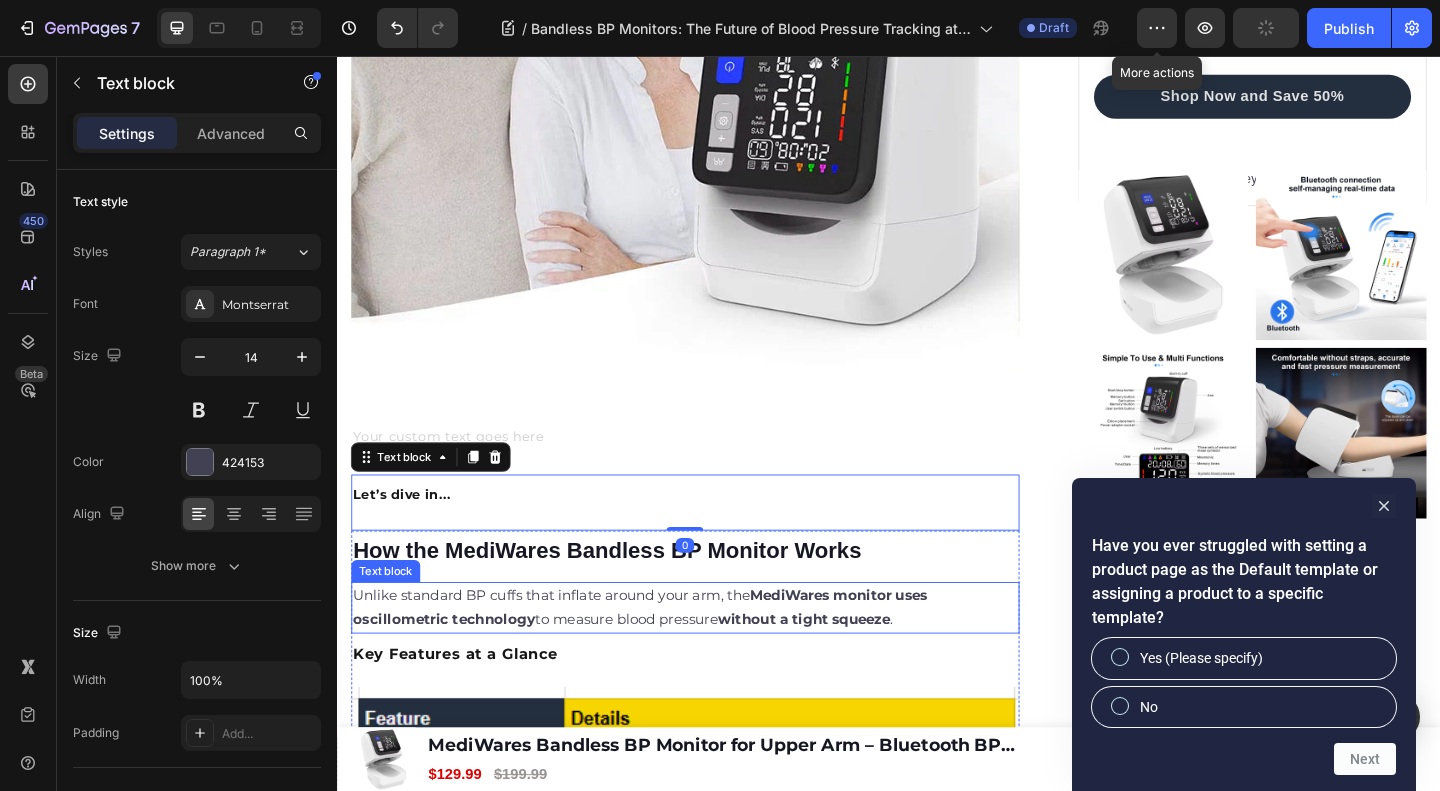 click on "Unlike standard BP cuffs that inflate around your arm, the  MediWares monitor uses oscillometric technology  to measure blood pressure  without a tight squeeze ." at bounding box center (666, 655) 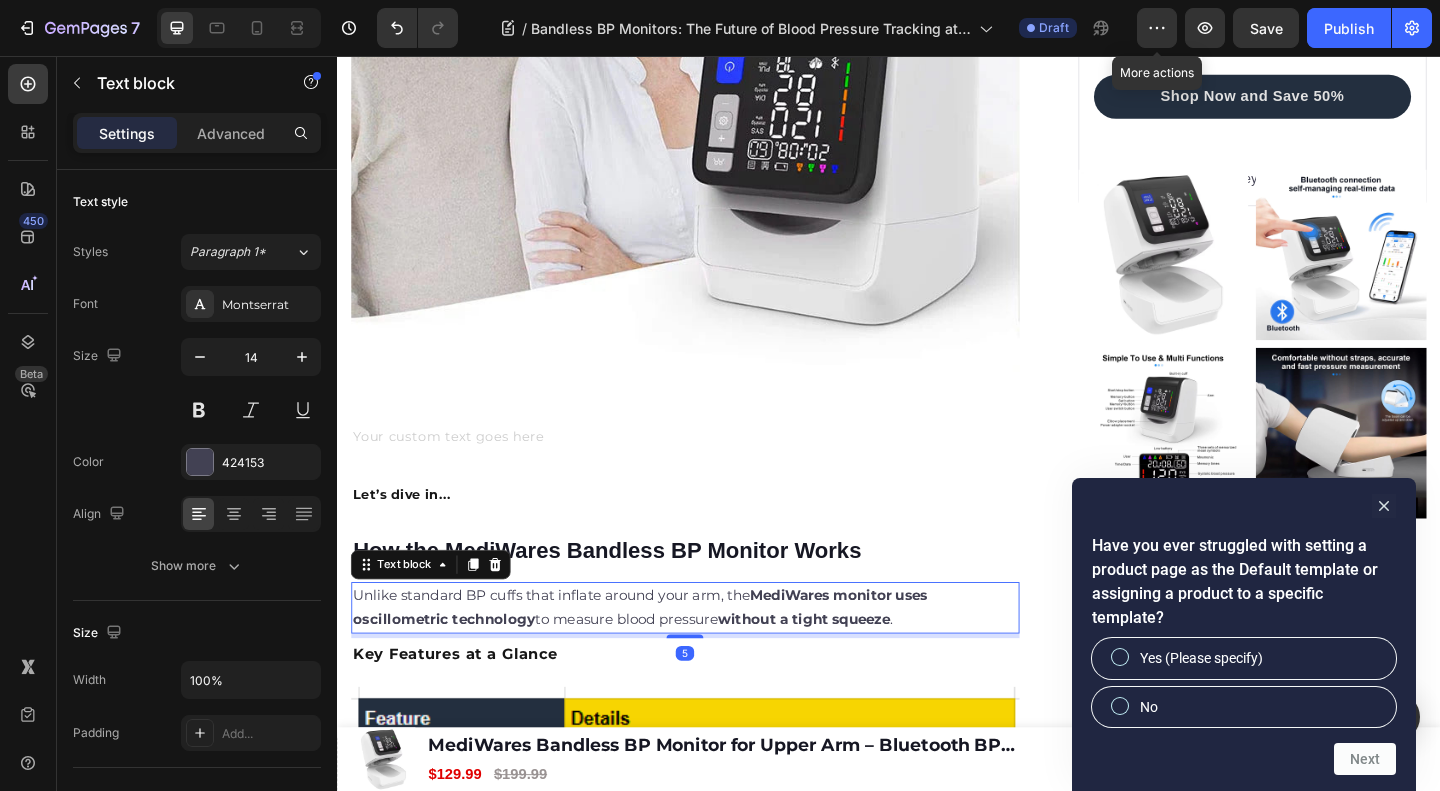 click on "How the MediWares Bandless BP Monitor Works" at bounding box center [630, 593] 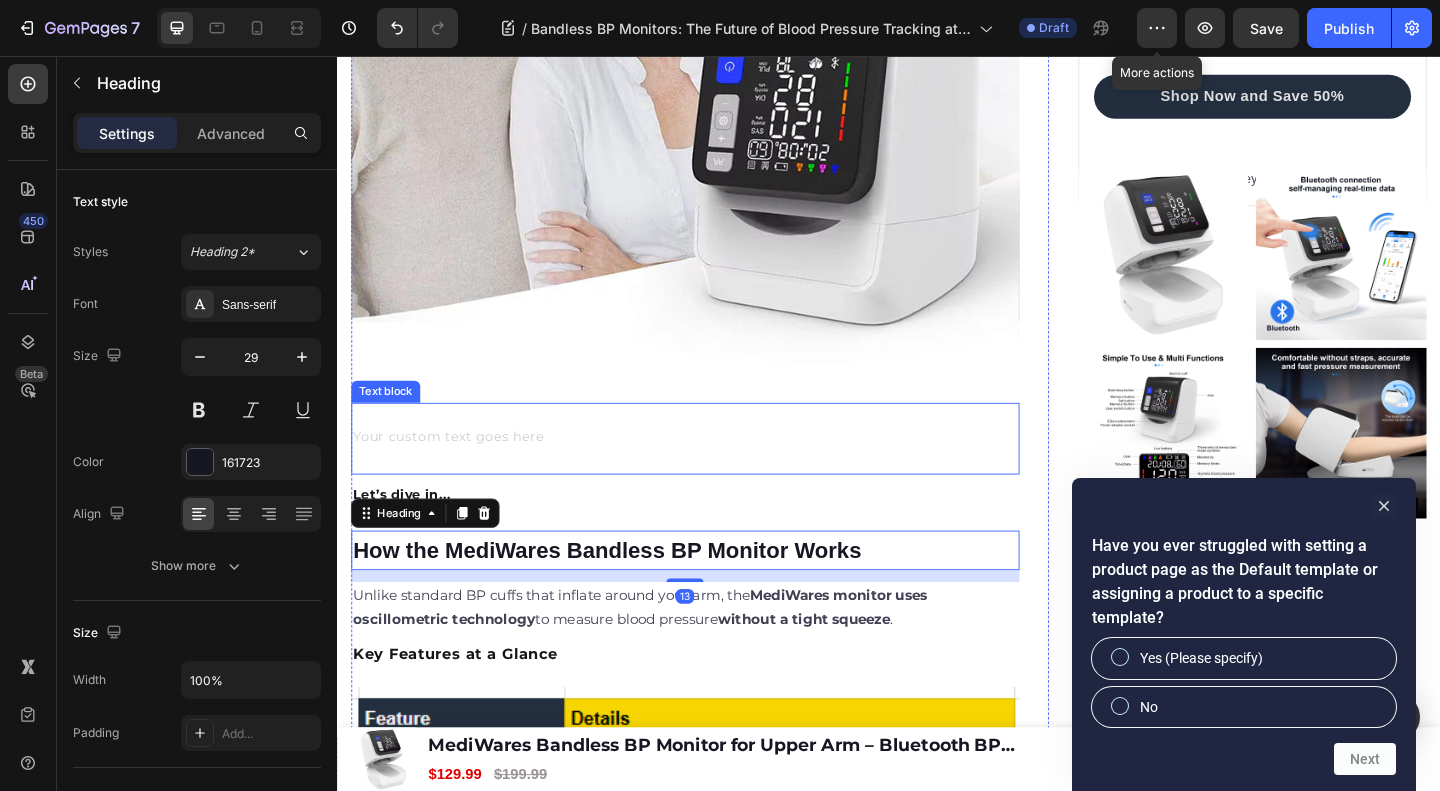 click on "Text block" at bounding box center (715, 471) 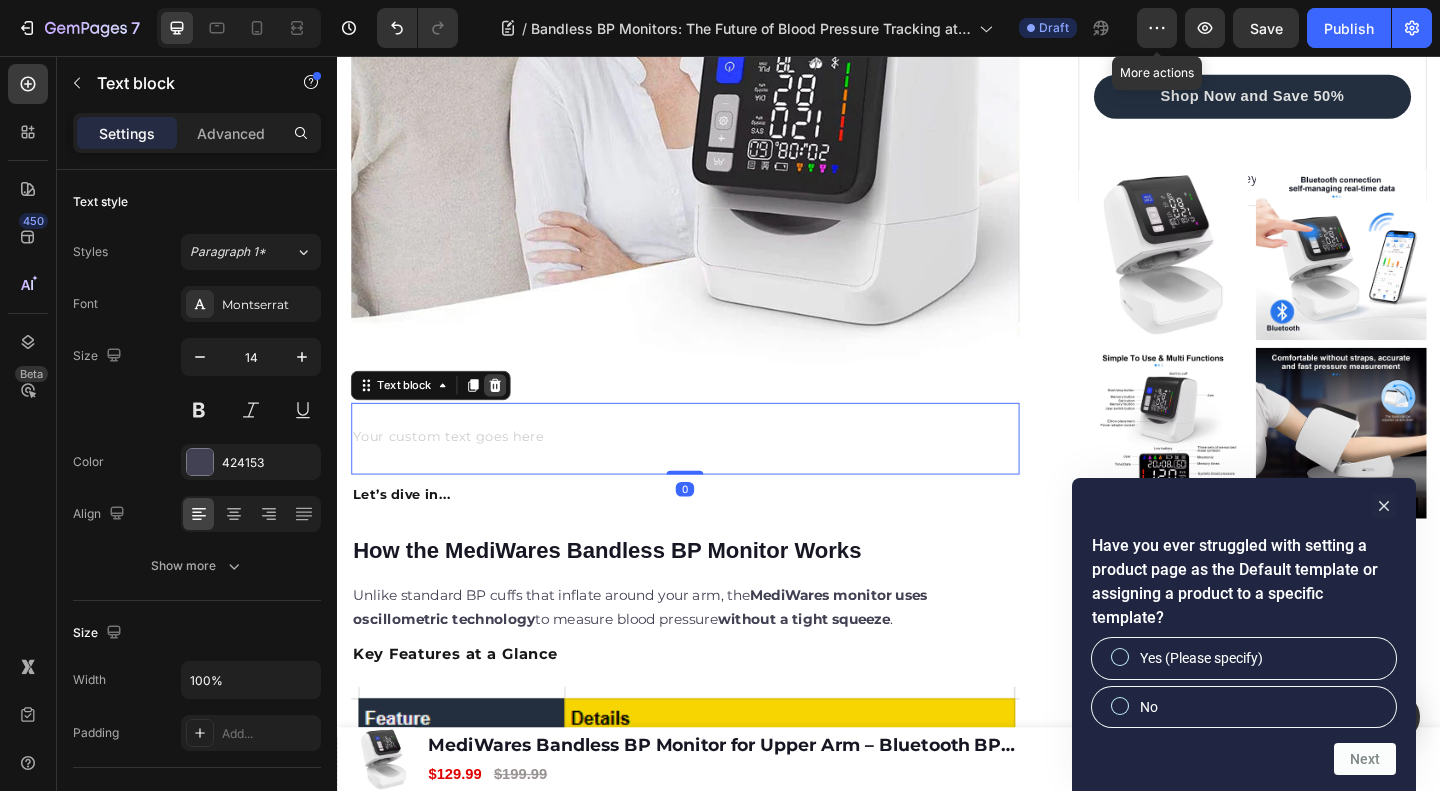 click 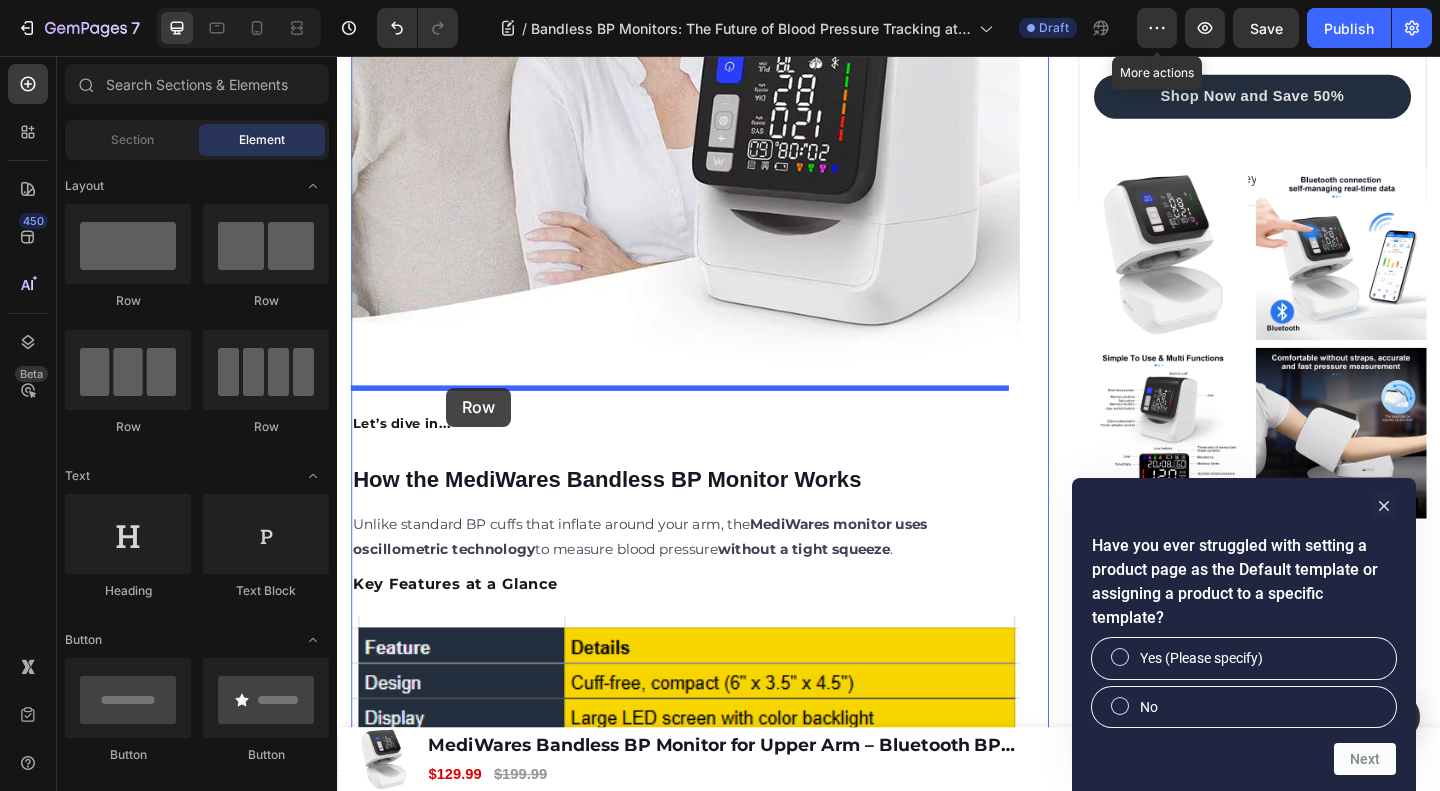 drag, startPoint x: 464, startPoint y: 311, endPoint x: 456, endPoint y: 417, distance: 106.30146 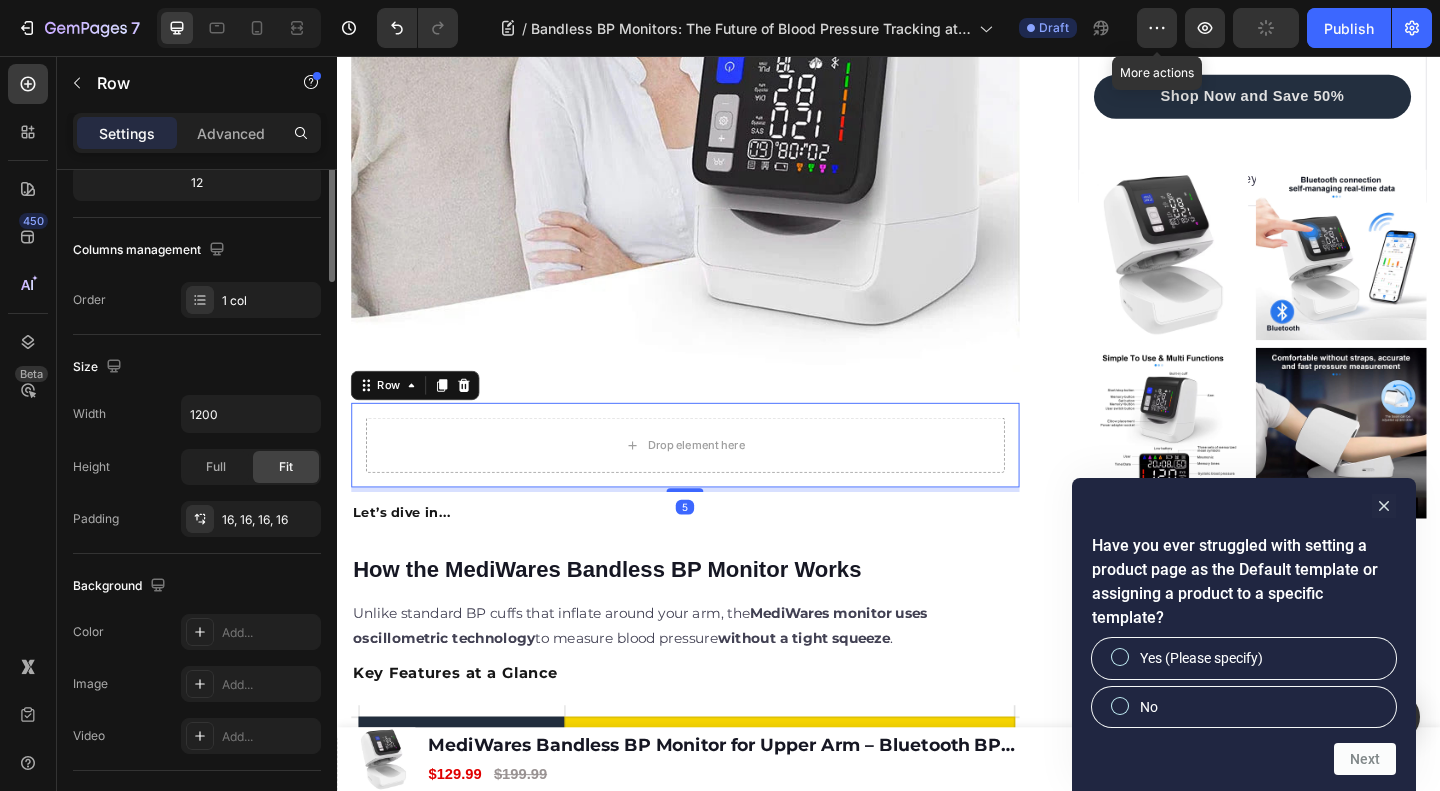 scroll, scrollTop: 0, scrollLeft: 0, axis: both 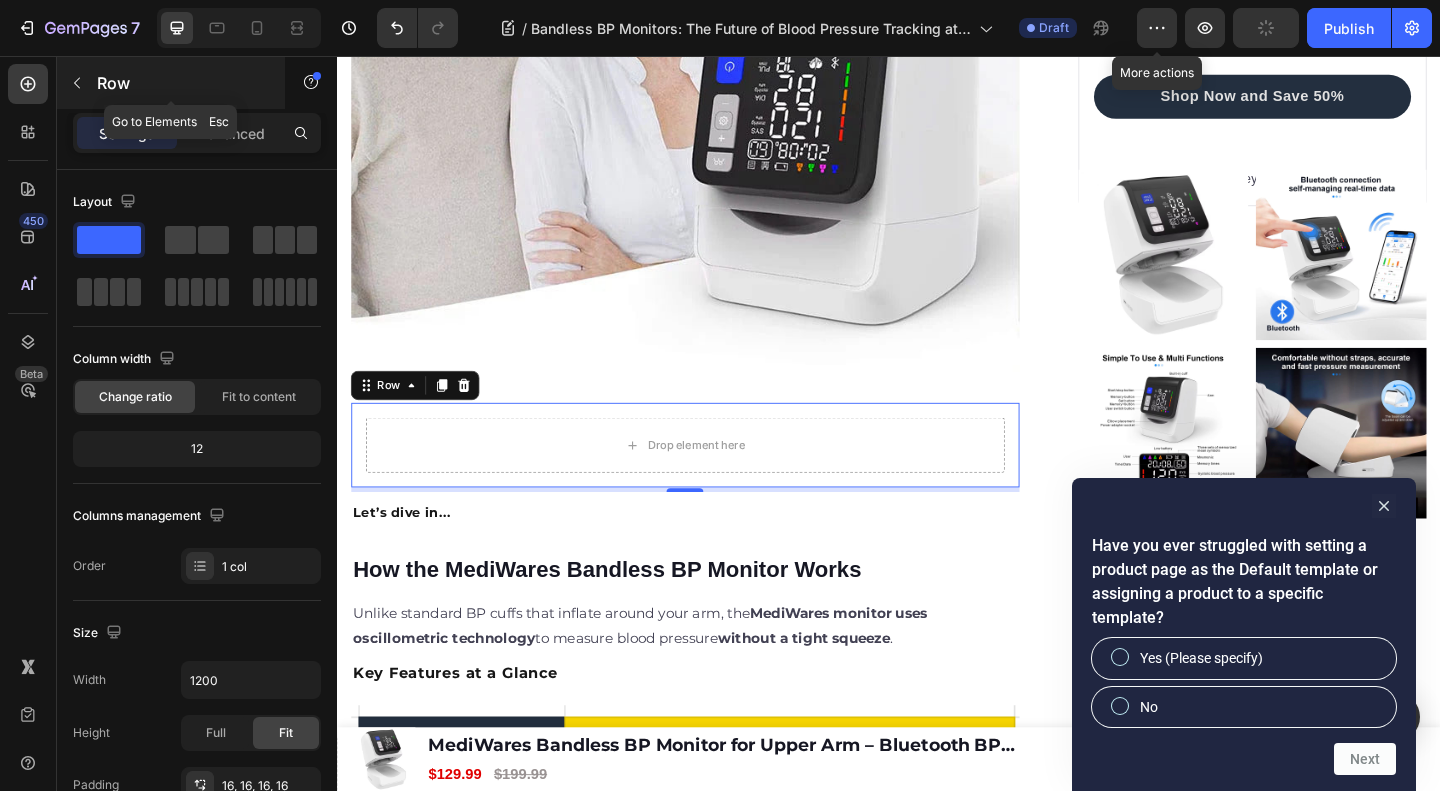 click 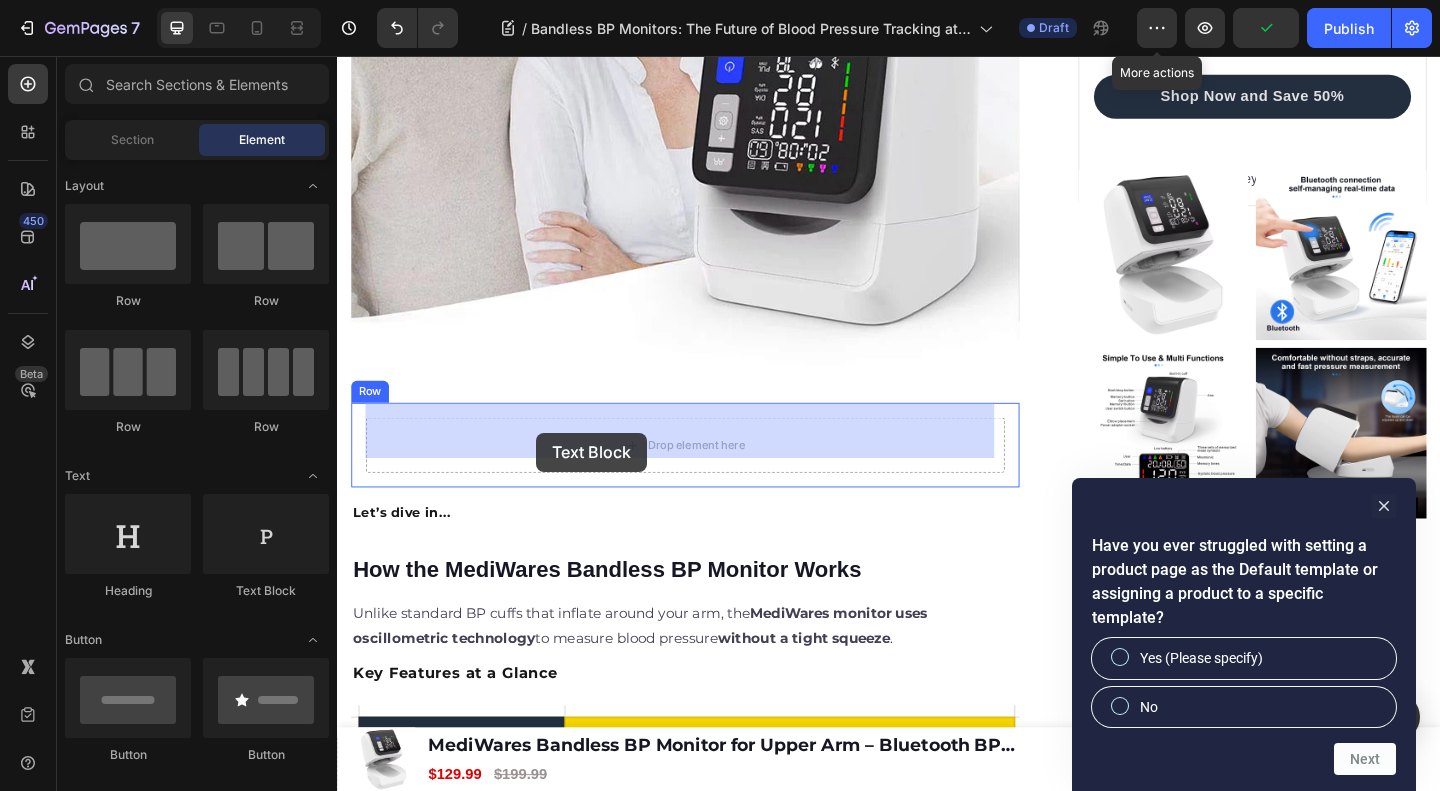 drag, startPoint x: 611, startPoint y: 590, endPoint x: 553, endPoint y: 466, distance: 136.89412 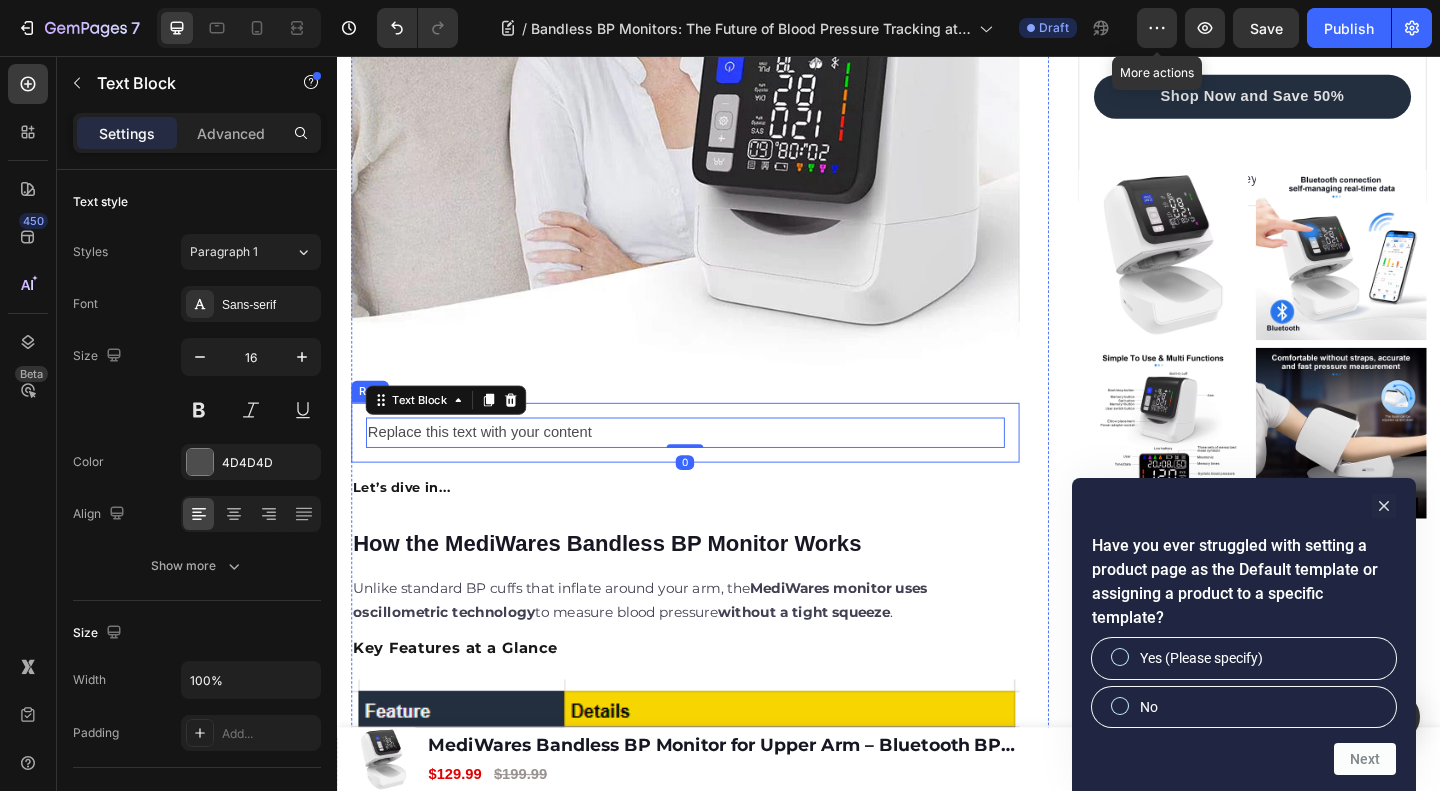 click on "Replace this text with your content" at bounding box center [715, 465] 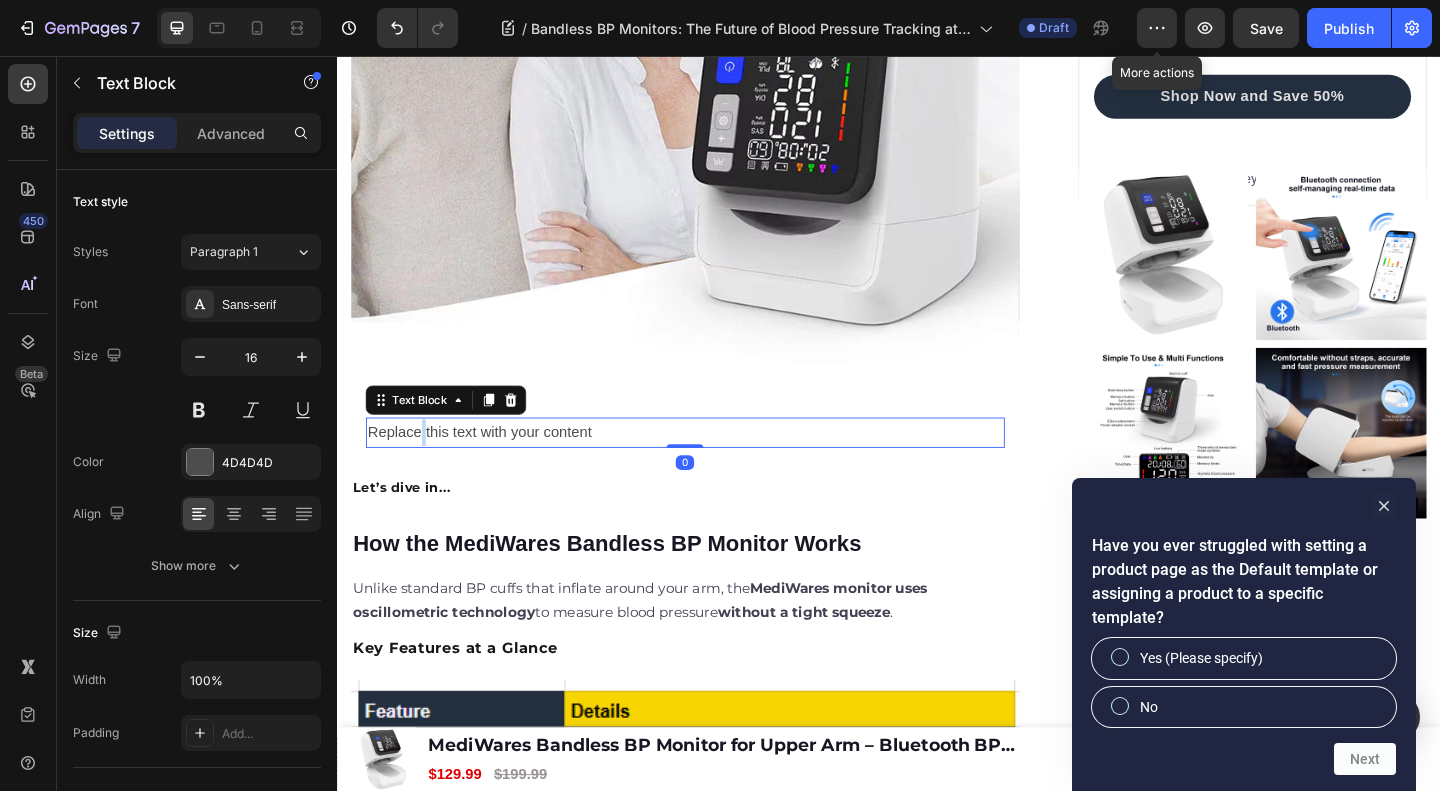 click on "Replace this text with your content" at bounding box center [715, 465] 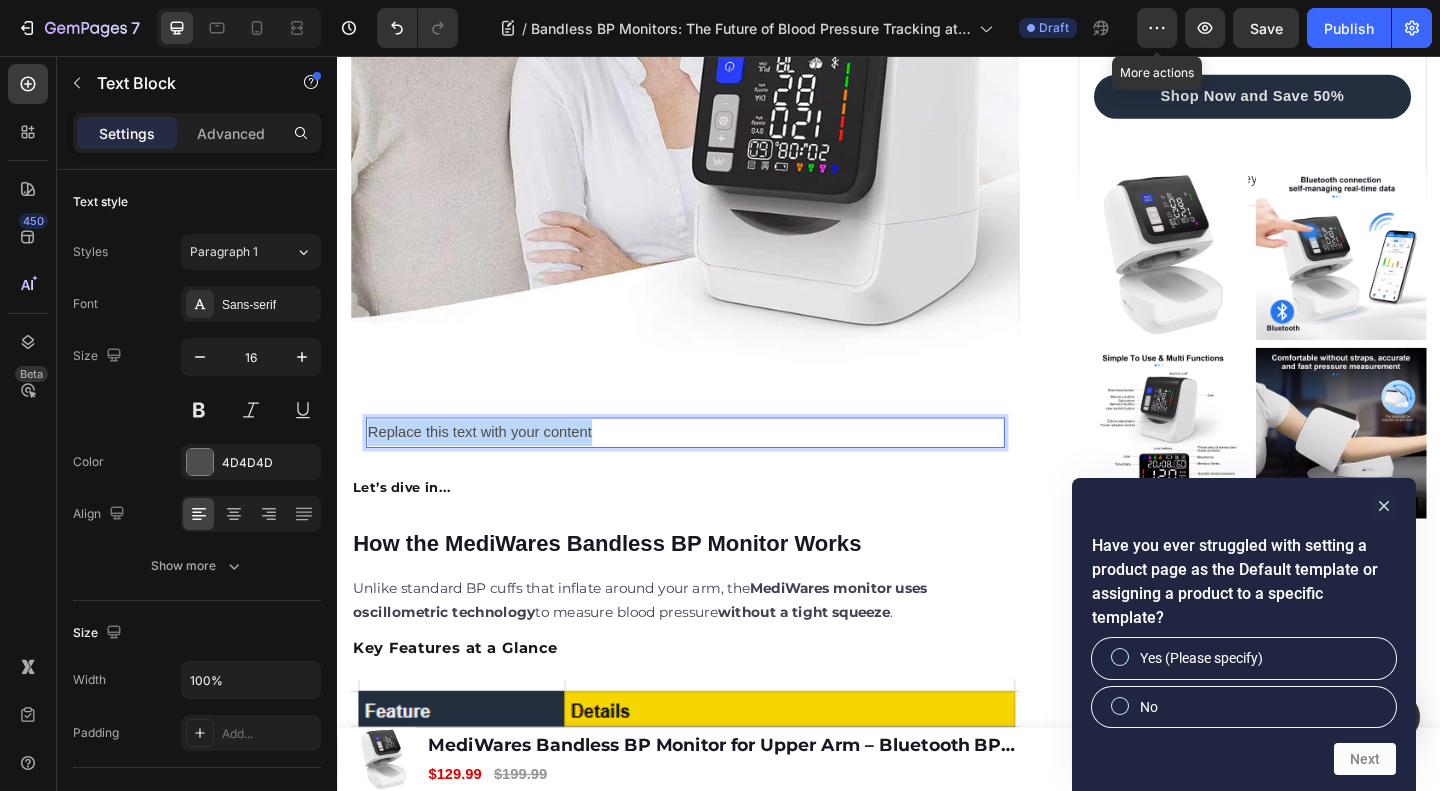 click on "Replace this text with your content" at bounding box center (715, 465) 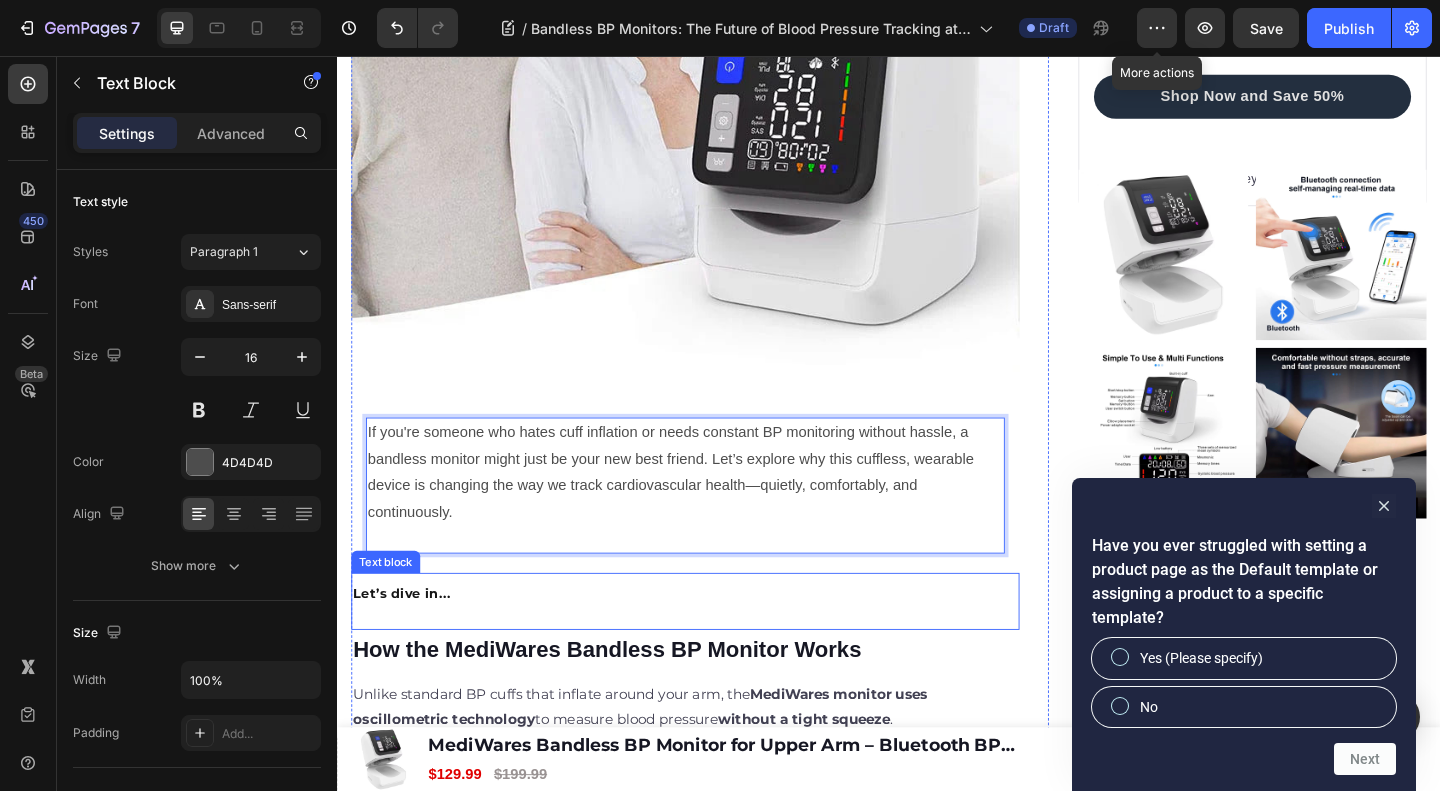 click on "How the MediWares Bandless BP Monitor Works" at bounding box center [715, 701] 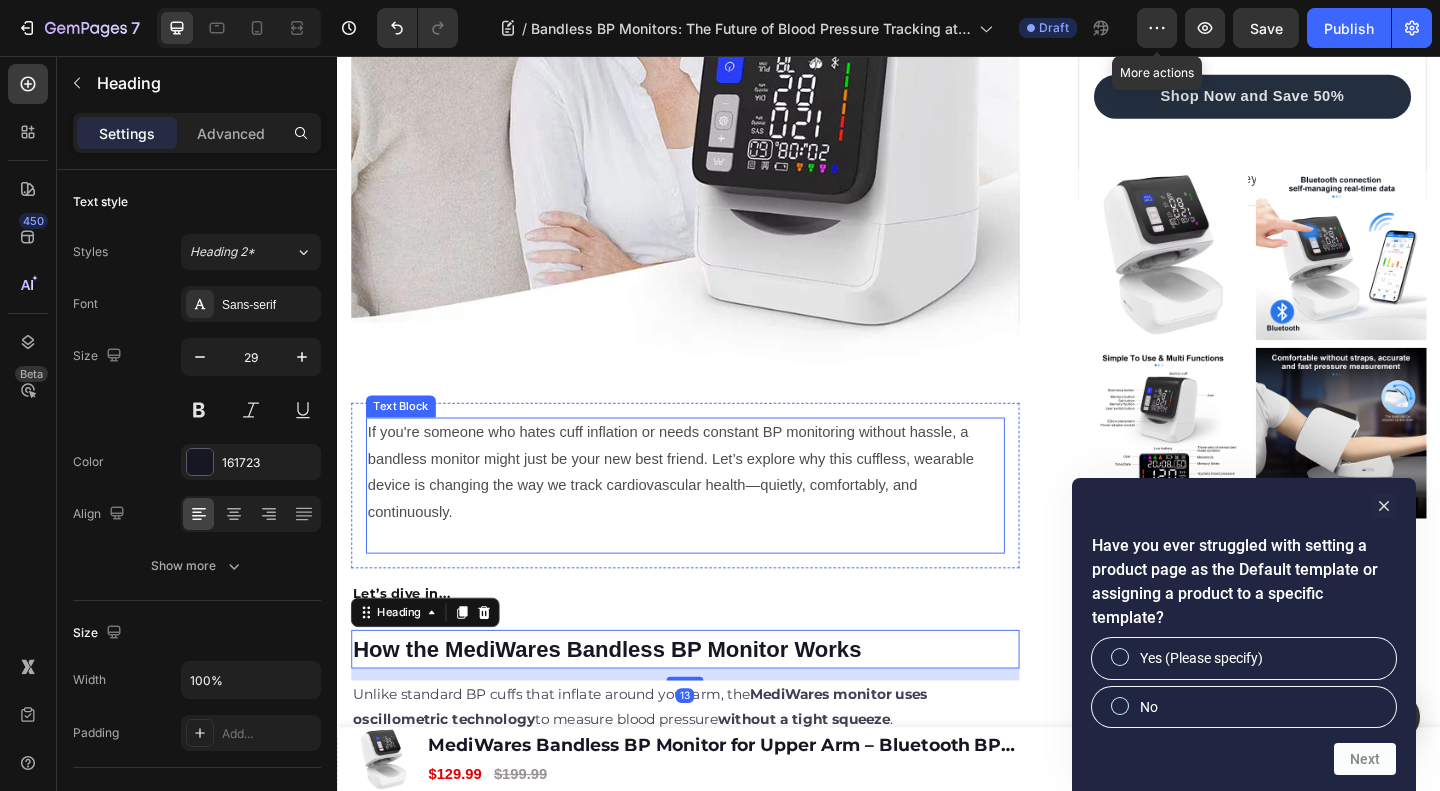 click on "If you're someone who hates cuff inflation or needs constant BP monitoring without hassle, a bandless monitor might just be your new best friend. Let’s explore why this cuffless, wearable device is changing the way we track cardiovascular health—quietly, comfortably, and continuously." at bounding box center (715, 523) 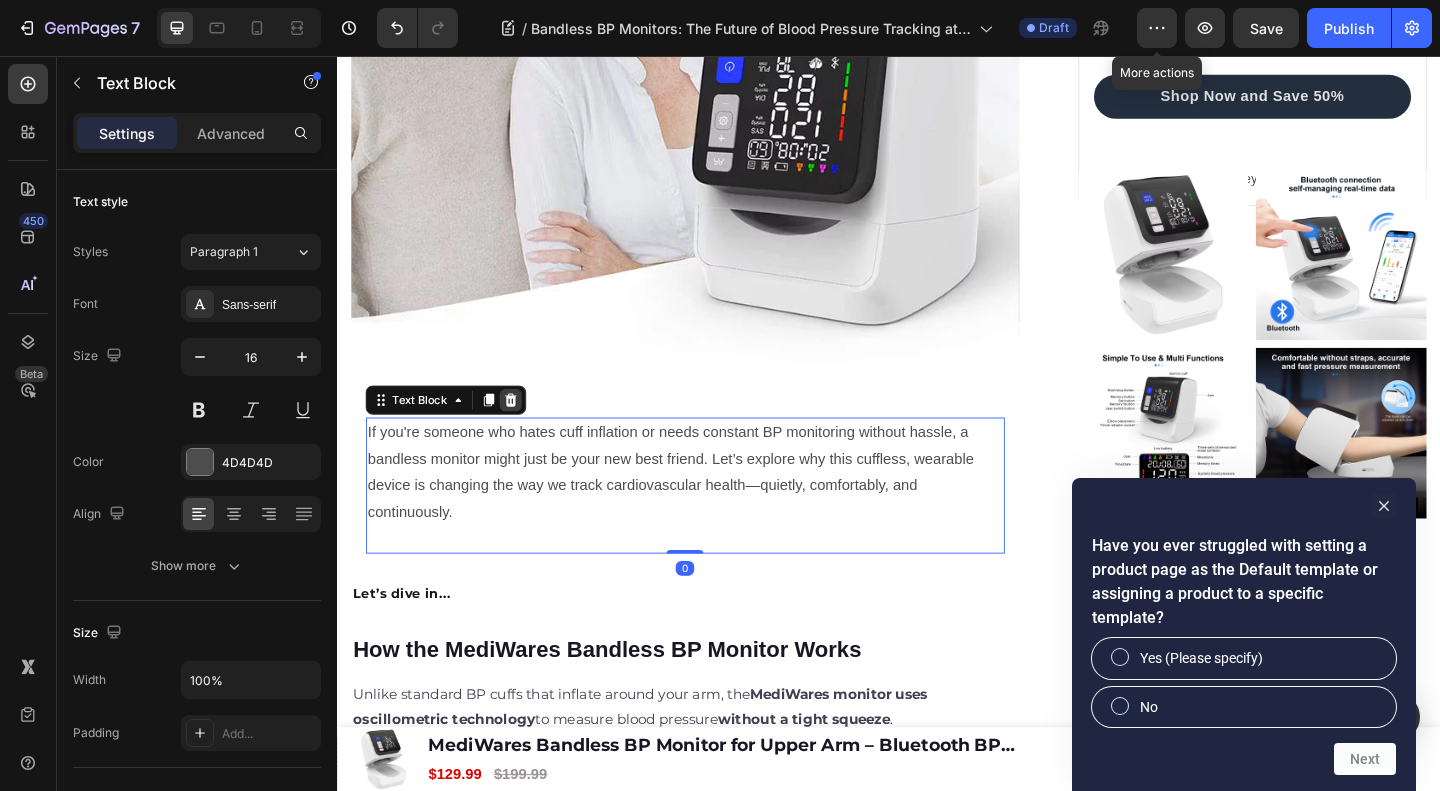 click at bounding box center (526, 430) 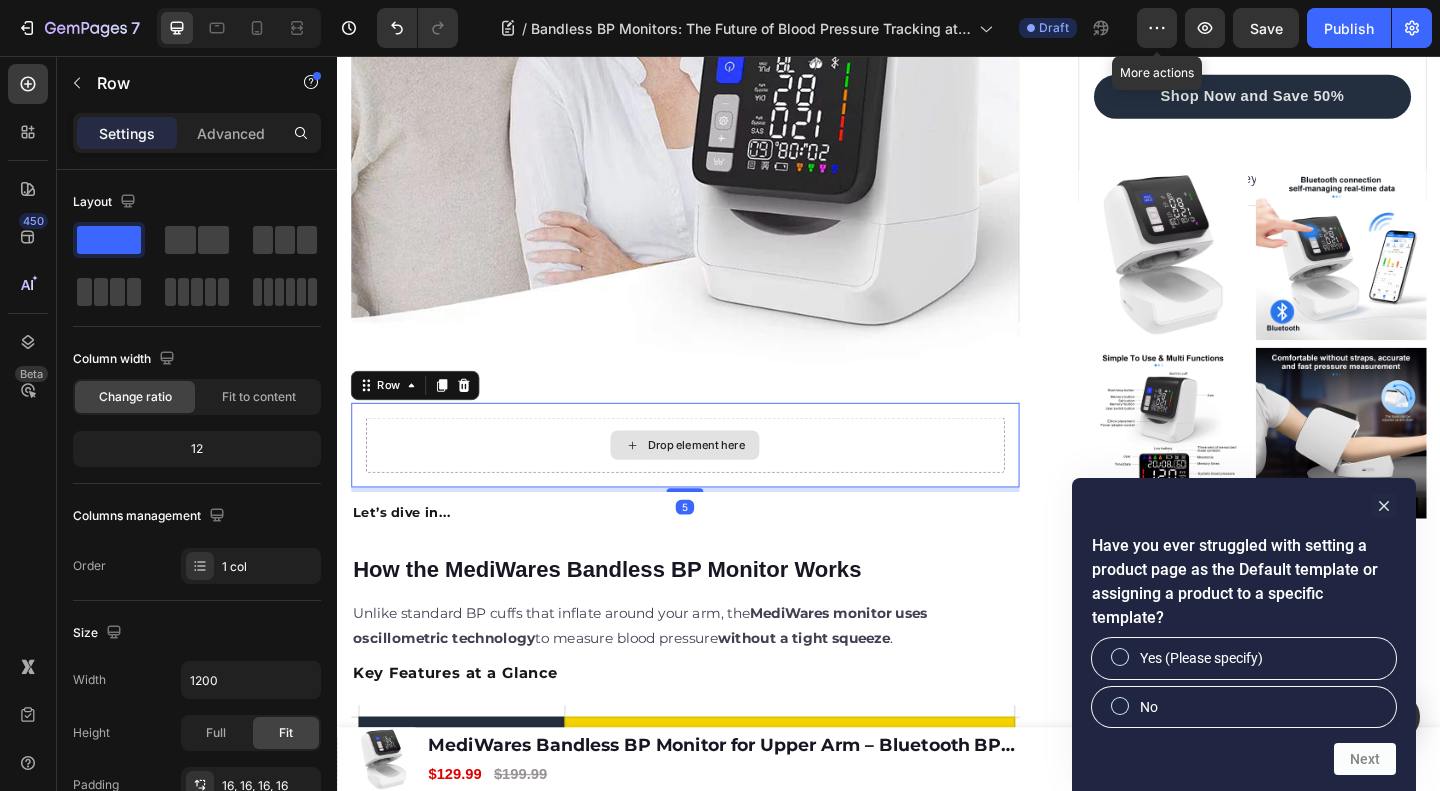 click on "Drop element here" at bounding box center [715, 479] 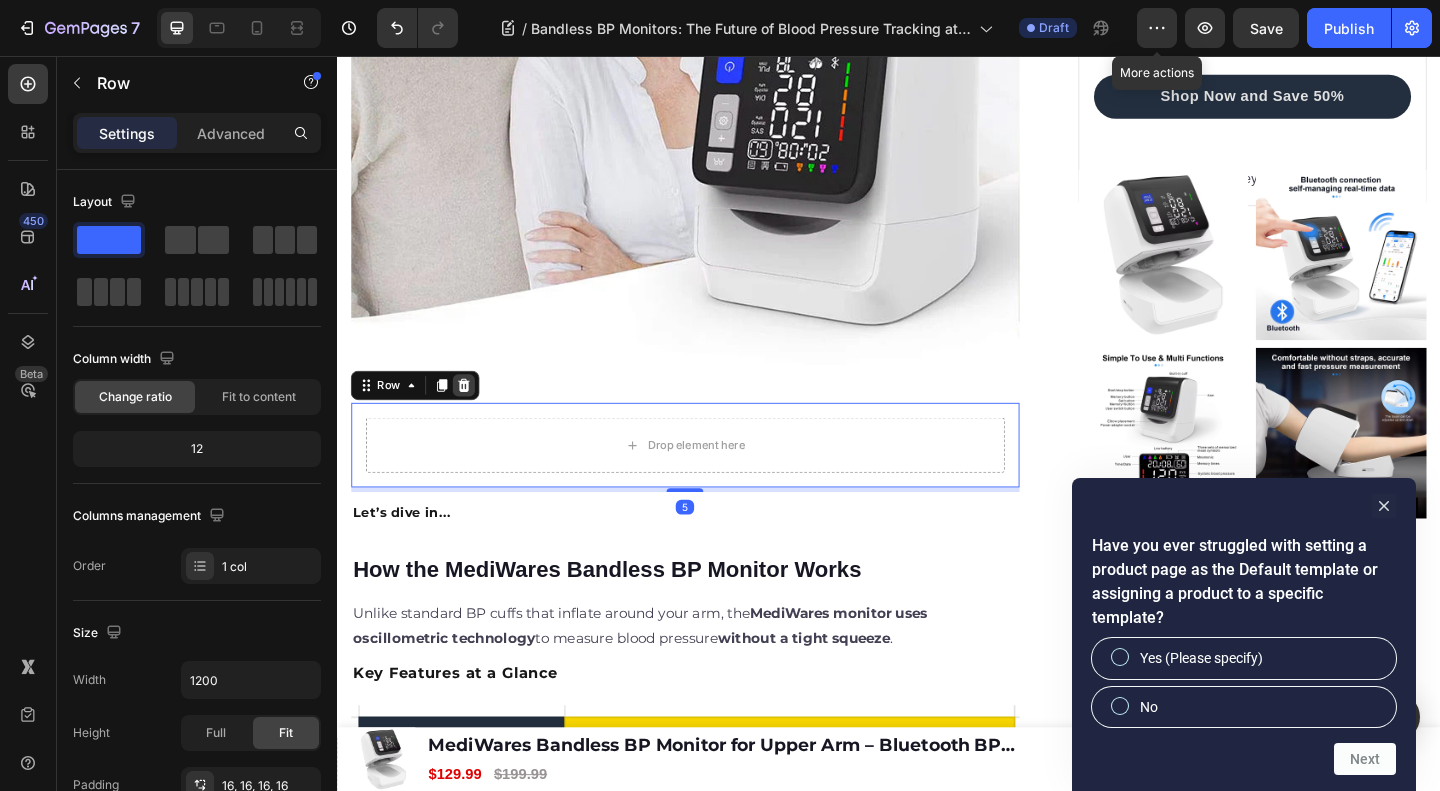 click 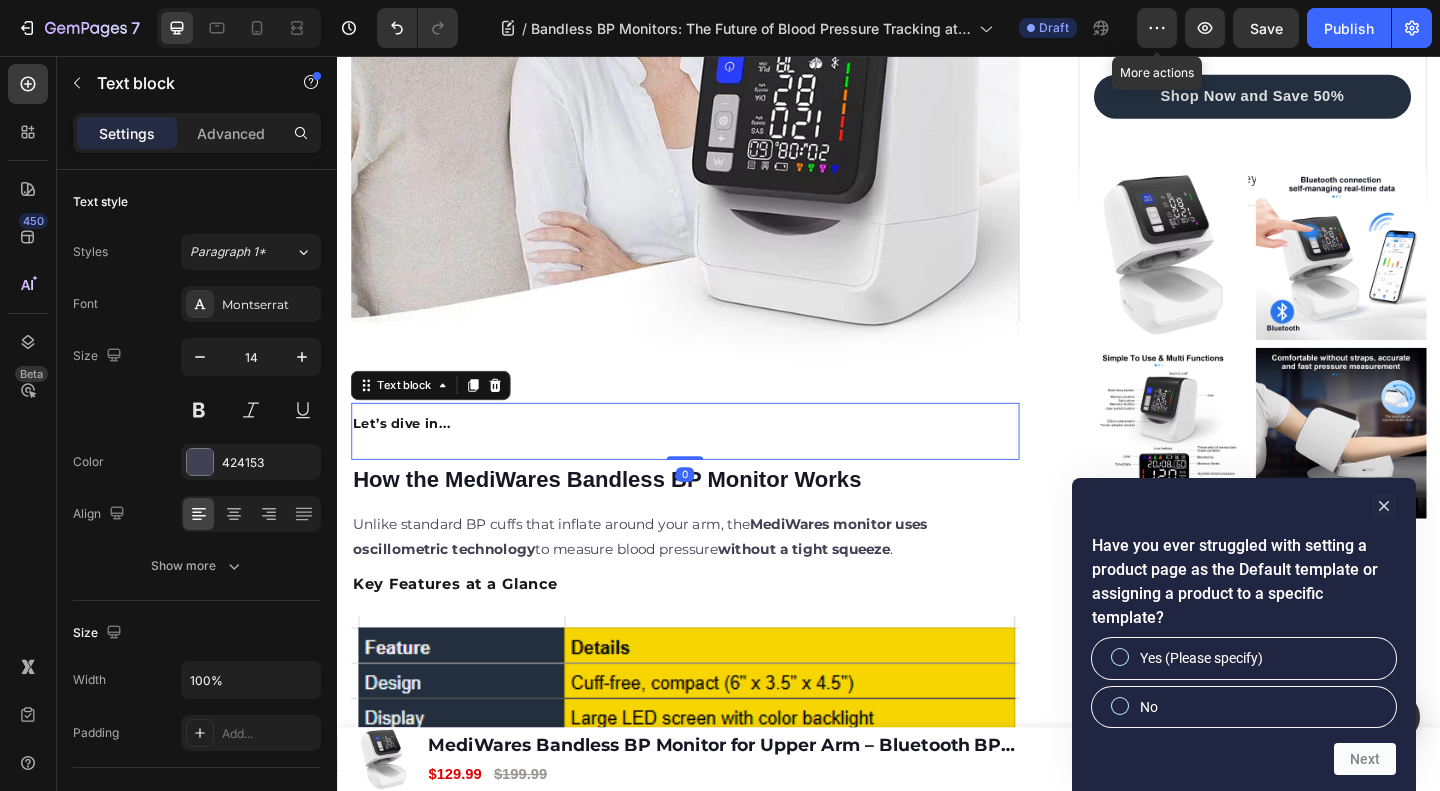 click on "Let’s dive in..." at bounding box center [407, 455] 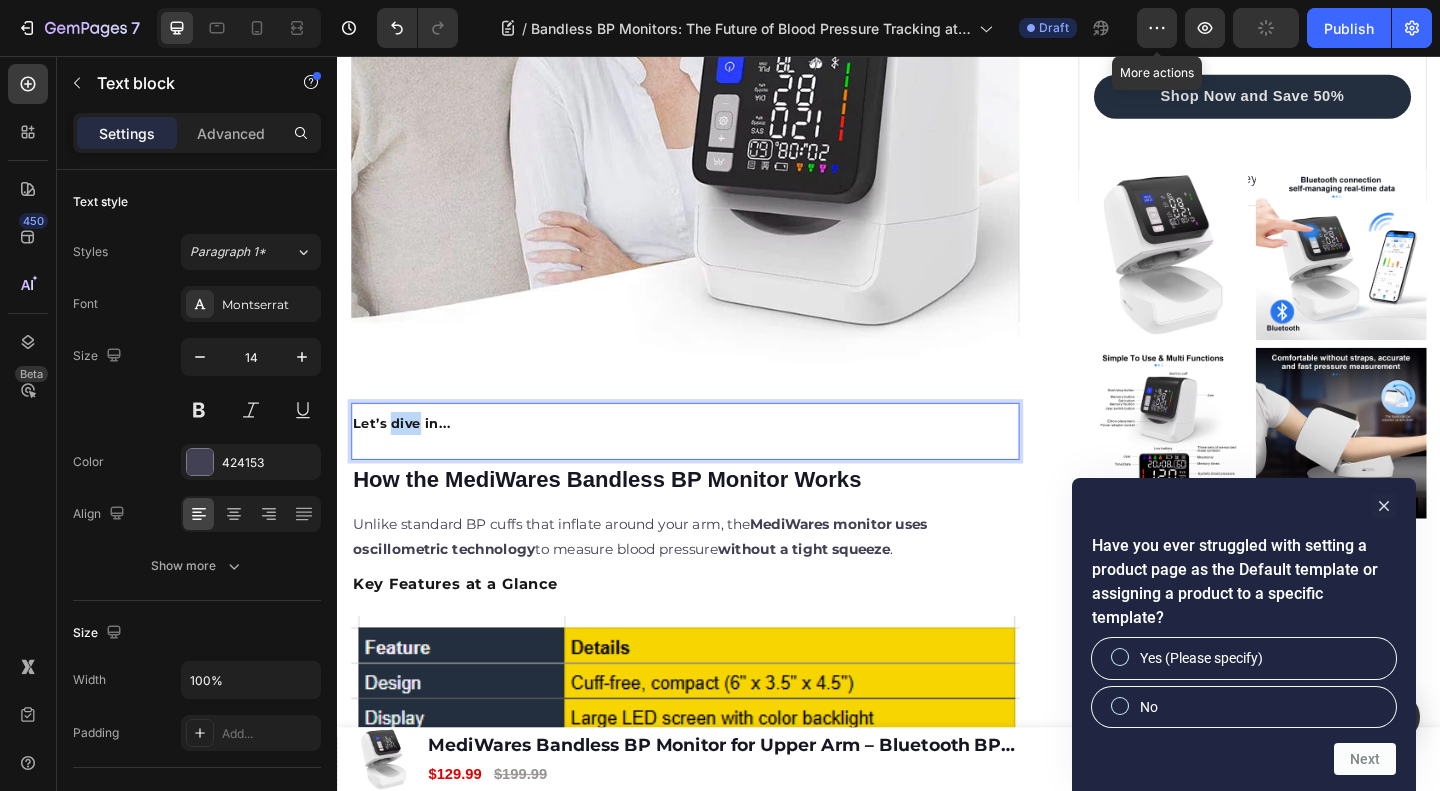 click on "Let’s dive in..." at bounding box center [407, 455] 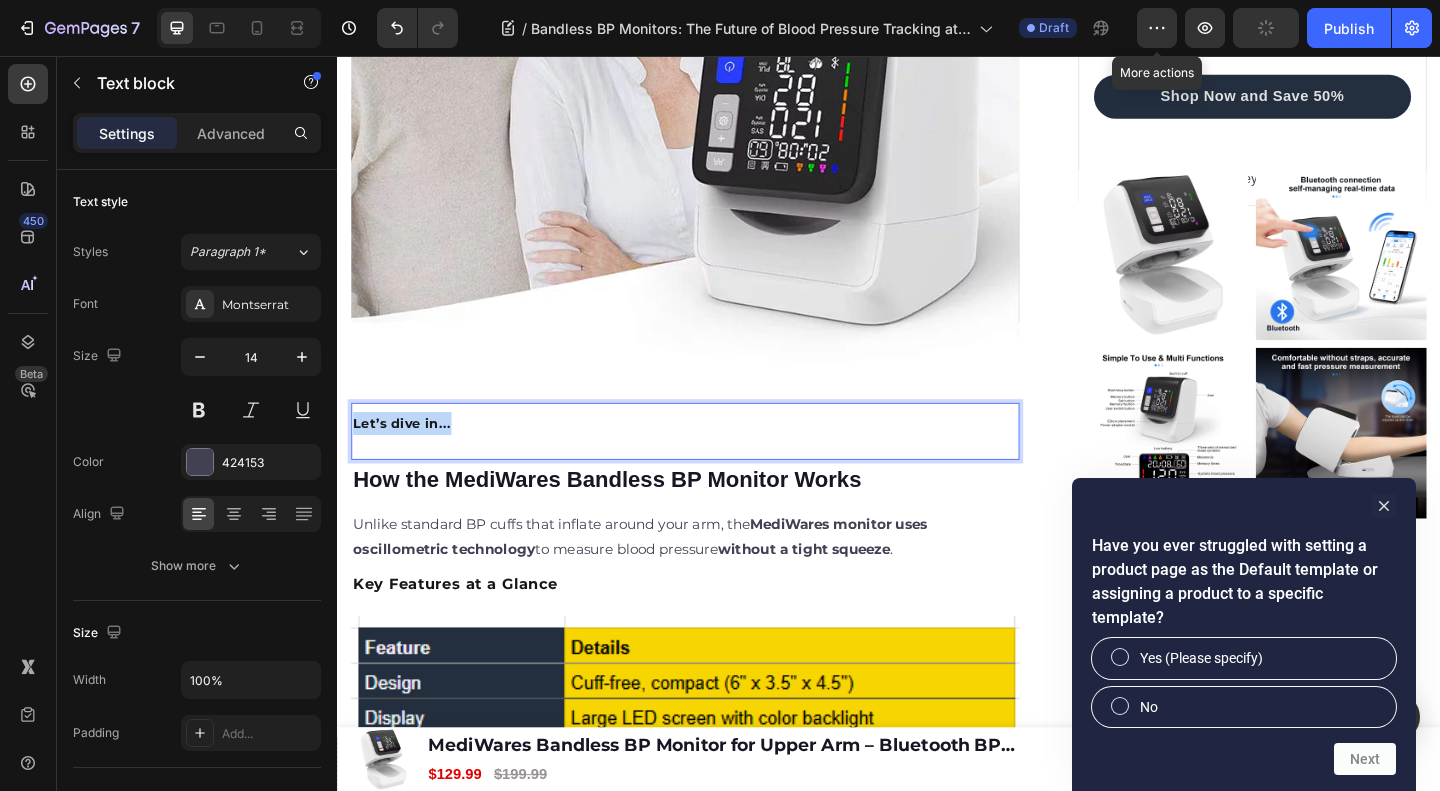 click on "Let’s dive in..." at bounding box center (407, 455) 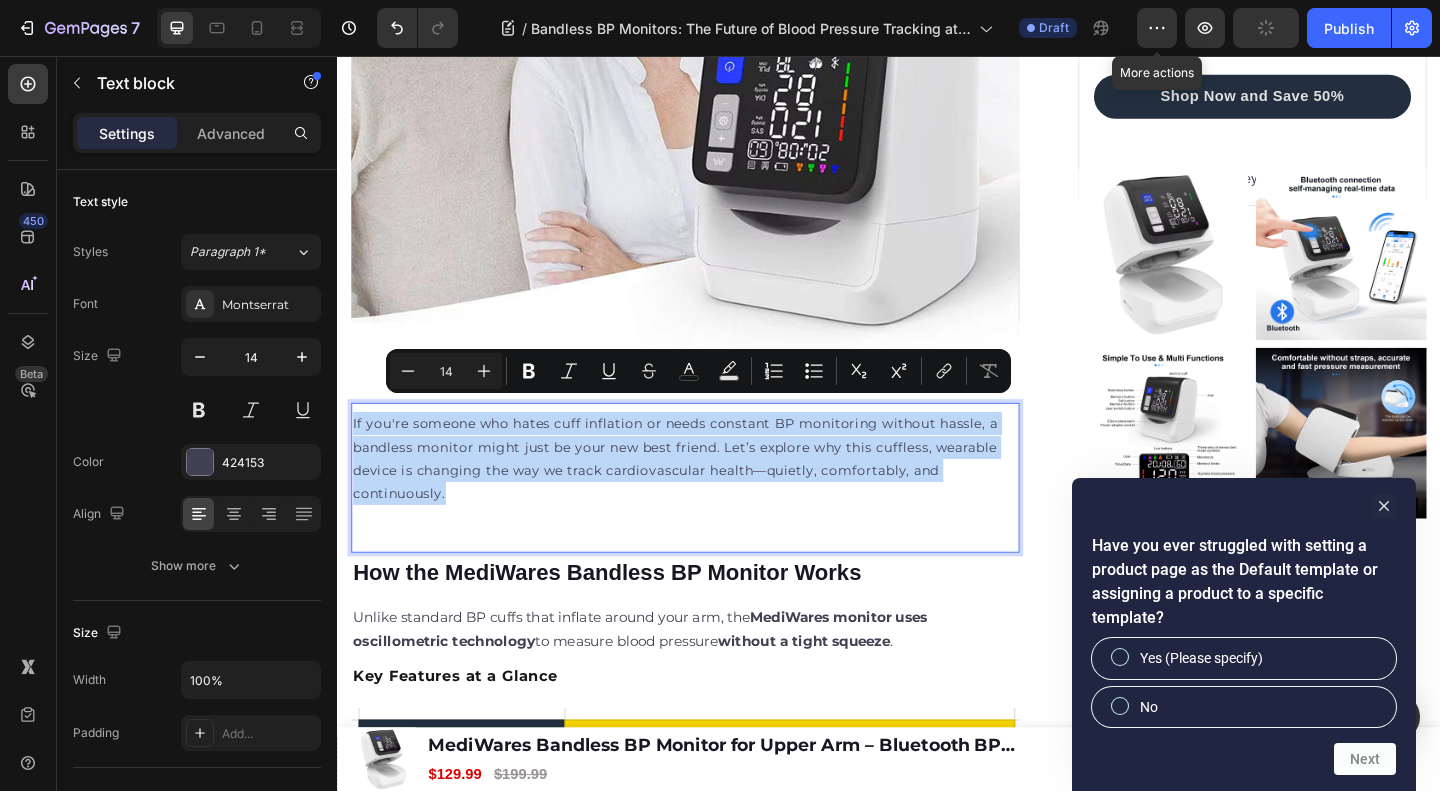 drag, startPoint x: 461, startPoint y: 519, endPoint x: 331, endPoint y: 434, distance: 155.32225 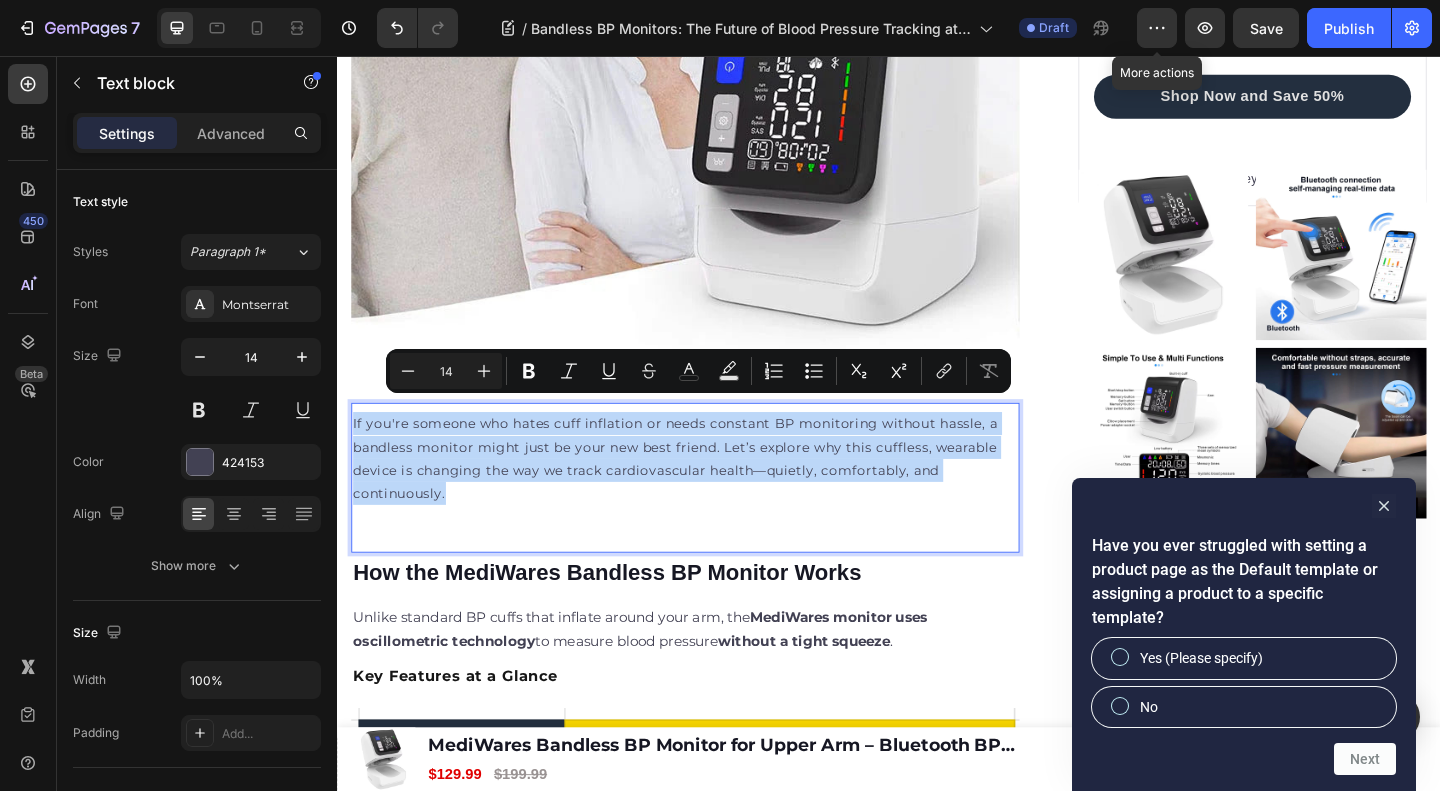 click on "If you're someone who hates cuff inflation or needs constant BP monitoring without hassle, a bandless monitor might just be your new best friend. Let’s explore why this cuffless, wearable device is changing the way we track cardiovascular health—quietly, comfortably, and continuously. Text block   0" at bounding box center [715, 514] 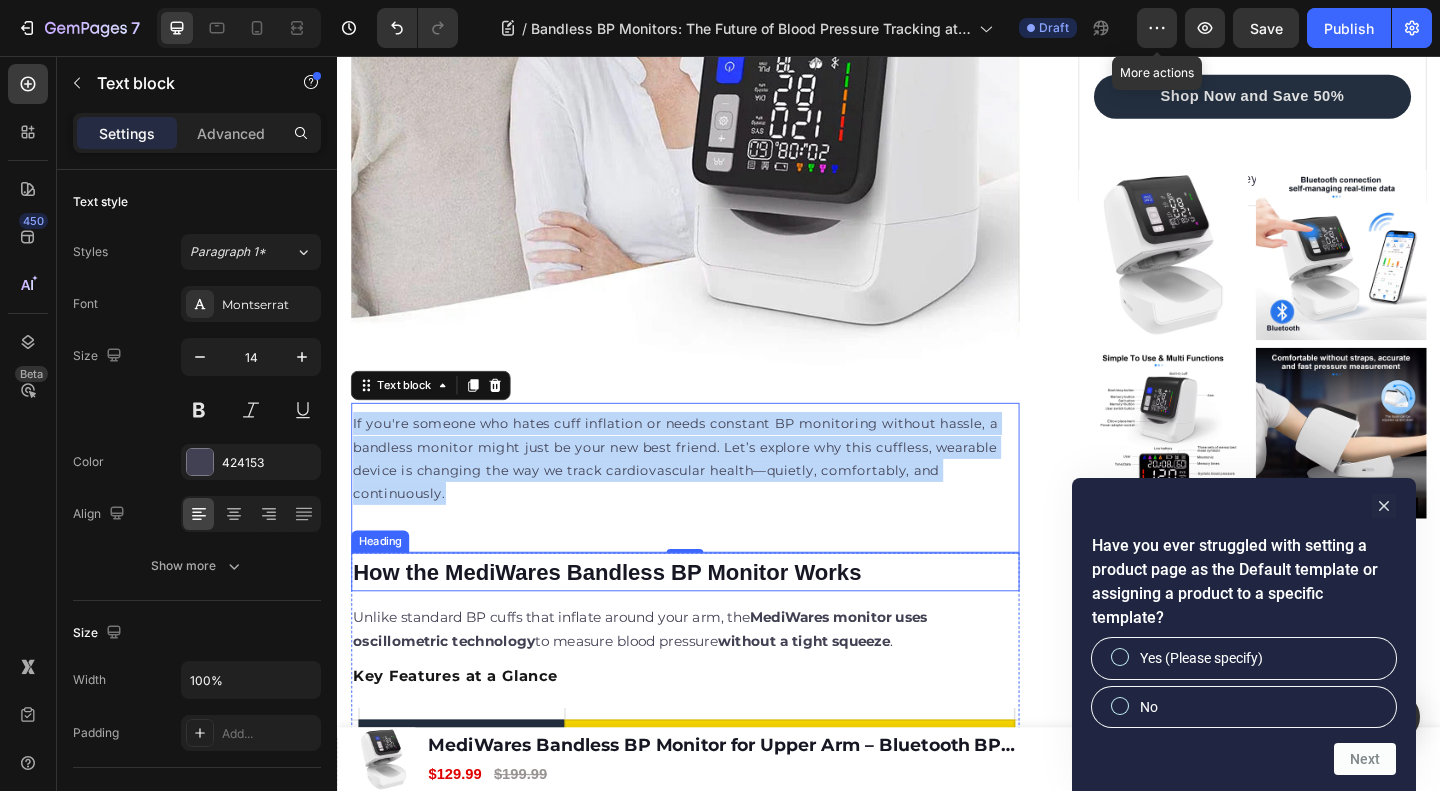 click on "Heading" at bounding box center (383, 584) 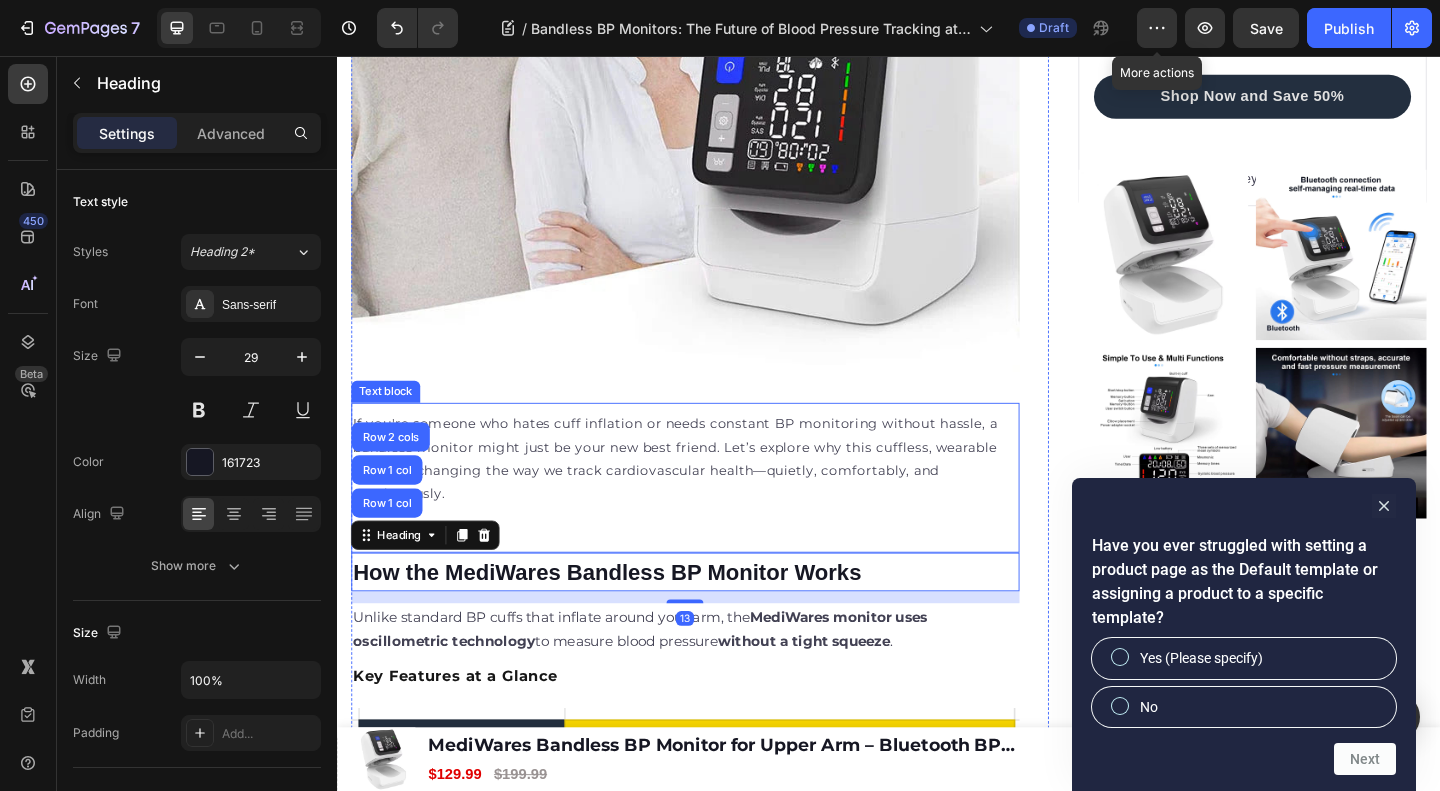 click on "If you're someone who hates cuff inflation or needs constant BP monitoring without hassle, a bandless monitor might just be your new best friend. Let’s explore why this cuffless, wearable device is changing the way we track cardiovascular health—quietly, comfortably, and continuously." at bounding box center [715, 506] 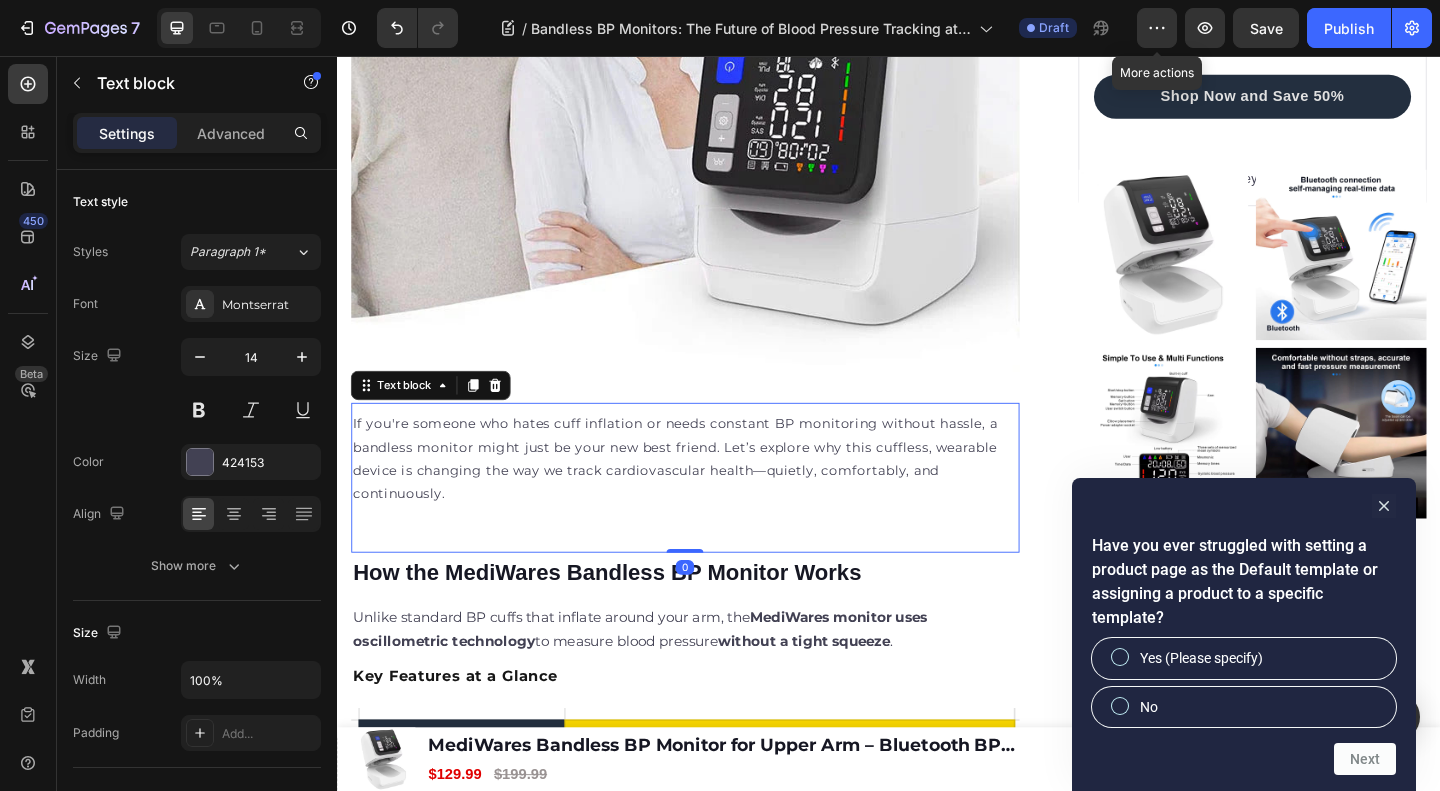click on "If you're someone who hates cuff inflation or needs constant BP monitoring without hassle, a bandless monitor might just be your new best friend. Let’s explore why this cuffless, wearable device is changing the way we track cardiovascular health—quietly, comfortably, and continuously. Text block   0" at bounding box center [715, 514] 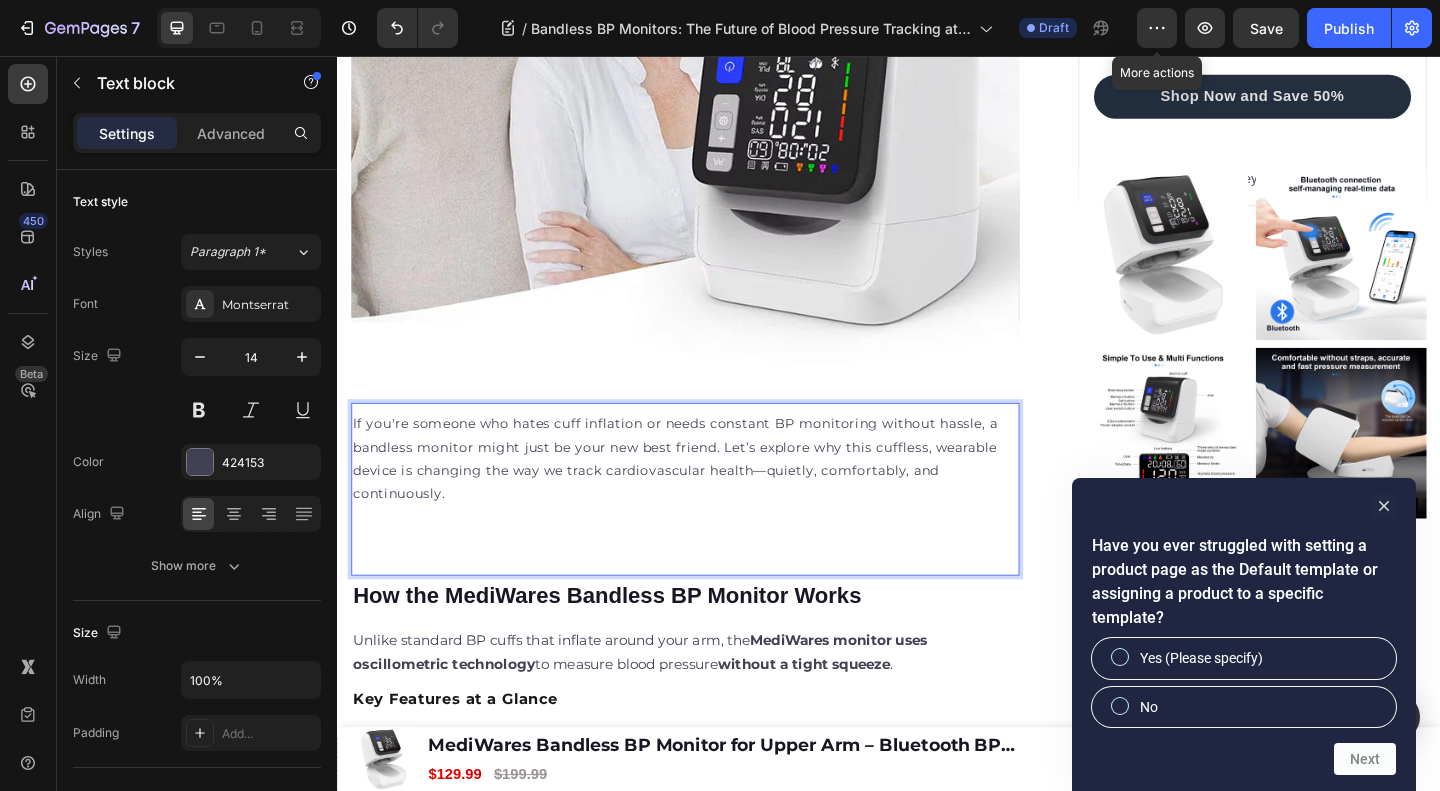 click on "If you're someone who hates cuff inflation or needs constant BP monitoring without hassle, a bandless monitor might just be your new best friend. Let’s explore why this cuffless, wearable device is changing the way we track cardiovascular health—quietly, comfortably, and continuously." at bounding box center [715, 518] 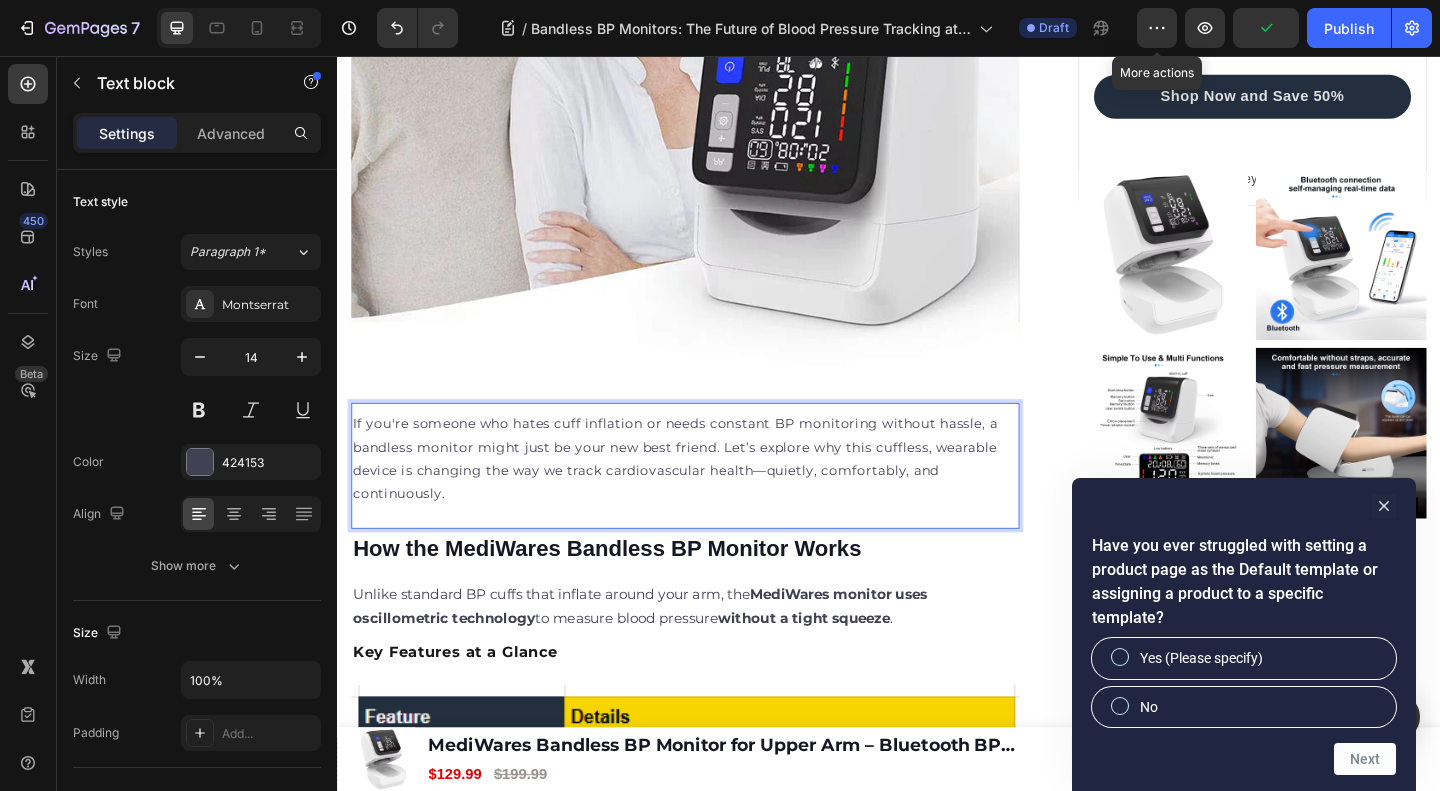 click on "If you're someone who hates cuff inflation or needs constant BP monitoring without hassle, a bandless monitor might just be your new best friend. Let’s explore why this cuffless, wearable device is changing the way we track cardiovascular health—quietly, comfortably, and continuously. Text block   0" at bounding box center (715, 501) 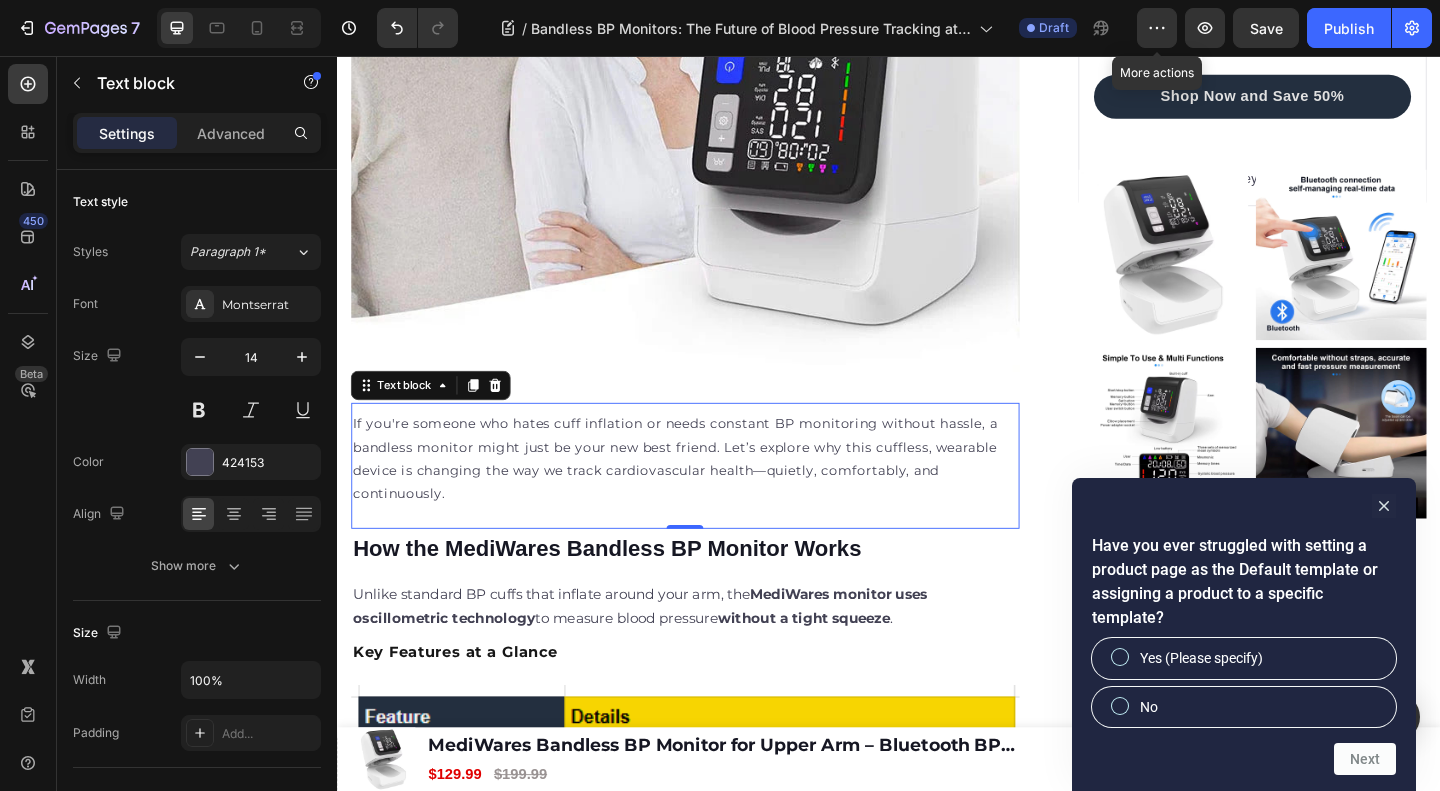 click on "If you're someone who hates cuff inflation or needs constant BP monitoring without hassle, a bandless monitor might just be your new best friend. Let’s explore why this cuffless, wearable device is changing the way we track cardiovascular health—quietly, comfortably, and continuously. Text block   0" at bounding box center [715, 501] 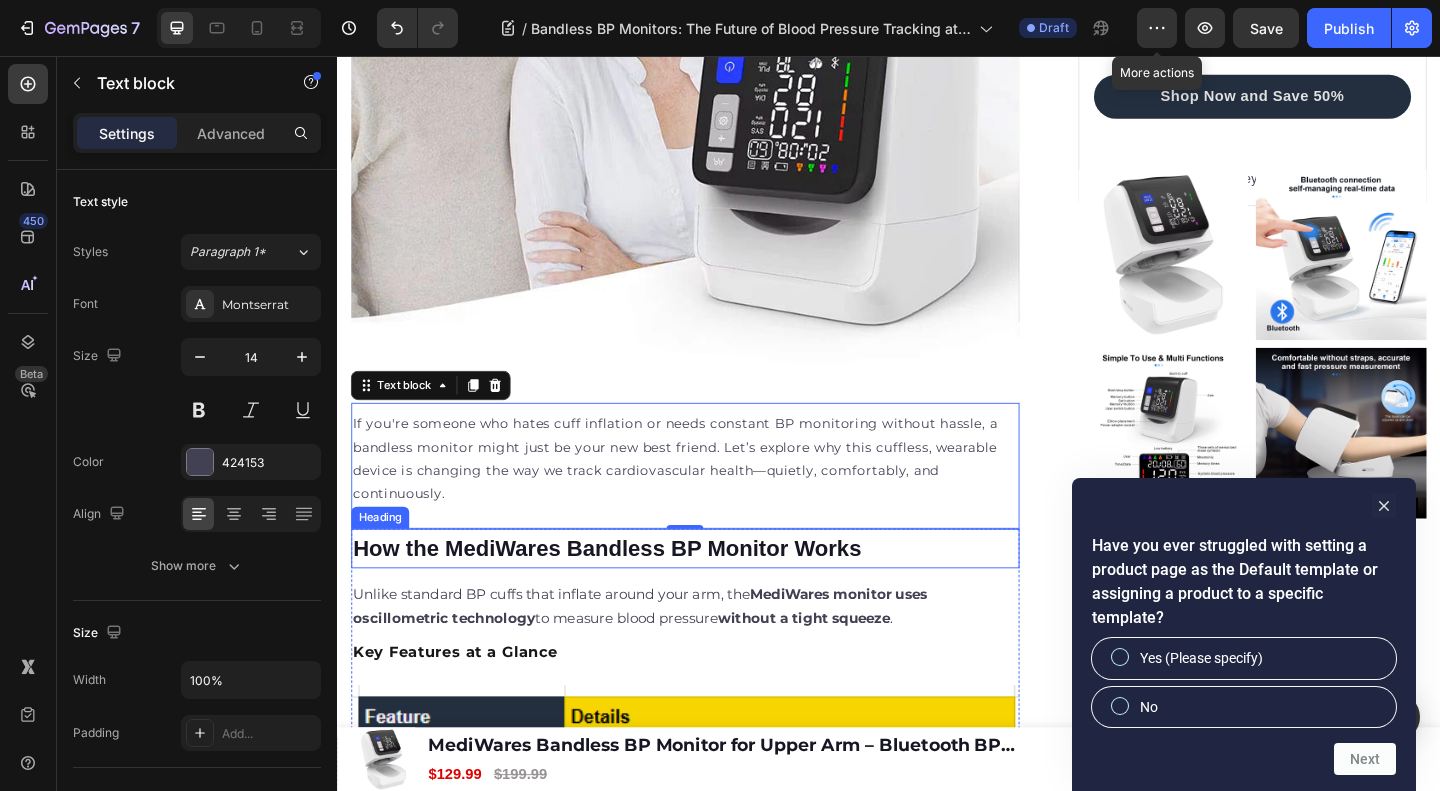 click on "How the MediWares Bandless BP Monitor Works" at bounding box center [630, 591] 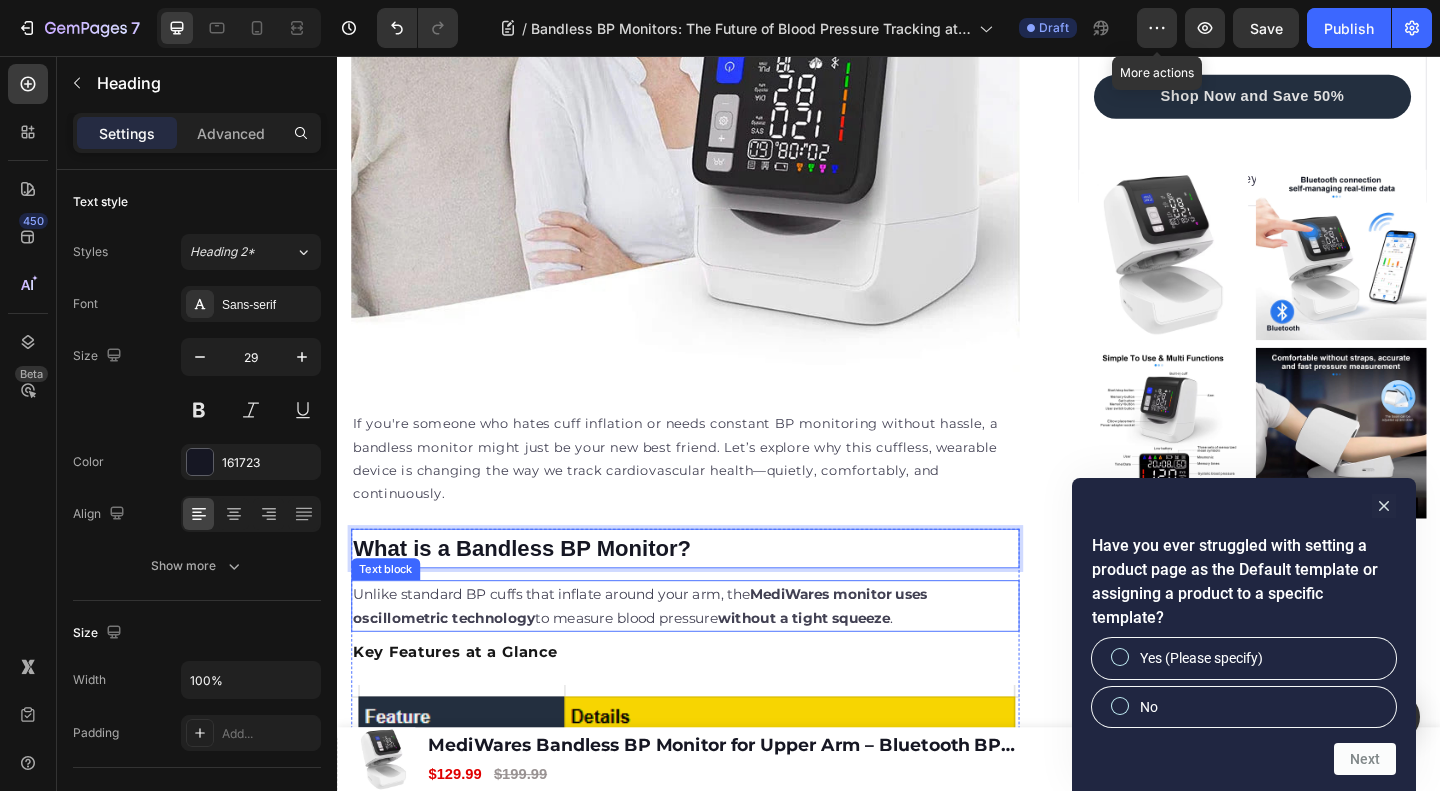 click on "Unlike standard BP cuffs that inflate around your arm, the  MediWares monitor uses oscillometric technology  to measure blood pressure  without a tight squeeze ." at bounding box center [666, 653] 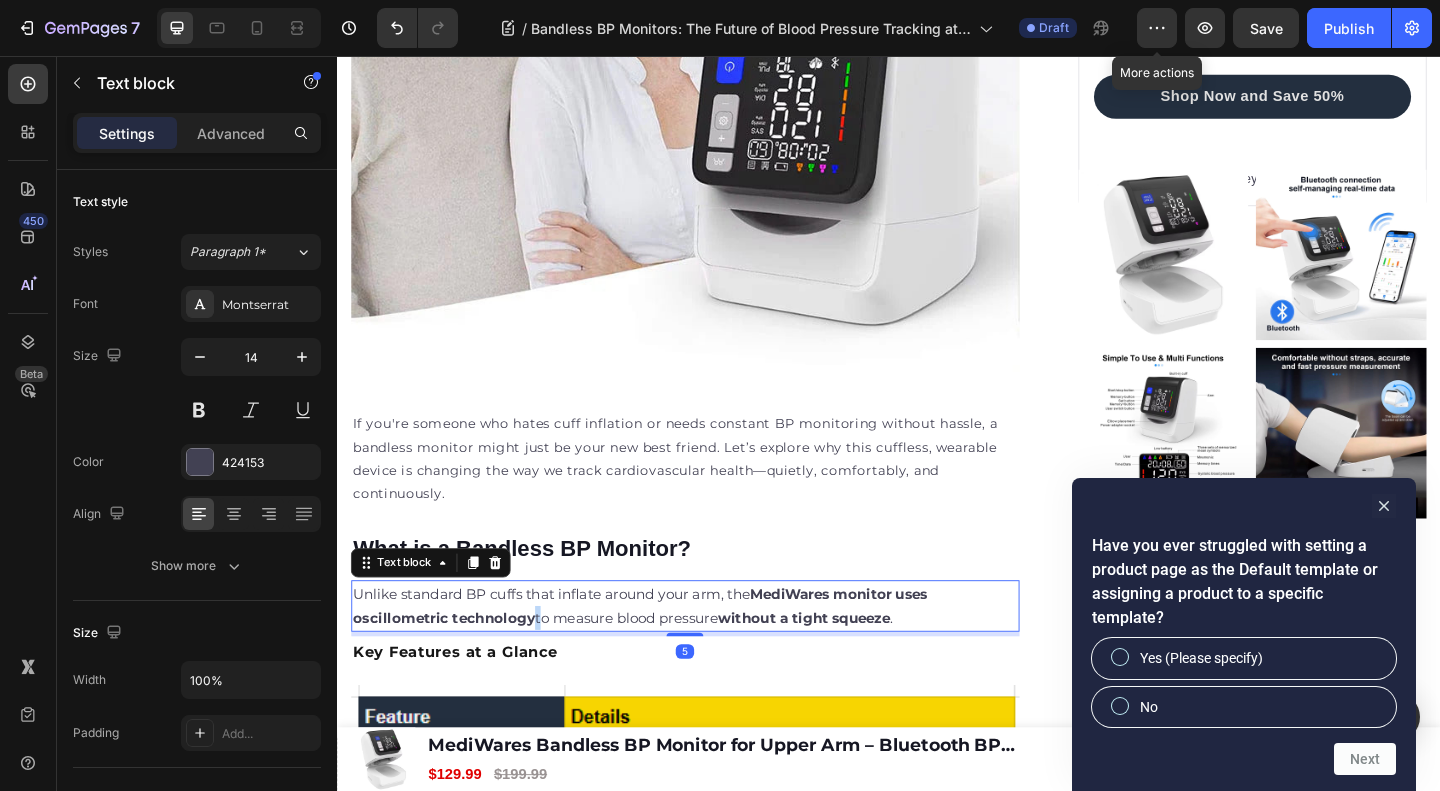 click on "Unlike standard BP cuffs that inflate around your arm, the  MediWares monitor uses oscillometric technology  to measure blood pressure  without a tight squeeze ." at bounding box center [666, 653] 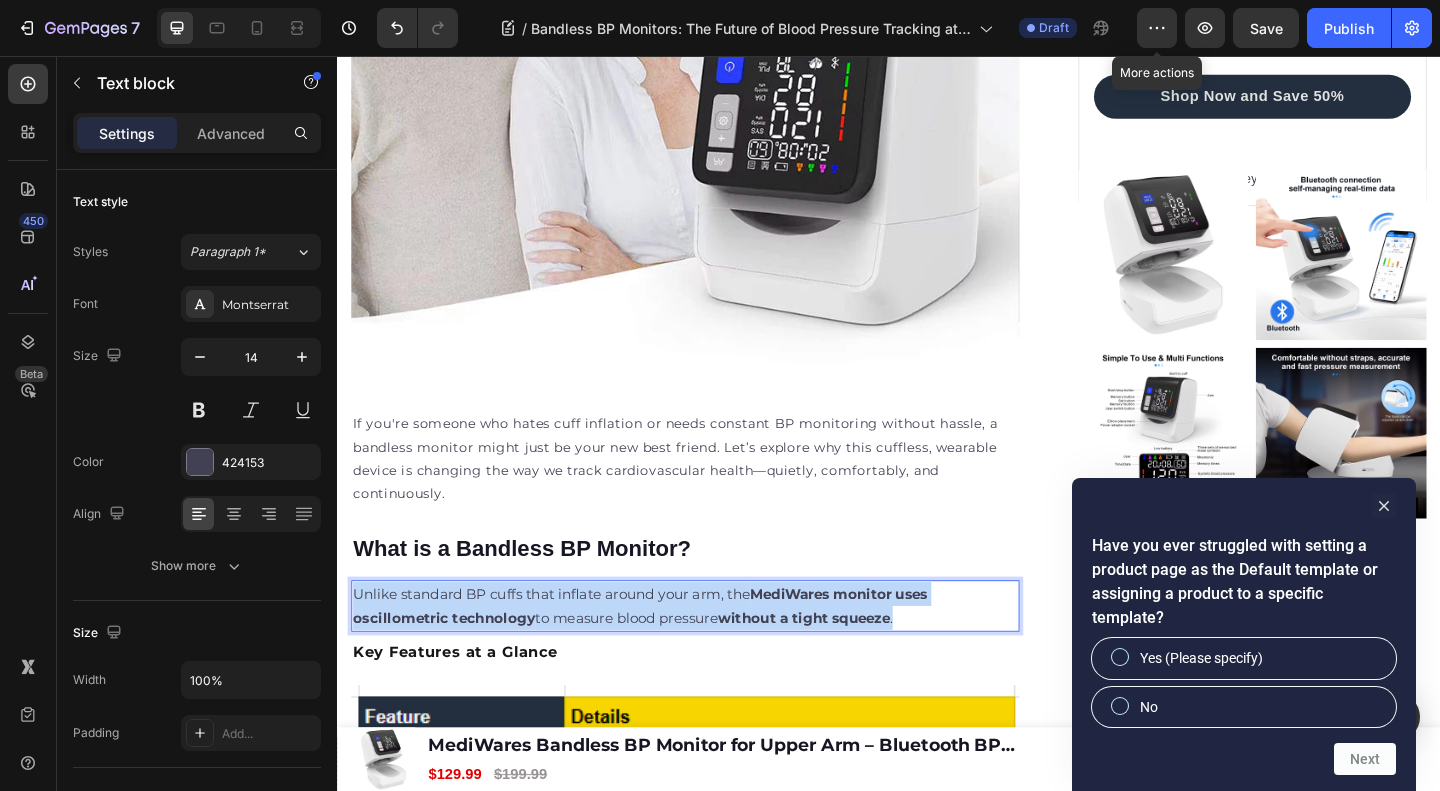 click on "Unlike standard BP cuffs that inflate around your arm, the  MediWares monitor uses oscillometric technology  to measure blood pressure  without a tight squeeze ." at bounding box center [666, 653] 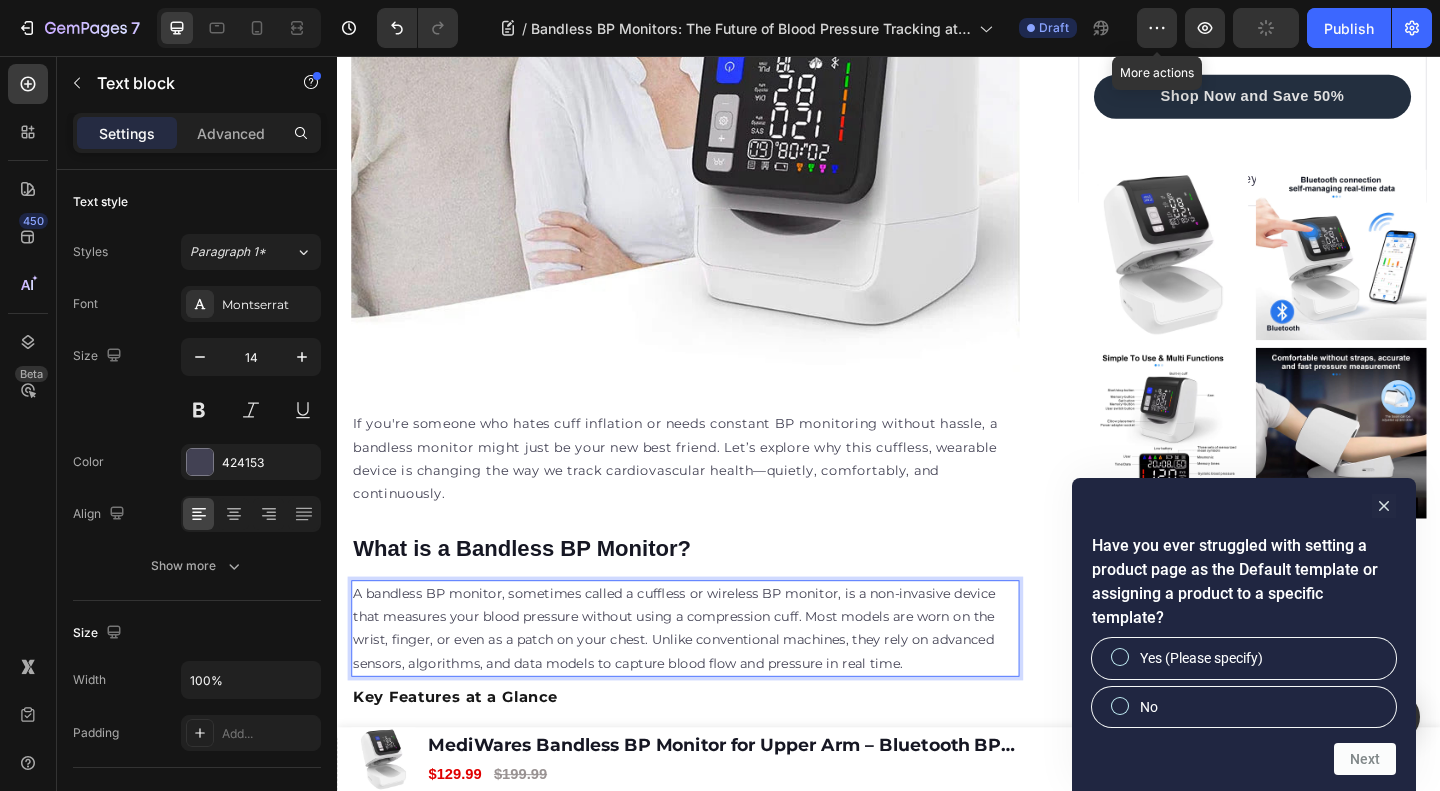 click on "A bandless BP monitor, sometimes called a cuffless or wireless BP monitor, is a non-invasive device that measures your blood pressure without using a compression cuff. Most models are worn on the wrist, finger, or even as a patch on your chest. Unlike conventional machines, they rely on advanced sensors, algorithms, and data models to capture blood flow and pressure in real time." at bounding box center (715, 678) 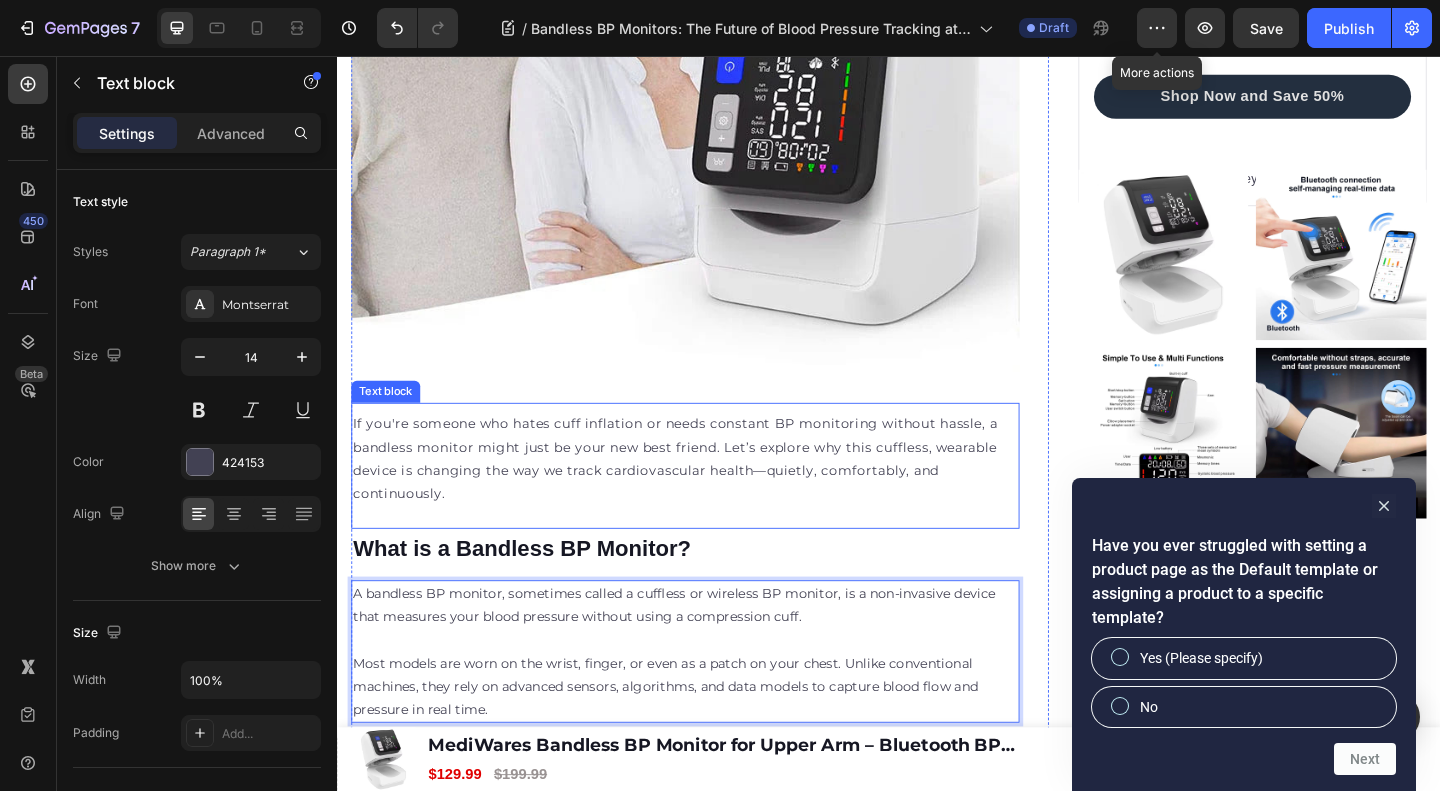 click on "If you're someone who hates cuff inflation or needs constant BP monitoring without hassle, a bandless monitor might just be your new best friend. Let’s explore why this cuffless, wearable device is changing the way we track cardiovascular health—quietly, comfortably, and continuously." at bounding box center [715, 493] 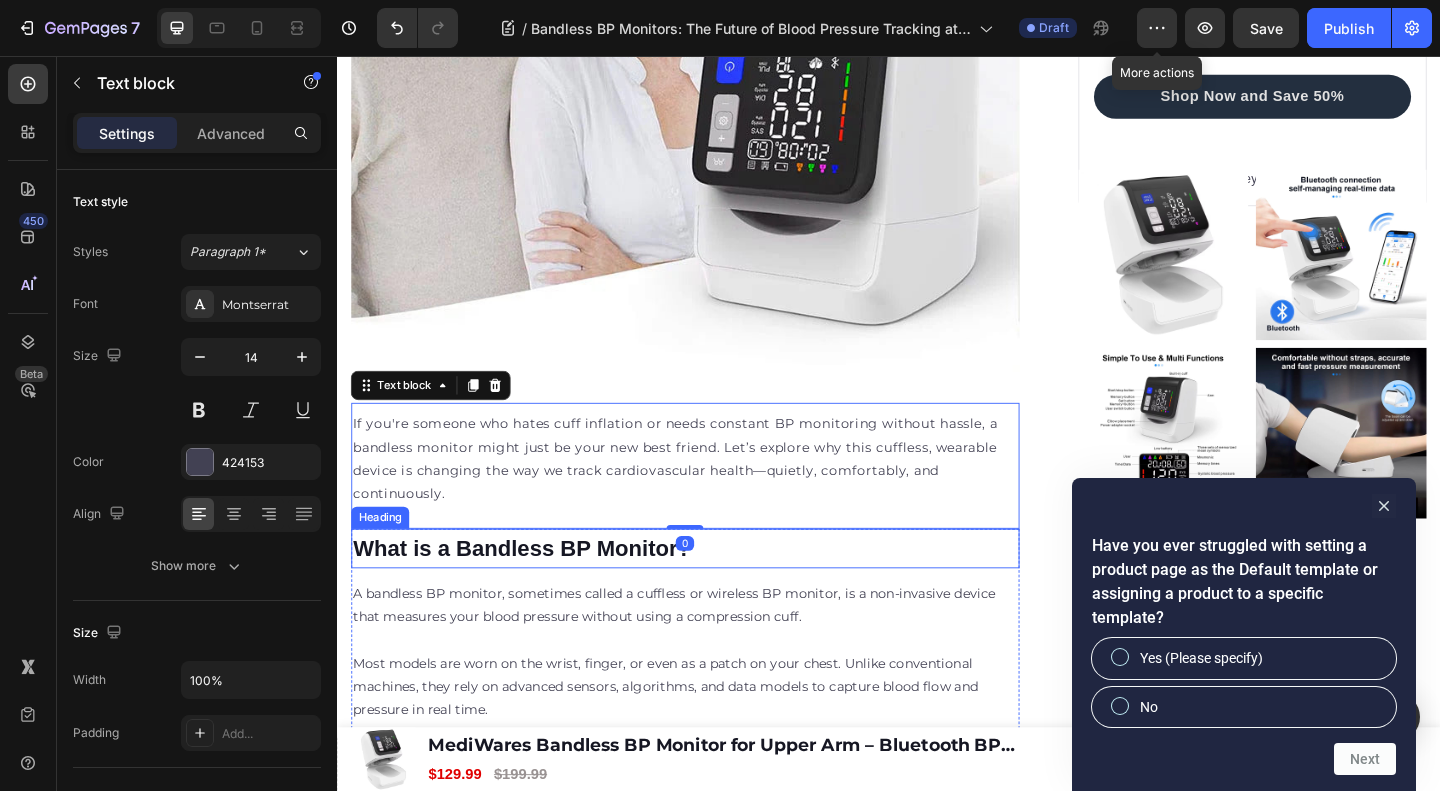 scroll, scrollTop: 1066, scrollLeft: 0, axis: vertical 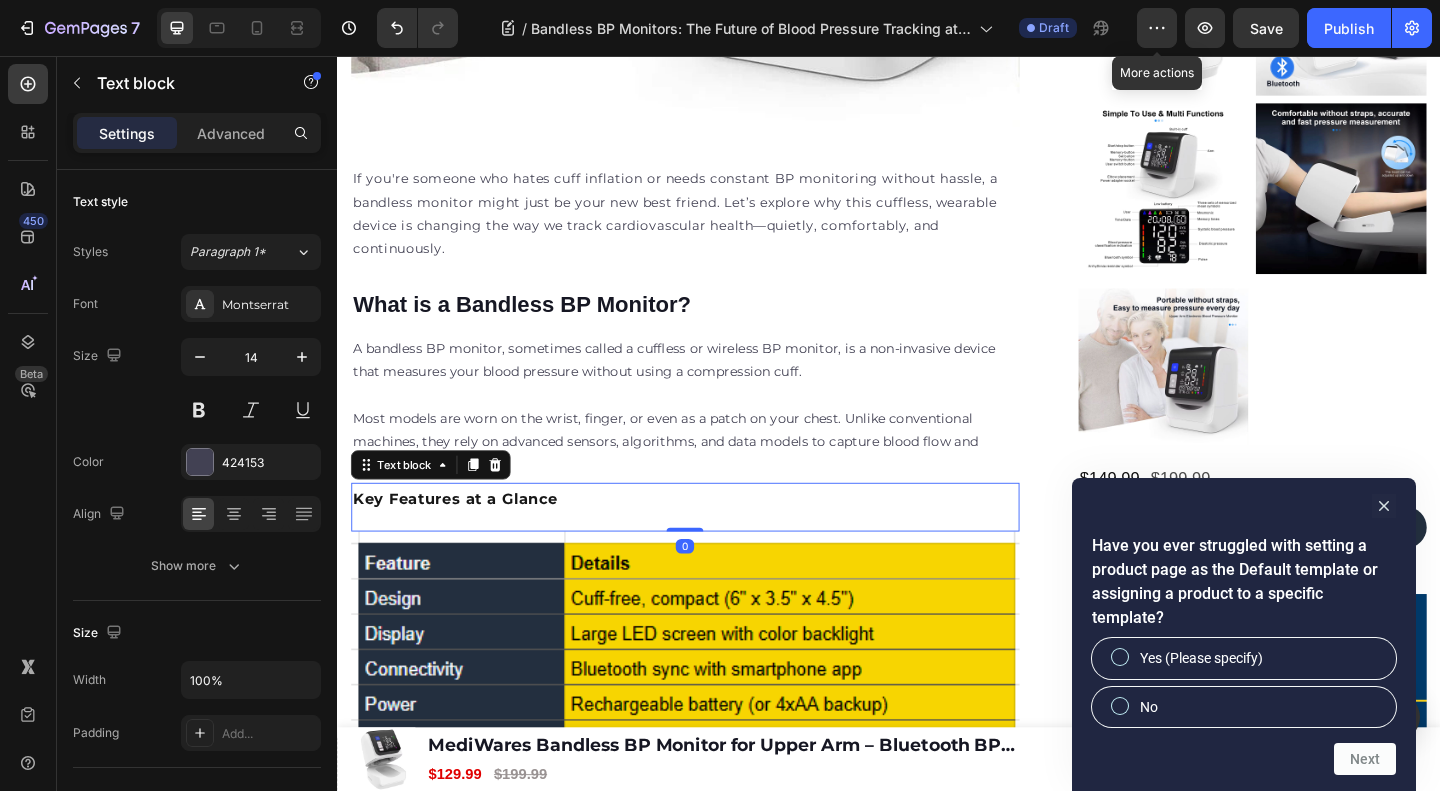 click on "Key Features at a Glance Text block   0" at bounding box center [715, 546] 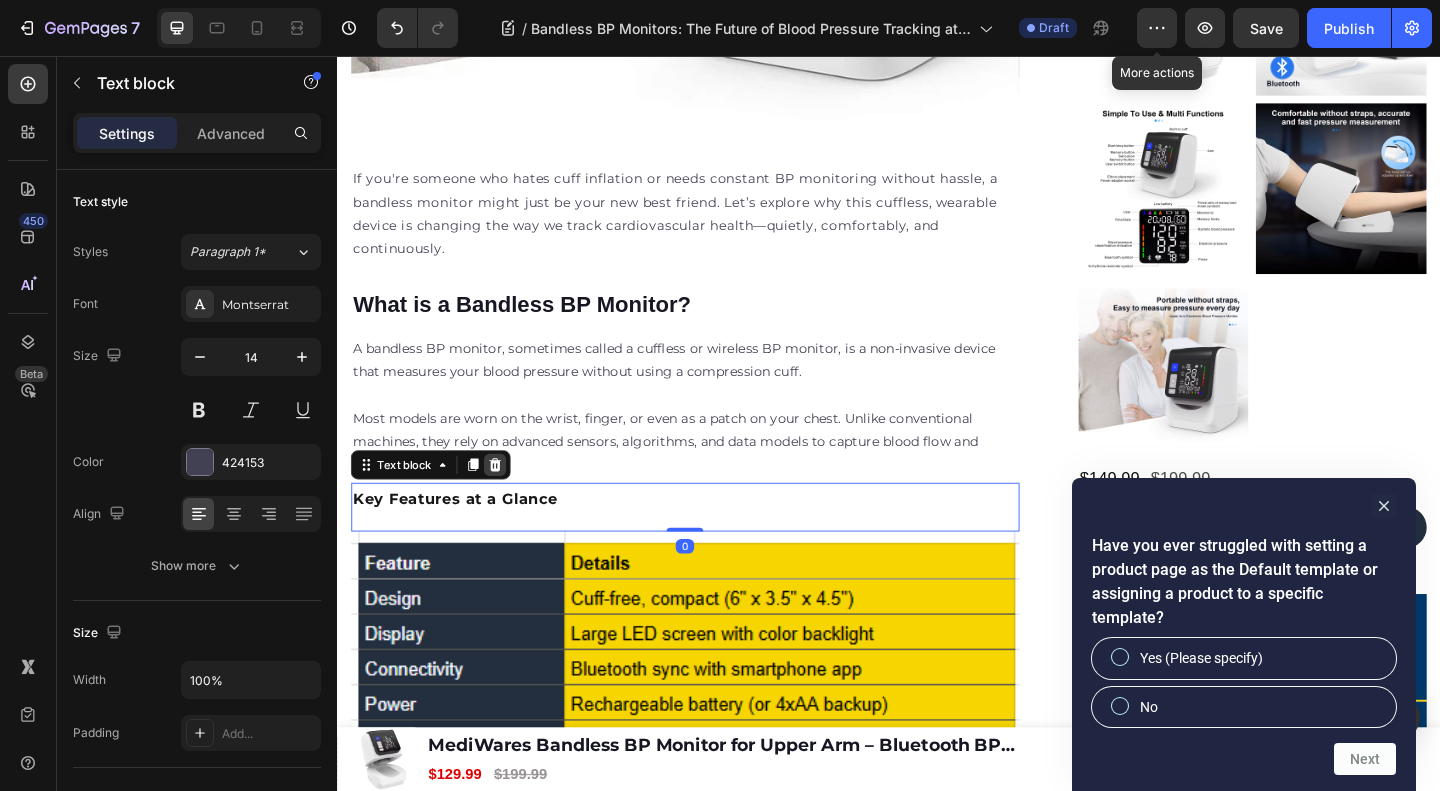 click 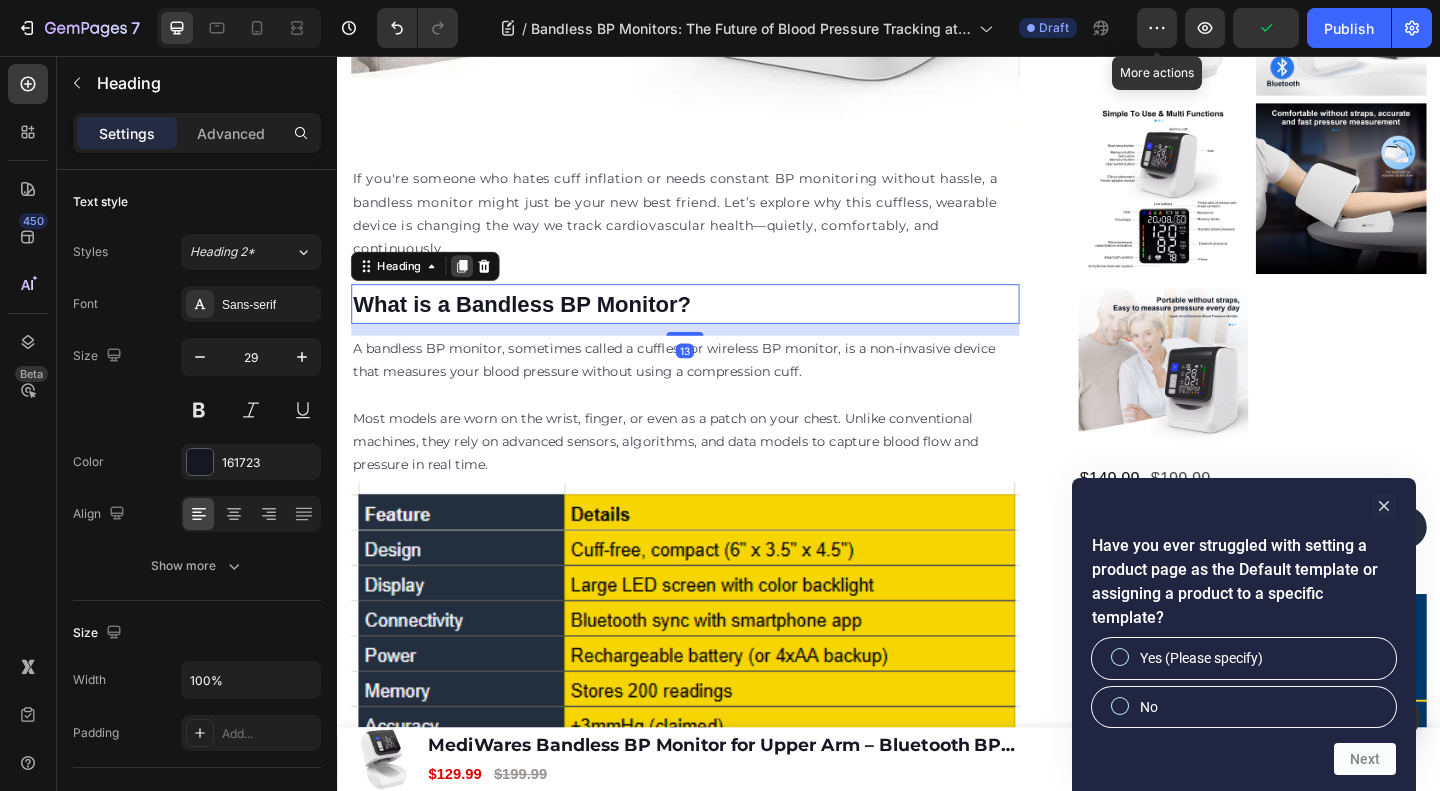click 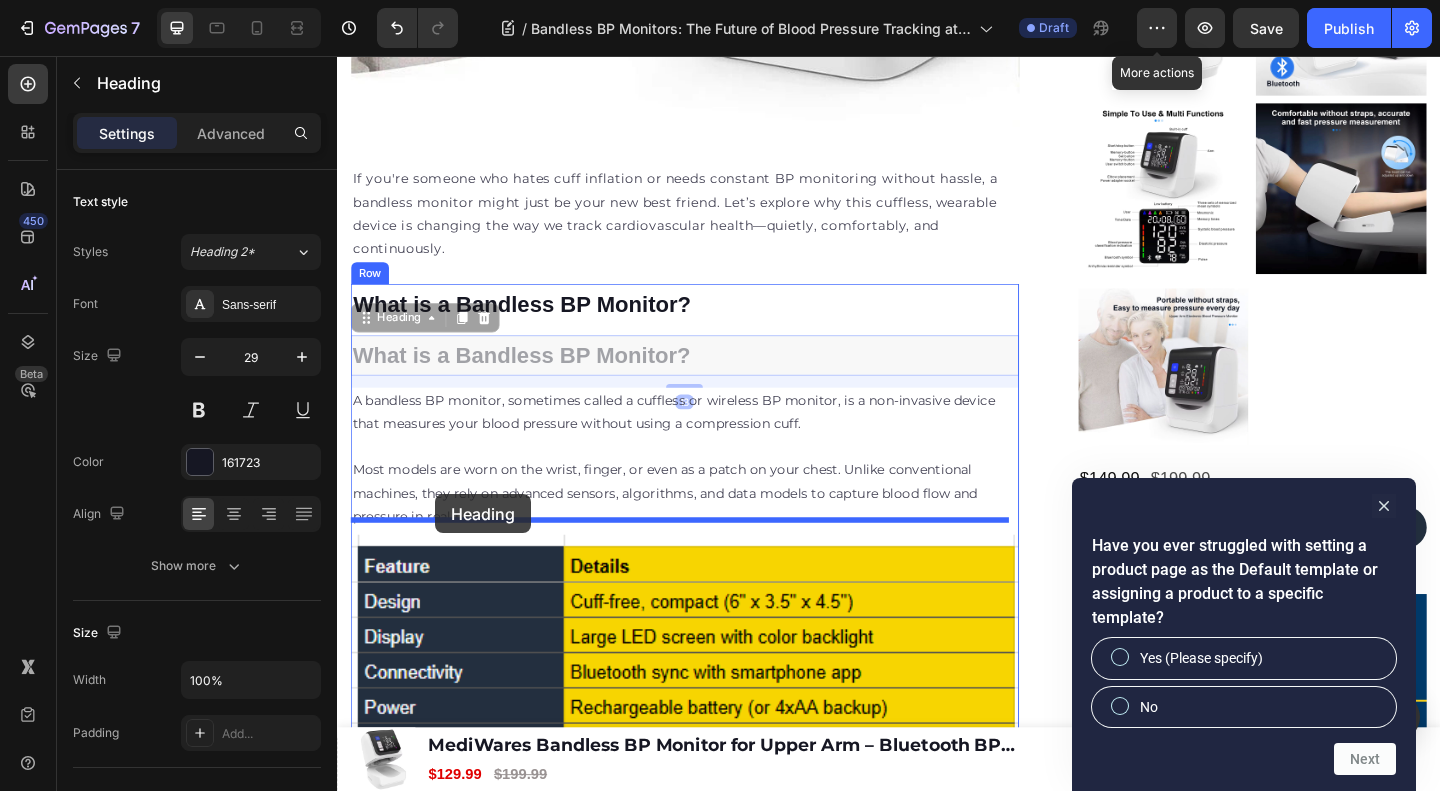 drag, startPoint x: 401, startPoint y: 319, endPoint x: 444, endPoint y: 533, distance: 218.27734 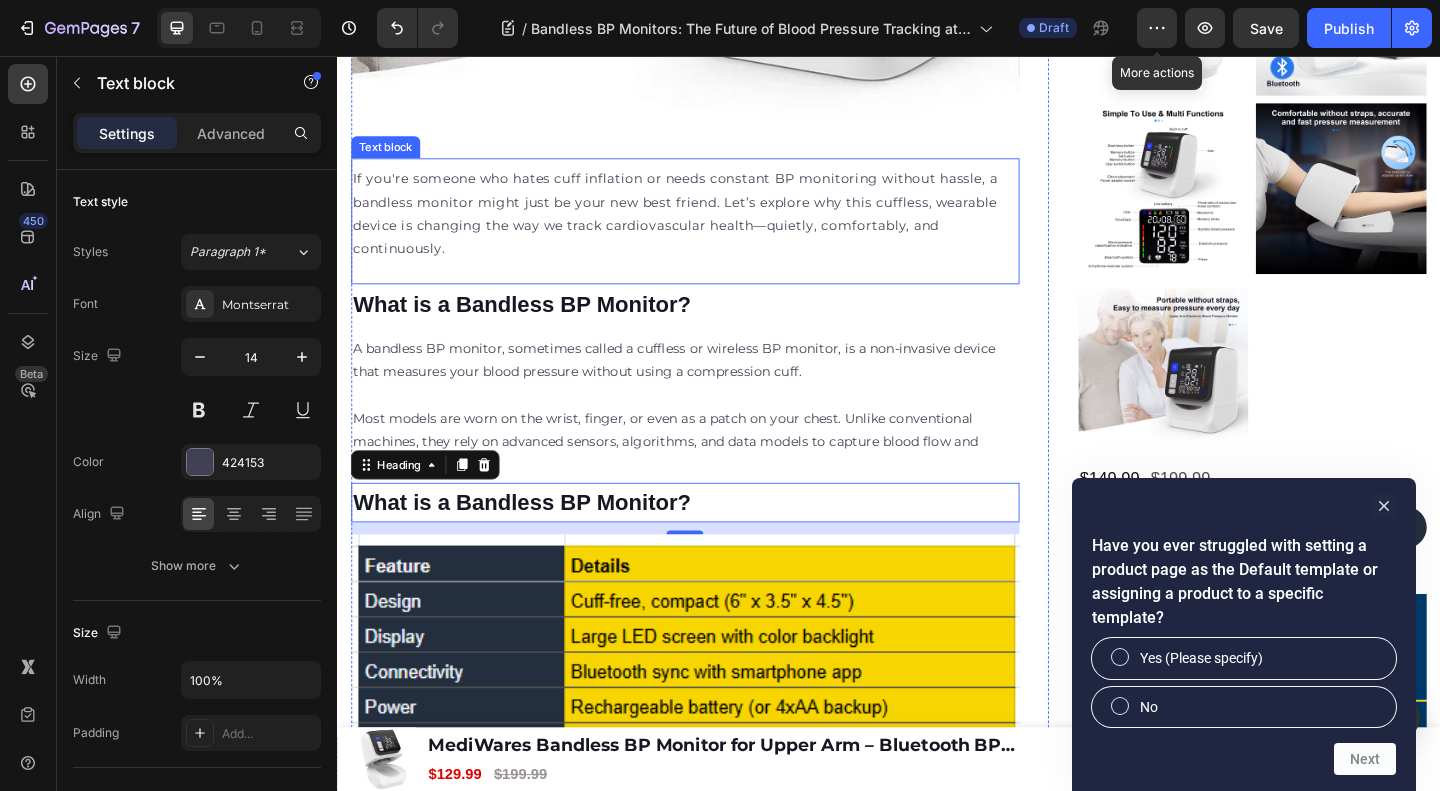 click on "If you're someone who hates cuff inflation or needs constant BP monitoring without hassle, a bandless monitor might just be your new best friend. Let’s explore why this cuffless, wearable device is changing the way we track cardiovascular health—quietly, comfortably, and continuously." at bounding box center [715, 227] 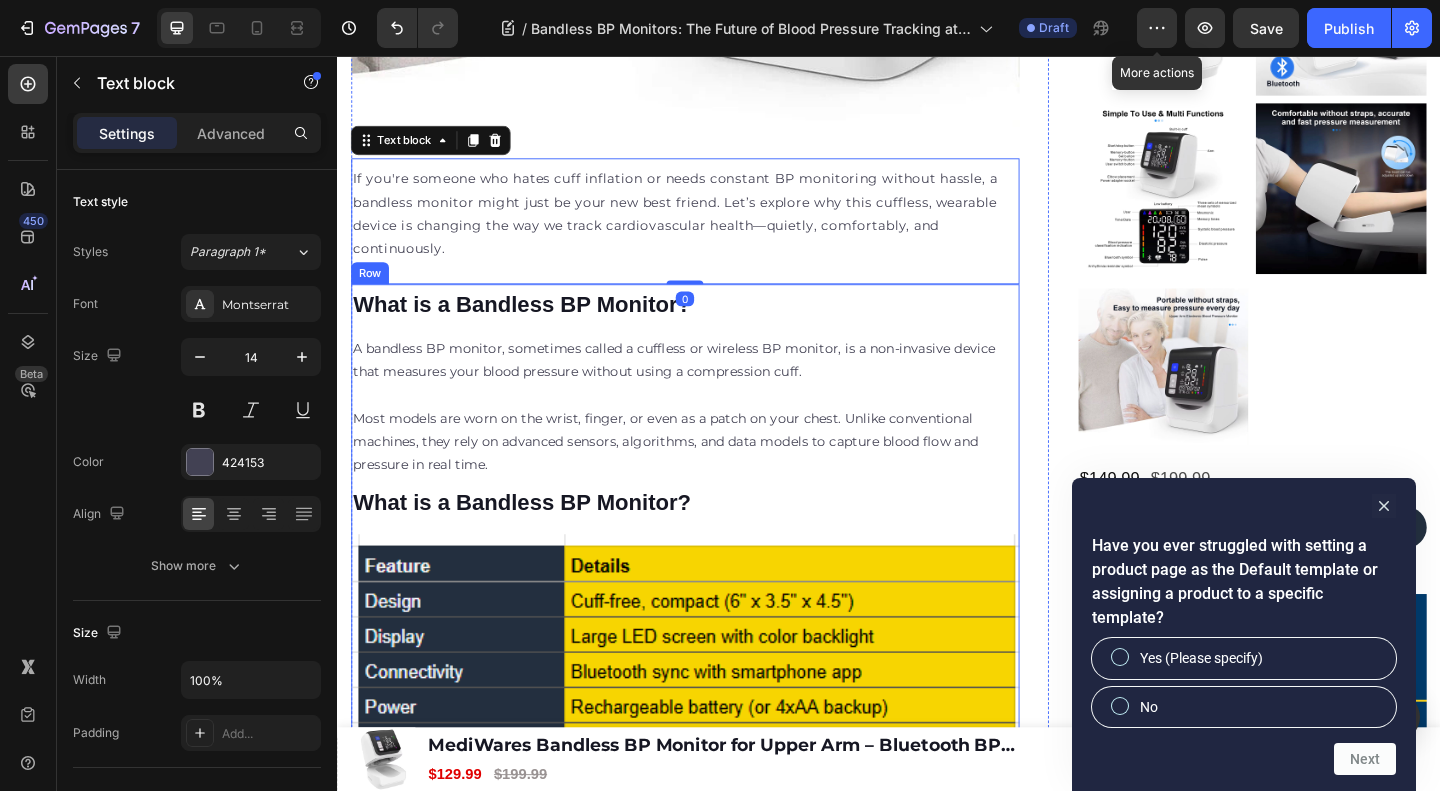 click at bounding box center [715, 719] 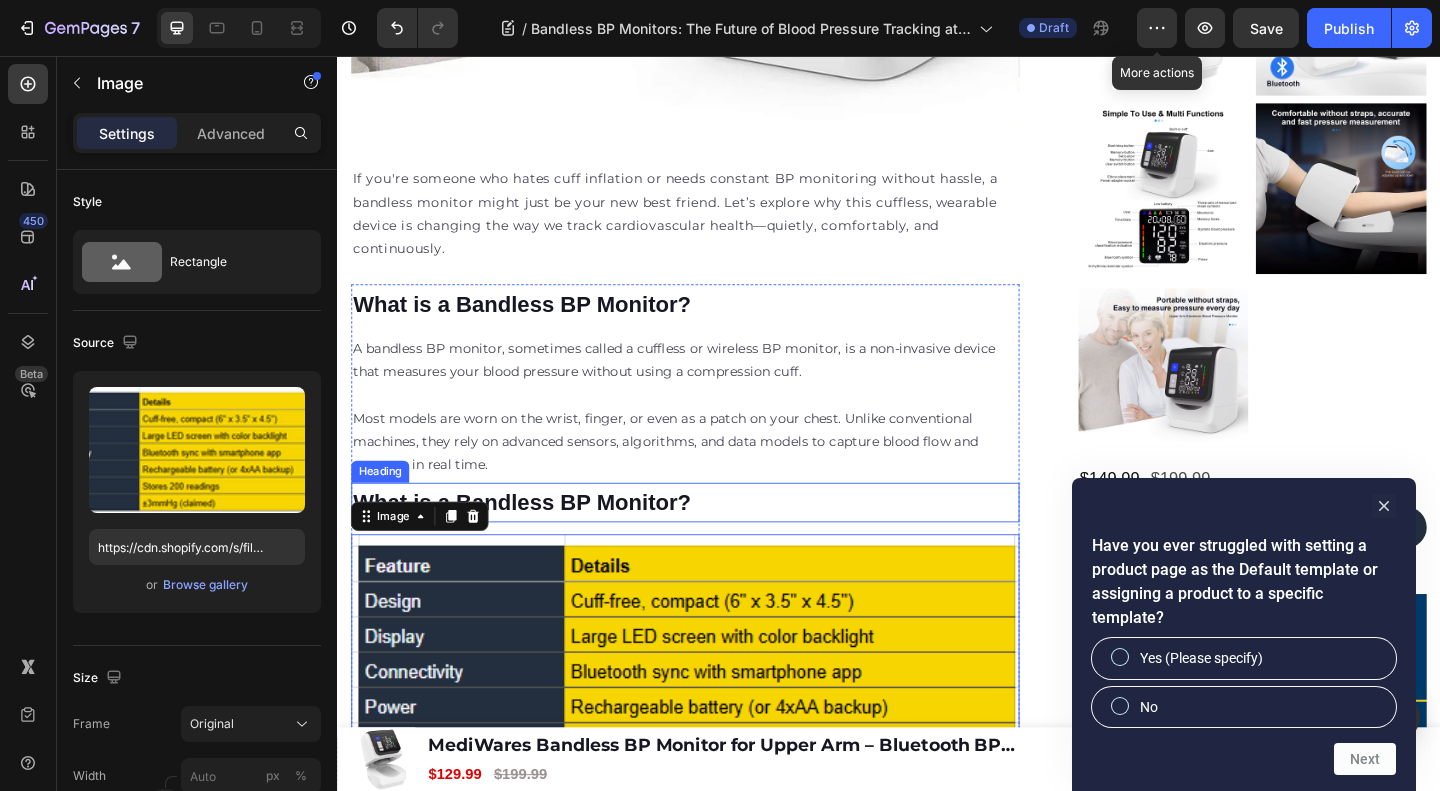 click on "What is a Bandless BP Monitor?" at bounding box center [538, 541] 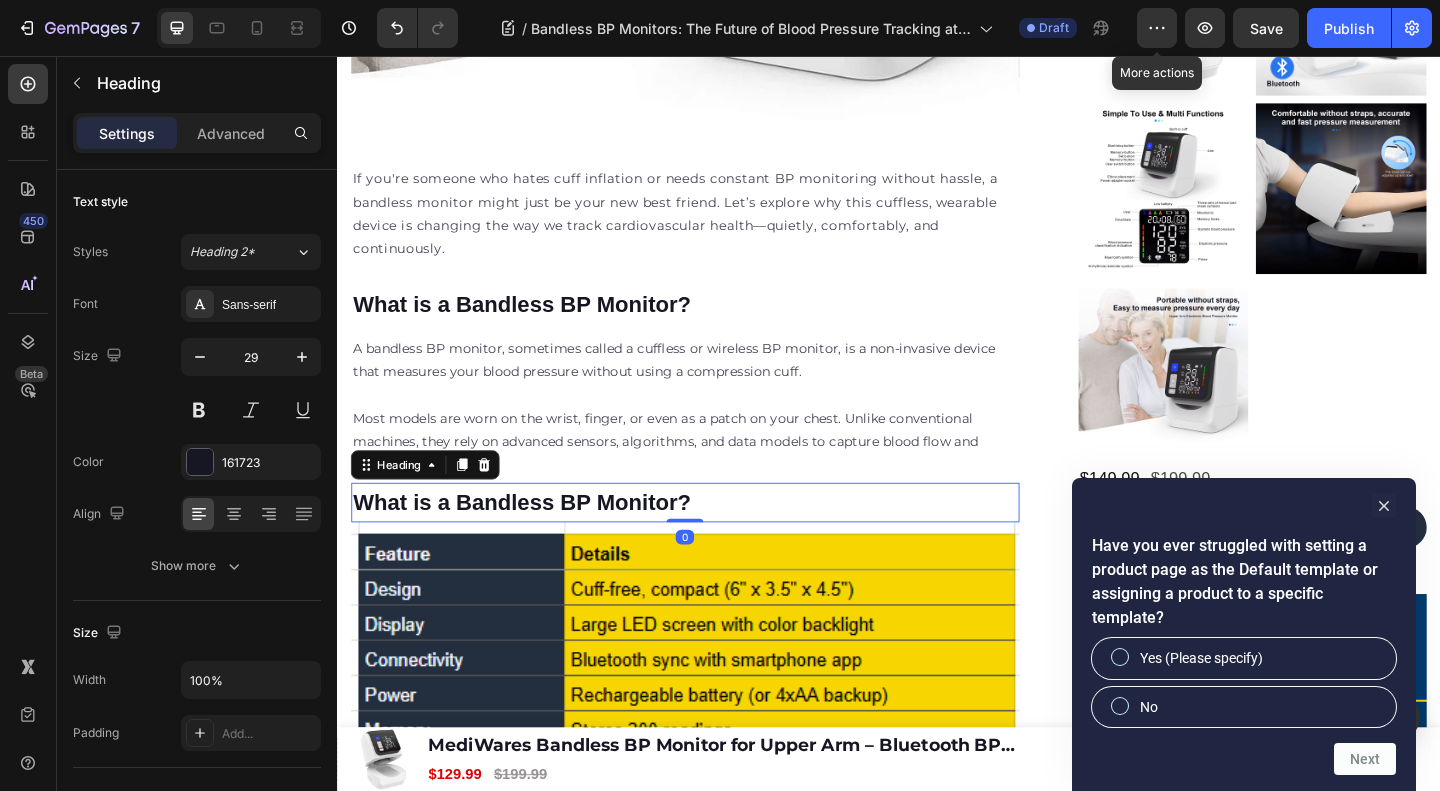 drag, startPoint x: 719, startPoint y: 557, endPoint x: 718, endPoint y: 540, distance: 17.029387 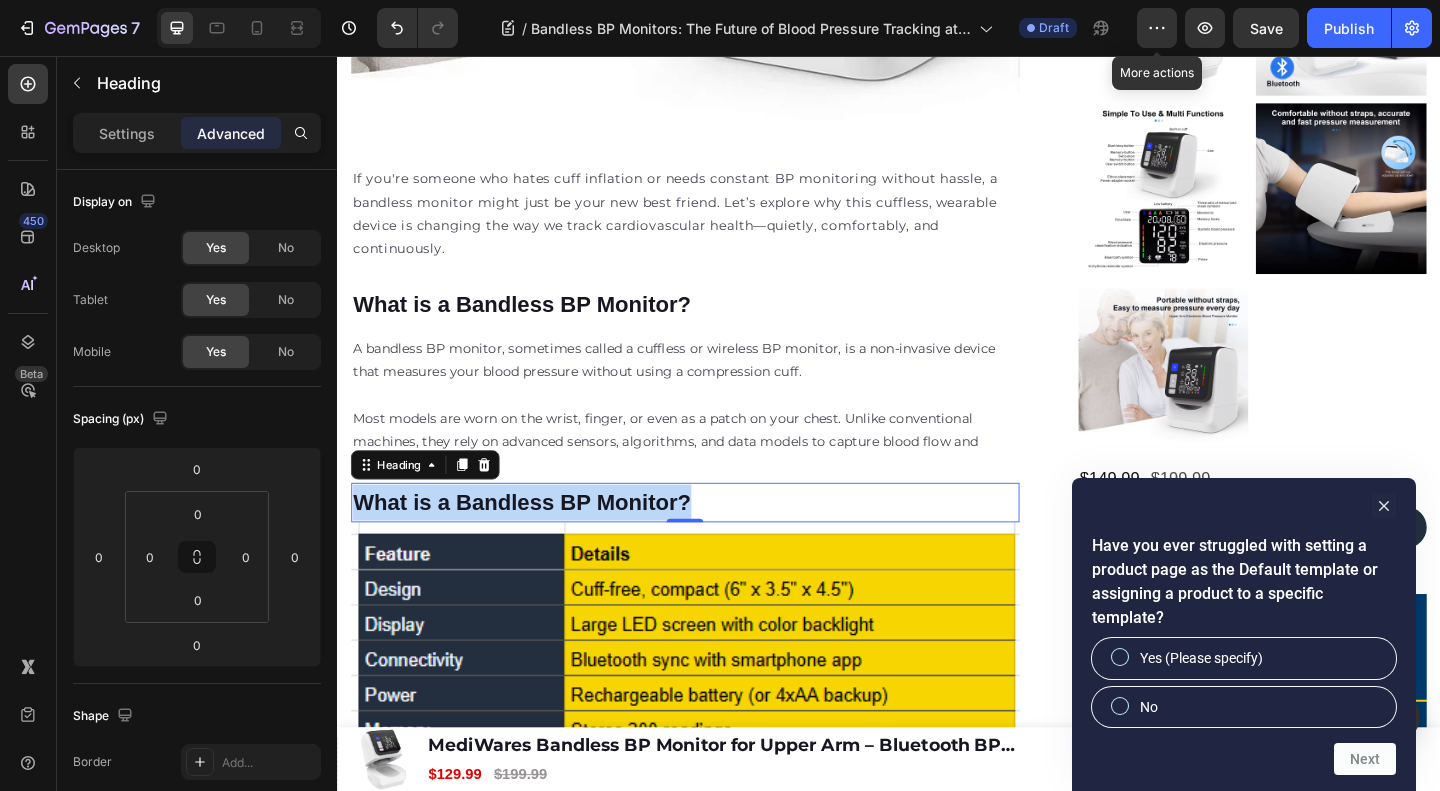 click on "What is a Bandless BP Monitor?" at bounding box center [538, 541] 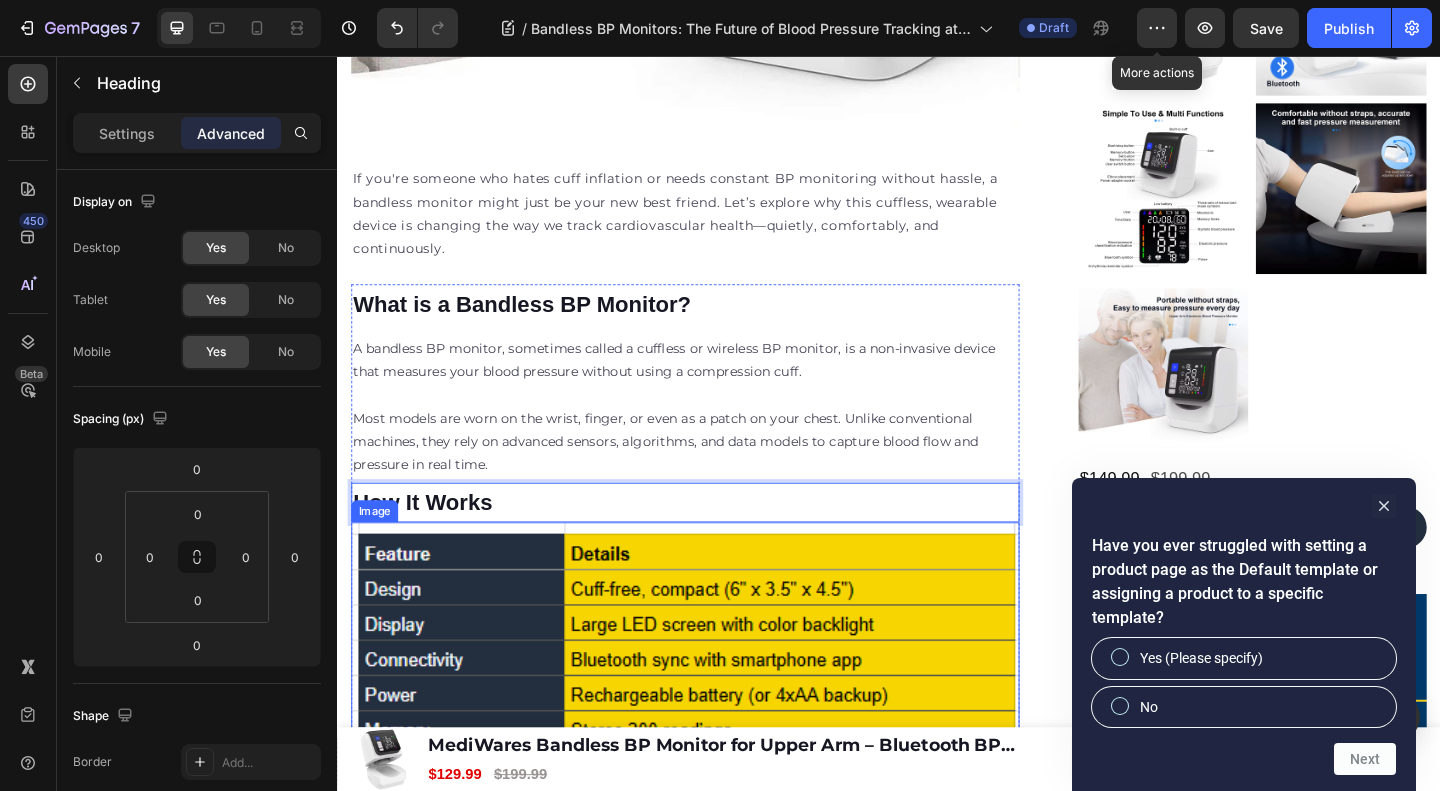 click at bounding box center (715, 706) 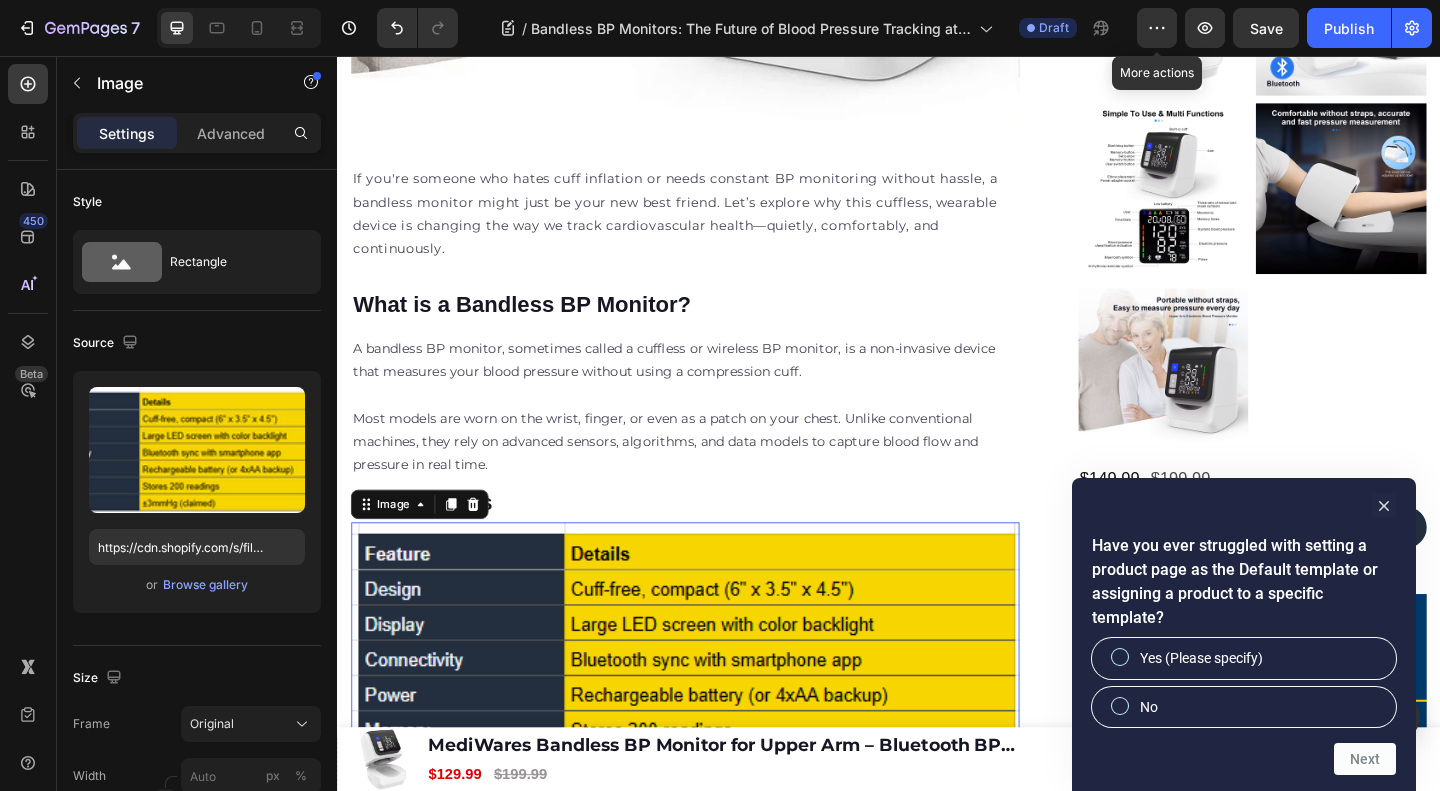 click at bounding box center [485, 544] 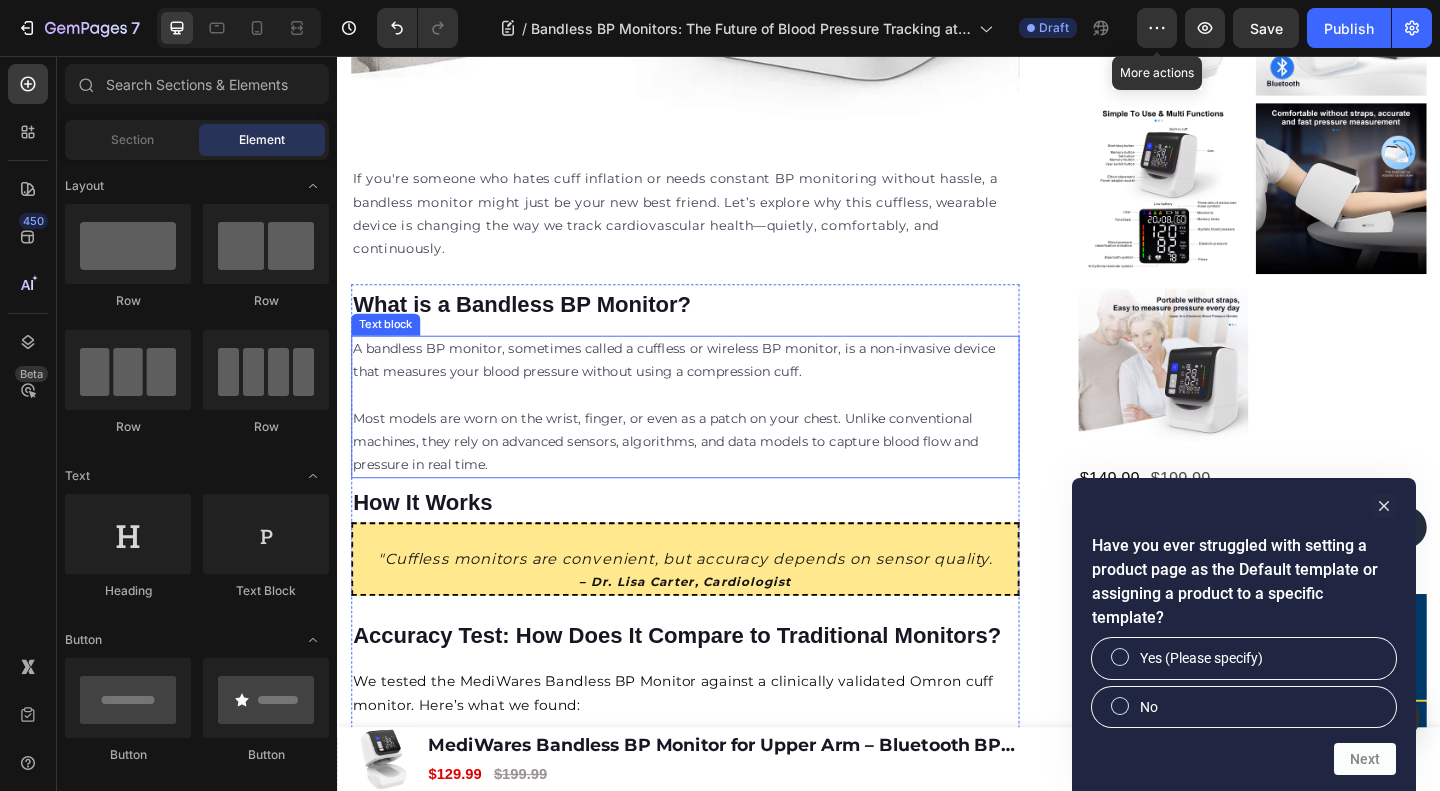 scroll, scrollTop: 1333, scrollLeft: 0, axis: vertical 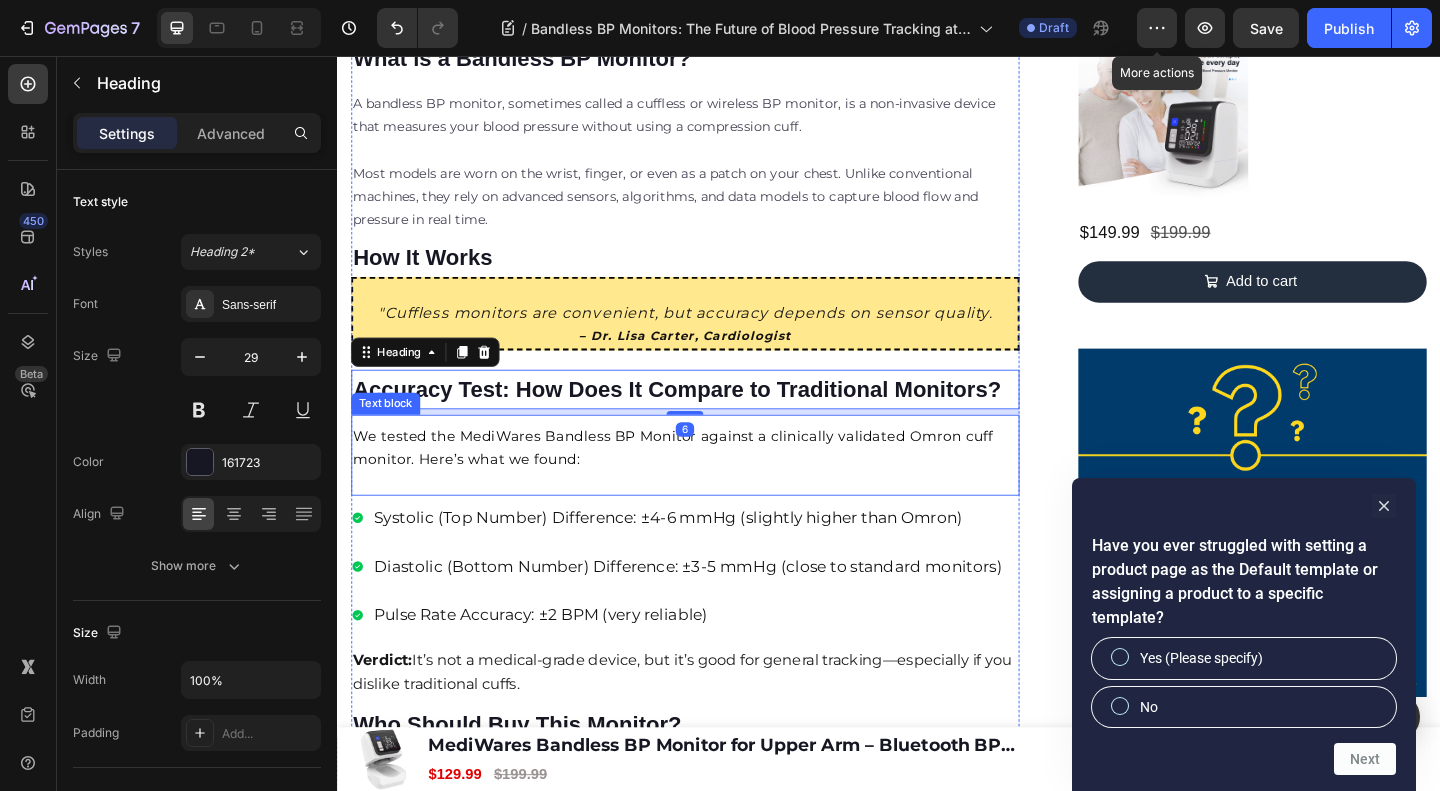 click on "We tested the MediWares Bandless BP Monitor against a clinically validated Omron cuff monitor. Here’s what we found:" at bounding box center [715, 482] 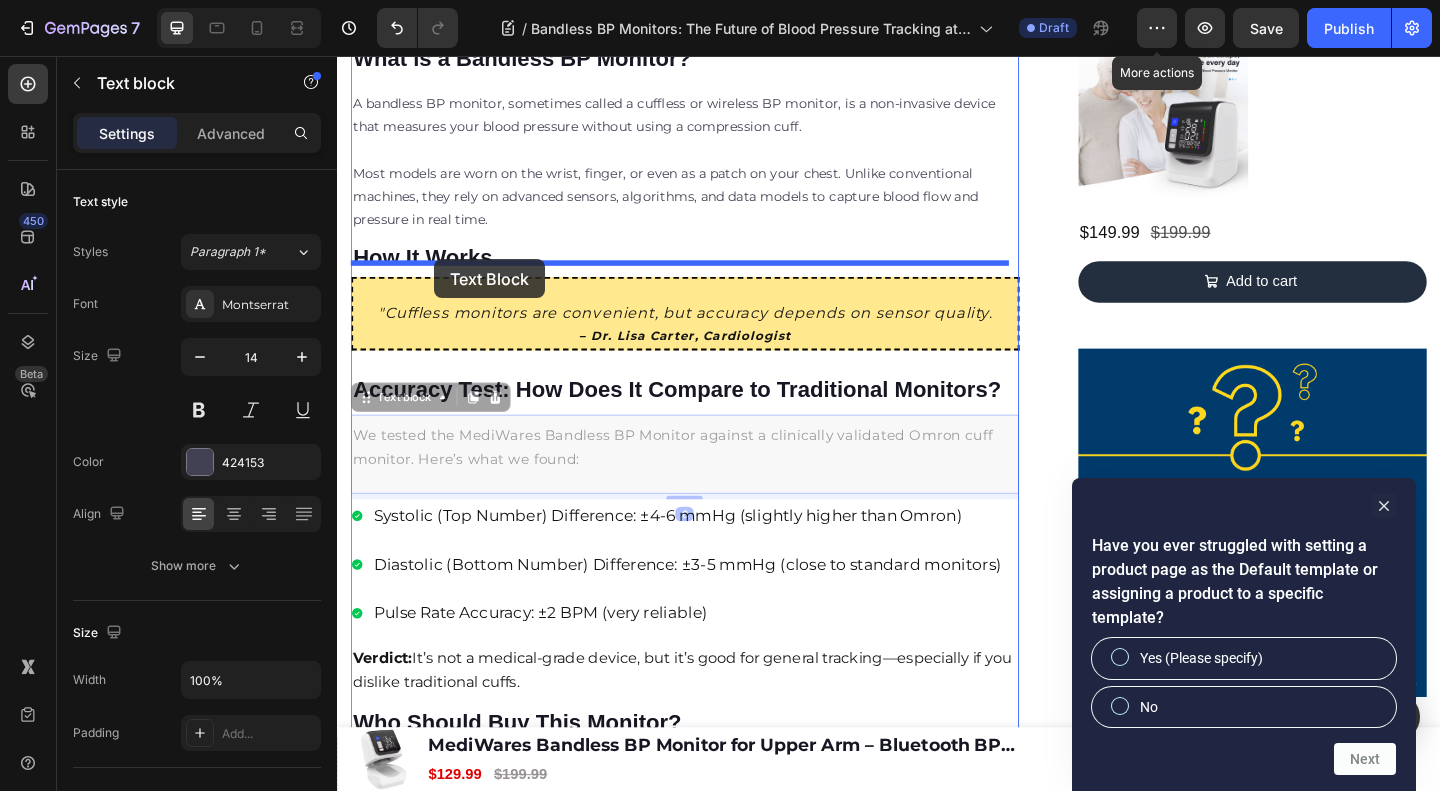 drag, startPoint x: 431, startPoint y: 421, endPoint x: 443, endPoint y: 277, distance: 144.49913 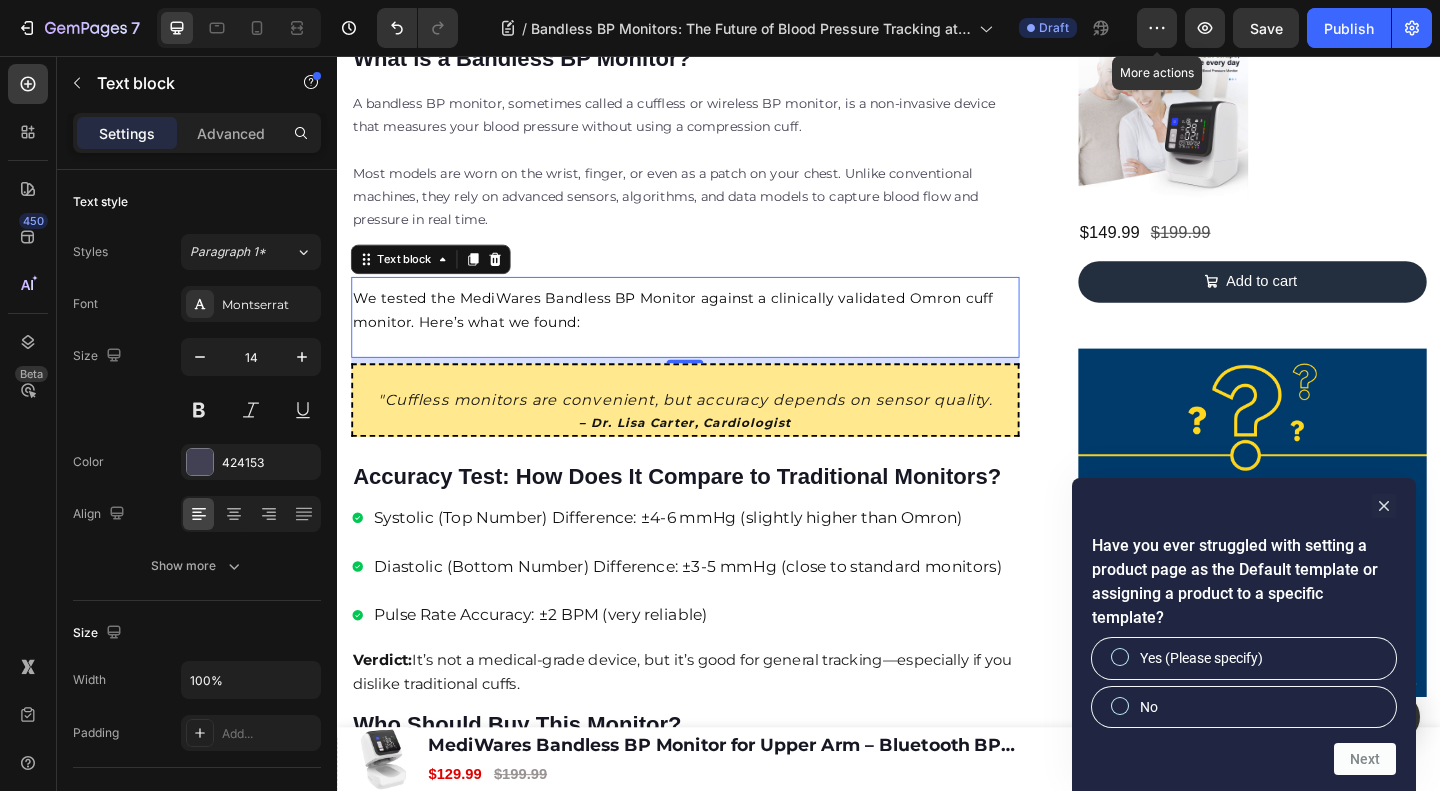 click on "We tested the MediWares Bandless BP Monitor against a clinically validated Omron cuff monitor. Here’s what we found:" at bounding box center [702, 331] 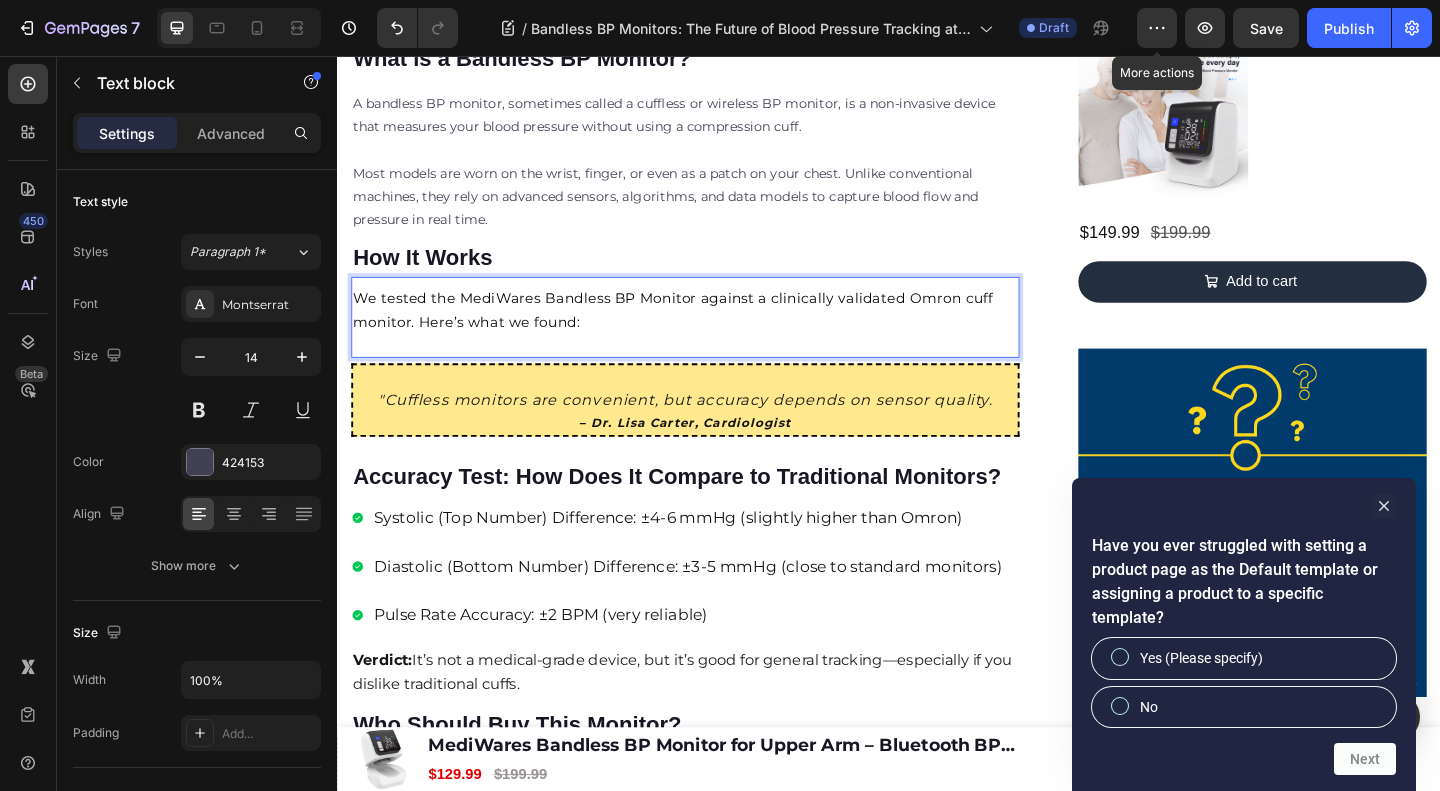 click on "We tested the MediWares Bandless BP Monitor against a clinically validated Omron cuff monitor. Here’s what we found:" at bounding box center [702, 331] 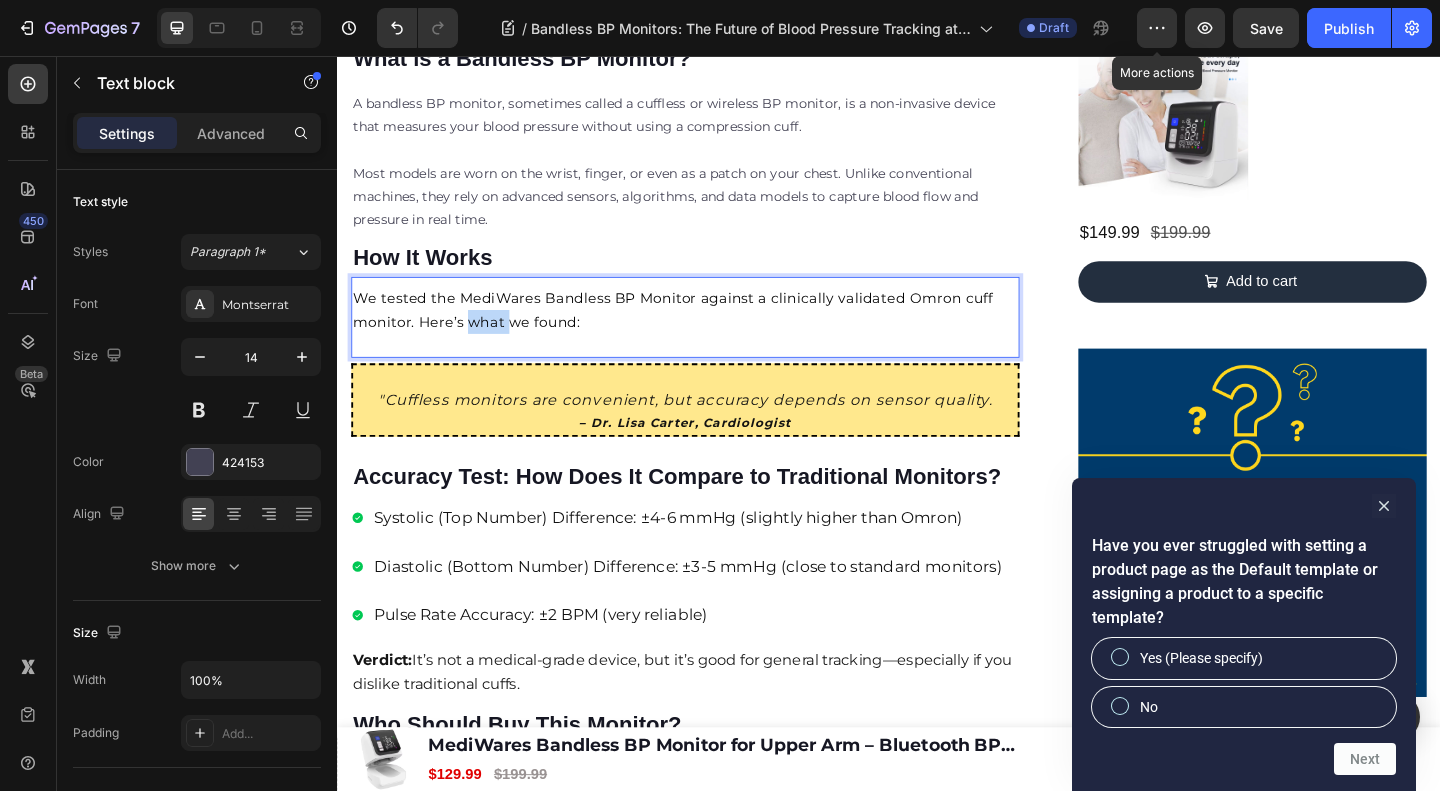click on "We tested the MediWares Bandless BP Monitor against a clinically validated Omron cuff monitor. Here’s what we found:" at bounding box center (702, 331) 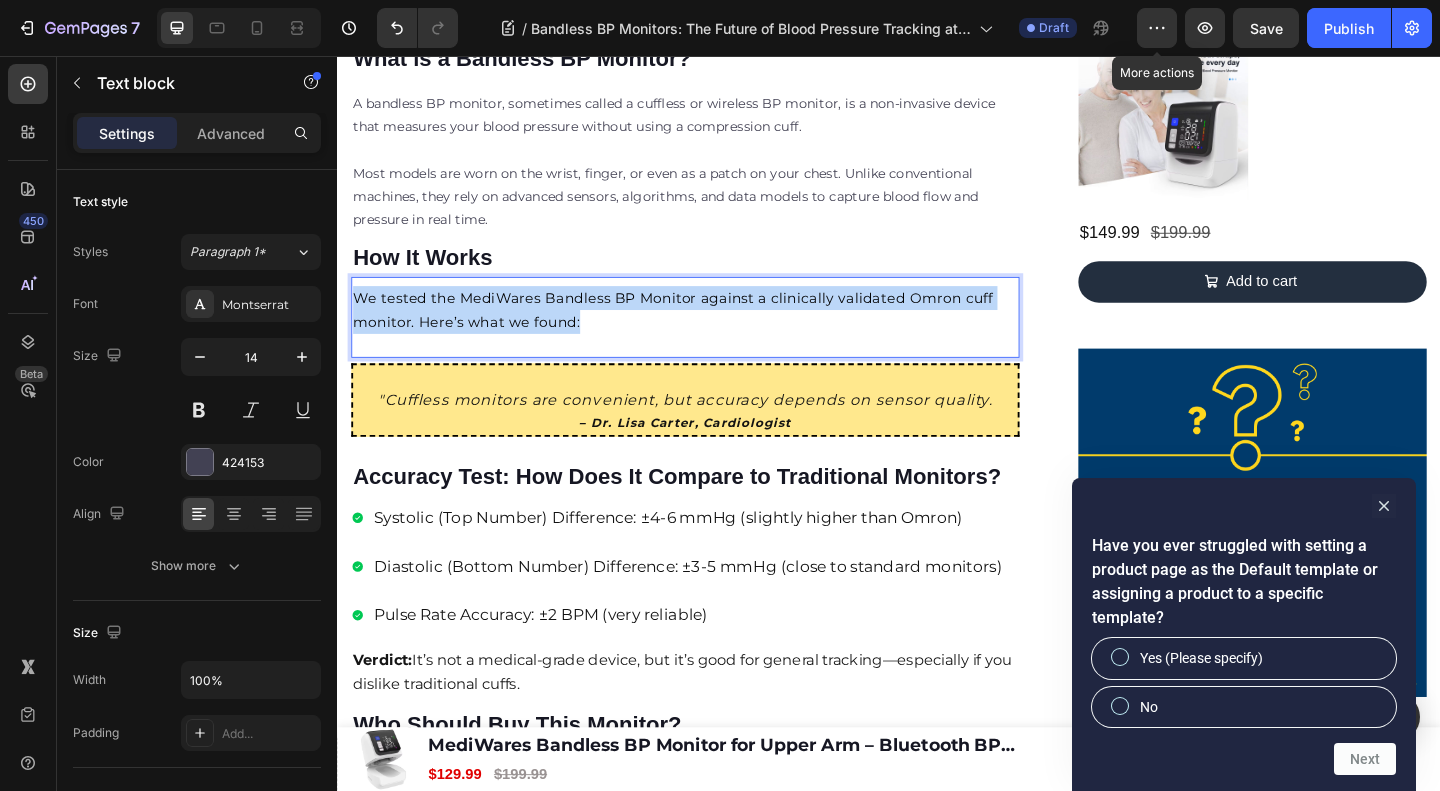 click on "We tested the MediWares Bandless BP Monitor against a clinically validated Omron cuff monitor. Here’s what we found:" at bounding box center [702, 331] 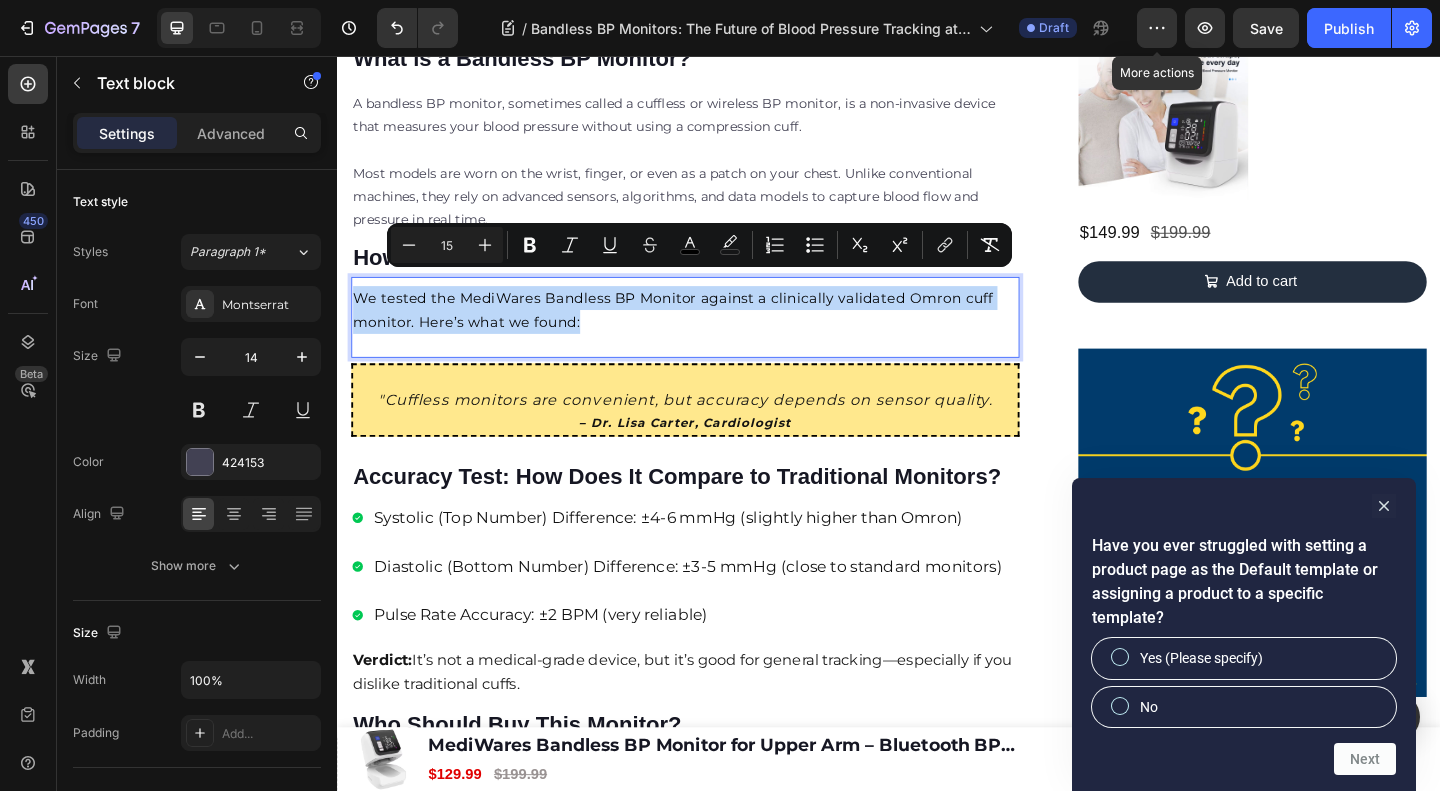 type on "14" 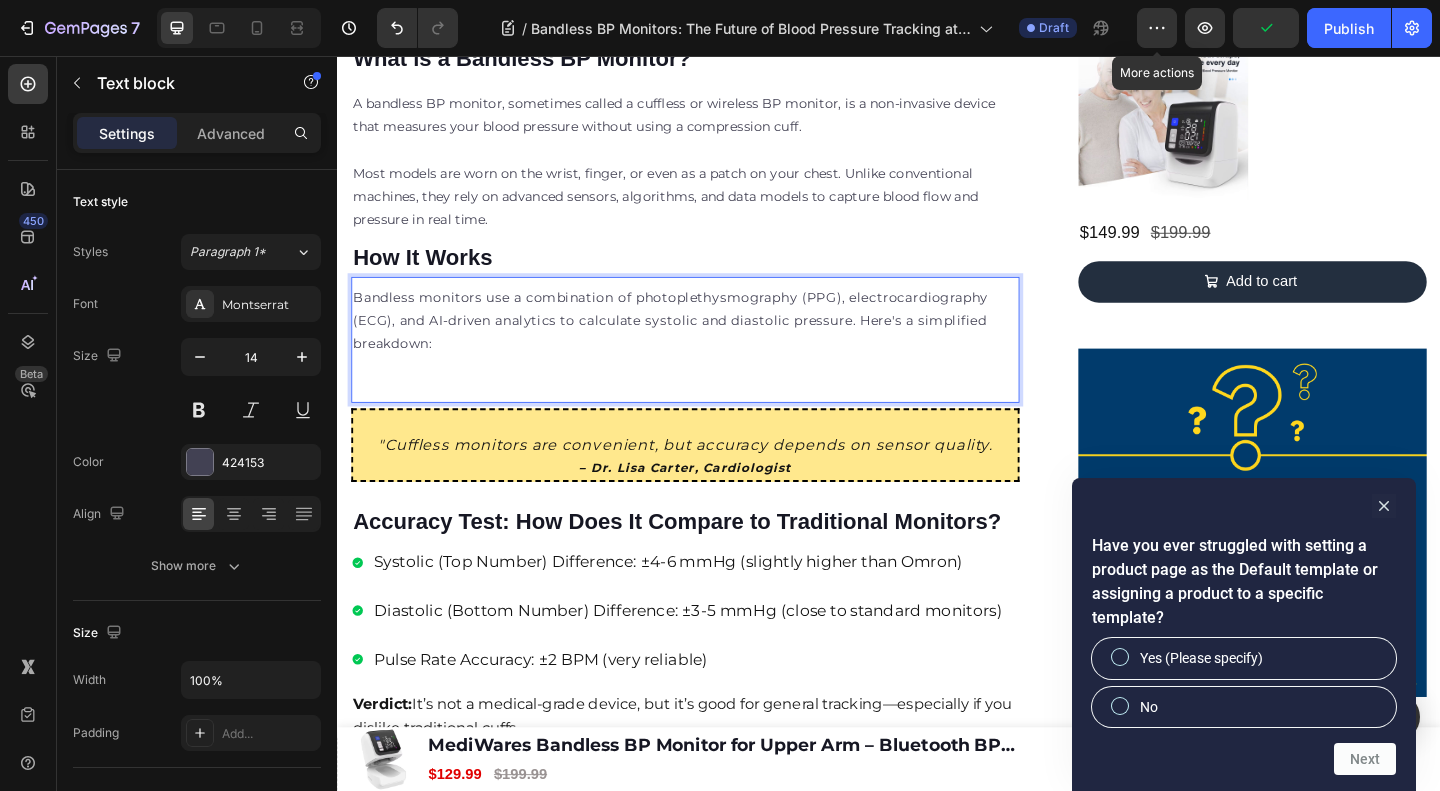 click on "Bandless monitors use a combination of photoplethysmography (PPG), electrocardiography (ECG), and AI-driven analytics to calculate systolic and diastolic pressure. Here's a simplified breakdown: Text block   6" at bounding box center [715, 364] 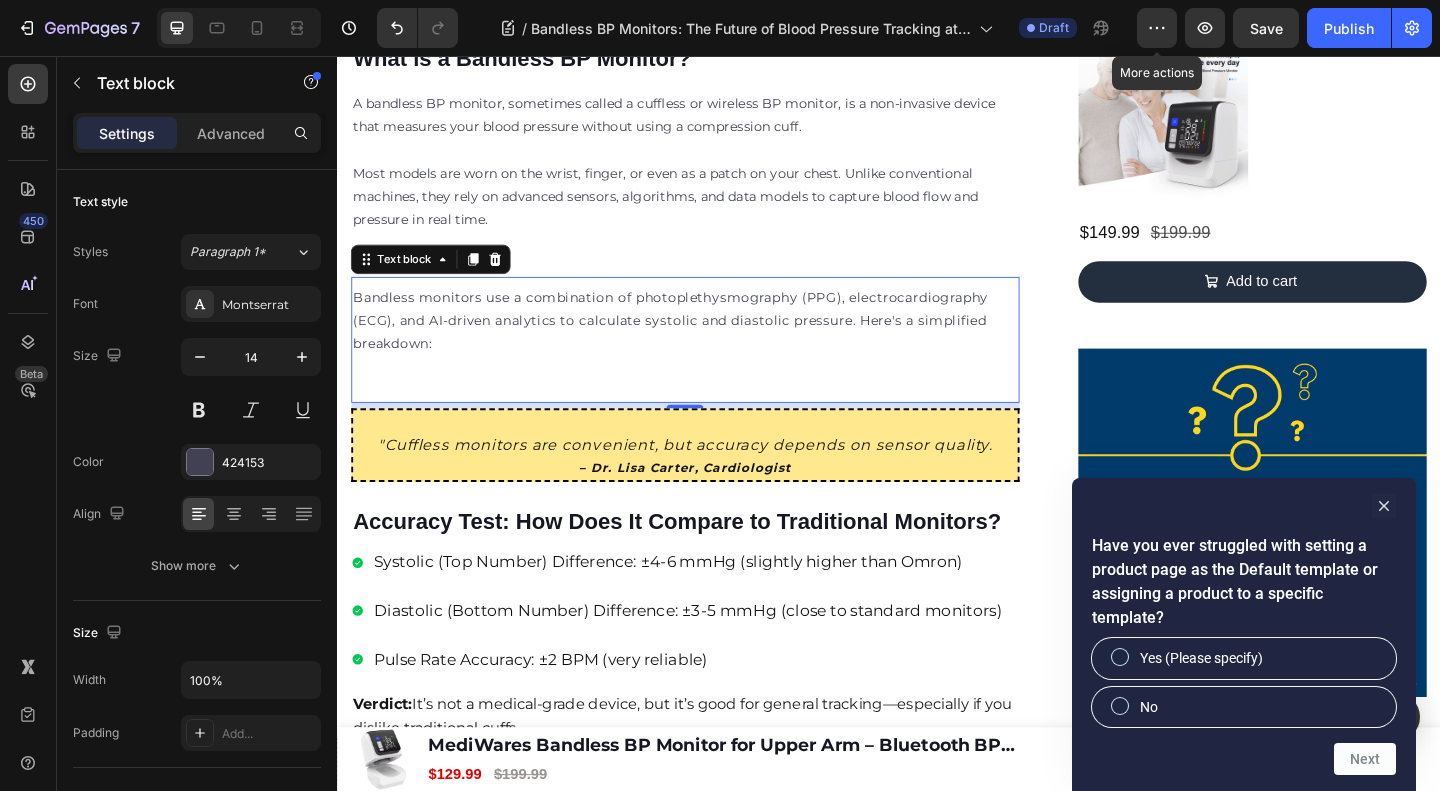 click at bounding box center (715, 394) 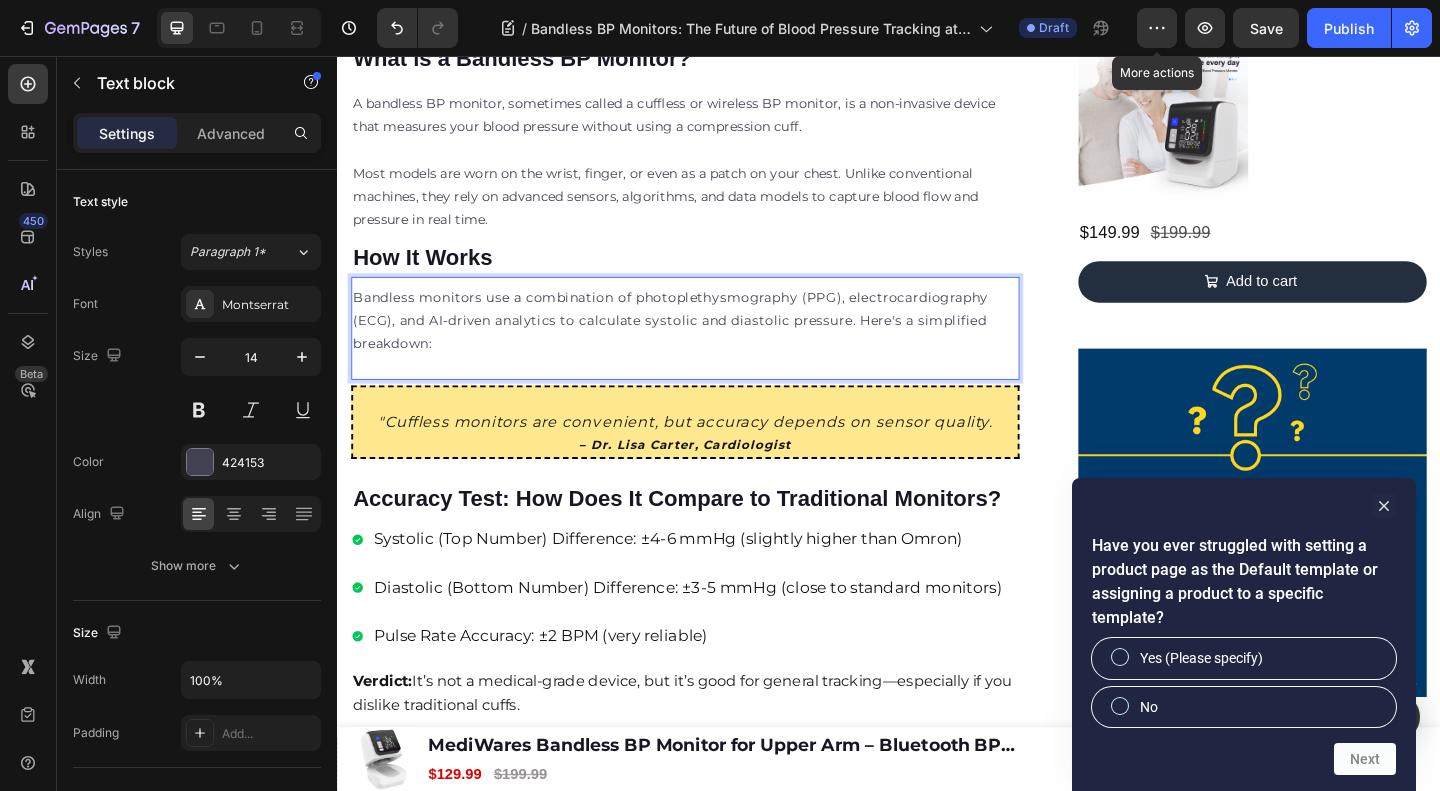 click on "Bandless monitors use a combination of photoplethysmography (PPG), electrocardiography (ECG), and AI-driven analytics to calculate systolic and diastolic pressure. Here's a simplified breakdown: Text block   6" at bounding box center [715, 352] 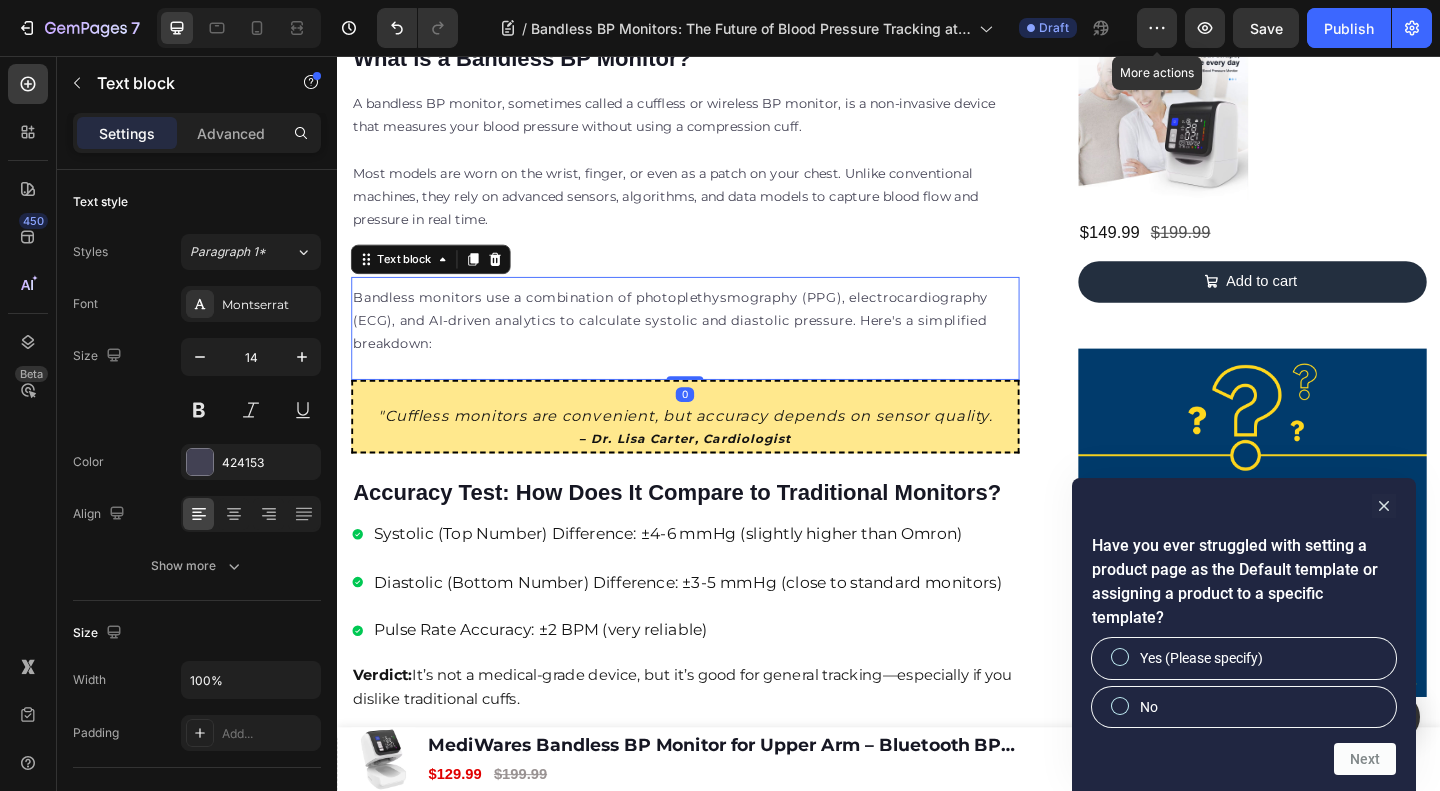 click on "Bandless monitors use a combination of photoplethysmography (PPG), electrocardiography (ECG), and AI-driven analytics to calculate systolic and diastolic pressure. Here's a simplified breakdown: Text block   0" at bounding box center (715, 352) 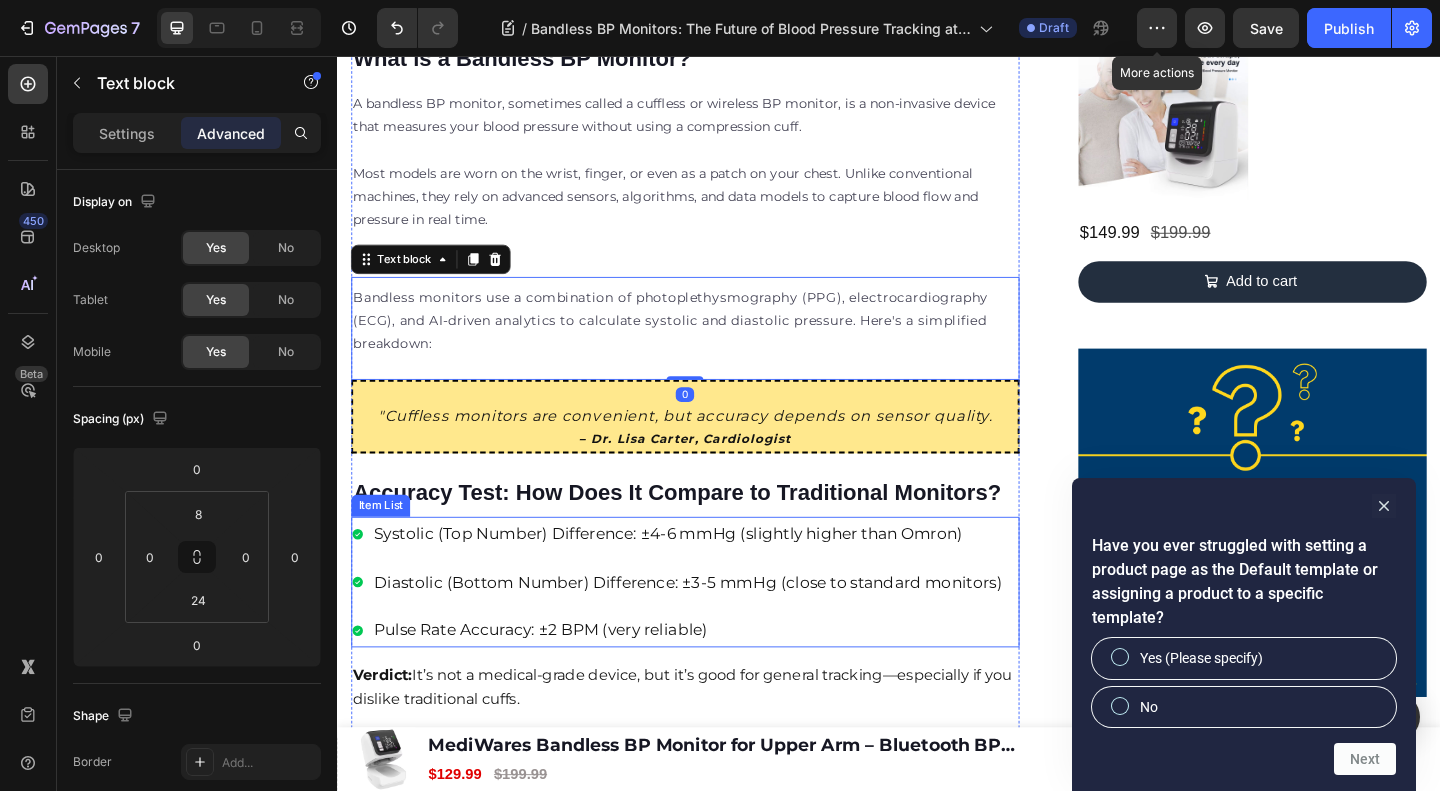 click on "Pulse Rate Accuracy: ±2 BPM (very reliable)" at bounding box center [718, 680] 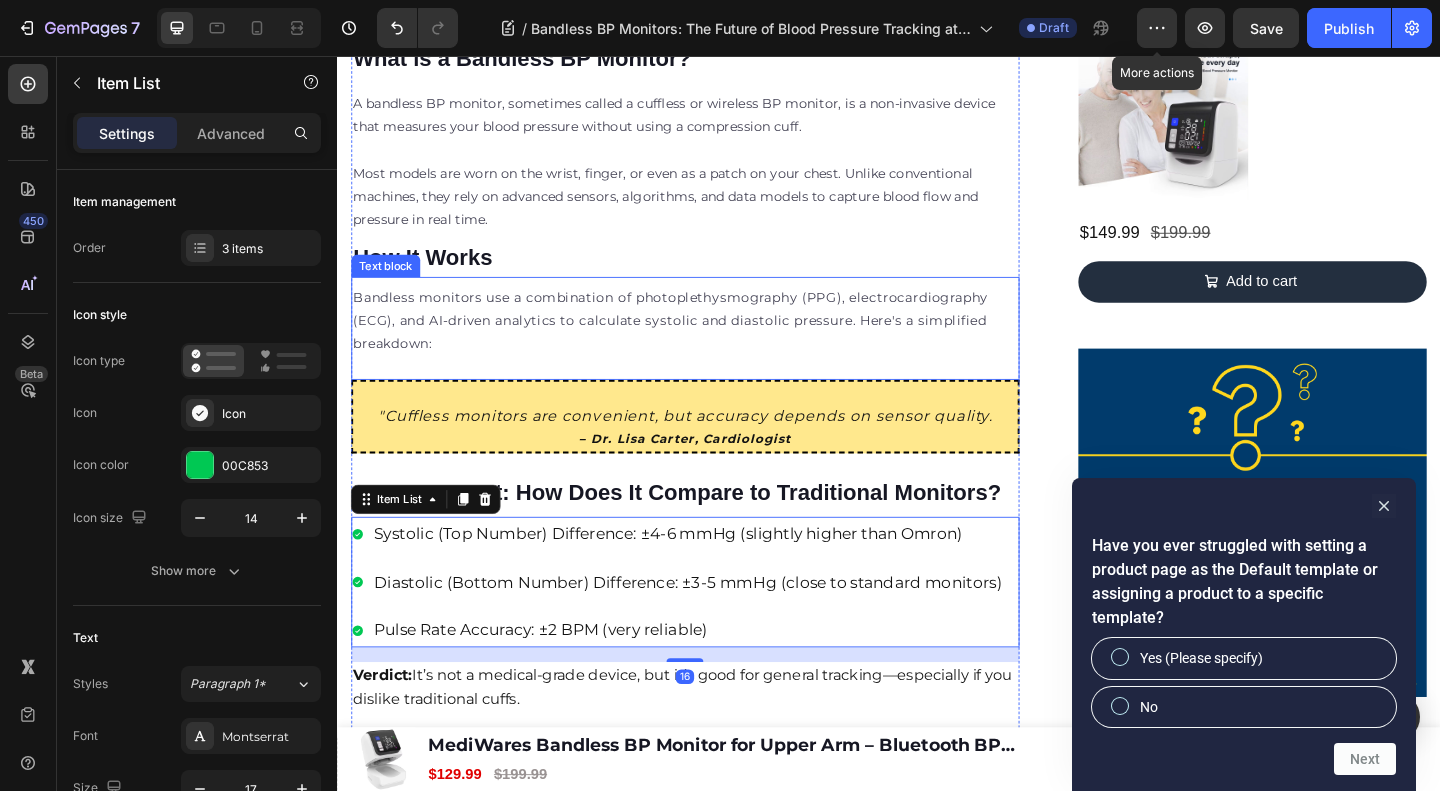 click on "Bandless monitors use a combination of photoplethysmography (PPG), electrocardiography (ECG), and AI-driven analytics to calculate systolic and diastolic pressure. Here's a simplified breakdown:" at bounding box center (715, 344) 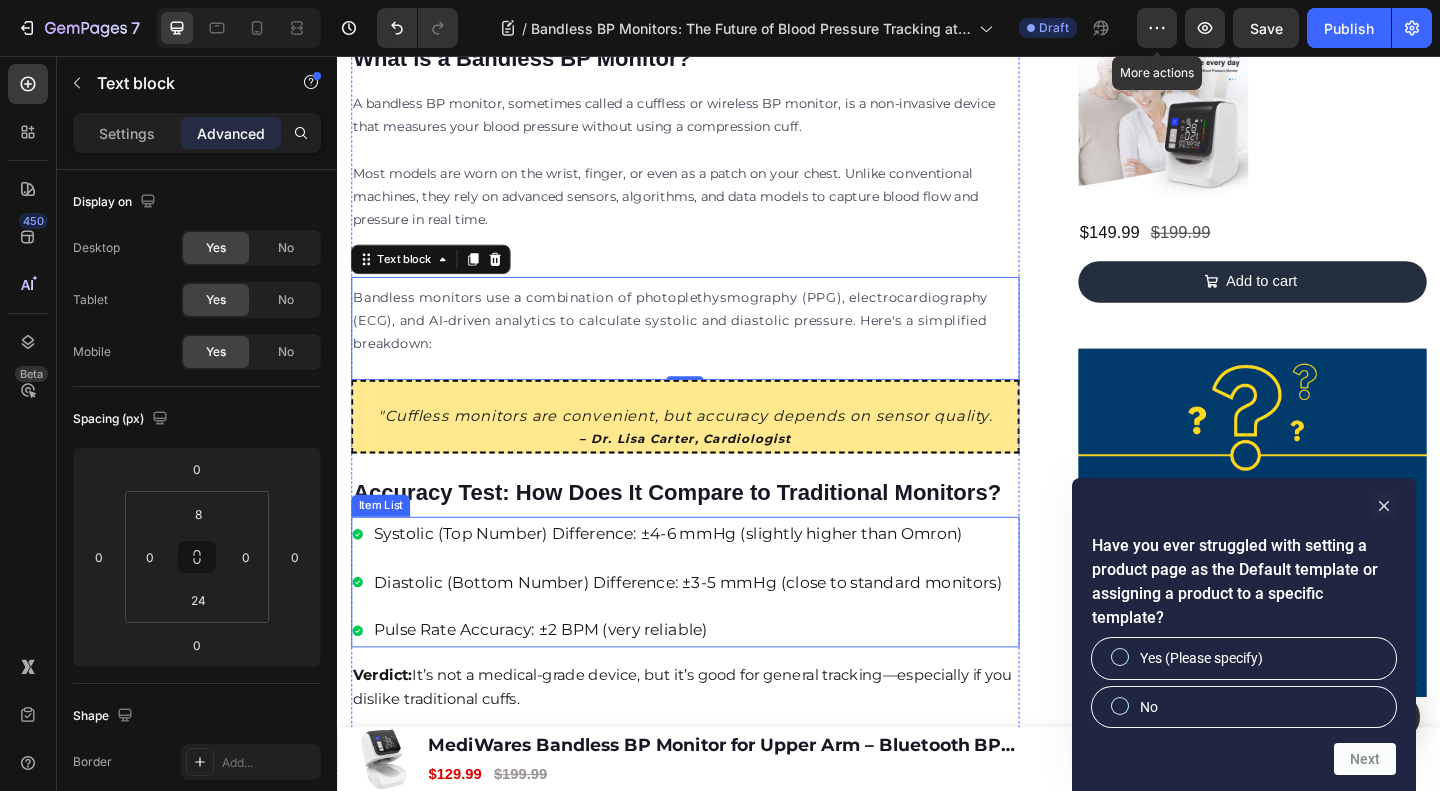 click on "Systolic (Top Number) Difference: ±4-6 mmHg (slightly higher than Omron)" at bounding box center (718, 575) 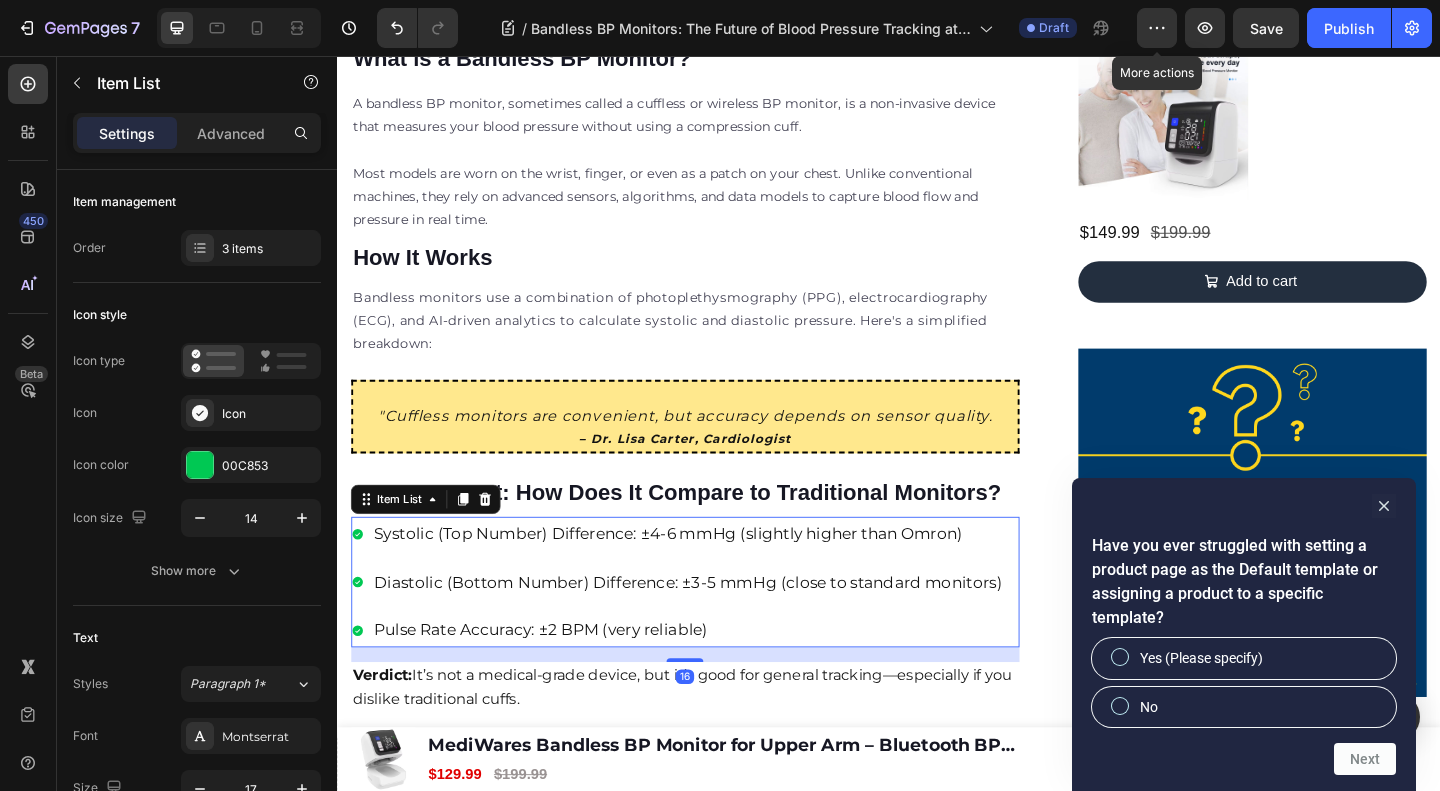 click on "Systolic (Top Number) Difference: ±4-6 mmHg (slightly higher than Omron)" at bounding box center (718, 575) 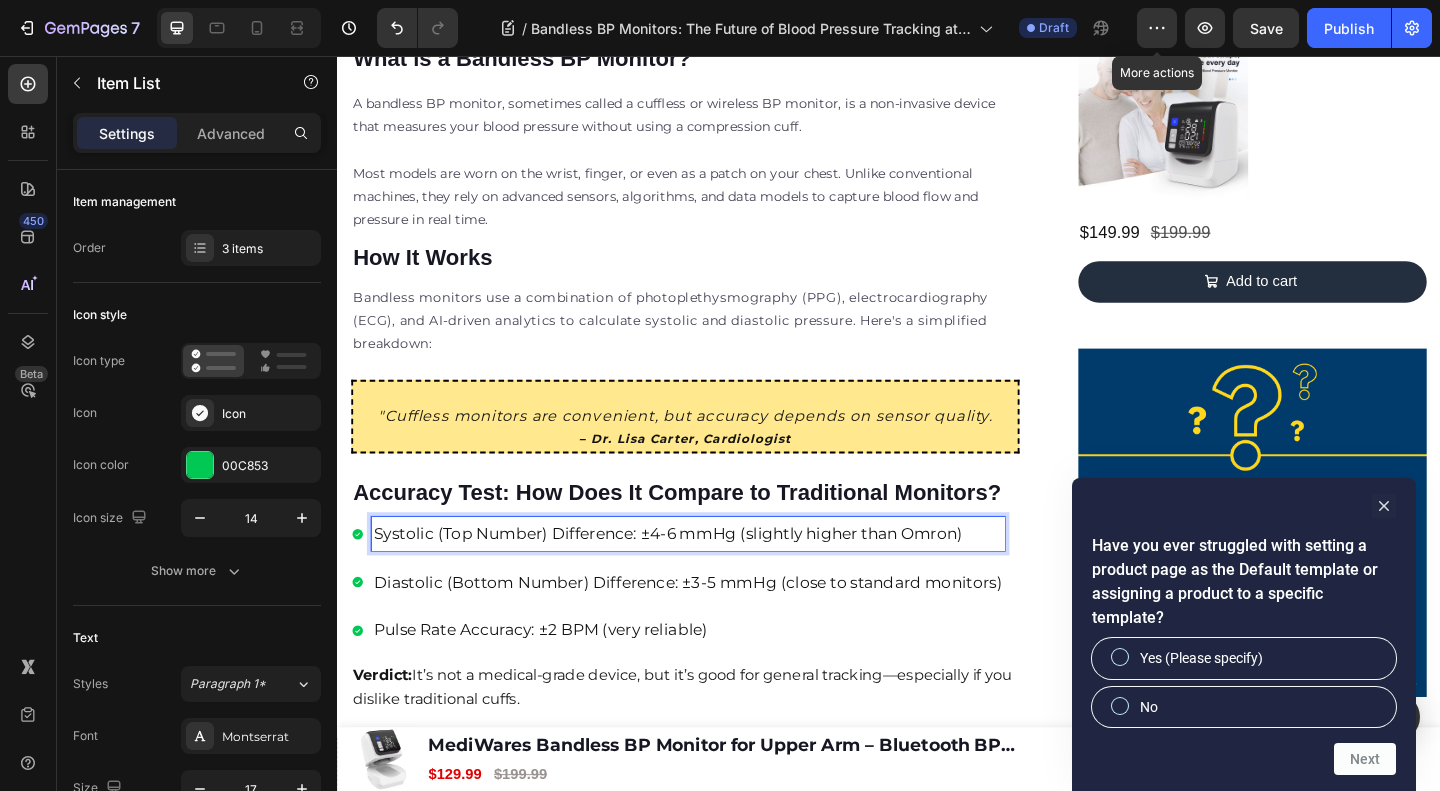 click on "Systolic (Top Number) Difference: ±[NUMBER]-[NUMBER] mmHg (slightly higher than Omron) Diastolic (Bottom Number) Difference: ±[NUMBER]-[NUMBER] mmHg (close to standard monitors) Pulse Rate Accuracy: ±[NUMBER] BPM (very reliable)" at bounding box center (715, 628) 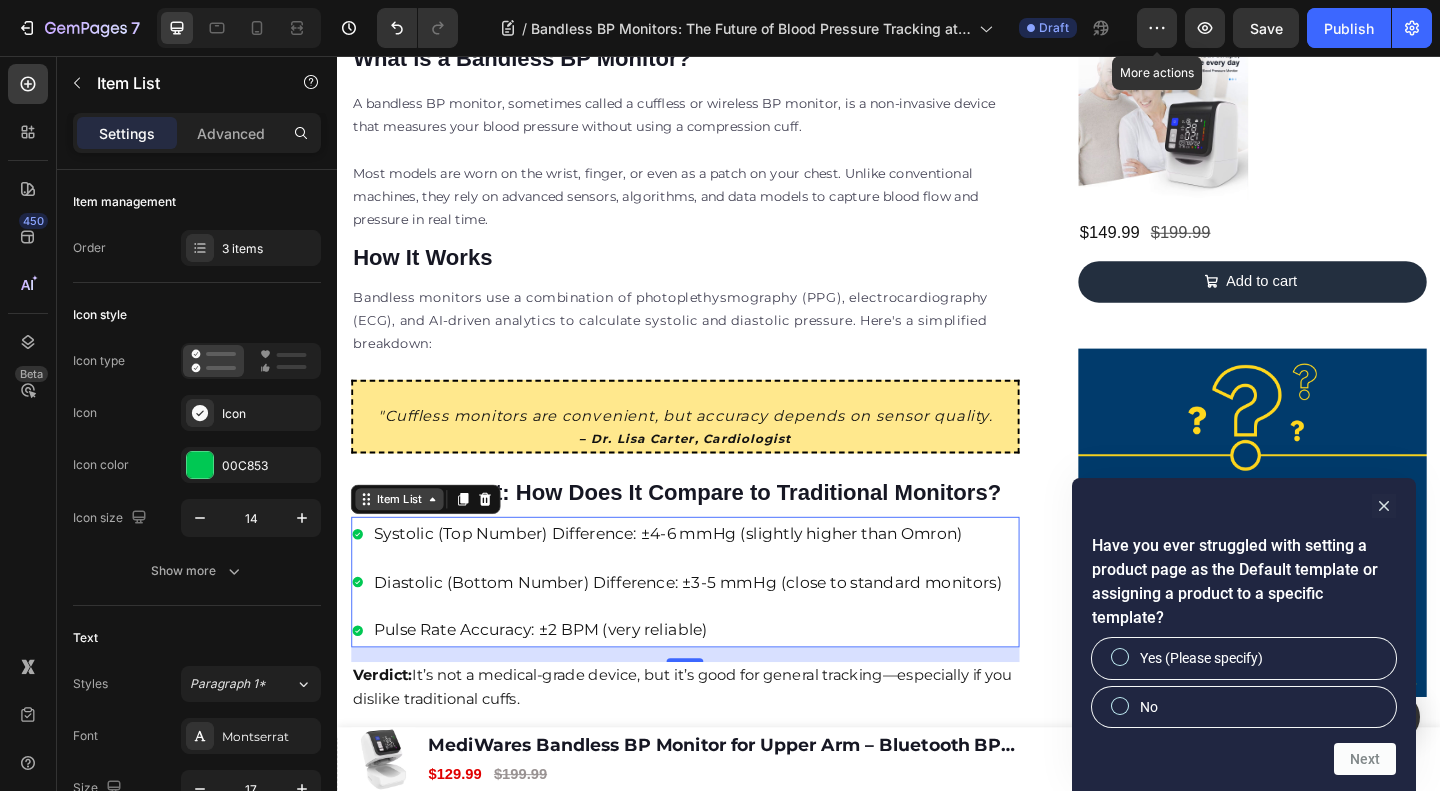 click on "Item List" at bounding box center (405, 538) 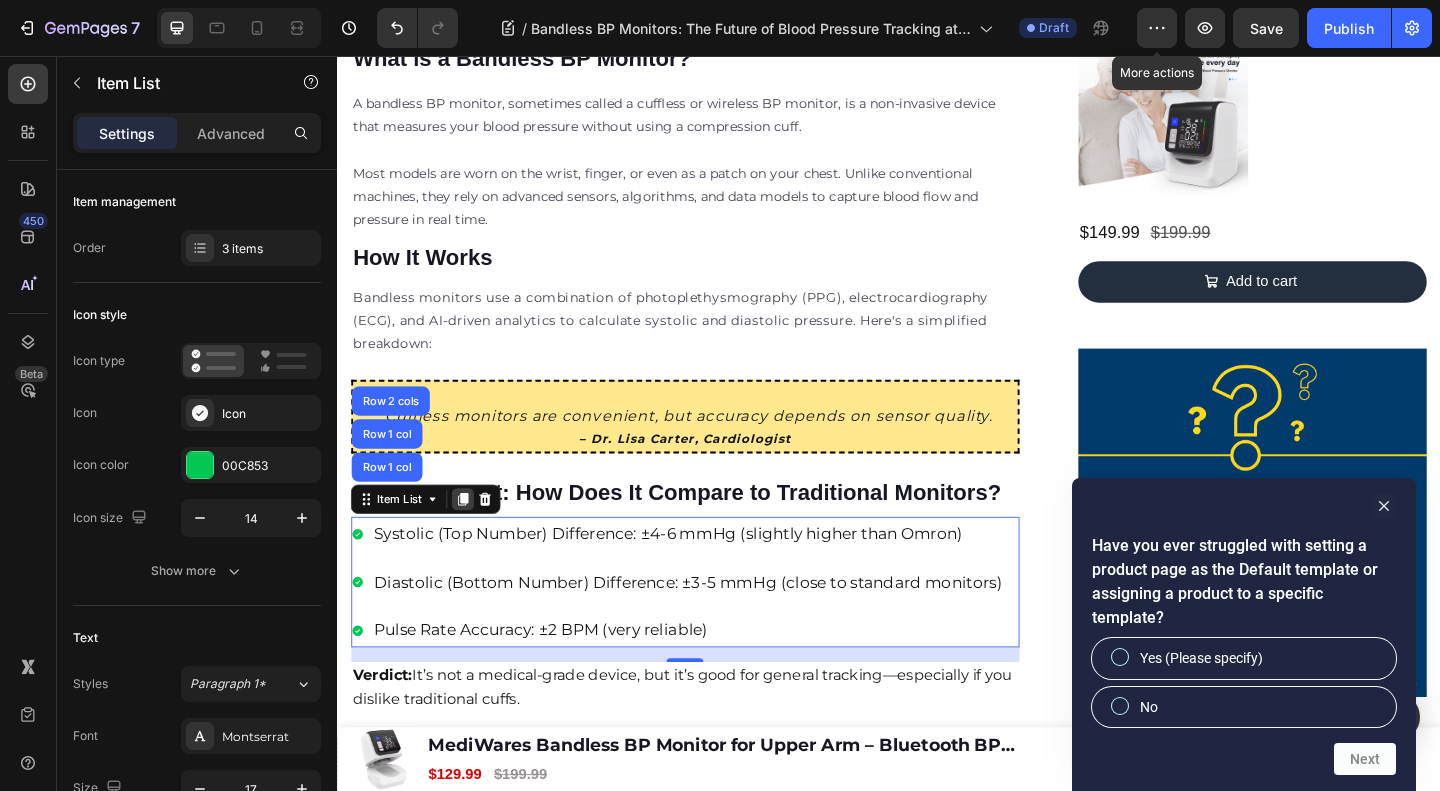 click 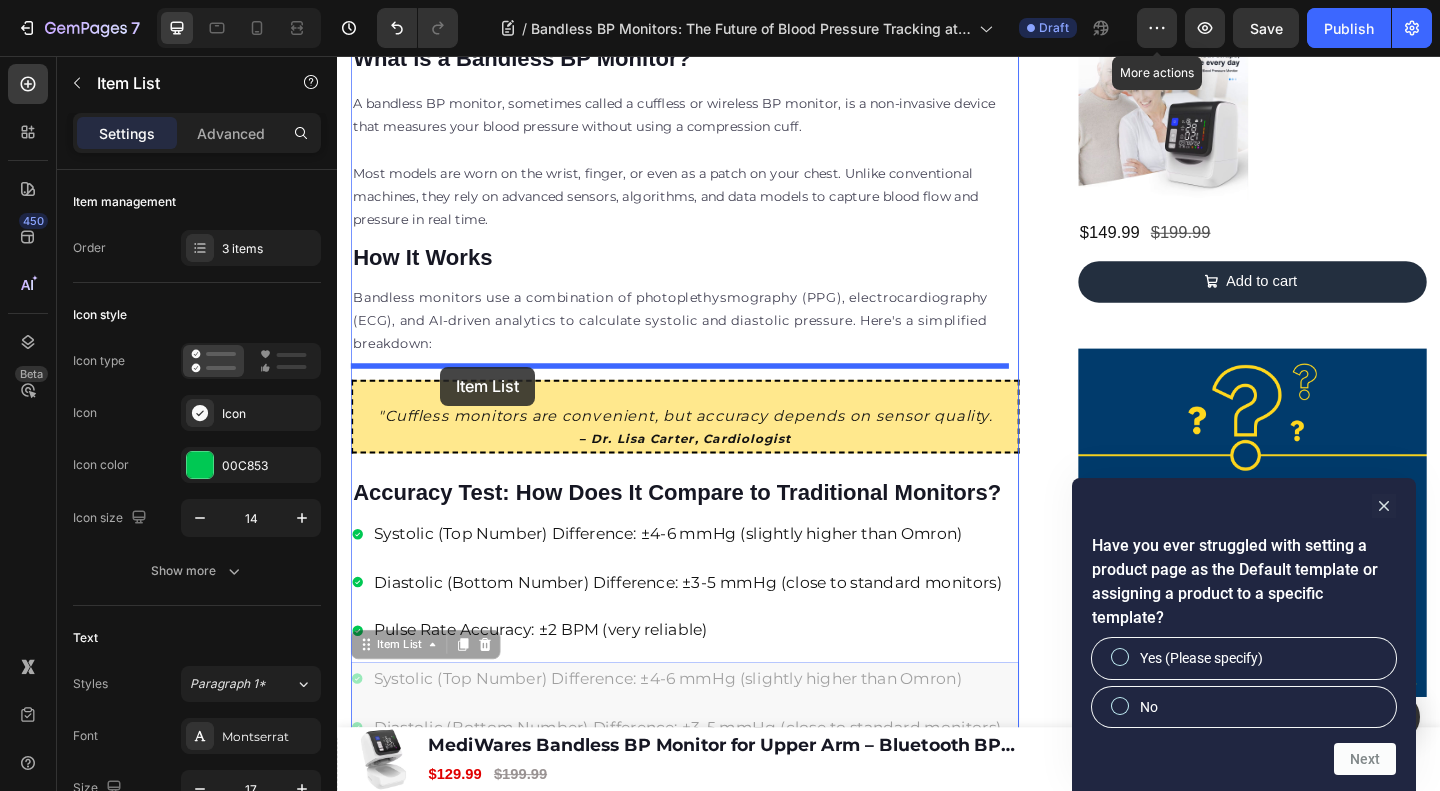drag, startPoint x: 401, startPoint y: 674, endPoint x: 449, endPoint y: 394, distance: 284.0845 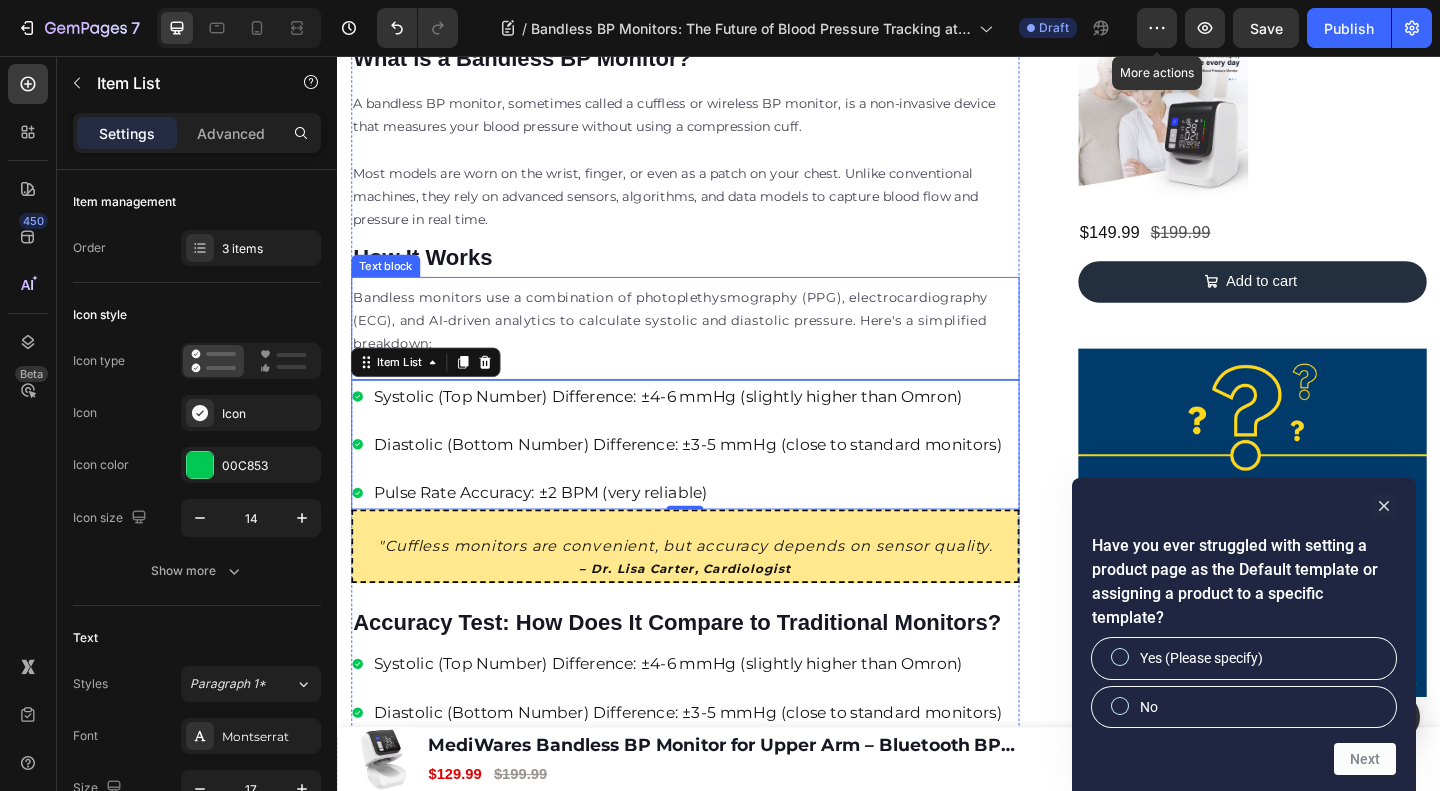 click on "Bandless monitors use a combination of photoplethysmography (PPG), electrocardiography (ECG), and AI-driven analytics to calculate systolic and diastolic pressure. Here's a simplified breakdown:" at bounding box center [715, 344] 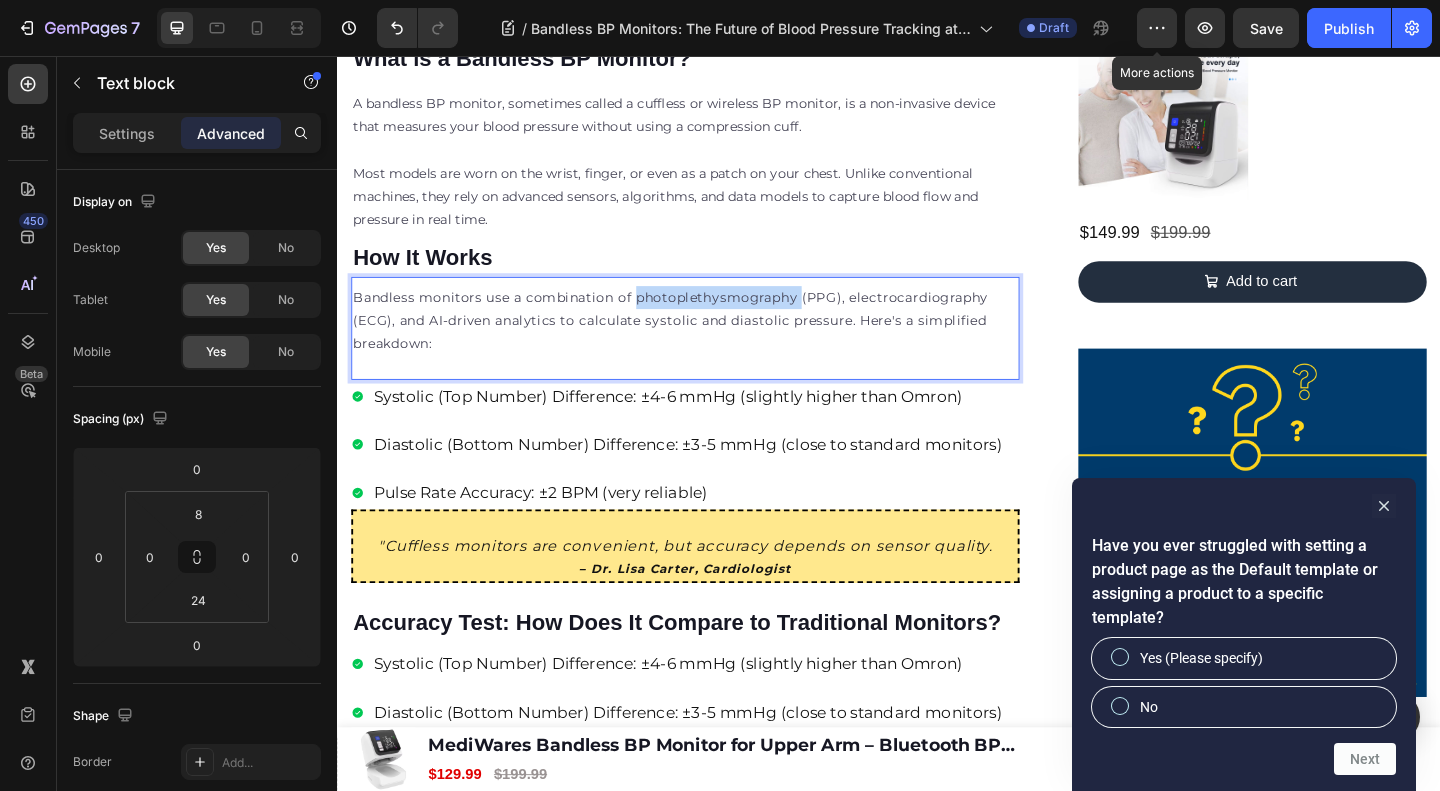 click on "Bandless monitors use a combination of photoplethysmography (PPG), electrocardiography (ECG), and AI-driven analytics to calculate systolic and diastolic pressure. Here's a simplified breakdown:" at bounding box center (715, 344) 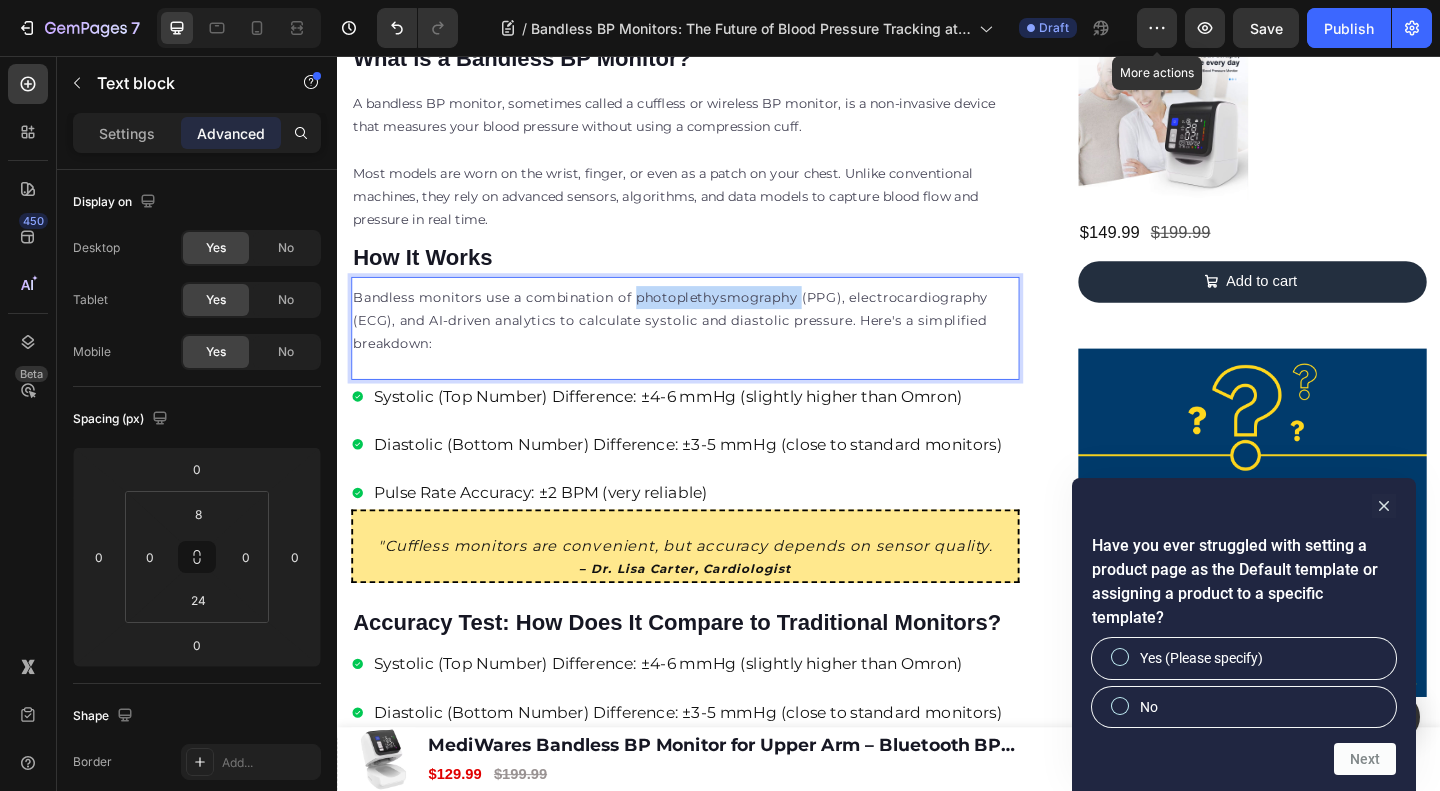 click on "Bandless monitors use a combination of photoplethysmography (PPG), electrocardiography (ECG), and AI-driven analytics to calculate systolic and diastolic pressure. Here's a simplified breakdown:" at bounding box center [715, 344] 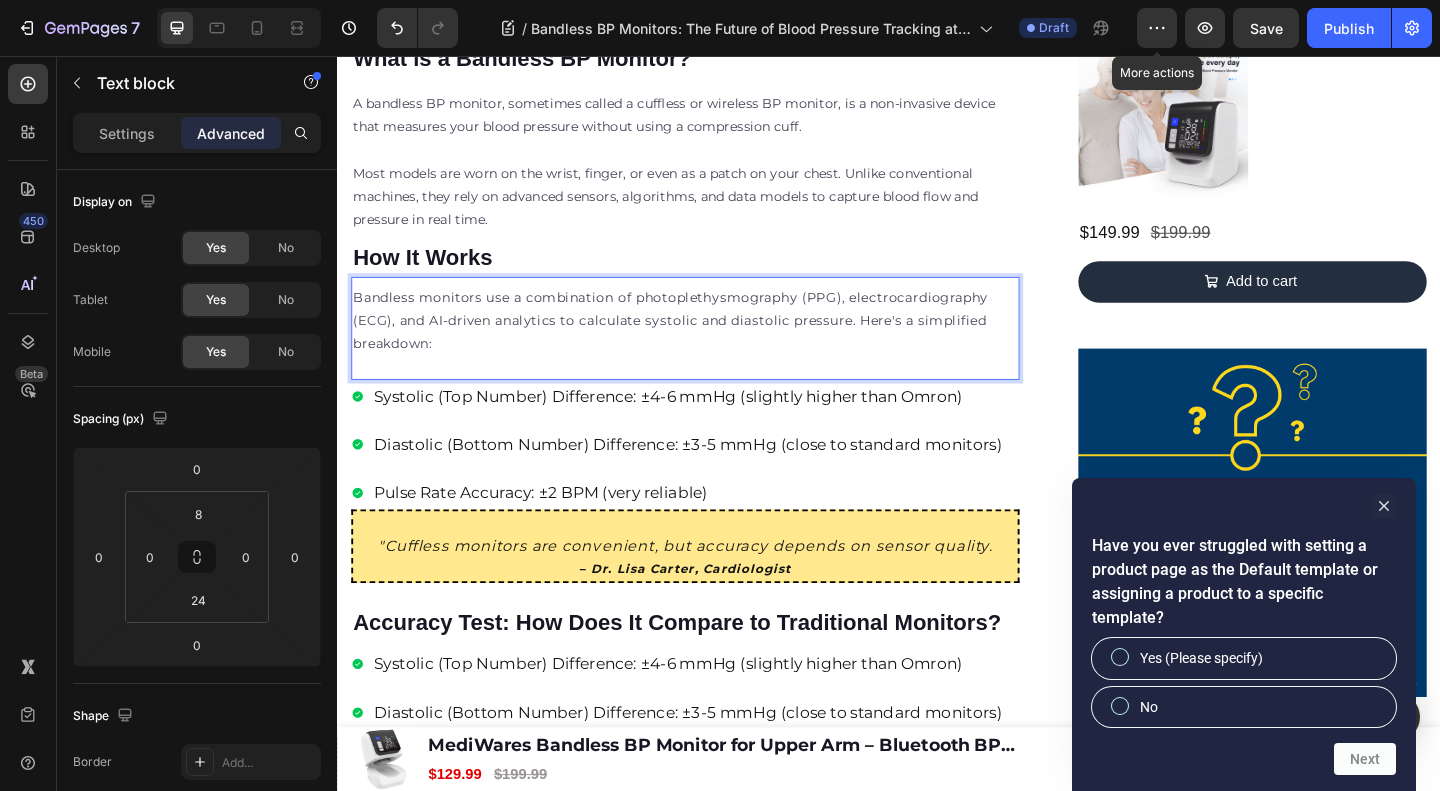 click on "Bandless monitors use a combination of photoplethysmography (PPG), electrocardiography (ECG), and AI-driven analytics to calculate systolic and diastolic pressure. Here's a simplified breakdown:" at bounding box center [715, 344] 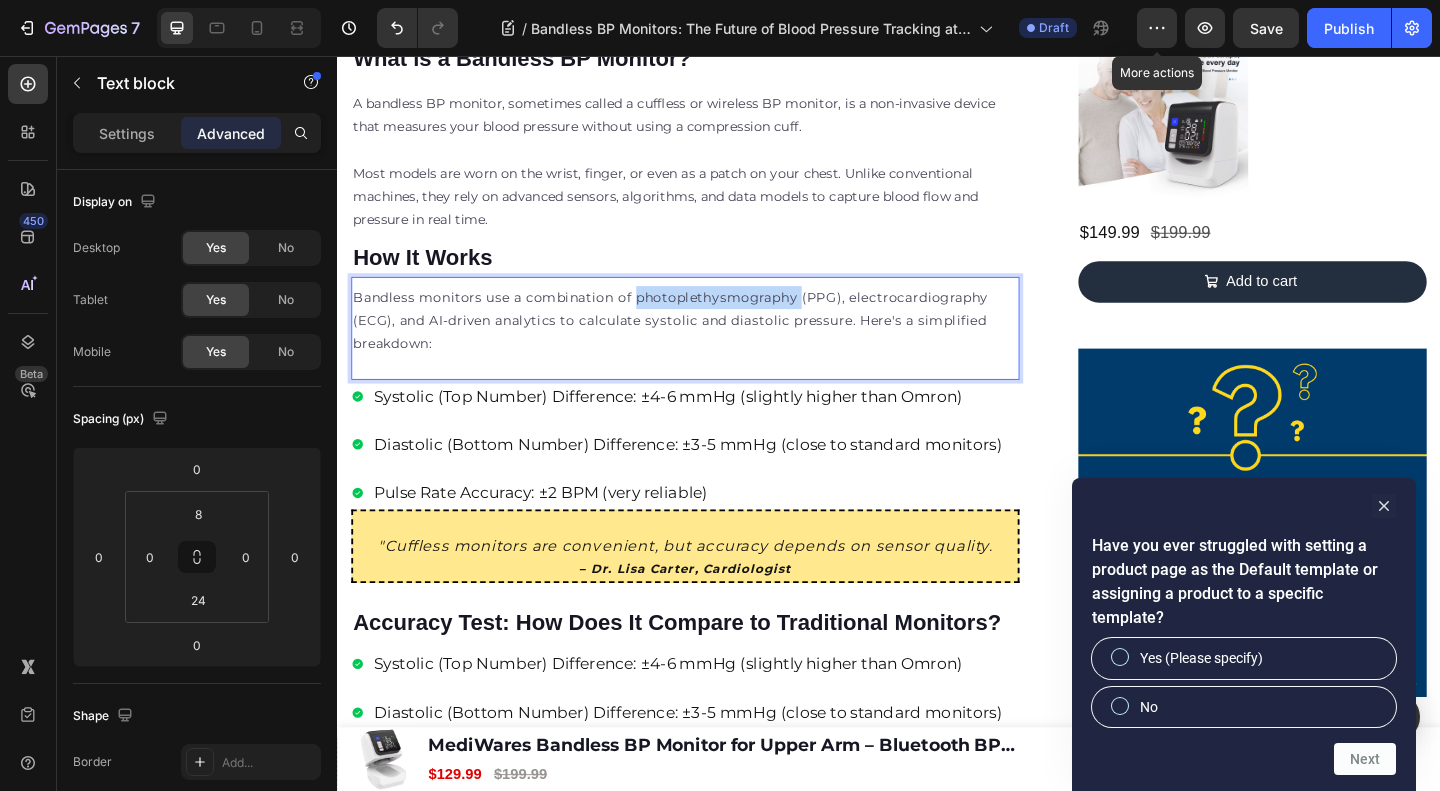 click on "Bandless monitors use a combination of photoplethysmography (PPG), electrocardiography (ECG), and AI-driven analytics to calculate systolic and diastolic pressure. Here's a simplified breakdown:" at bounding box center (715, 344) 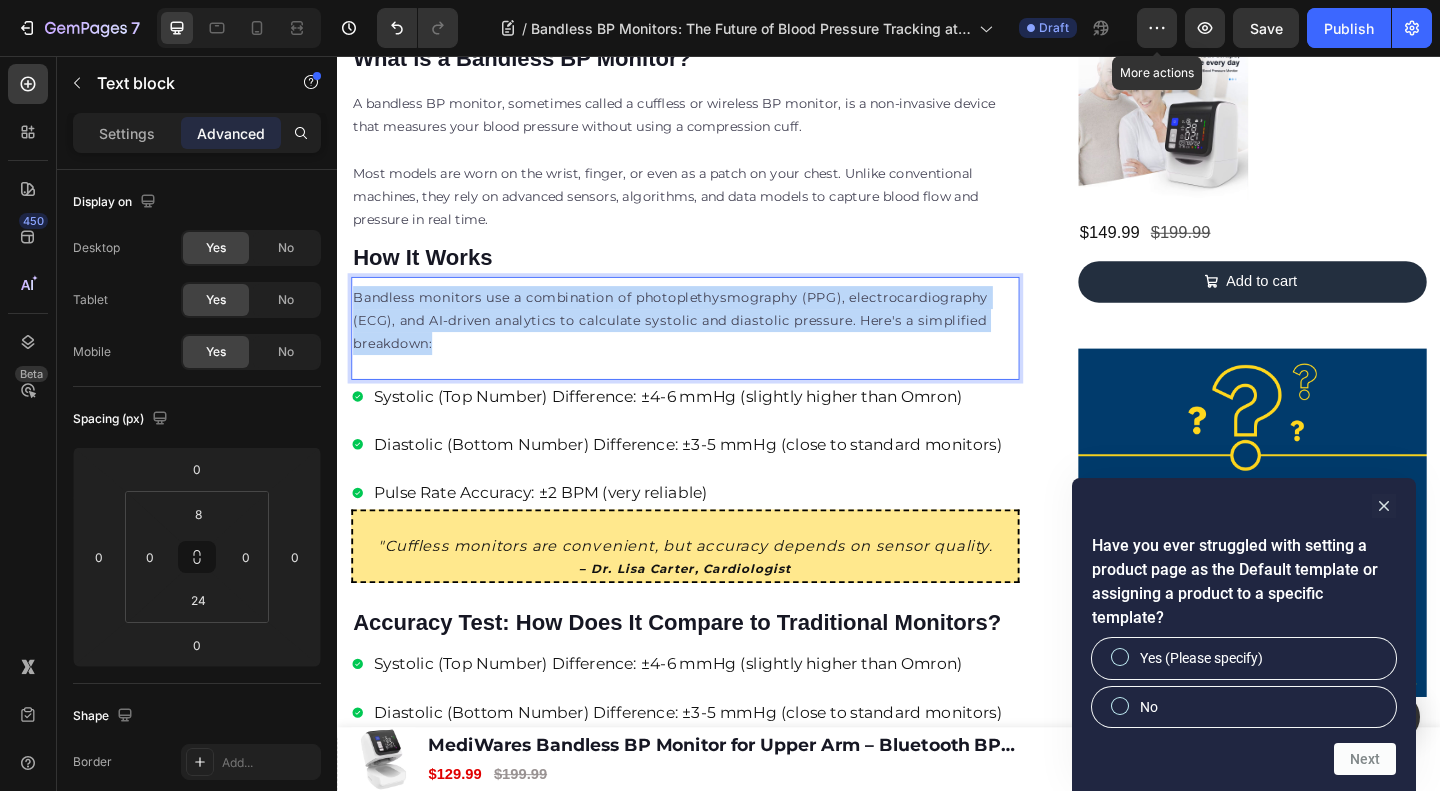click on "Bandless monitors use a combination of photoplethysmography (PPG), electrocardiography (ECG), and AI-driven analytics to calculate systolic and diastolic pressure. Here's a simplified breakdown:" at bounding box center (715, 344) 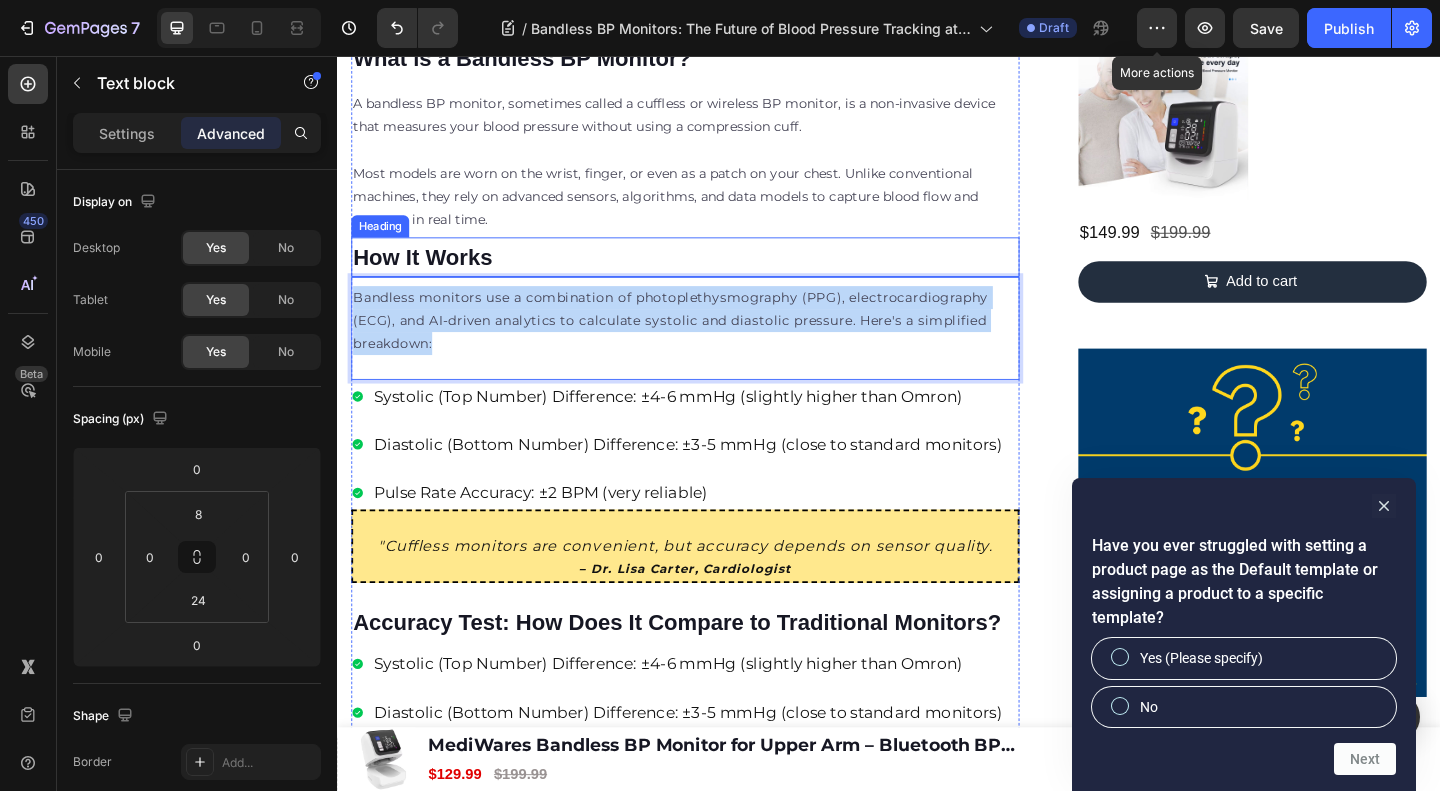click on "⁠⁠⁠⁠⁠⁠⁠ How It Works" at bounding box center (715, 274) 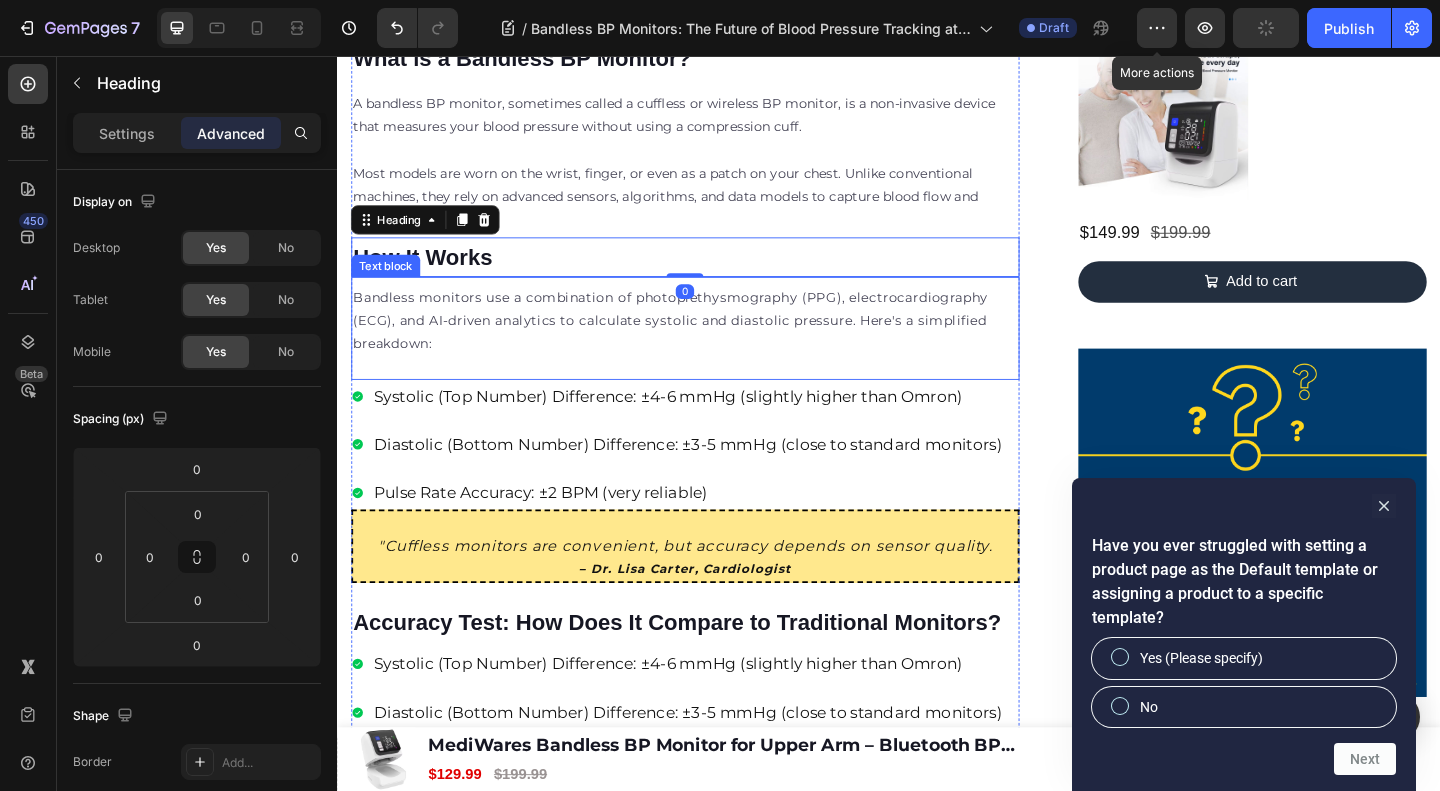 click on "Bandless monitors use a combination of photoplethysmography (PPG), electrocardiography (ECG), and AI-driven analytics to calculate systolic and diastolic pressure. Here's a simplified breakdown:" at bounding box center (715, 344) 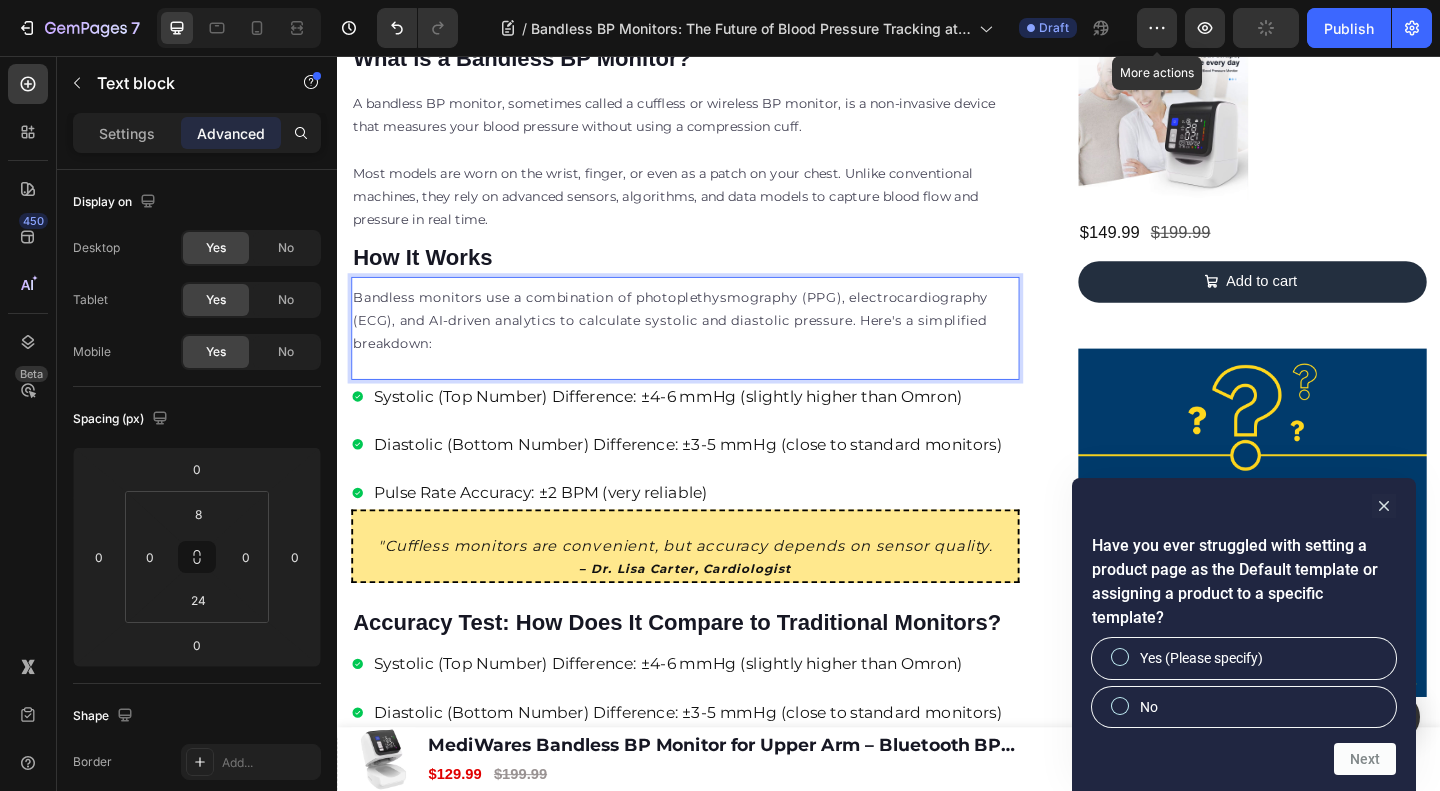 click on "Bandless monitors use a combination of photoplethysmography (PPG), electrocardiography (ECG), and AI-driven analytics to calculate systolic and diastolic pressure. Here's a simplified breakdown:" at bounding box center [715, 344] 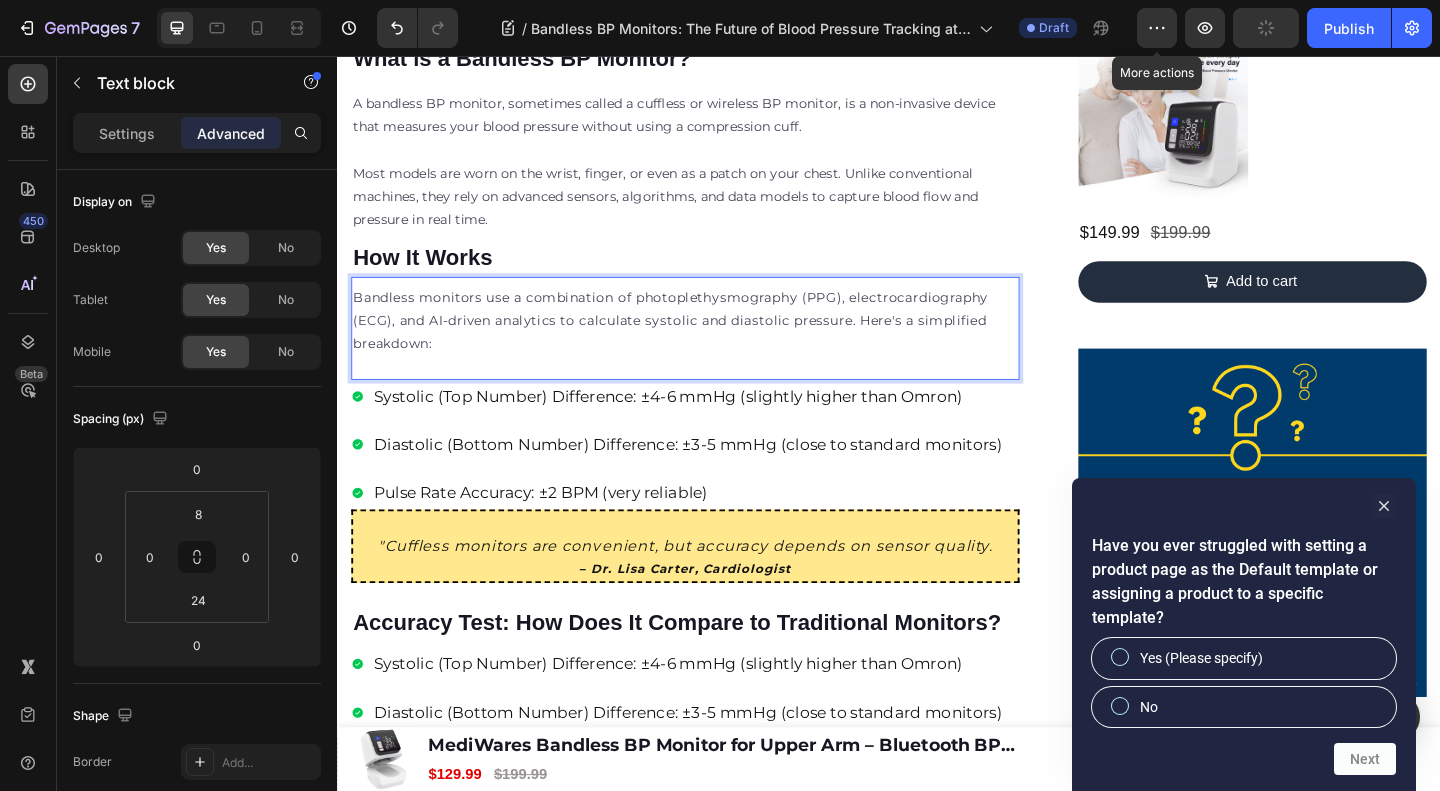 click on "Bandless monitors use a combination of photoplethysmography (PPG), electrocardiography (ECG), and AI-driven analytics to calculate systolic and diastolic pressure. Here's a simplified breakdown:" at bounding box center [715, 344] 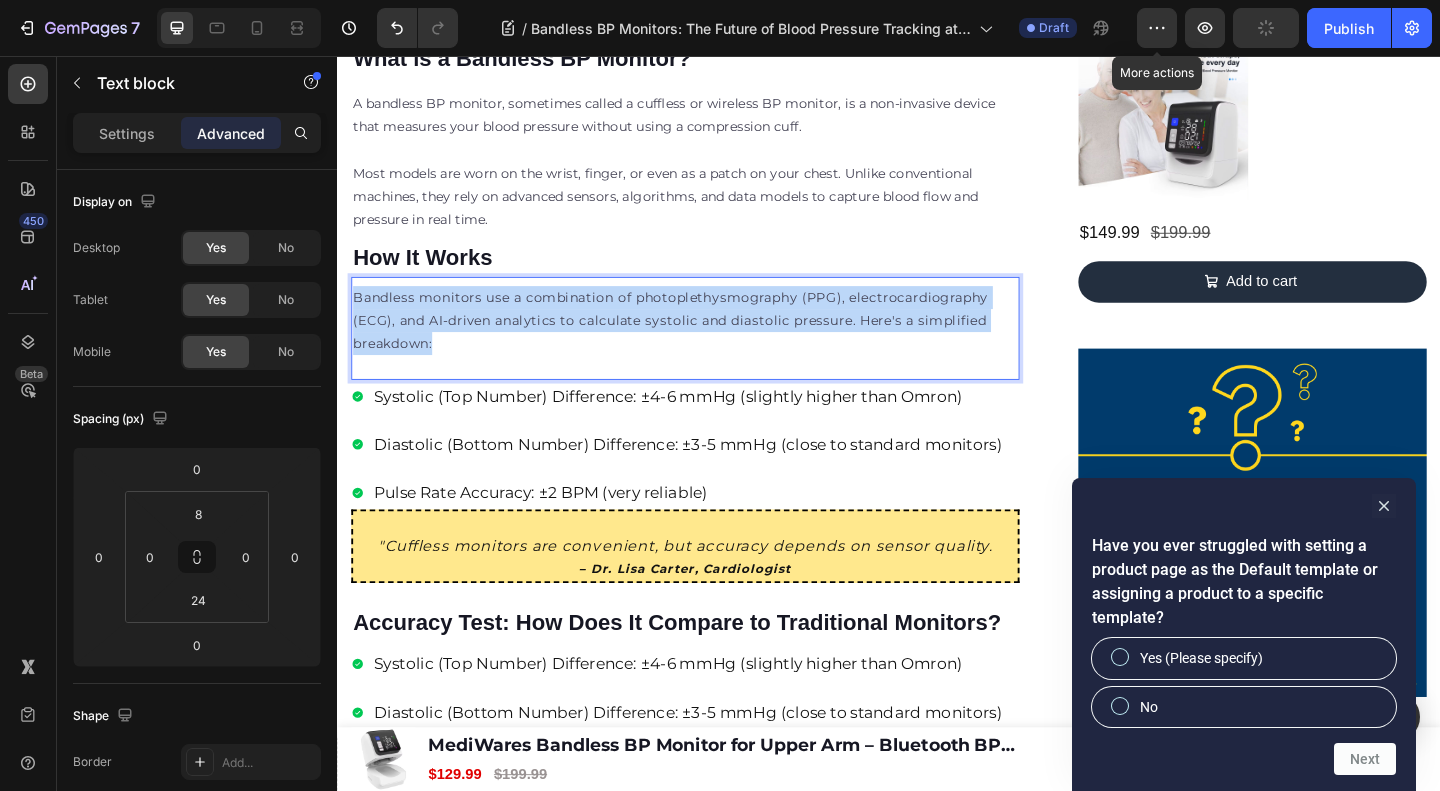 click on "Bandless monitors use a combination of photoplethysmography (PPG), electrocardiography (ECG), and AI-driven analytics to calculate systolic and diastolic pressure. Here's a simplified breakdown:" at bounding box center [715, 344] 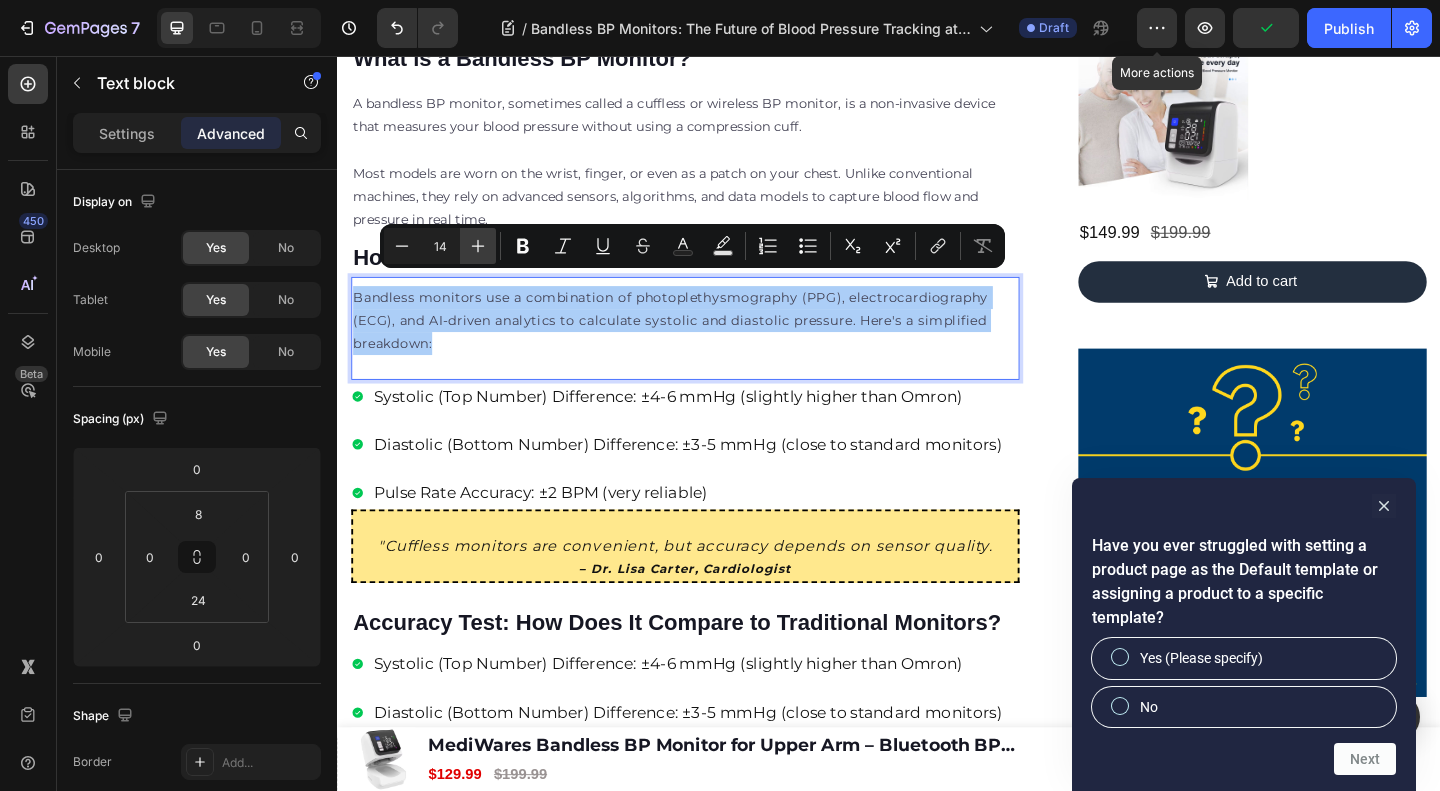click 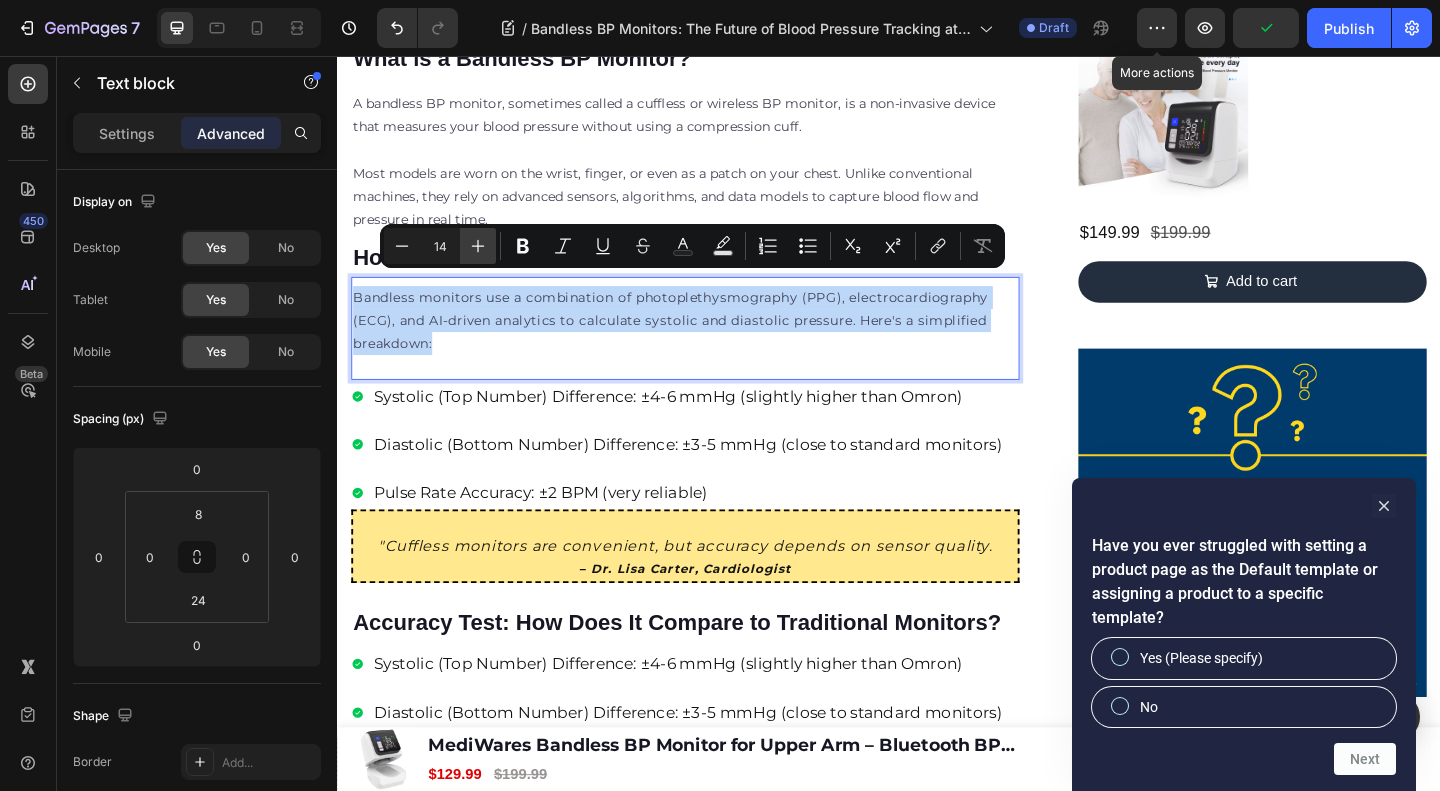 type on "15" 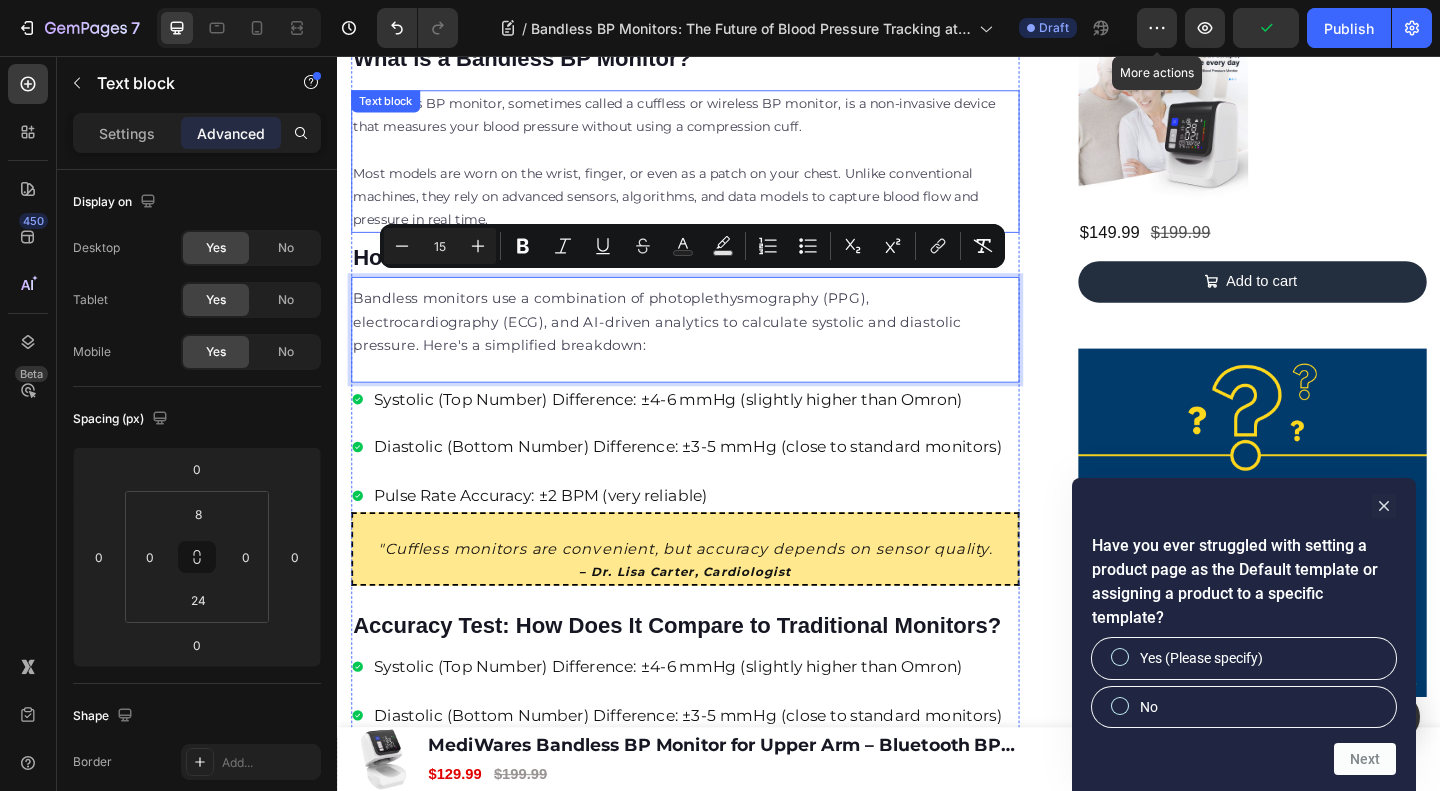 click at bounding box center [715, 157] 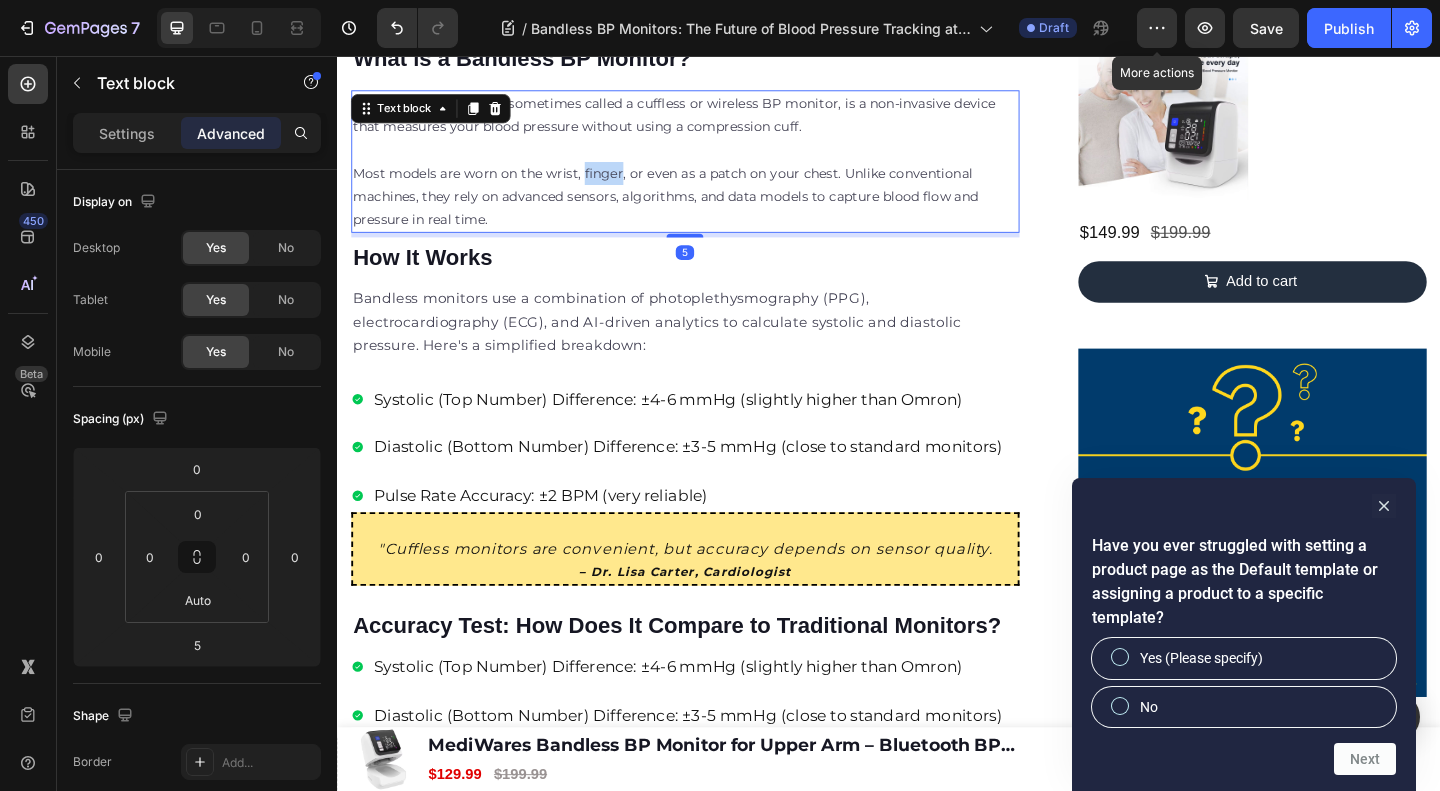 click on "Most models are worn on the wrist, finger, or even as a patch on your chest. Unlike conventional machines, they rely on advanced sensors, algorithms, and data models to capture blood flow and pressure in real time." at bounding box center (715, 209) 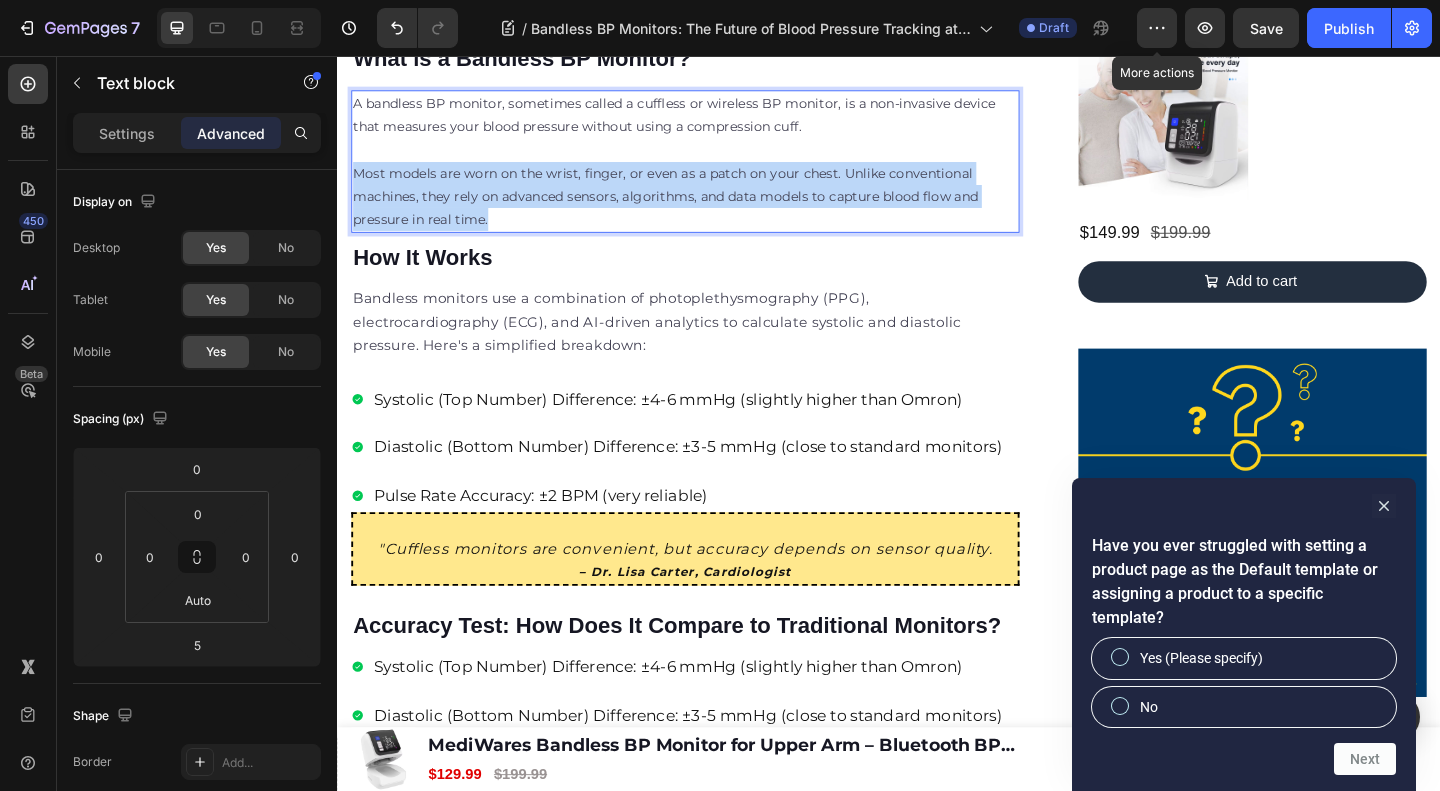 click on "Most models are worn on the wrist, finger, or even as a patch on your chest. Unlike conventional machines, they rely on advanced sensors, algorithms, and data models to capture blood flow and pressure in real time." at bounding box center [715, 209] 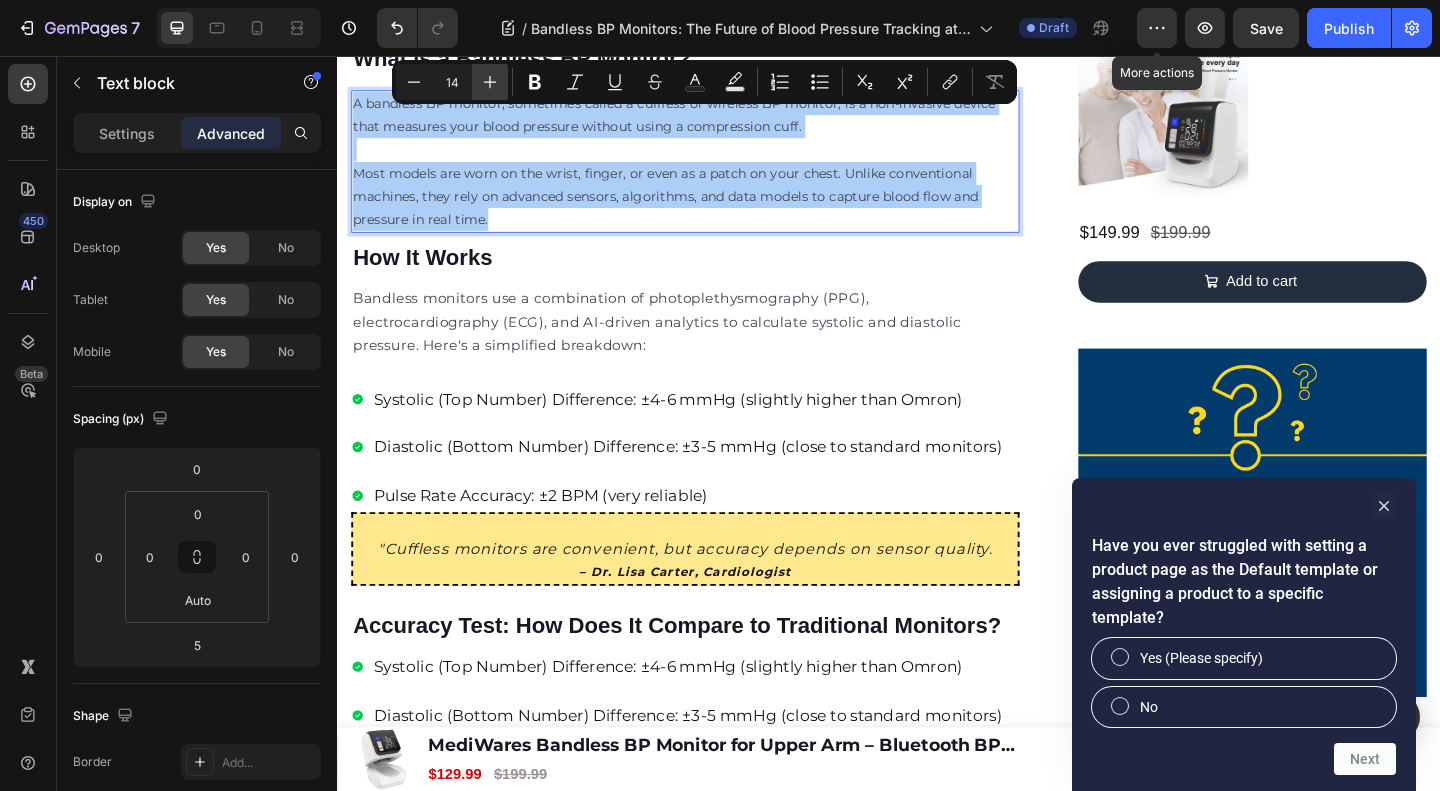 click 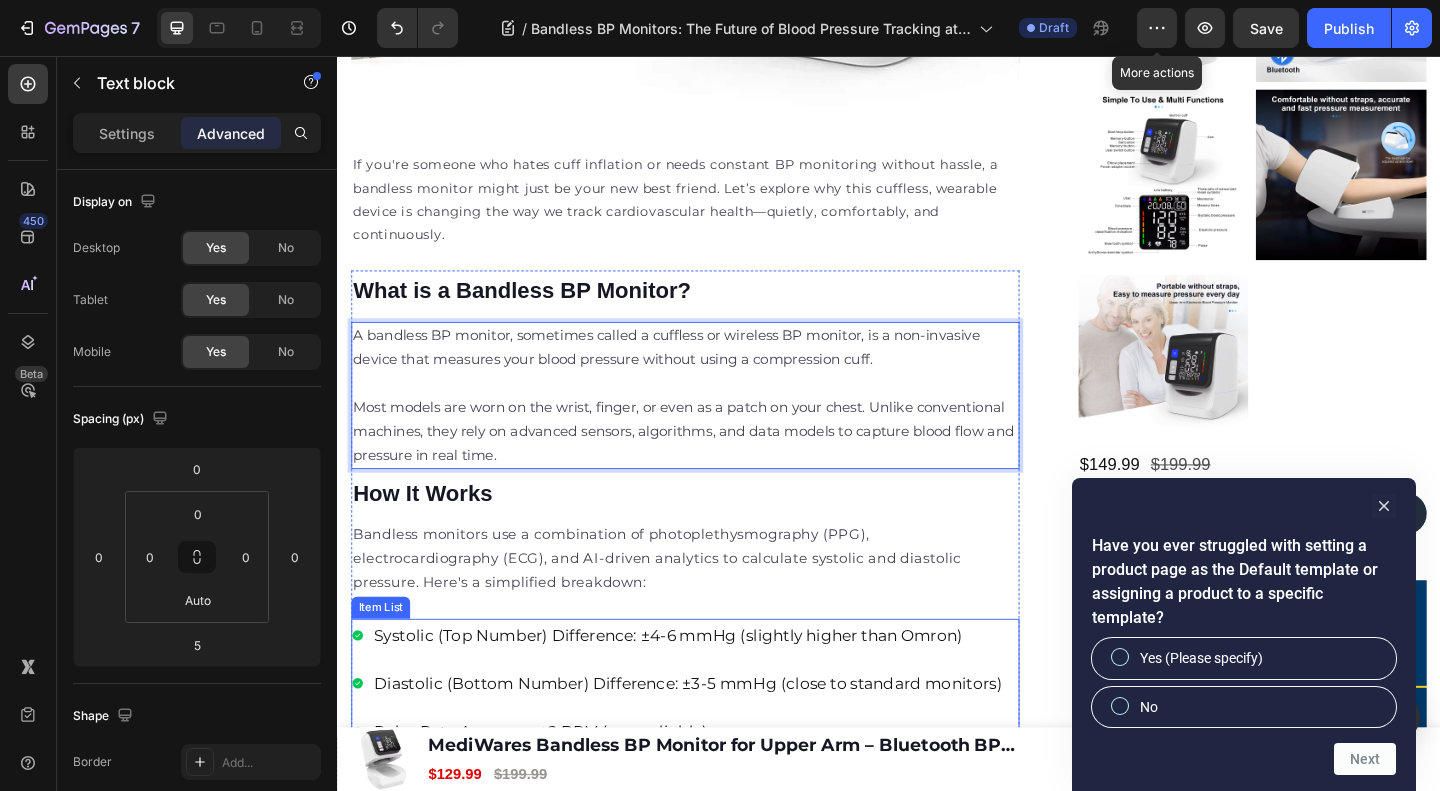 scroll, scrollTop: 1066, scrollLeft: 0, axis: vertical 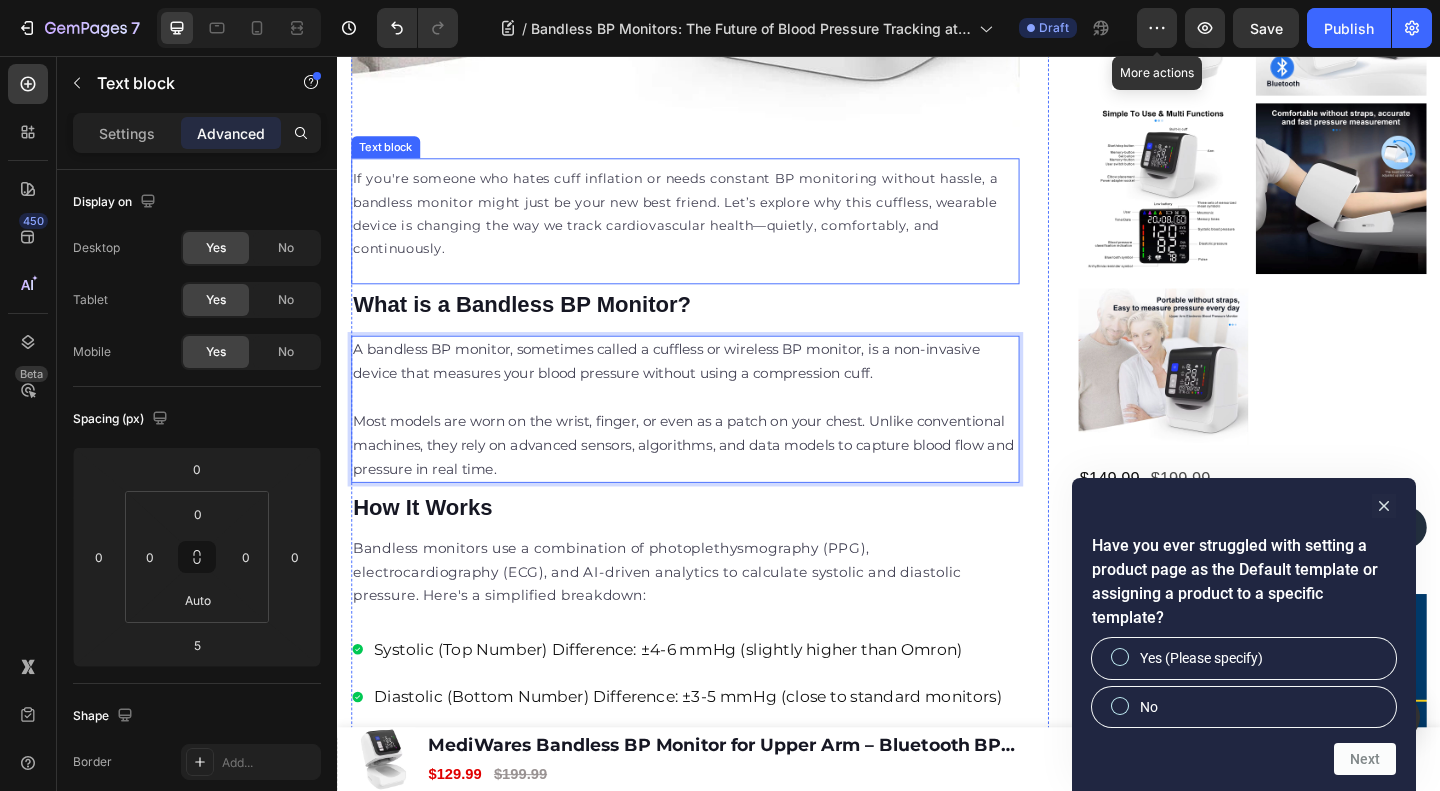 click on "If you're someone who hates cuff inflation or needs constant BP monitoring without hassle, a bandless monitor might just be your new best friend. Let’s explore why this cuffless, wearable device is changing the way we track cardiovascular health—quietly, comfortably, and continuously." at bounding box center [715, 227] 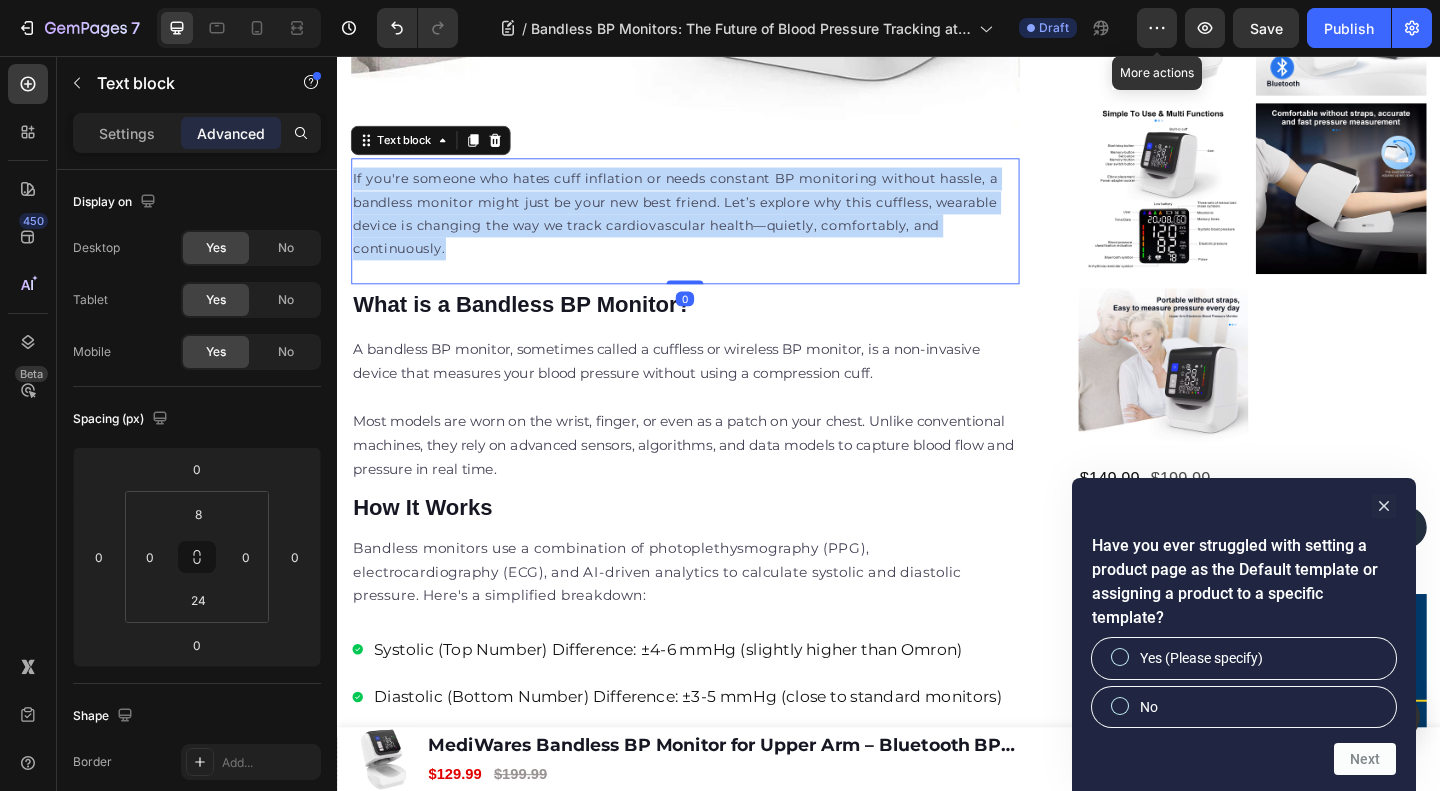 click on "If you're someone who hates cuff inflation or needs constant BP monitoring without hassle, a bandless monitor might just be your new best friend. Let’s explore why this cuffless, wearable device is changing the way we track cardiovascular health—quietly, comfortably, and continuously." at bounding box center [715, 227] 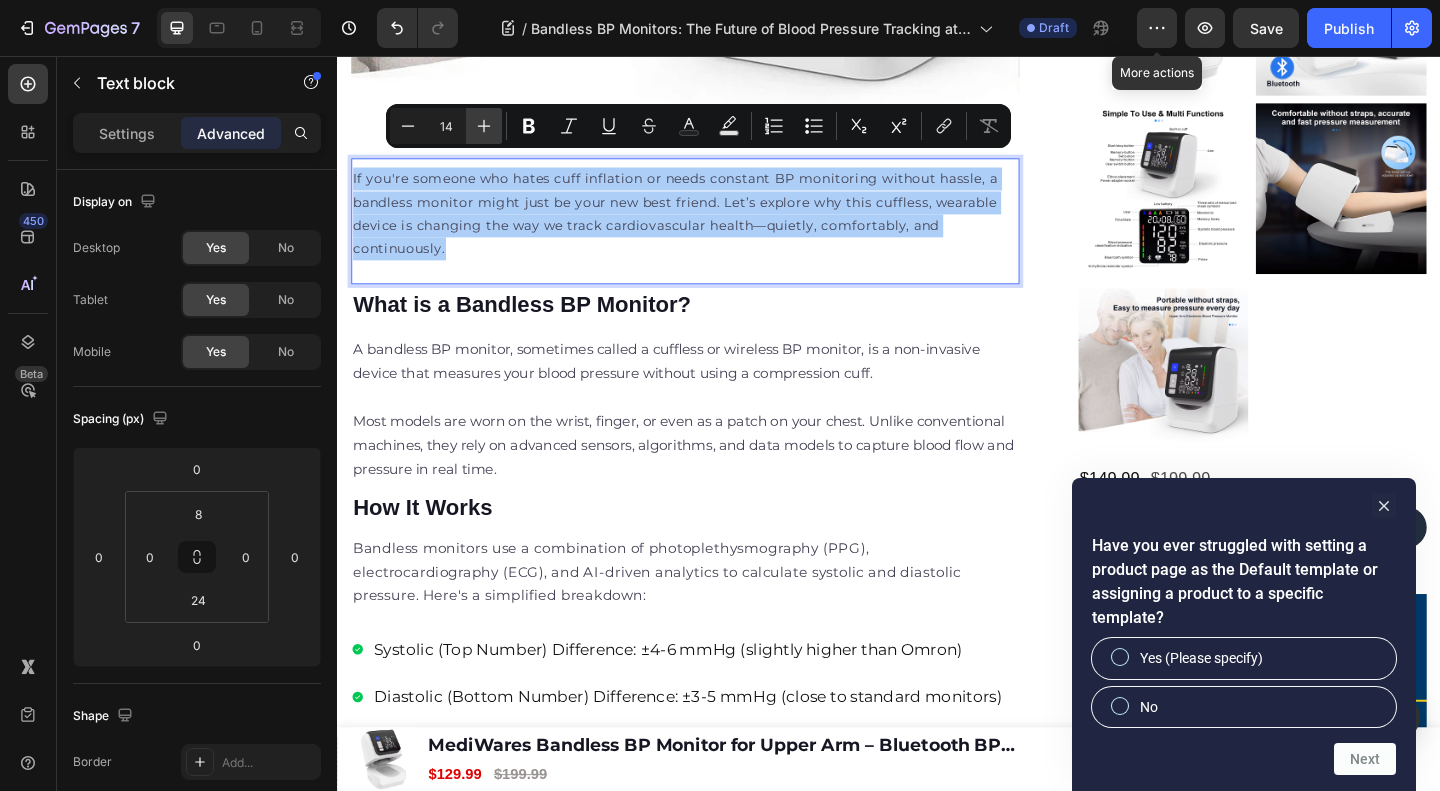 click 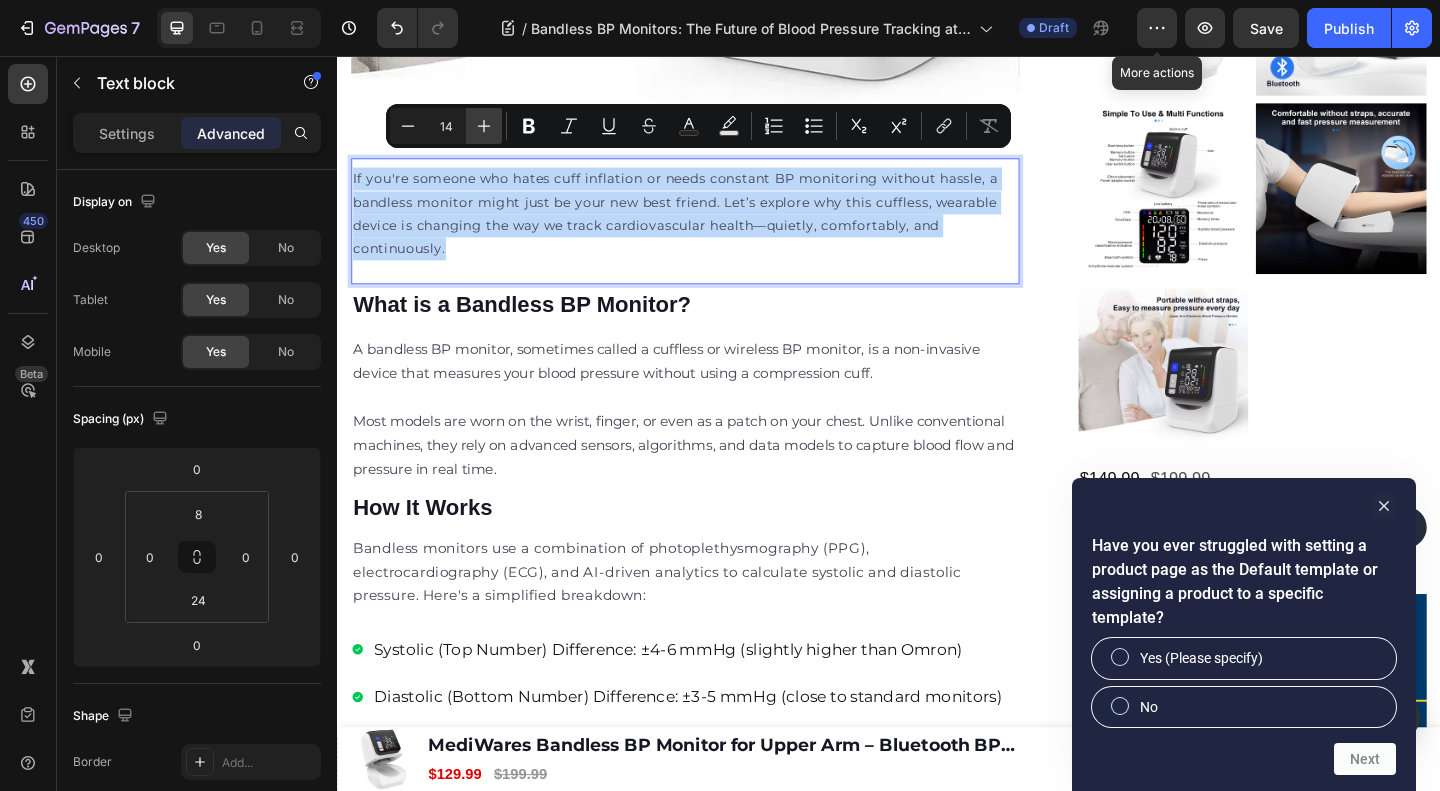 type on "15" 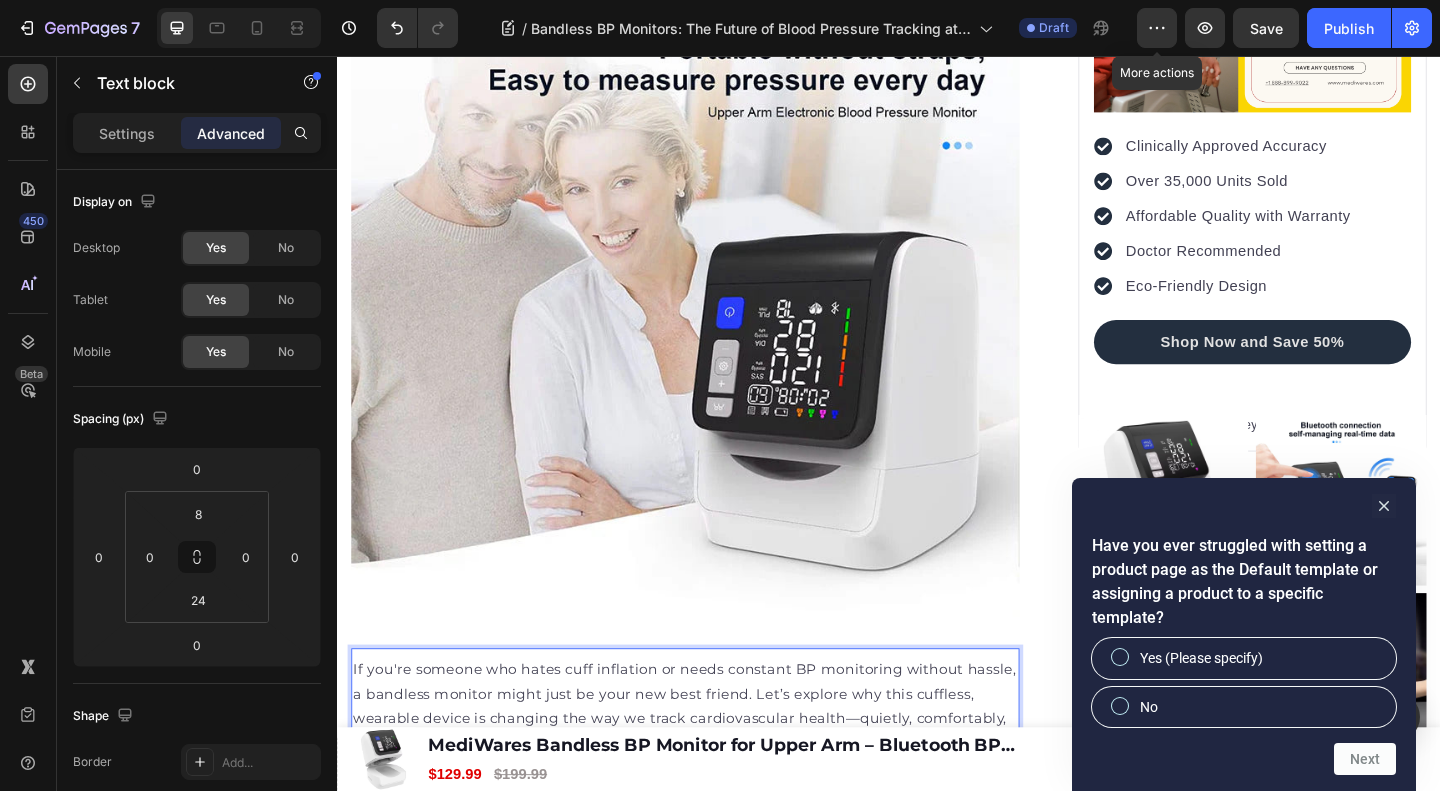scroll, scrollTop: 266, scrollLeft: 0, axis: vertical 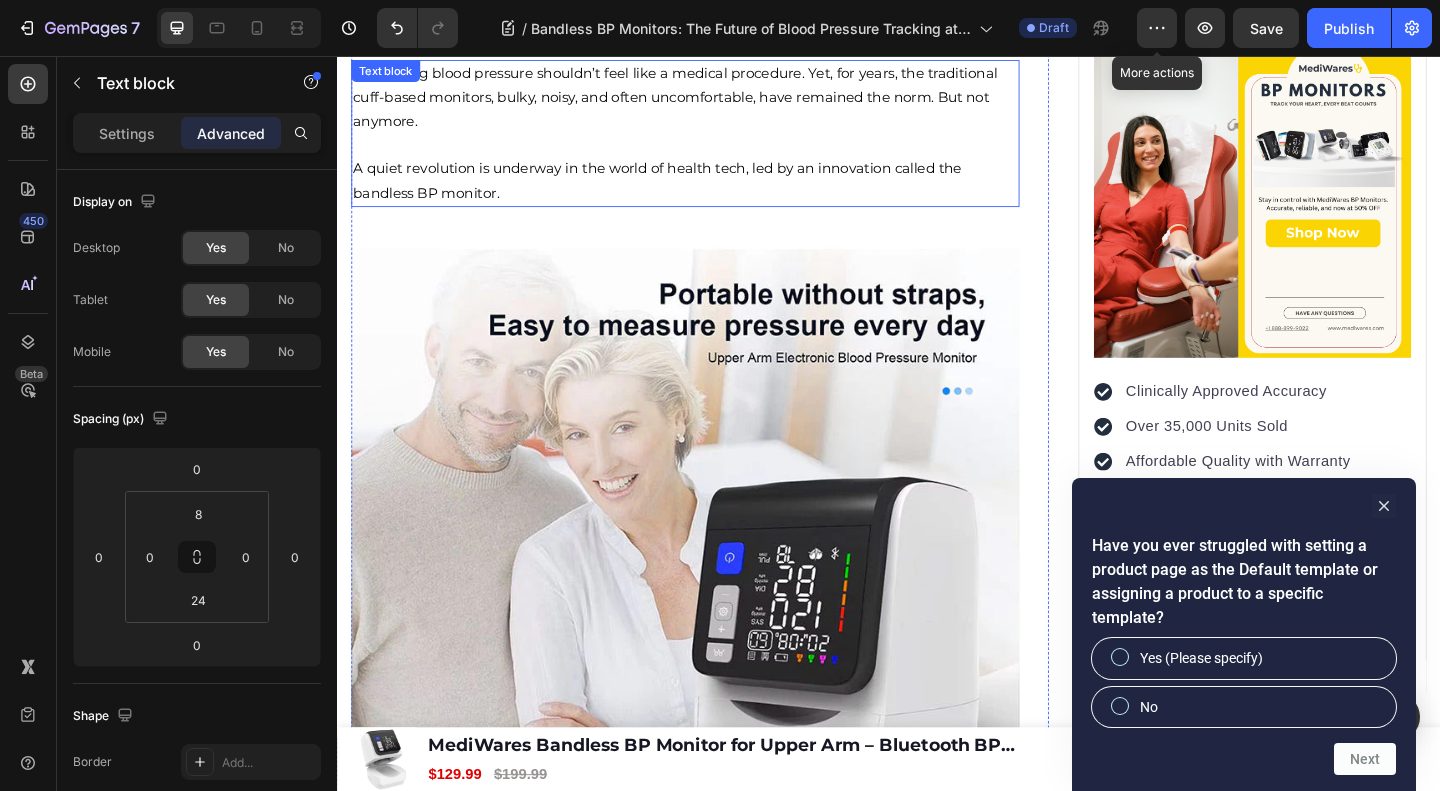 click on "Monitoring blood pressure shouldn’t feel like a medical procedure. Yet, for years, the traditional cuff-based monitors, bulky, noisy, and often uncomfortable, have remained the norm. But not anymore. A quiet revolution is underway in the world of health tech, led by an innovation called the bandless BP monitor." at bounding box center (715, 140) 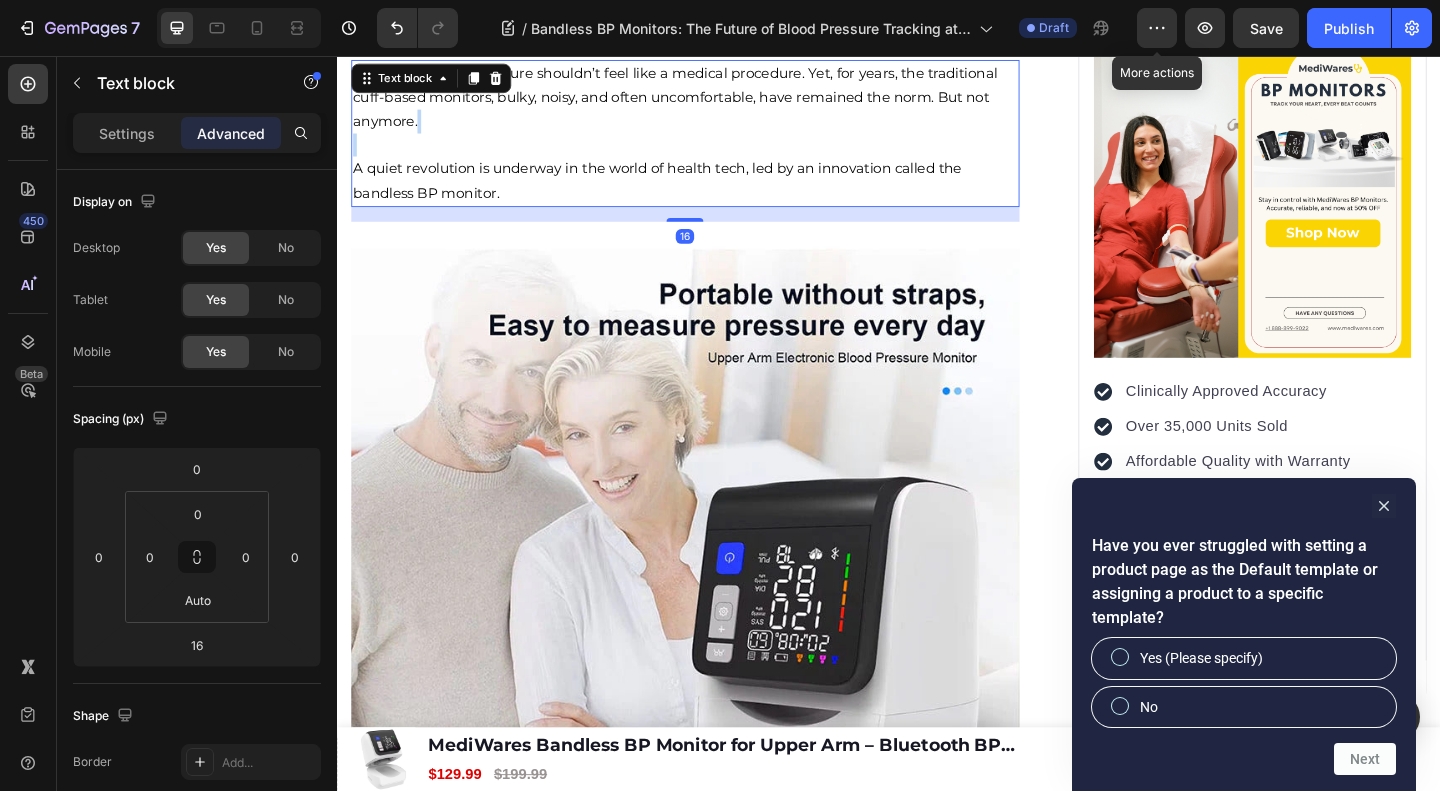 click on "Monitoring blood pressure shouldn’t feel like a medical procedure. Yet, for years, the traditional cuff-based monitors, bulky, noisy, and often uncomfortable, have remained the norm. But not anymore. A quiet revolution is underway in the world of health tech, led by an innovation called the bandless BP monitor." at bounding box center (715, 140) 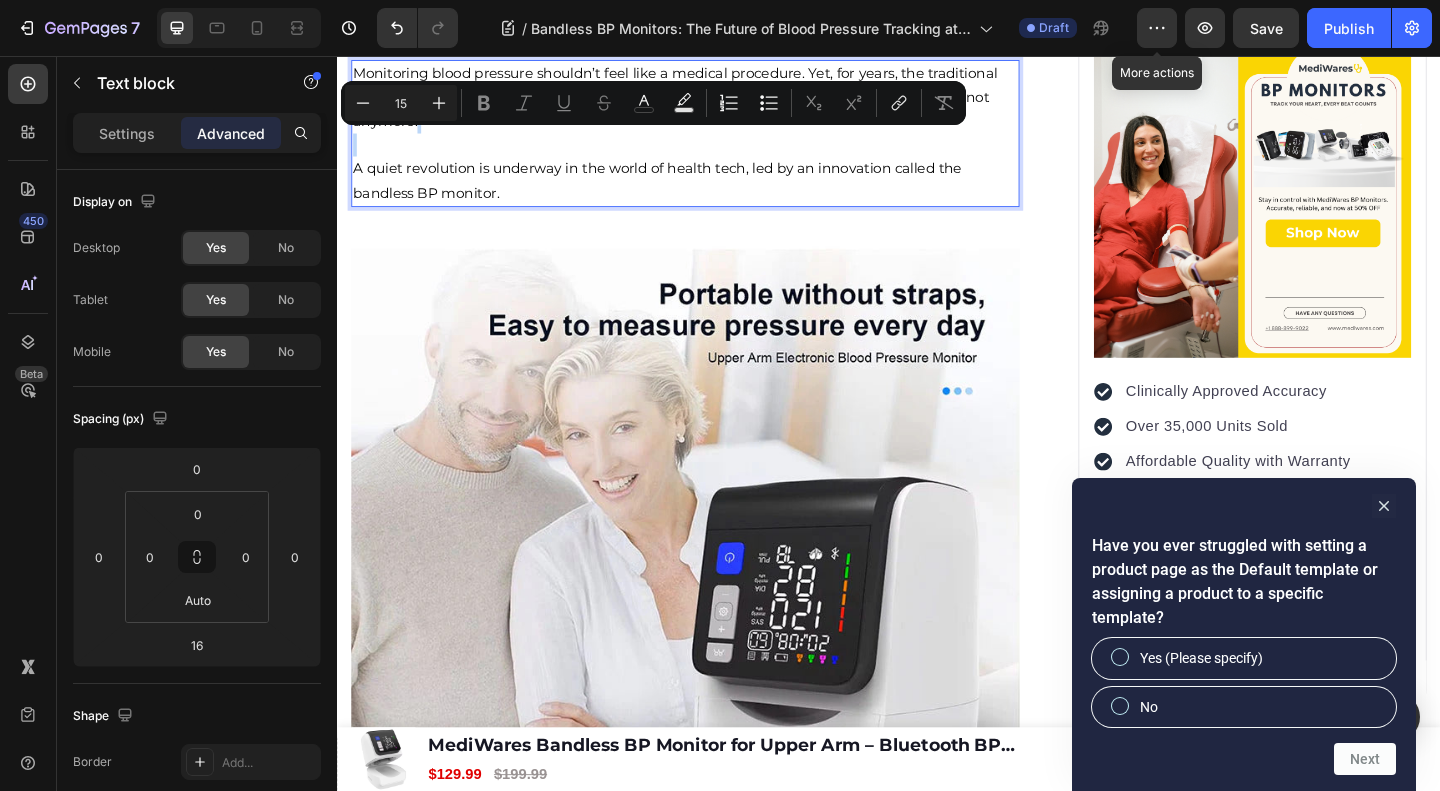 click on "A quiet revolution is underway in the world of health tech, led by an innovation called the bandless BP monitor." at bounding box center (685, 190) 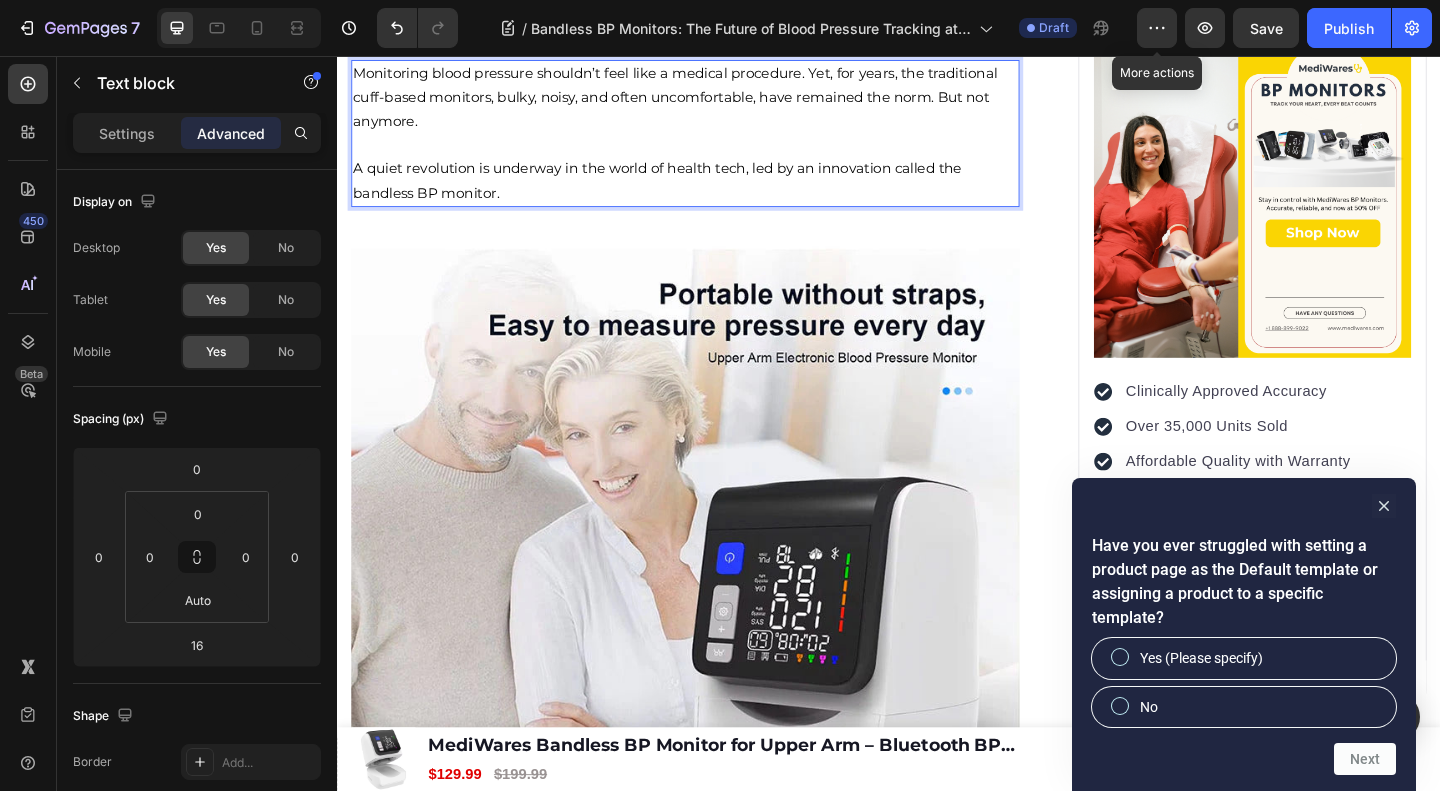 click on "A quiet revolution is underway in the world of health tech, led by an innovation called the bandless BP monitor." at bounding box center (685, 190) 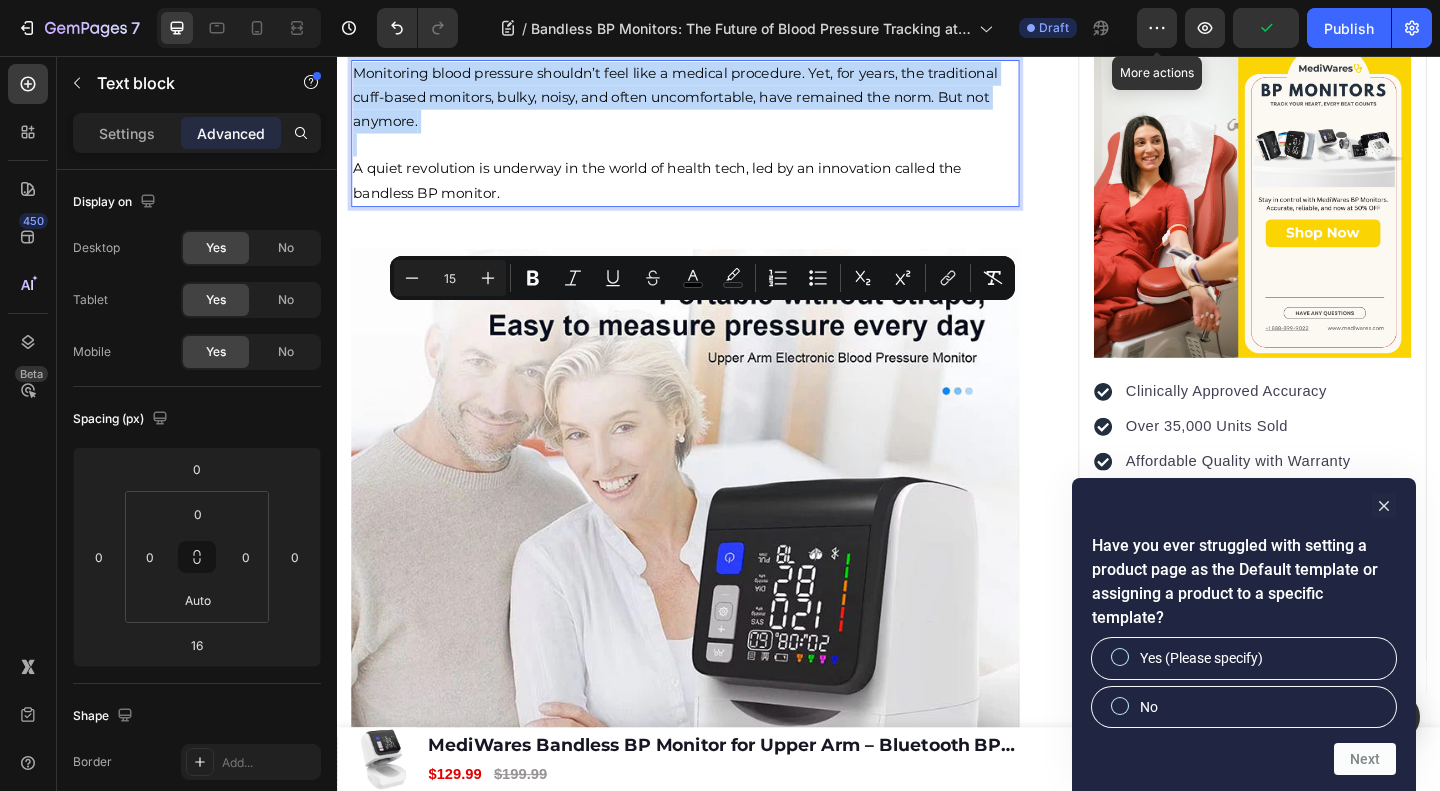 scroll, scrollTop: 0, scrollLeft: 0, axis: both 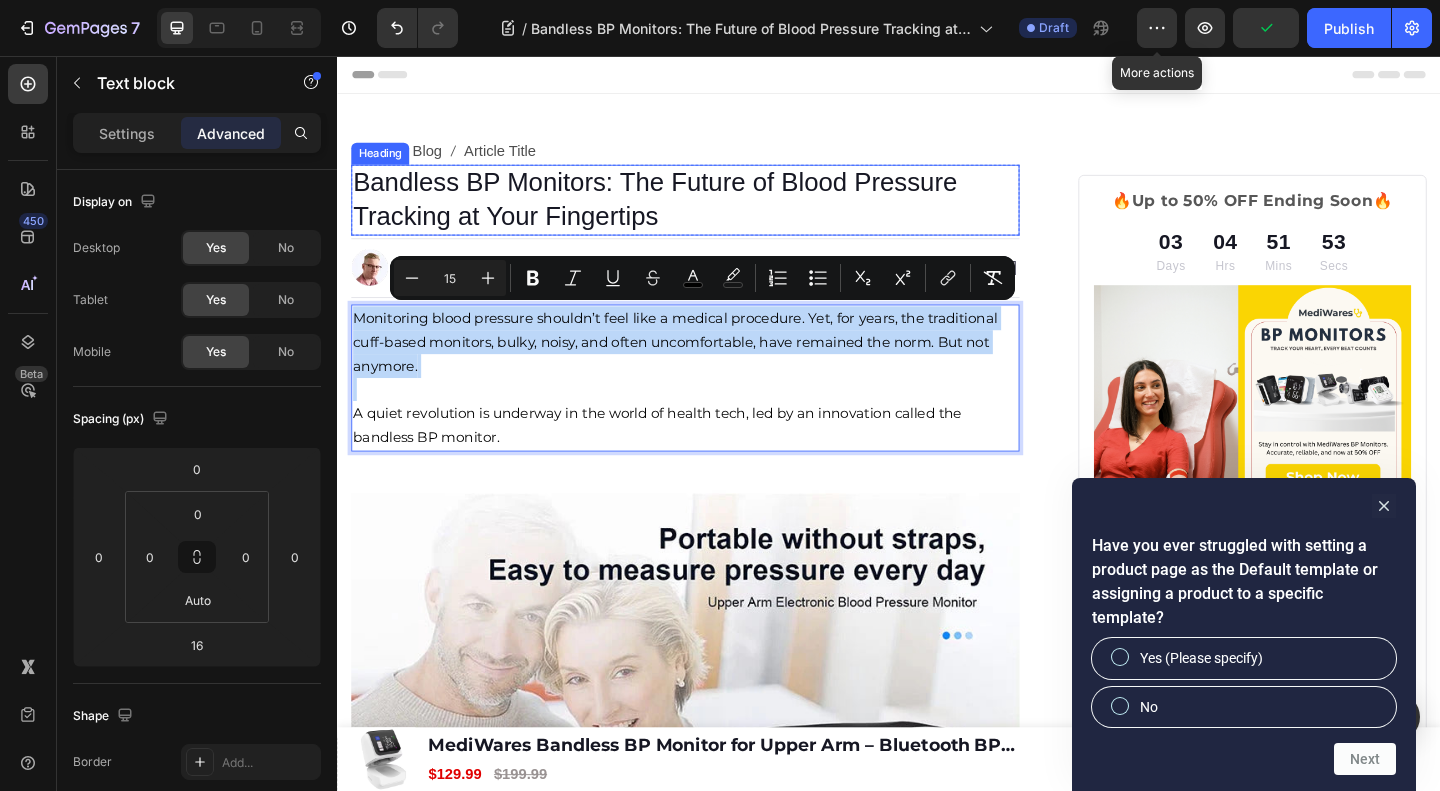 click on "Bandless BP Monitors: The Future of Blood Pressure Tracking at Your Fingertips" at bounding box center (715, 212) 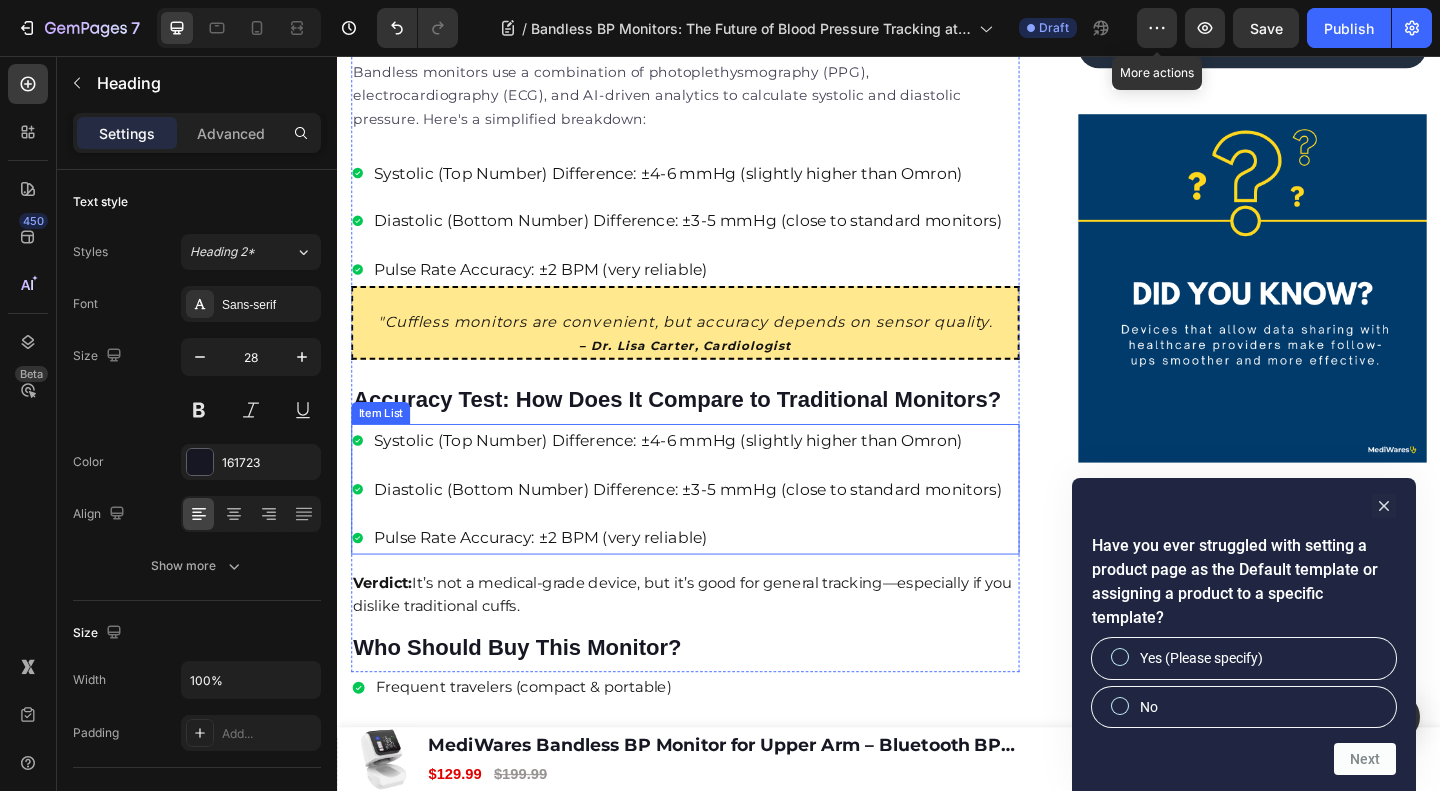 scroll, scrollTop: 1333, scrollLeft: 0, axis: vertical 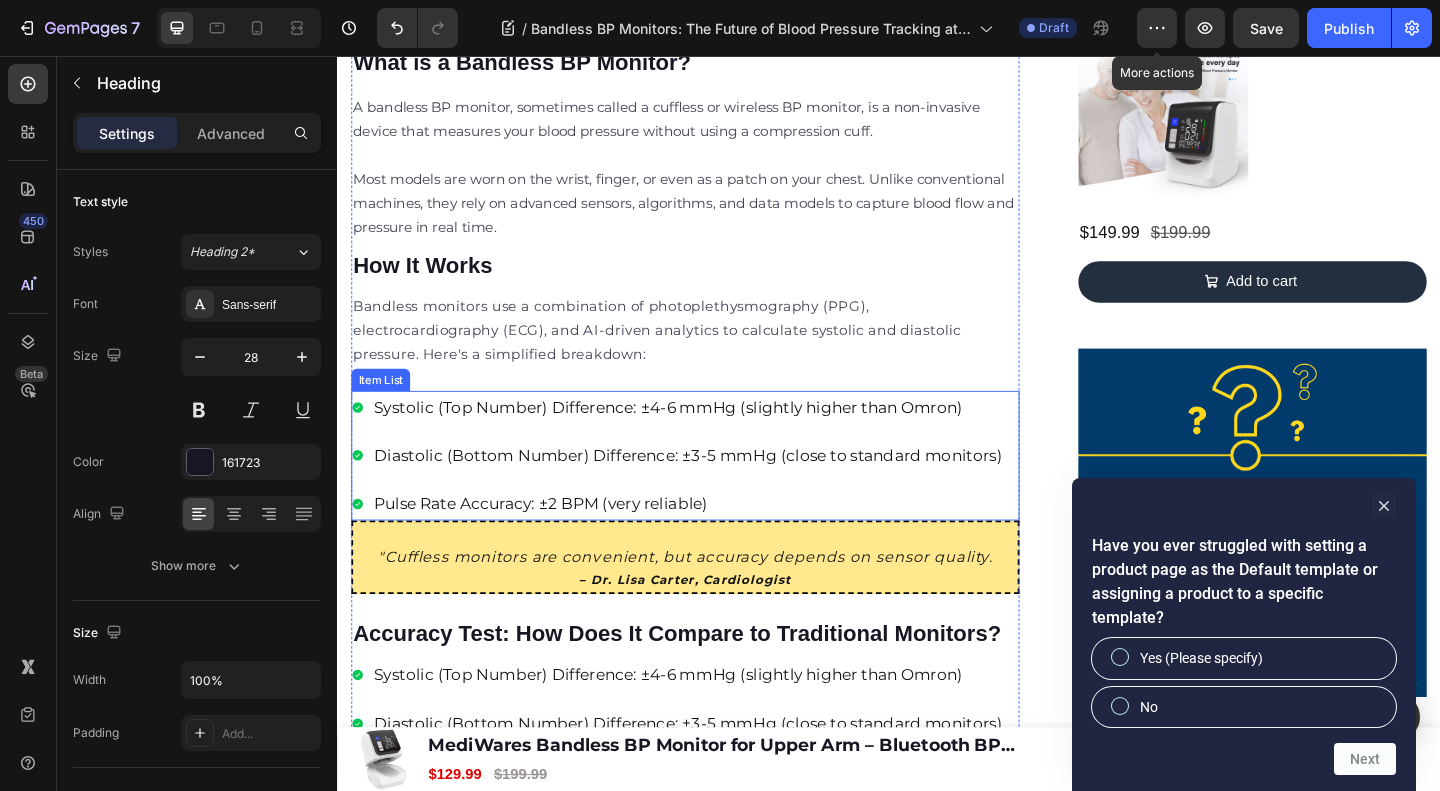 click on "Systolic (Top Number) Difference: ±4-6 mmHg (slightly higher than Omron)" at bounding box center [718, 438] 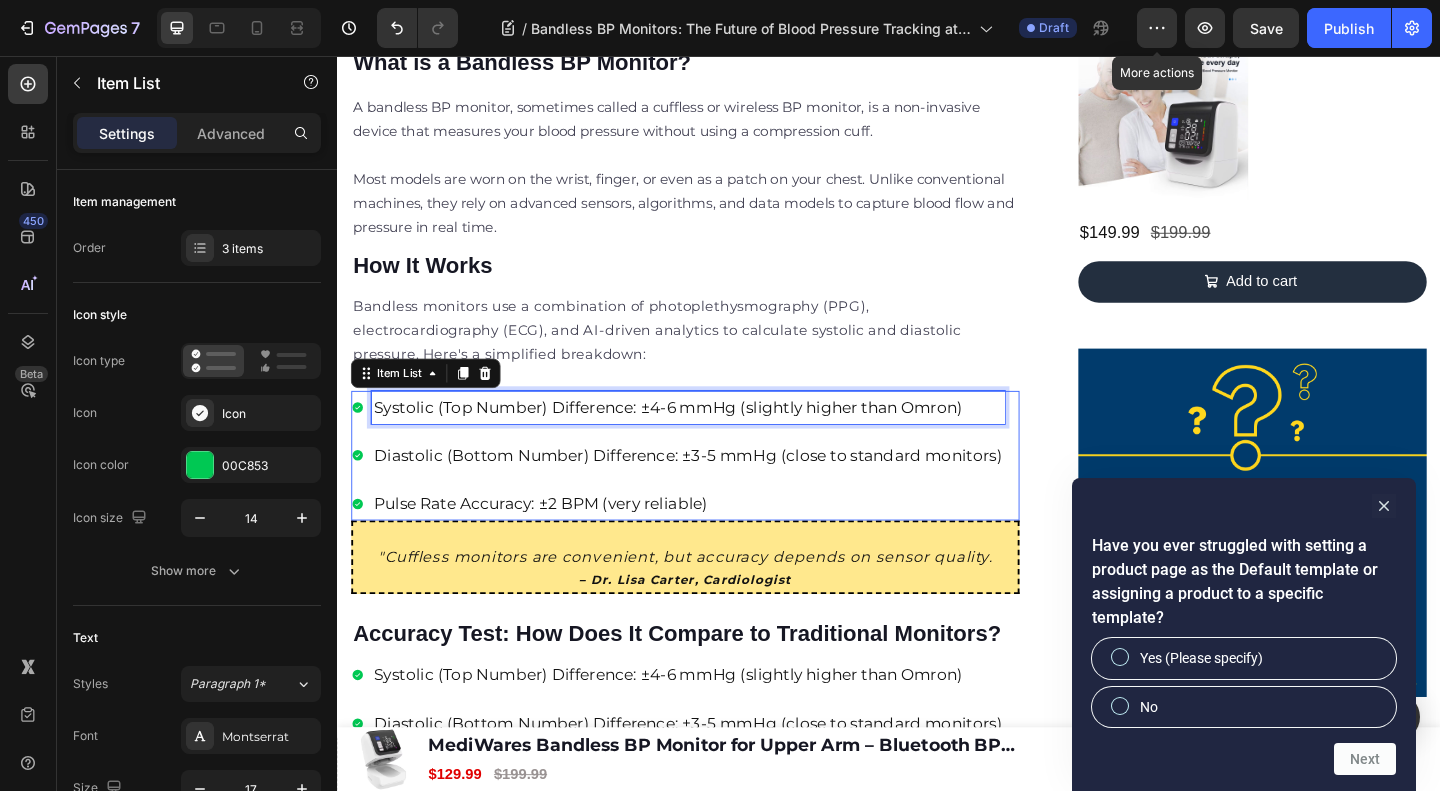 click on "Systolic (Top Number) Difference: ±4-6 mmHg (slightly higher than Omron)" at bounding box center (718, 438) 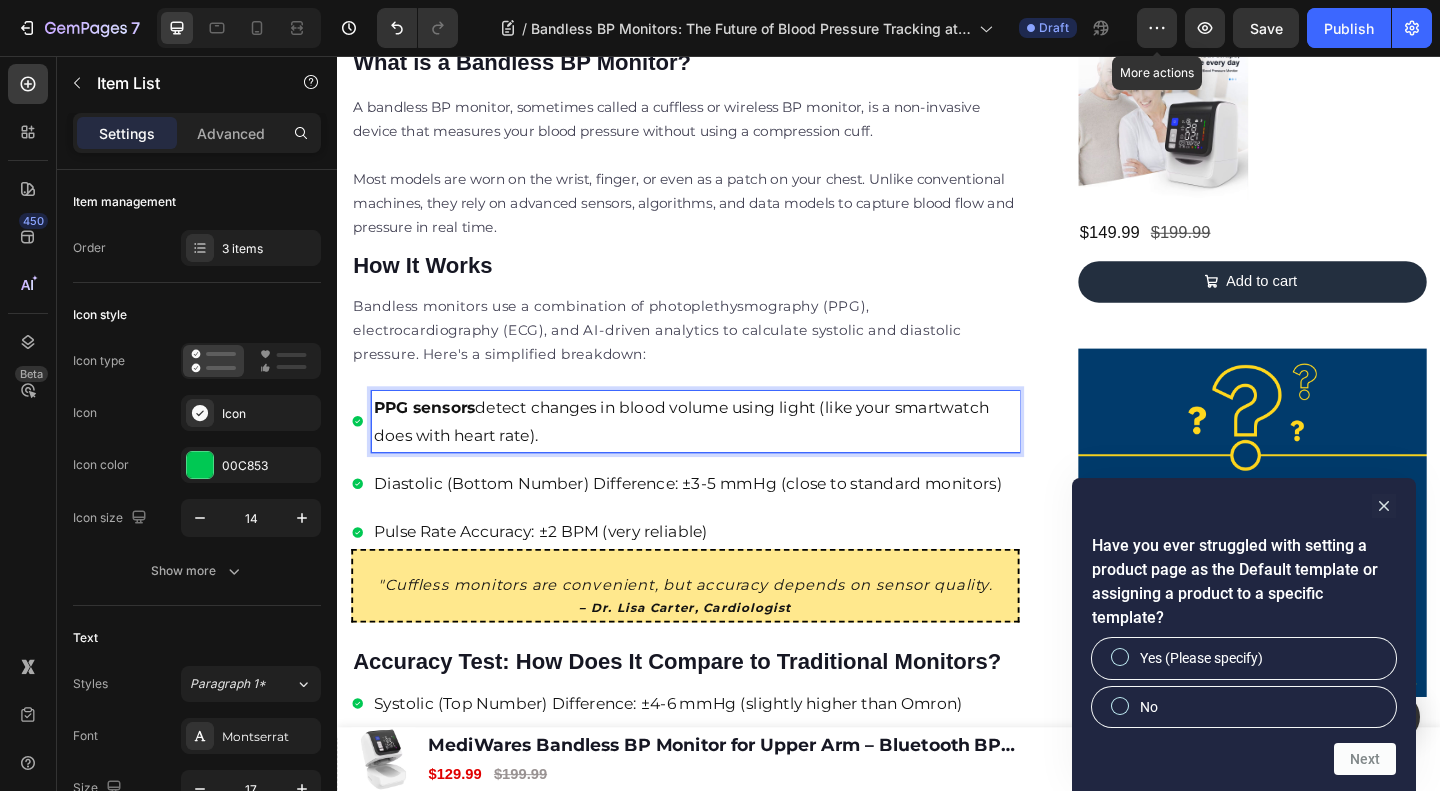 click on "PPG sensors  detect changes in blood volume using light (like your smartwatch does with heart rate)." at bounding box center (726, 453) 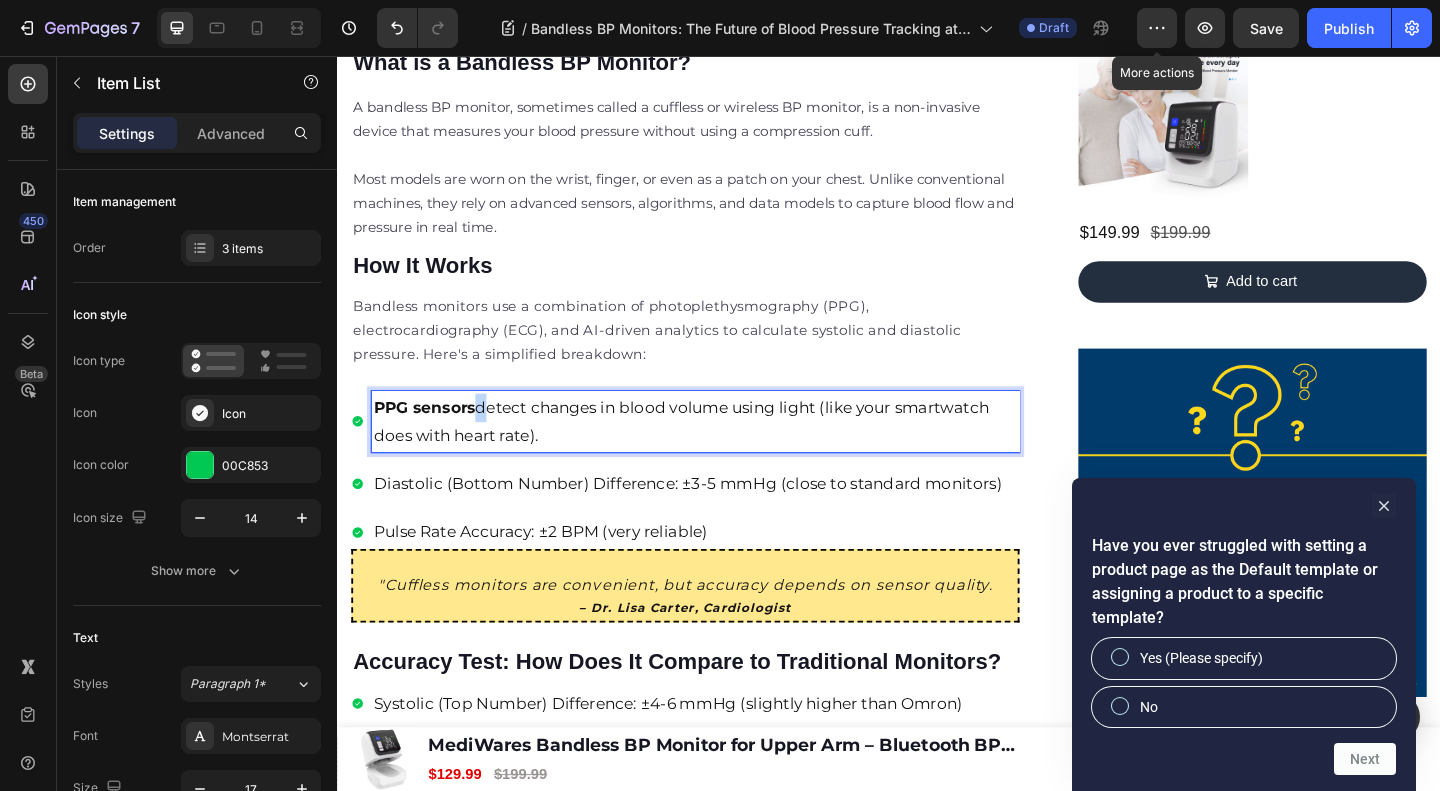 click on "PPG sensors  detect changes in blood volume using light (like your smartwatch does with heart rate)." at bounding box center [726, 453] 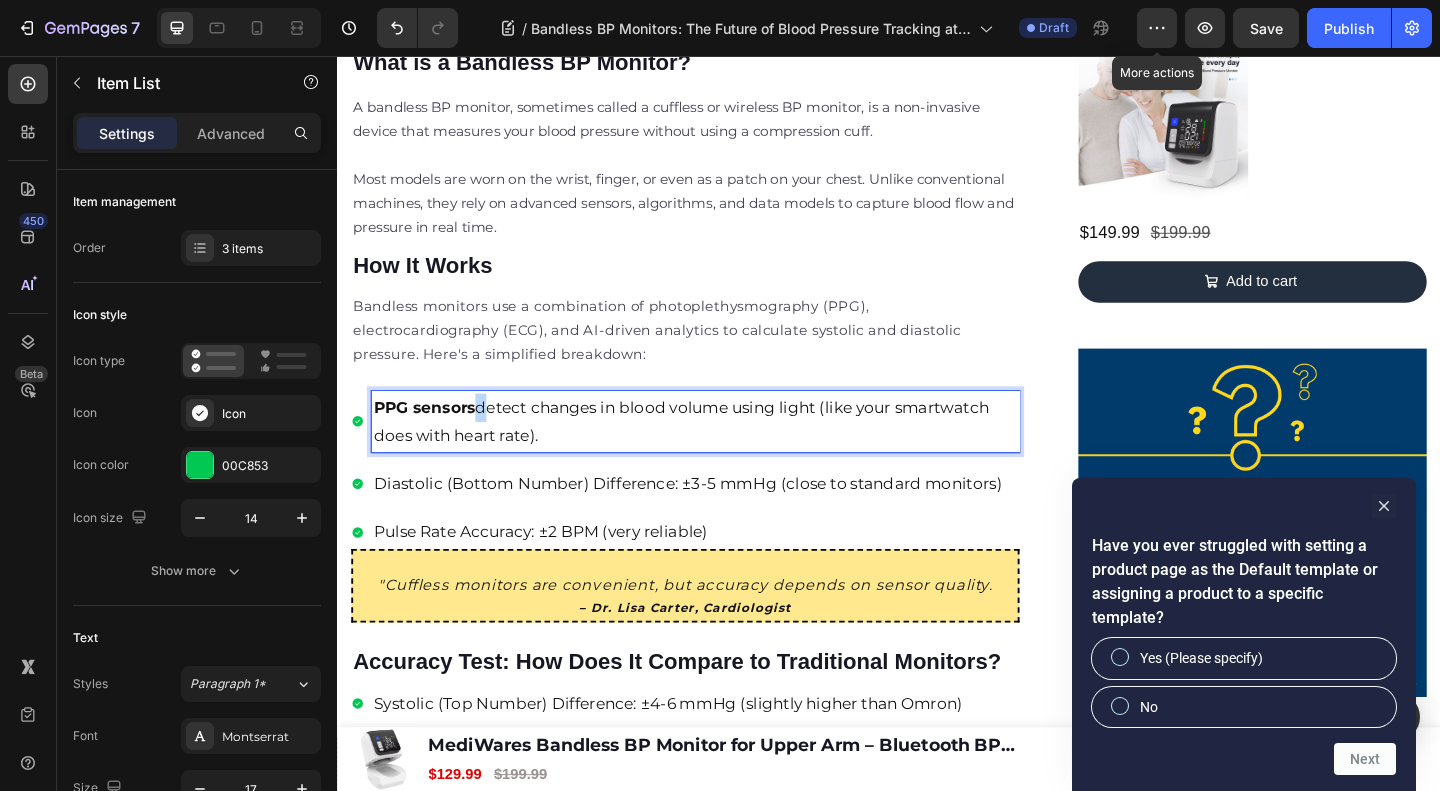click on "PPG sensors  detect changes in blood volume using light (like your smartwatch does with heart rate)." at bounding box center (726, 453) 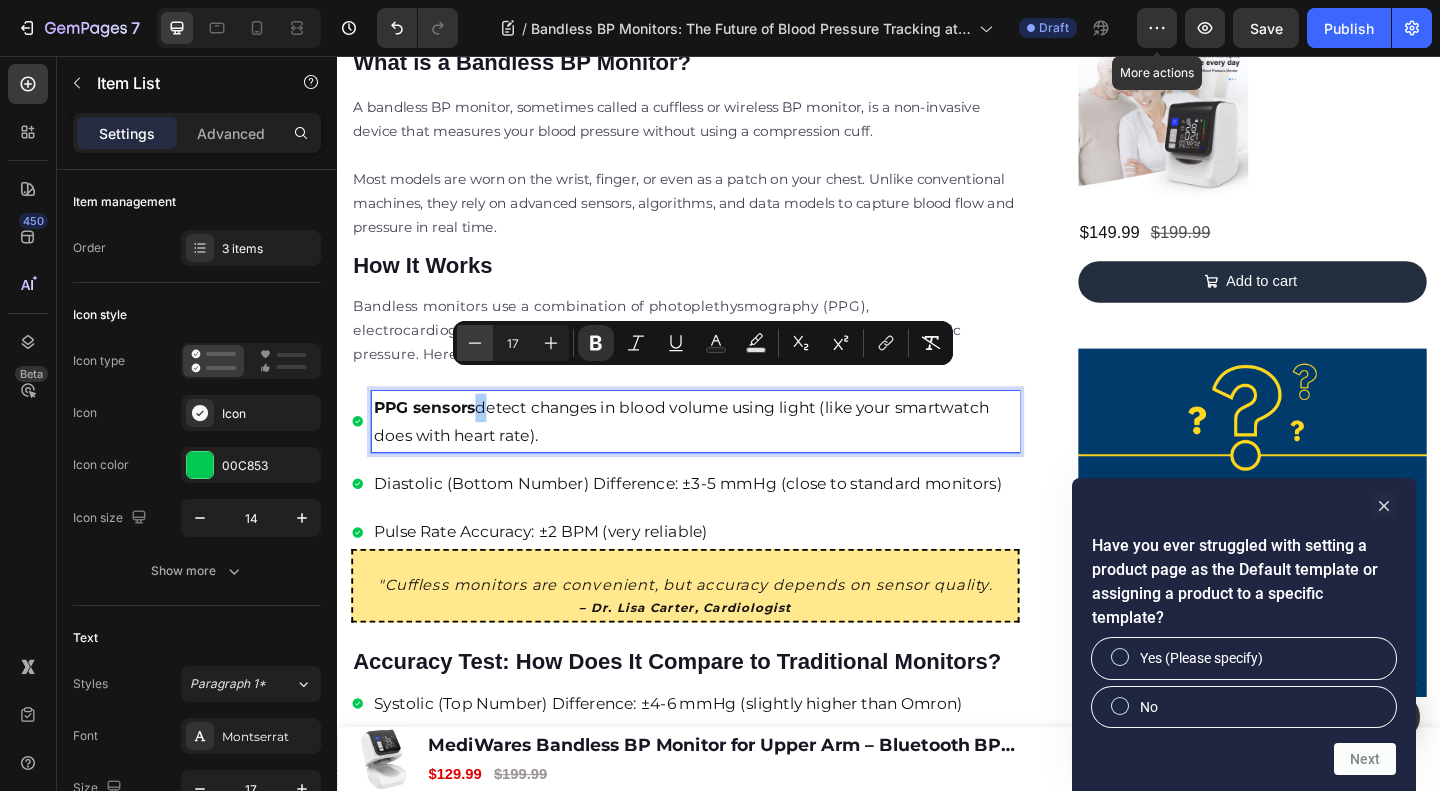 click 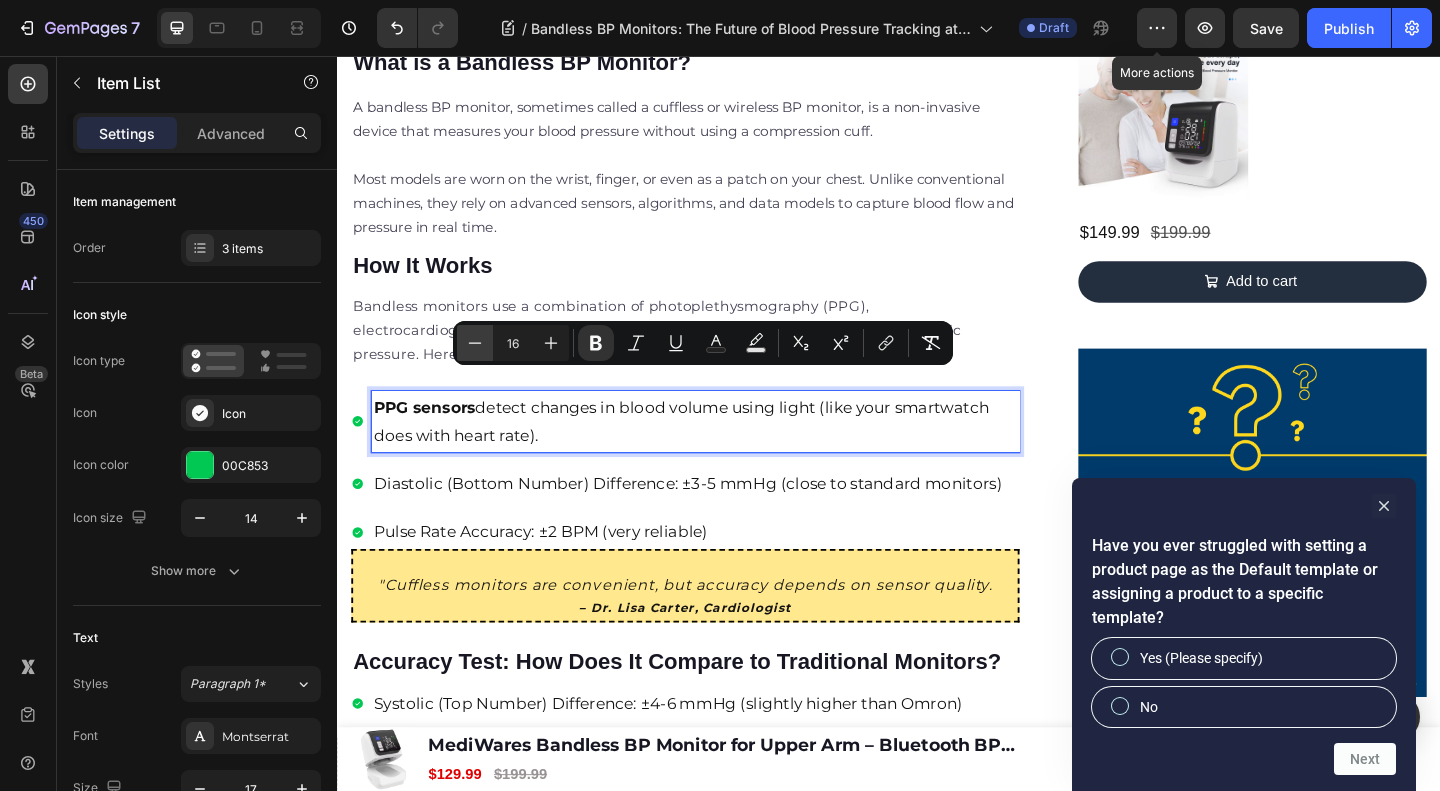 click 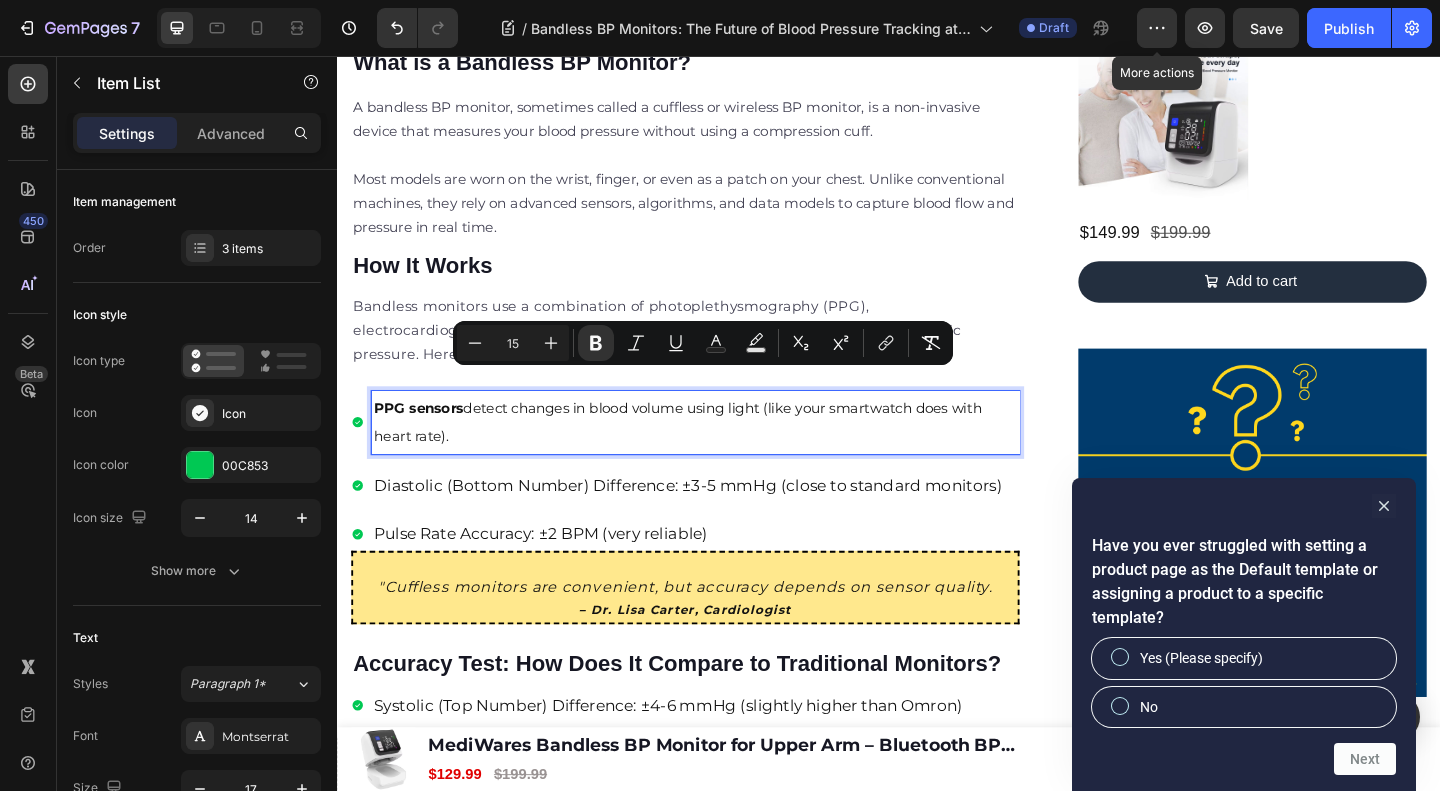 click on "Diastolic (Bottom Number) Difference: ±3-5 mmHg (close to standard monitors)" at bounding box center (726, 523) 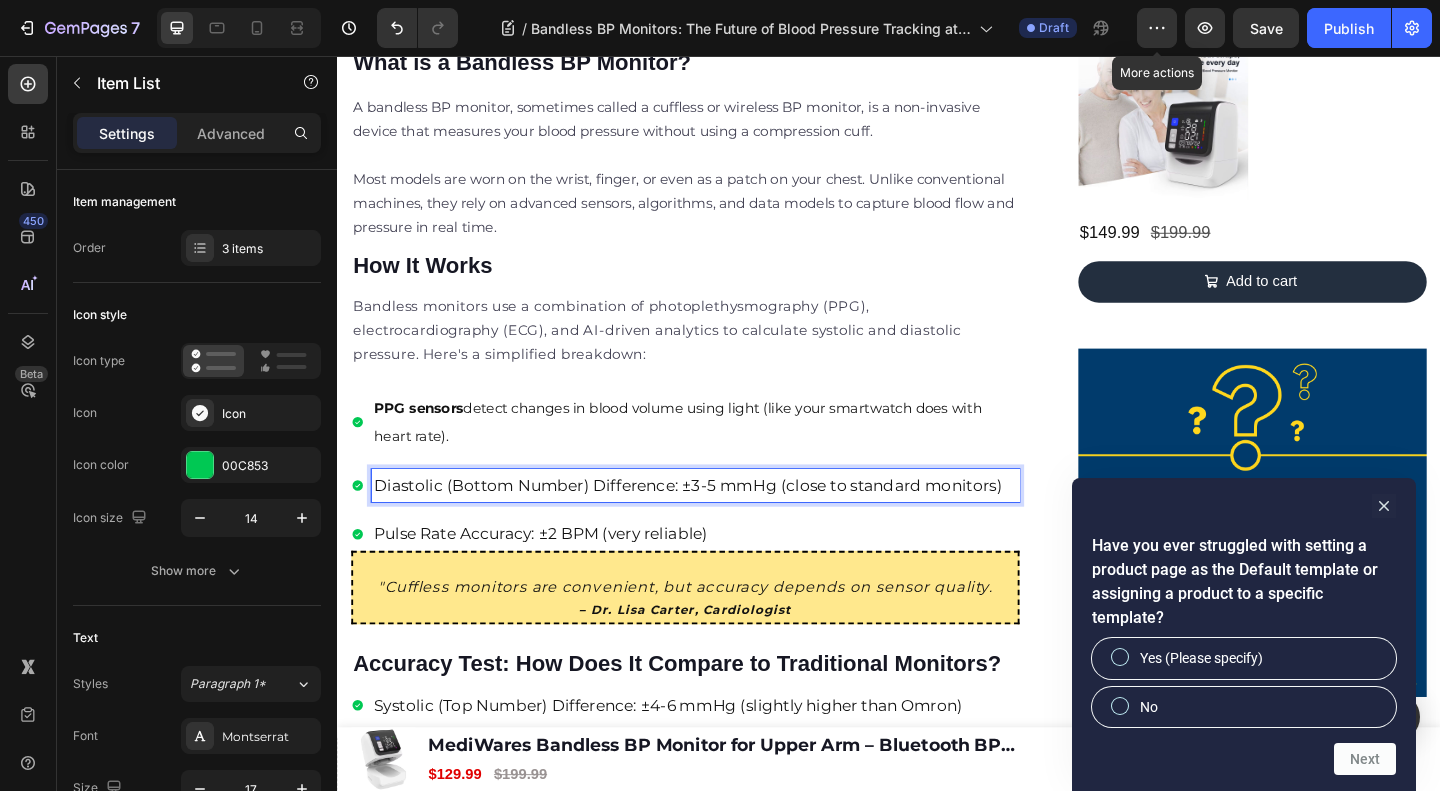 click on "Diastolic (Bottom Number) Difference: ±3-5 mmHg (close to standard monitors)" at bounding box center [726, 523] 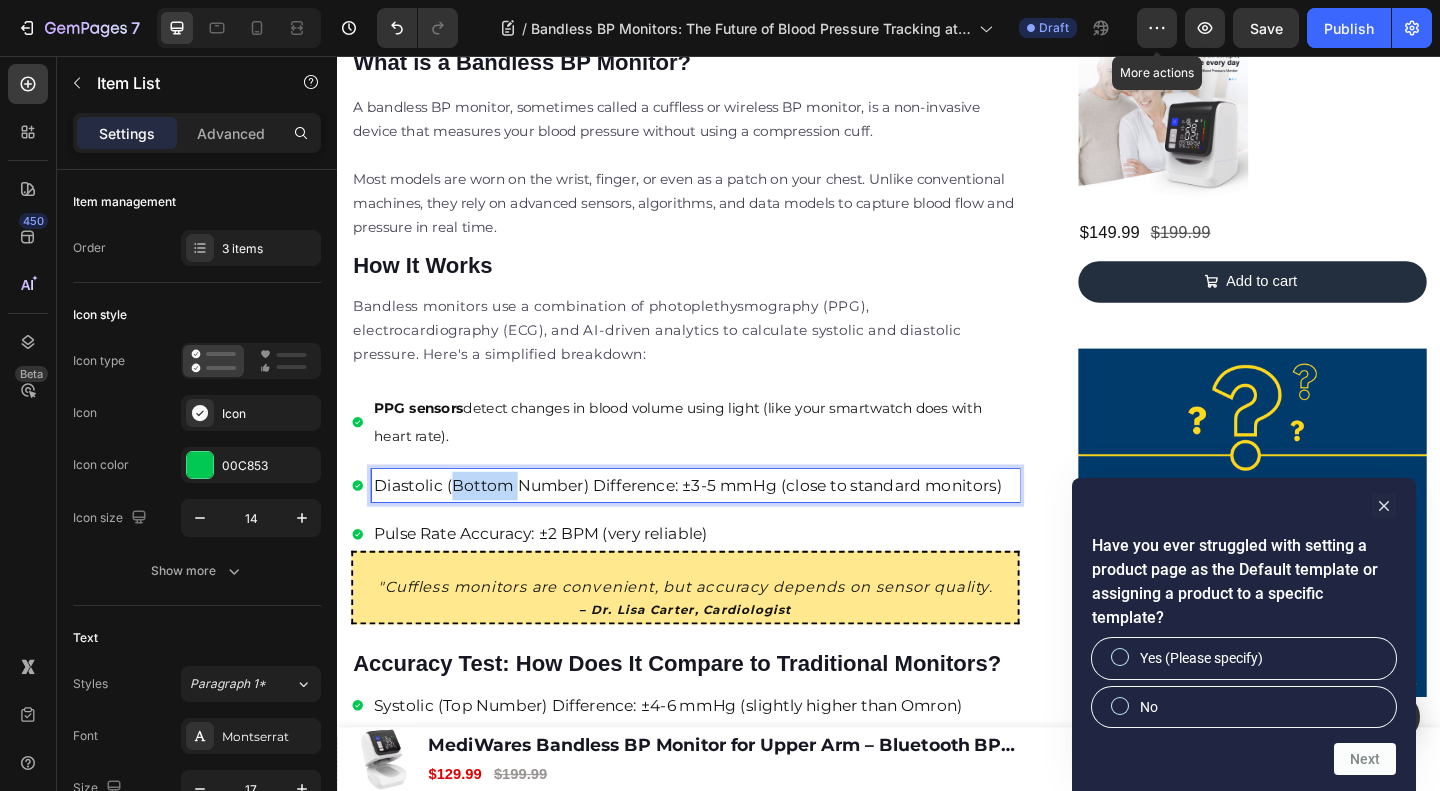 click on "Diastolic (Bottom Number) Difference: ±3-5 mmHg (close to standard monitors)" at bounding box center (726, 523) 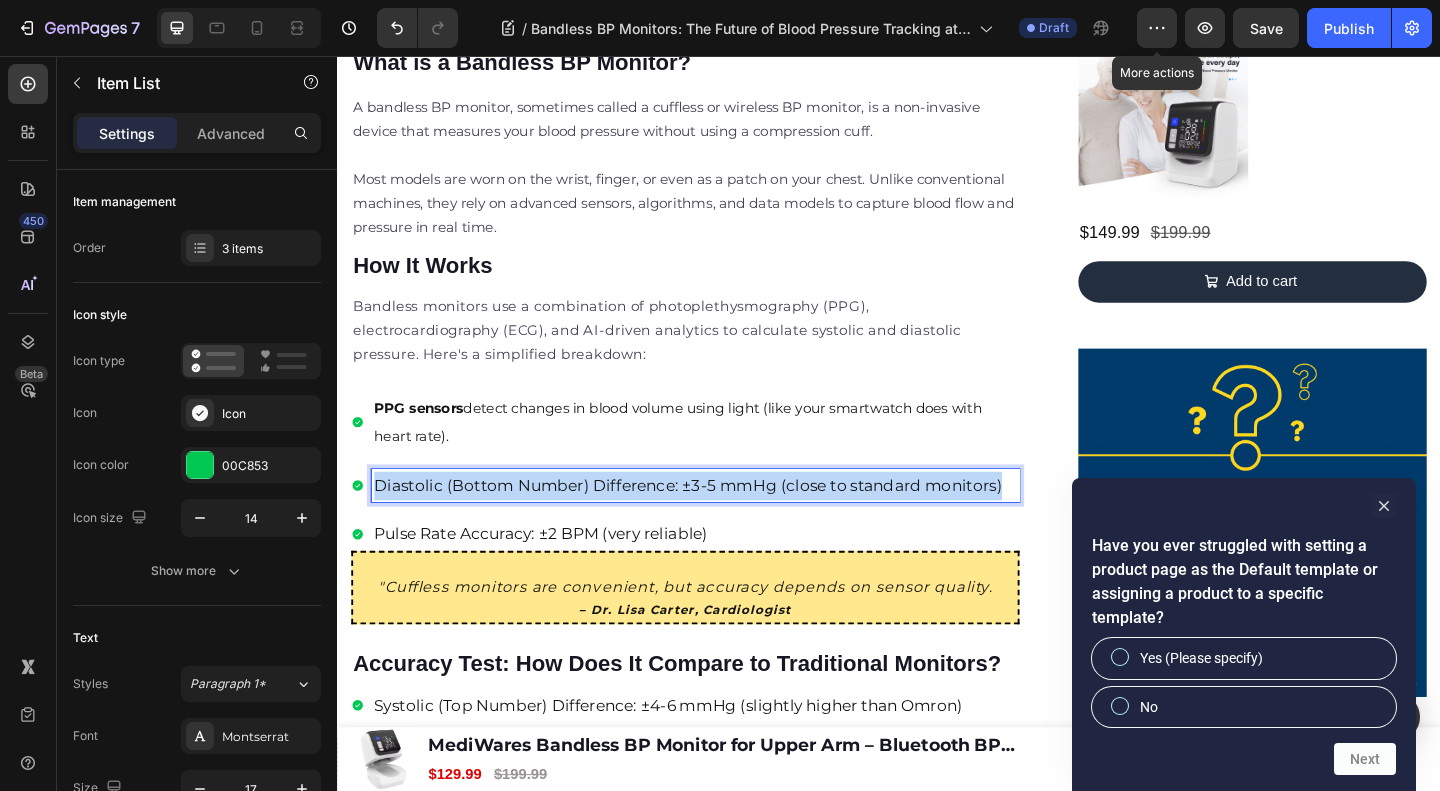 click on "Diastolic (Bottom Number) Difference: ±3-5 mmHg (close to standard monitors)" at bounding box center (726, 523) 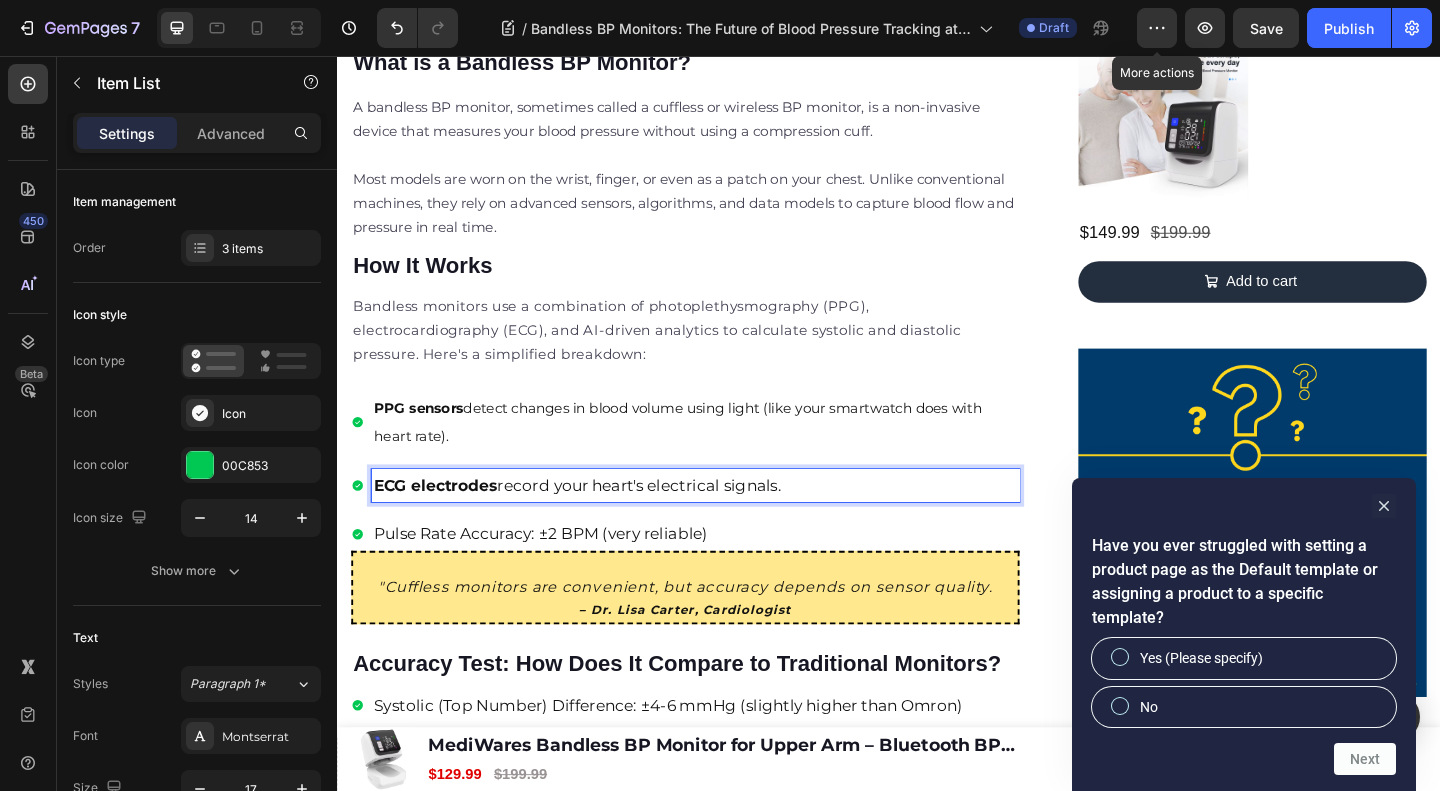 click on "ECG electrodes  record your heart's electrical signals." at bounding box center [726, 523] 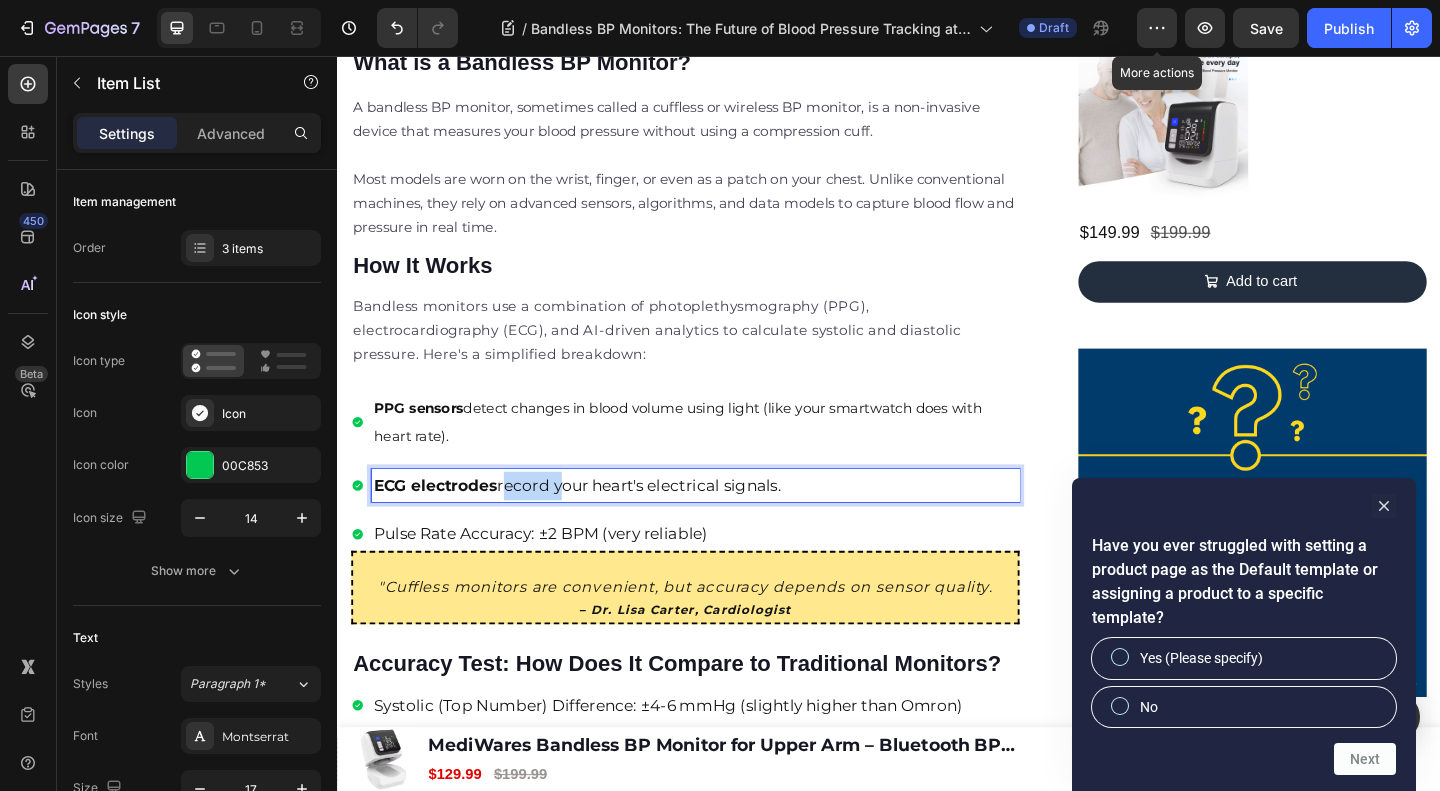 click on "ECG electrodes  record your heart's electrical signals." at bounding box center [726, 523] 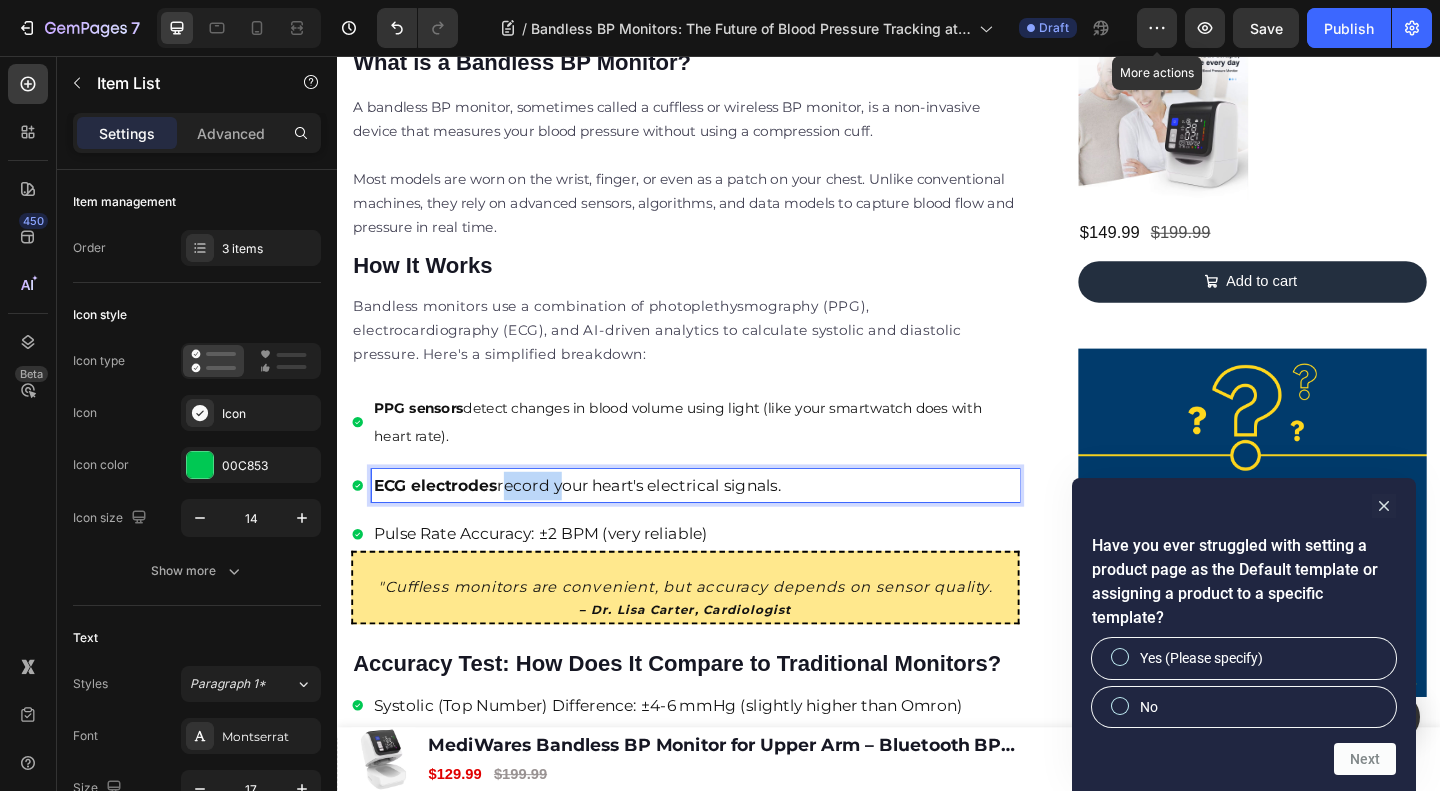 click on "ECG electrodes  record your heart's electrical signals." at bounding box center (726, 523) 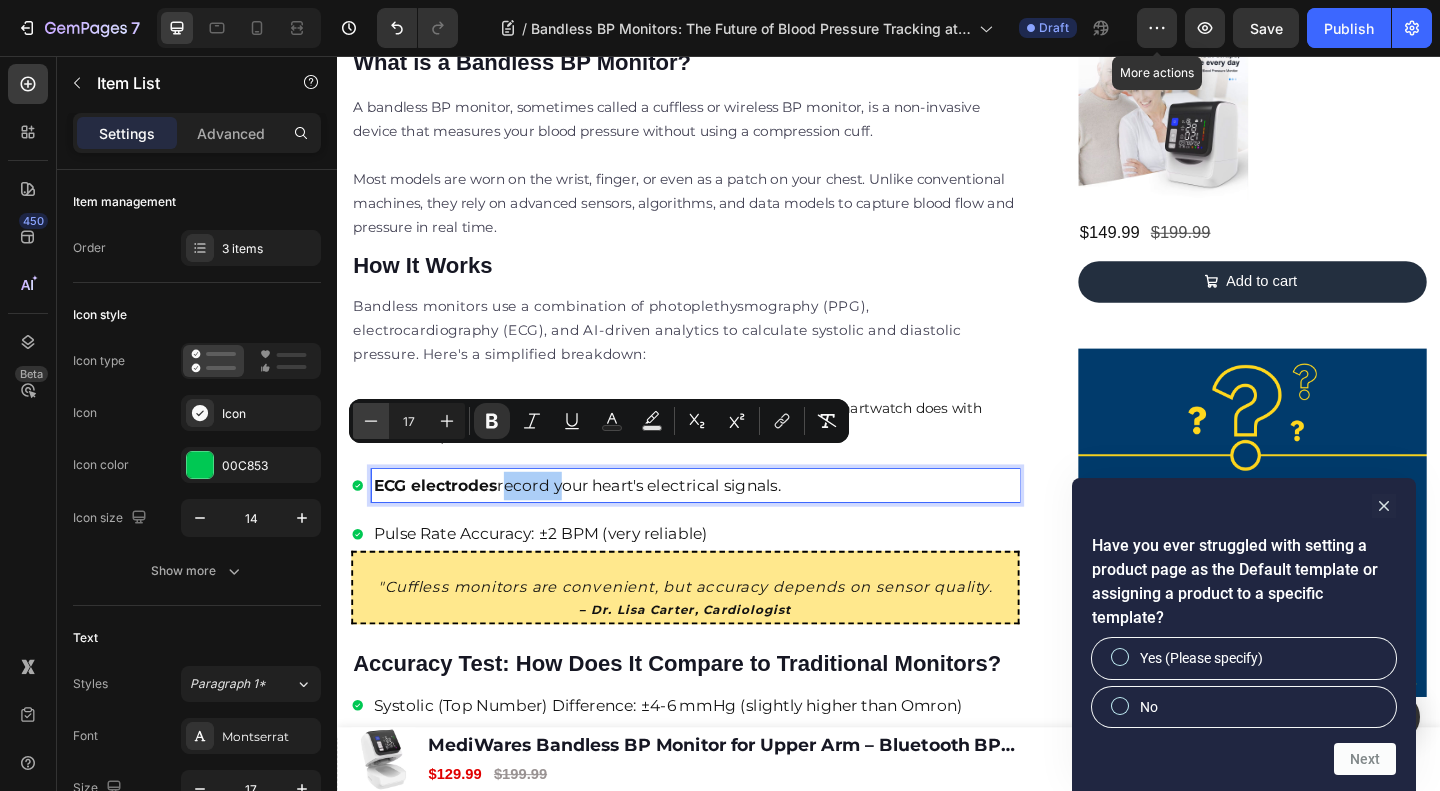 click on "Minus" at bounding box center (371, 421) 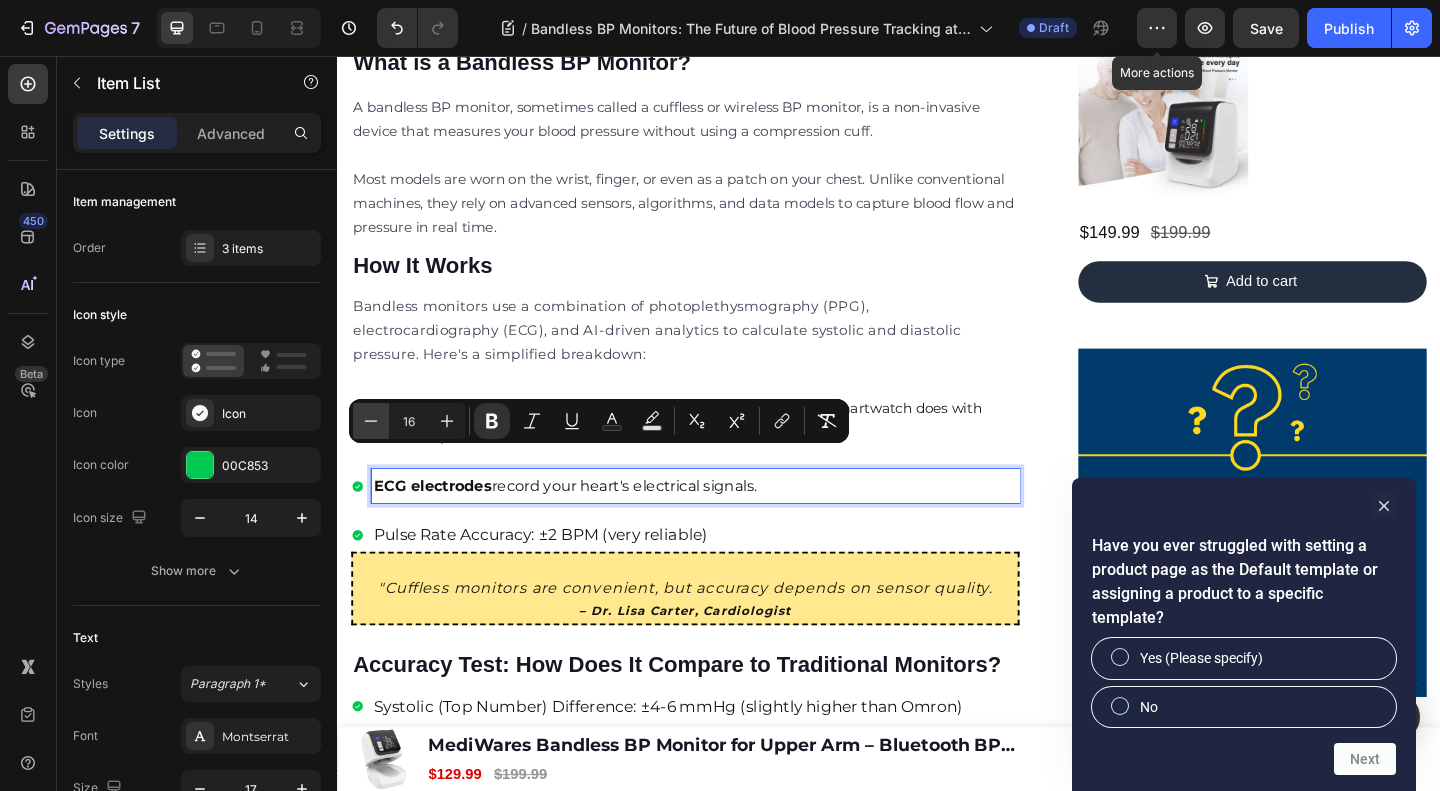 click 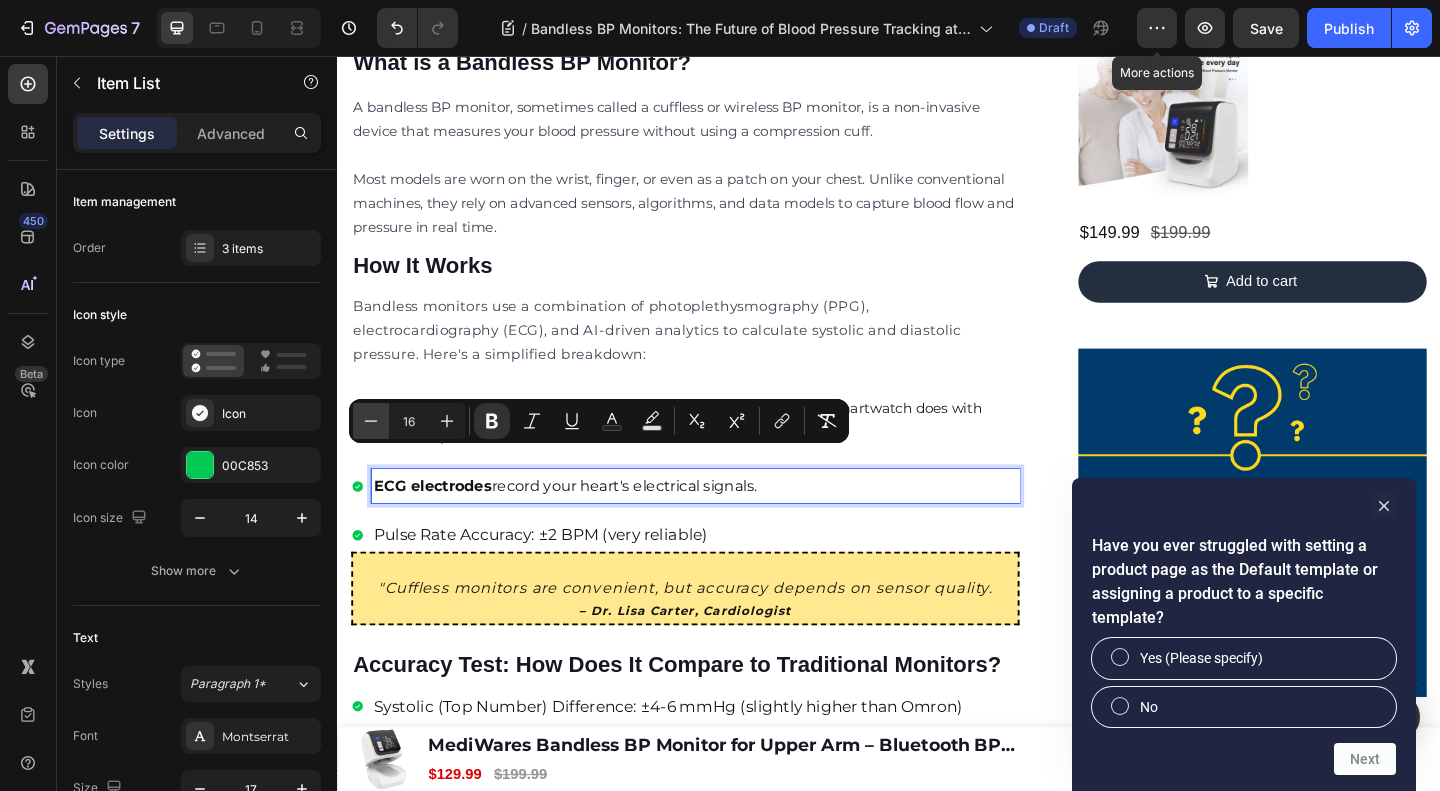 type on "15" 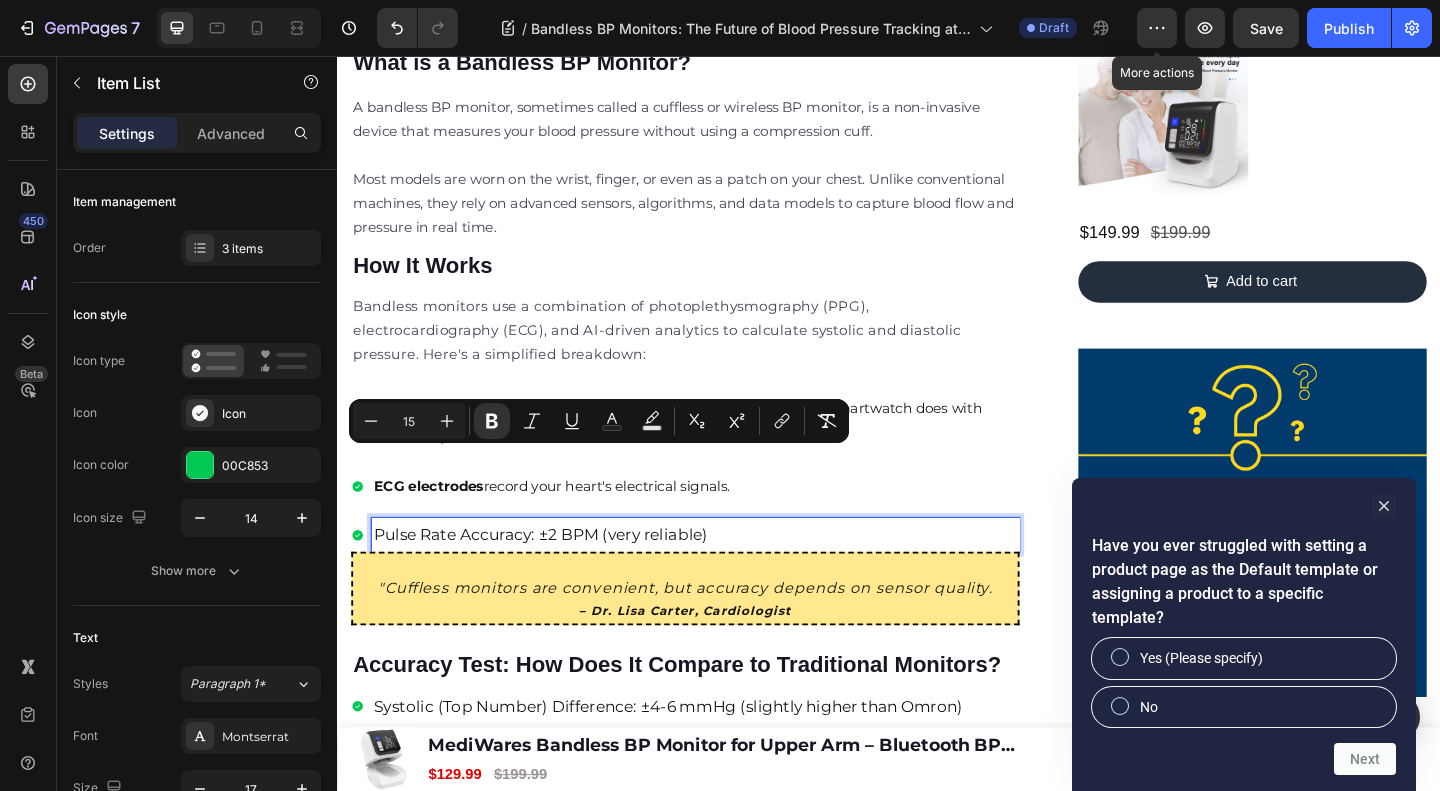 click on "Pulse Rate Accuracy: ±2 BPM (very reliable)" at bounding box center (726, 576) 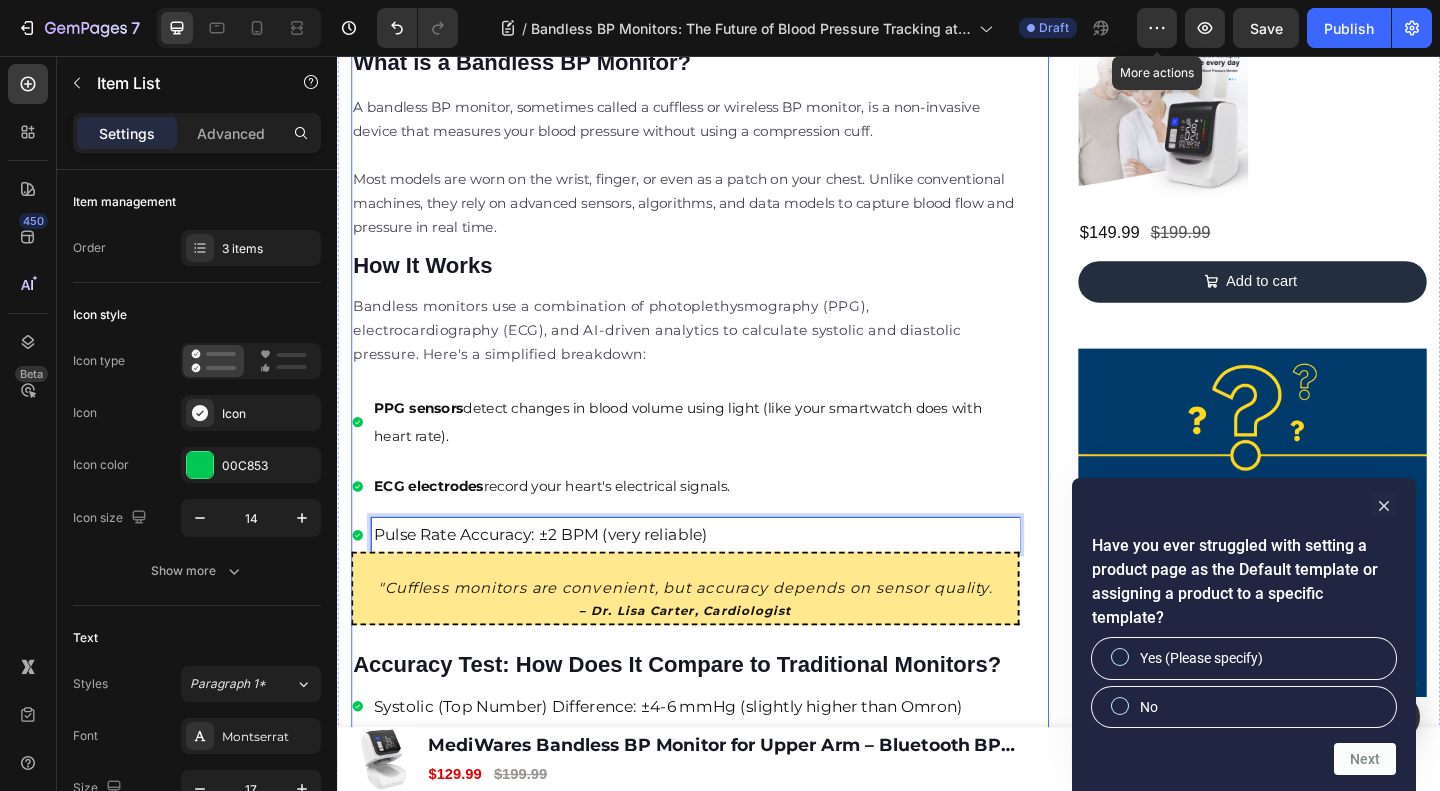 click on "Home
Blog
Article Title Breadcrumb Bandless BP Monitors: The Future of Blood Pressure Tracking at Your Fingertips Heading Row Image James Wilder Text block Advanced list Published:  August 04, 2025 Text block Row Monitoring blood pressure shouldn’t feel like a medical procedure. Yet, for years, the traditional cuff-based monitors, bulky, noisy, and often uncomfortable, have remained the norm. But not anymore. A quiet revolution is underway in the world of health tech, led by an innovation called the bandless BP monitor. Text block Image If you're someone who hates cuff inflation or needs constant BP monitoring without hassle, a bandless monitor might just be your new best friend. Let’s explore why this cuffless, wearable device is changing the way we track cardiovascular health—quietly, comfortably, and continuously. Text block ⁠⁠⁠⁠⁠⁠⁠ What is a Bandless BP Monitor?   0" at bounding box center (731, 530) 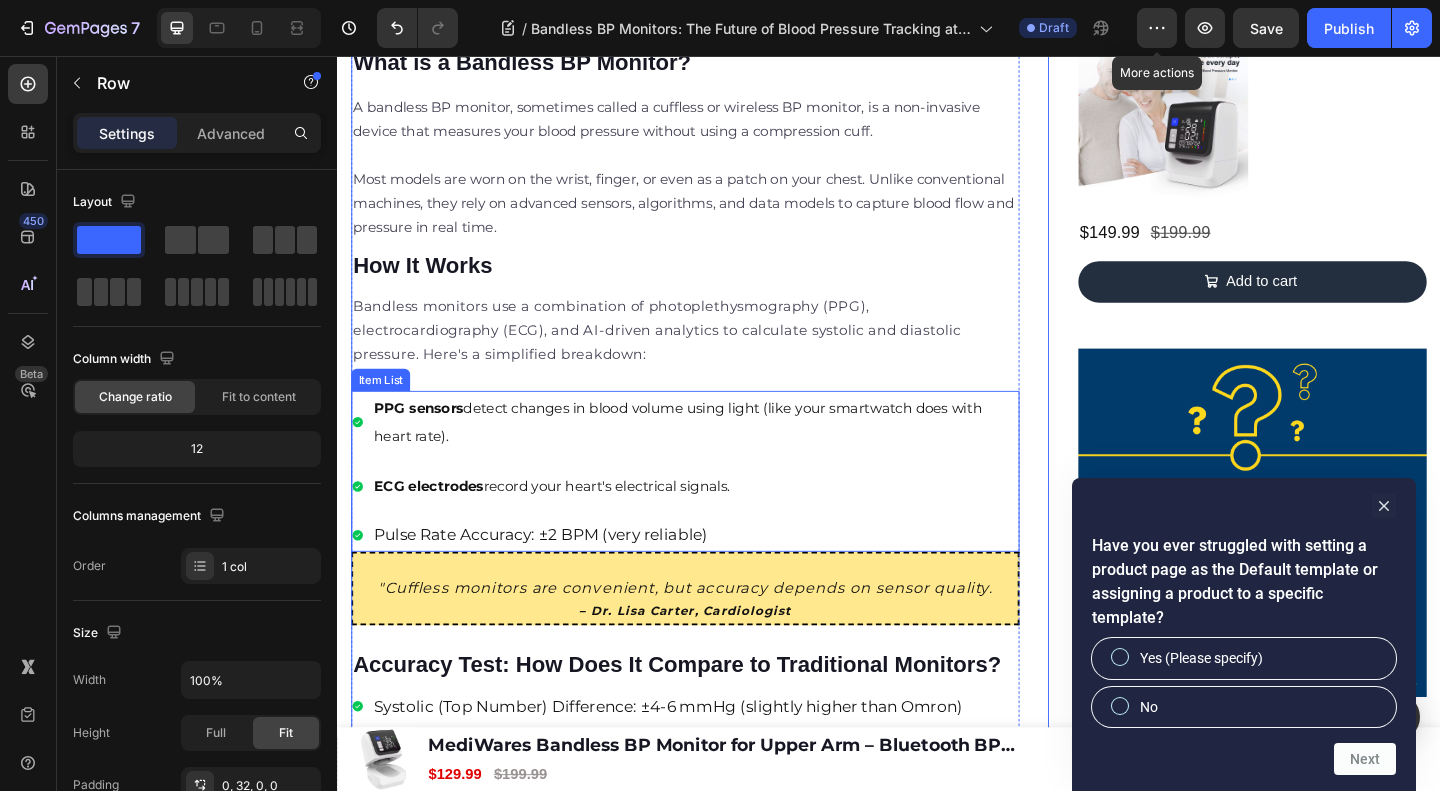 click on "Pulse Rate Accuracy: ±2 BPM (very reliable)" at bounding box center (726, 576) 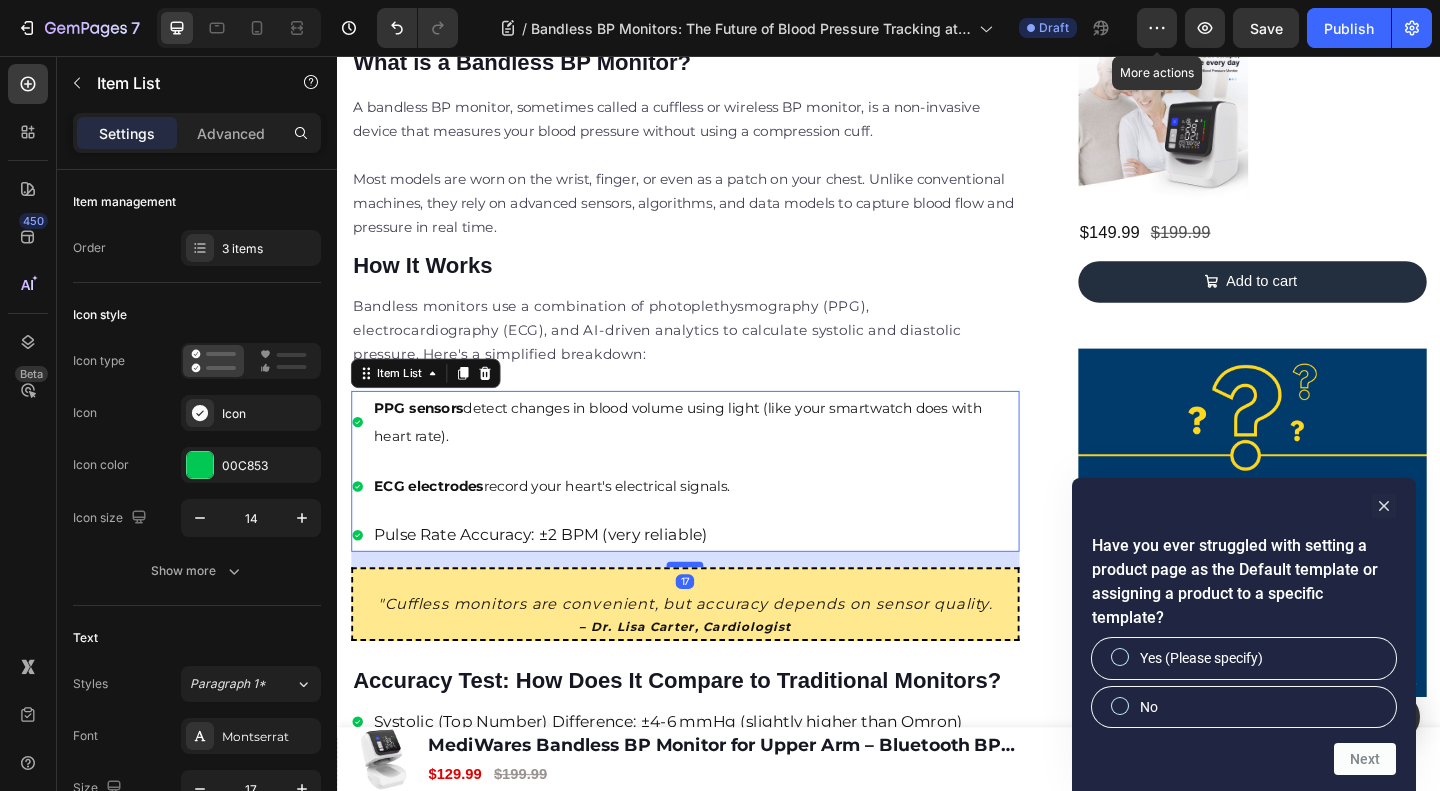 drag, startPoint x: 705, startPoint y: 563, endPoint x: 707, endPoint y: 580, distance: 17.117243 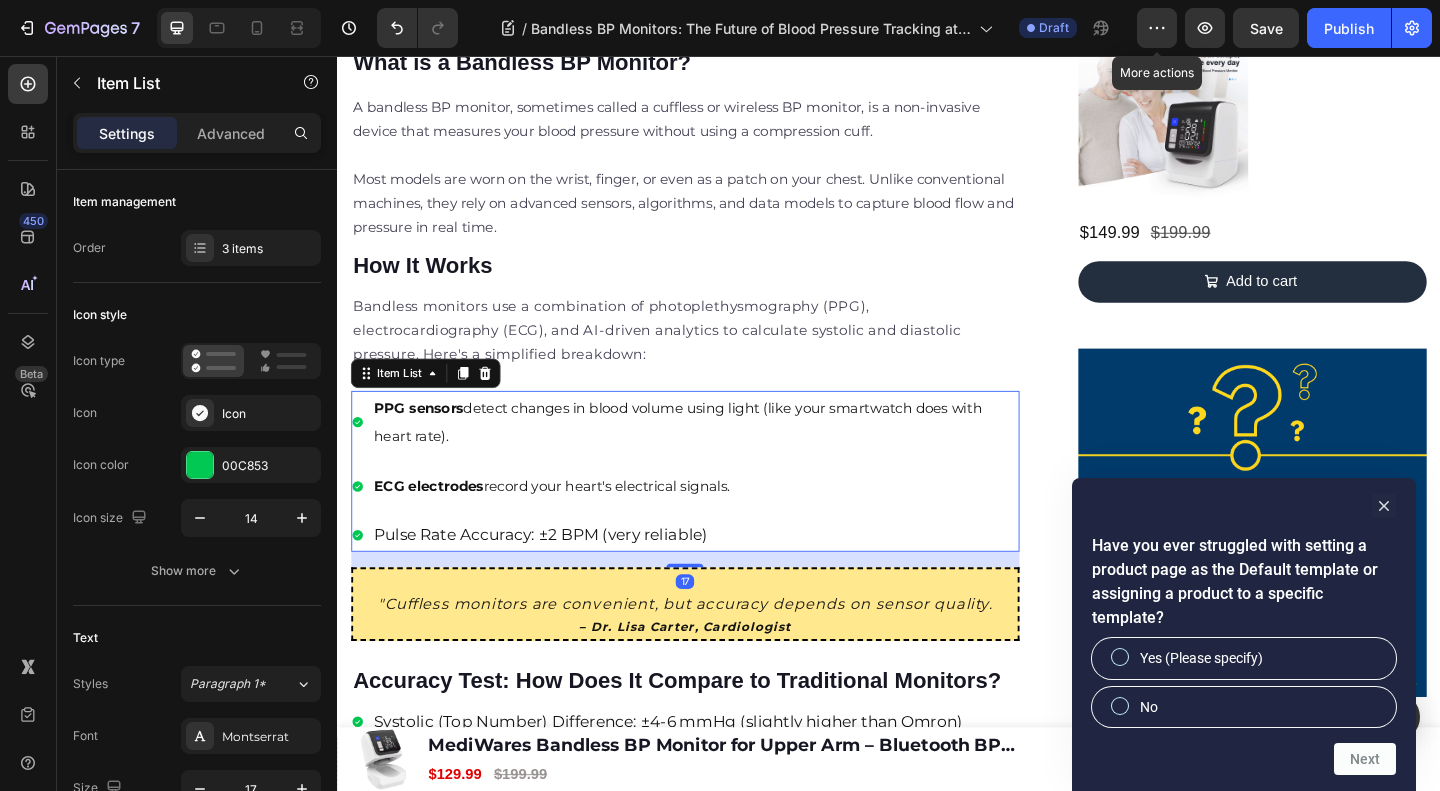 type on "100%" 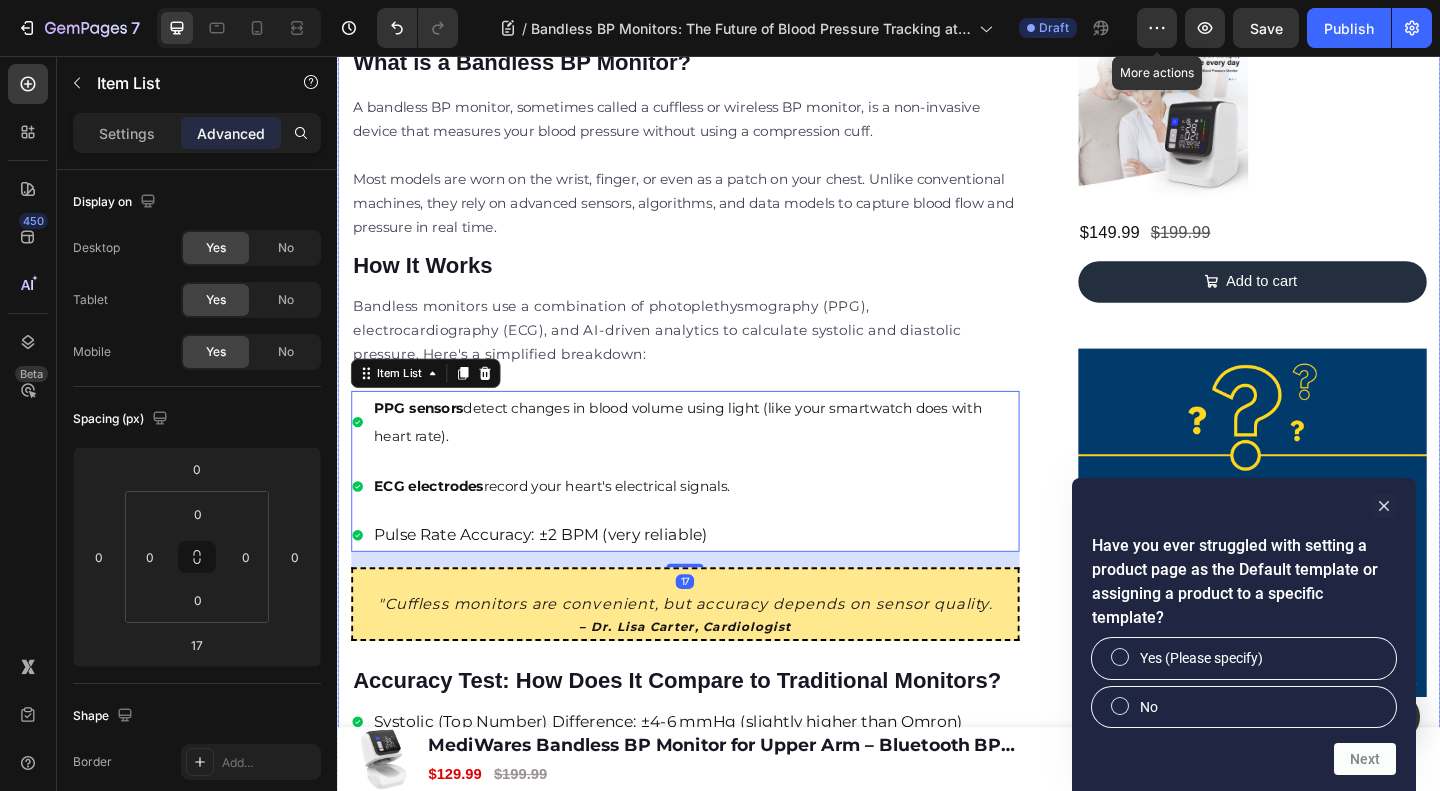 click on "Home
Blog
Article Title Breadcrumb Bandless BP Monitors: The Future of Blood Pressure Tracking at Your Fingertips Heading Row Image James Wilder Text block Advanced list Published:  August 04, 2025 Text block Row Monitoring blood pressure shouldn’t feel like a medical procedure. Yet, for years, the traditional cuff-based monitors, bulky, noisy, and often uncomfortable, have remained the norm. But not anymore. A quiet revolution is underway in the world of health tech, led by an innovation called the bandless BP monitor. Text block Image If you're someone who hates cuff inflation or needs constant BP monitoring without hassle, a bandless monitor might just be your new best friend. Let’s explore why this cuffless, wearable device is changing the way we track cardiovascular health—quietly, comfortably, and continuously. Text block ⁠⁠⁠⁠⁠⁠⁠ What is a Bandless BP Monitor?   17" at bounding box center (937, 538) 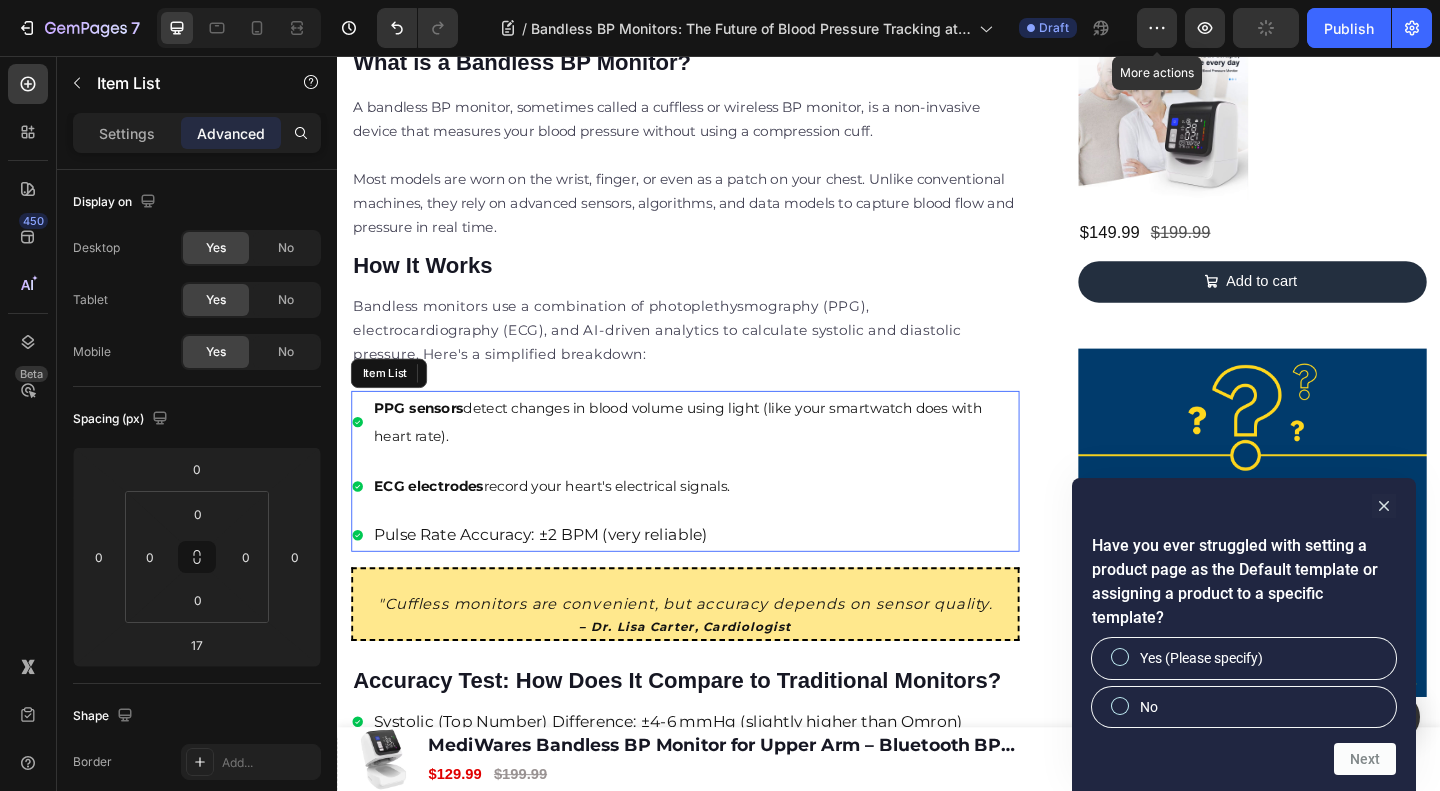 click on "Pulse Rate Accuracy: ±2 BPM (very reliable)" at bounding box center [726, 576] 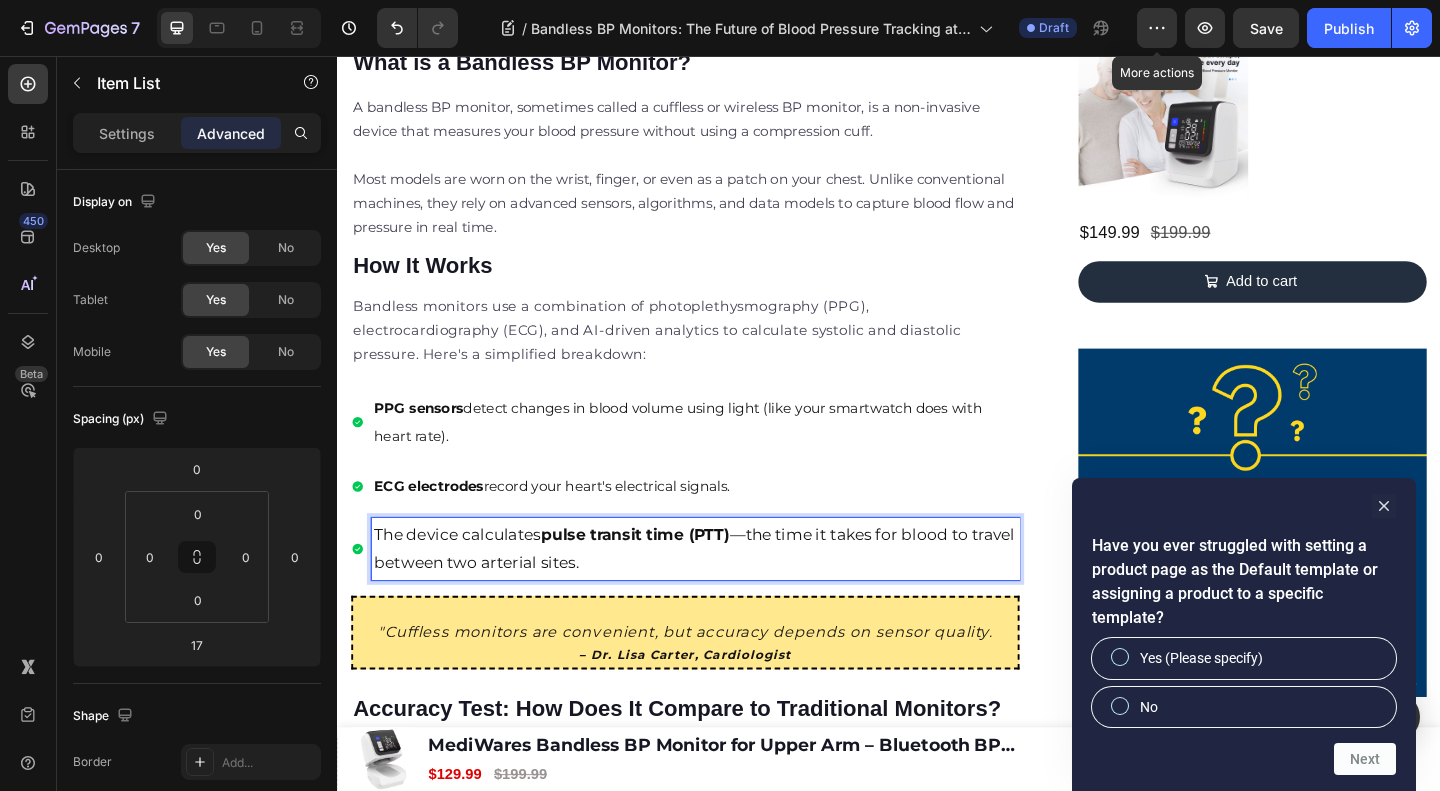 click on "pulse transit time (PTT)" at bounding box center (661, 576) 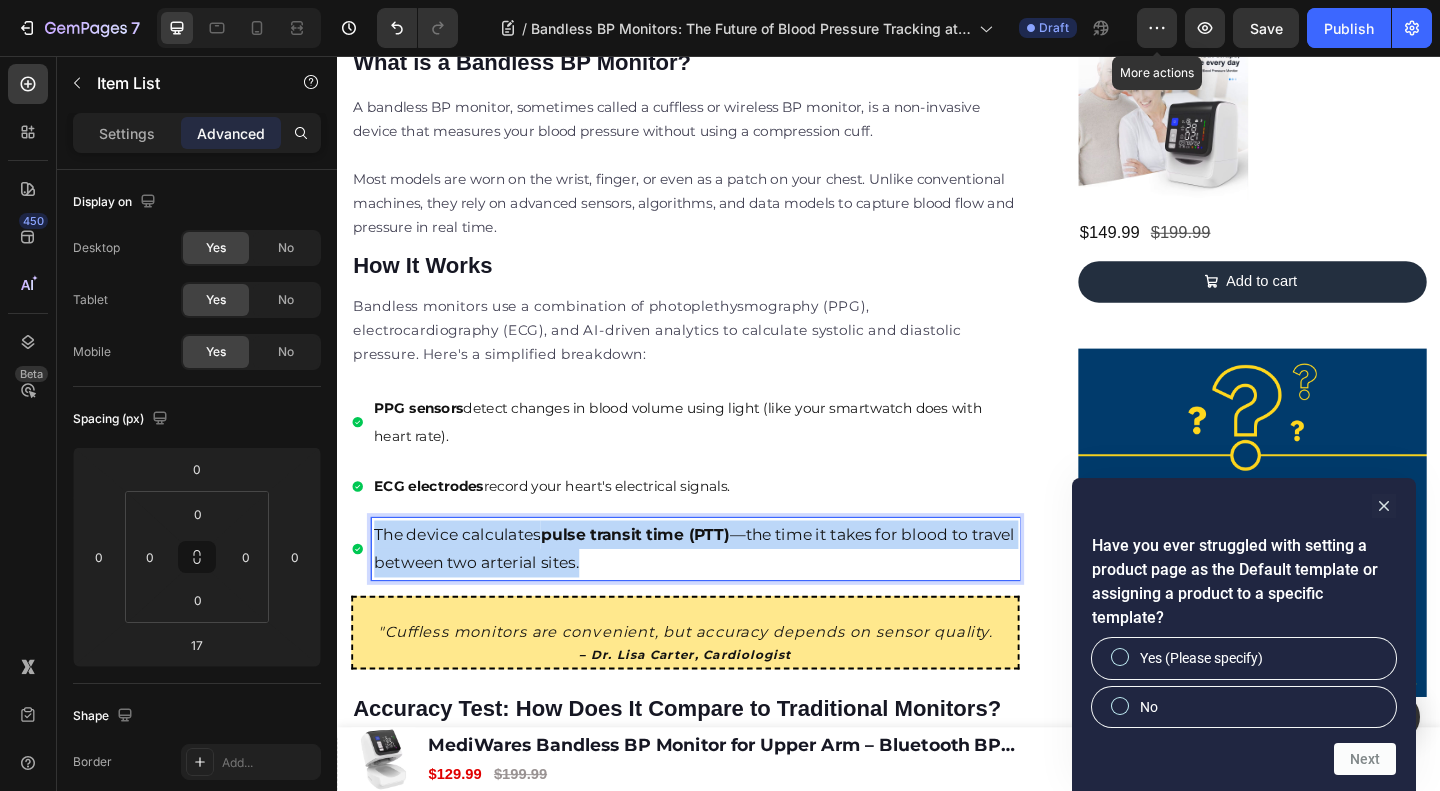 click on "pulse transit time (PTT)" at bounding box center (661, 576) 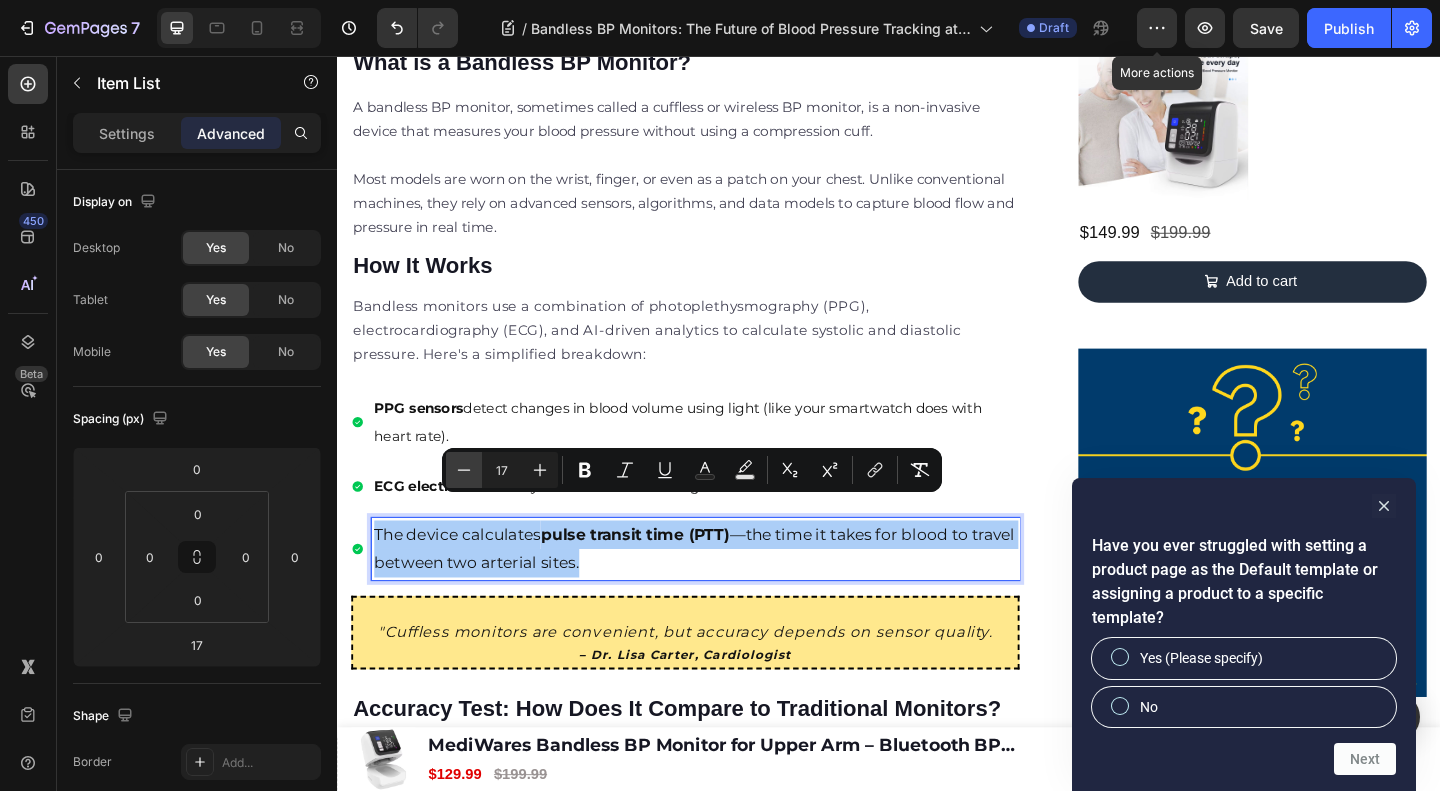 click 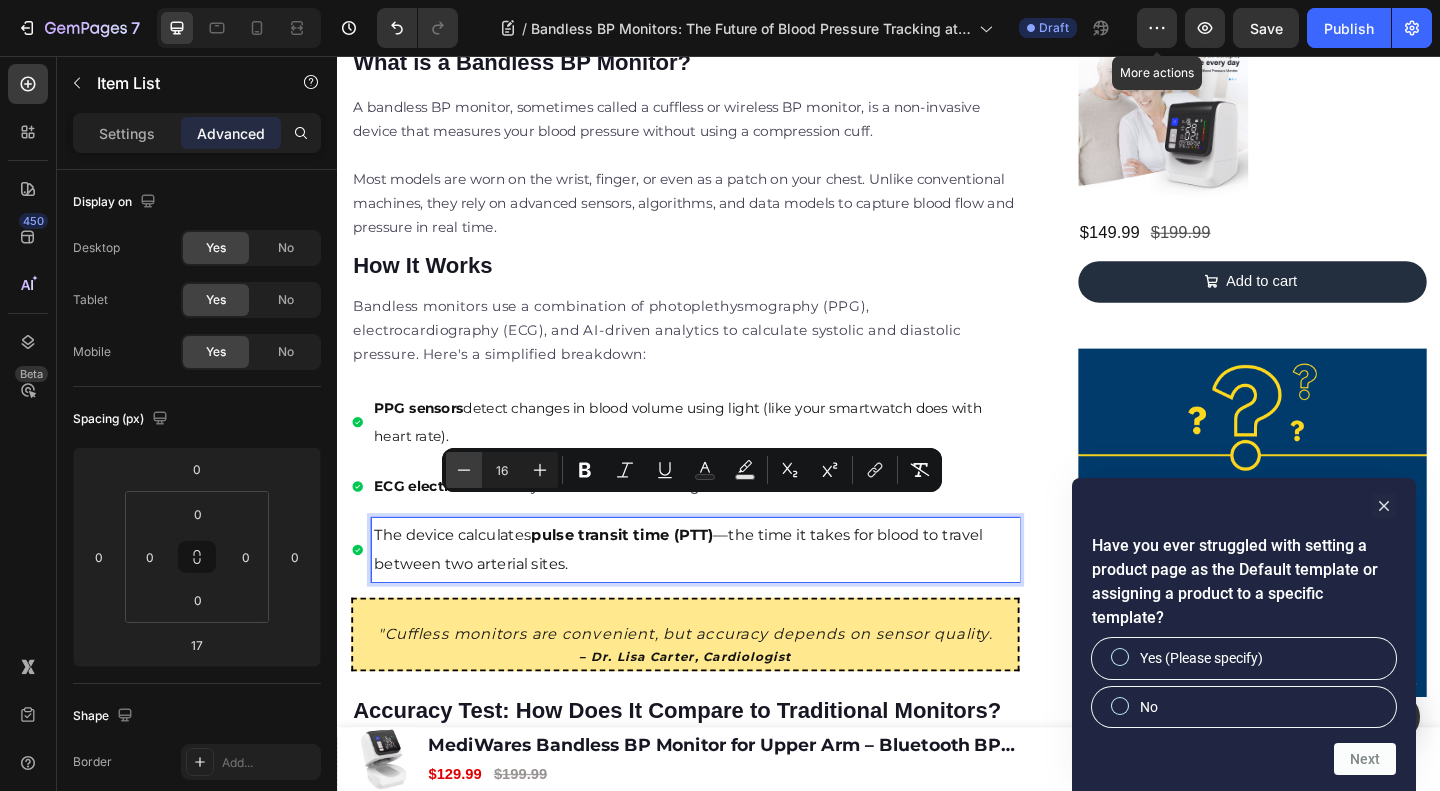 click 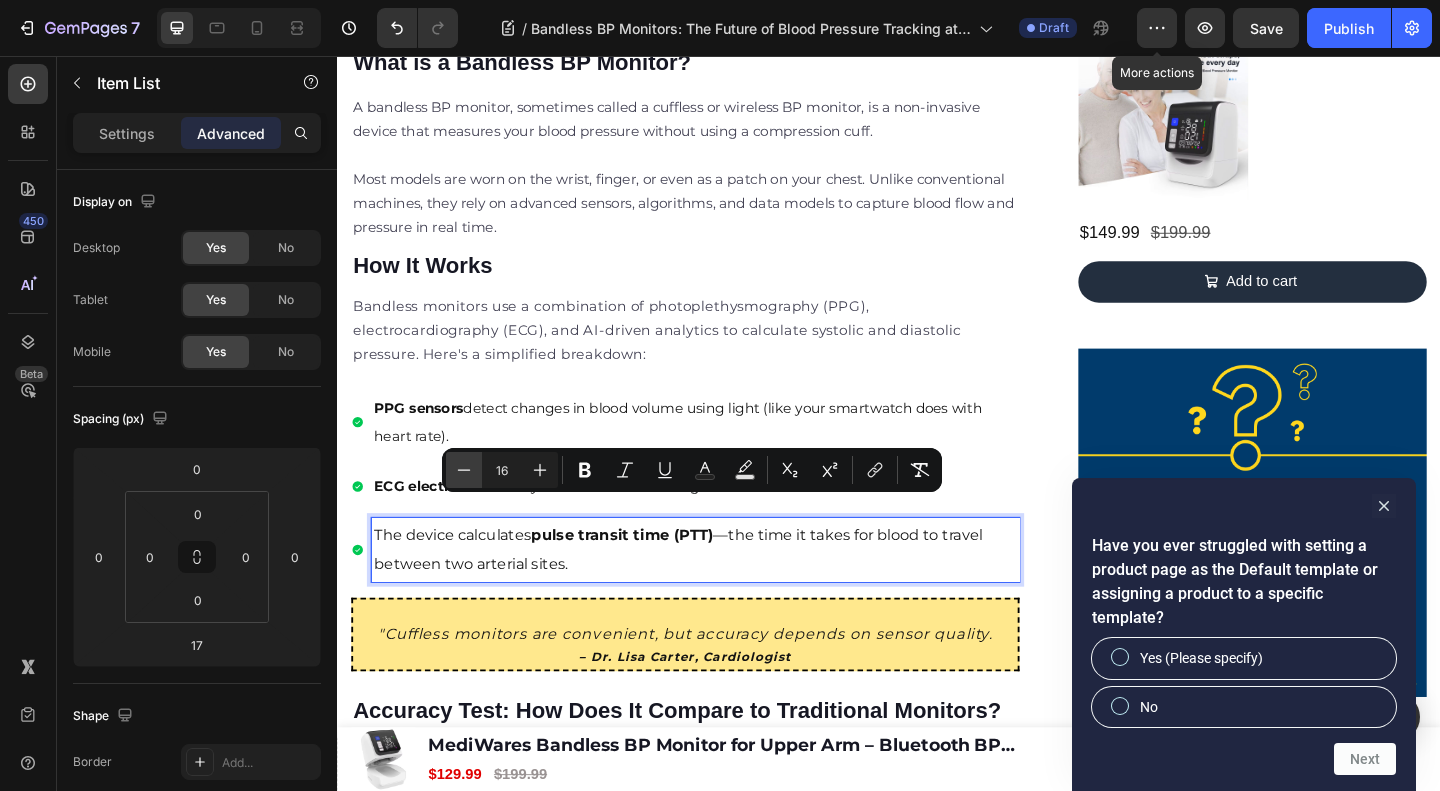 type on "15" 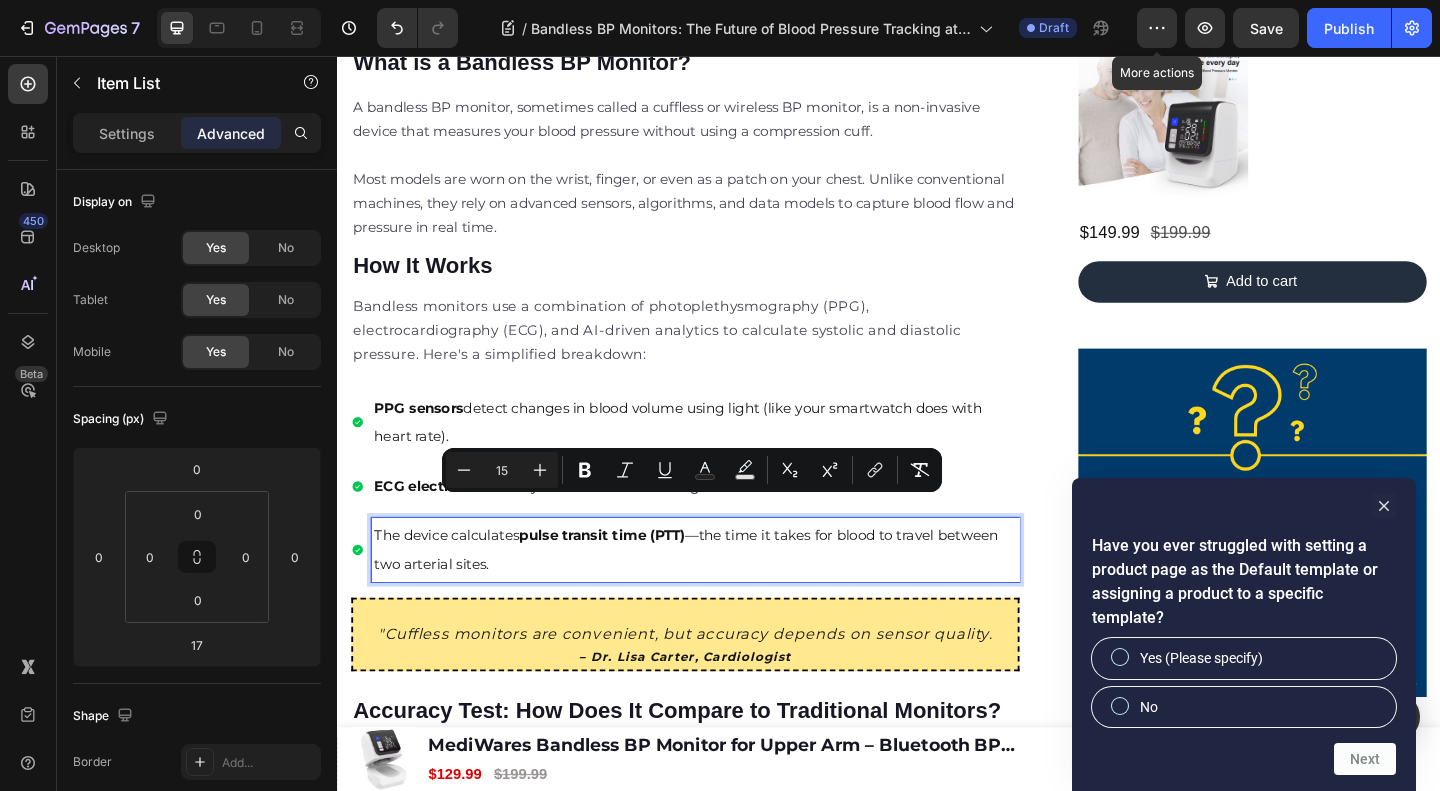 click on "PPG sensors  detect changes in blood volume using light (like your smartwatch does with heart rate)." at bounding box center (726, 454) 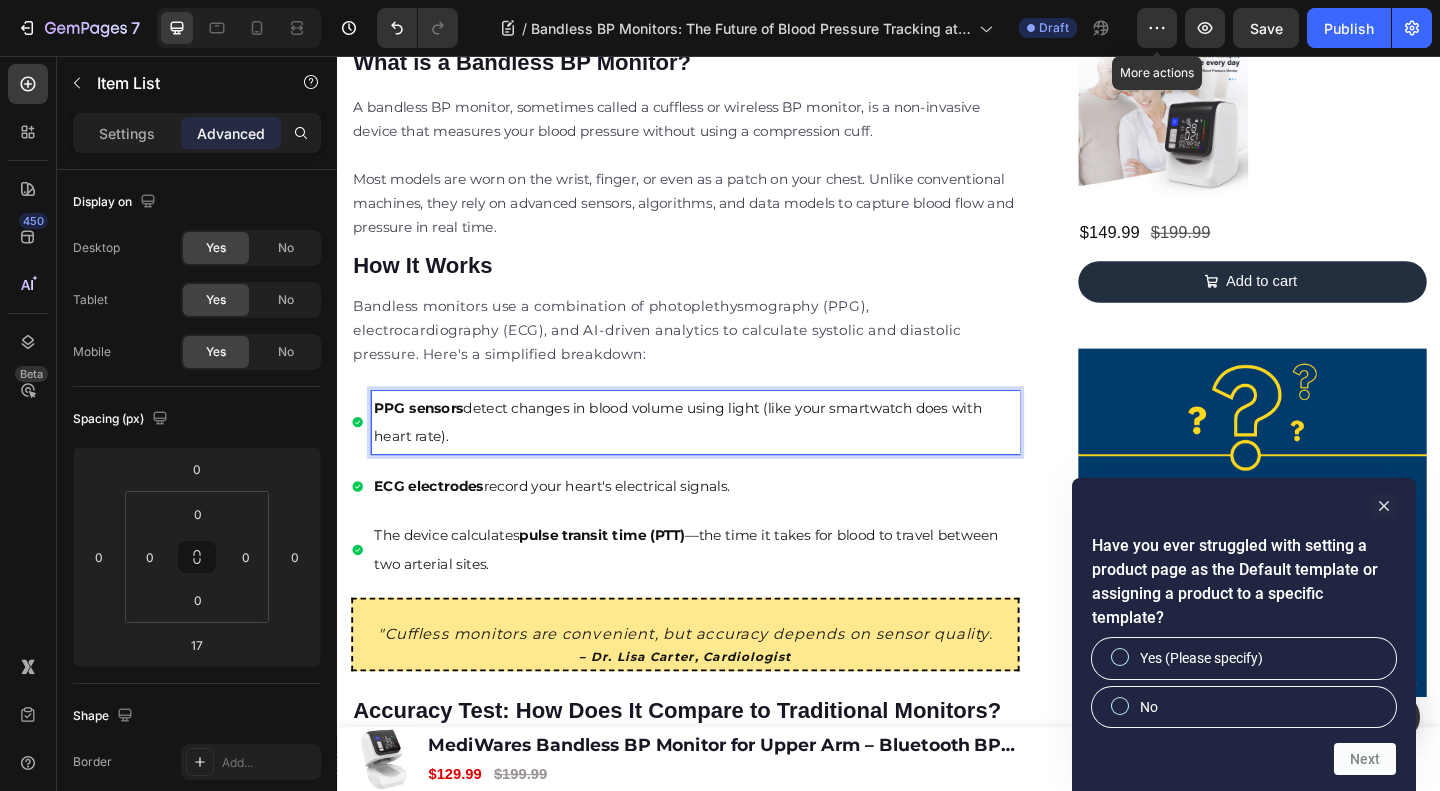 click on "ECG electrodes  record your heart's electrical signals." at bounding box center [726, 524] 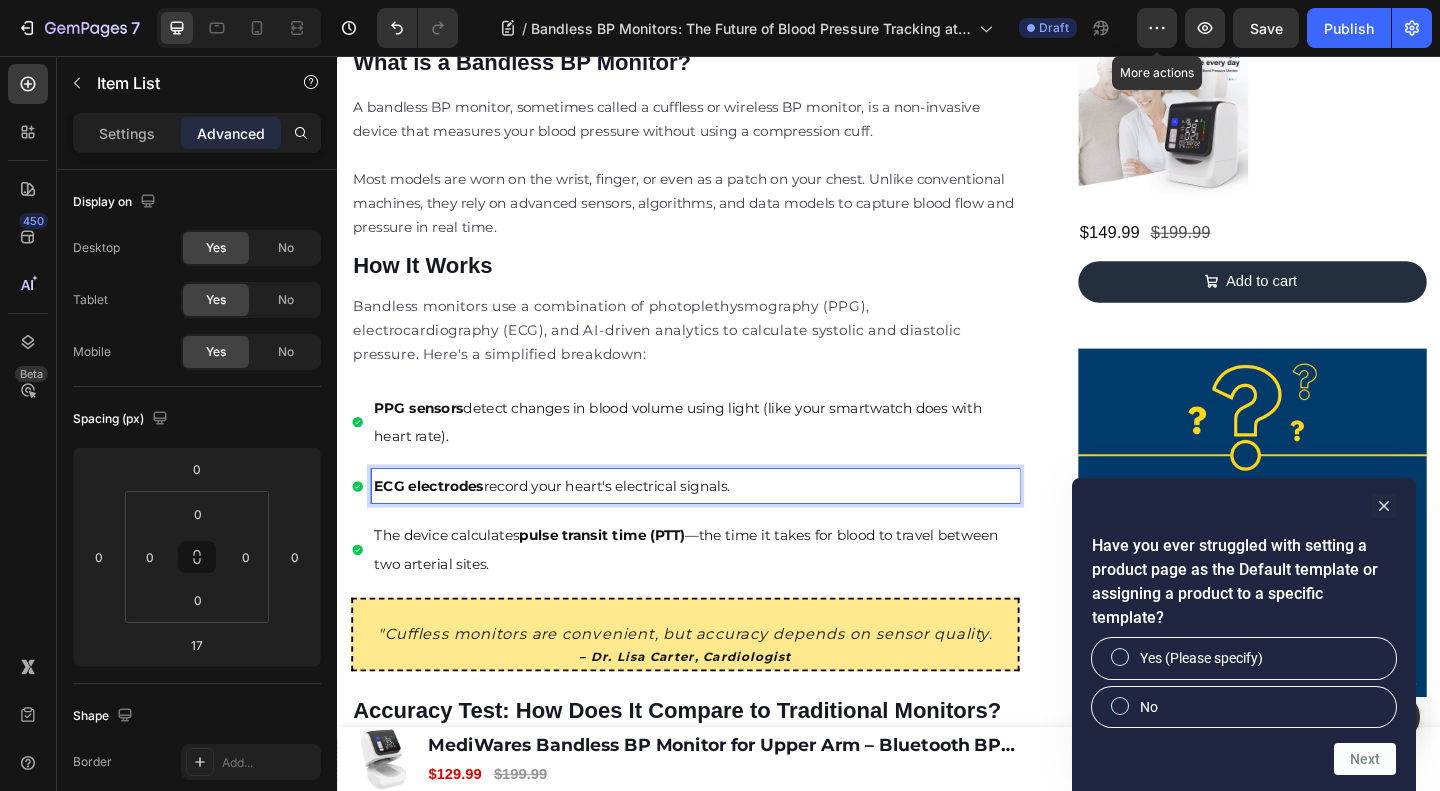 click on "ECG electrodes" at bounding box center (436, 523) 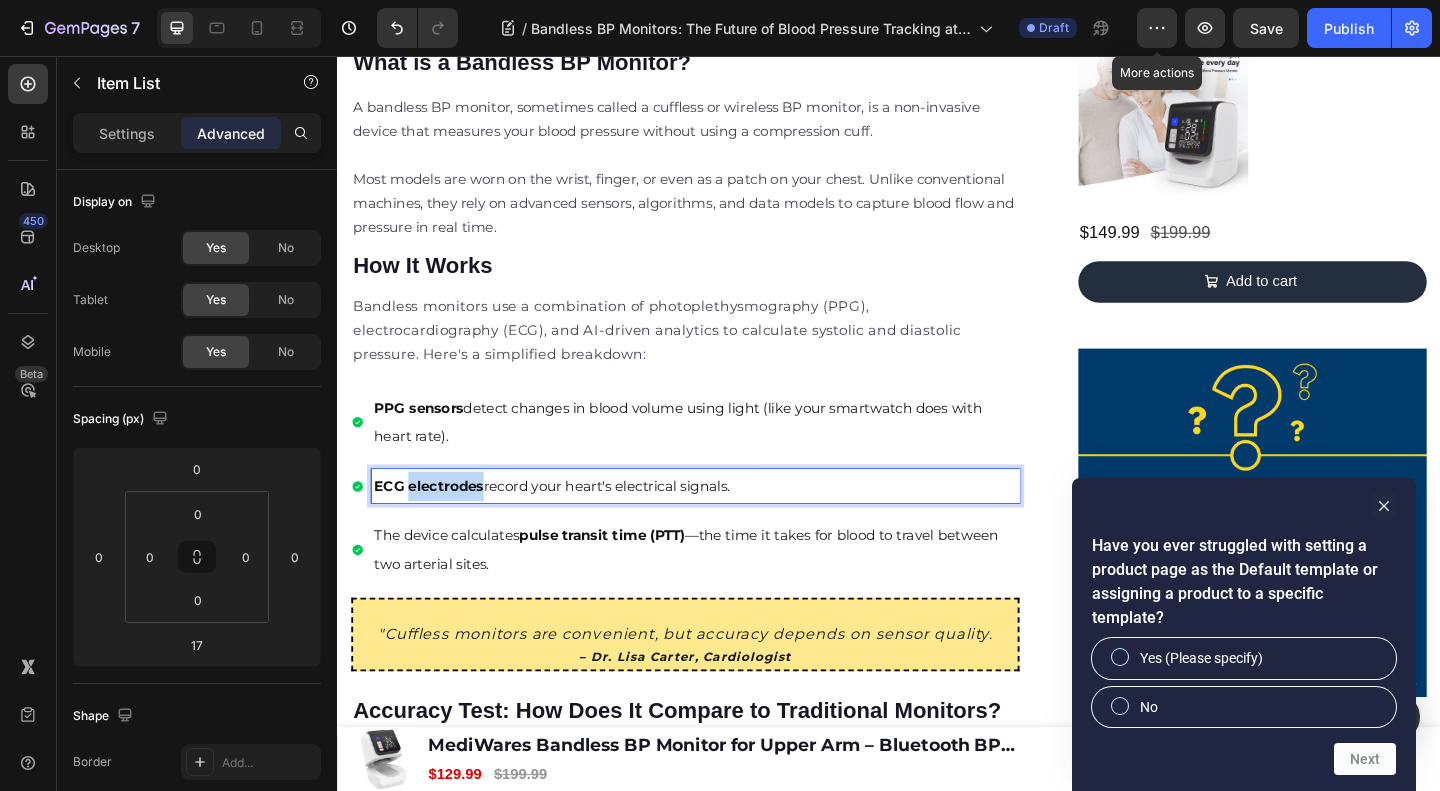 click on "ECG electrodes" at bounding box center (436, 523) 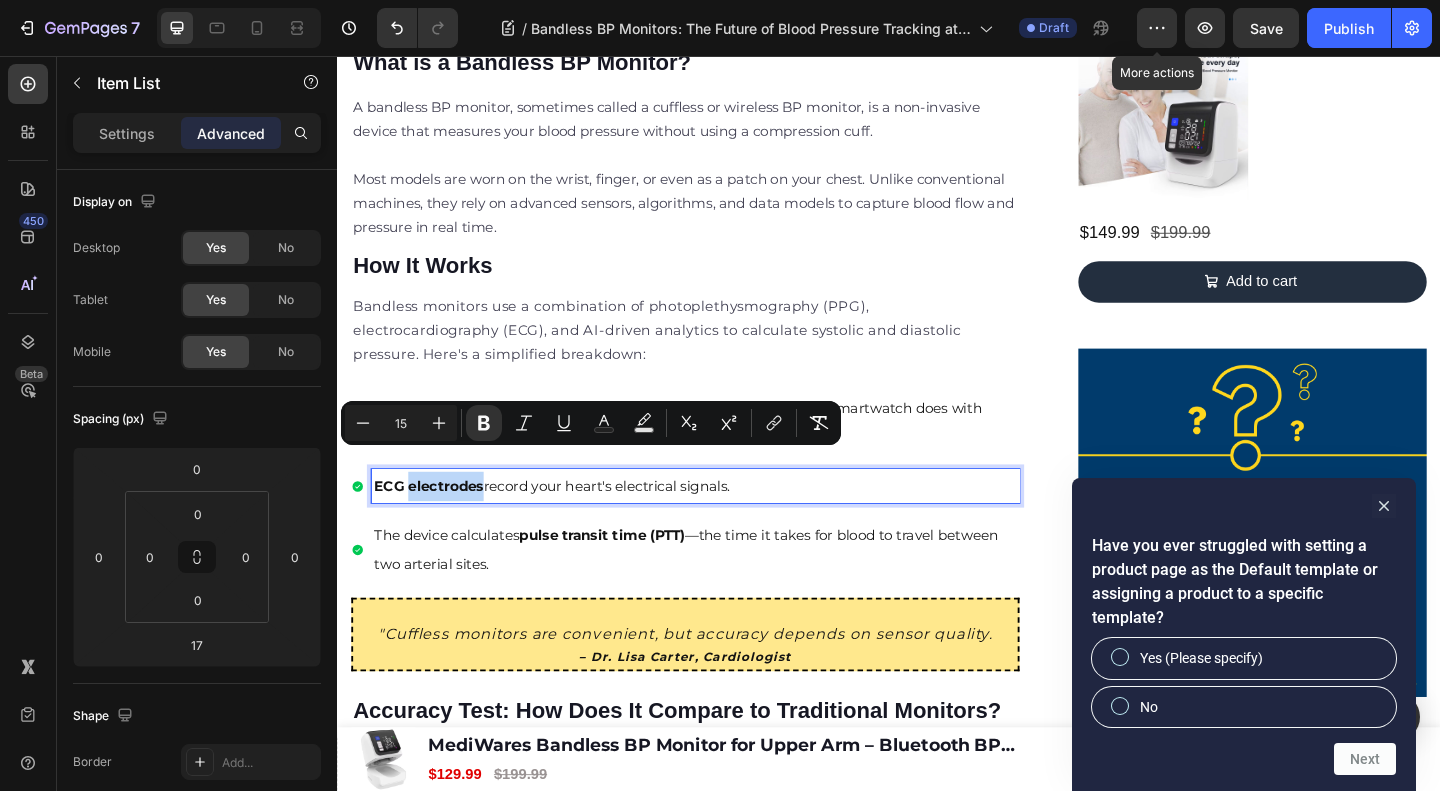 click on "The device calculates  pulse transit time (PTT) —the time it takes for blood to travel between two arterial sites." at bounding box center [726, 592] 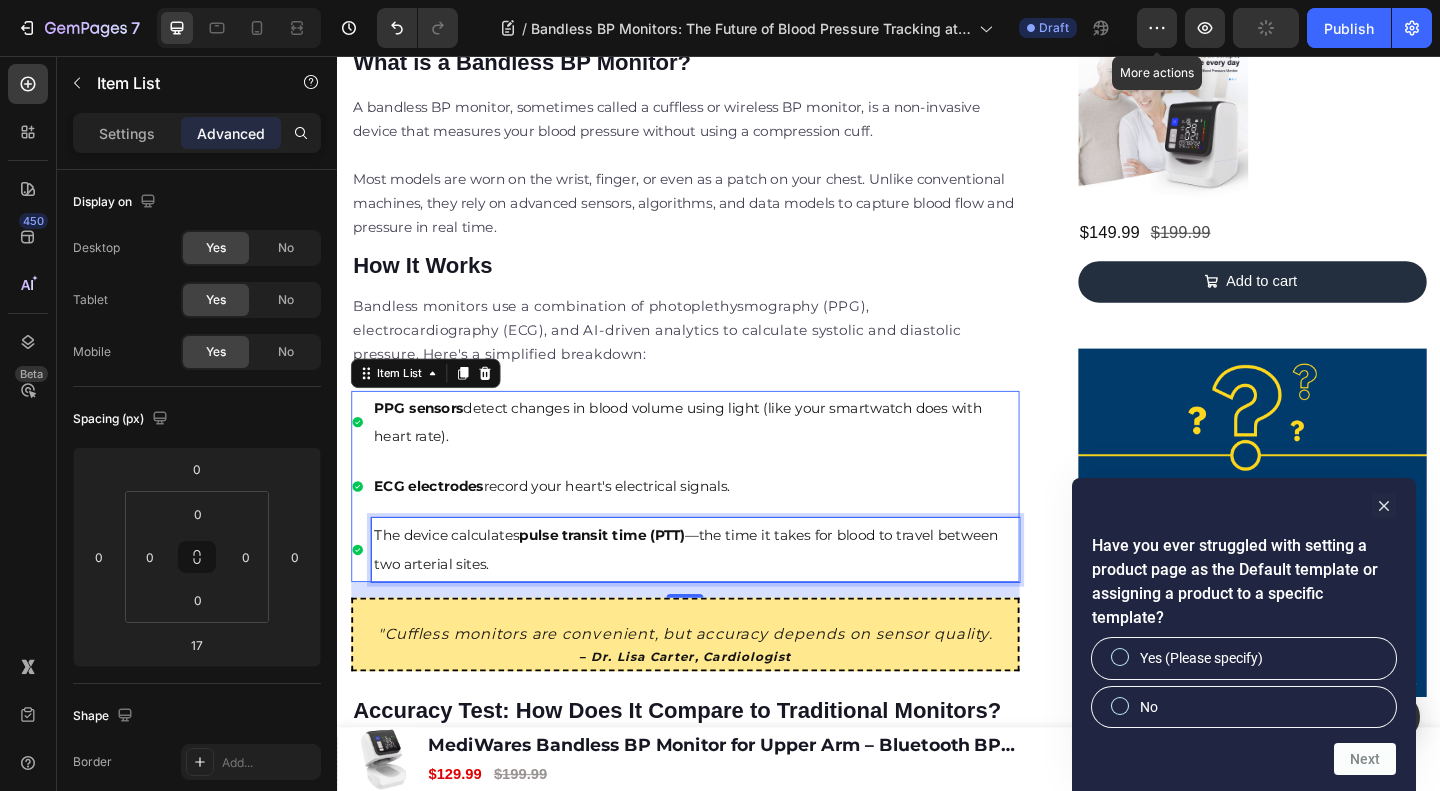 click on "PPG sensors  detect changes in blood volume using light (like your smartwatch does with heart rate)." at bounding box center [726, 454] 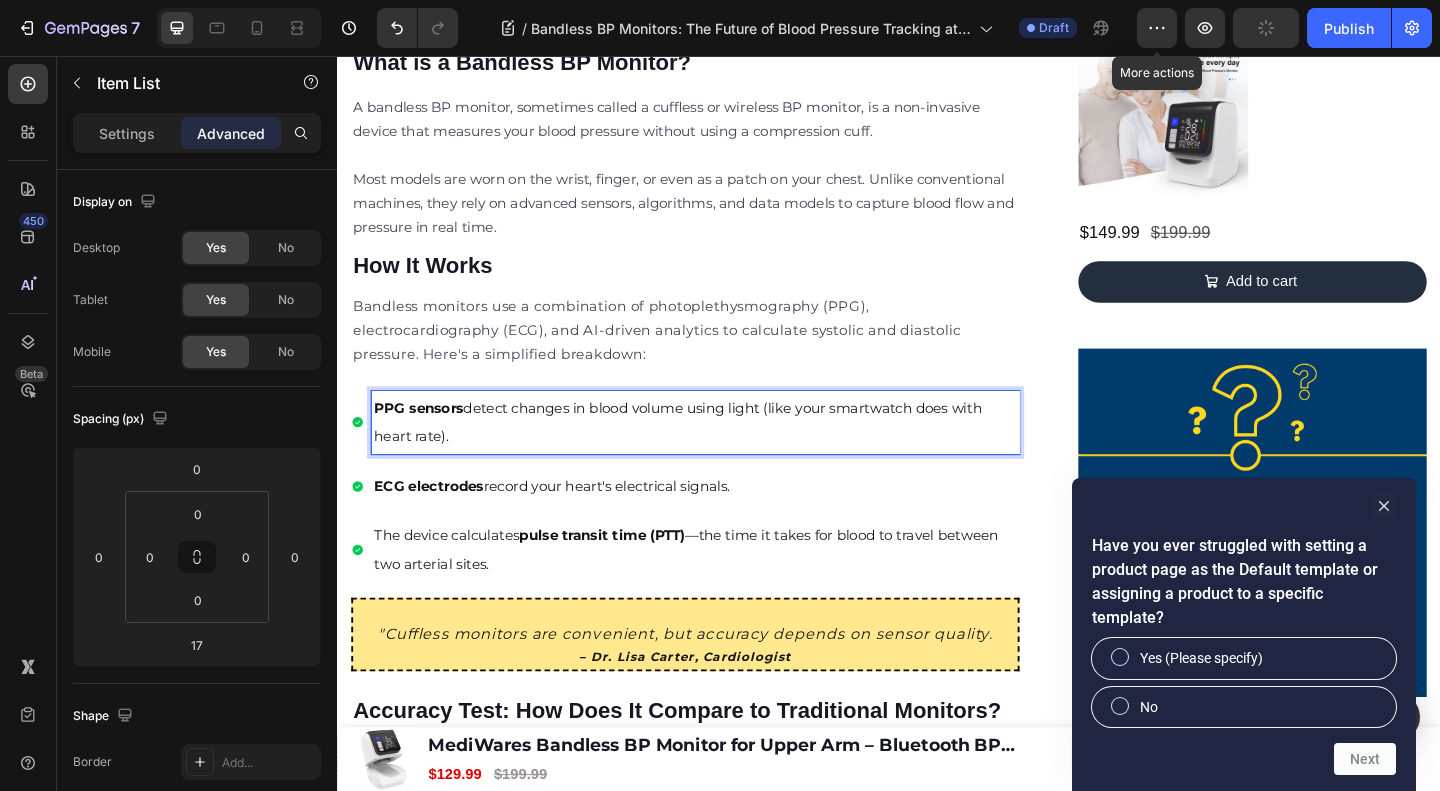 click on "PPG sensors  detect changes in blood volume using light (like your smartwatch does with heart rate). ECG electrodes  record your heart's electrical signals. The device calculates  pulse transit time (PTT) —the time it takes for blood to travel between two arterial sites." at bounding box center (715, 524) 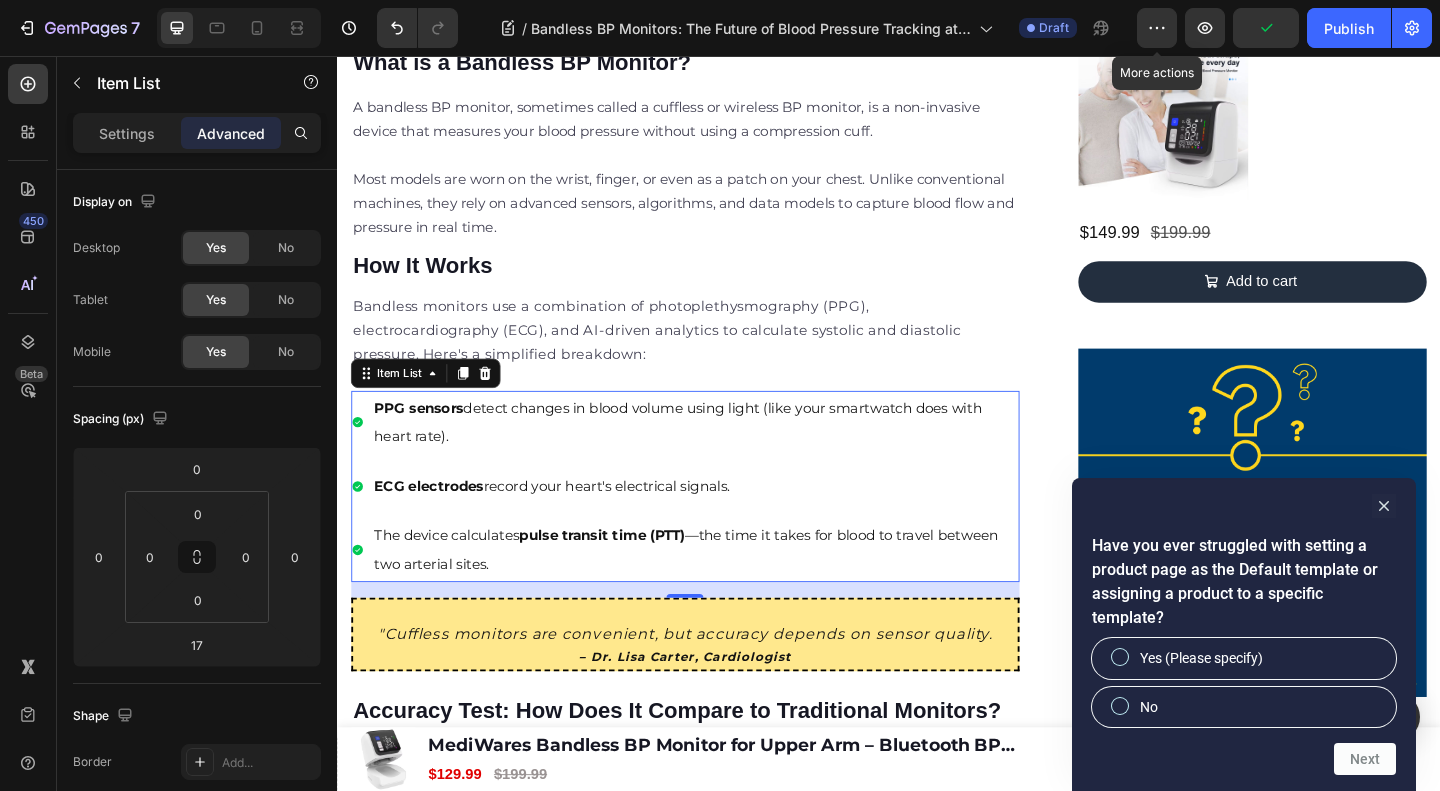 click on "pulse transit time (PTT)" at bounding box center (625, 576) 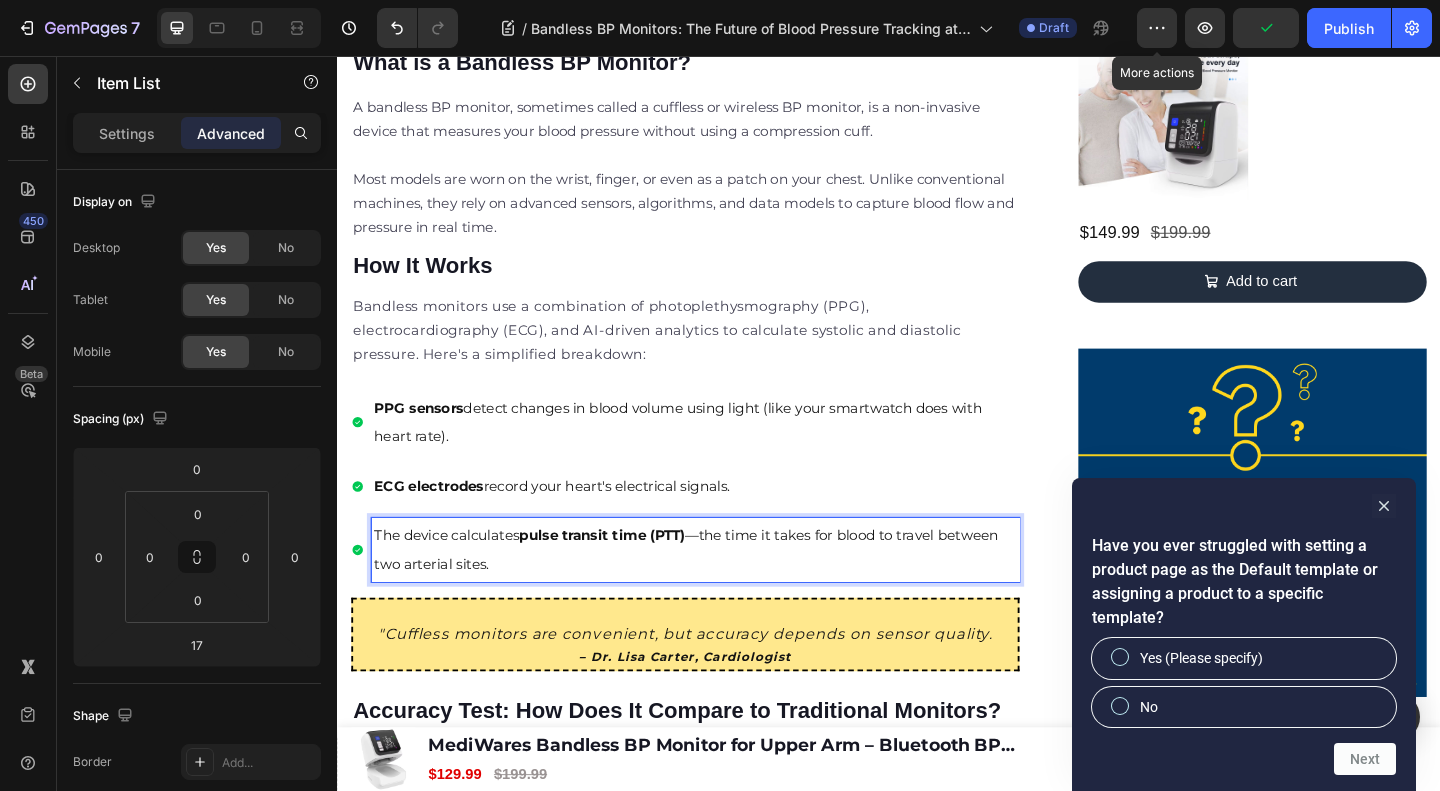 click on "ECG electrodes  record your heart's electrical signals." at bounding box center (570, 523) 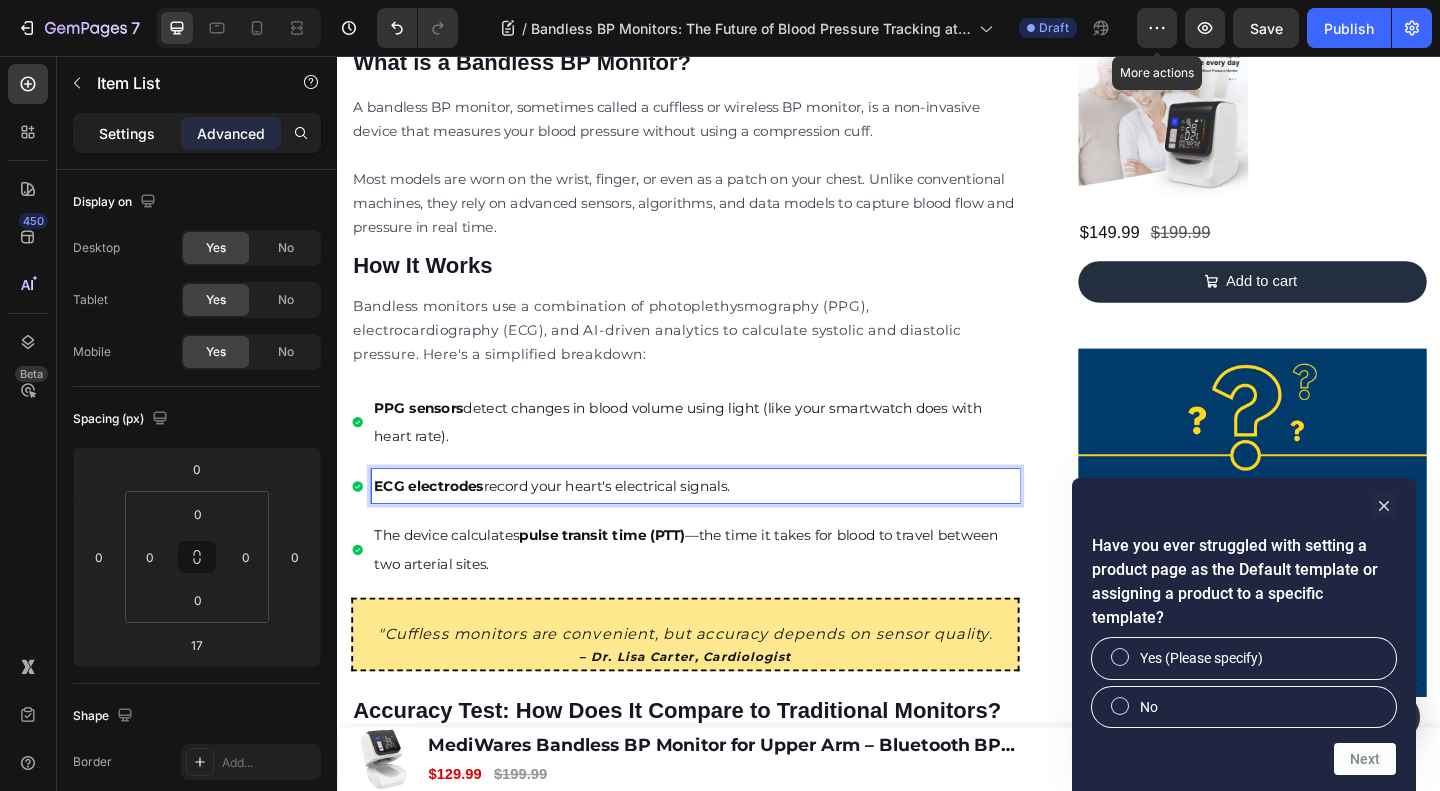 click on "Settings" at bounding box center (127, 133) 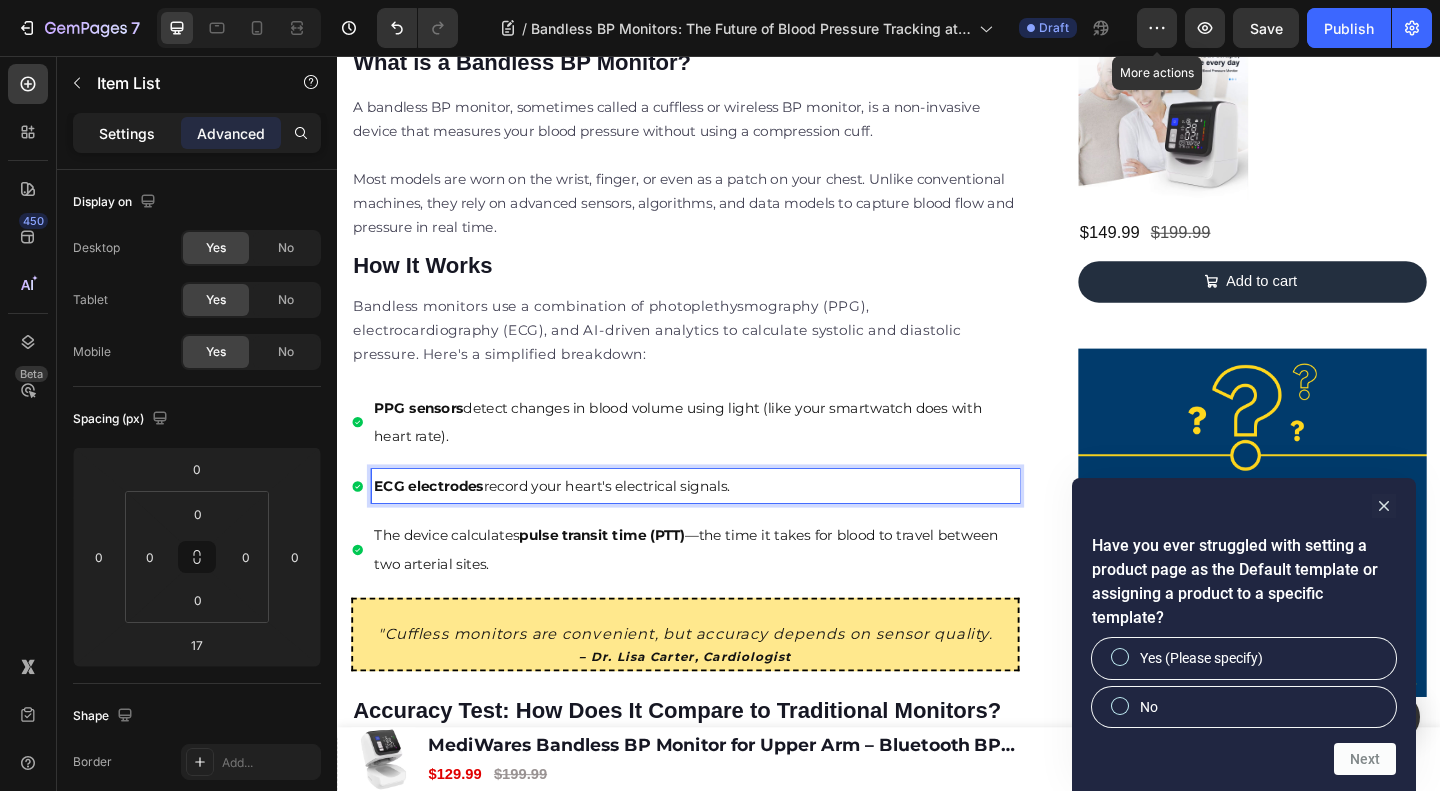 type on "8" 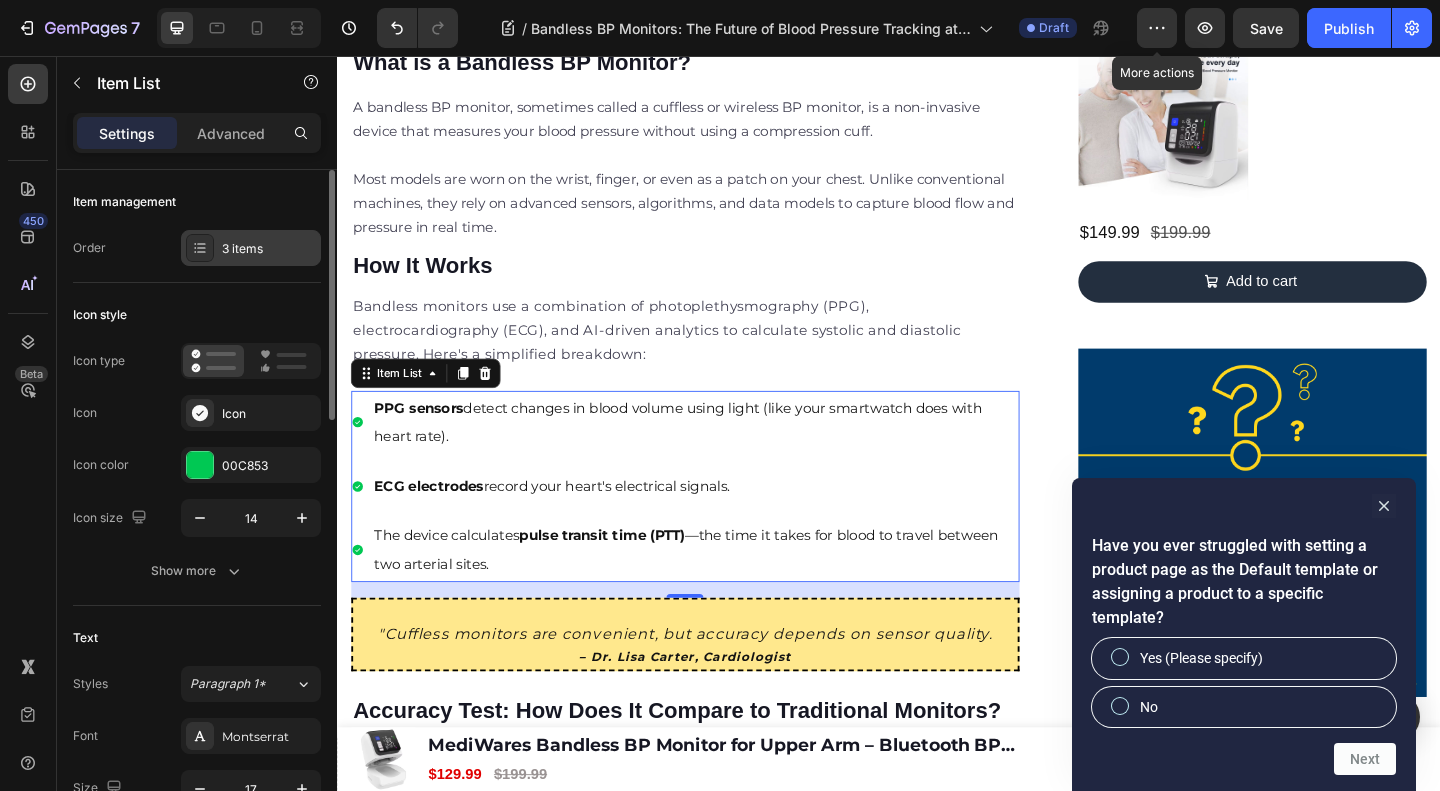 click on "3 items" at bounding box center [251, 248] 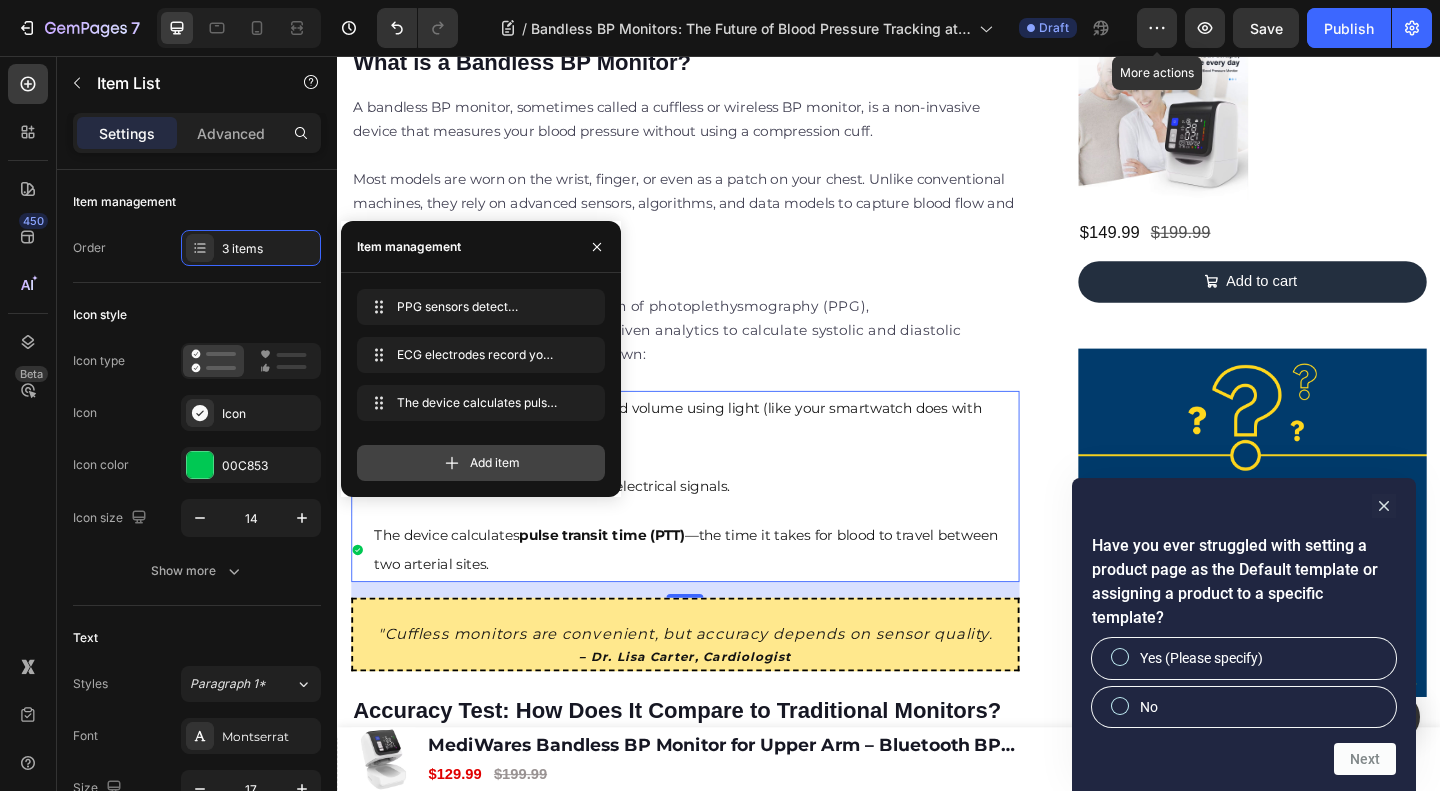 click on "Add item" at bounding box center [481, 463] 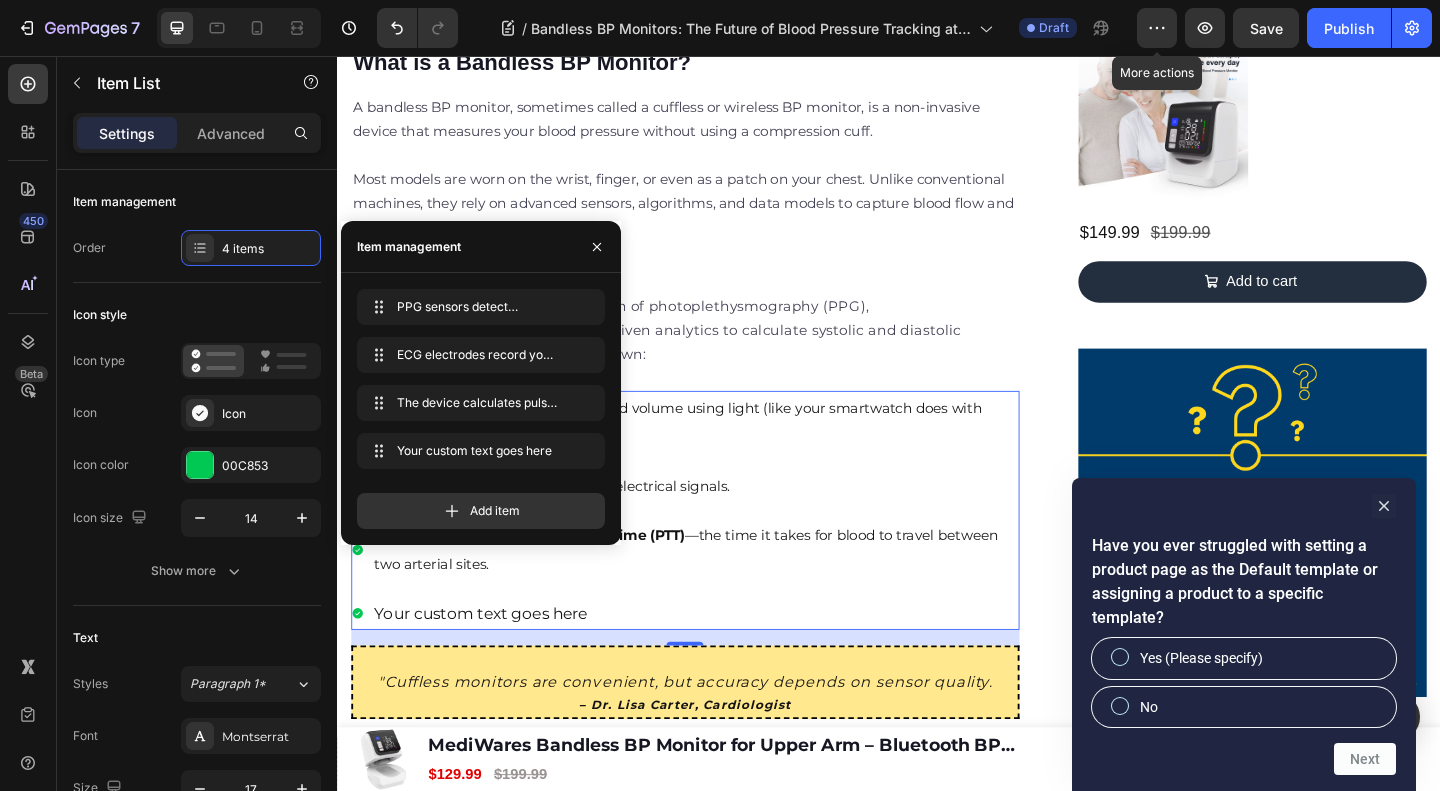 click on "Your custom text goes here" at bounding box center [726, 662] 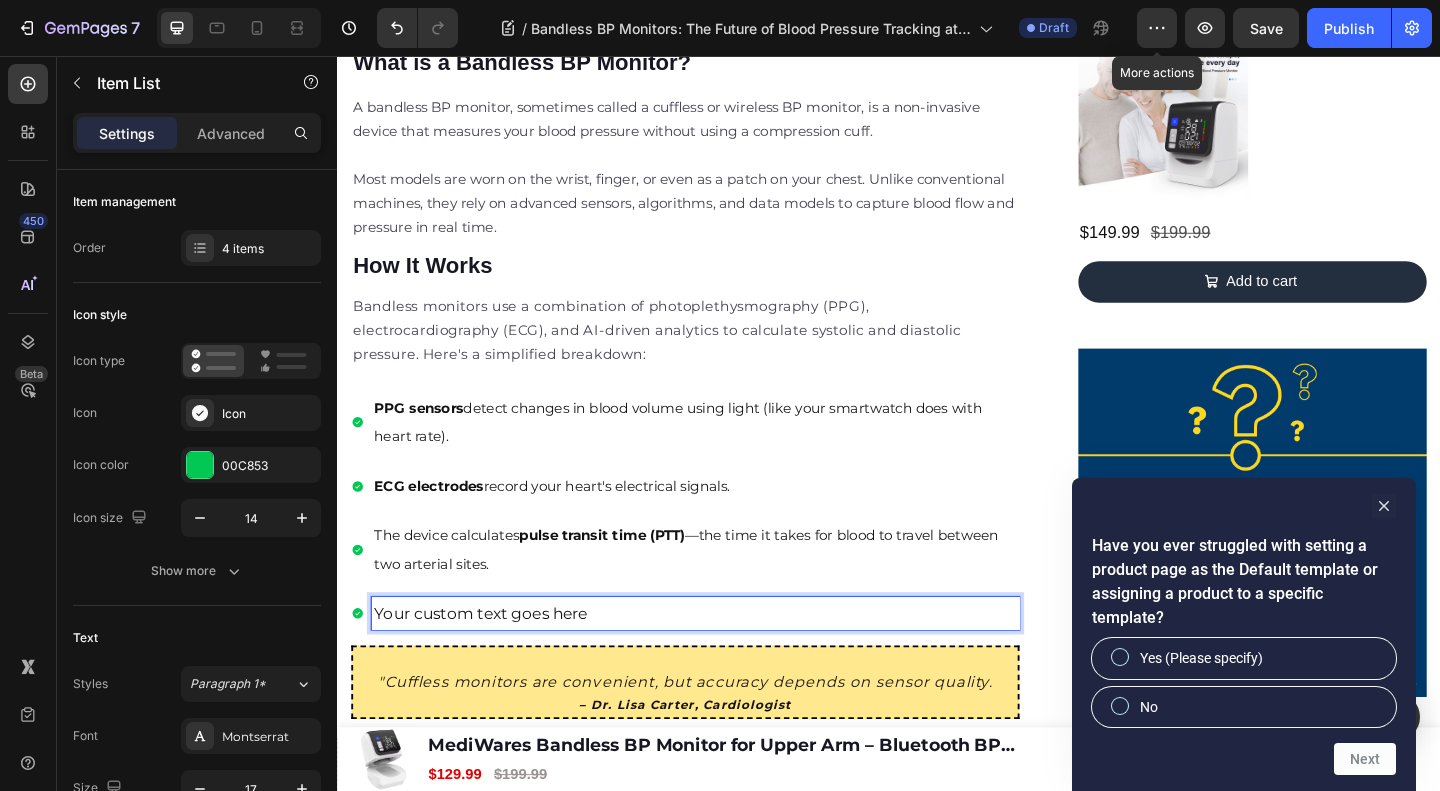 click on "Your custom text goes here" at bounding box center (726, 662) 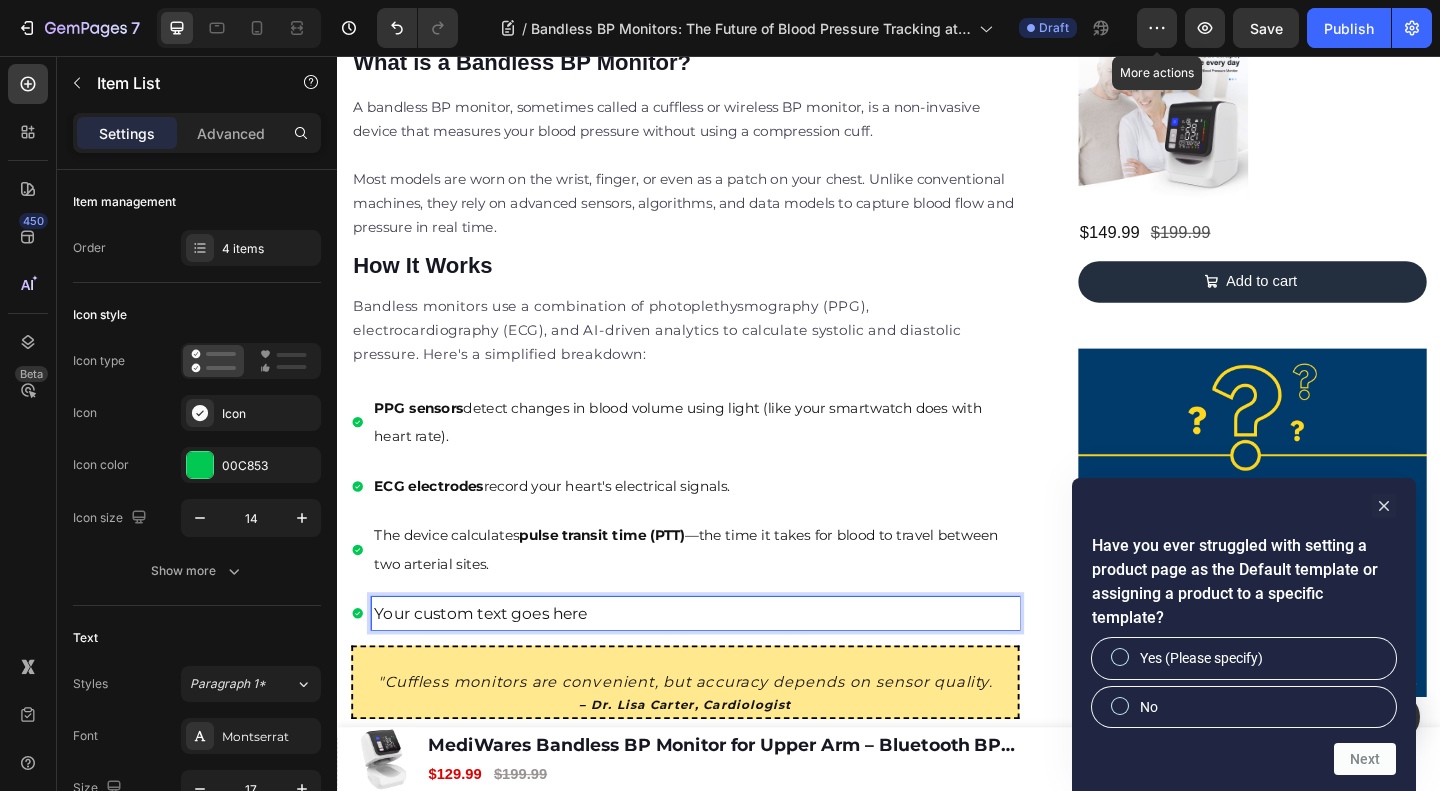 click on "Your custom text goes here" at bounding box center [726, 662] 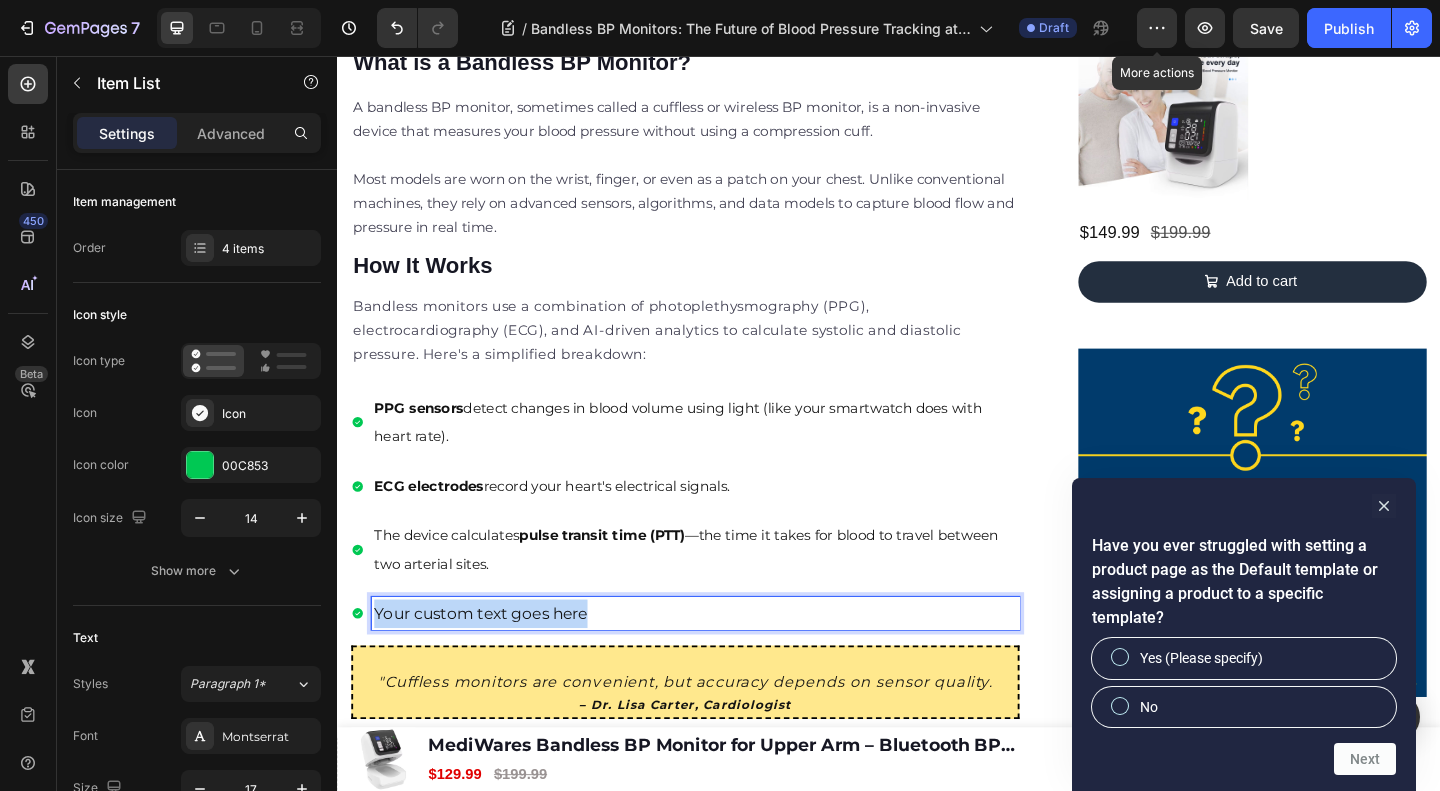 click on "Your custom text goes here" at bounding box center (726, 662) 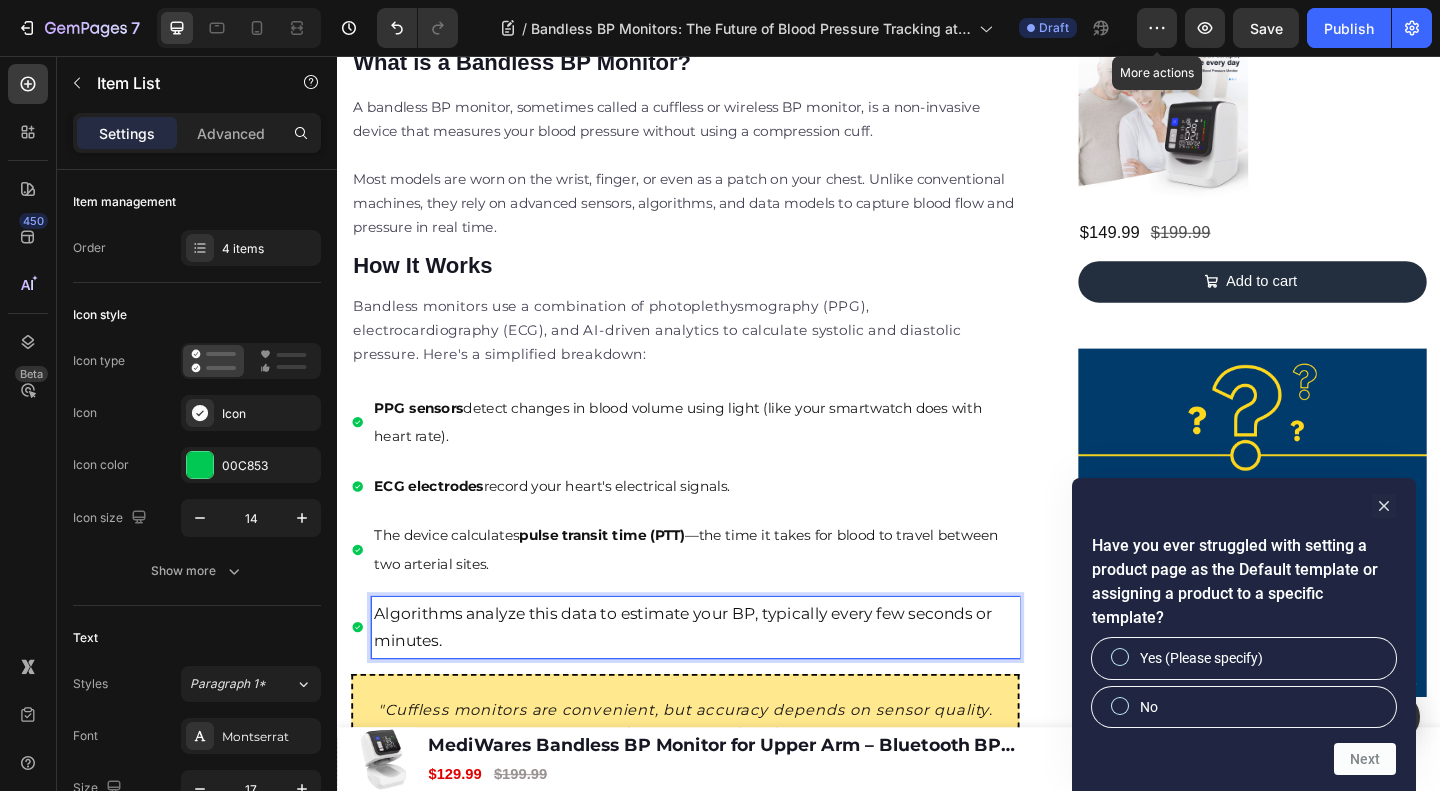 click on "Algorithms analyze this data to estimate your BP, typically every few seconds or minutes." at bounding box center (726, 677) 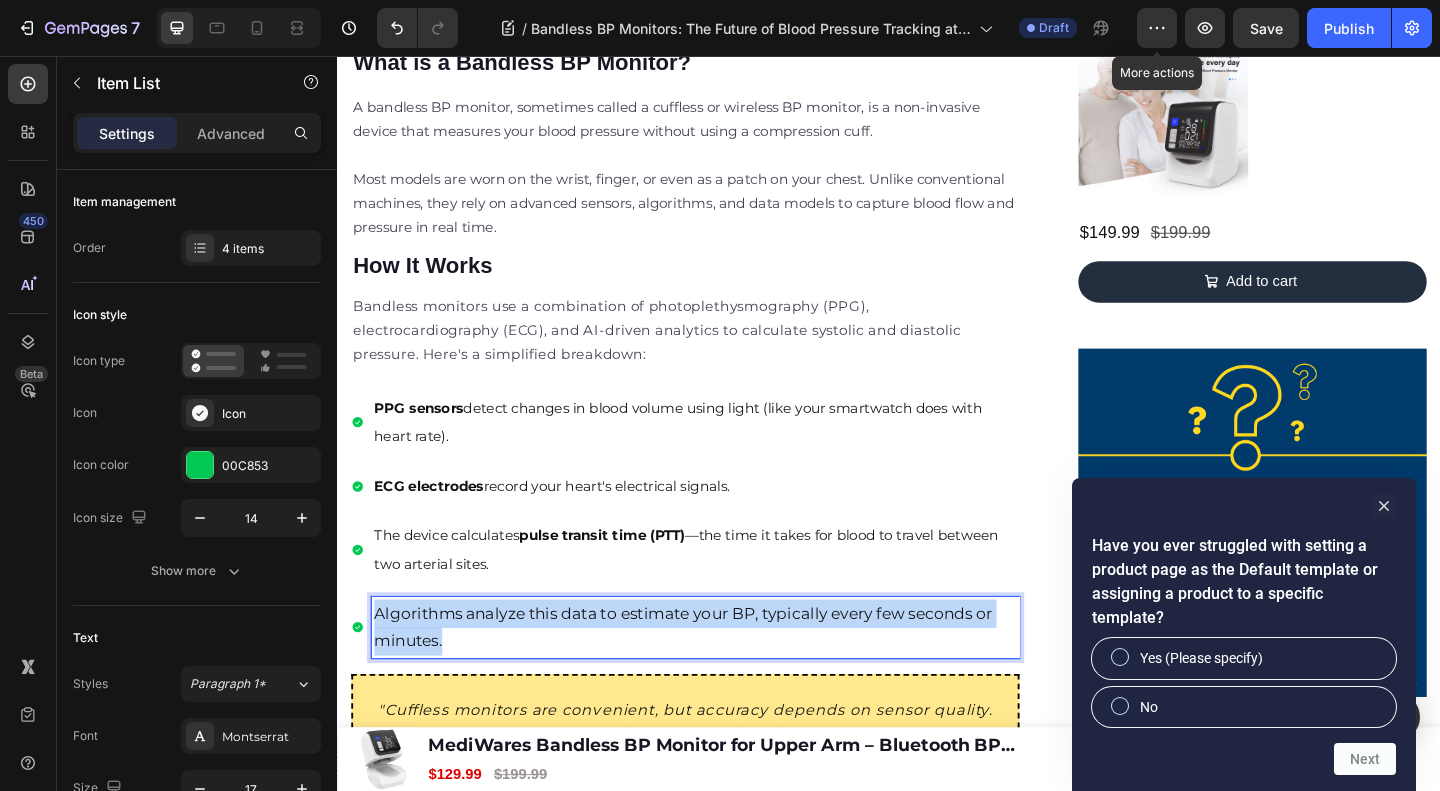 click on "Algorithms analyze this data to estimate your BP, typically every few seconds or minutes." at bounding box center [726, 677] 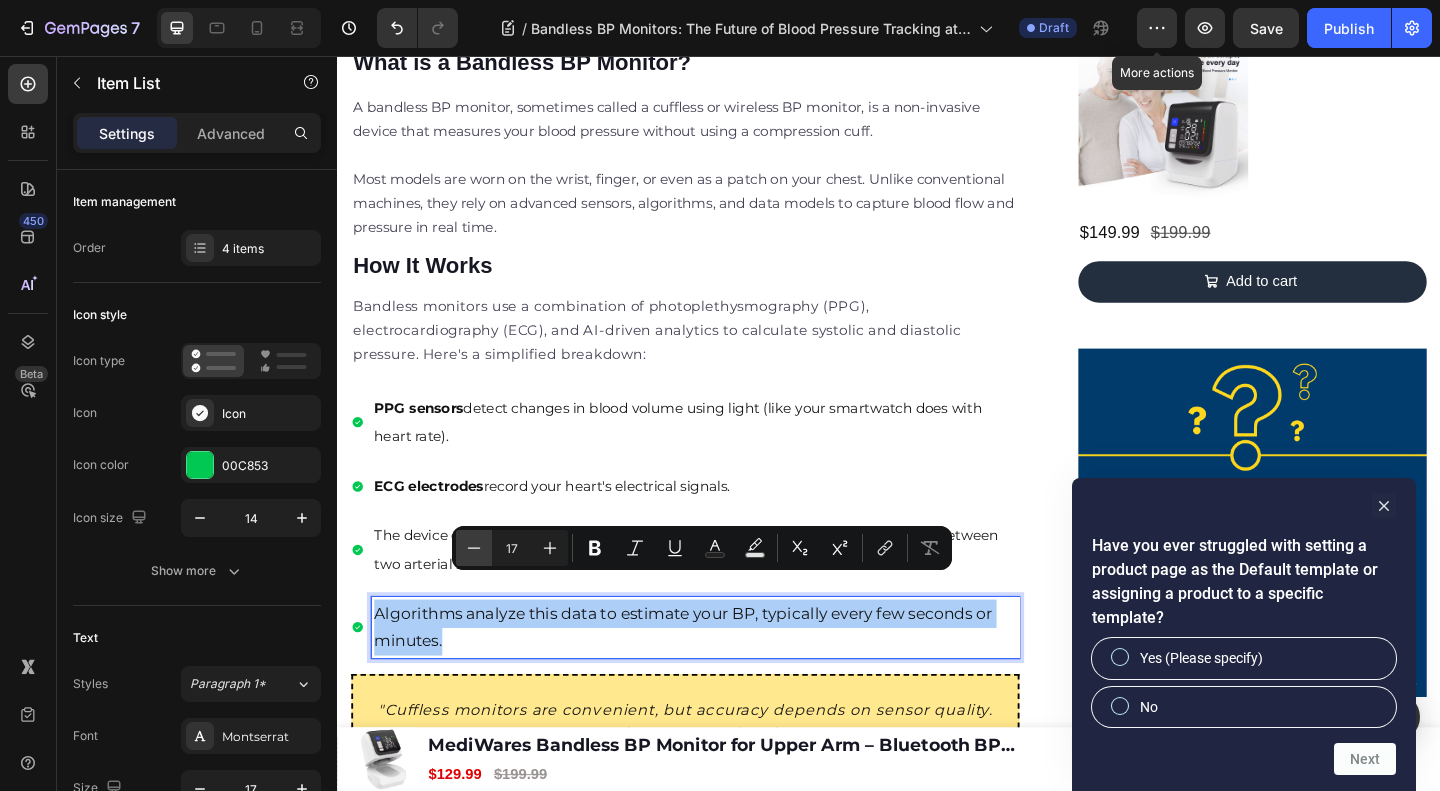 click 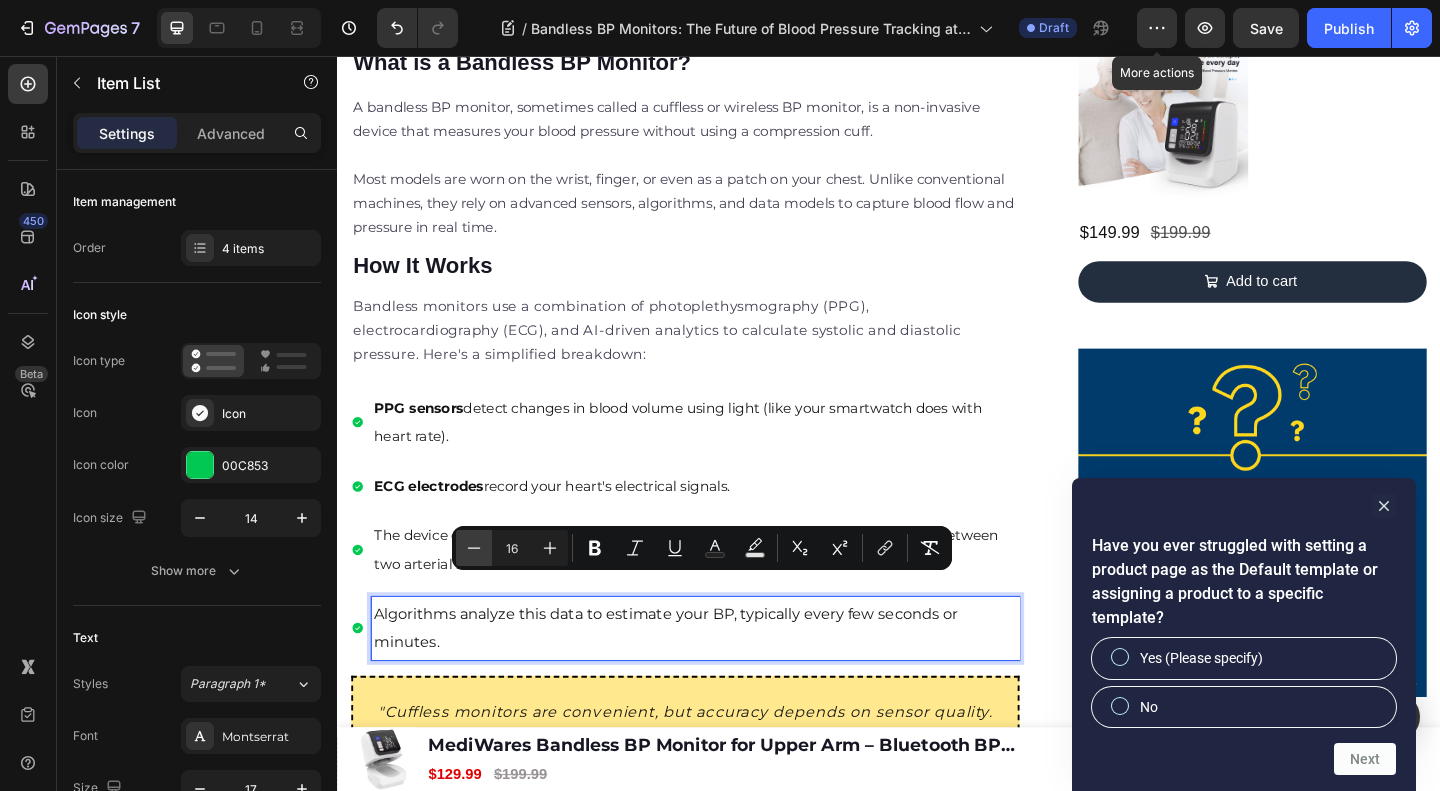 click 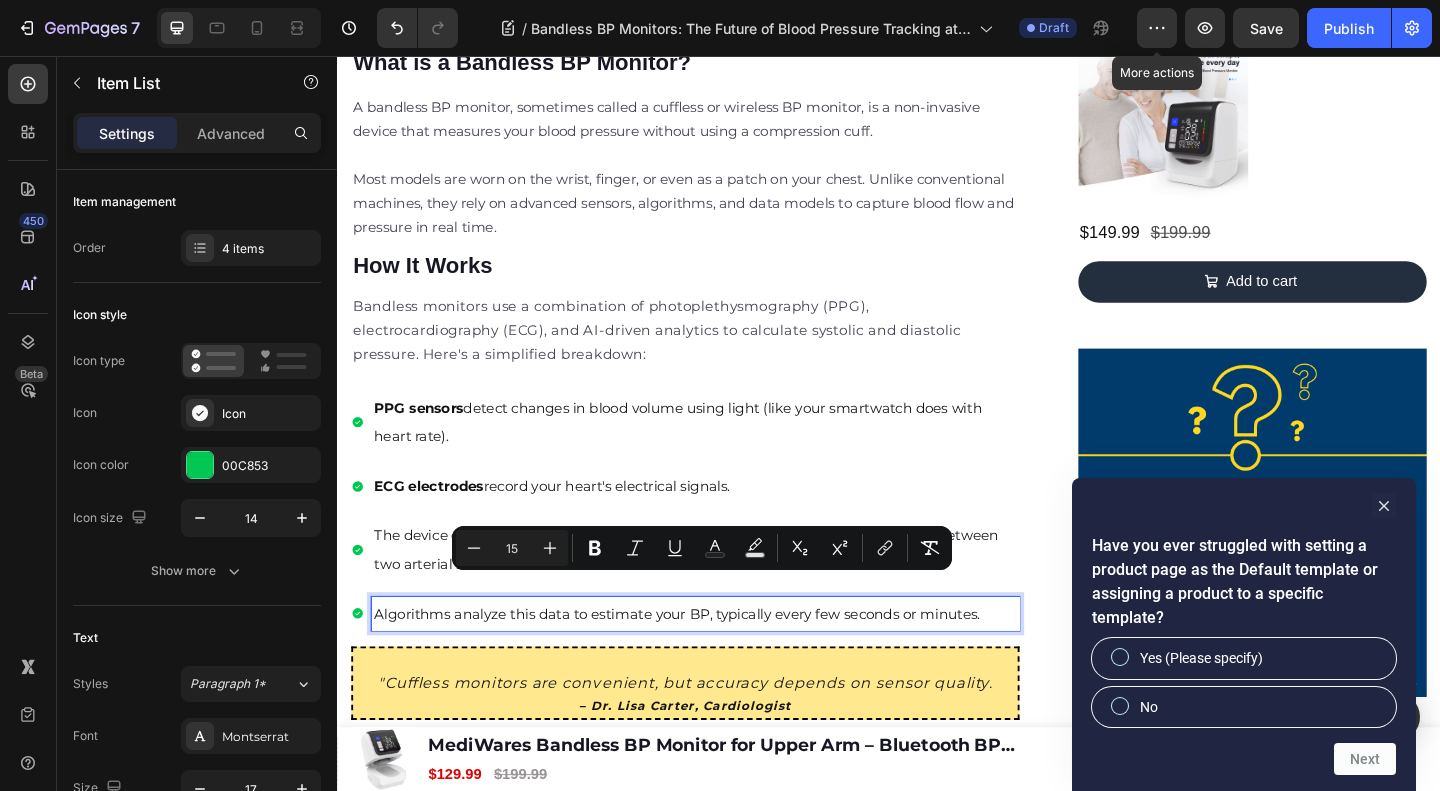 click on "PPG sensors  detect changes in blood volume using light (like your smartwatch does with heart rate)." at bounding box center [726, 454] 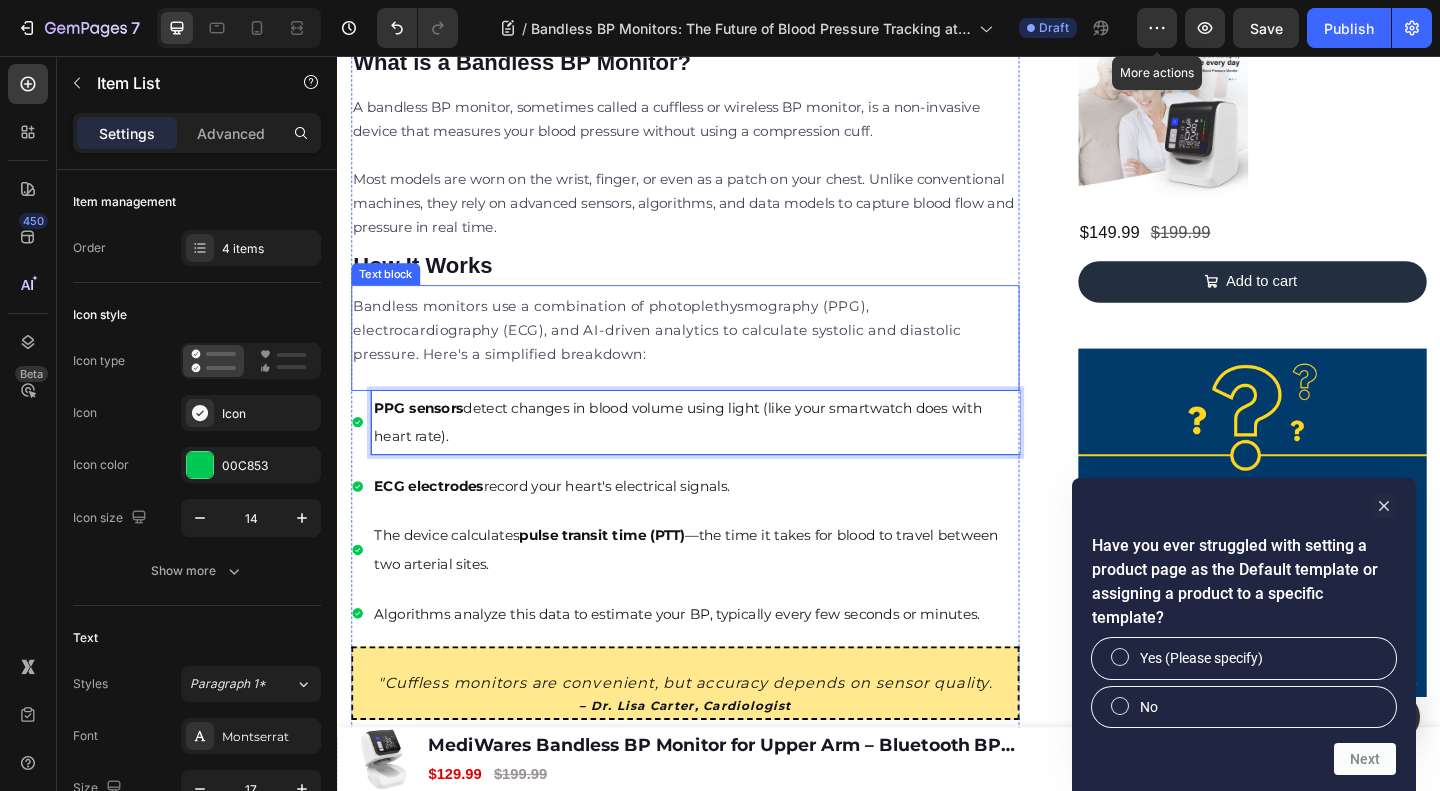 click on "Bandless monitors use a combination of photoplethysmography (PPG), electrocardiography (ECG), and AI-driven analytics to calculate systolic and diastolic pressure. Here's a simplified breakdown:" at bounding box center (684, 353) 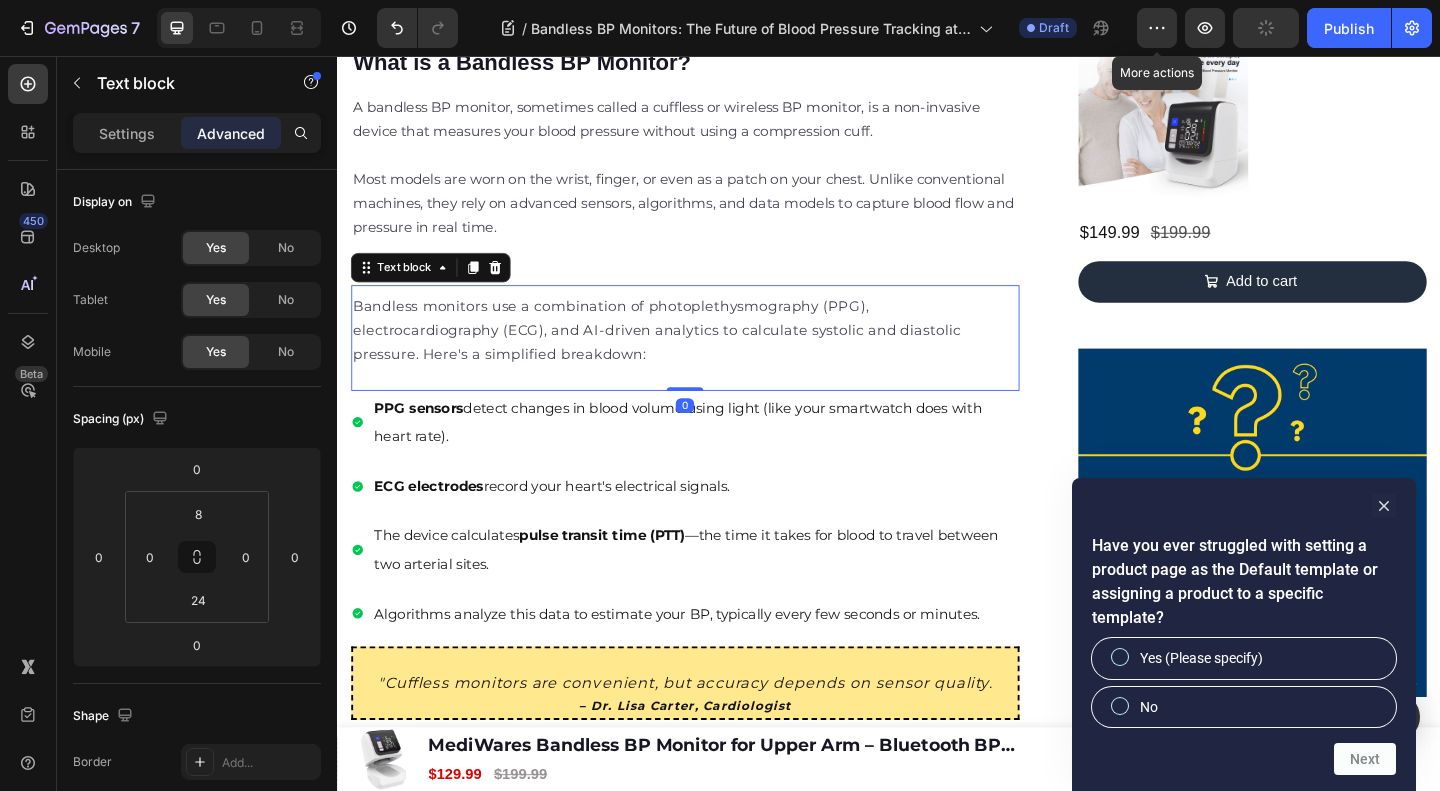 drag, startPoint x: 479, startPoint y: 262, endPoint x: 492, endPoint y: 358, distance: 96.87621 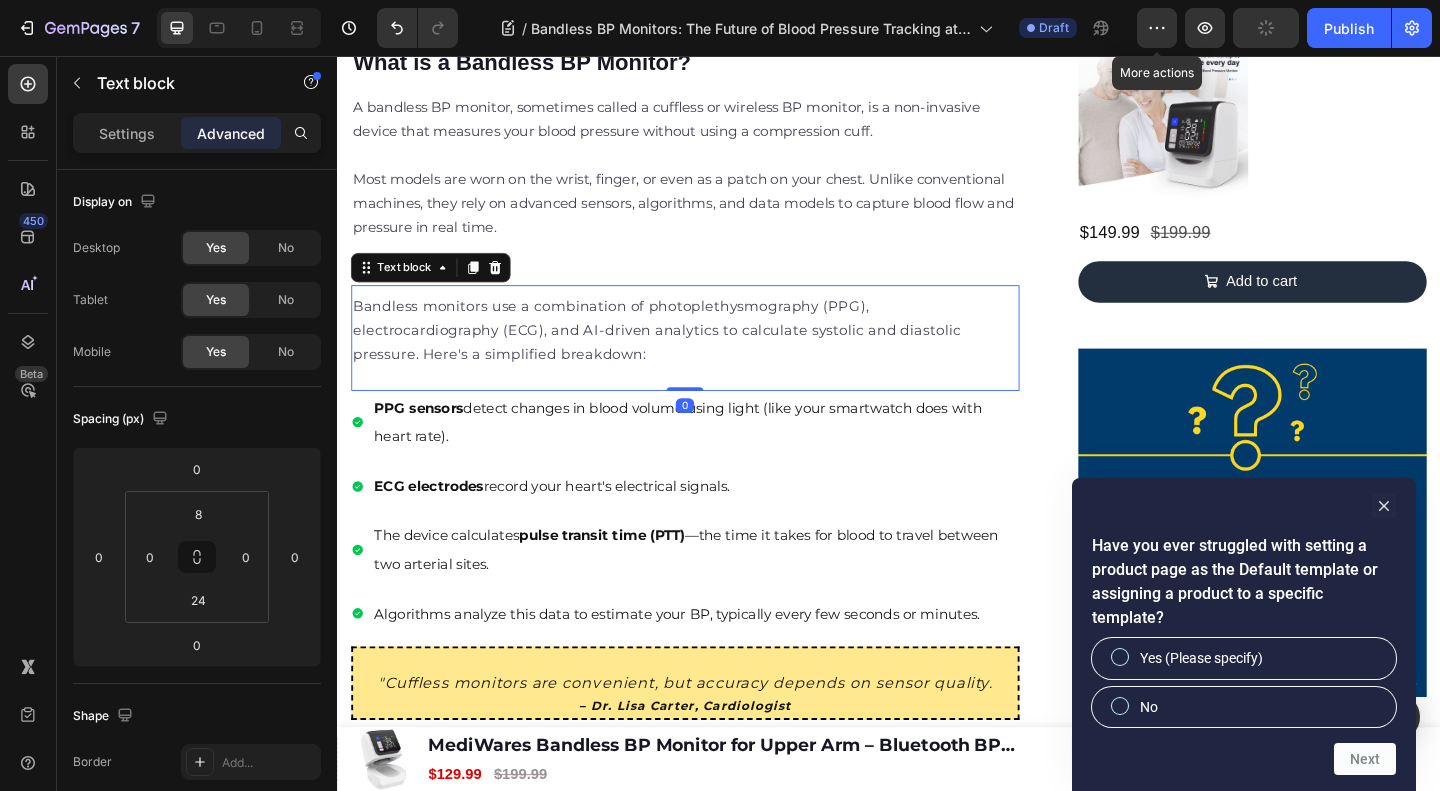 click 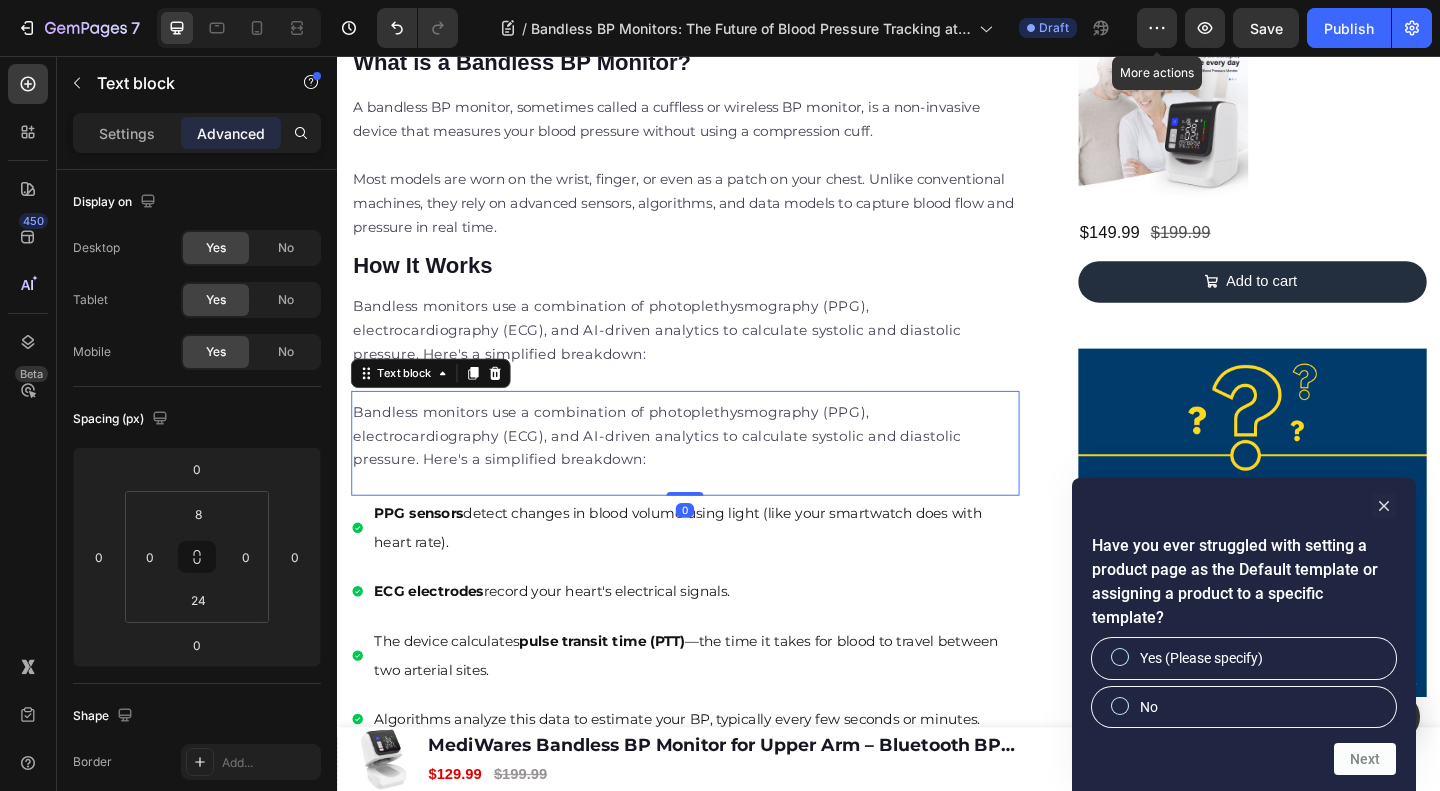click on "Bandless monitors use a combination of photoplethysmography (PPG), electrocardiography (ECG), and AI-driven analytics to calculate systolic and diastolic pressure. Here's a simplified breakdown:" at bounding box center [684, 468] 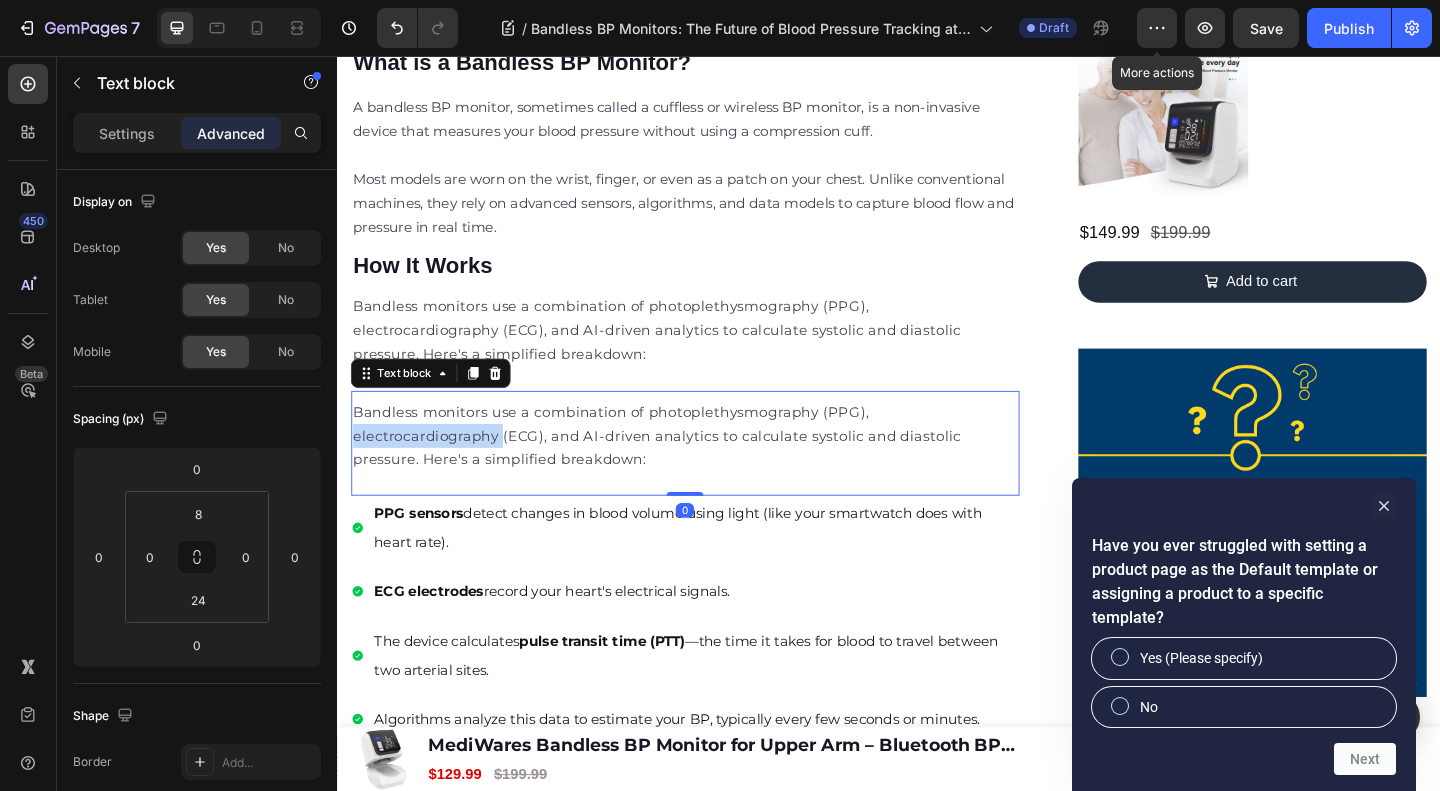 click on "Bandless monitors use a combination of photoplethysmography (PPG), electrocardiography (ECG), and AI-driven analytics to calculate systolic and diastolic pressure. Here's a simplified breakdown:" at bounding box center [684, 468] 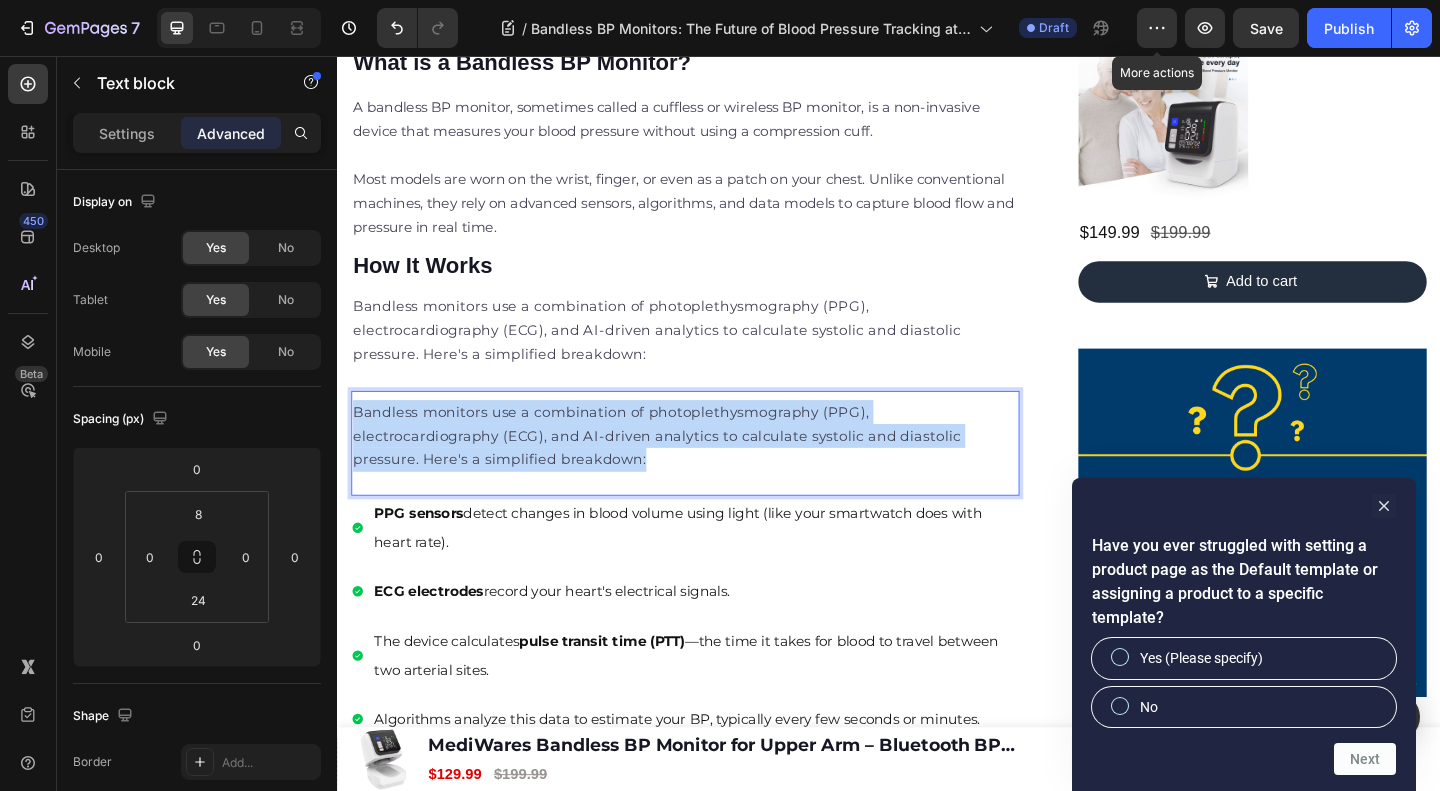 click on "Bandless monitors use a combination of photoplethysmography (PPG), electrocardiography (ECG), and AI-driven analytics to calculate systolic and diastolic pressure. Here's a simplified breakdown:" at bounding box center (684, 468) 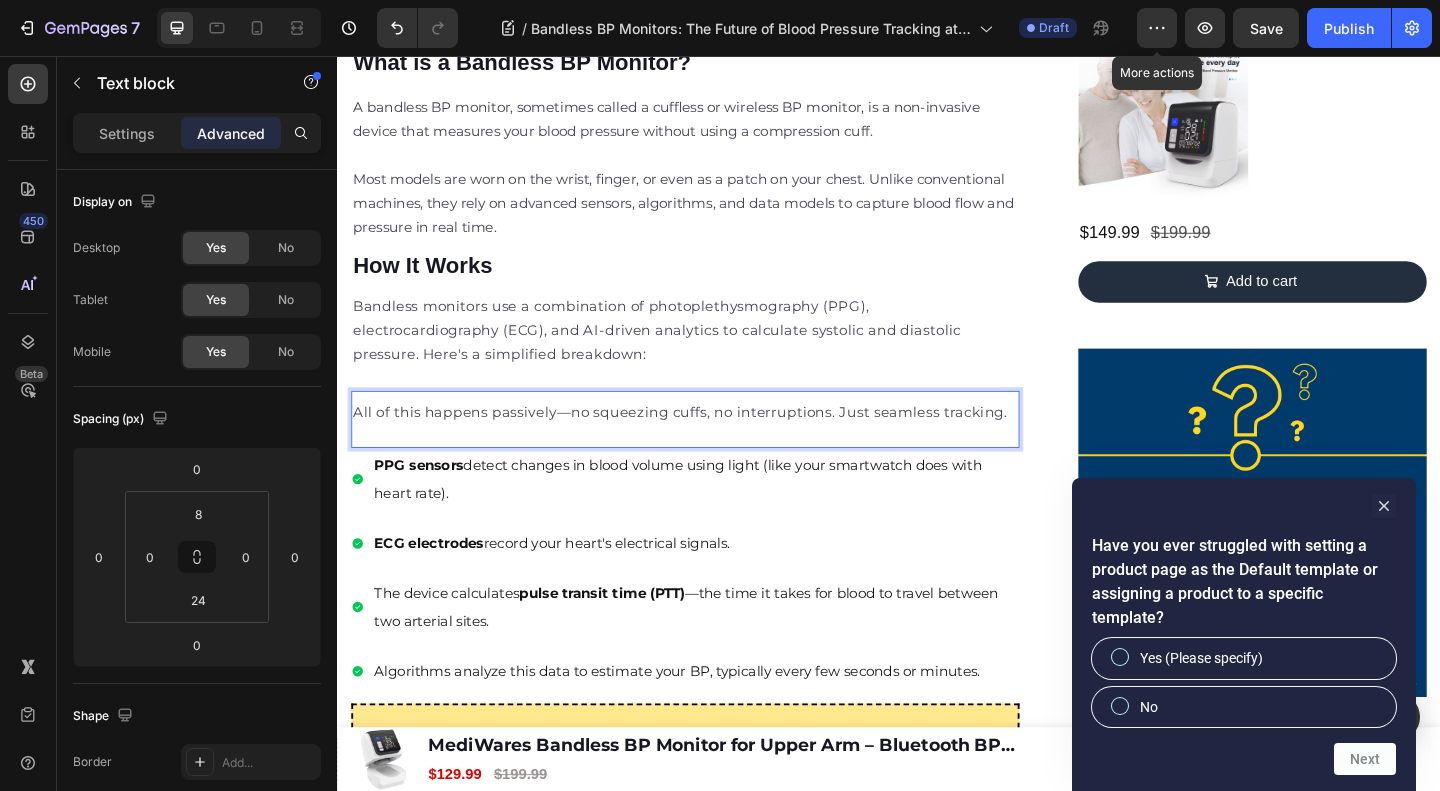 click on "All of this happens passively—no squeezing cuffs, no interruptions. Just seamless tracking. Text block   0" at bounding box center (715, 451) 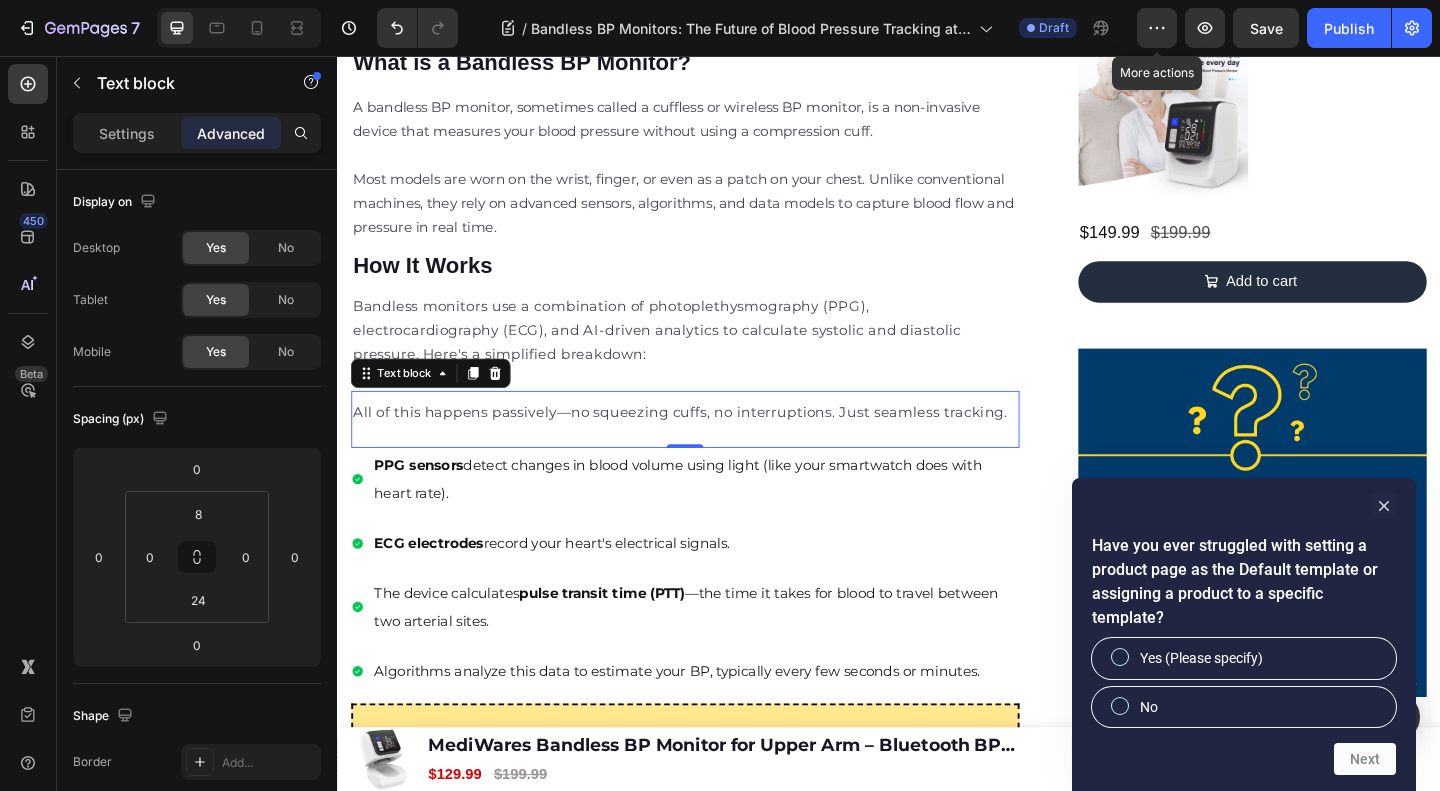 click on "All of this happens passively—no squeezing cuffs, no interruptions. Just seamless tracking." at bounding box center (710, 442) 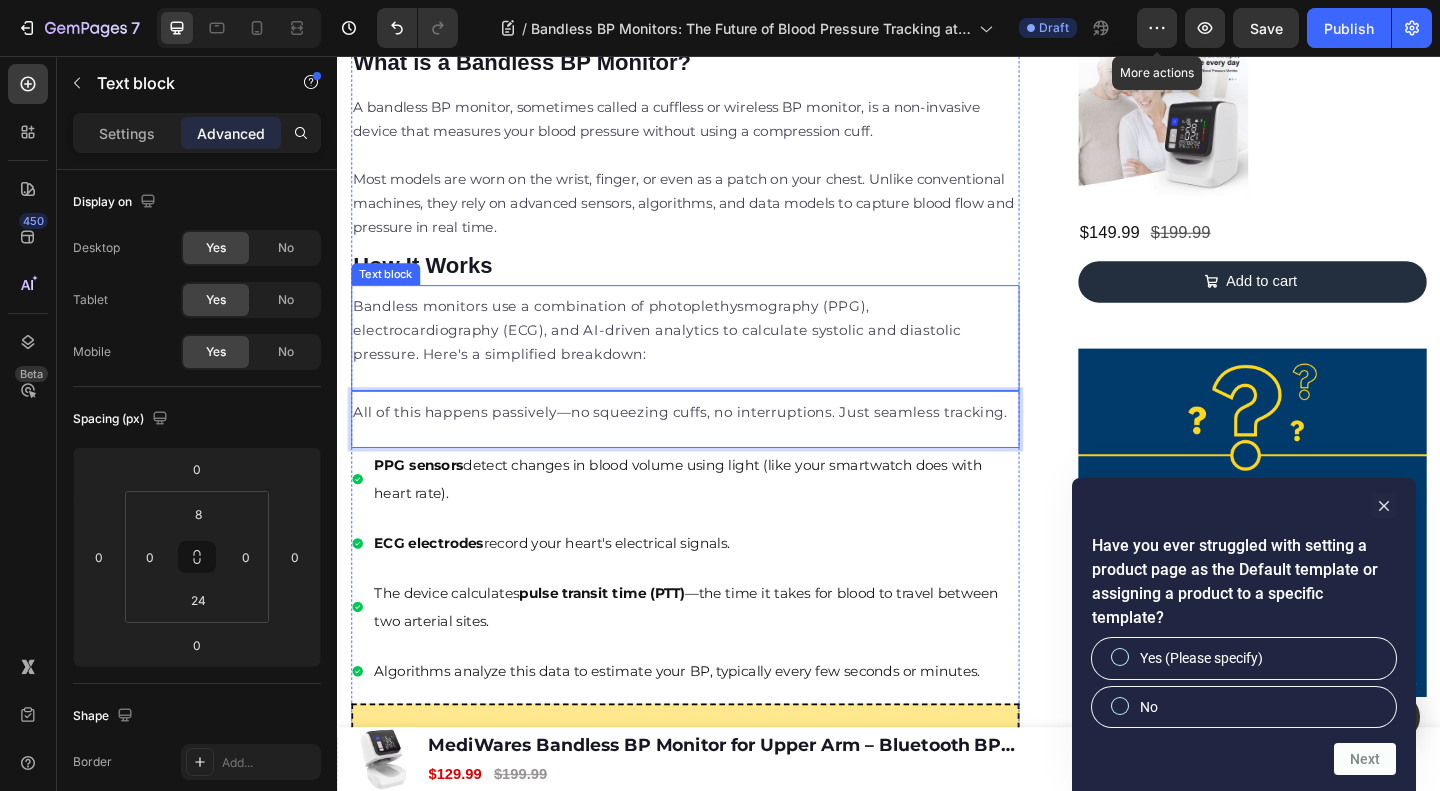 click on "Bandless monitors use a combination of photoplethysmography (PPG), electrocardiography (ECG), and AI-driven analytics to calculate systolic and diastolic pressure. Here's a simplified breakdown:" at bounding box center (684, 353) 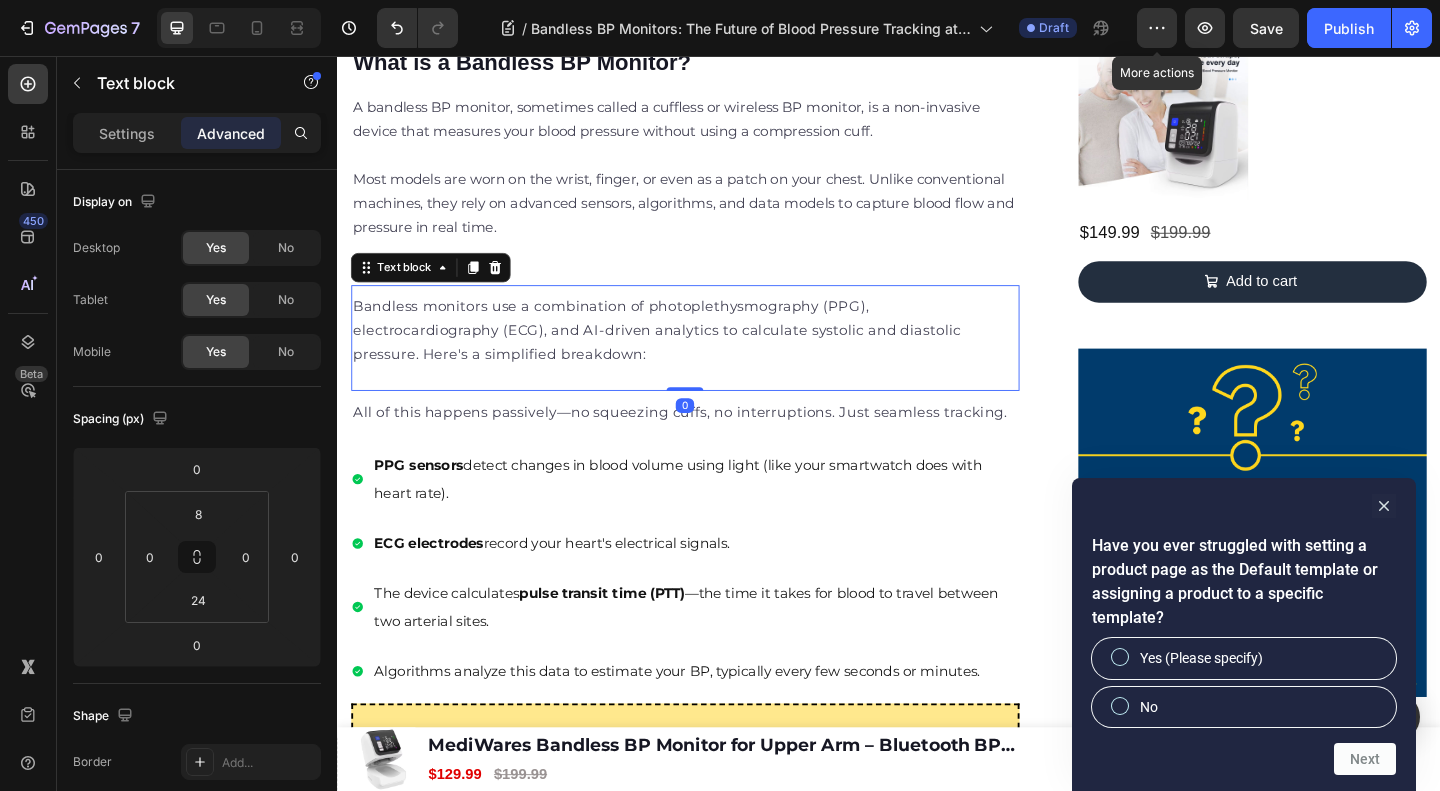 click on "All of this happens passively—no squeezing cuffs, no interruptions. Just seamless tracking." at bounding box center [715, 443] 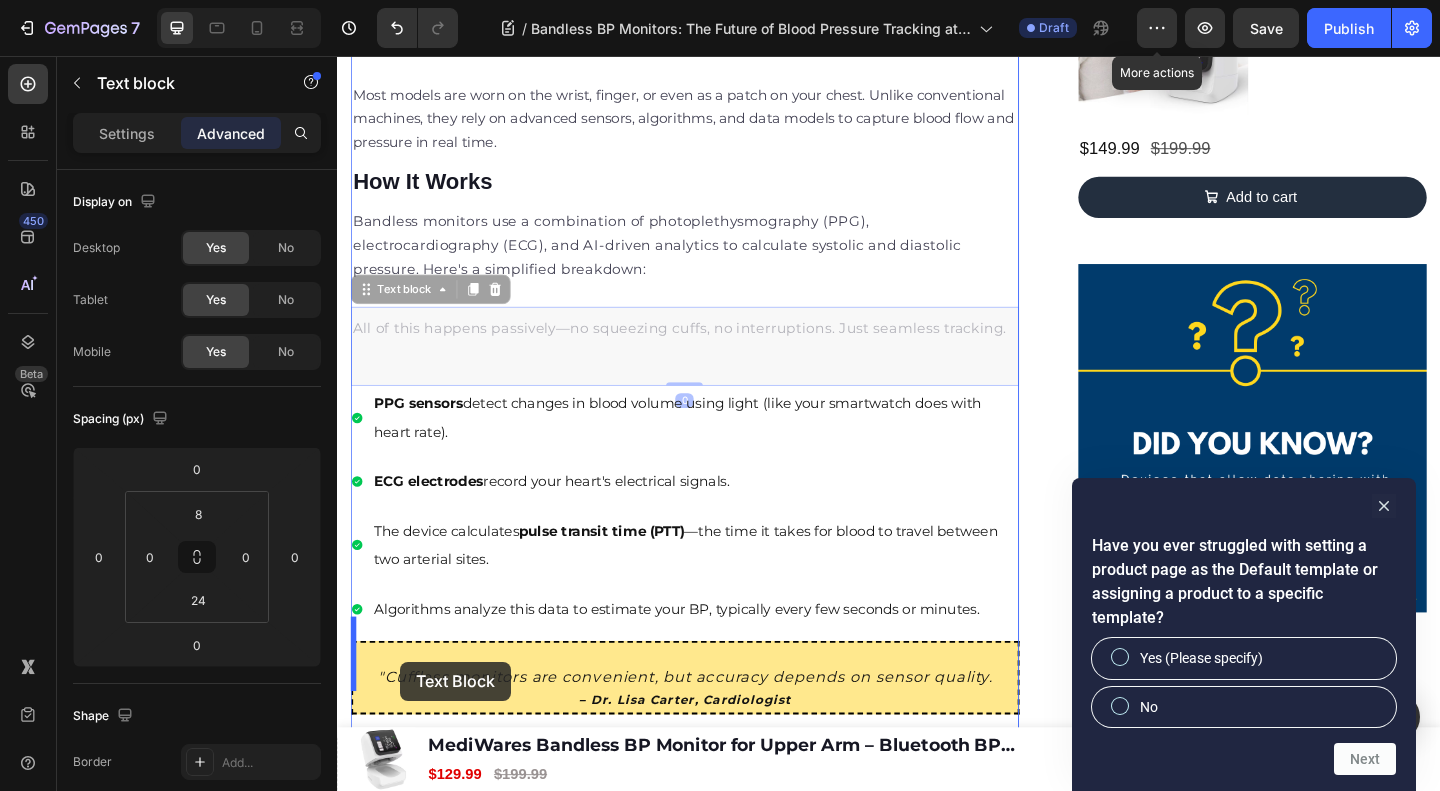 scroll, scrollTop: 1457, scrollLeft: 0, axis: vertical 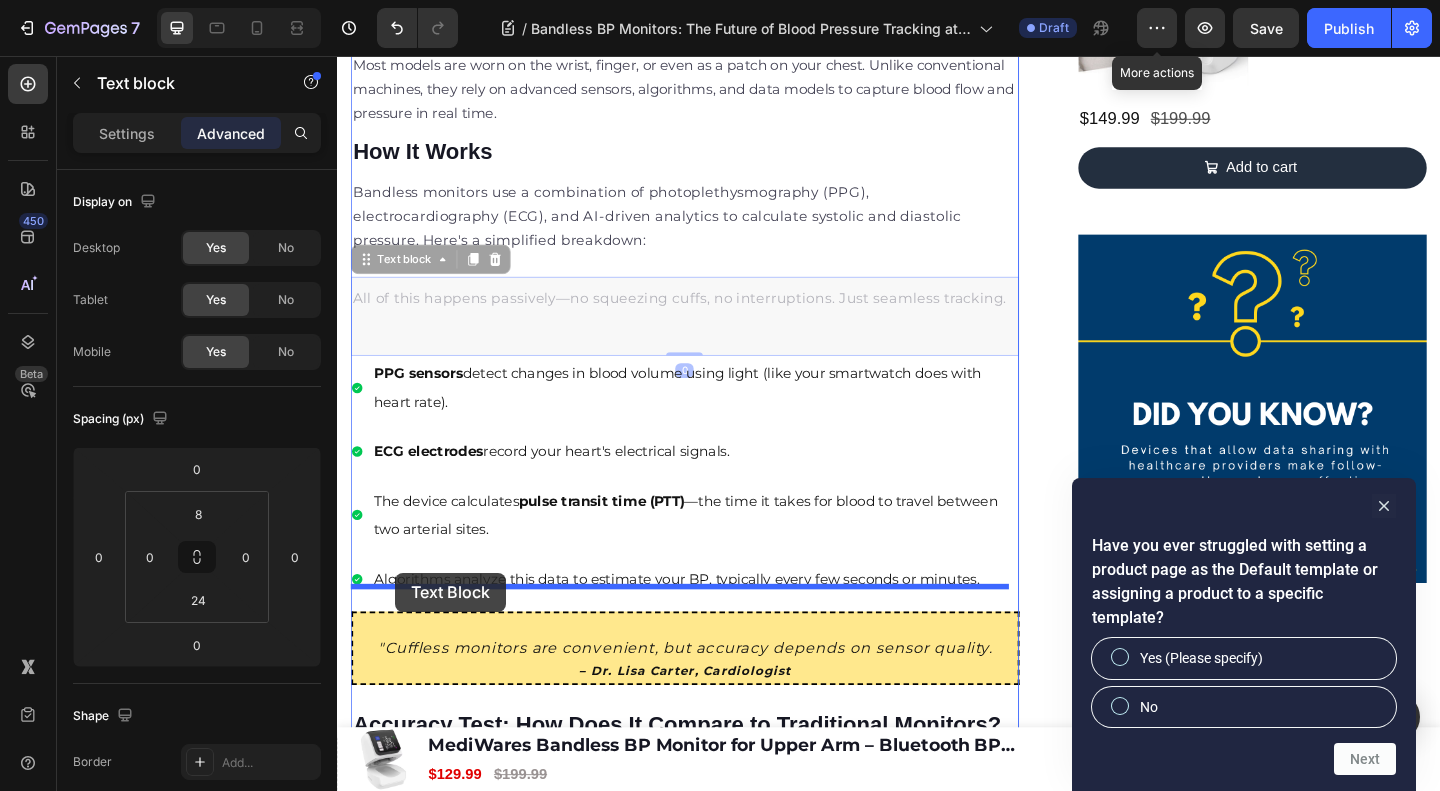 drag, startPoint x: 398, startPoint y: 376, endPoint x: 400, endPoint y: 618, distance: 242.00827 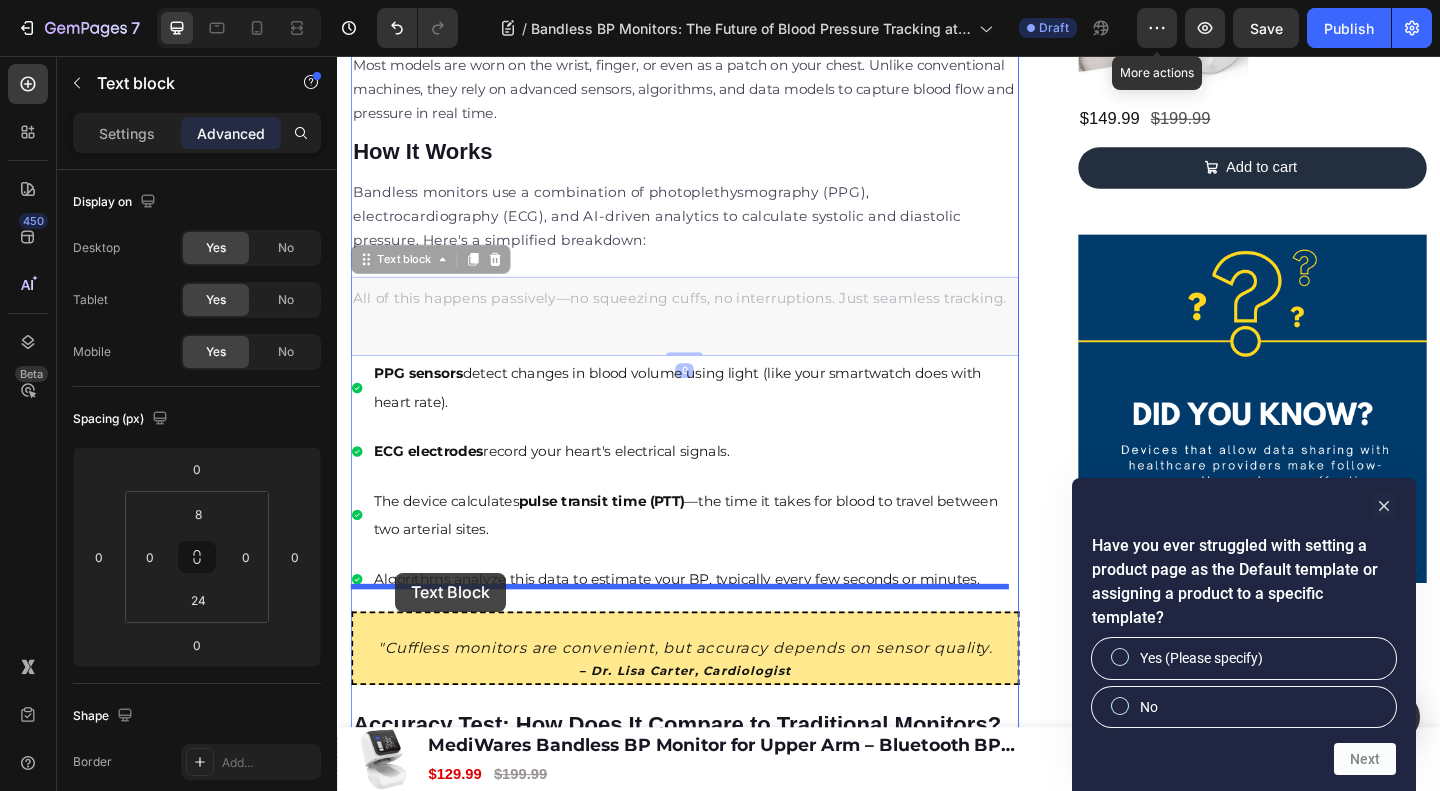 type on "17" 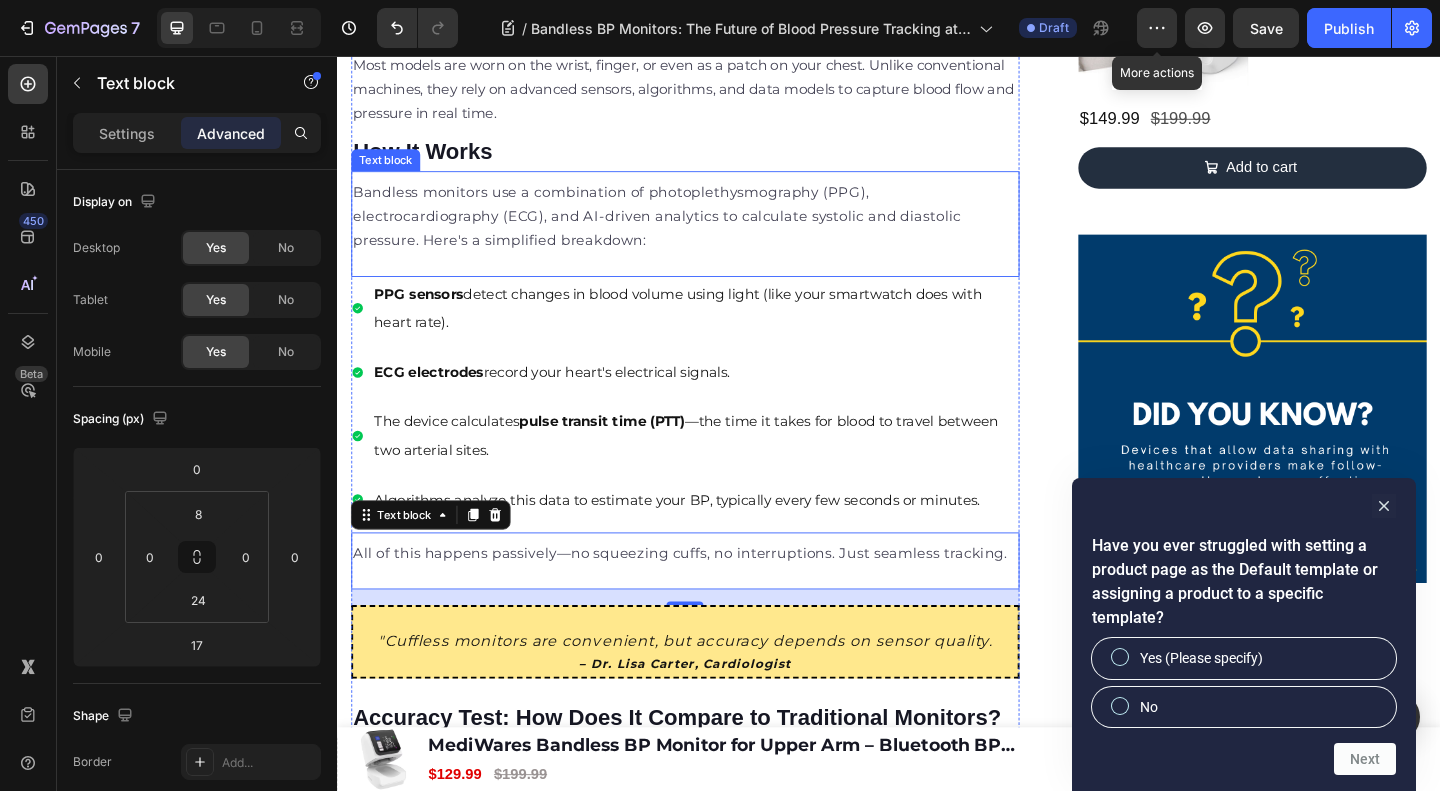 click on "Bandless monitors use a combination of photoplethysmography (PPG), electrocardiography (ECG), and AI-driven analytics to calculate systolic and diastolic pressure. Here's a simplified breakdown:" at bounding box center [684, 229] 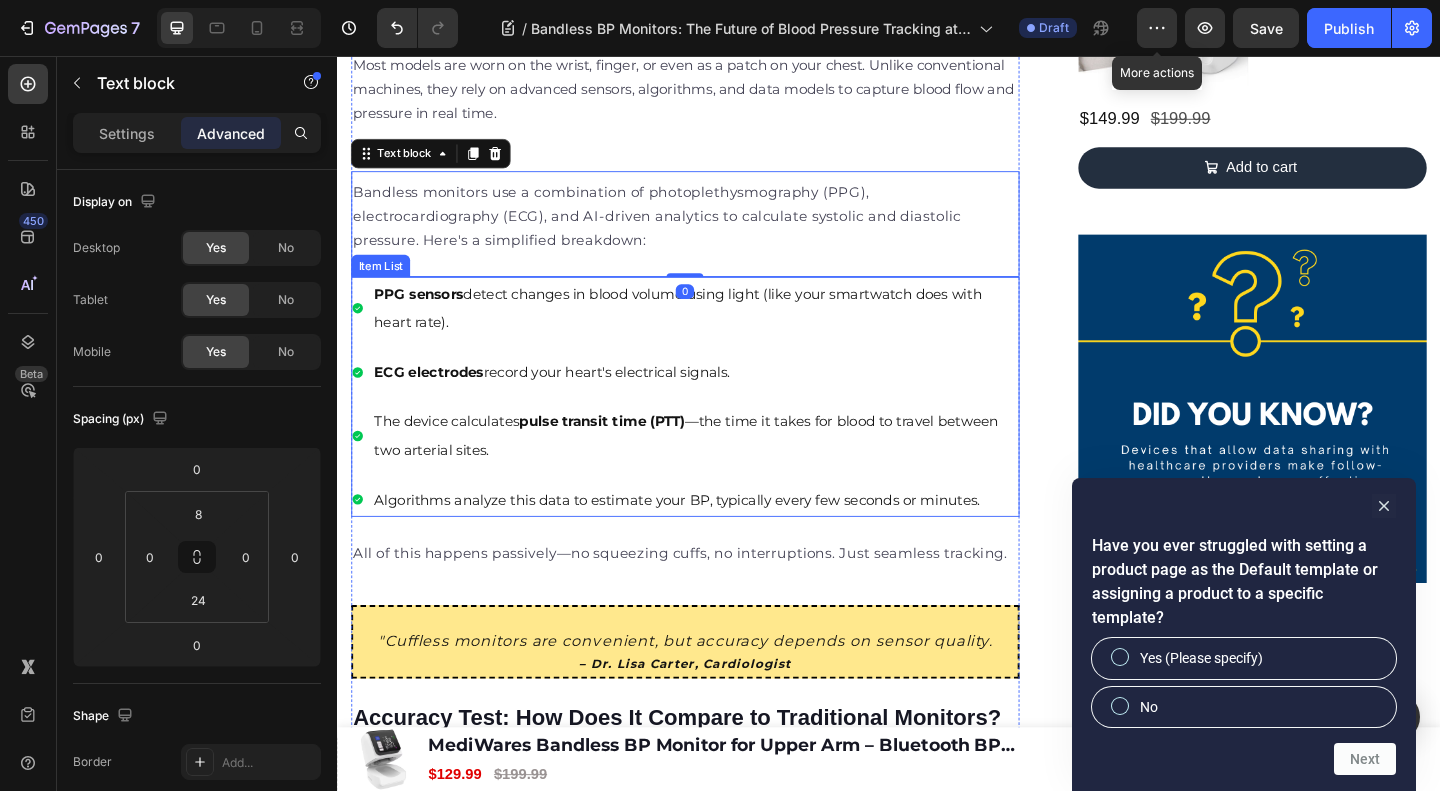 click on "PPG sensors  detect changes in blood volume using light (like your smartwatch does with heart rate)." at bounding box center (707, 330) 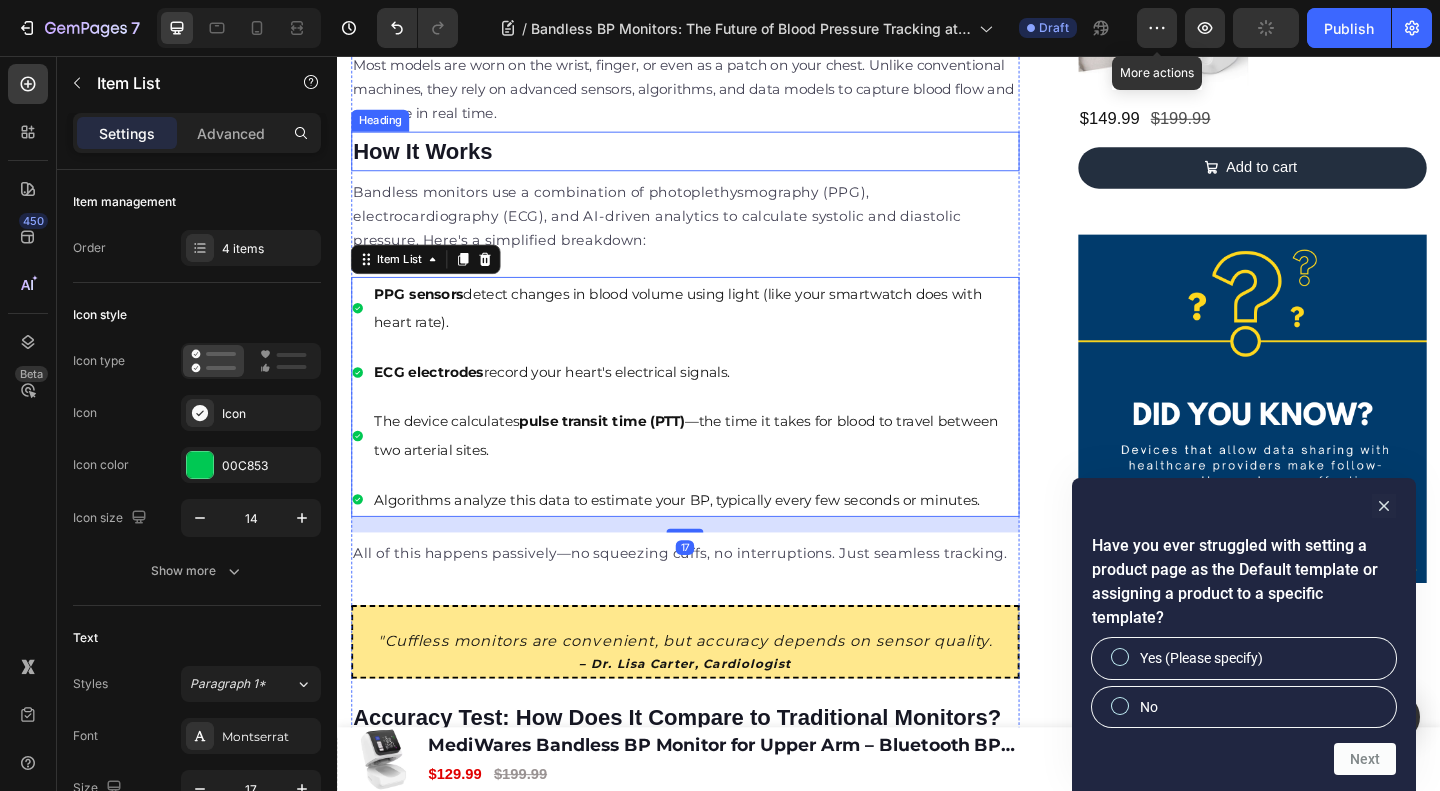 click on "⁠⁠⁠⁠⁠⁠⁠ How It Works" at bounding box center [715, 159] 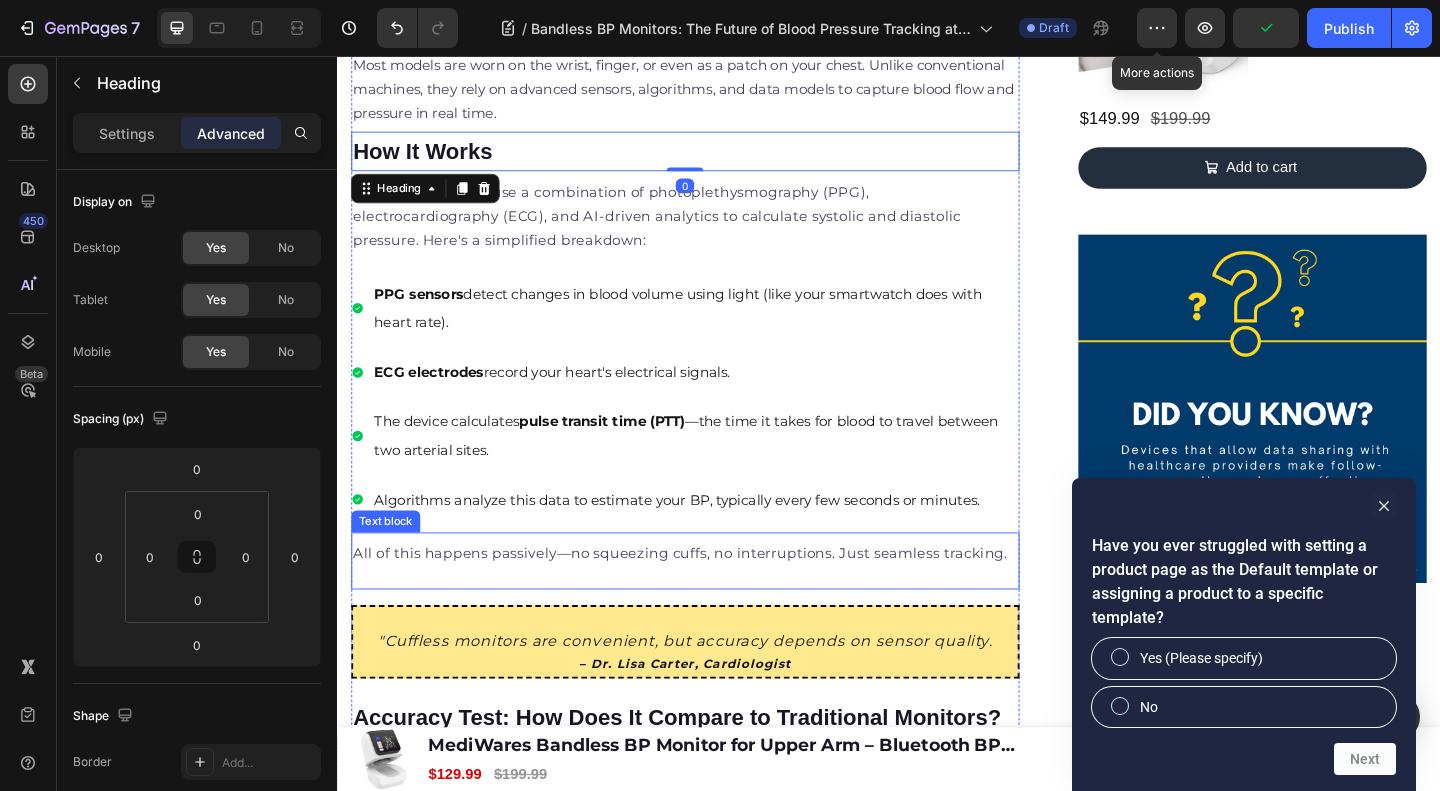 click on "All of this happens passively—no squeezing cuffs, no interruptions. Just seamless tracking." at bounding box center [710, 596] 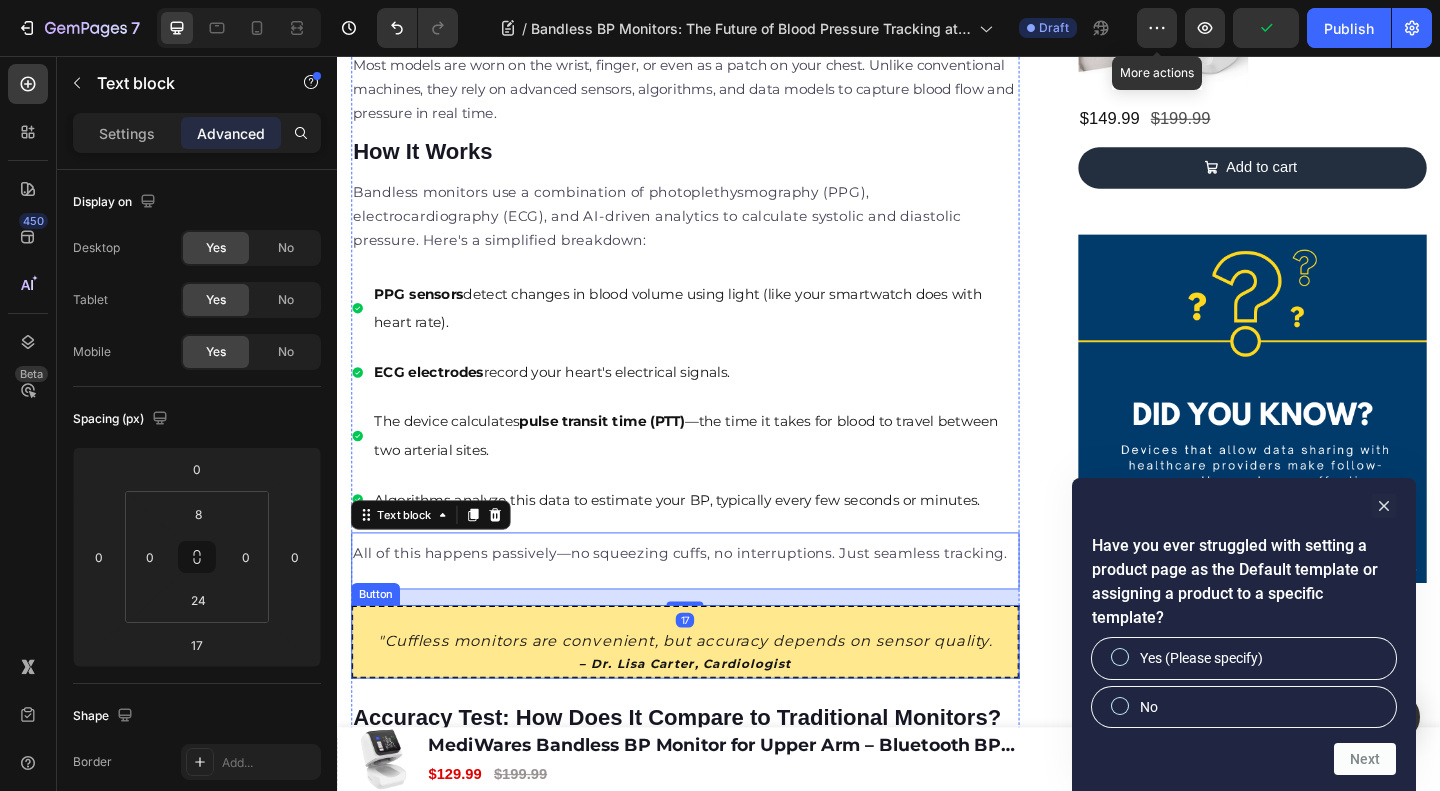 click on ""Cuffless monitors are convenient, but accuracy depends on sensor quality. – Dr. [LAST], Cardiologist" at bounding box center (715, 693) 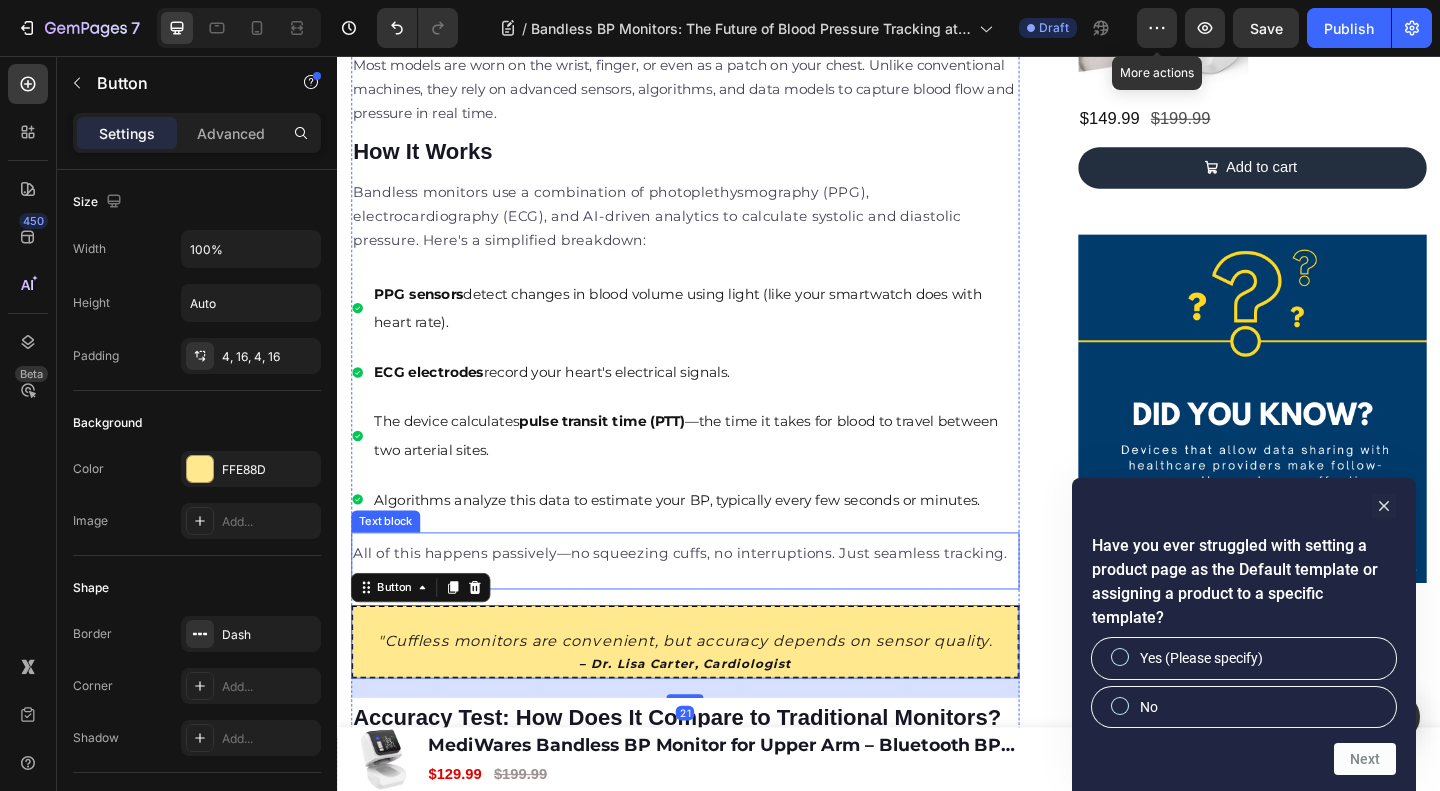 click on "All of this happens passively—no squeezing cuffs, no interruptions. Just seamless tracking." at bounding box center [715, 597] 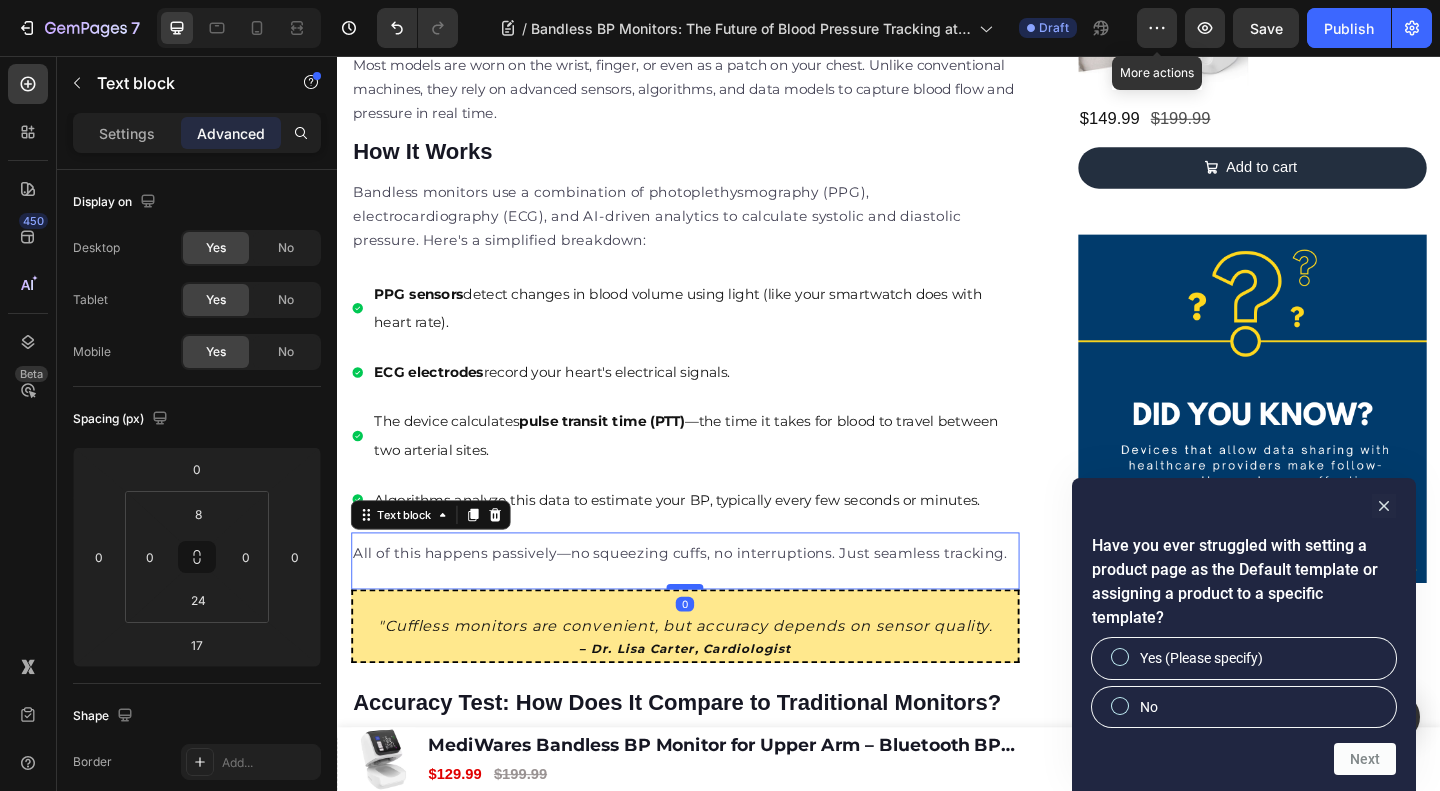 drag, startPoint x: 713, startPoint y: 648, endPoint x: 713, endPoint y: 627, distance: 21 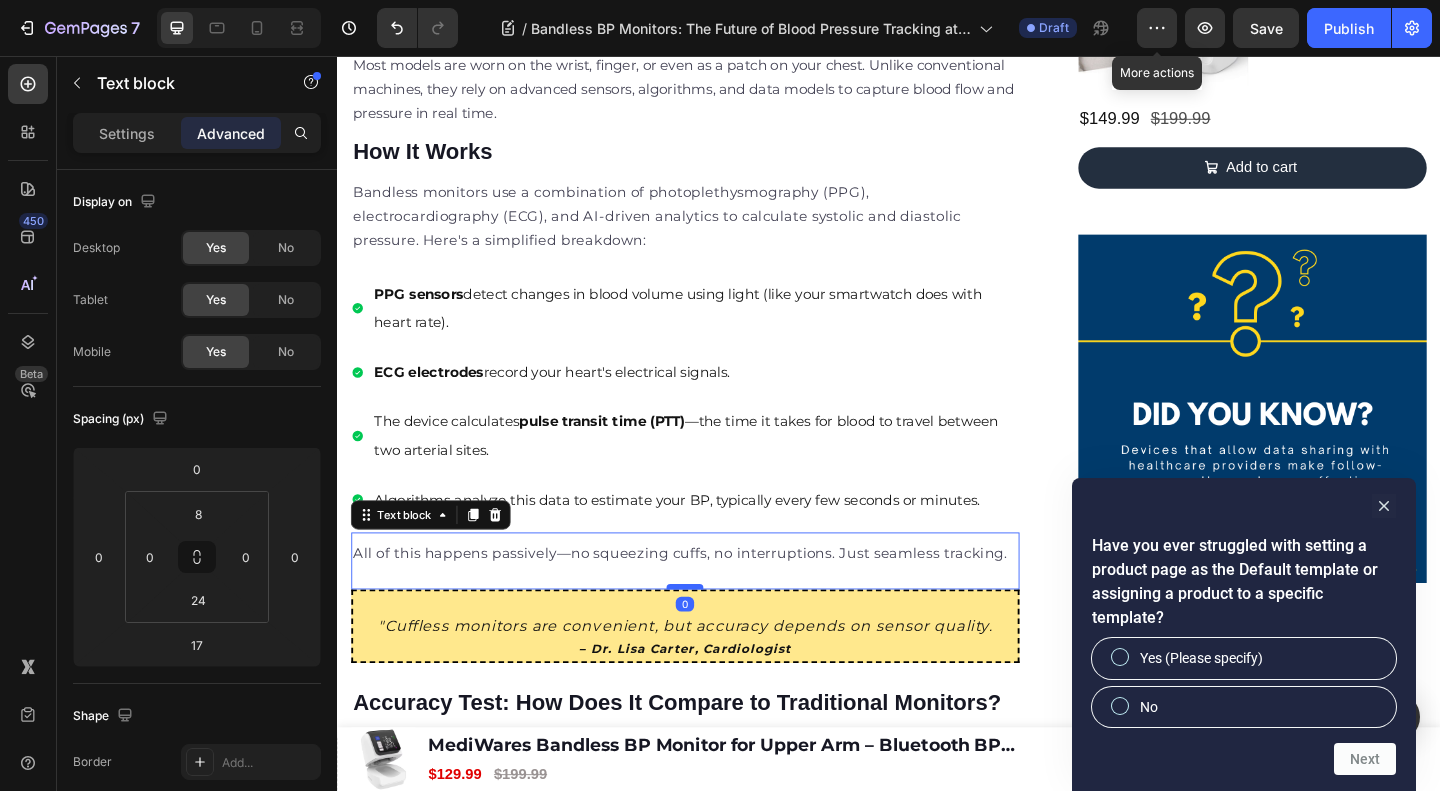 click at bounding box center [715, 633] 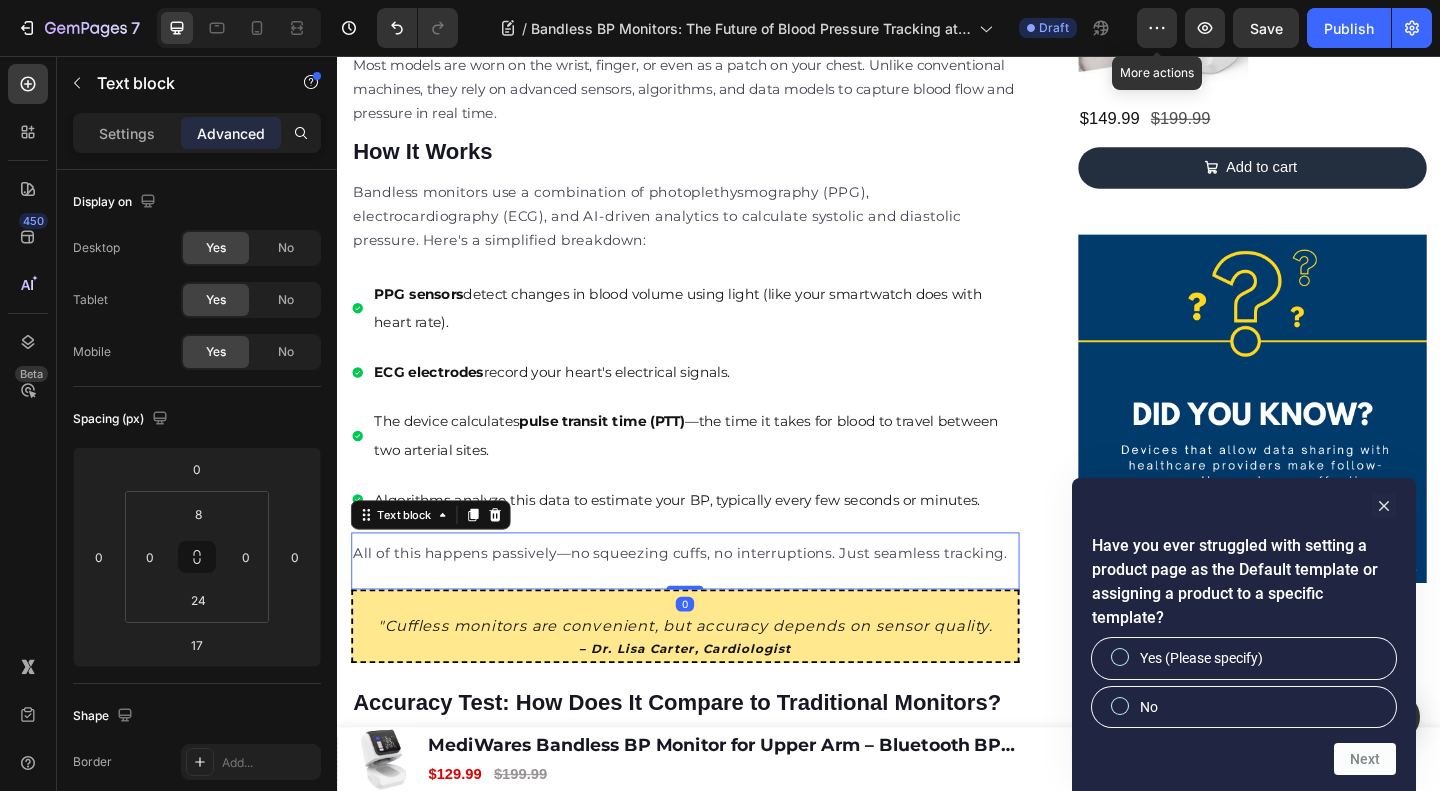 type on "0" 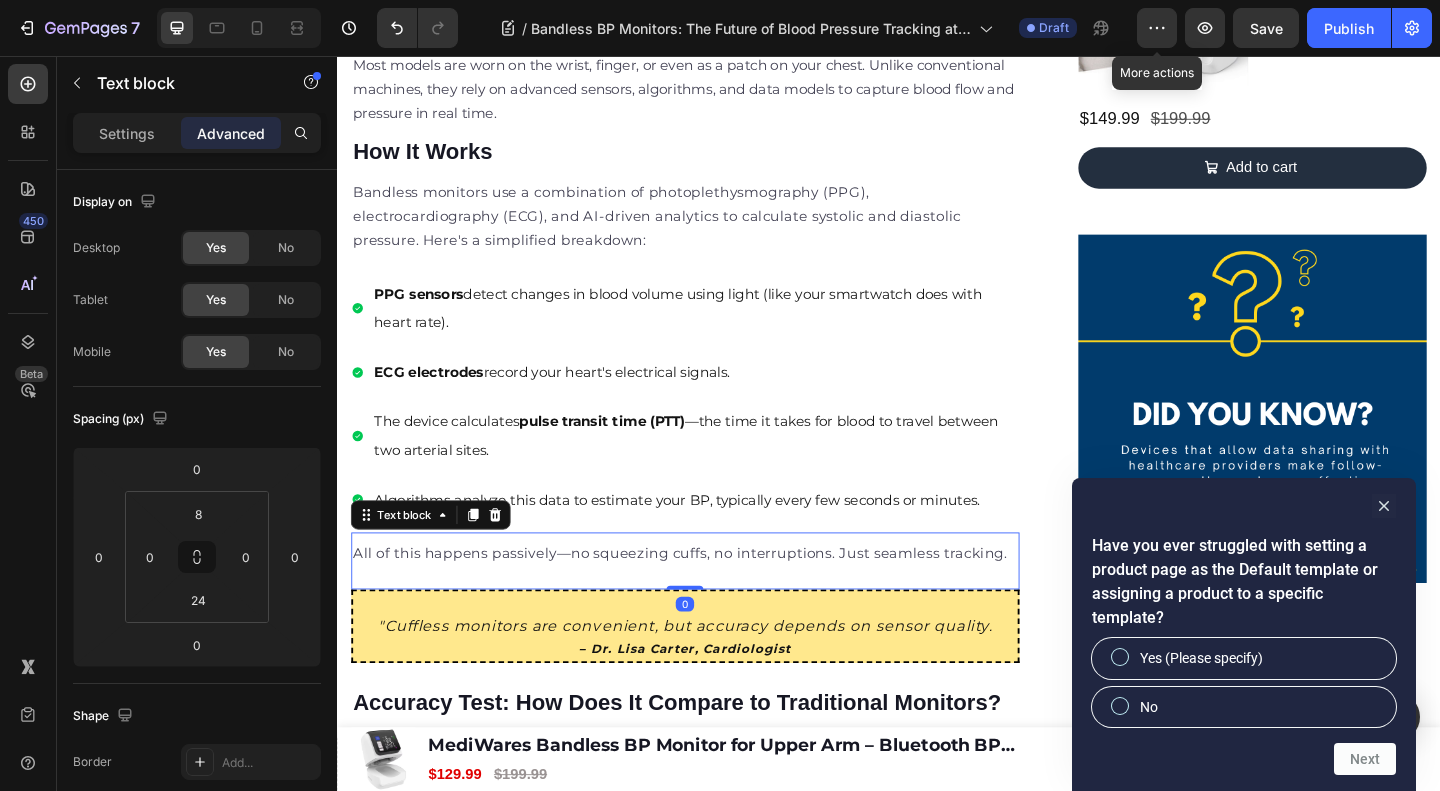 click on "ECG electrodes  record your heart's electrical signals." at bounding box center (726, 400) 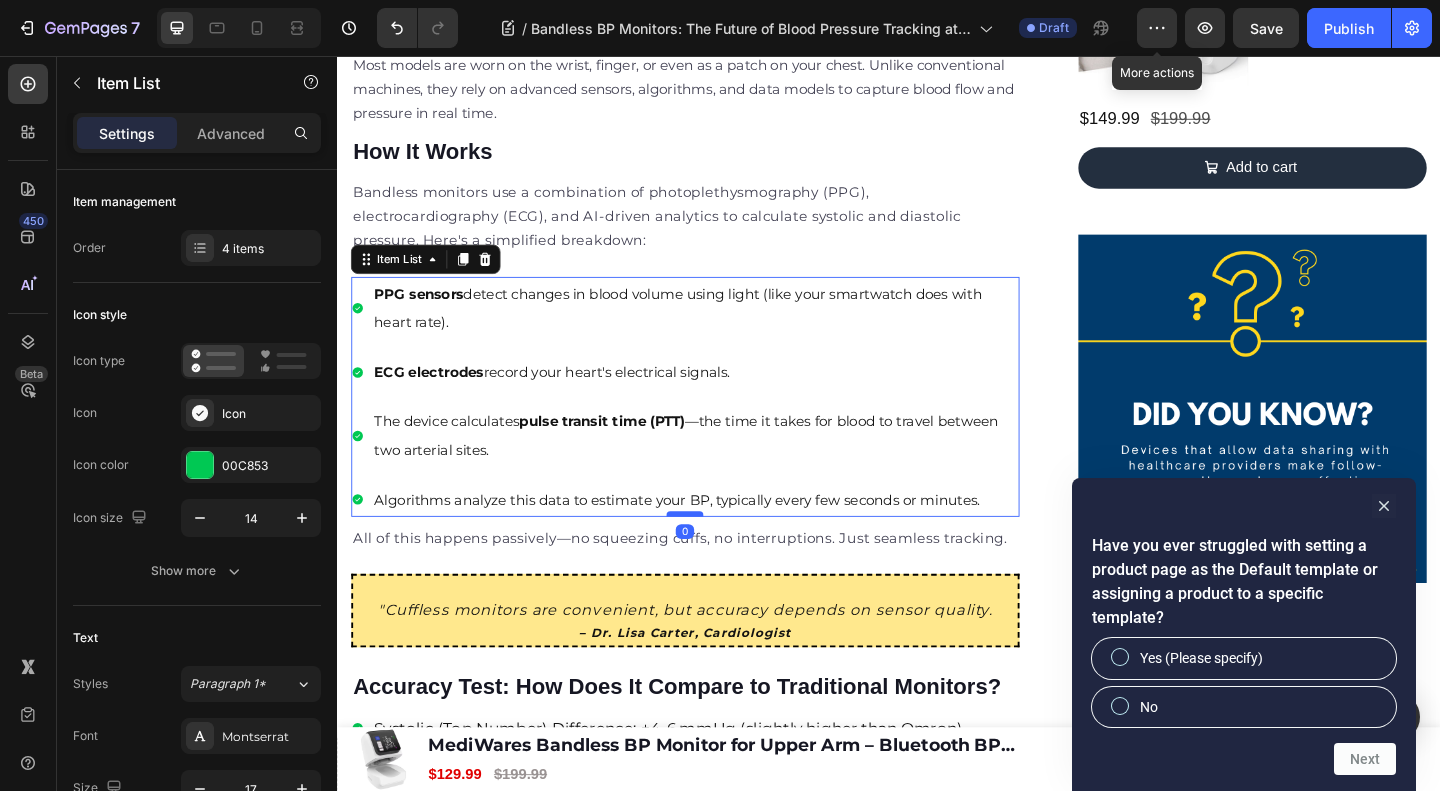 drag, startPoint x: 706, startPoint y: 545, endPoint x: 706, endPoint y: 527, distance: 18 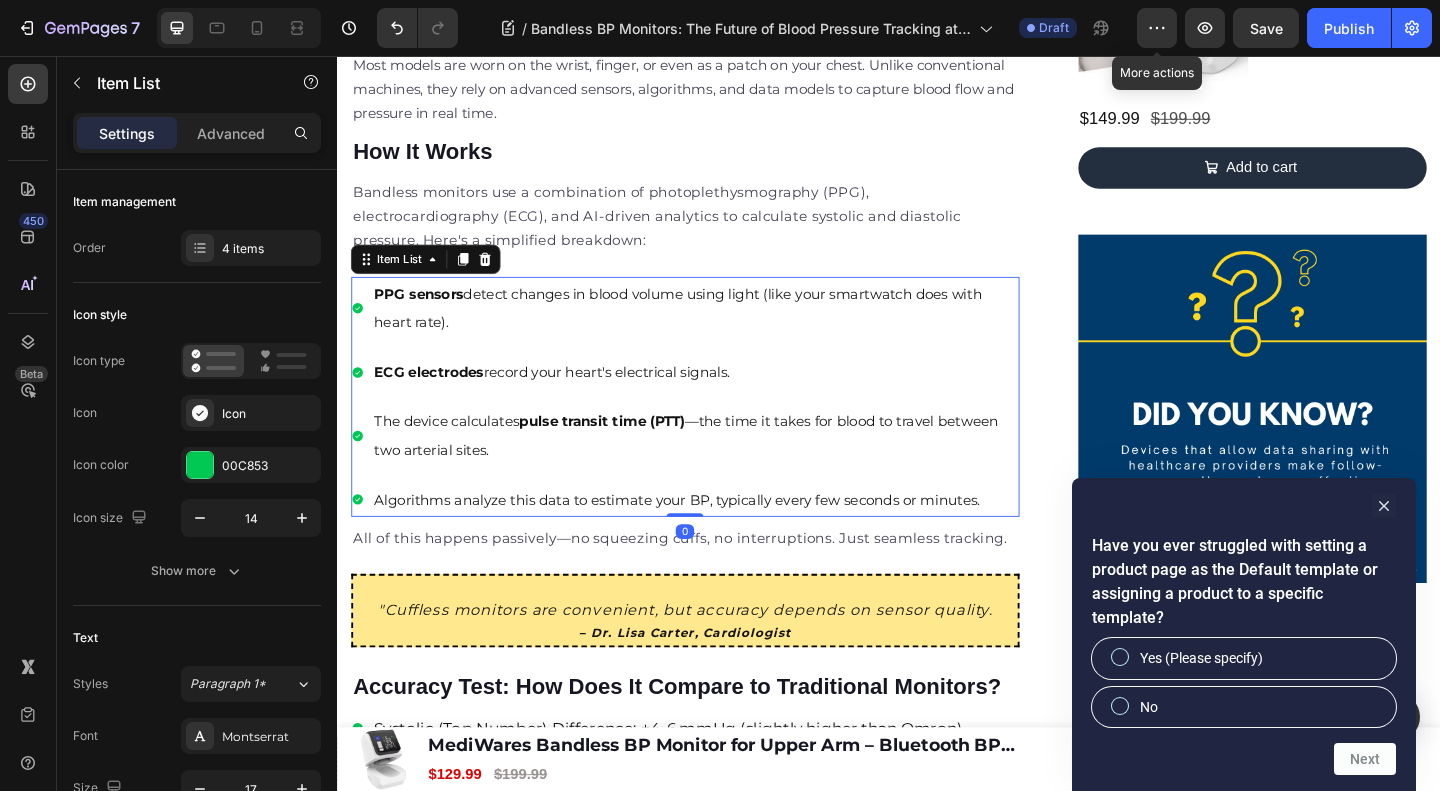type on "100%" 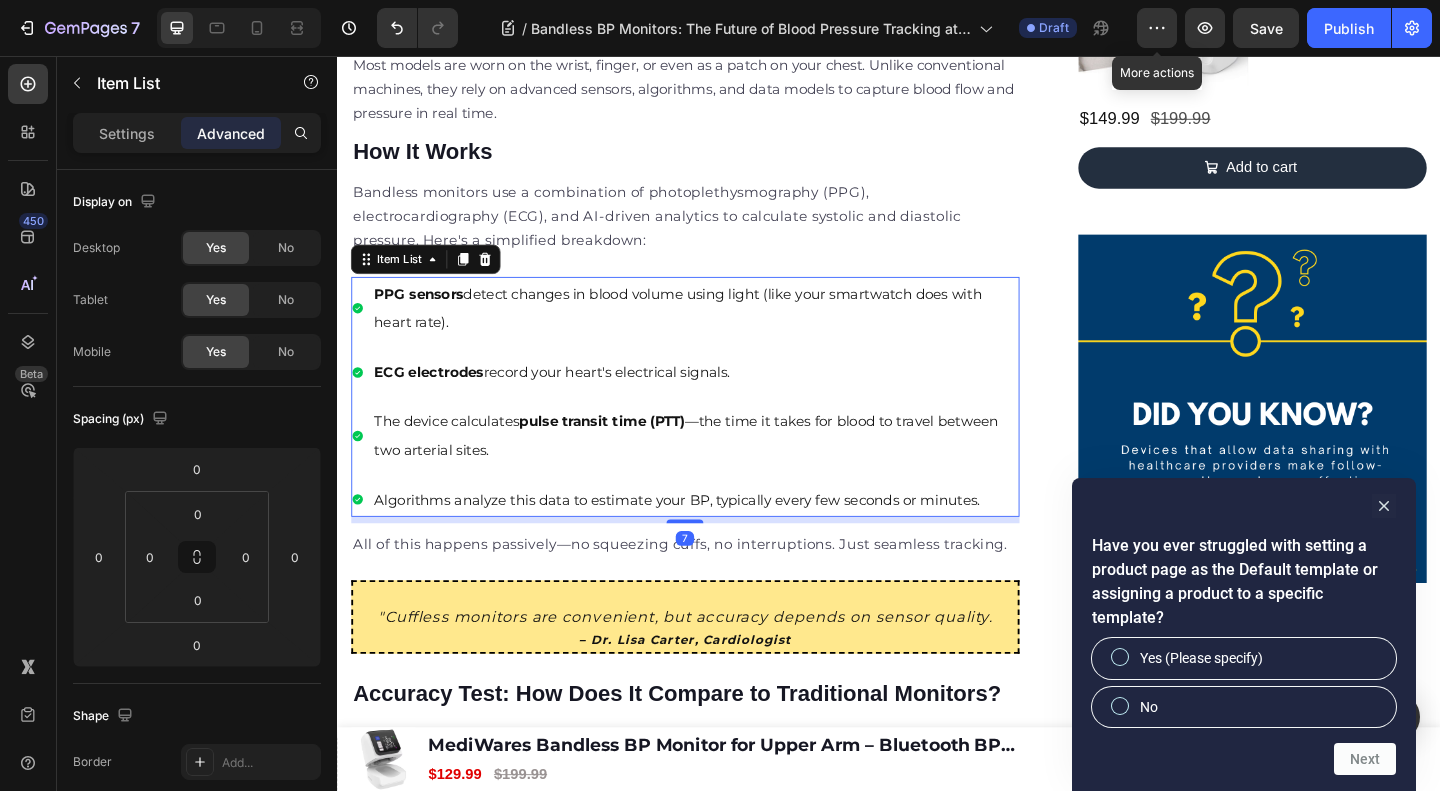 click at bounding box center [715, 562] 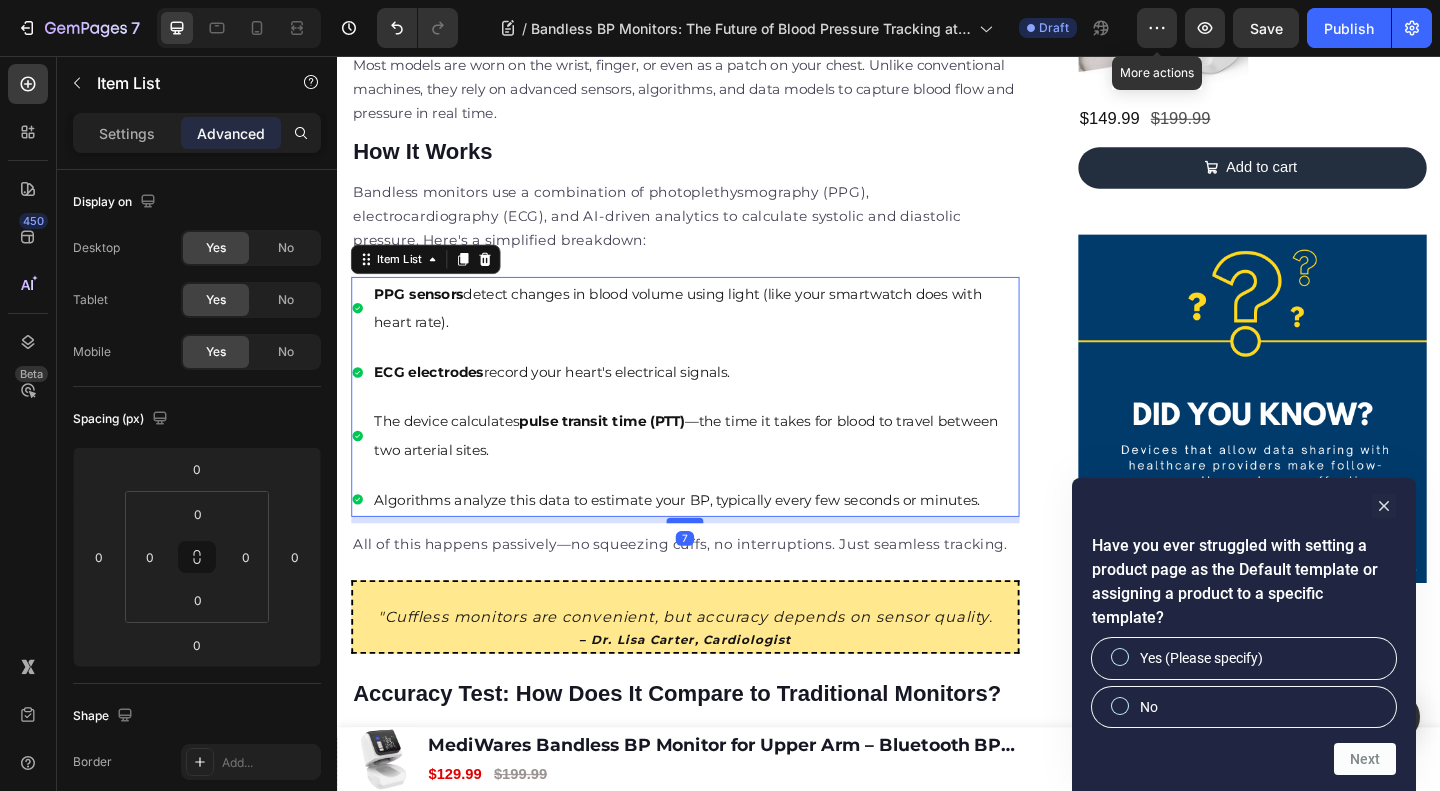 type on "8" 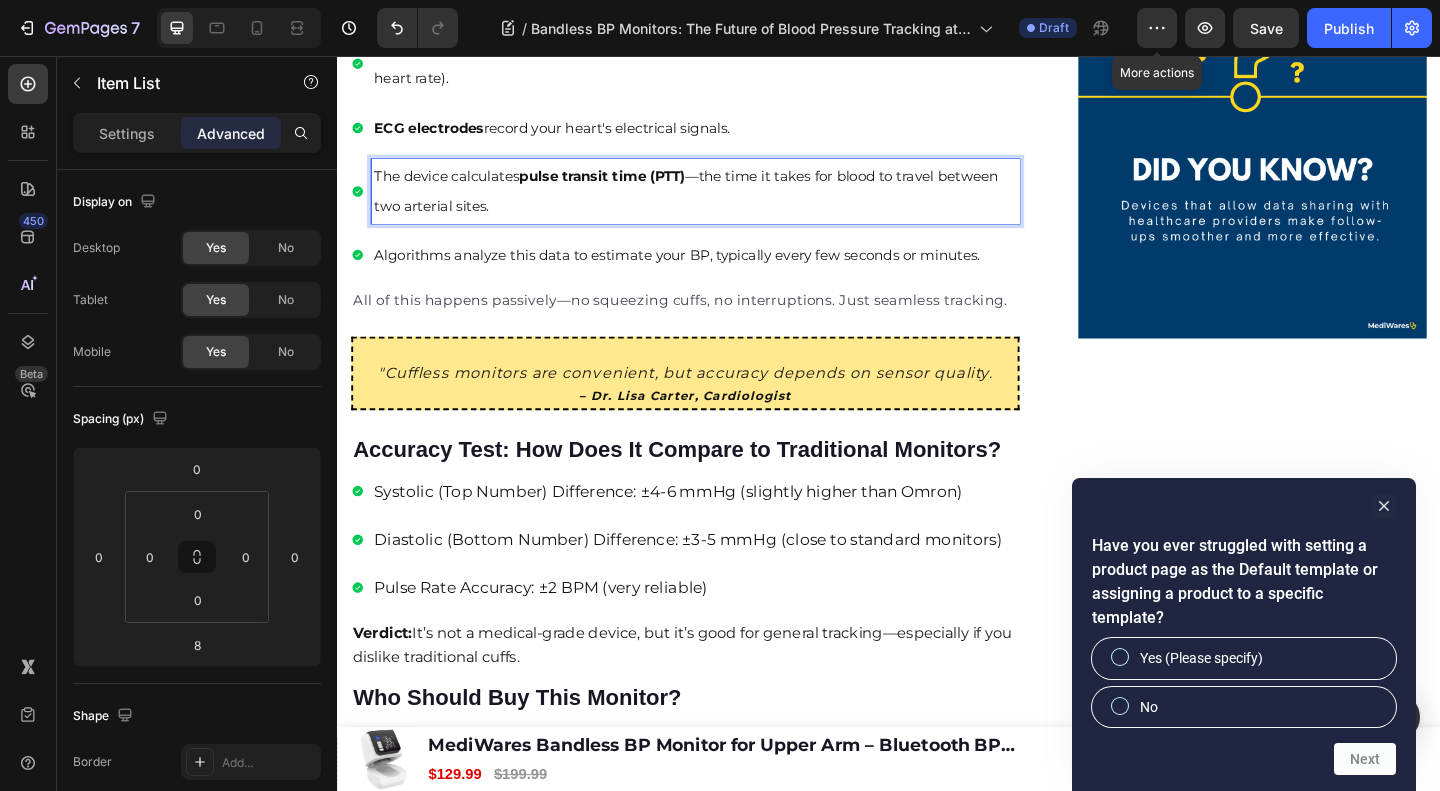 scroll, scrollTop: 1724, scrollLeft: 0, axis: vertical 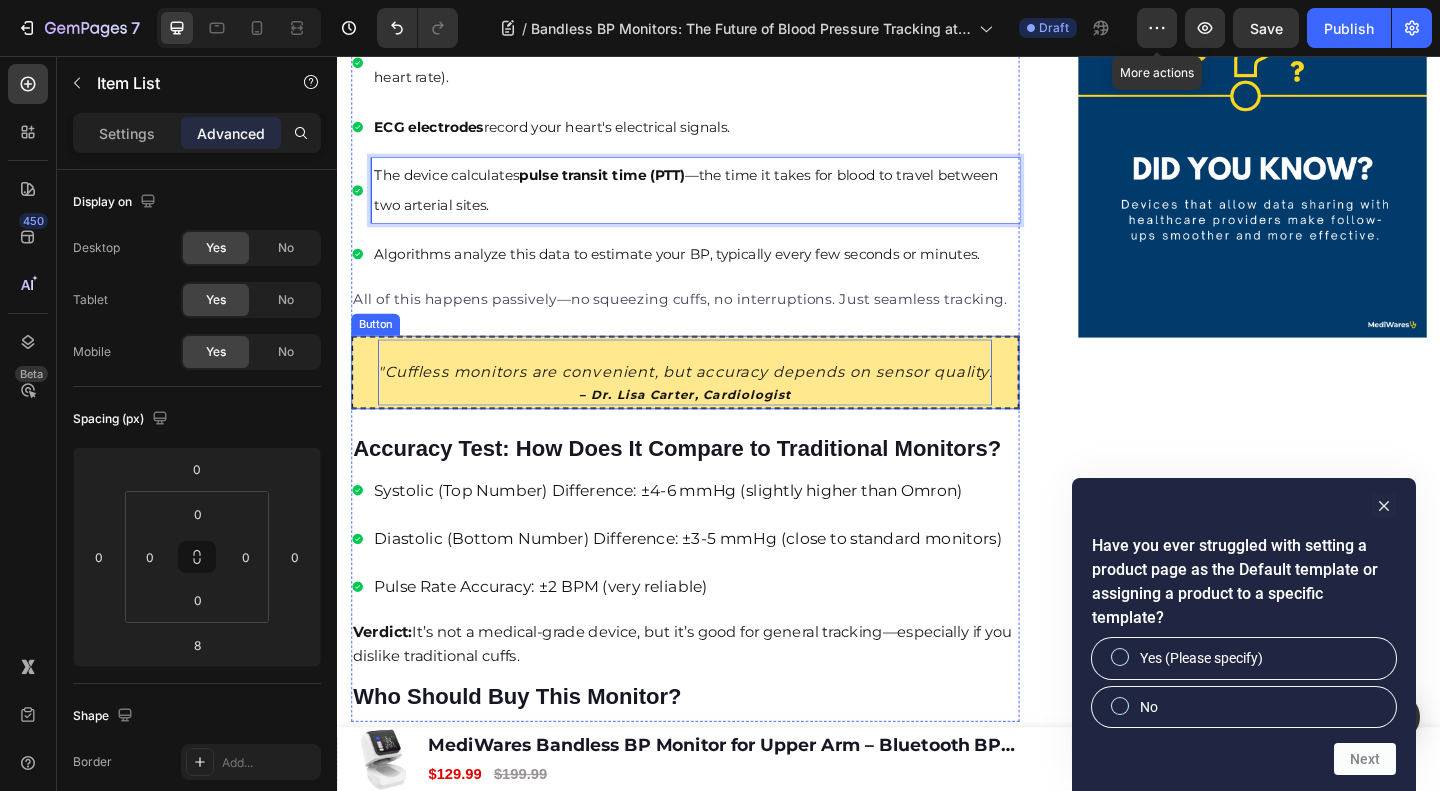 click on ""Cuffless monitors are convenient, but accuracy depends on sensor quality." at bounding box center (715, 399) 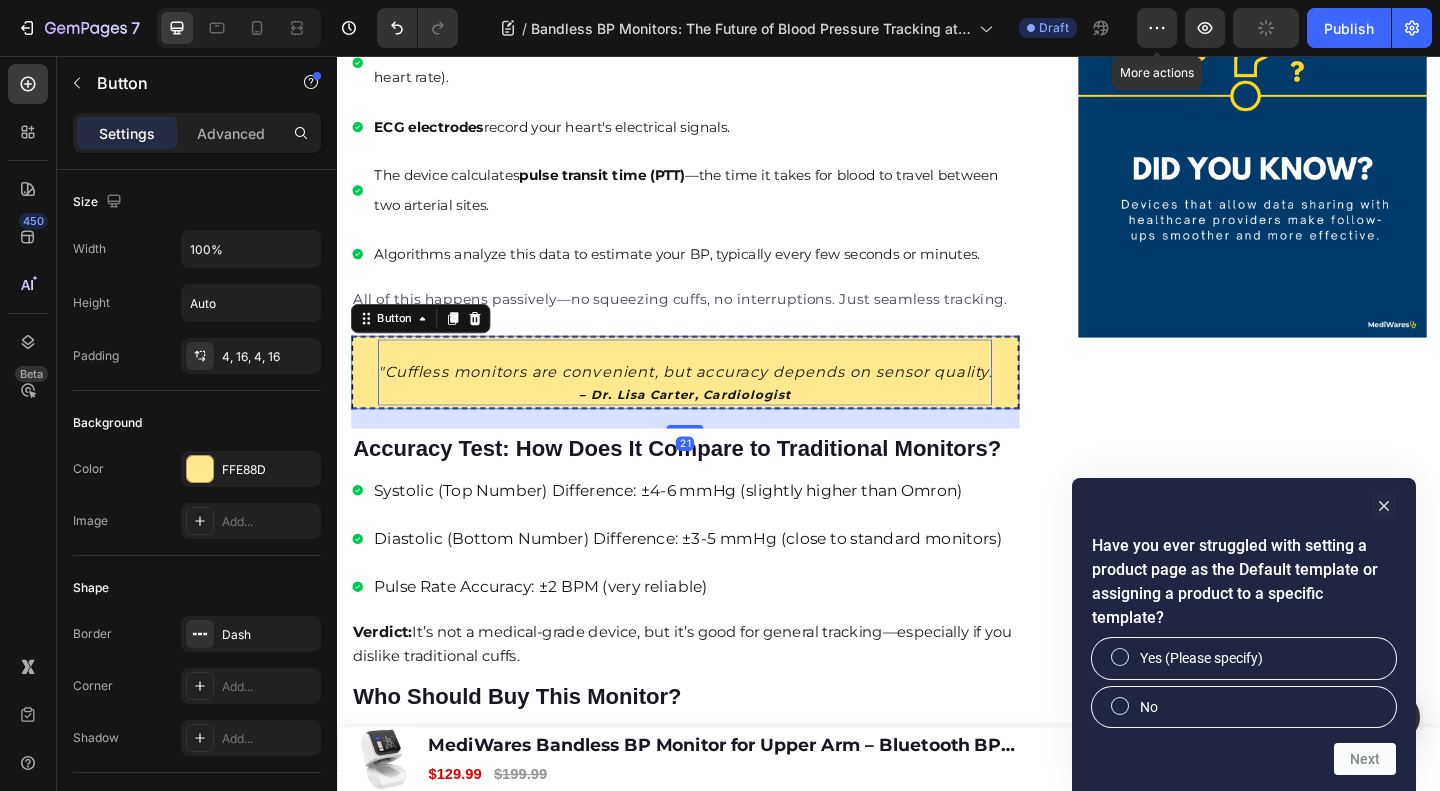 click on ""Cuffless monitors are convenient, but accuracy depends on sensor quality." at bounding box center [715, 399] 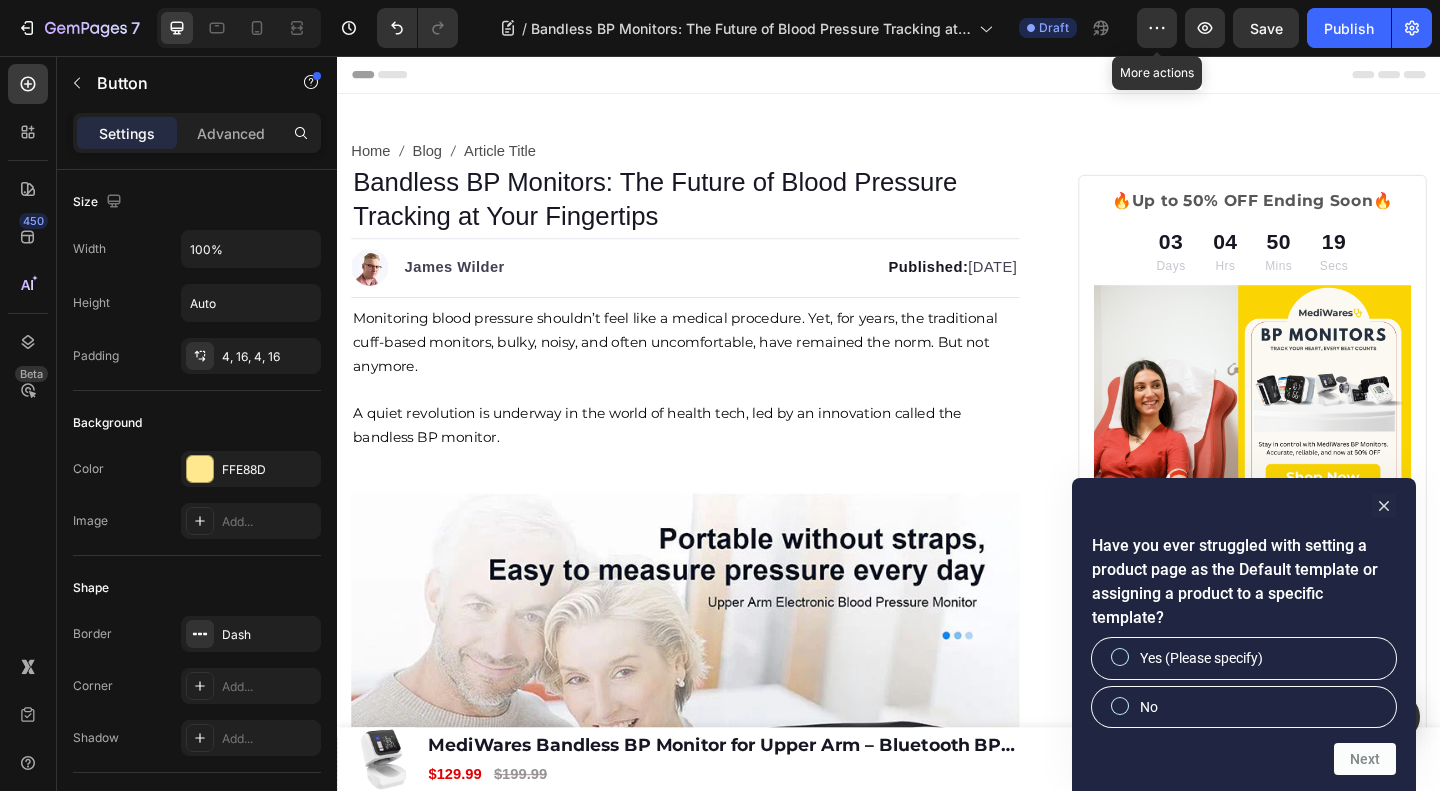 scroll, scrollTop: 0, scrollLeft: 0, axis: both 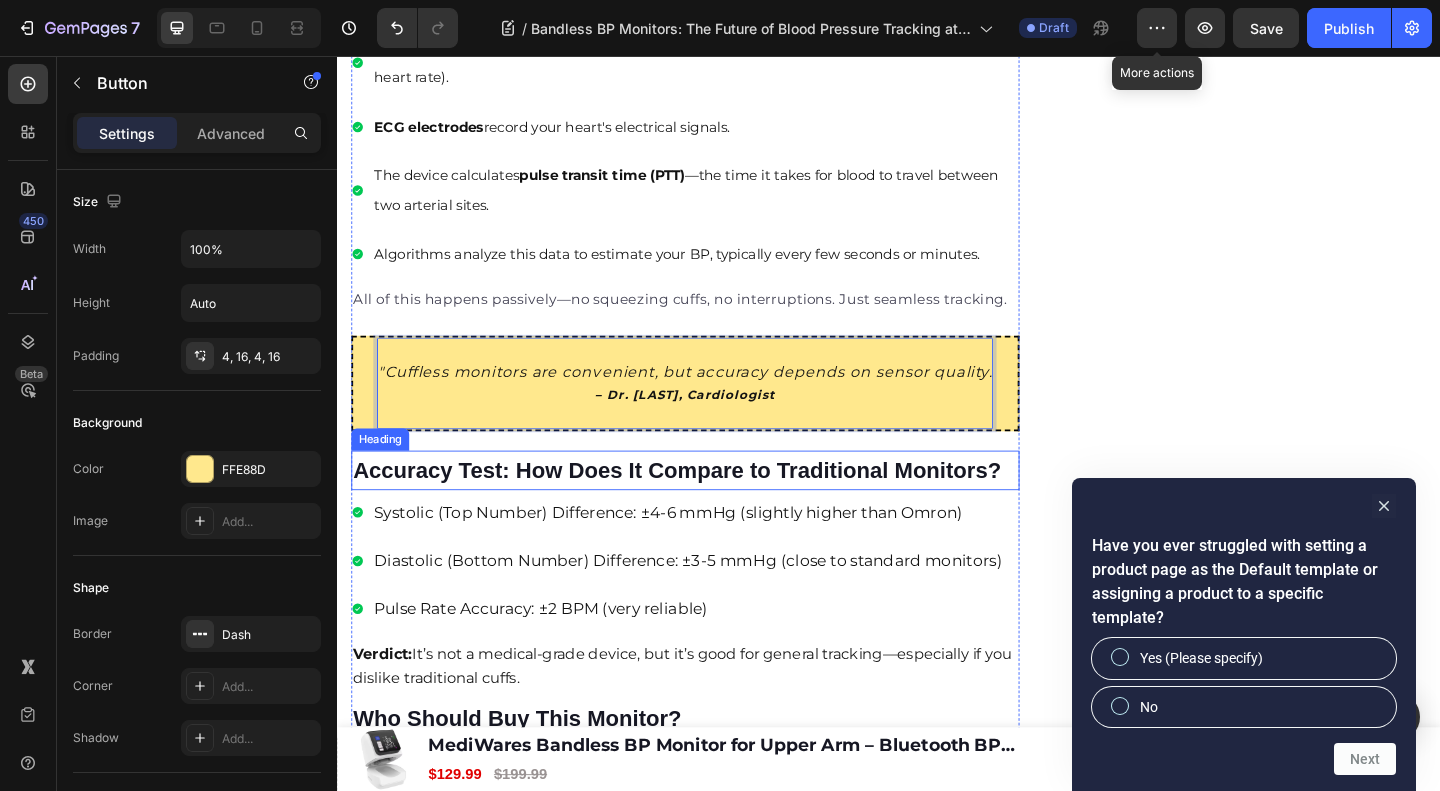 click on "Accuracy Test: How Does It Compare to Traditional Monitors?" at bounding box center [706, 506] 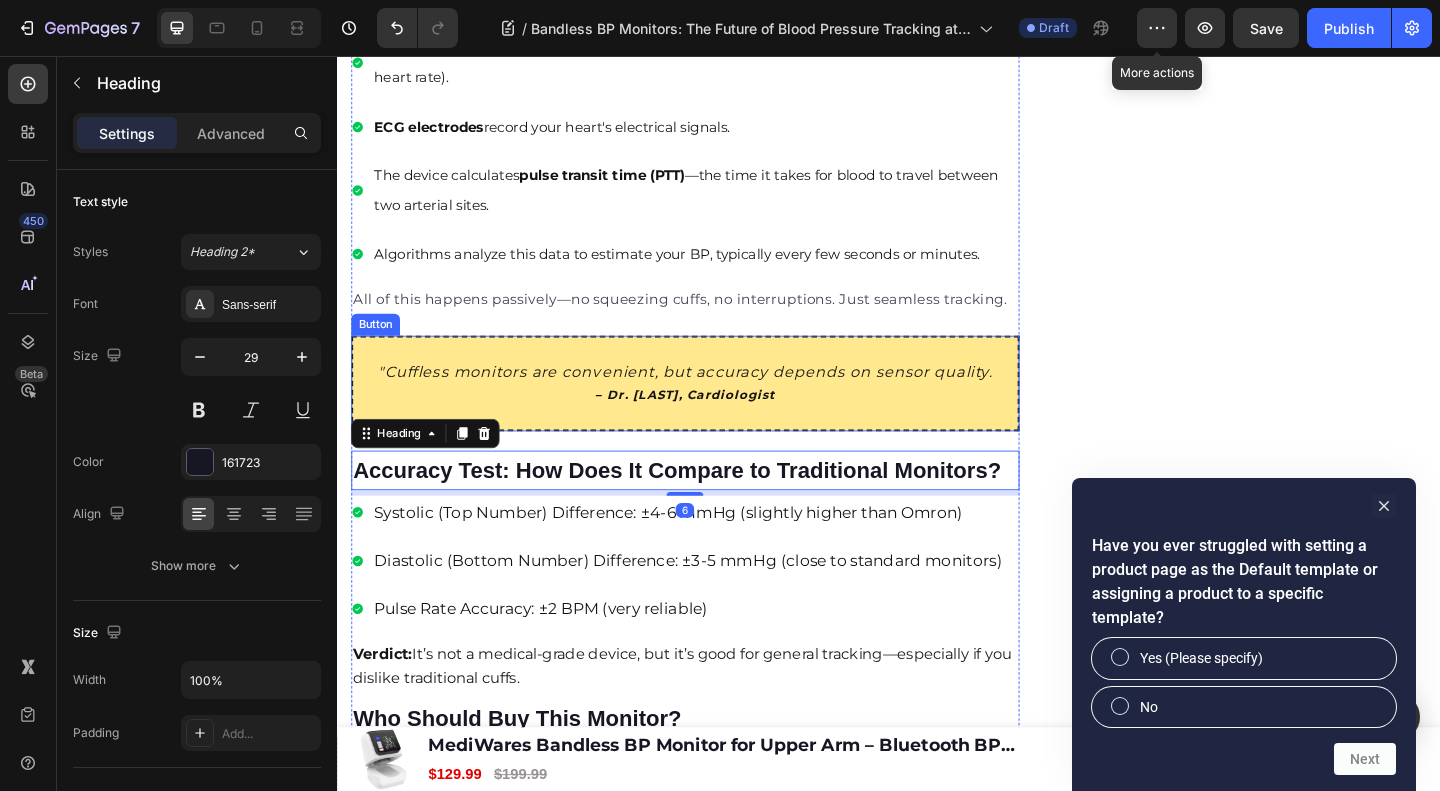 click on ""Cuffless monitors are convenient, but accuracy depends on sensor quality. – Dr. [LAST], Cardiologist" at bounding box center (715, 412) 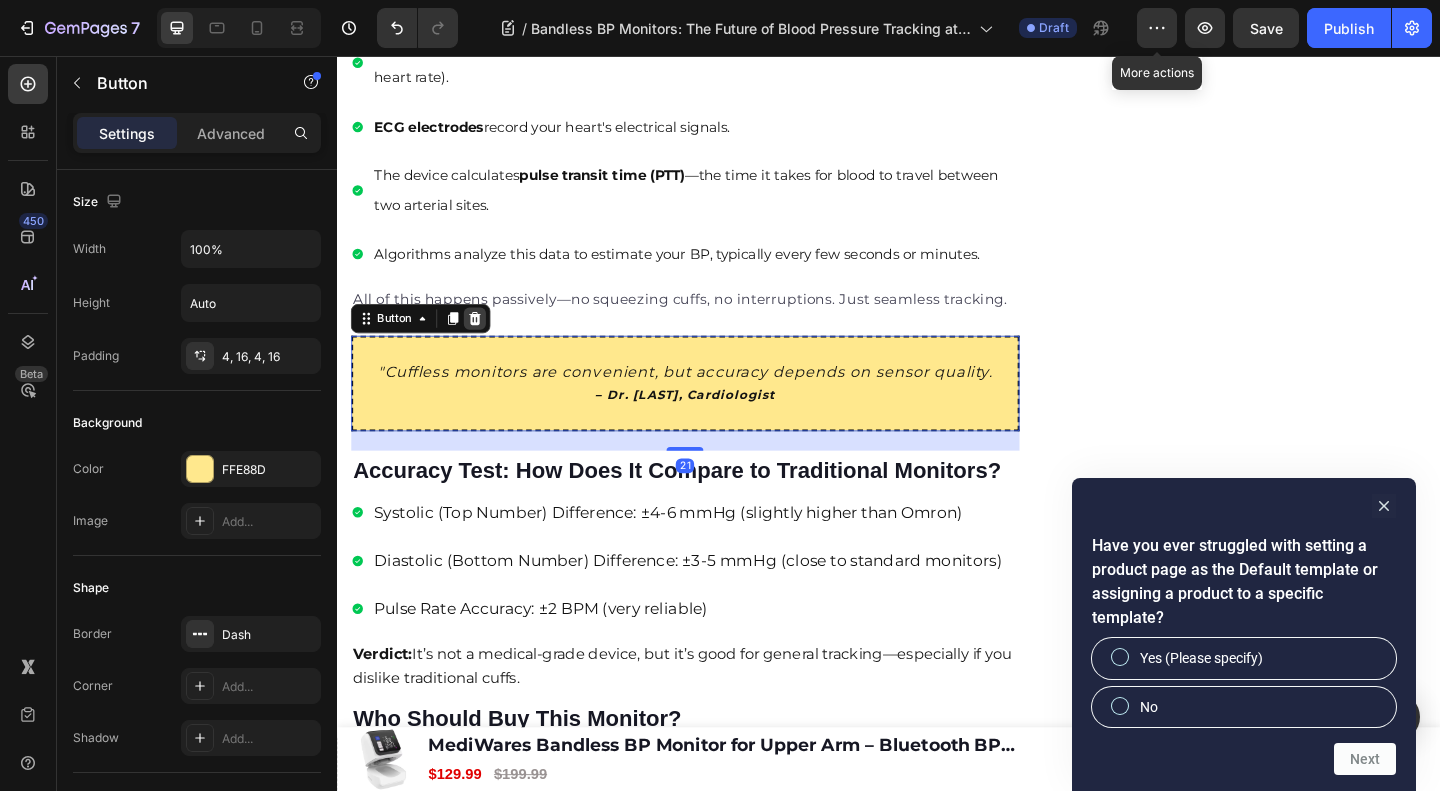 click 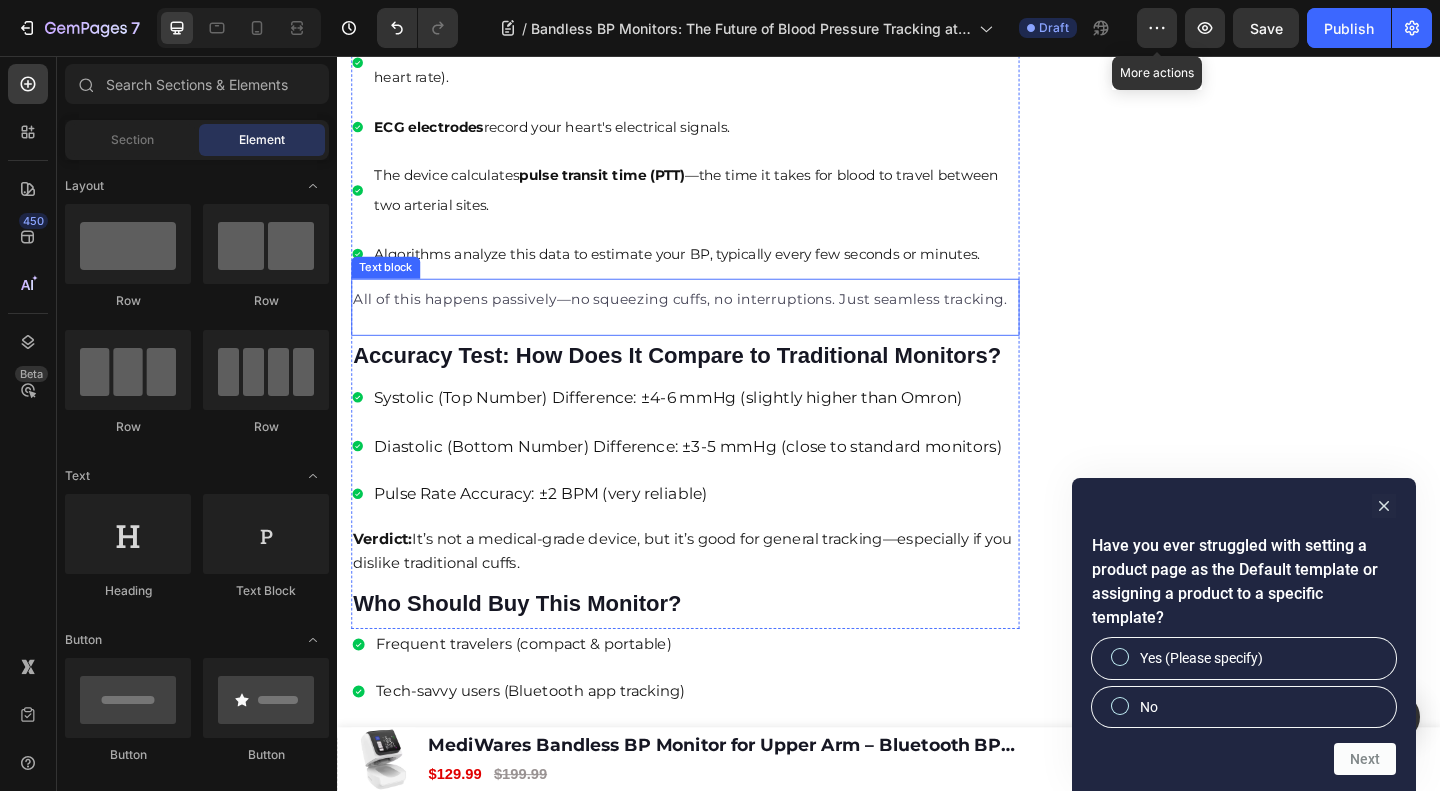 click on "All of this happens passively—no squeezing cuffs, no interruptions. Just seamless tracking." at bounding box center [715, 321] 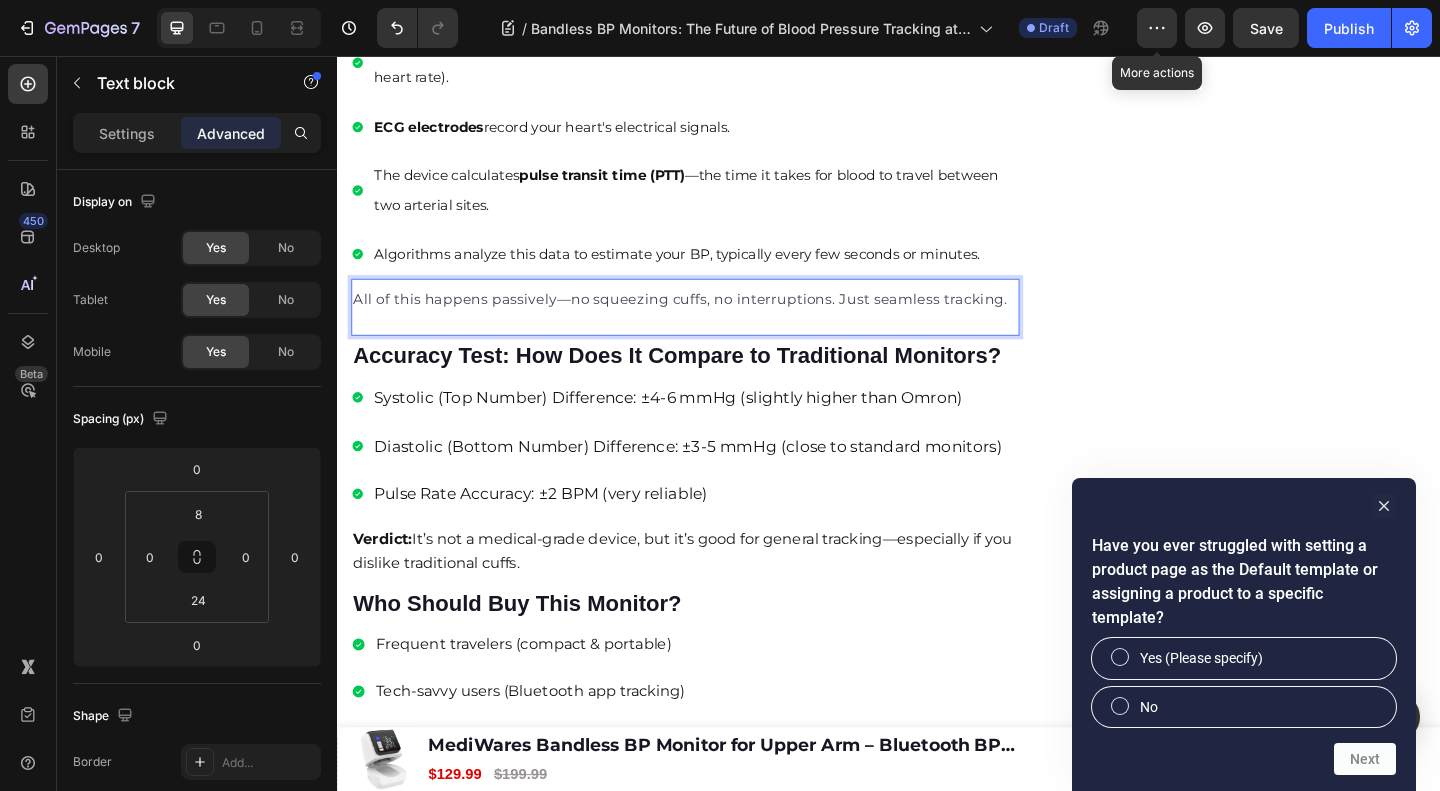click on "All of this happens passively—no squeezing cuffs, no interruptions. Just seamless tracking. Text block   0" at bounding box center (715, 329) 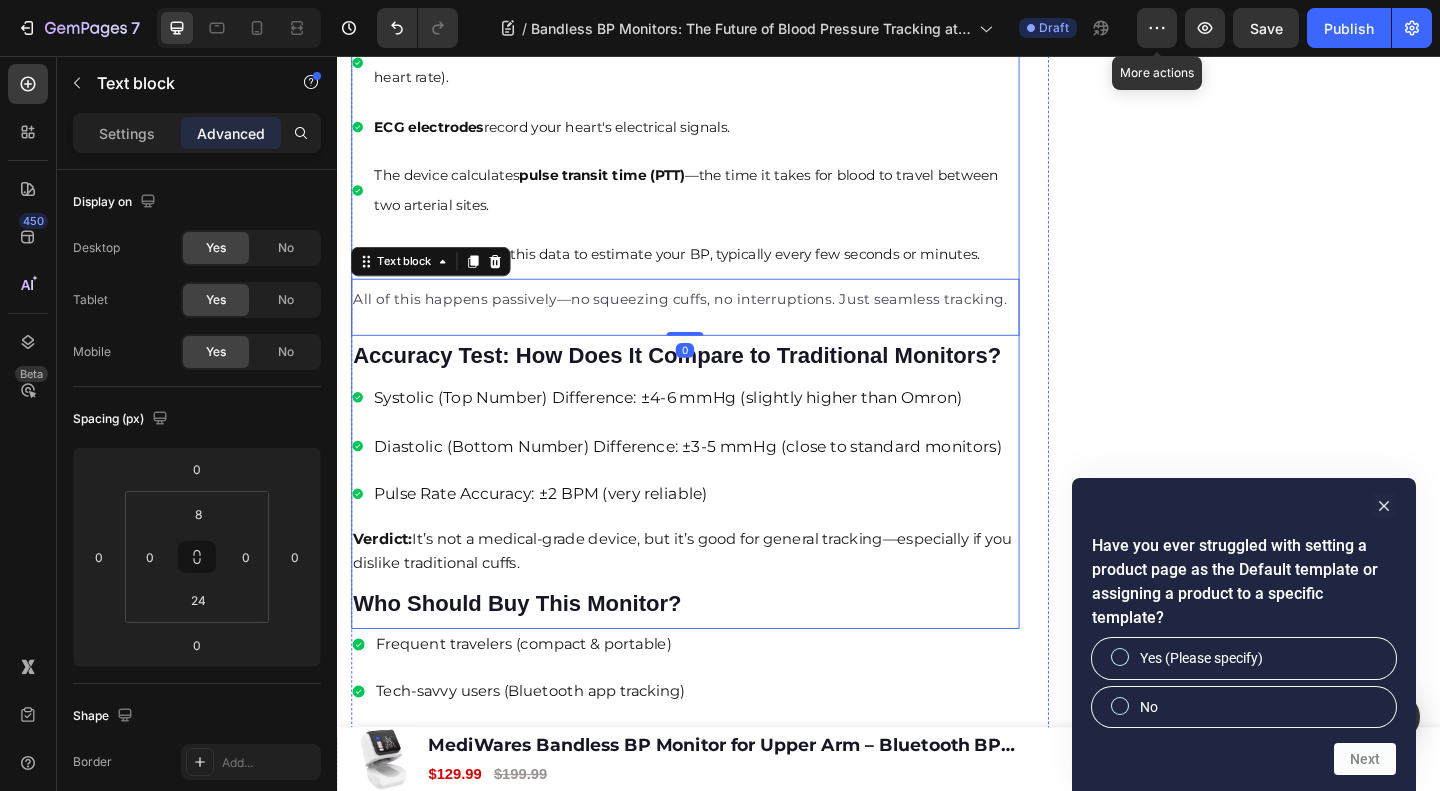 click on "⁠⁠⁠⁠⁠⁠⁠ What is a Bandless BP Monitor? Heading A bandless BP monitor, sometimes called a cuffless or wireless BP monitor, is a non-invasive device that measures your blood pressure without using a compression cuff.  Most models are worn on the wrist, finger, or even as a patch on your chest. Unlike conventional machines, they rely on advanced sensors, algorithms, and data models to capture blood flow and pressure in real time. Text block ⁠⁠⁠⁠⁠⁠⁠ How It Works Heading Bandless monitors use a combination of photoplethysmography (PPG), electrocardiography (ECG), and AI-driven analytics to calculate systolic and diastolic pressure. Here's a simplified breakdown: Text block PPG sensors  detect changes in blood volume using light (like your smartwatch does with heart rate). ECG electrodes  record your heart's electrical signals. The device calculates  pulse transit time (PTT) —the time it takes for blood to travel between two arterial sites. Item List Text block   0 Heading Item List" at bounding box center (715, 164) 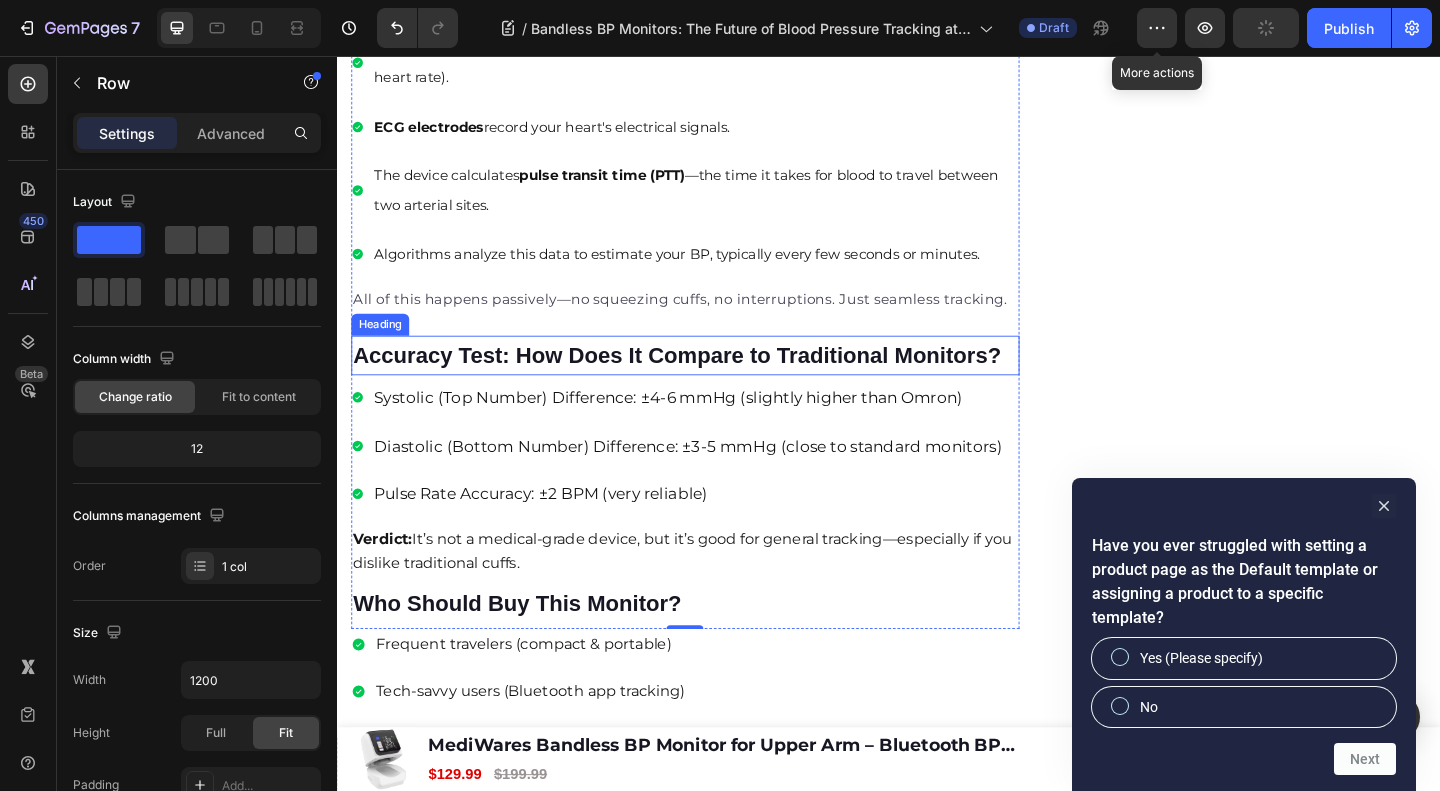 click on "Accuracy Test: How Does It Compare to Traditional Monitors?" at bounding box center [706, 381] 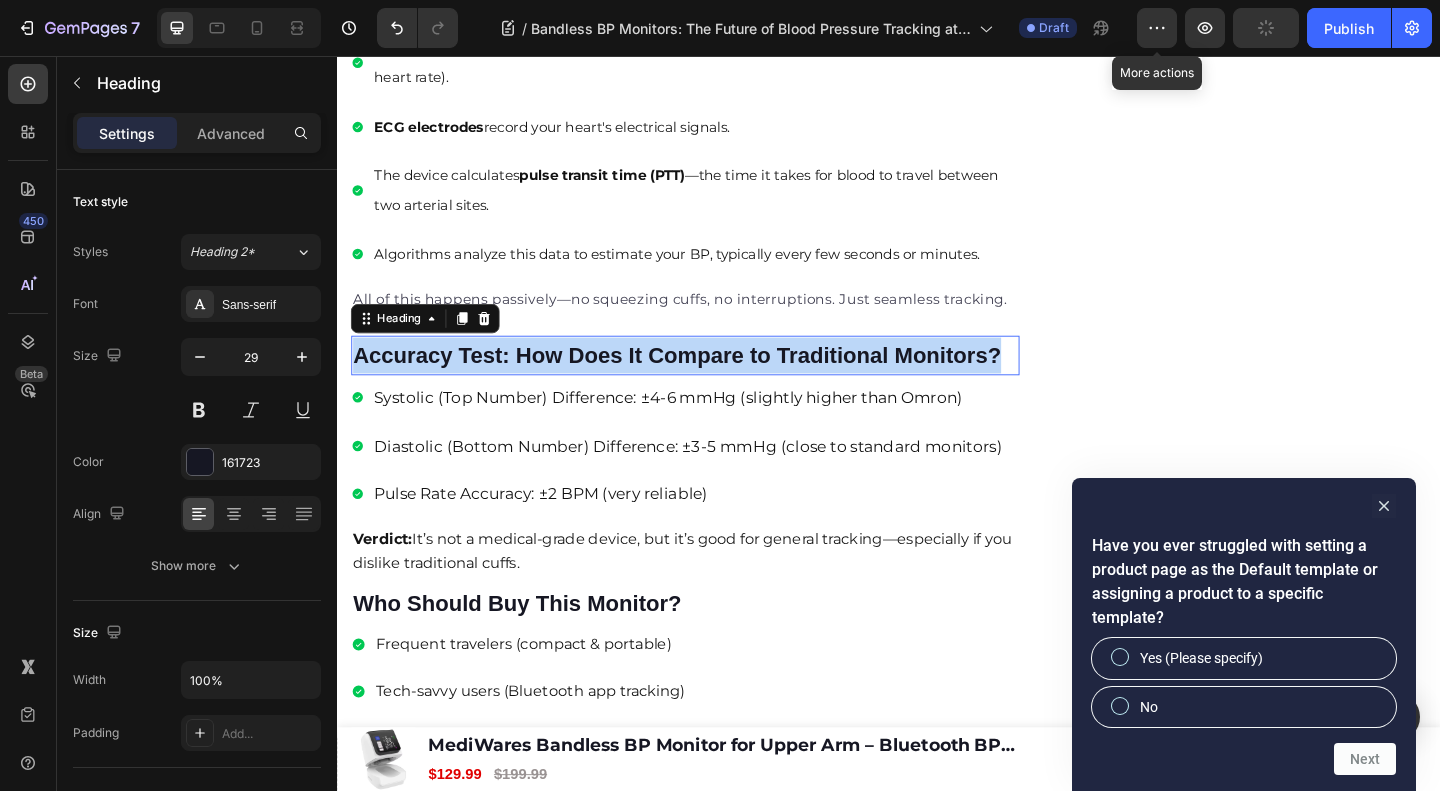 click on "Accuracy Test: How Does It Compare to Traditional Monitors?" at bounding box center [706, 381] 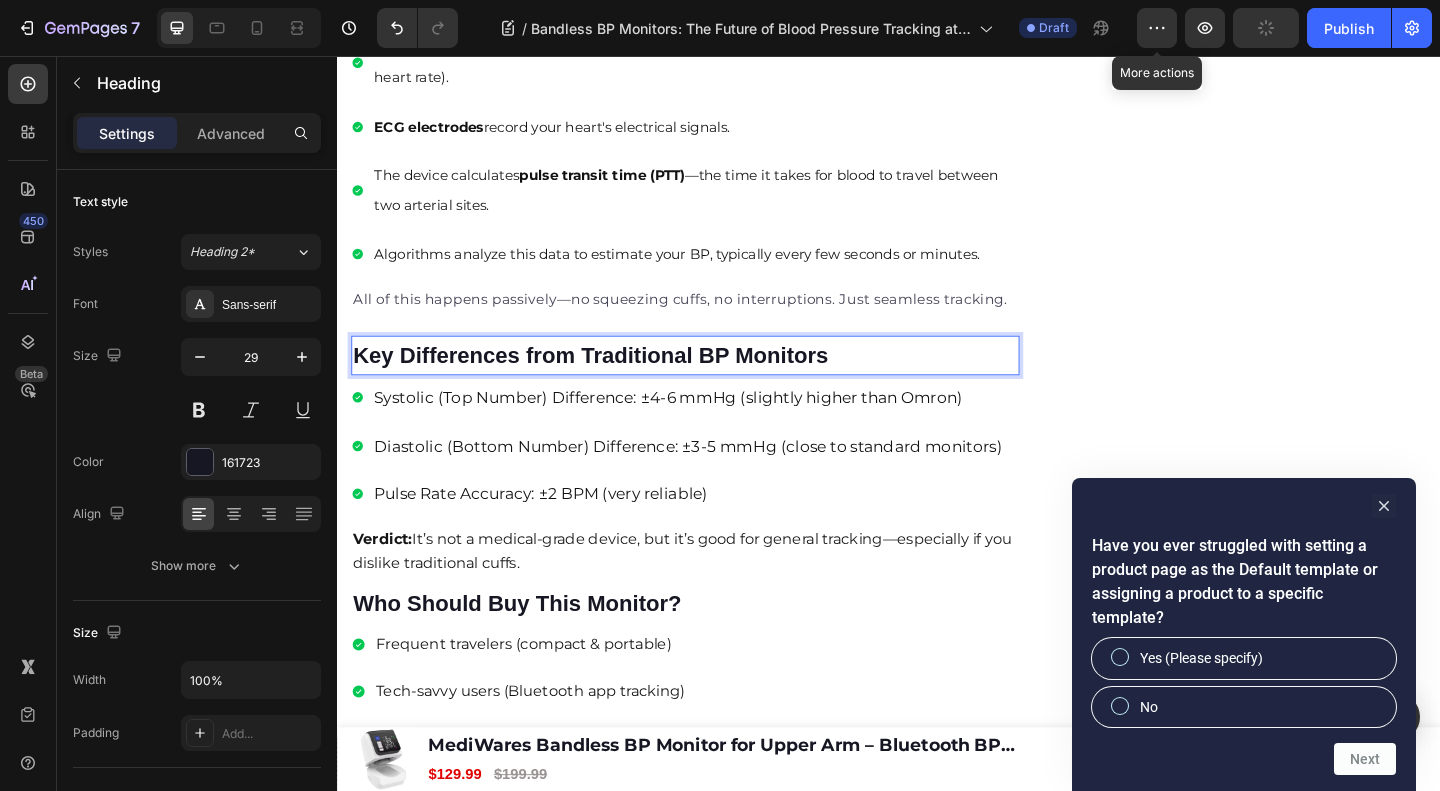click on "Systolic (Top Number) Difference: ±[NUMBER]-[NUMBER] mmHg (slightly higher than Omron) Diastolic (Bottom Number) Difference: ±[NUMBER]-[NUMBER] mmHg (close to standard monitors) Pulse Rate Accuracy: ±[NUMBER] BPM (very reliable)" at bounding box center [707, 480] 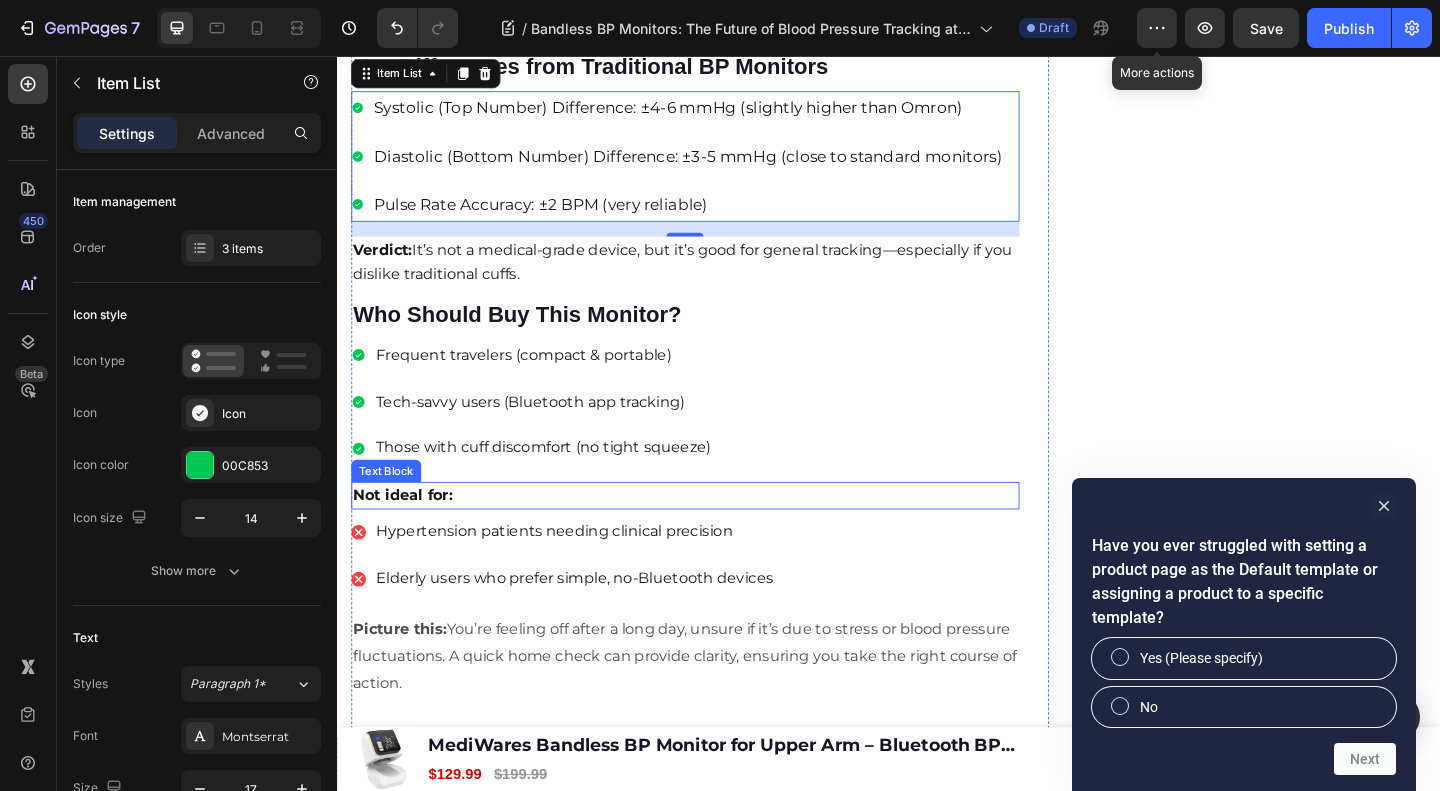 scroll, scrollTop: 1866, scrollLeft: 0, axis: vertical 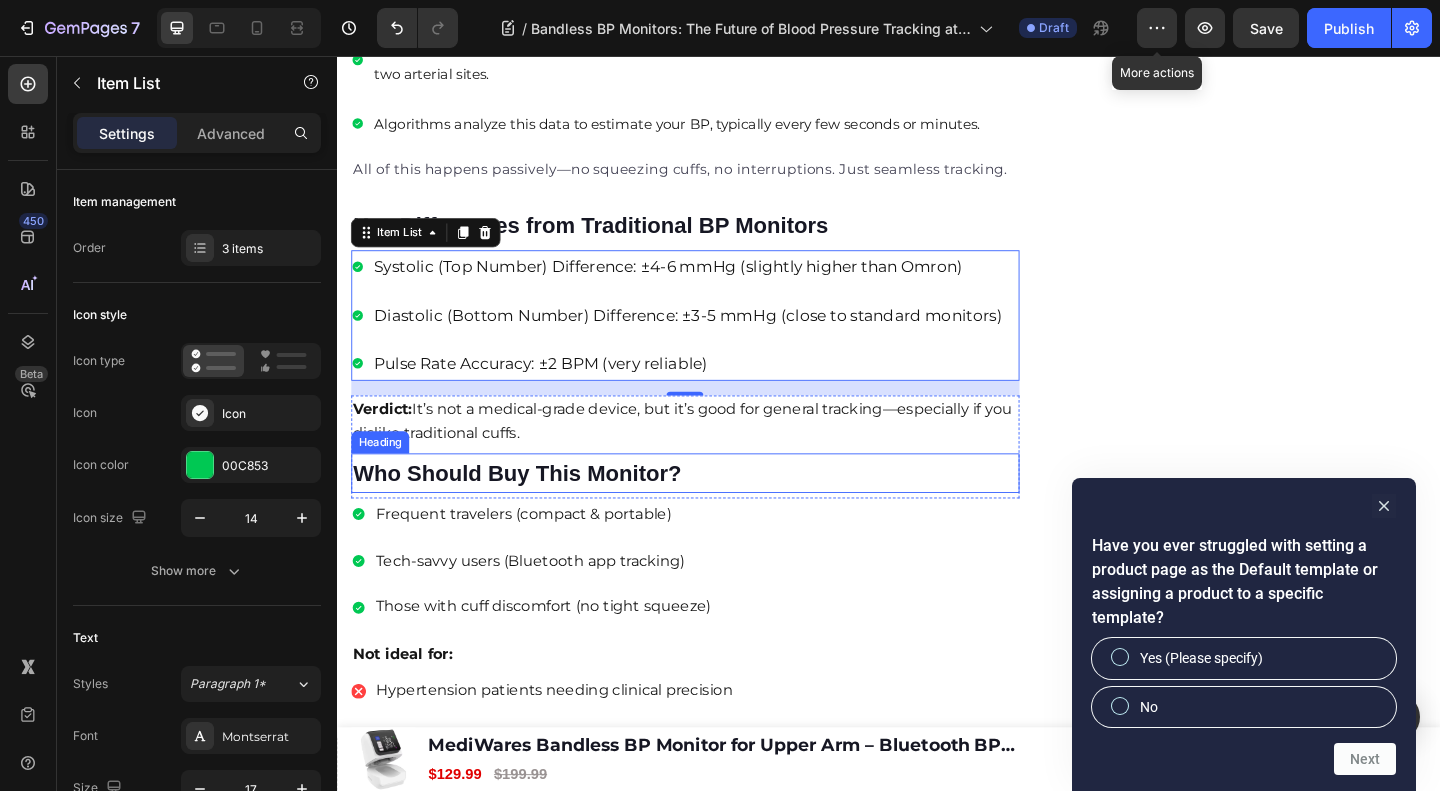 click on "Frequent travelers (compact & portable) Tech-savvy users (Bluetooth app tracking) Those with cuff discomfort (no tight squeeze)" at bounding box center [715, 605] 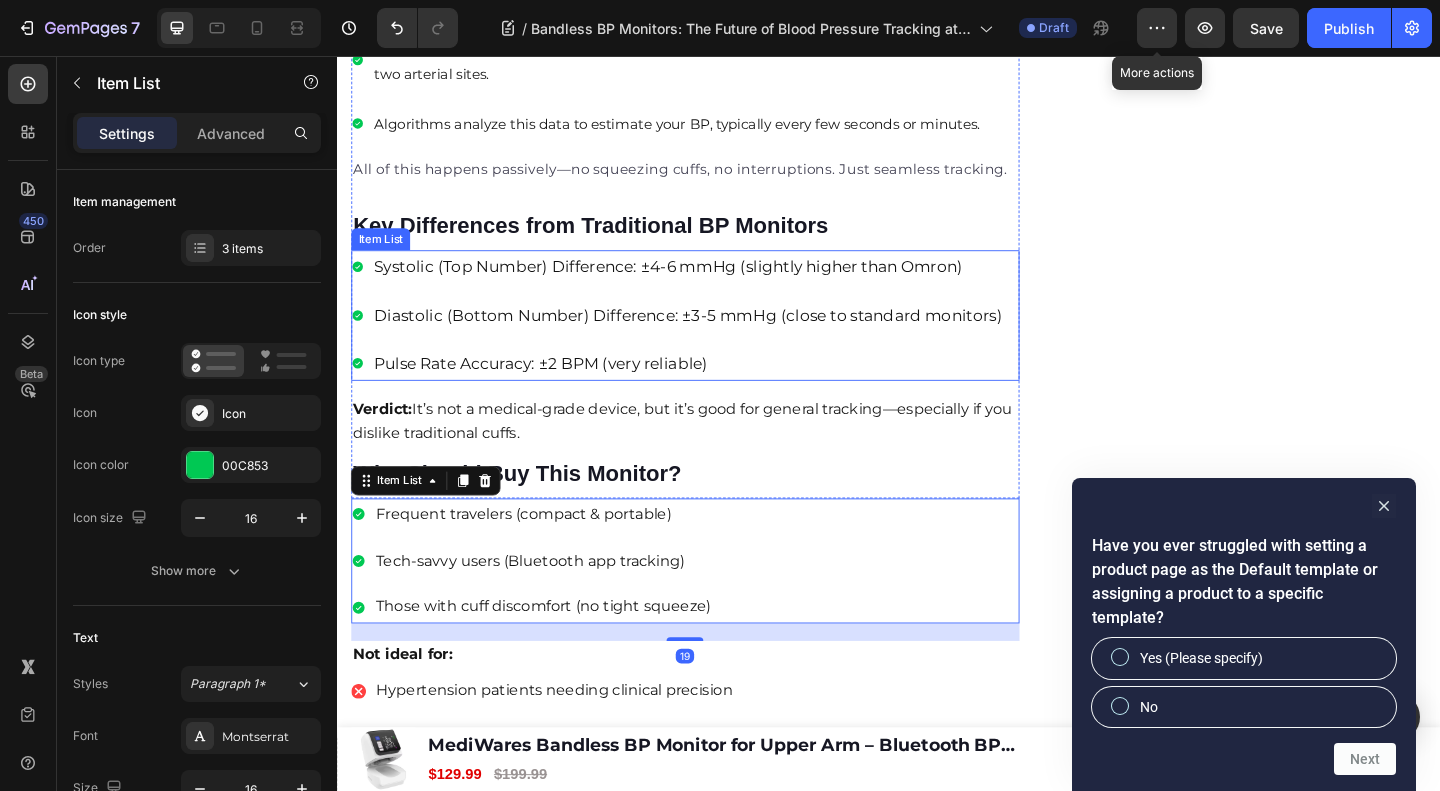 click on "Systolic (Top Number) Difference: ±[NUMBER]-[NUMBER] mmHg (slightly higher than Omron) Diastolic (Bottom Number) Difference: ±[NUMBER]-[NUMBER] mmHg (close to standard monitors) Pulse Rate Accuracy: ±[NUMBER] BPM (very reliable)" at bounding box center [715, 338] 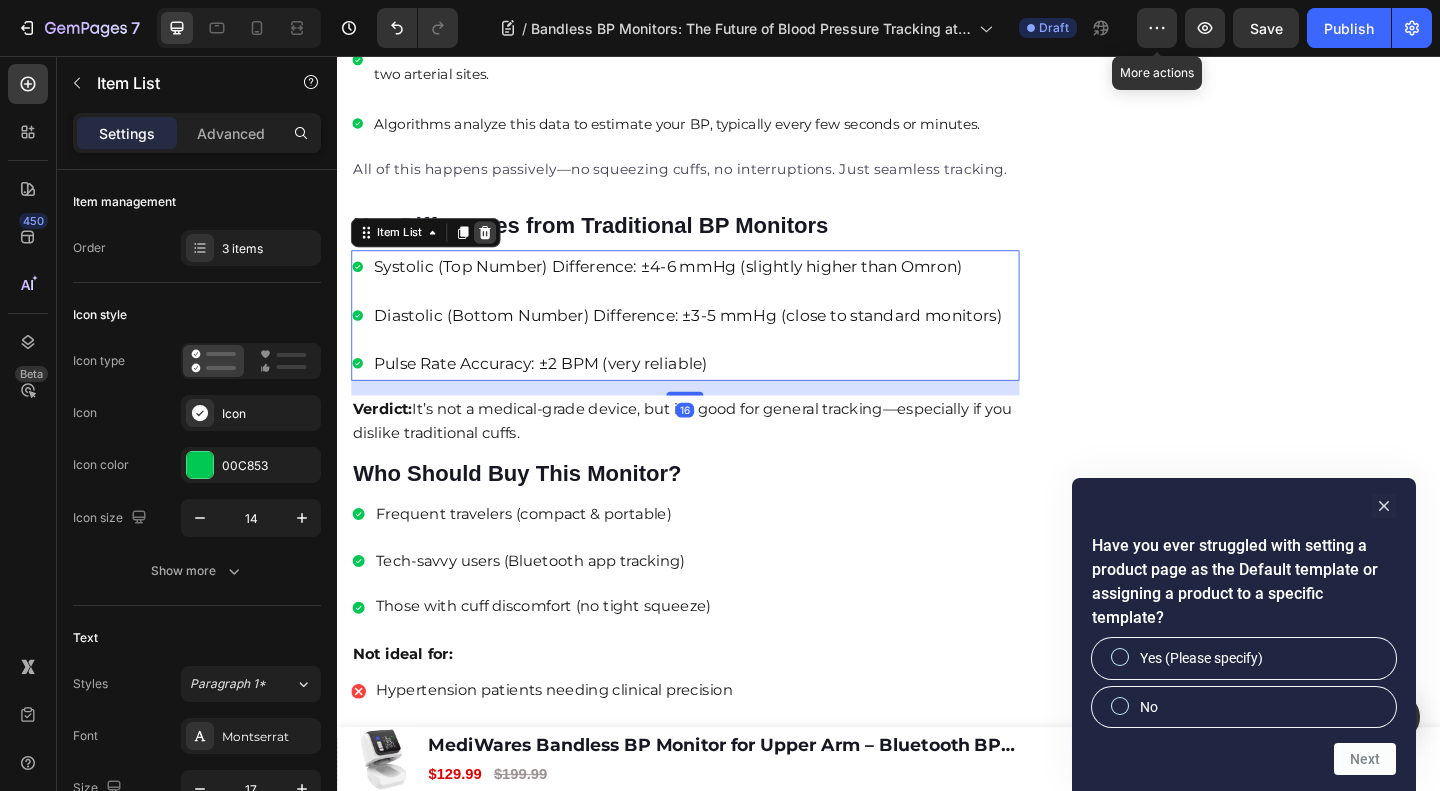 click 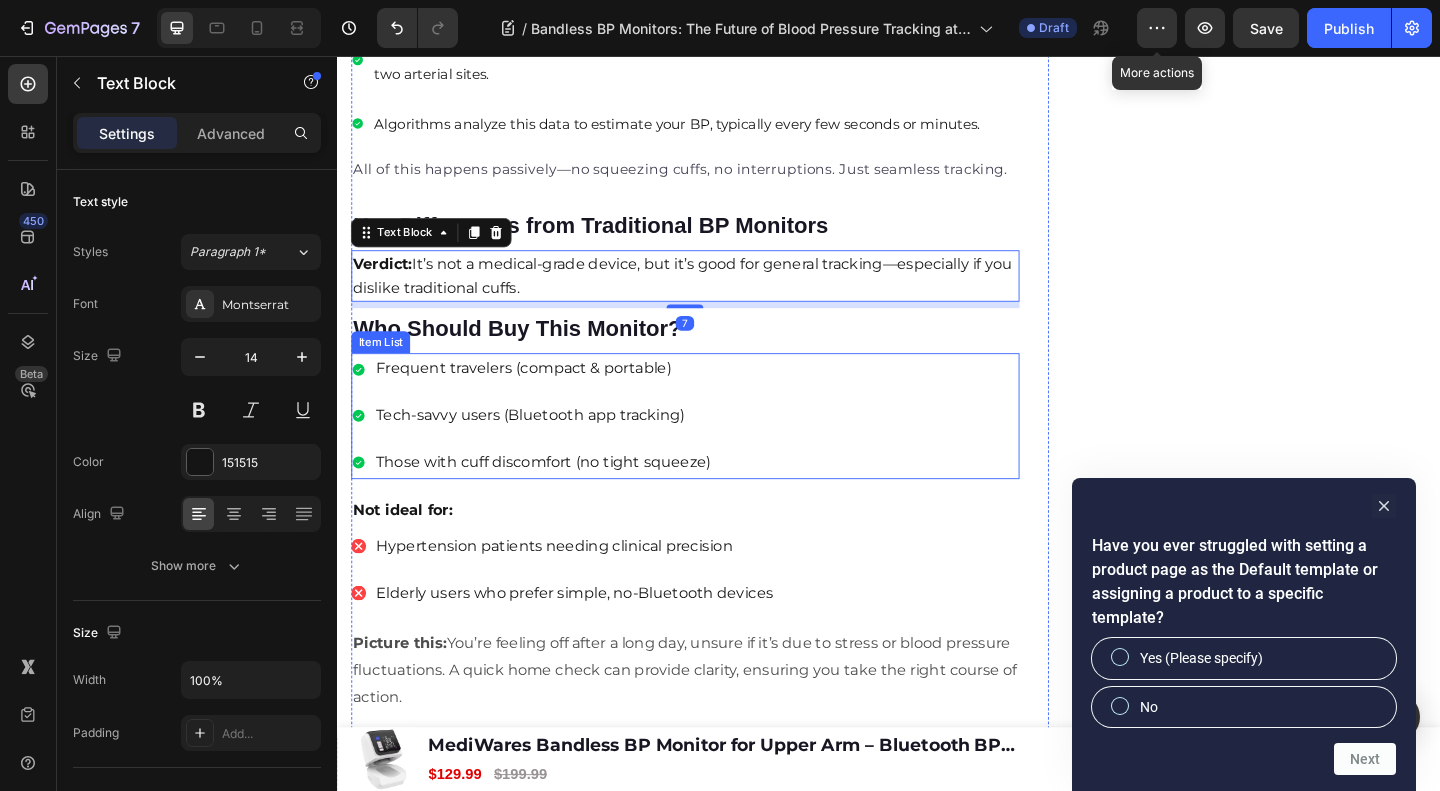 click on "Tech-savvy users (Bluetooth app tracking)" at bounding box center [561, 447] 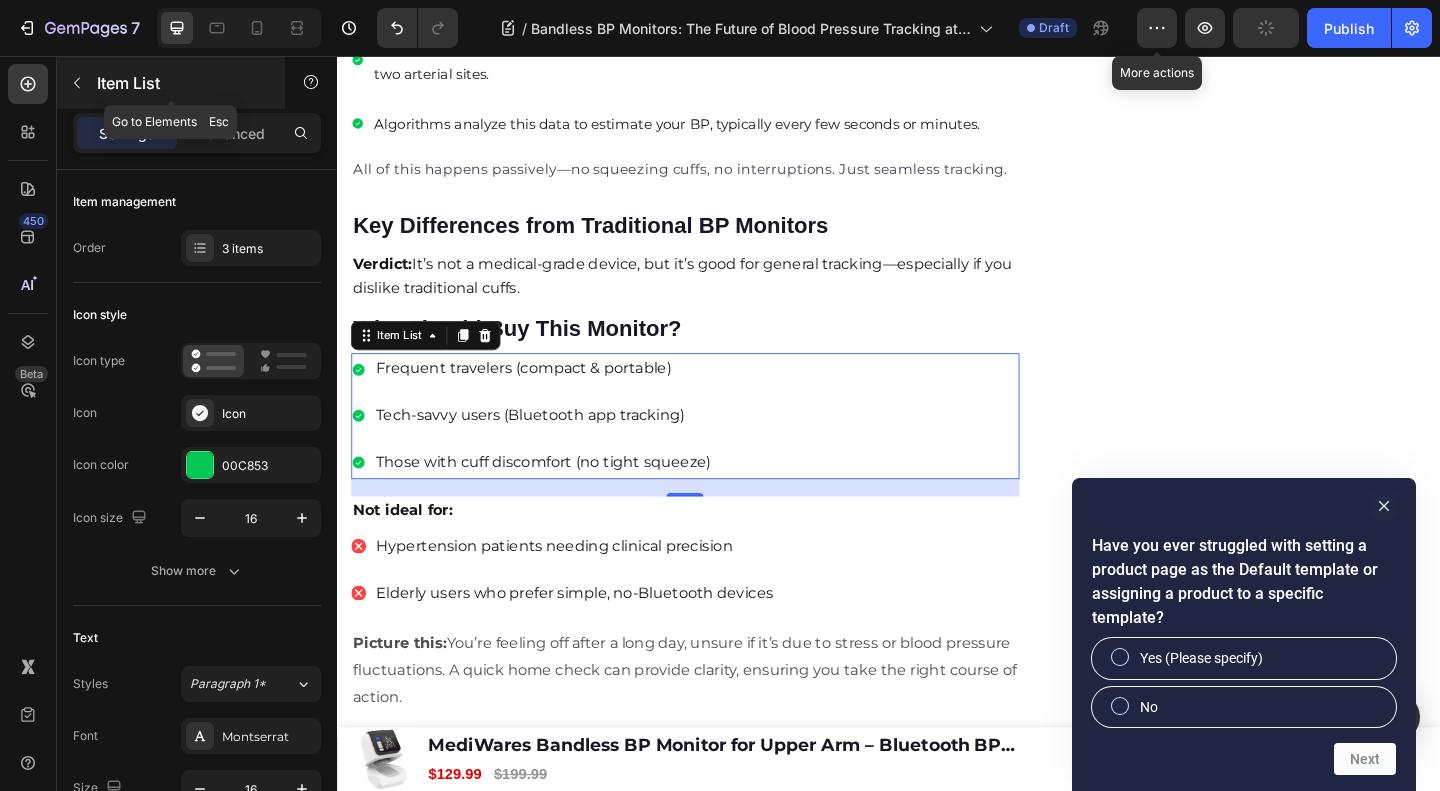 click at bounding box center [77, 83] 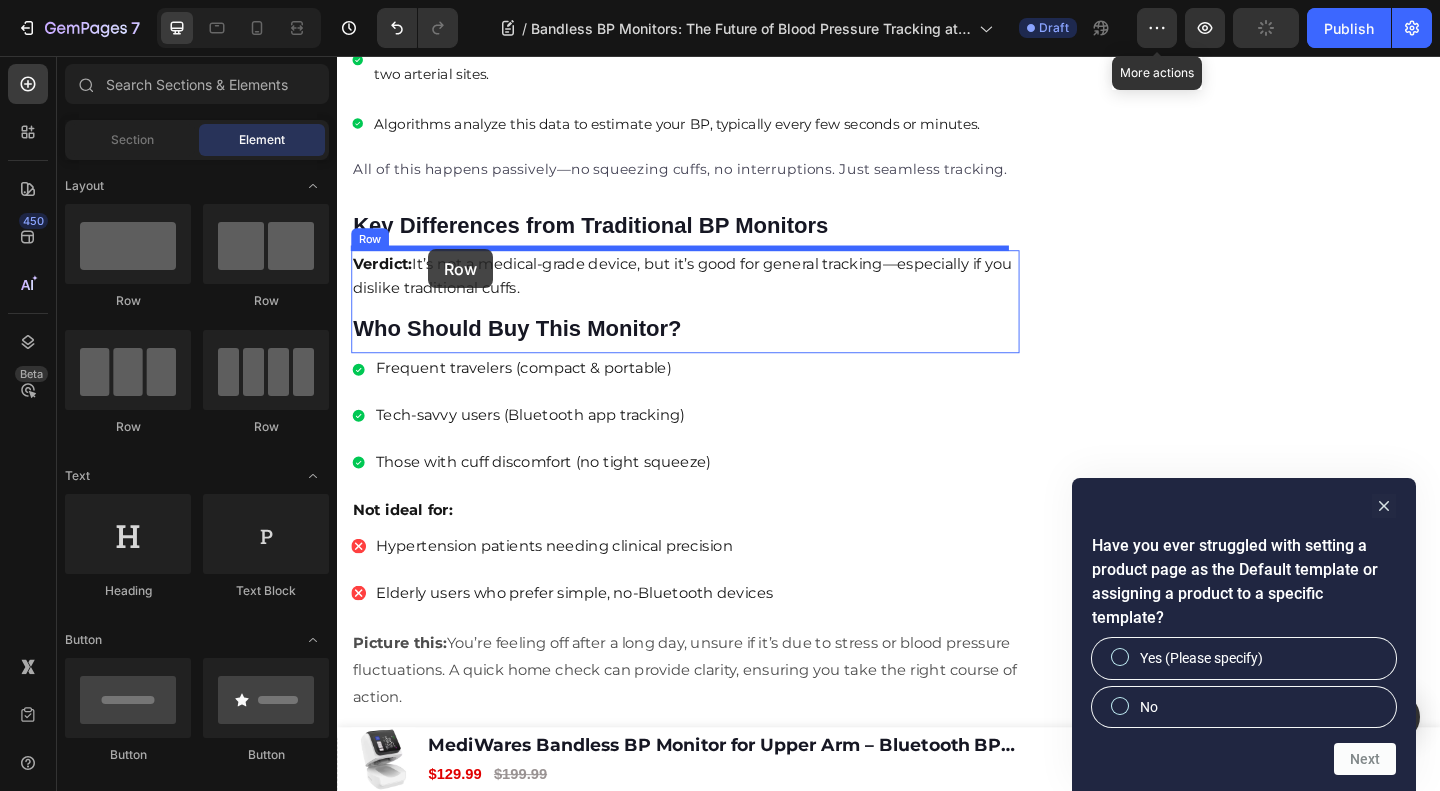 drag, startPoint x: 525, startPoint y: 297, endPoint x: 436, endPoint y: 266, distance: 94.24436 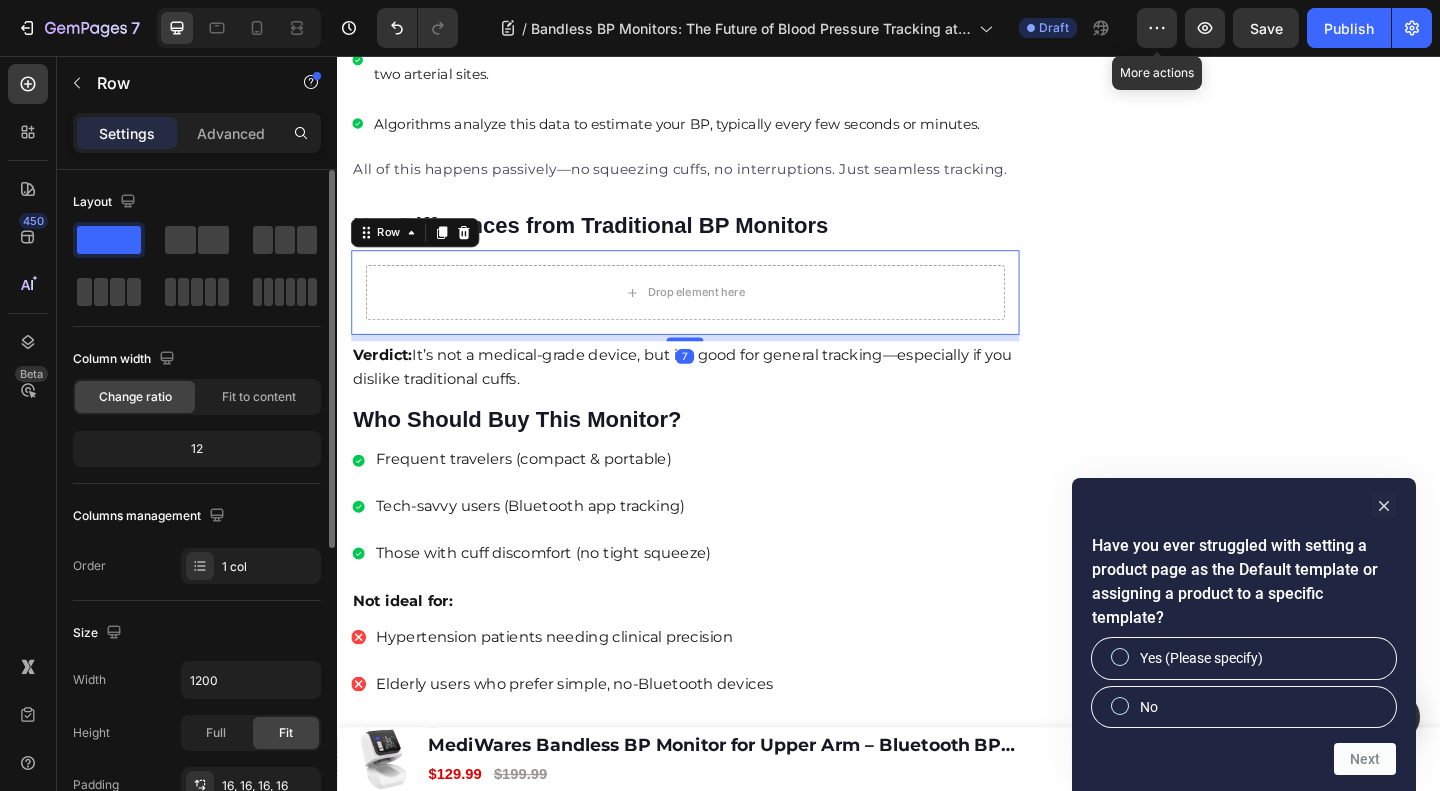 scroll, scrollTop: 266, scrollLeft: 0, axis: vertical 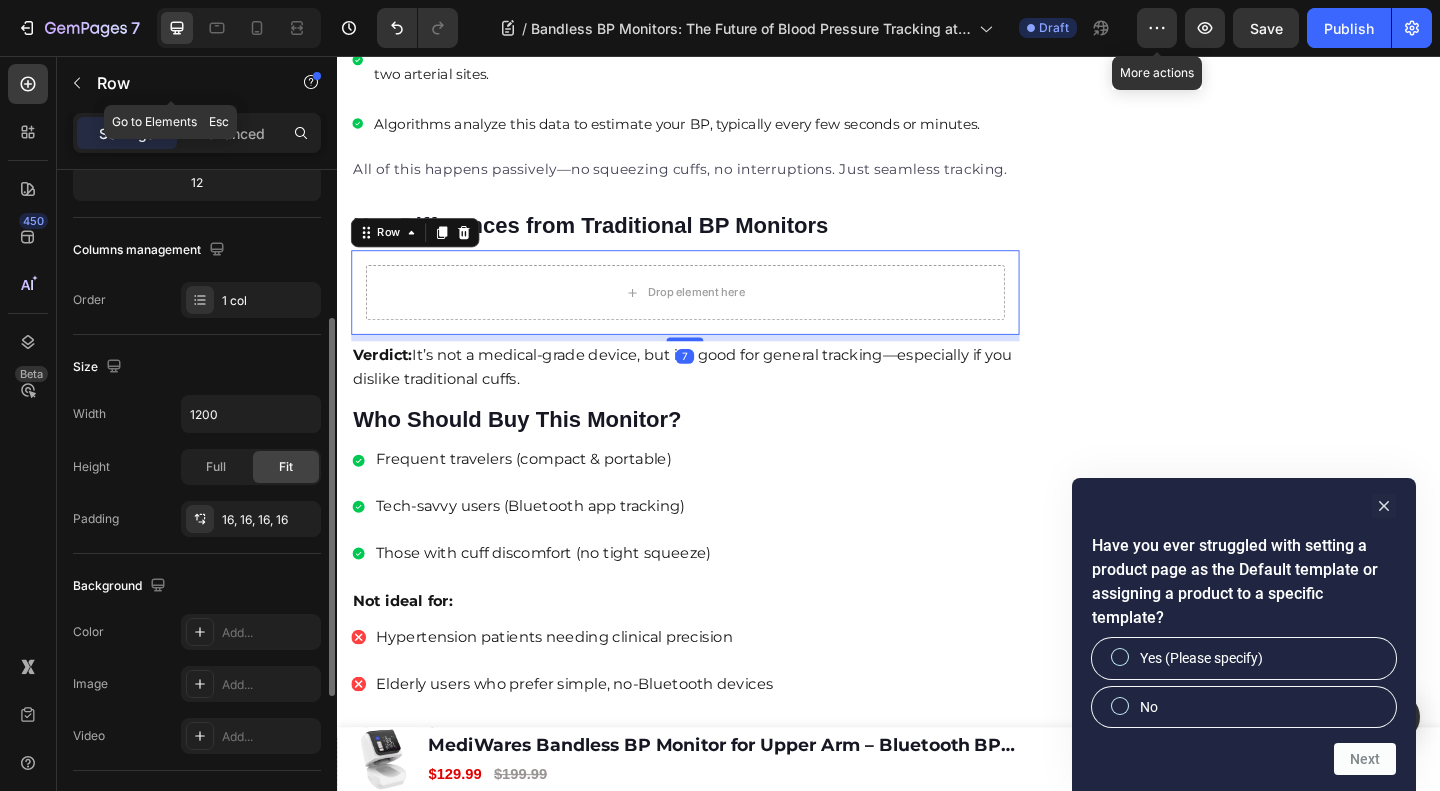 click on "7  Version history  /  Bandless BP Monitors: The Future of Blood Pressure Tracking at Your Fingertips Draft More actions Preview  Save   Publish" 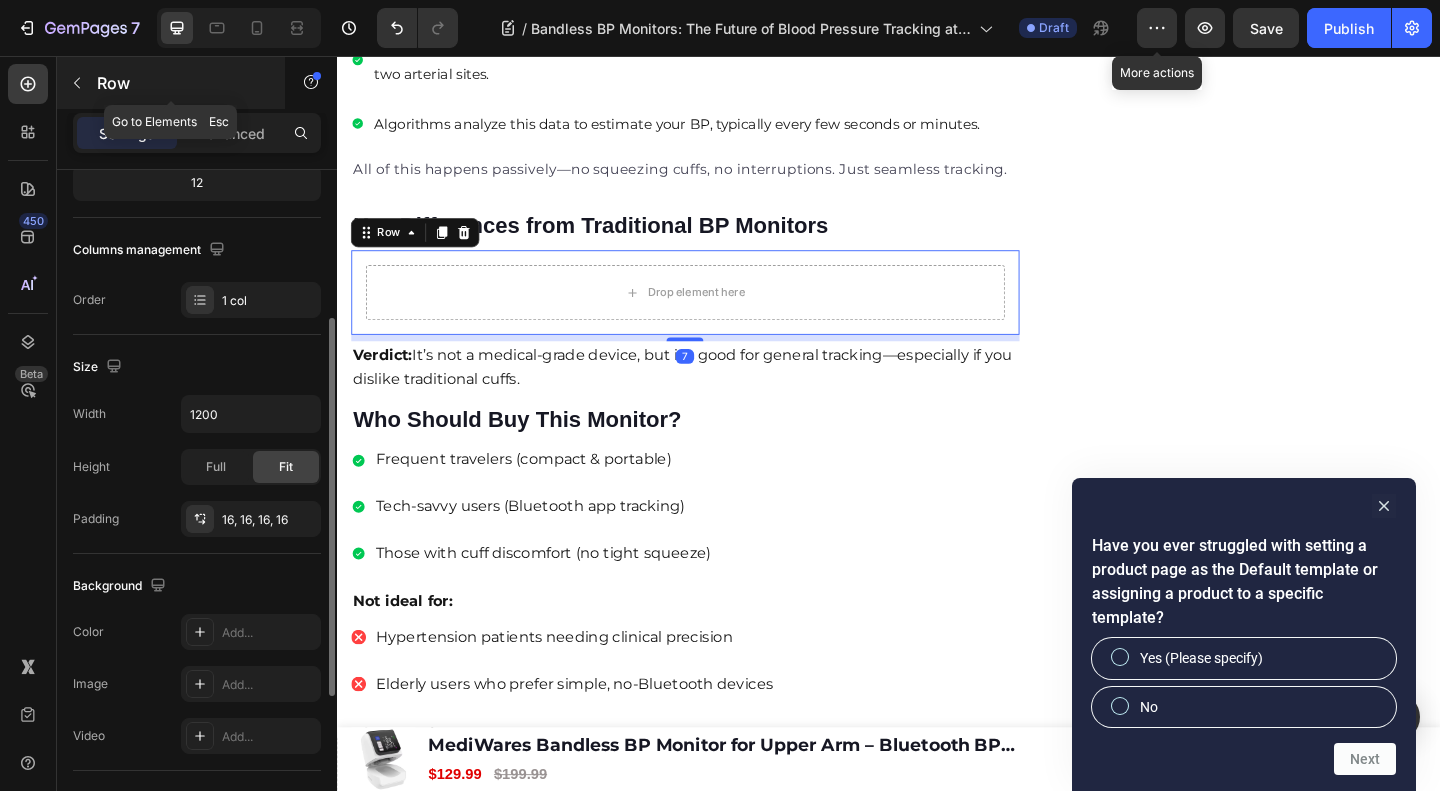 click on "Row" at bounding box center (171, 83) 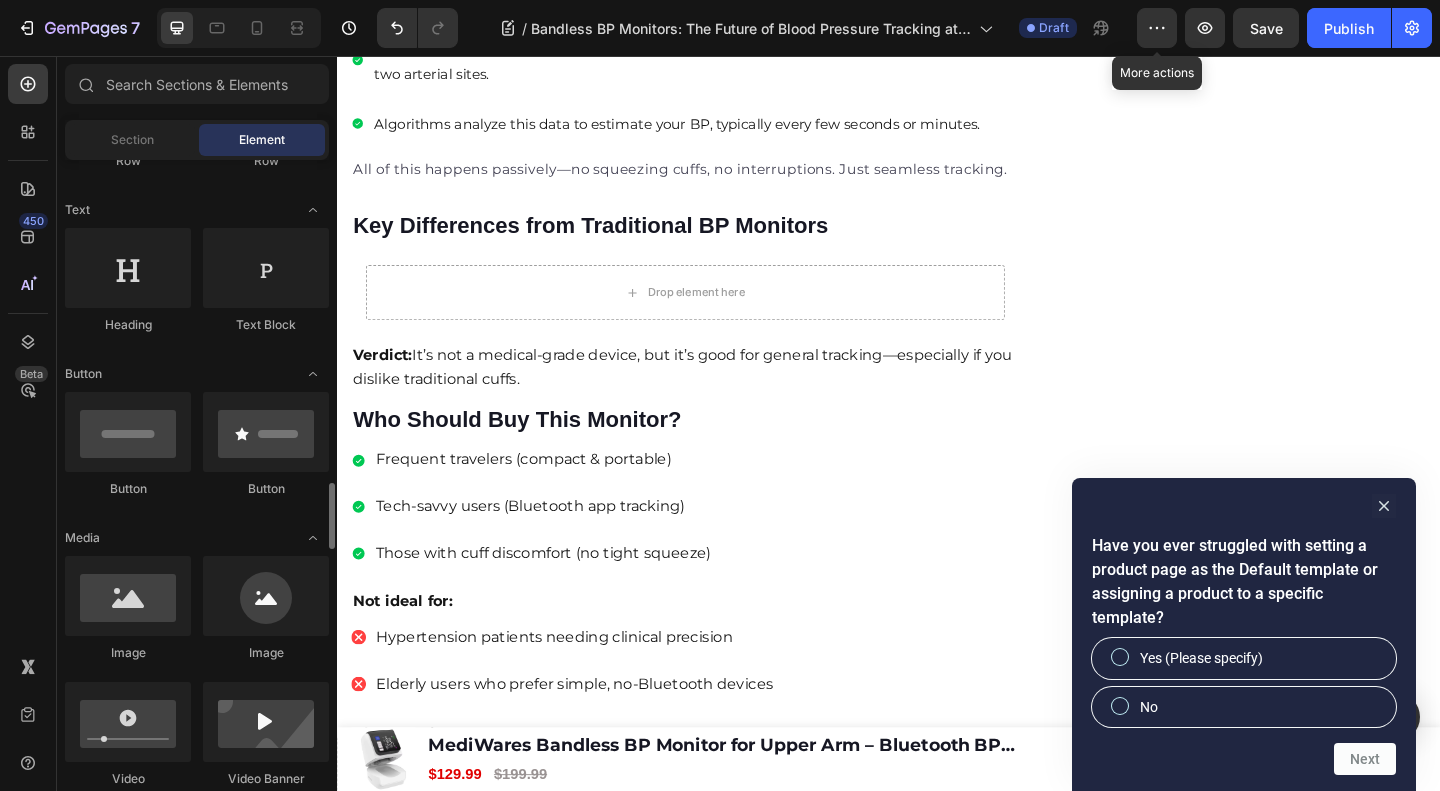 scroll, scrollTop: 533, scrollLeft: 0, axis: vertical 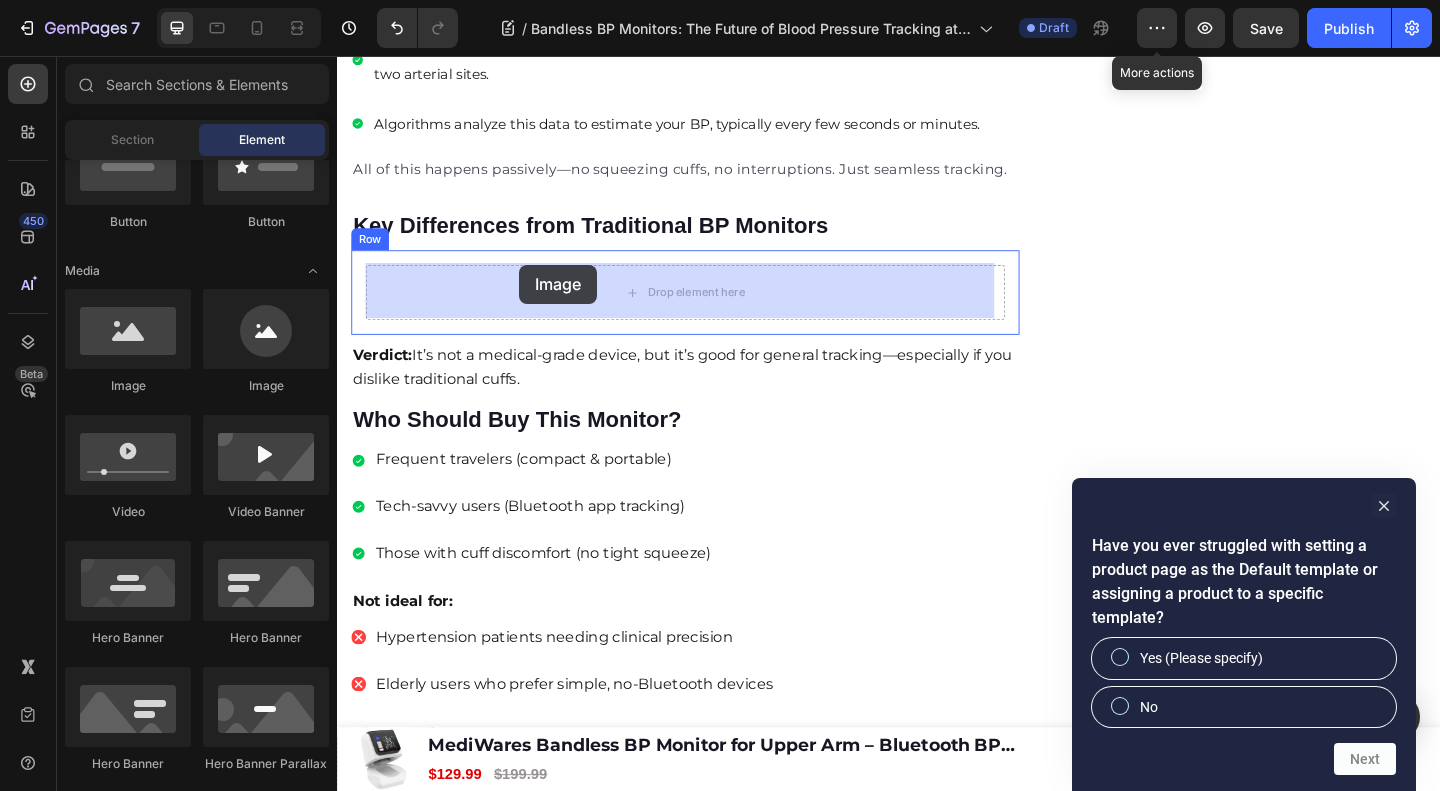 drag, startPoint x: 462, startPoint y: 287, endPoint x: 491, endPoint y: 283, distance: 29.274563 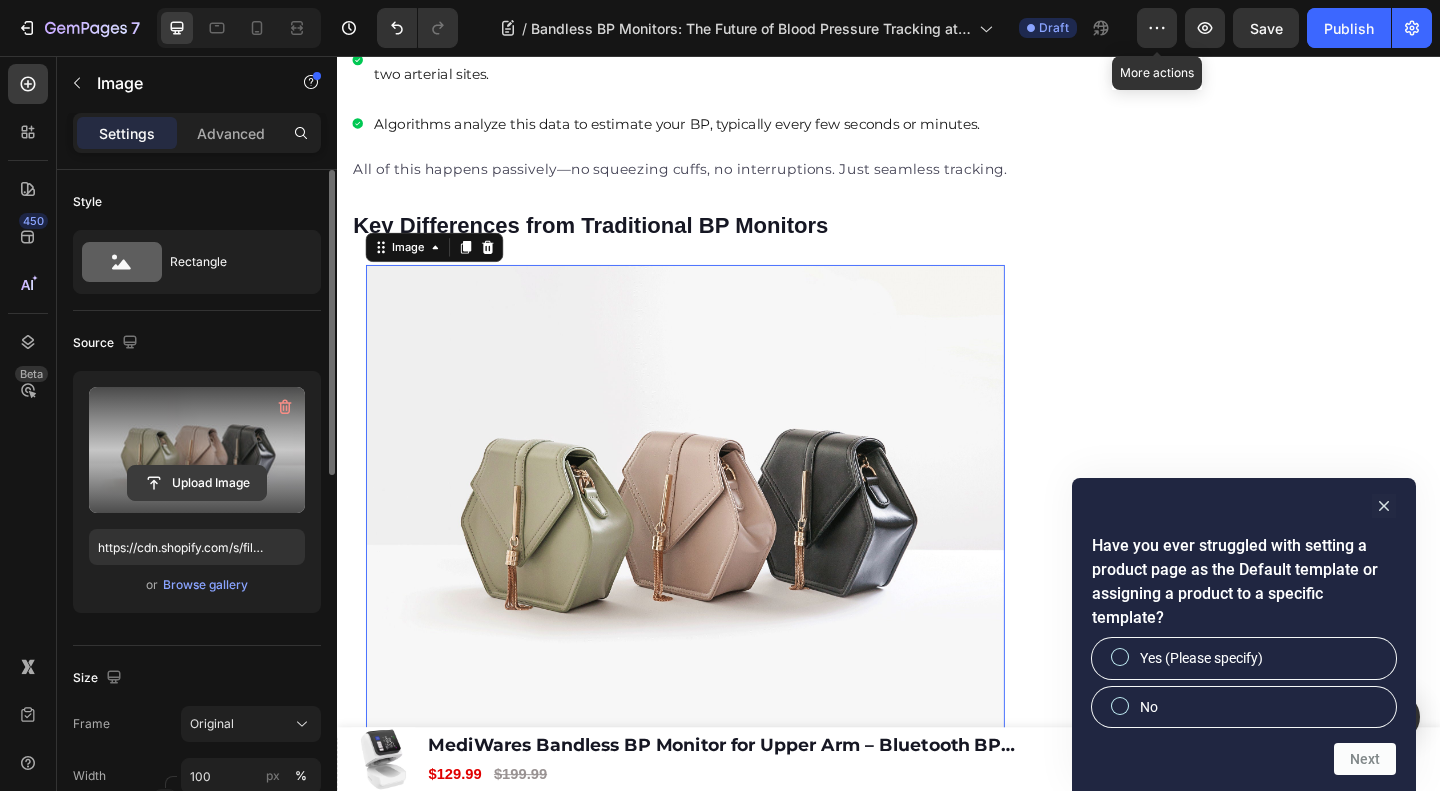 click 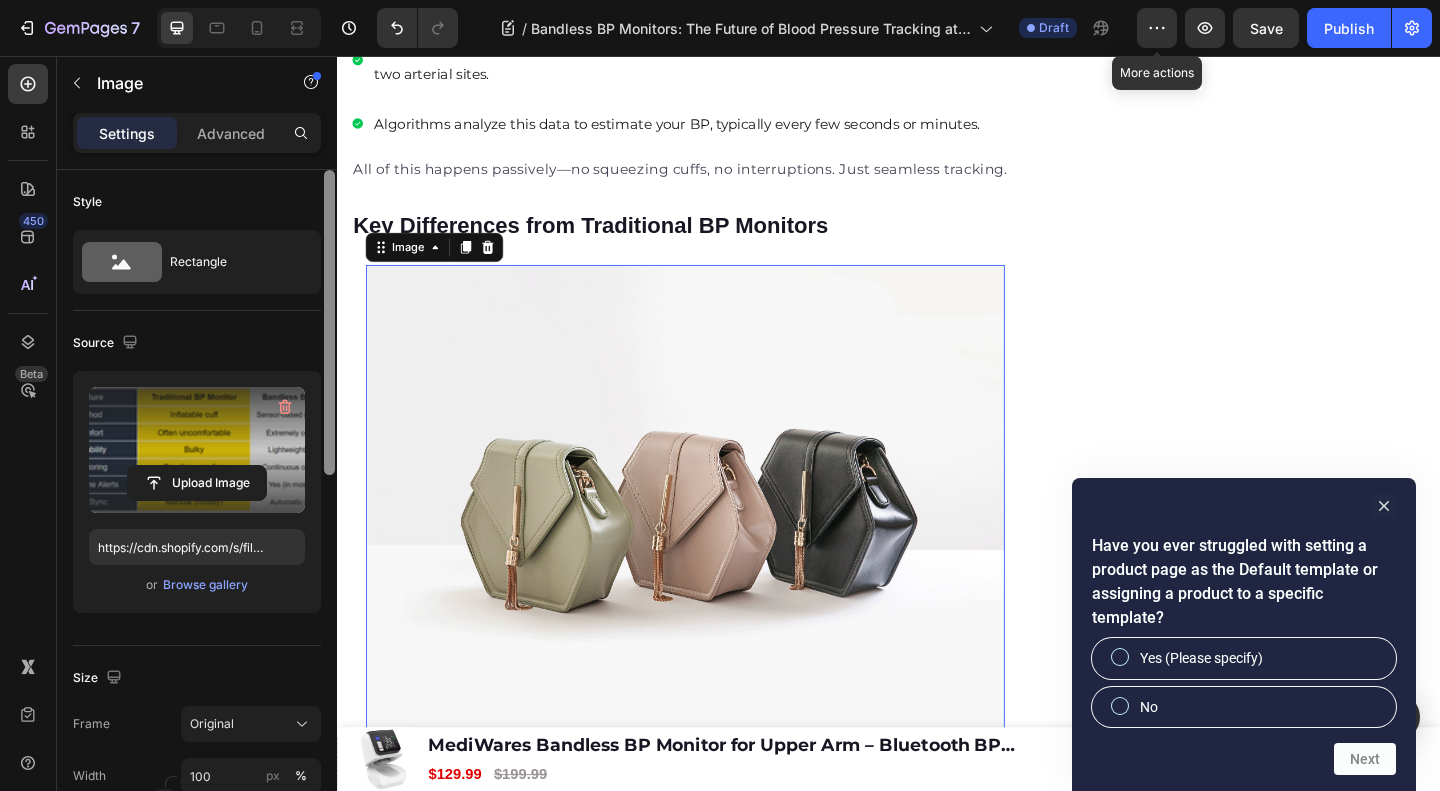 type on "https://cdn.shopify.com/s/files/1/0691/2760/2401/files/gempages_549128476653781794-bb61ed2a-c6cd-441b-94c5-68474488db14.png" 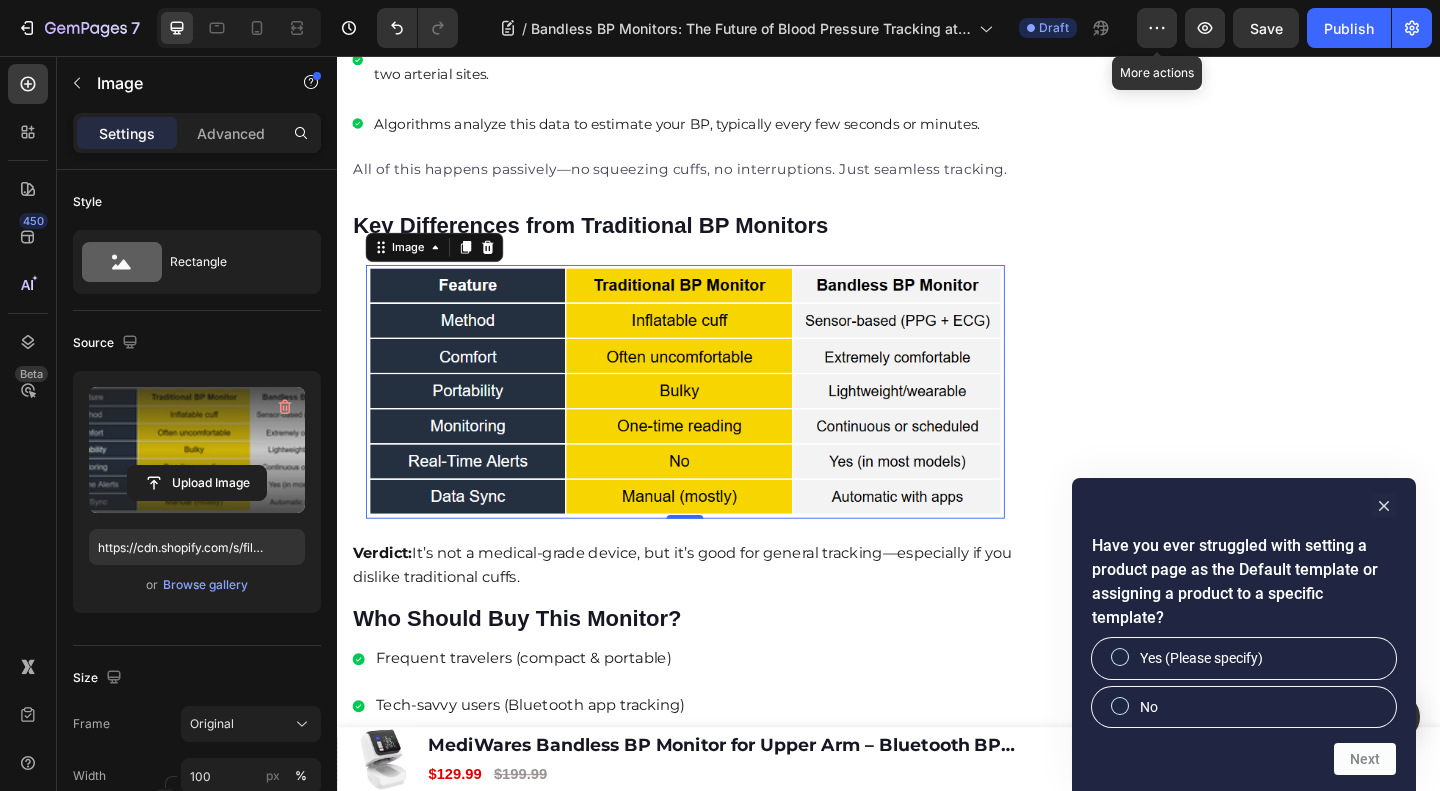click on "🔥Up to 50% OFF Ending Soon🔥 Text block 03 Days 04 Hrs 48 Mins 13 Secs Countdown Timer Image Clinically Approved Accuracy Over 35,000 Units Sold Affordable Quality with Warranty Doctor Recommended Eco-Friendly Design Item list Shop Now and Save 50% Button
30-day money back guarantee Item list Row Product Images $149.99 Product Price Product Price $199.99 Product Price Product Price Row
Add to cart Add to Cart Product Row Row Image Row" at bounding box center [1332, 103] 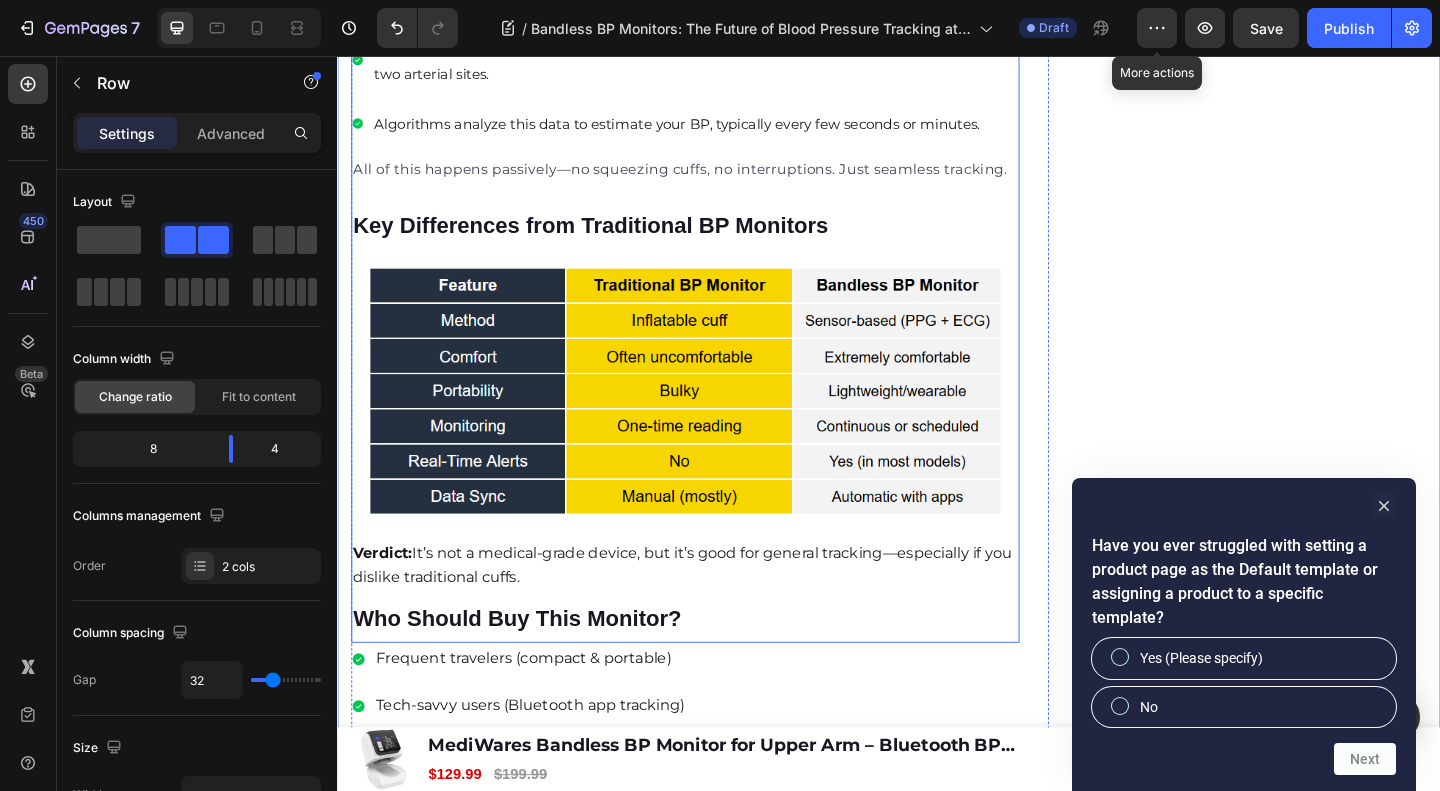 click on "⁠⁠⁠⁠⁠⁠⁠ What is a Bandless BP Monitor? Heading A bandless BP monitor, sometimes called a cuffless or wireless BP monitor, is a non-invasive device that measures your blood pressure without using a compression cuff.  Most models are worn on the wrist, finger, or even as a patch on your chest. Unlike conventional machines, they rely on advanced sensors, algorithms, and data models to capture blood flow and pressure in real time. Text block ⁠⁠⁠⁠⁠⁠⁠ How It Works Heading Bandless monitors use a combination of photoplethysmography (PPG), electrocardiography (ECG), and AI-driven analytics to calculate systolic and diastolic pressure. Here's a simplified breakdown: Text block PPG sensors  detect changes in blood volume using light (like your smartwatch does with heart rate). ECG electrodes  record your heart's electrical signals. The device calculates  pulse transit time (PTT) —the time it takes for blood to travel between two arterial sites. Item List Text block ⁠⁠⁠⁠⁠⁠⁠" at bounding box center (715, 101) 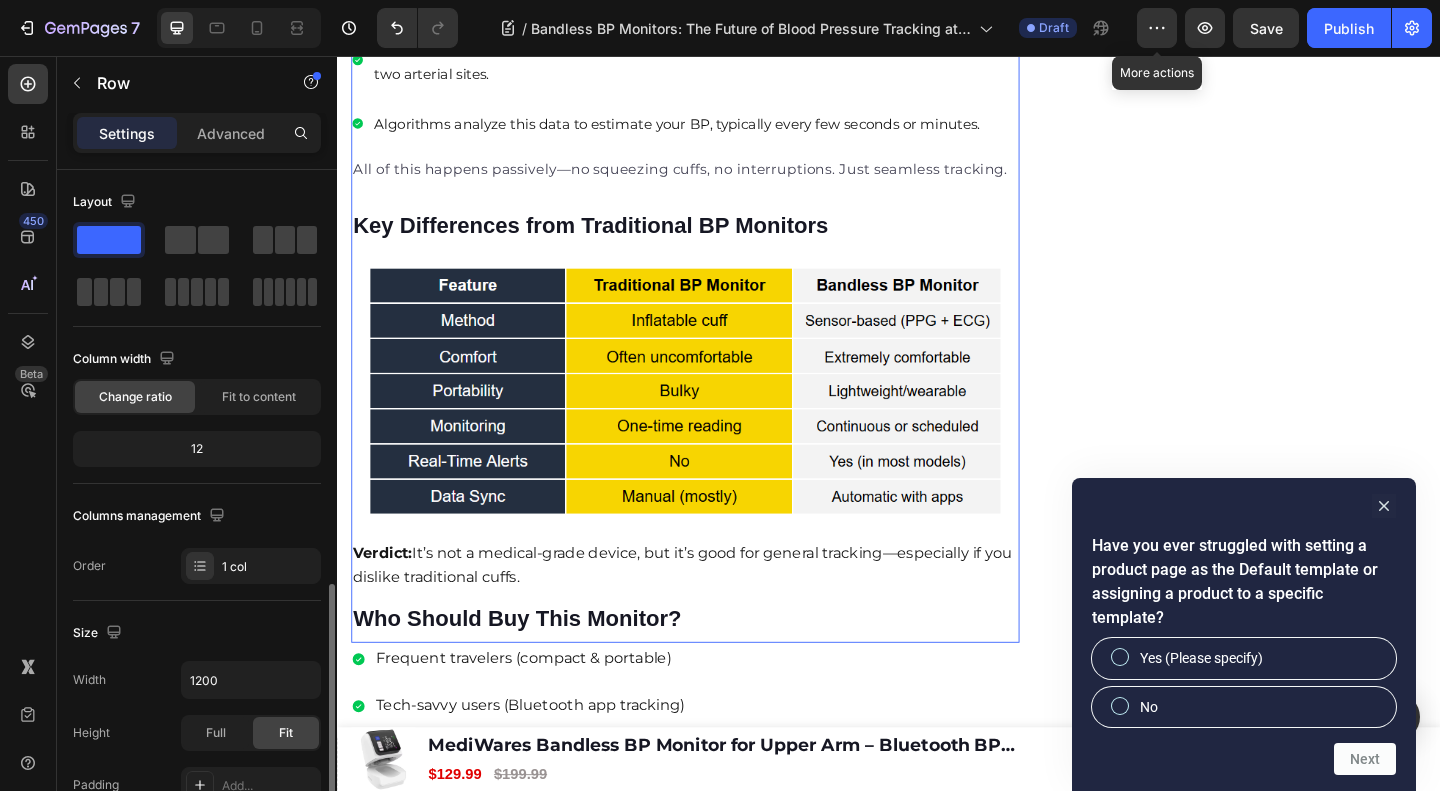 scroll, scrollTop: 266, scrollLeft: 0, axis: vertical 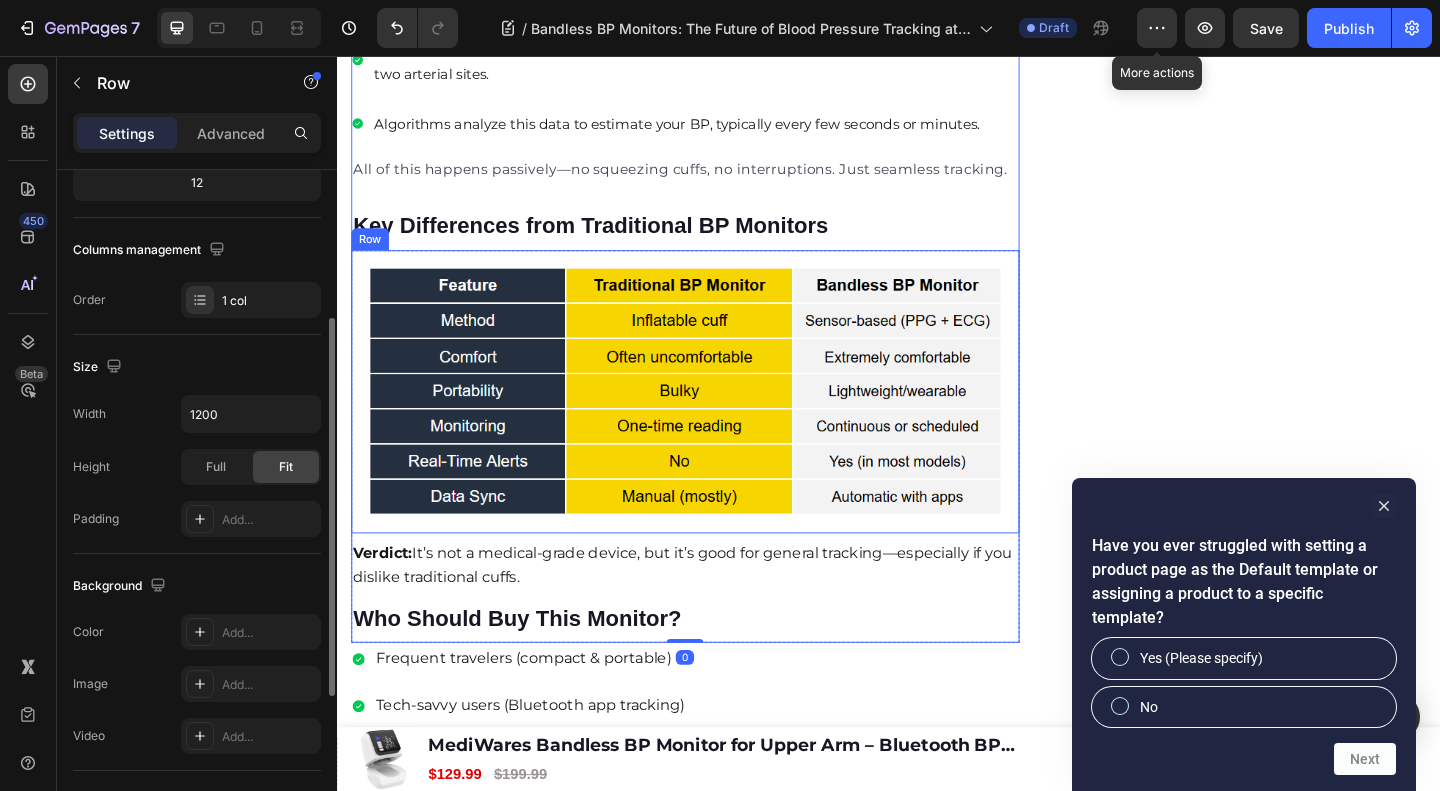 click on "Image Row" at bounding box center (715, 421) 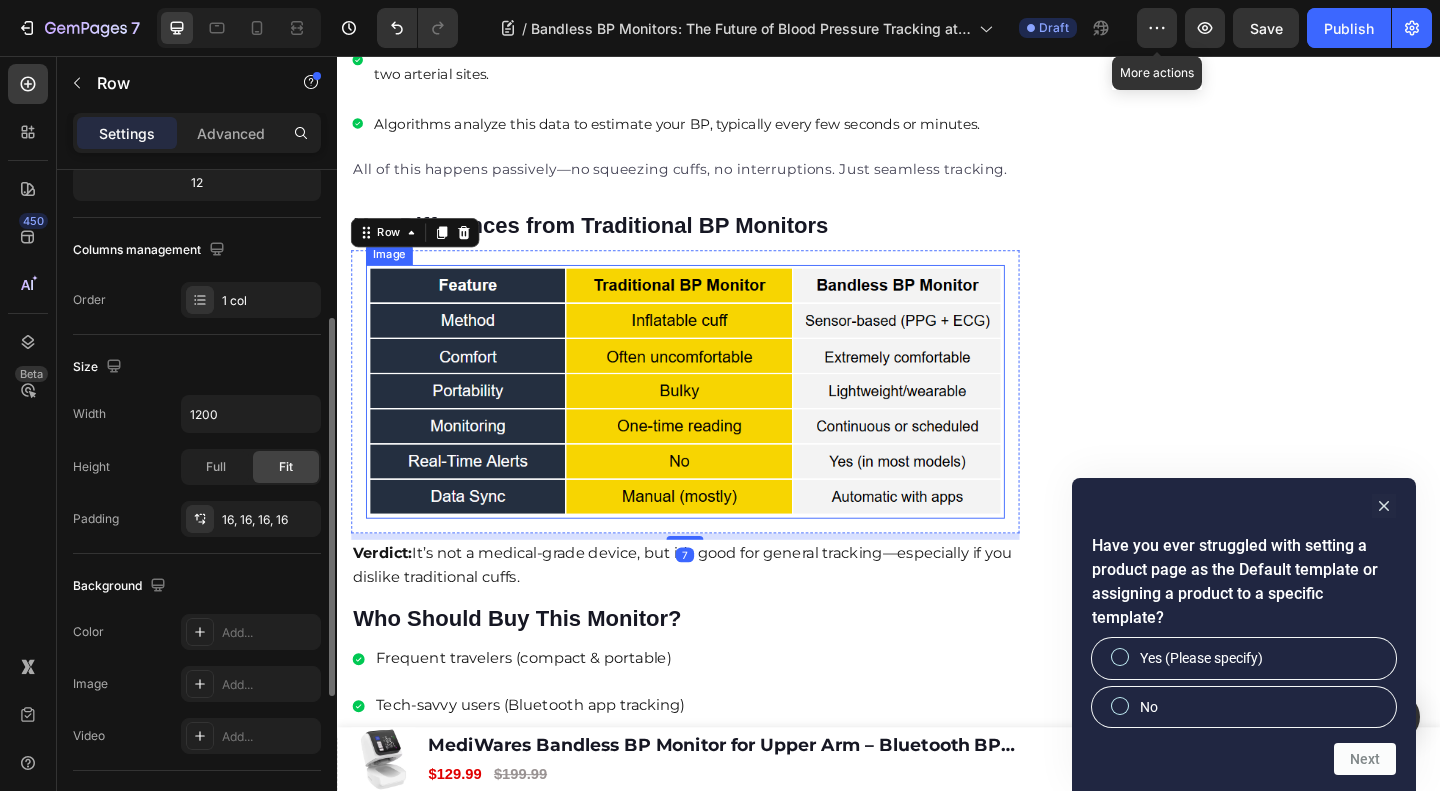 click at bounding box center [715, 421] 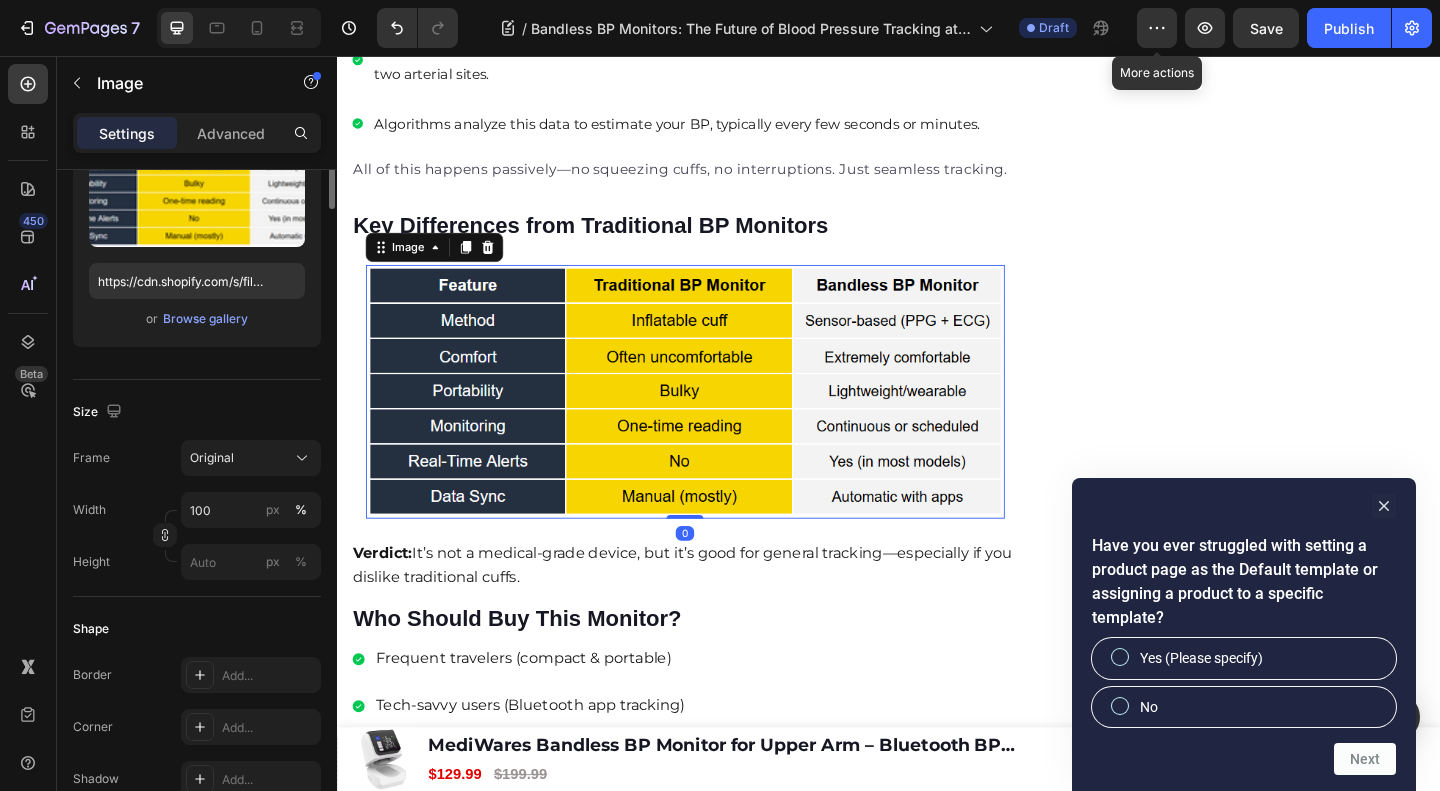 scroll, scrollTop: 0, scrollLeft: 0, axis: both 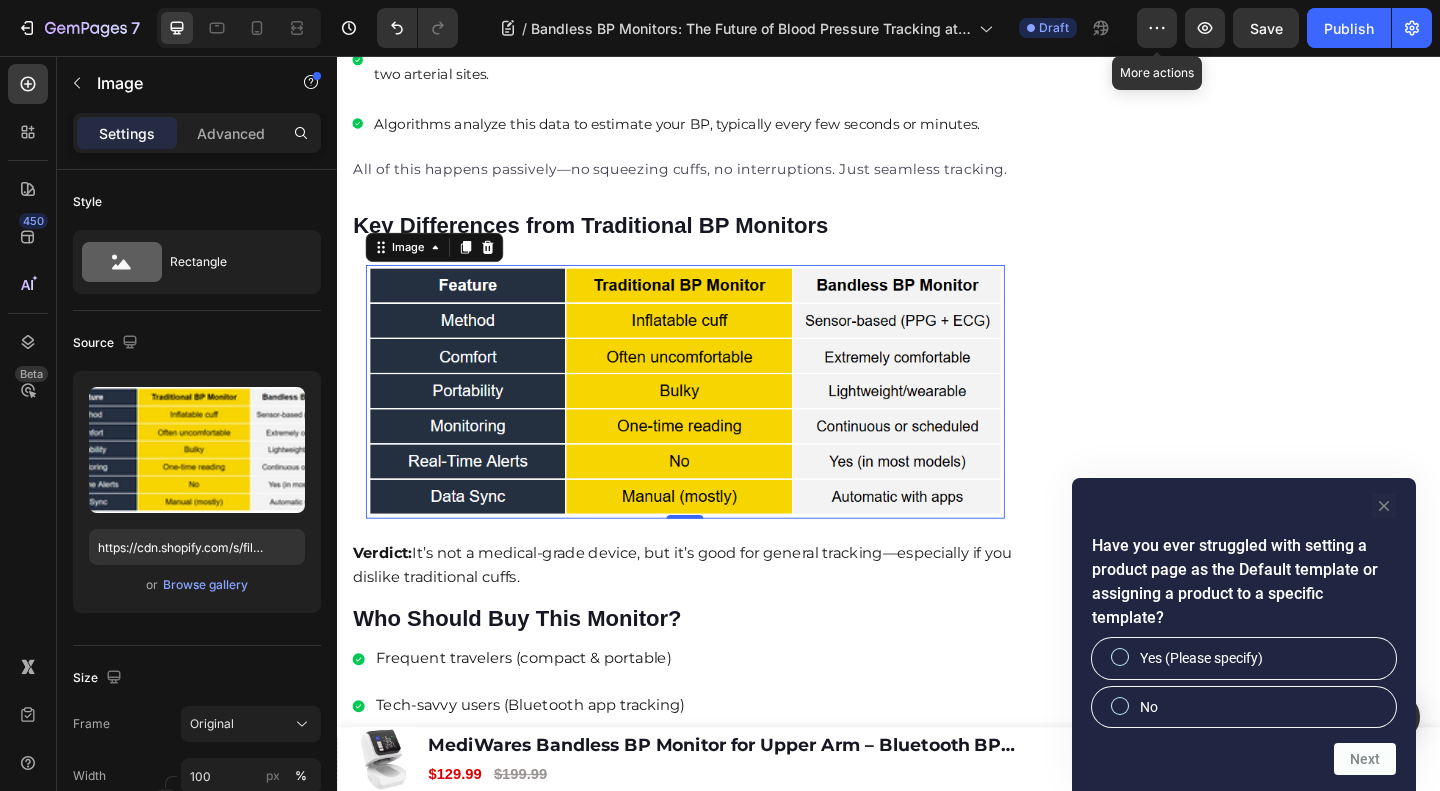 click 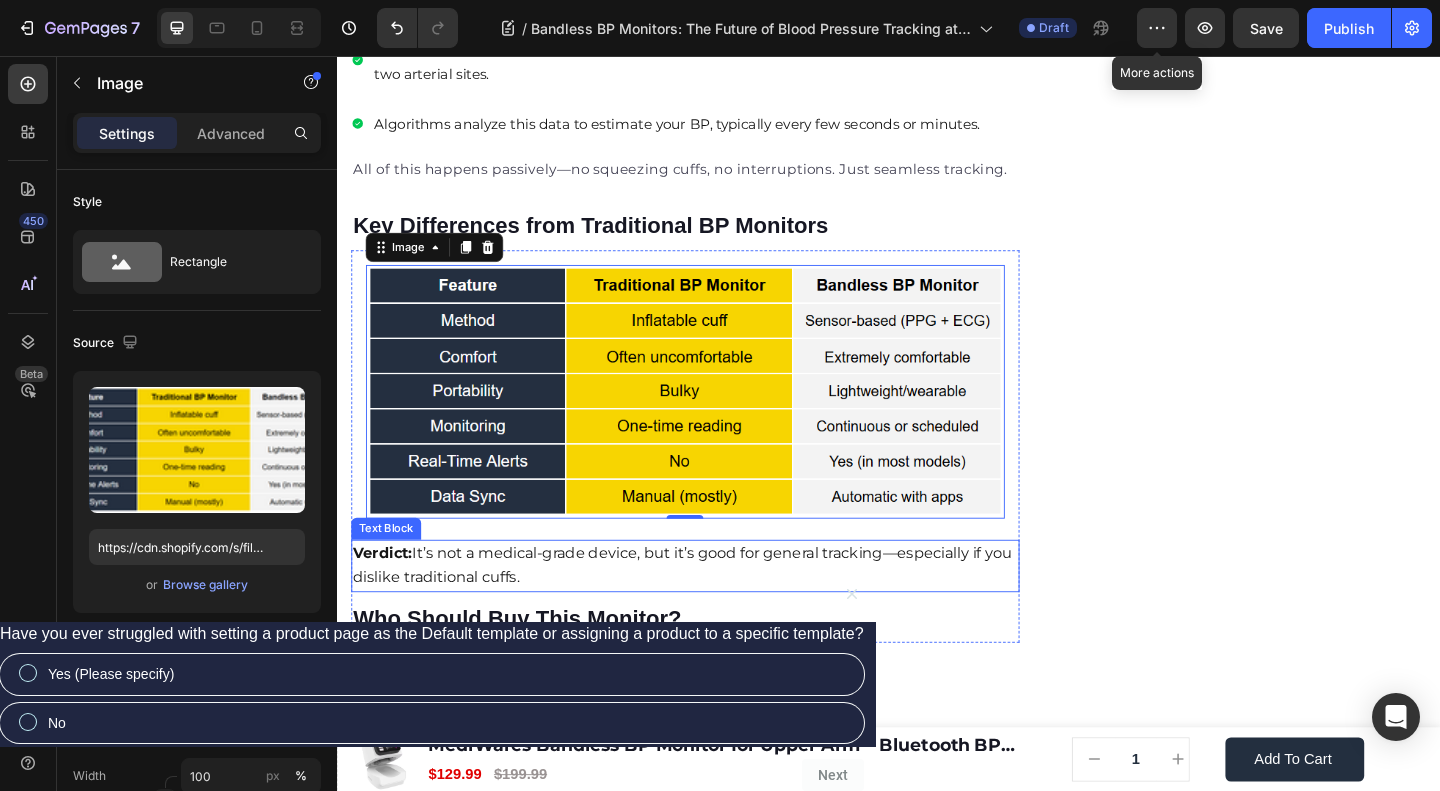 click on "Image   0 Row Verdict:  It’s not a medical-grade device, but it’s good for general tracking—especially if you dislike traditional cuffs. Text Block Who Should Buy This Monitor? Heading" at bounding box center [715, 480] 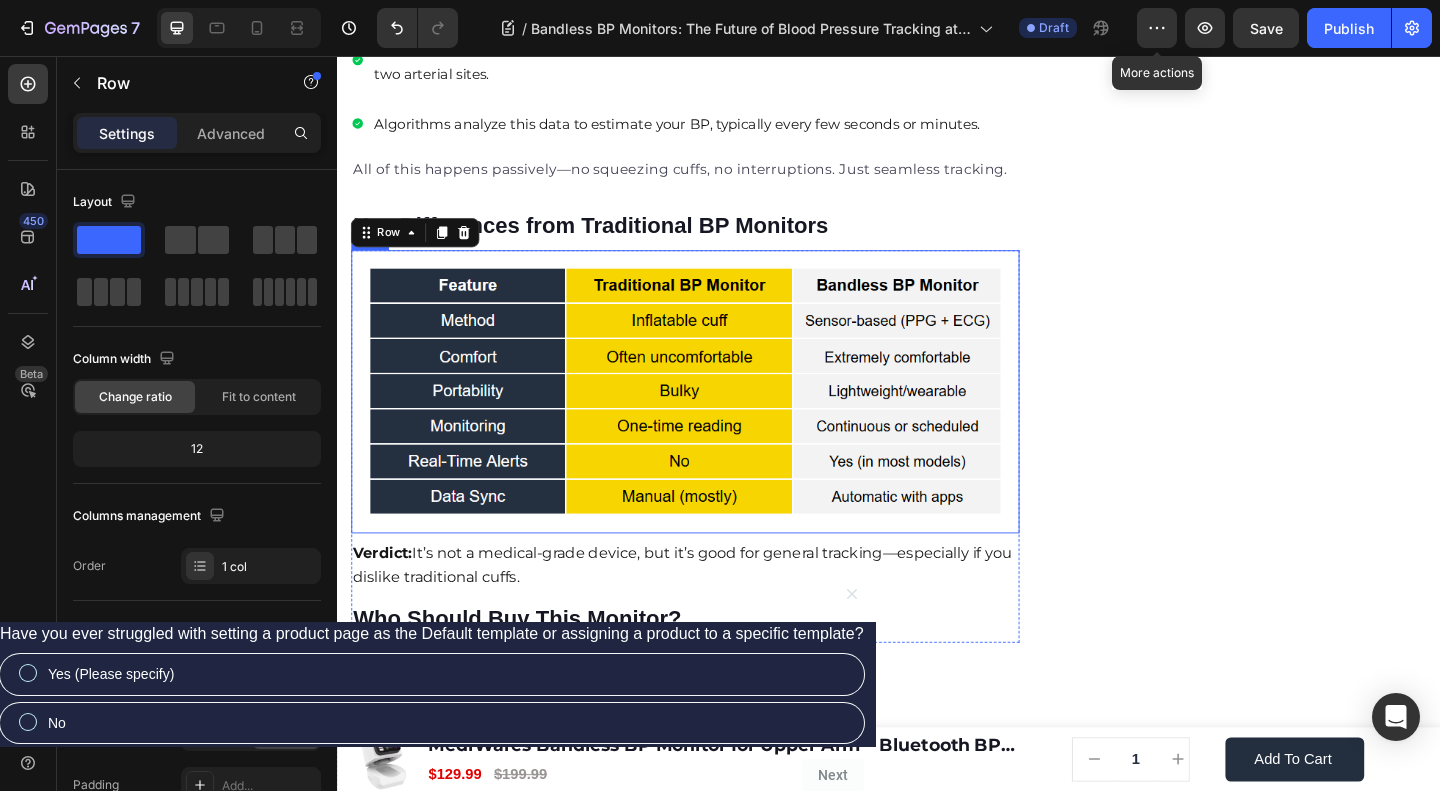 click on "Home
Blog
Article Title Breadcrumb Bandless BP Monitors: The Future of Blood Pressure Tracking at Your Fingertips Heading Row Image [FIRST] [LAST] Text block Advanced list Published:  [DATE] Text block Row Monitoring blood pressure shouldn’t feel like a medical procedure. Yet, for years, the traditional cuff-based monitors, bulky, noisy, and often uncomfortable, have remained the norm. But not anymore. A quiet revolution is underway in the world of health tech, led by an innovation called the bandless BP monitor. Text block Image If you're someone who hates cuff inflation or needs constant BP monitoring without hassle, a bandless monitor might just be your new best friend. Let’s explore why this cuffless, wearable device is changing the way we track cardiovascular health—quietly, comfortably, and continuously. Text block ⁠⁠⁠⁠⁠⁠⁠ What is a Bandless BP Monitor? Image" at bounding box center [937, 103] 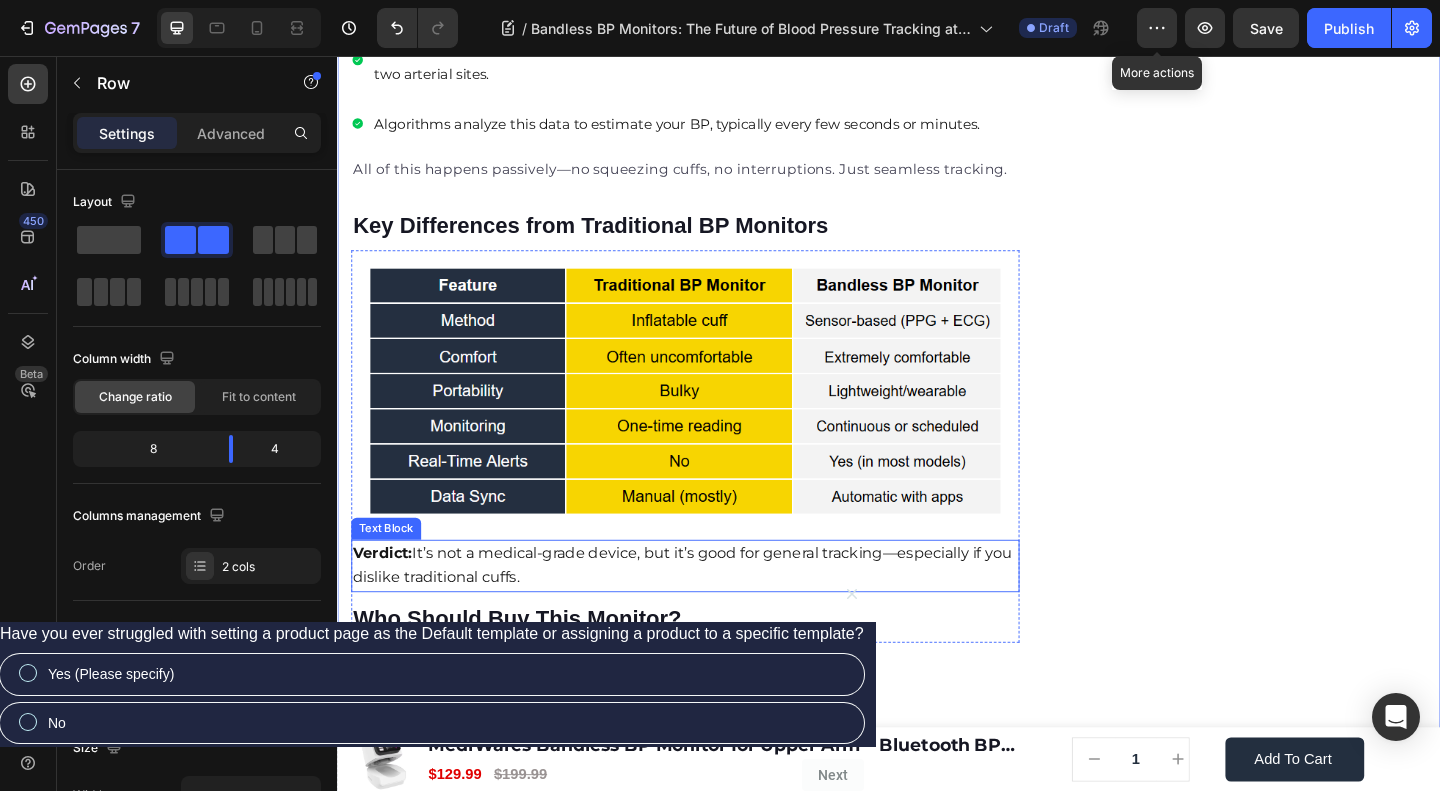 click on "Verdict:  It’s not a medical-grade device, but it’s good for general tracking—especially if you dislike traditional cuffs." at bounding box center (712, 609) 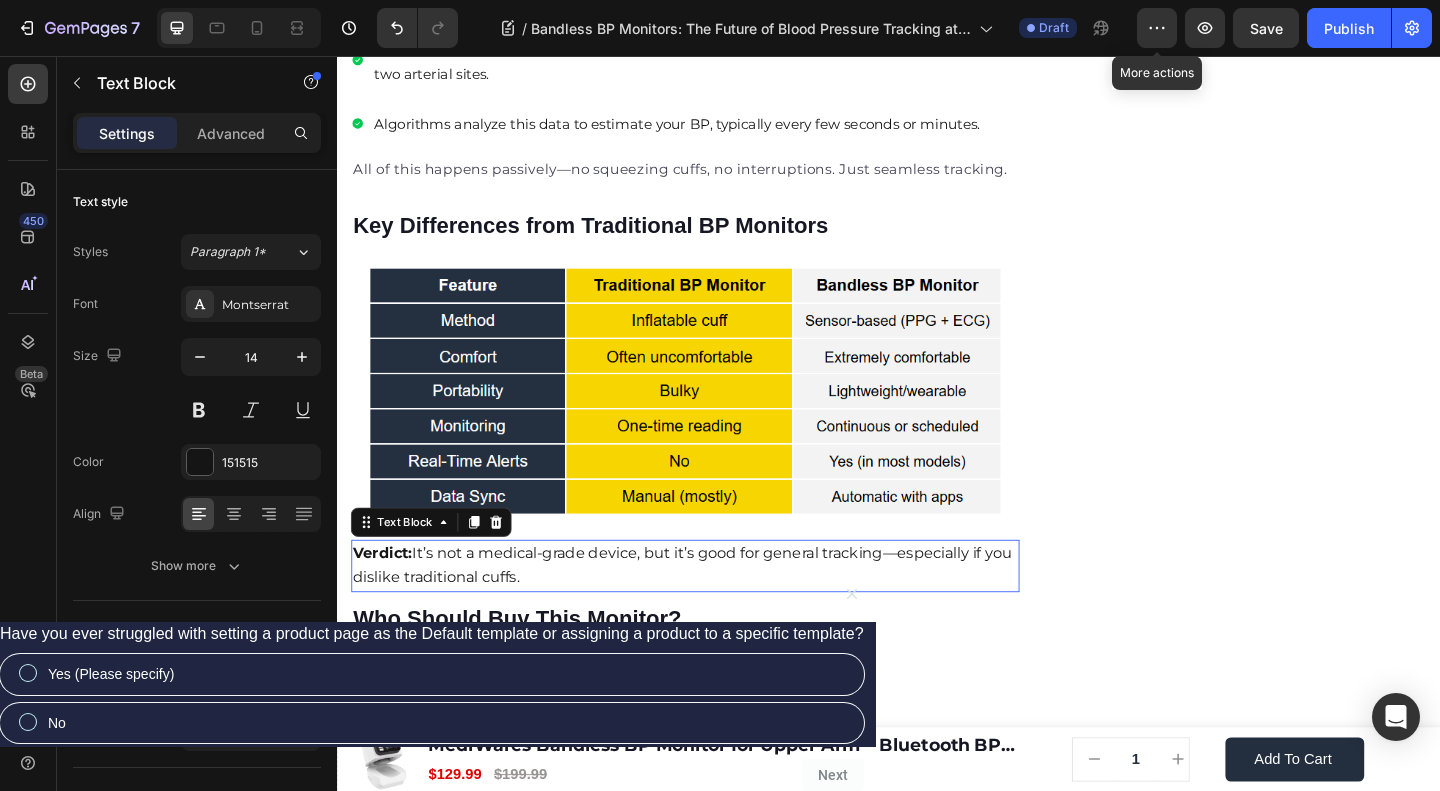 click on "Verdict:  It’s not a medical-grade device, but it’s good for general tracking—especially if you dislike traditional cuffs." at bounding box center [712, 609] 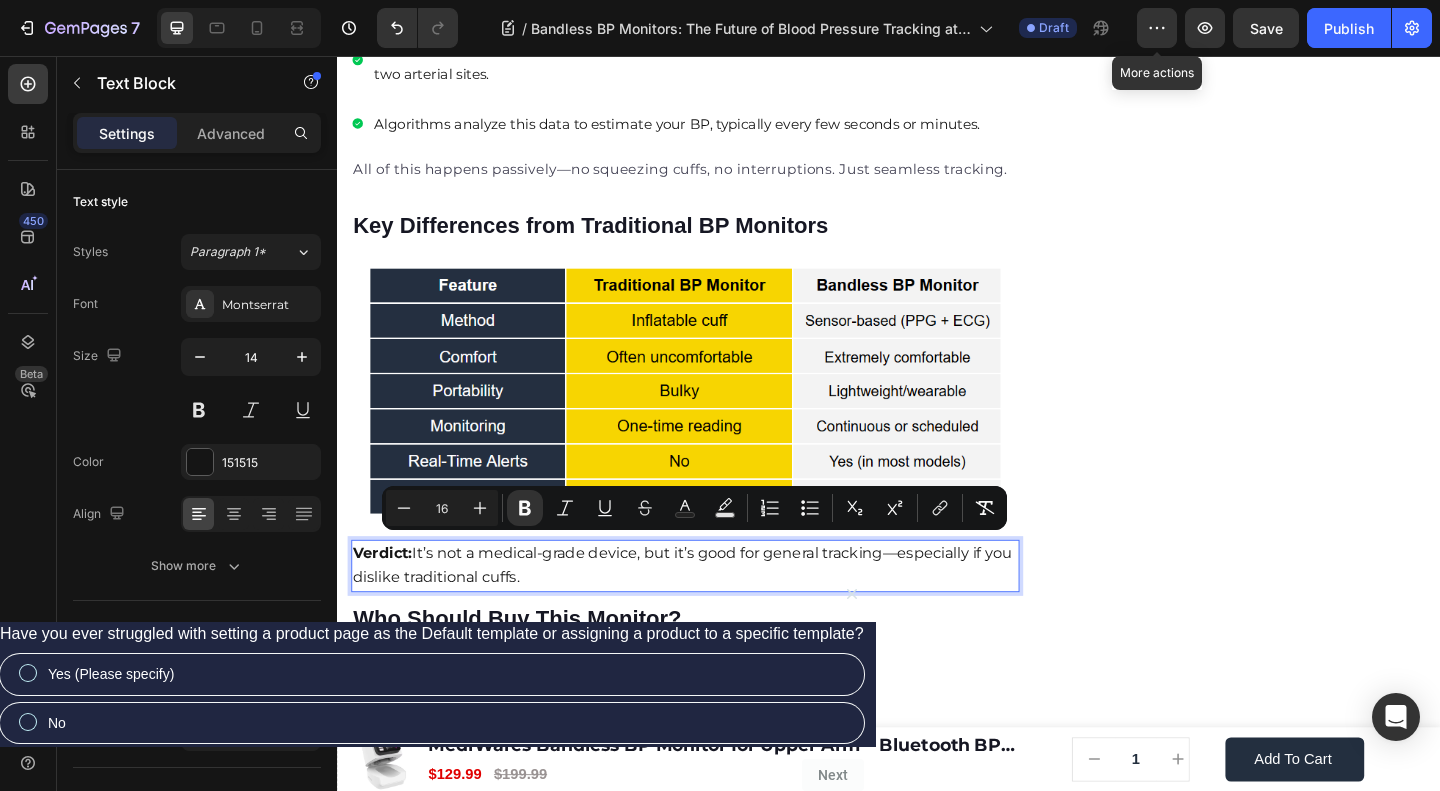 click on "Verdict:  It’s not a medical-grade device, but it’s good for general tracking—especially if you dislike traditional cuffs." at bounding box center (712, 609) 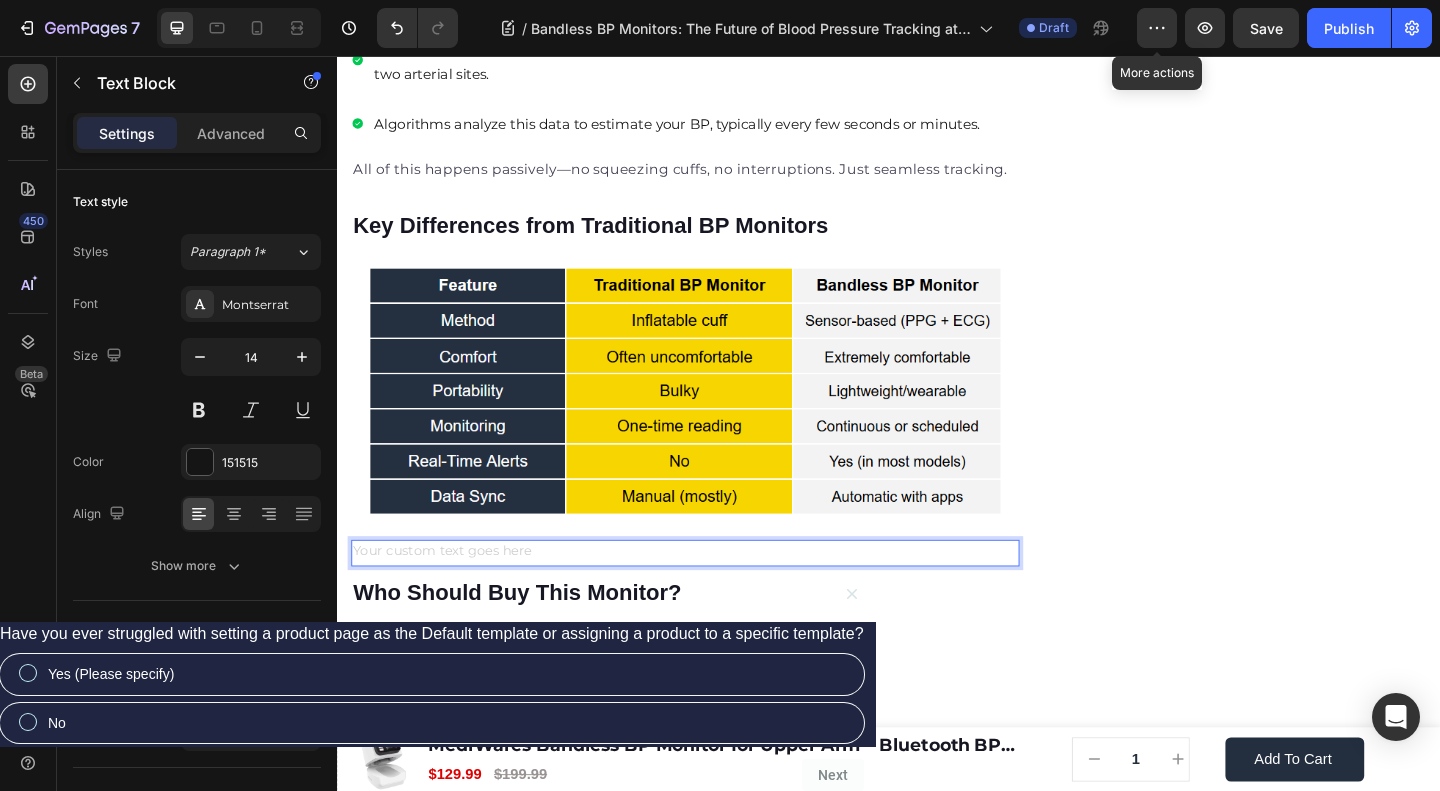 click at bounding box center (715, 596) 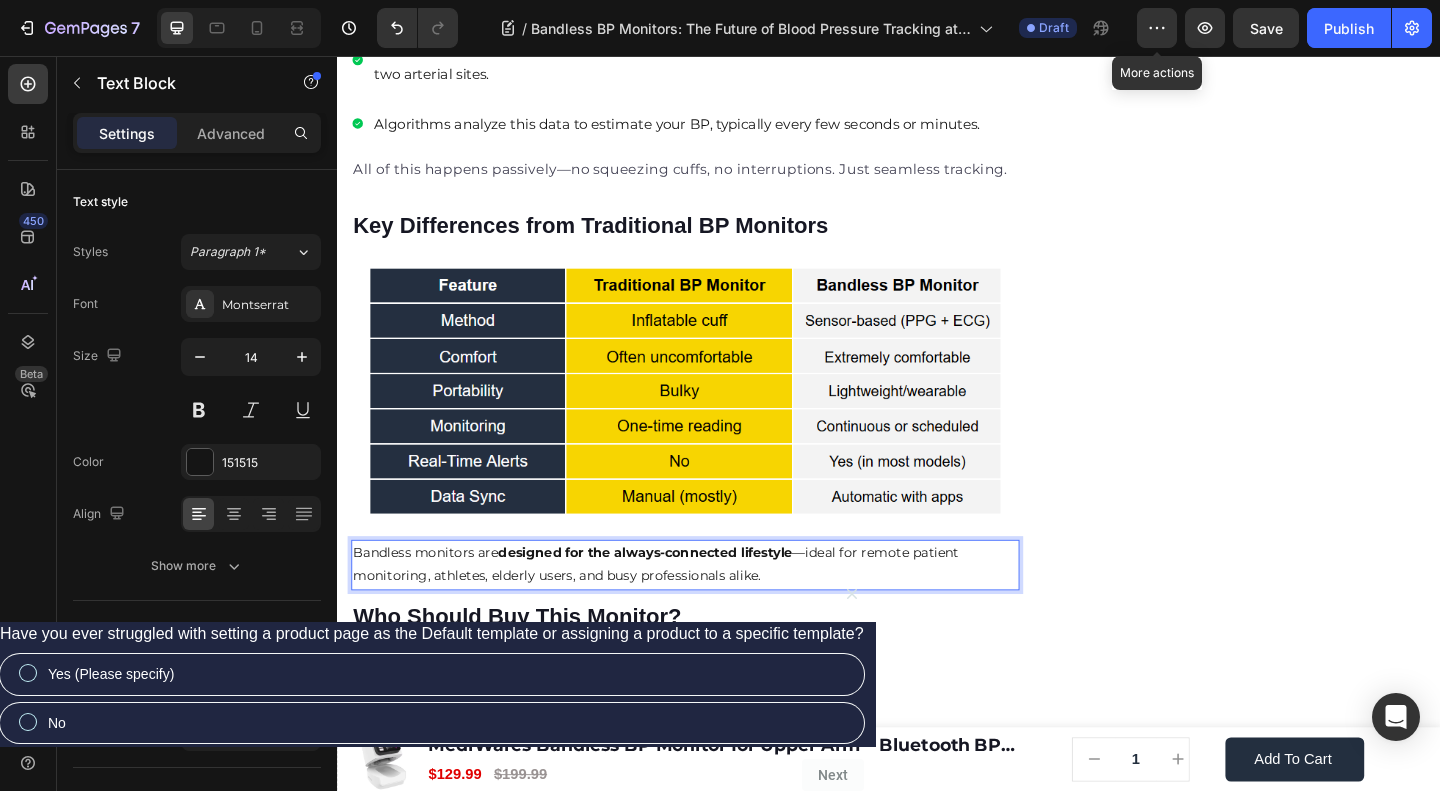 click on "designed for the always-connected lifestyle" at bounding box center [672, 596] 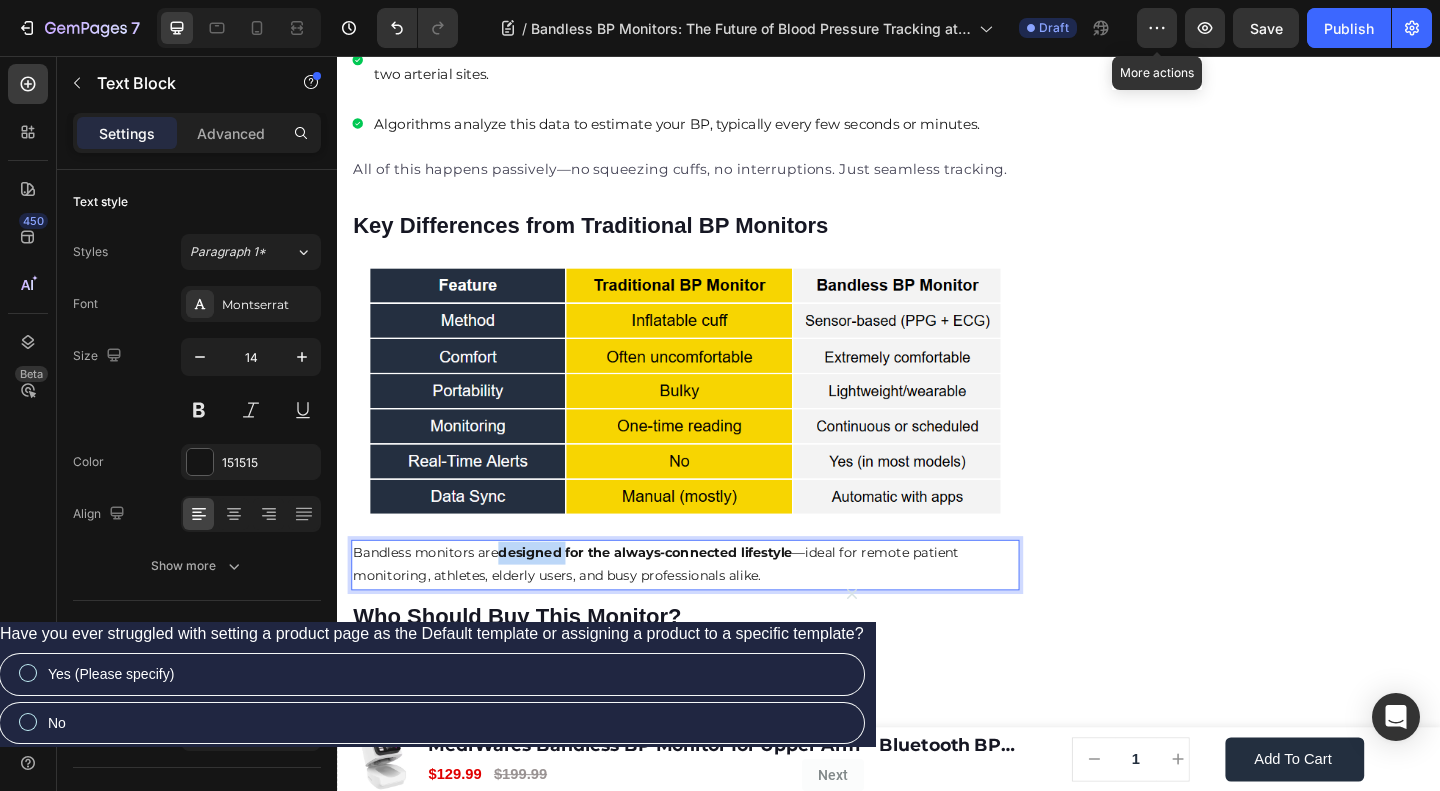 click on "designed for the always-connected lifestyle" at bounding box center (672, 596) 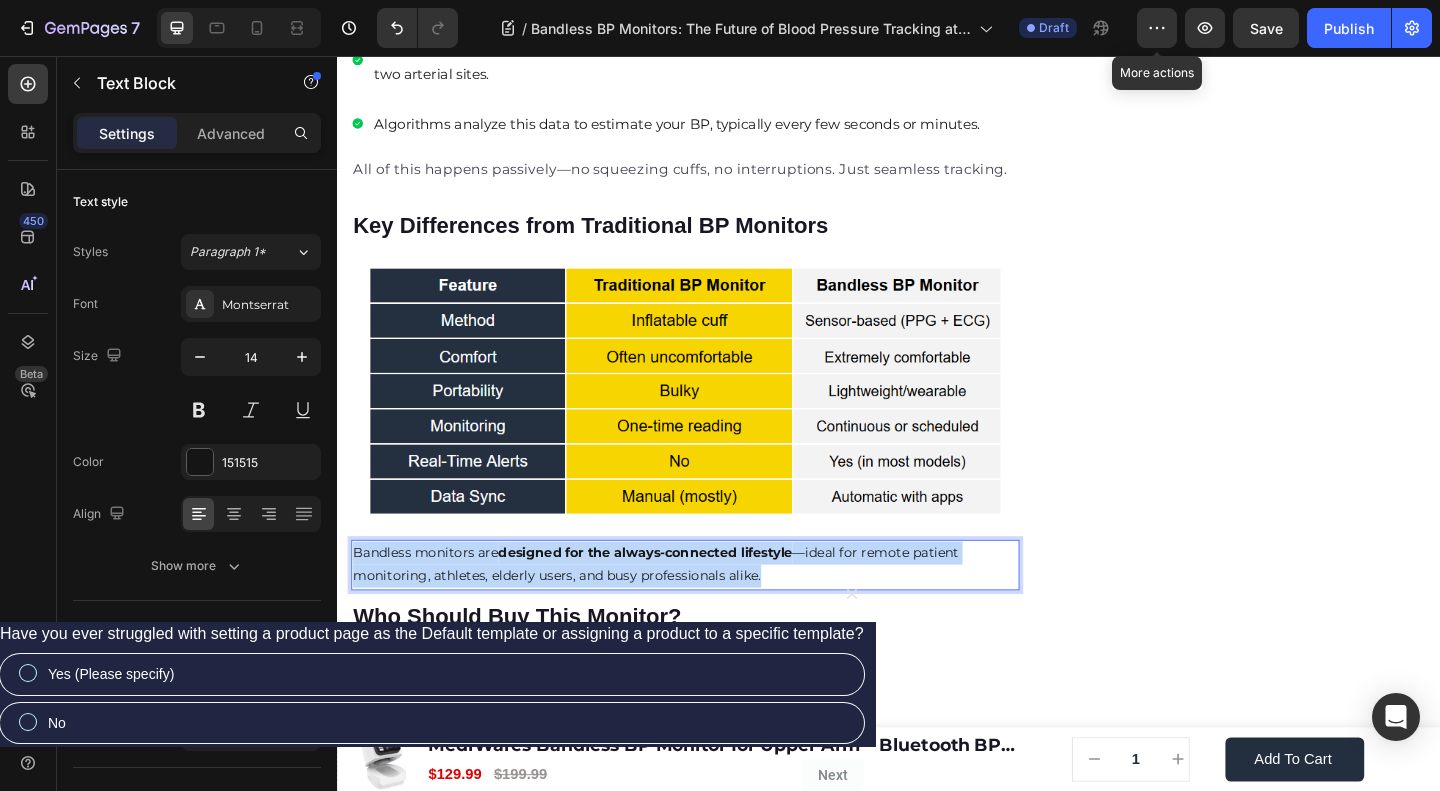 click on "designed for the always-connected lifestyle" at bounding box center (672, 596) 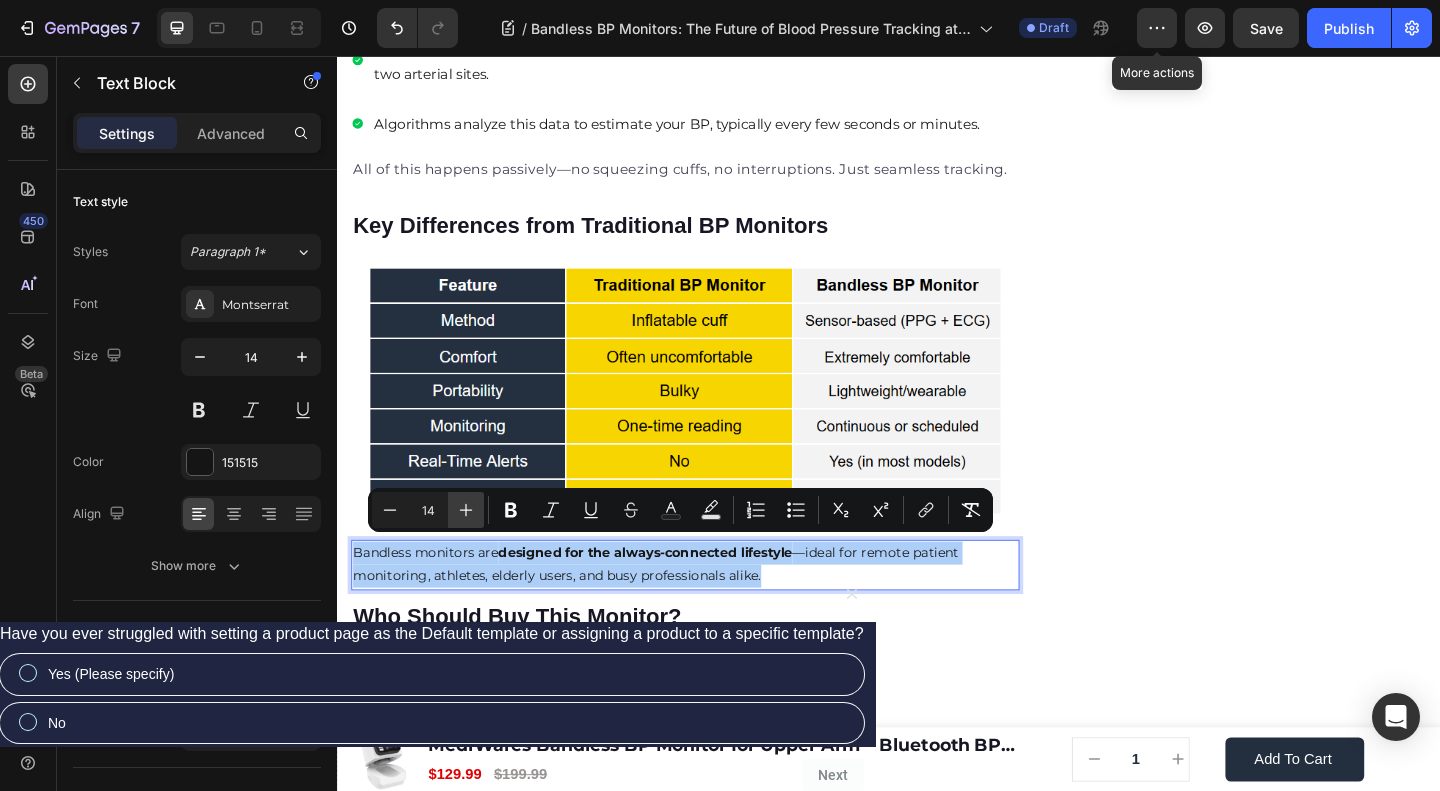 click 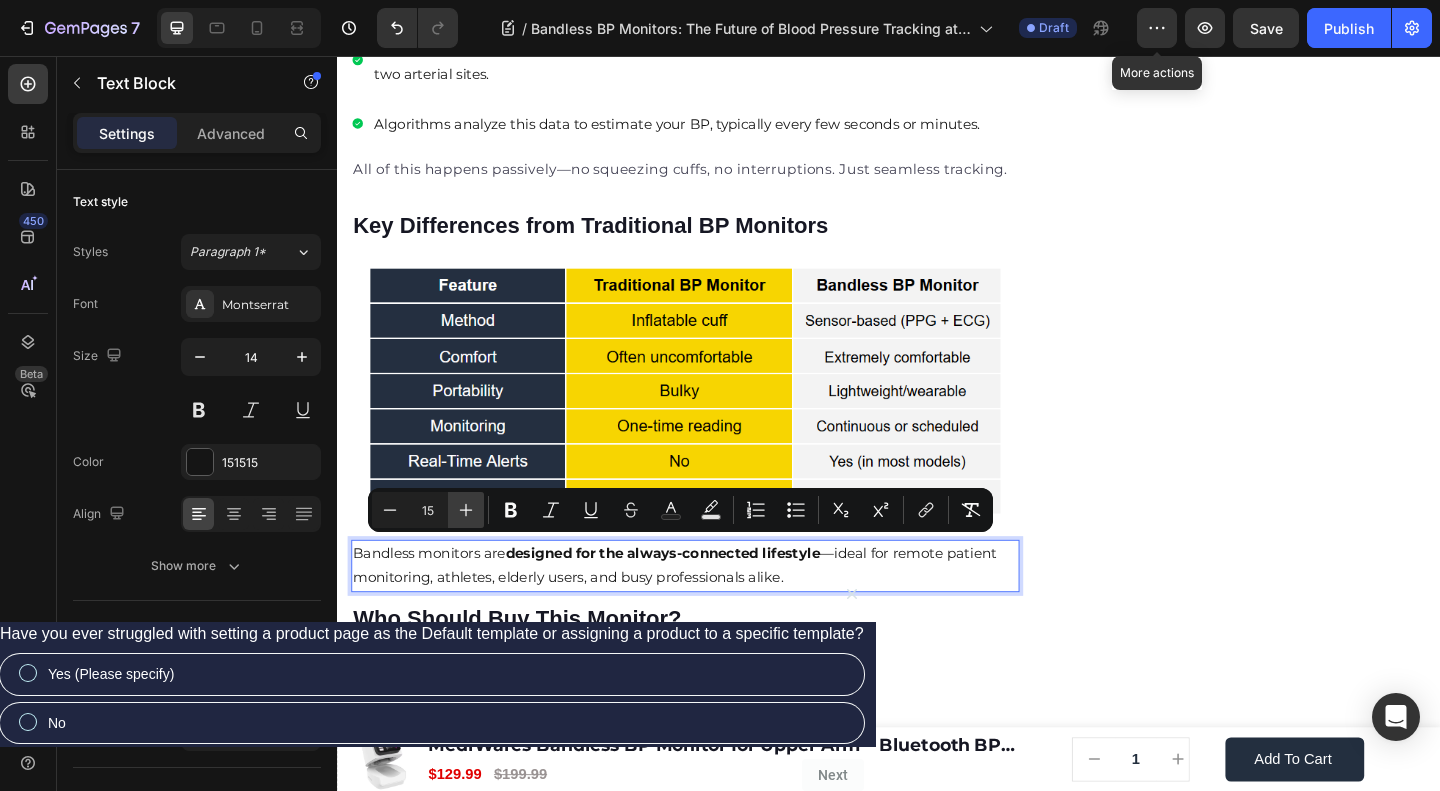 click 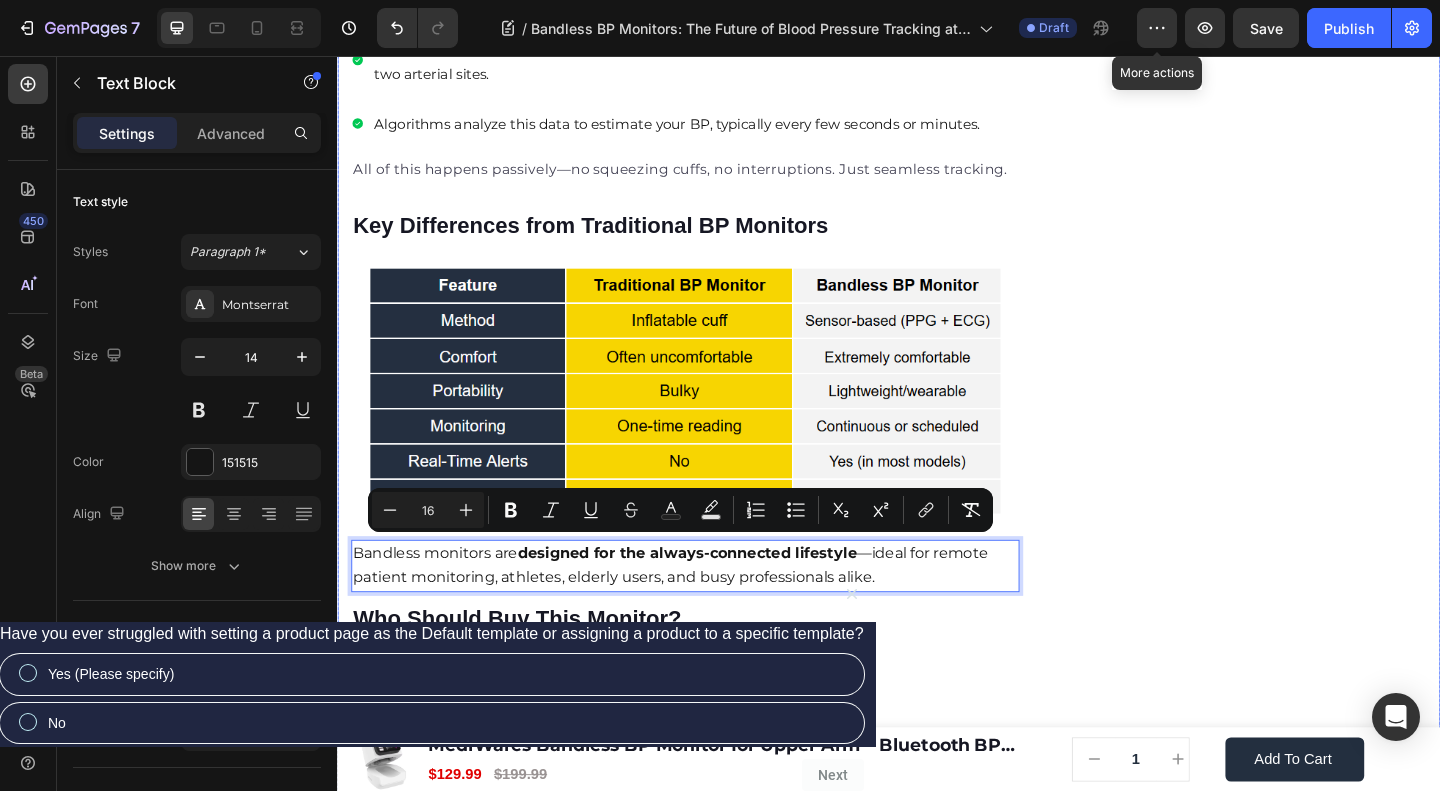 click on "🔥Up to 50% OFF Ending Soon🔥 Text block 03 Days 04 Hrs 47 Mins 37 Secs Countdown Timer Image Clinically Approved Accuracy Over 35,000 Units Sold Affordable Quality with Warranty Doctor Recommended Eco-Friendly Design Item list Shop Now and Save 50% Button
30-day money back guarantee Item list Row Product Images $149.99 Product Price Product Price $199.99 Product Price Product Price Row
Add to cart Add to Cart Product Row Row Image Row" at bounding box center (1332, 103) 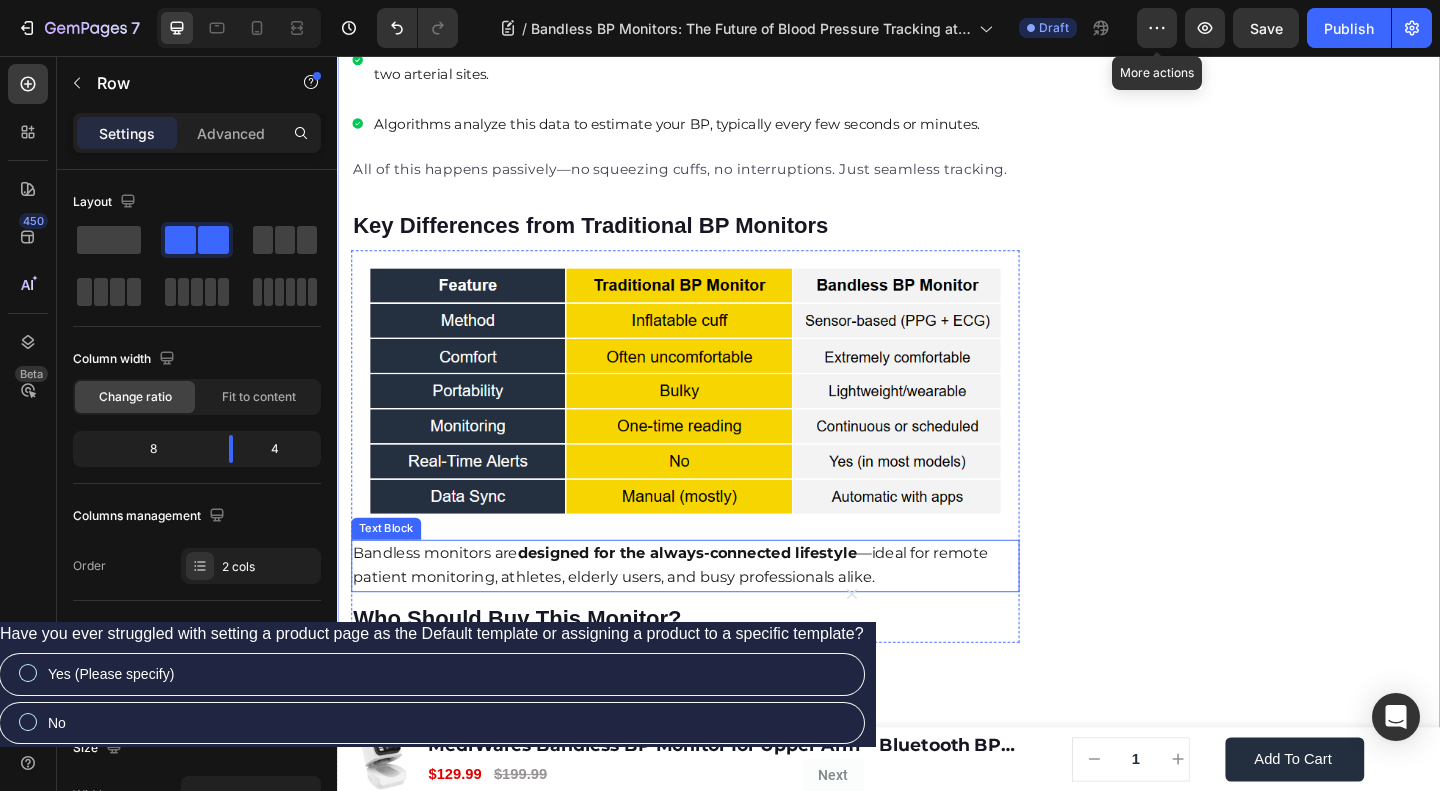 click on "Bandless monitors are  designed for the always-connected lifestyle —ideal for remote patient monitoring, athletes, elderly users, and busy professionals alike." at bounding box center [699, 609] 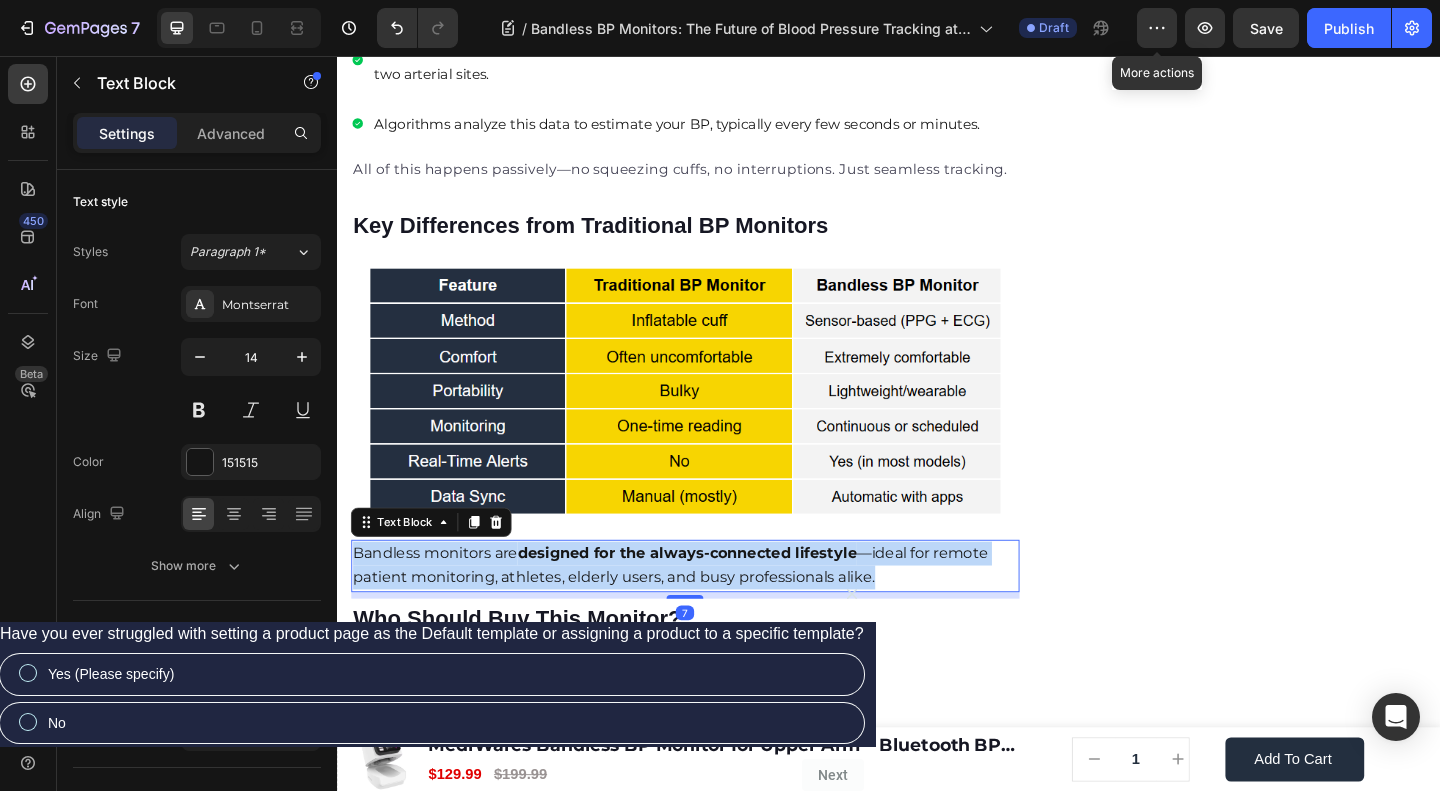 click on "Bandless monitors are  designed for the always-connected lifestyle —ideal for remote patient monitoring, athletes, elderly users, and busy professionals alike." at bounding box center (699, 609) 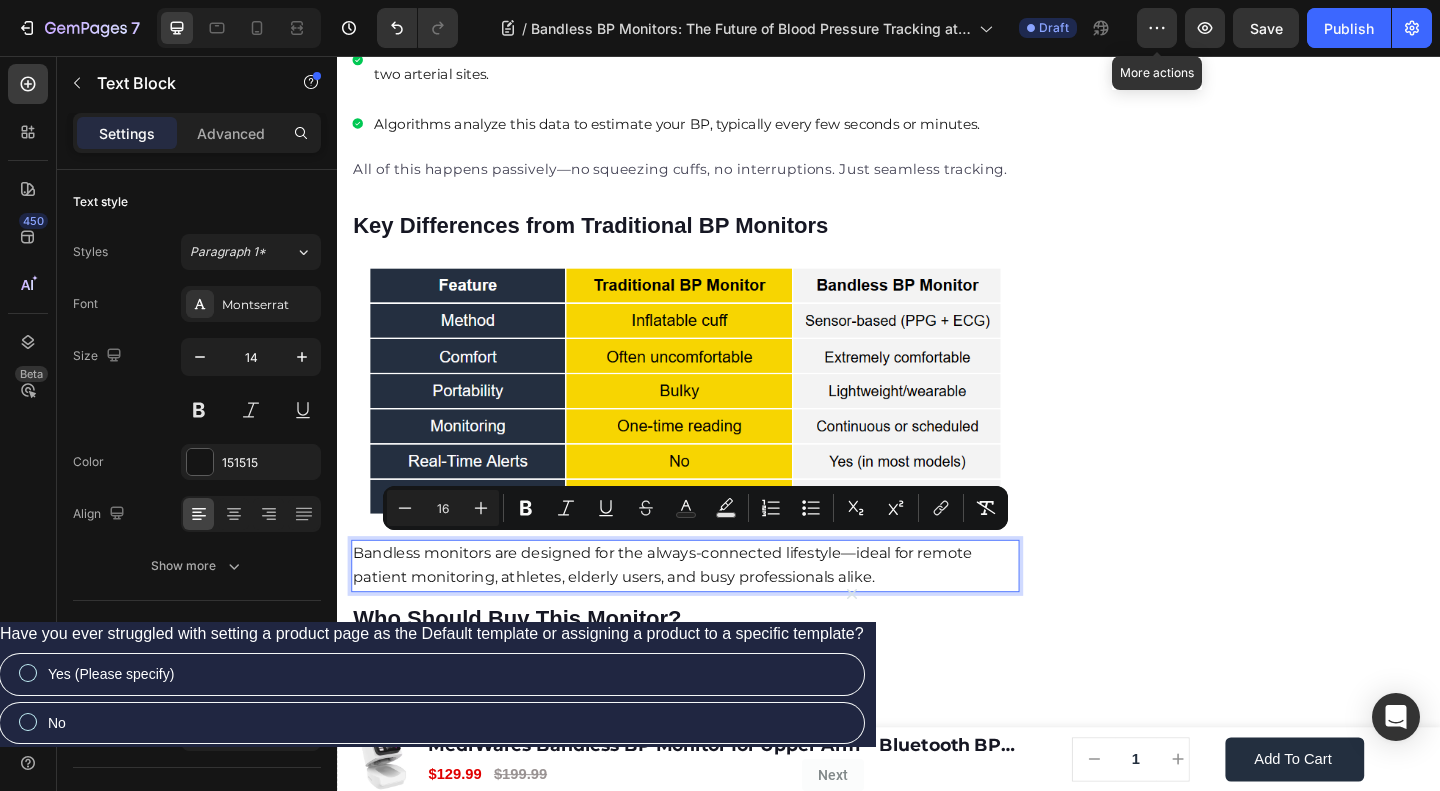 click on "Bandless monitors are designed for the always-connected lifestyle—ideal for remote patient monitoring, athletes, elderly users, and busy professionals alike." at bounding box center [691, 609] 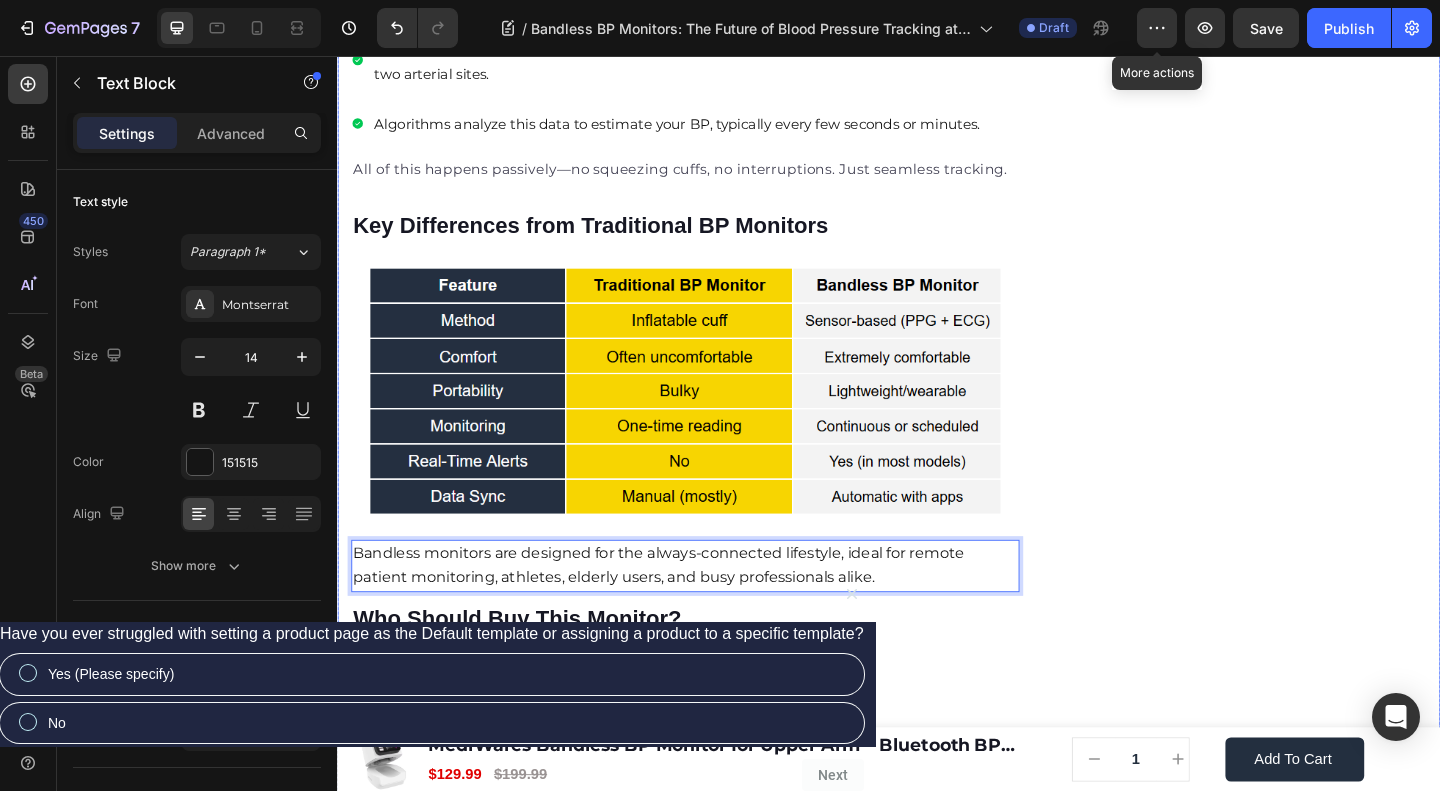 click on "🔥Up to 50% OFF Ending Soon🔥 Text block 03 Days 04 Hrs 47 Mins 29 Secs Countdown Timer Image Clinically Approved Accuracy Over 35,000 Units Sold Affordable Quality with Warranty Doctor Recommended Eco-Friendly Design Item list Shop Now and Save 50% Button
30-day money back guarantee Item list Row Product Images $149.99 Product Price Product Price $199.99 Product Price Product Price Row
Add to cart Add to Cart Product Row Row Image Row" at bounding box center [1332, 103] 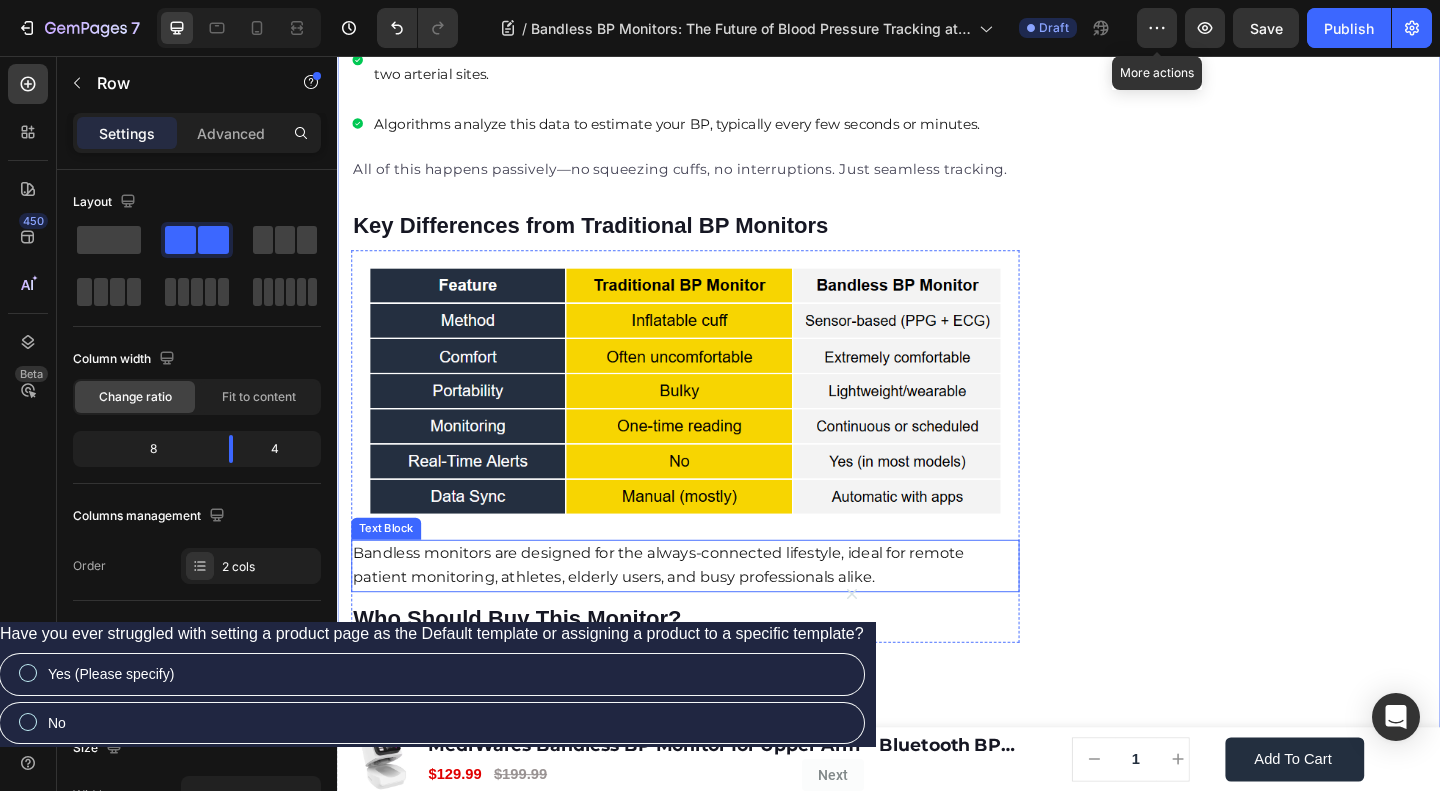 click on "Bandless monitors are designed for the always-connected lifestyle, ideal for remote patient monitoring, athletes, elderly users, and busy professionals alike." at bounding box center (686, 609) 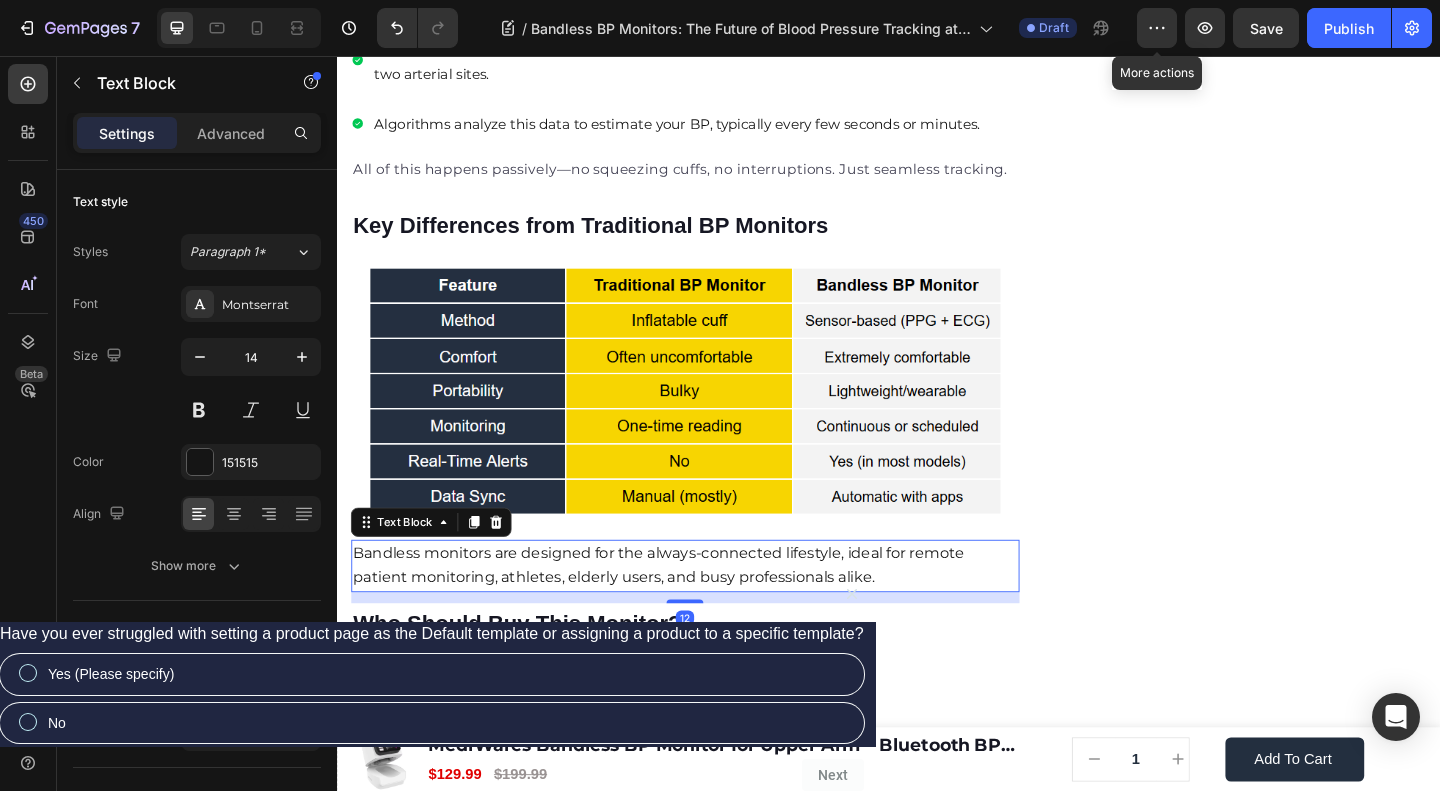 click on "12" at bounding box center (715, 639) 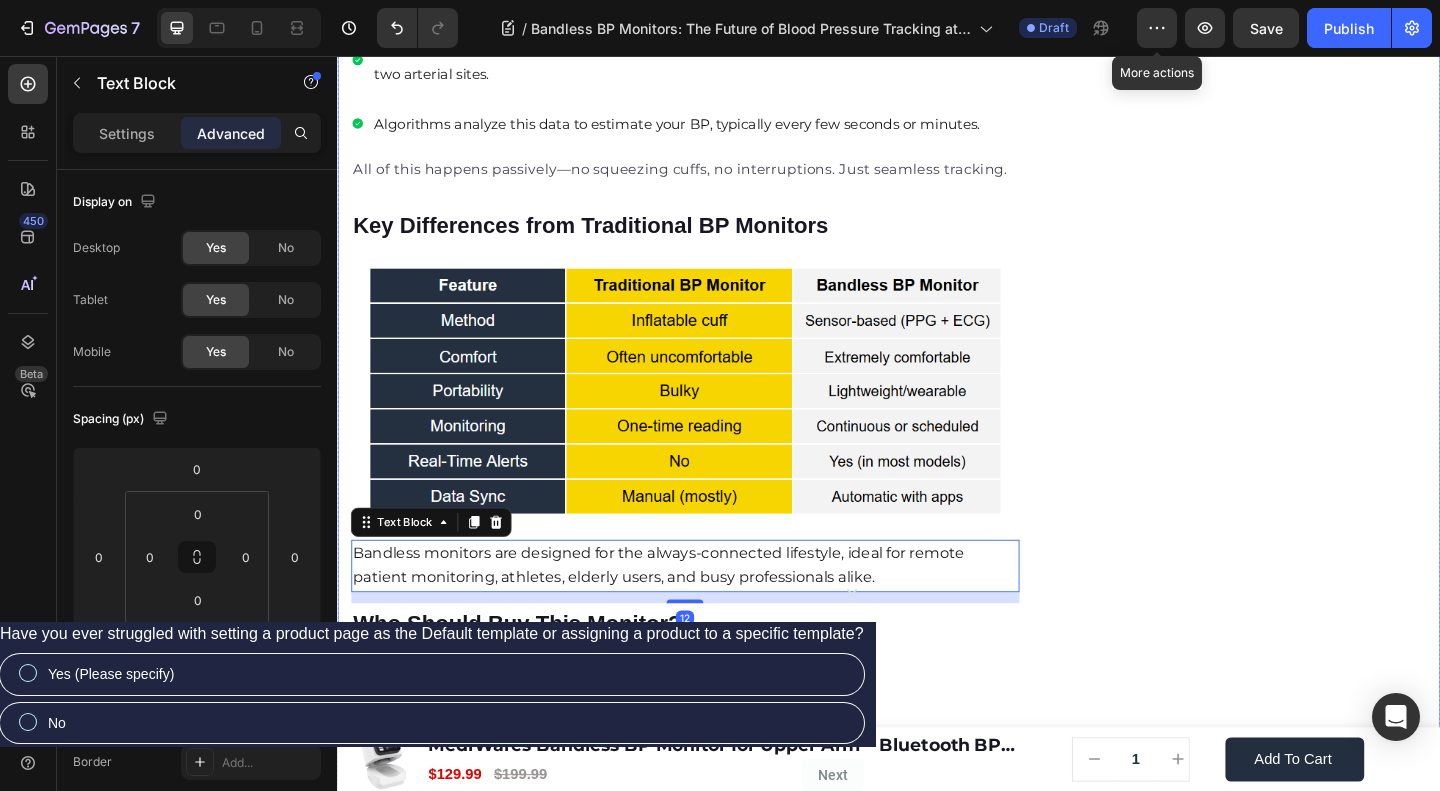 click on "🔥Up to 50% OFF Ending Soon🔥 Text block 03 Days 04 Hrs 47 Mins 25 Secs Countdown Timer Image Clinically Approved Accuracy Over 35,000 Units Sold Affordable Quality with Warranty Doctor Recommended Eco-Friendly Design Item list Shop Now and Save 50% Button
30-day money back guarantee Item list Row Product Images $149.99 Product Price Product Price $199.99 Product Price Product Price Row
Add to cart Add to Cart Product Row Row Image Row" at bounding box center (1332, 106) 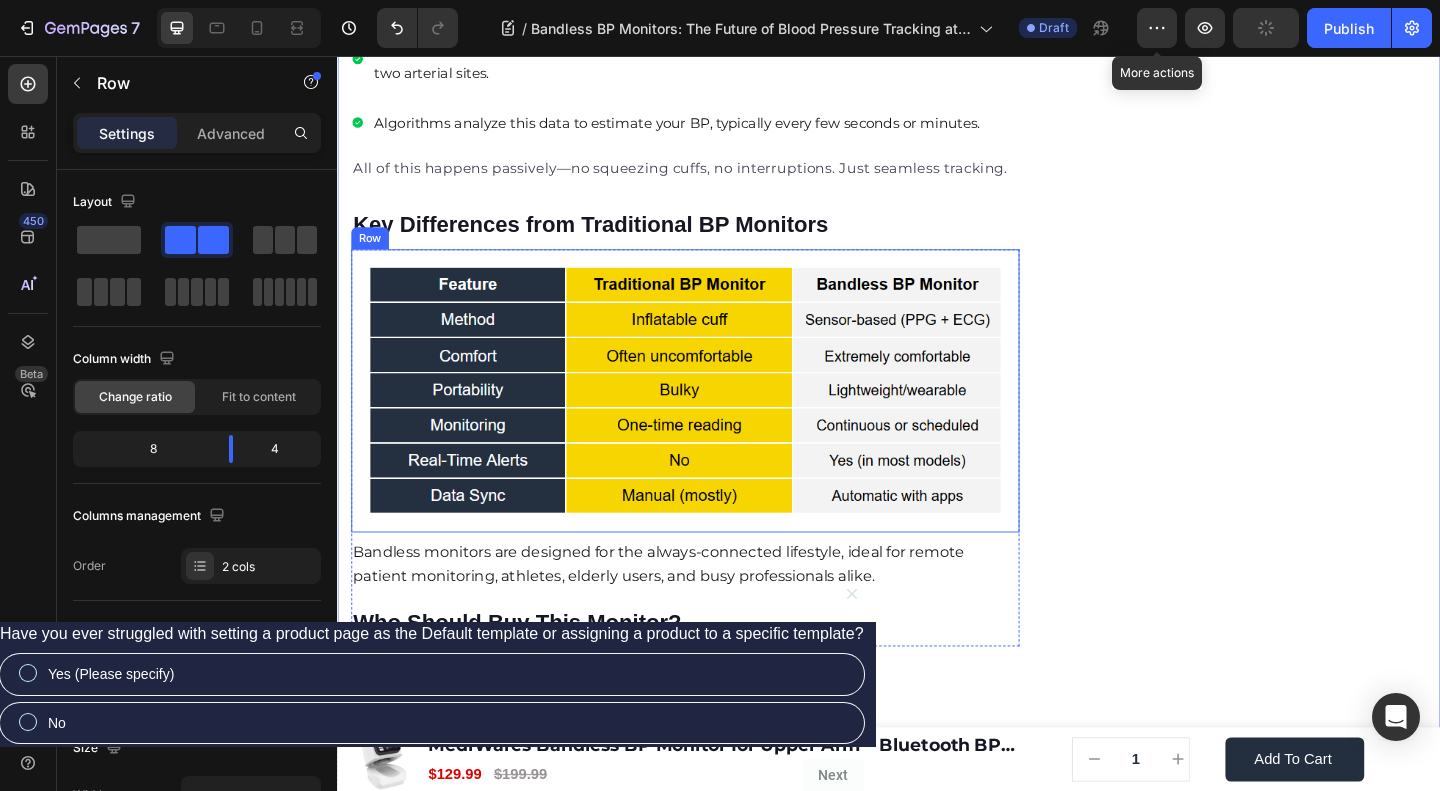scroll, scrollTop: 1866, scrollLeft: 0, axis: vertical 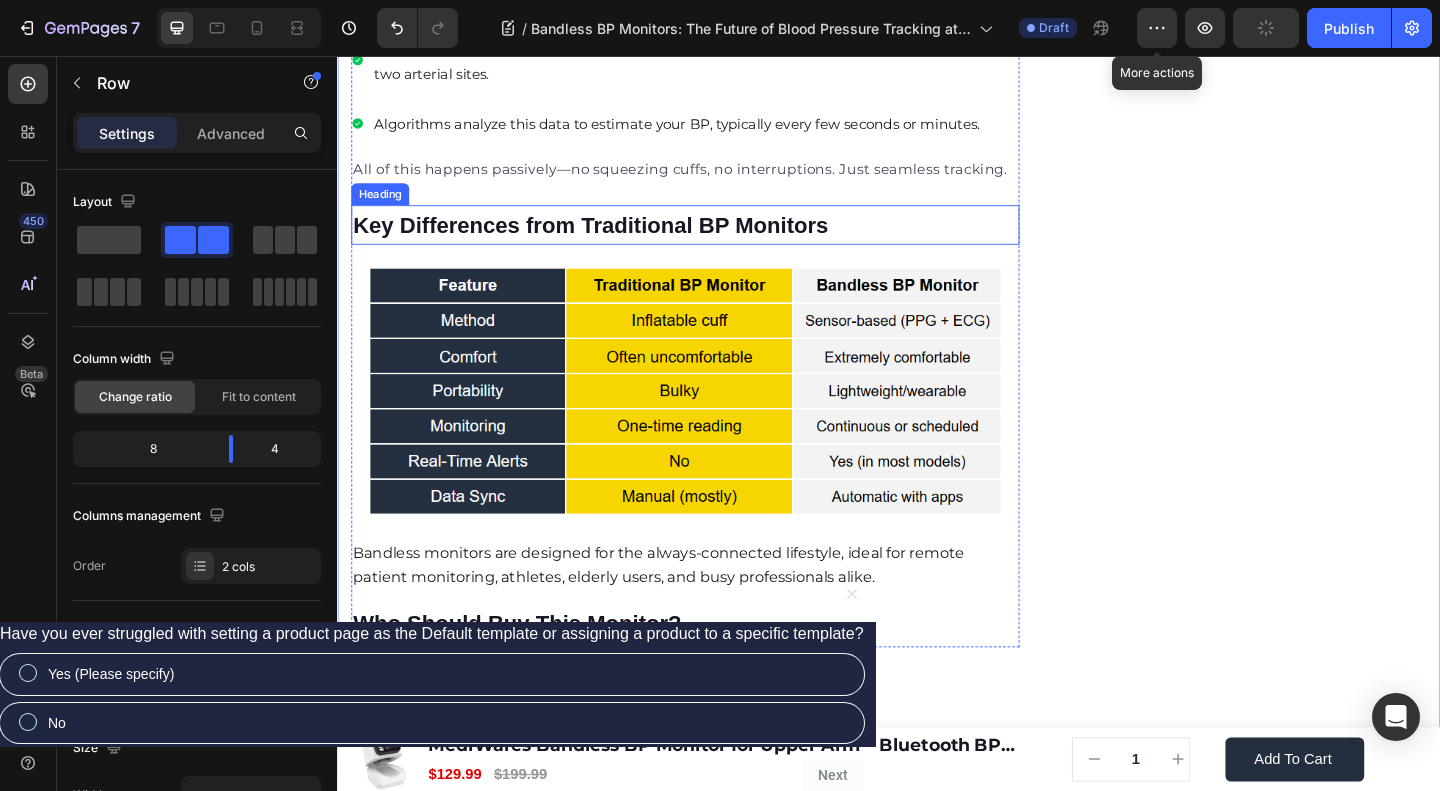 click on "Key Differences from Traditional BP Monitors" at bounding box center [612, 239] 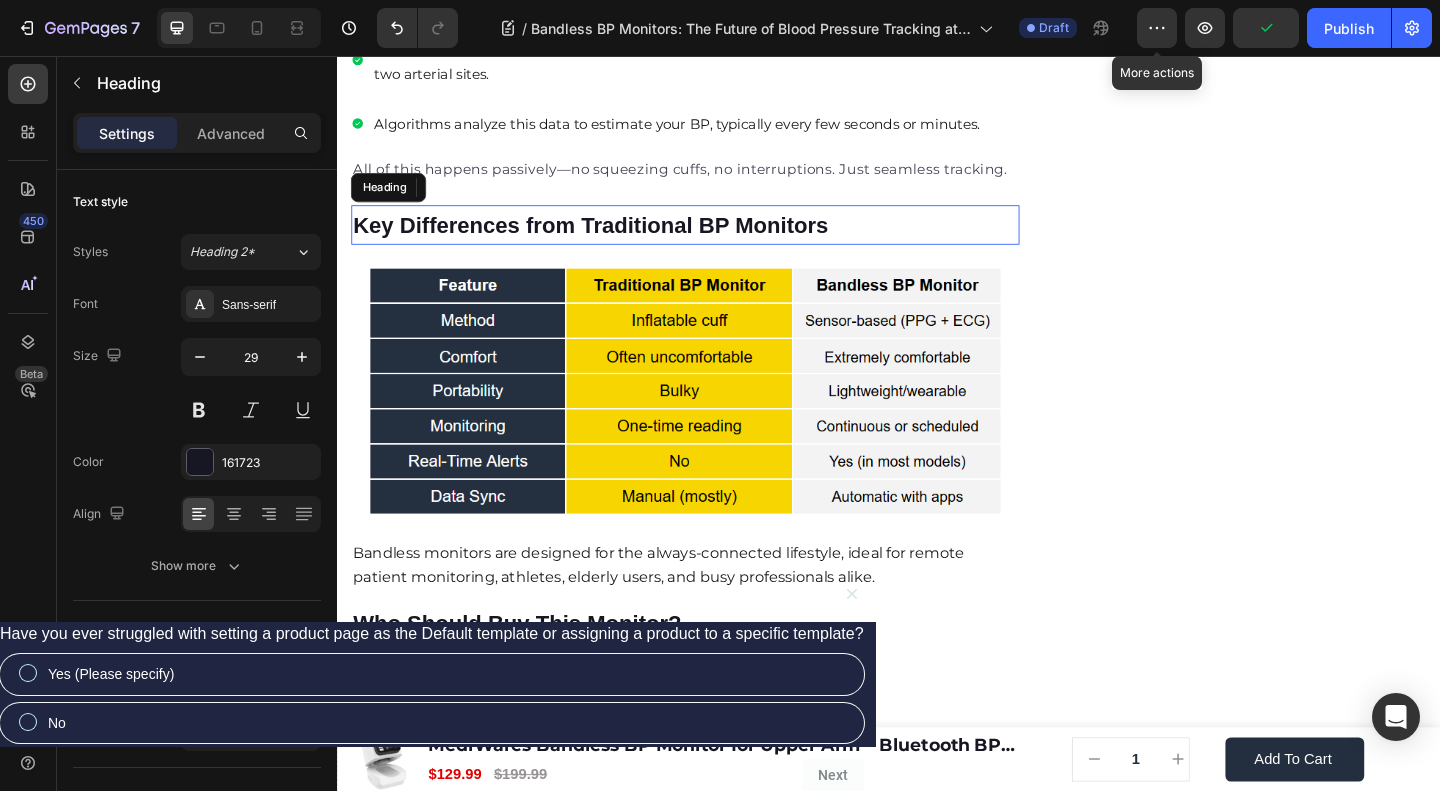 click on "Key Differences from Traditional BP Monitors" at bounding box center [612, 239] 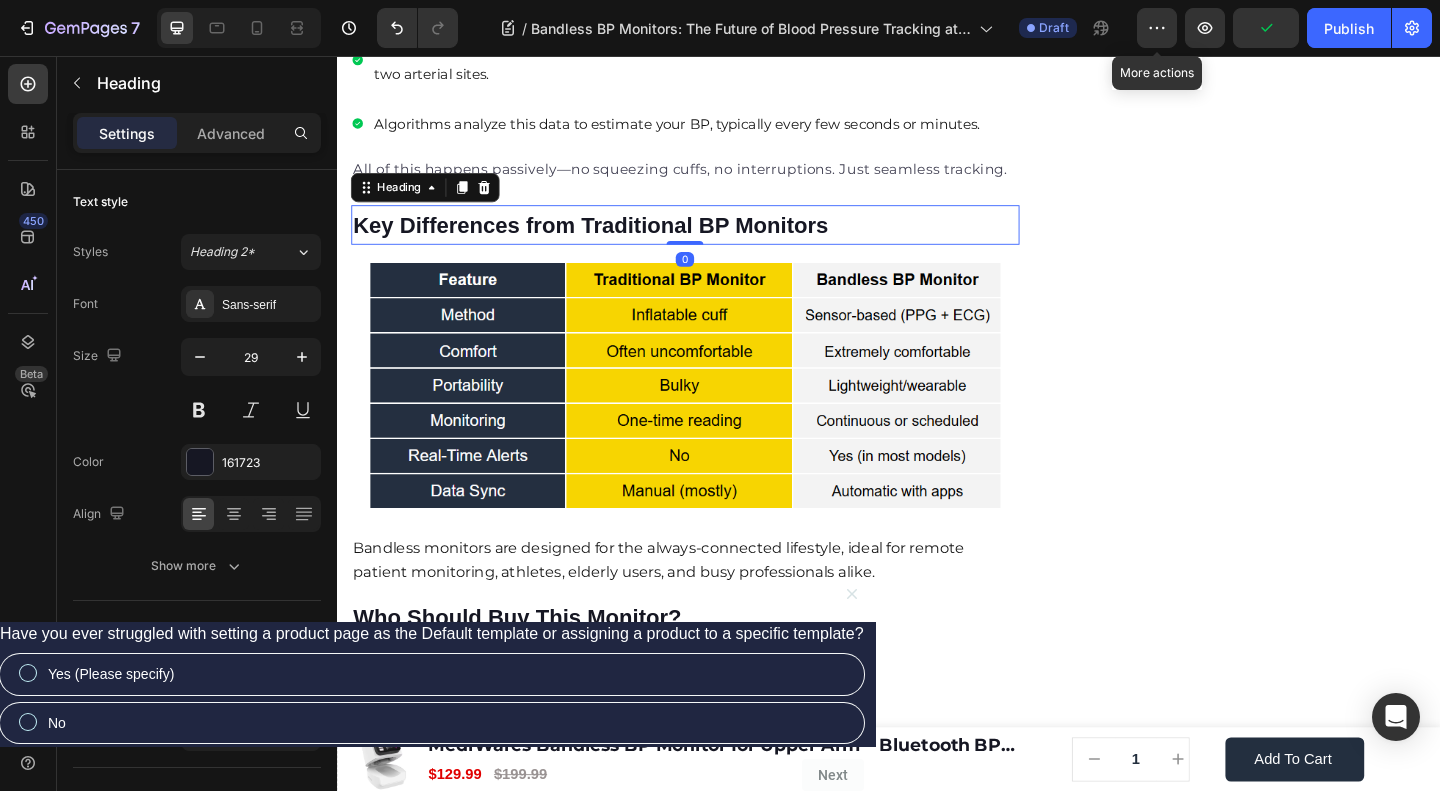 drag, startPoint x: 711, startPoint y: 257, endPoint x: 711, endPoint y: 243, distance: 14 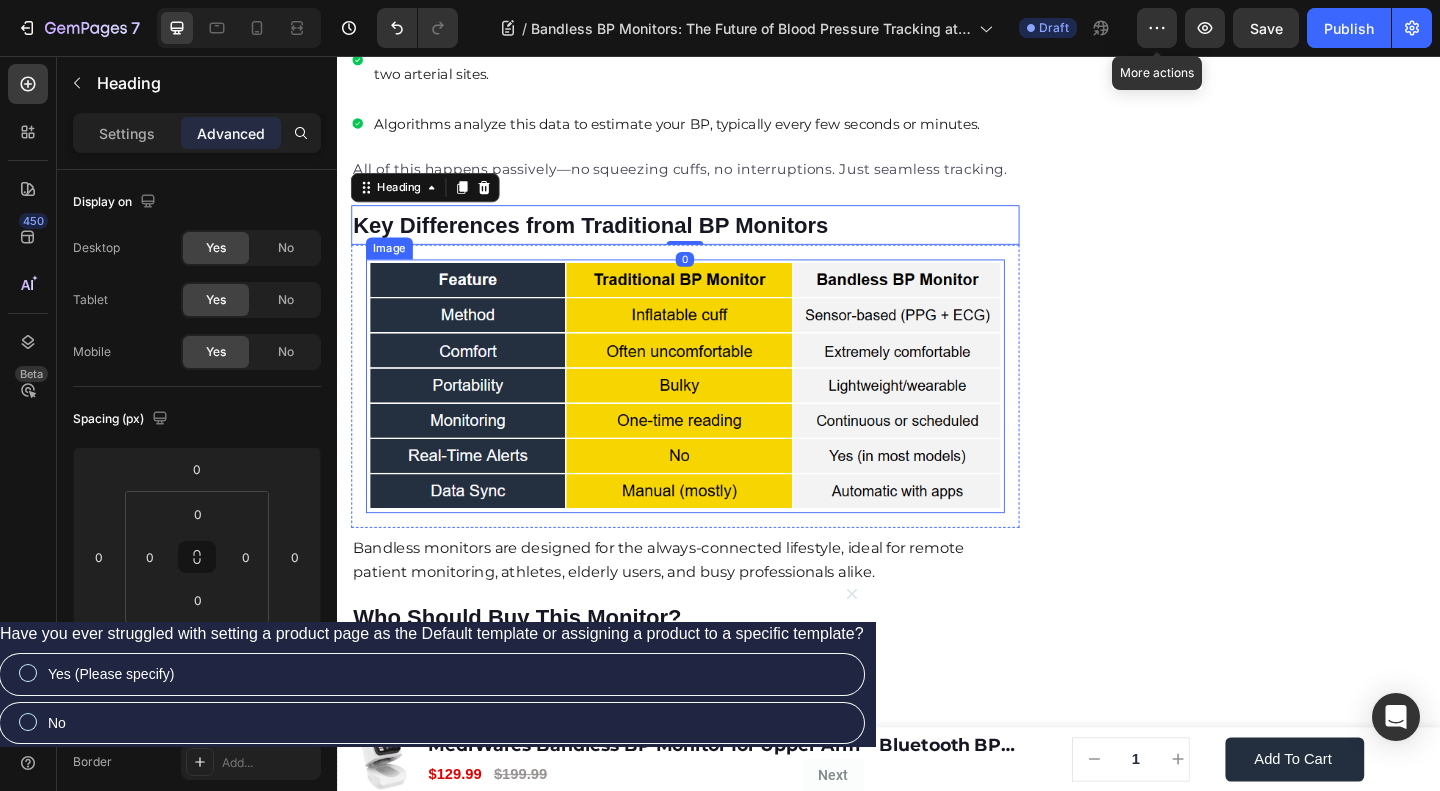 click on "🔥Up to 50% OFF Ending Soon🔥 Text block 03 Days 04 Hrs 47 Mins 18 Secs Countdown Timer Image Clinically Approved Accuracy Over 35,000 Units Sold Affordable Quality with Warranty Doctor Recommended Eco-Friendly Design Item list Shop Now and Save 50% Button
30-day money back guarantee Item list Row Product Images $149.99 Product Price Product Price $199.99 Product Price Product Price Row
Add to cart Add to Cart Product Row Row Image Row" at bounding box center (1332, 103) 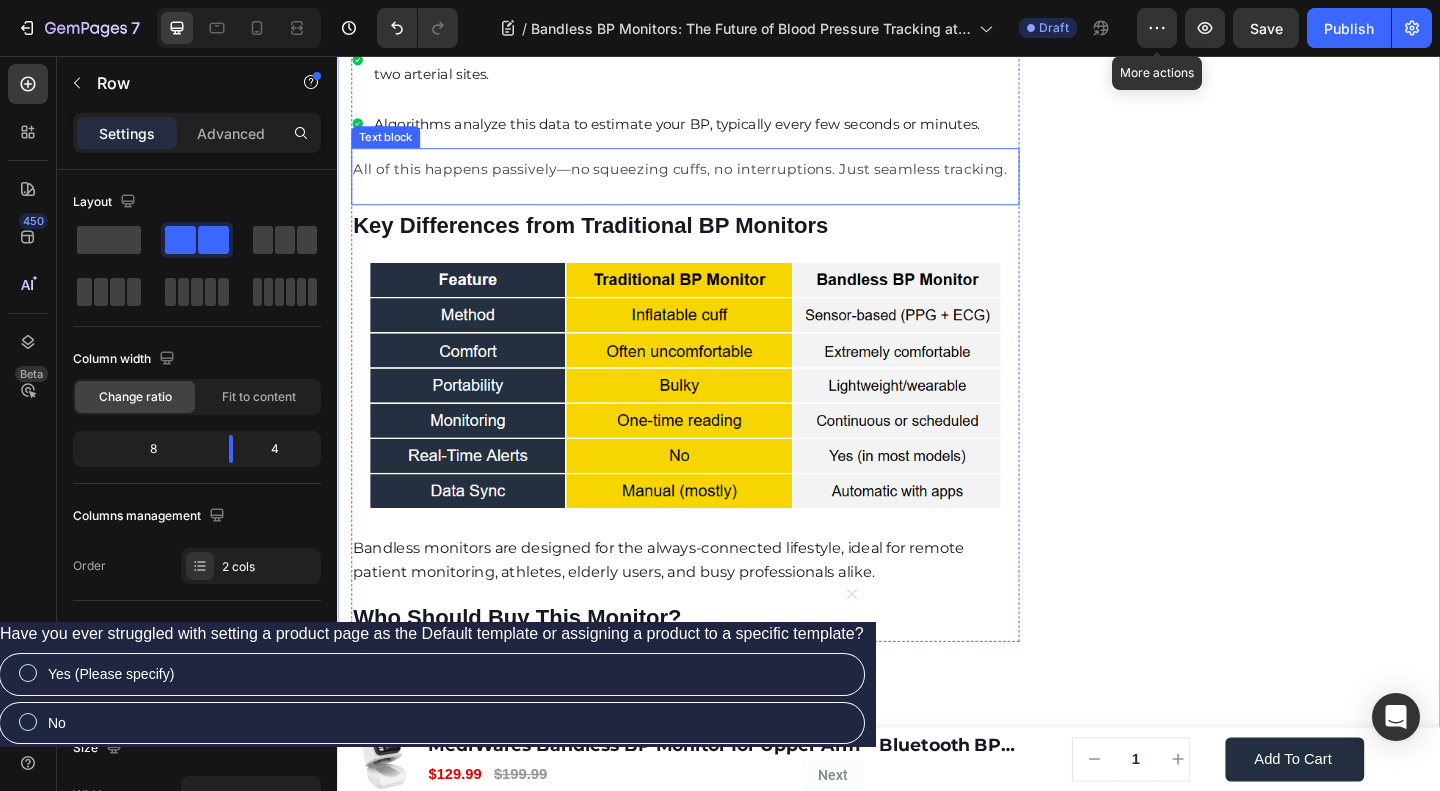 click on "All of this happens passively—no squeezing cuffs, no interruptions. Just seamless tracking." at bounding box center [715, 179] 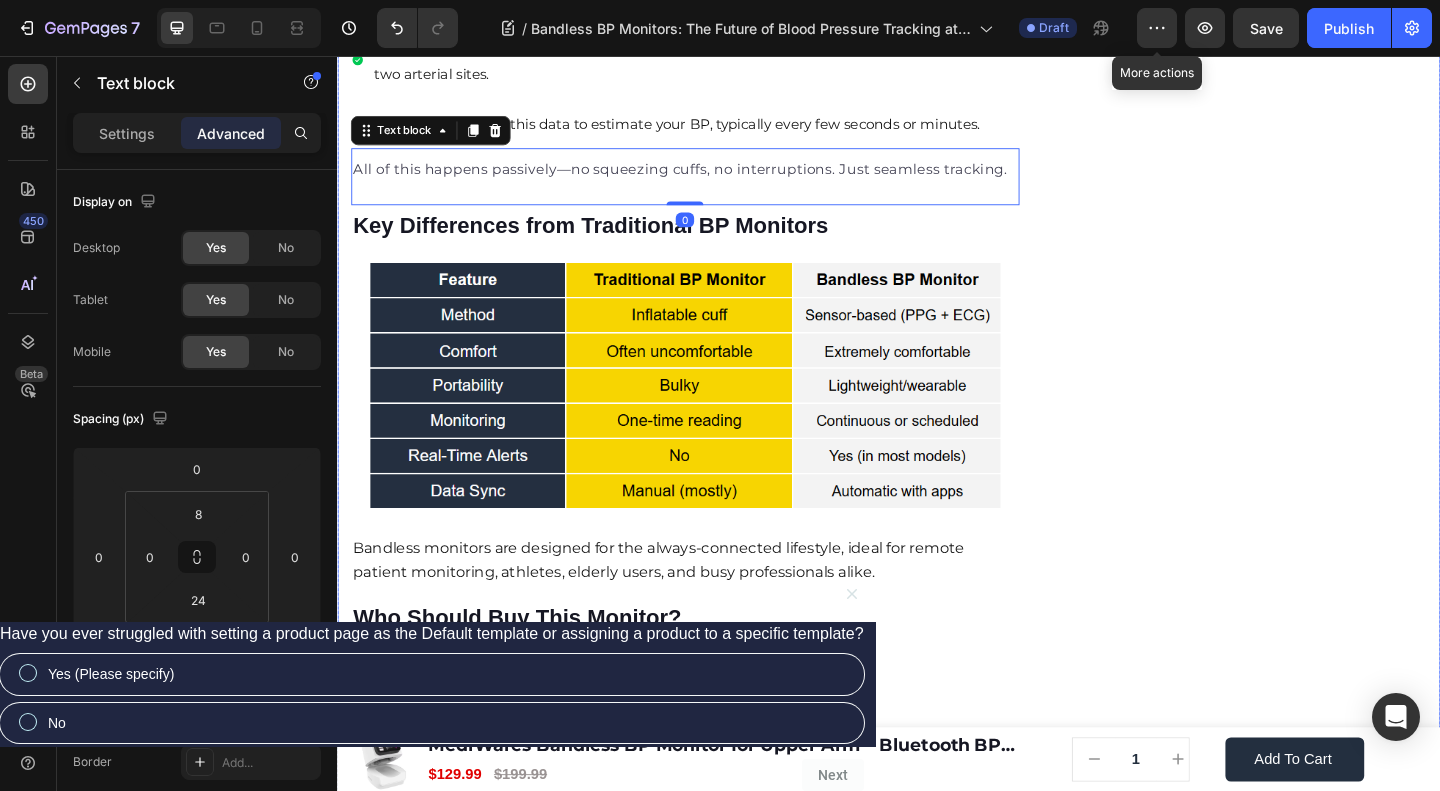 click on "🔥Up to 50% OFF Ending Soon🔥 Text block 03 Days 04 Hrs 47 Mins 16 Secs Countdown Timer Image Clinically Approved Accuracy Over 35,000 Units Sold Affordable Quality with Warranty Doctor Recommended Eco-Friendly Design Item list Shop Now and Save 50% Button
30-day money back guarantee Item list Row Product Images $149.99 Product Price Product Price $199.99 Product Price Product Price Row
Add to cart Add to Cart Product Row Row Image Row" at bounding box center [1332, 103] 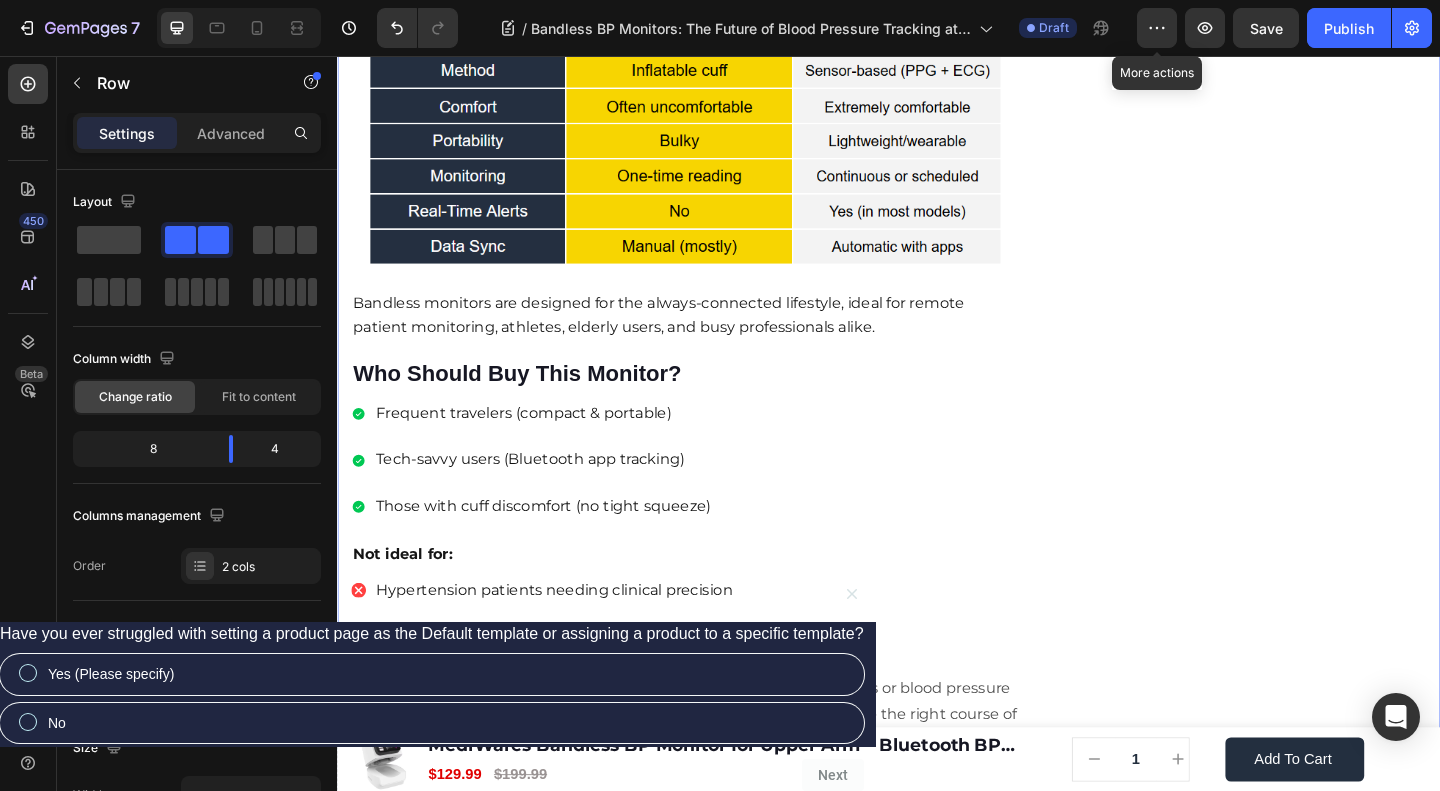 scroll, scrollTop: 2133, scrollLeft: 0, axis: vertical 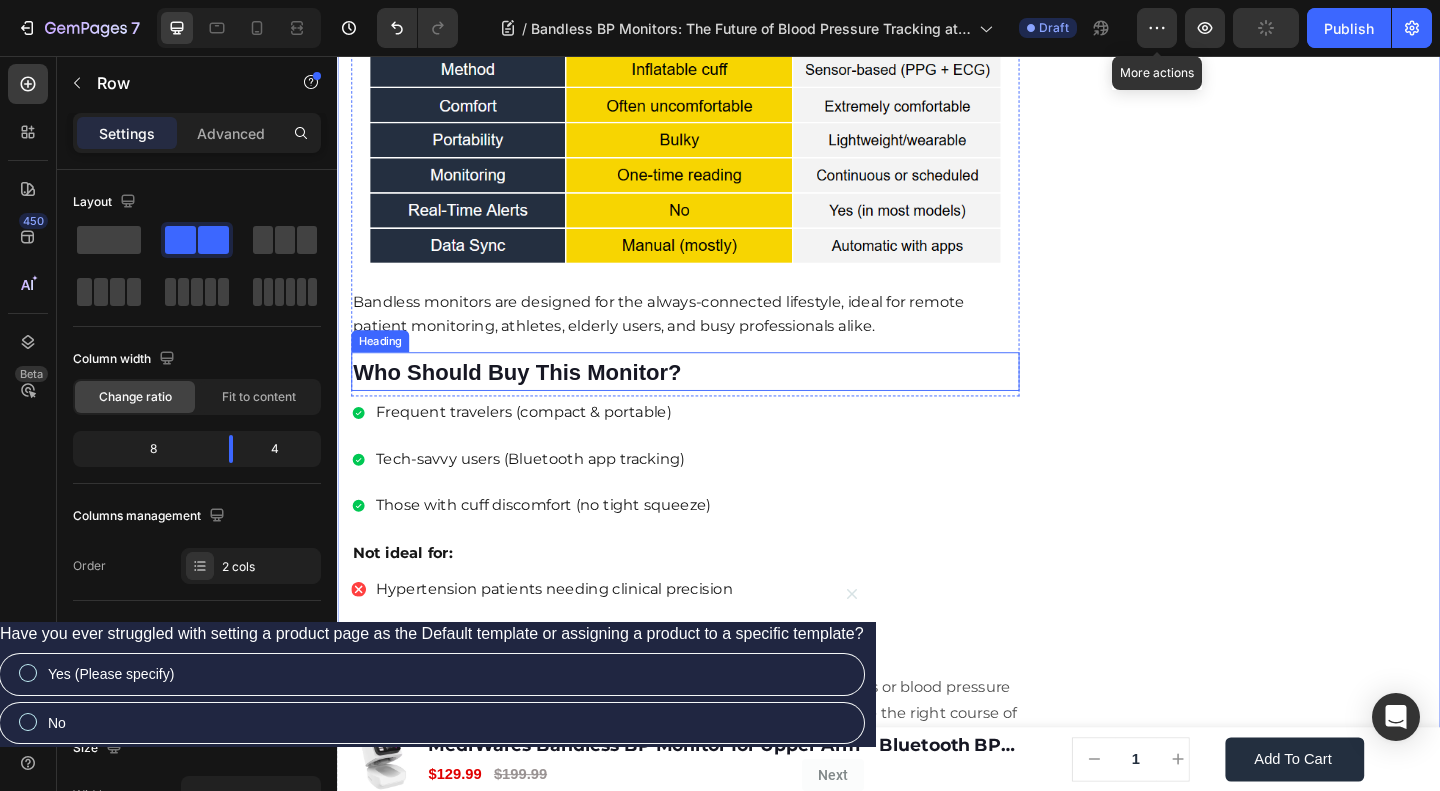 click on "Who Should Buy This Monitor?" at bounding box center (532, 399) 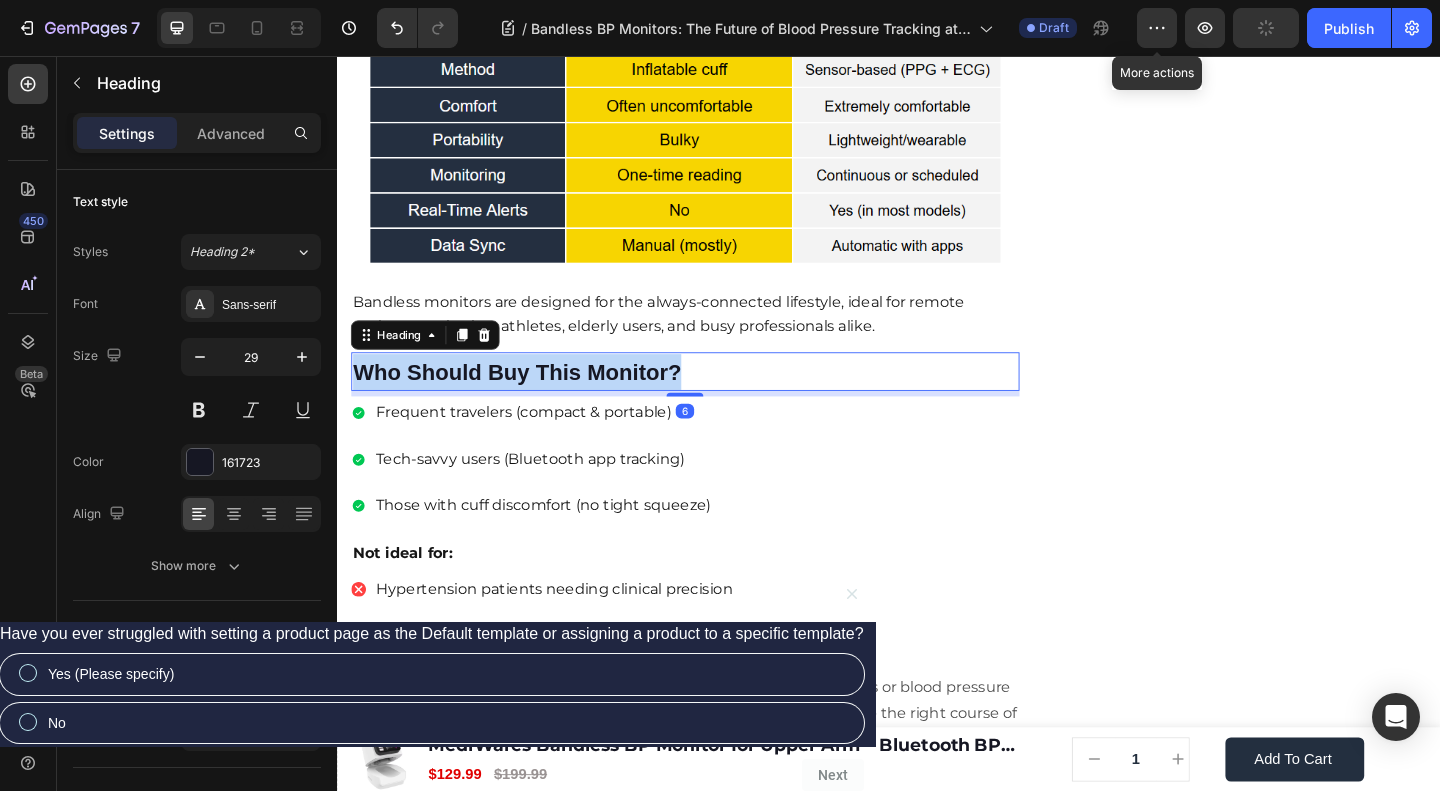 click on "Who Should Buy This Monitor?" at bounding box center [532, 399] 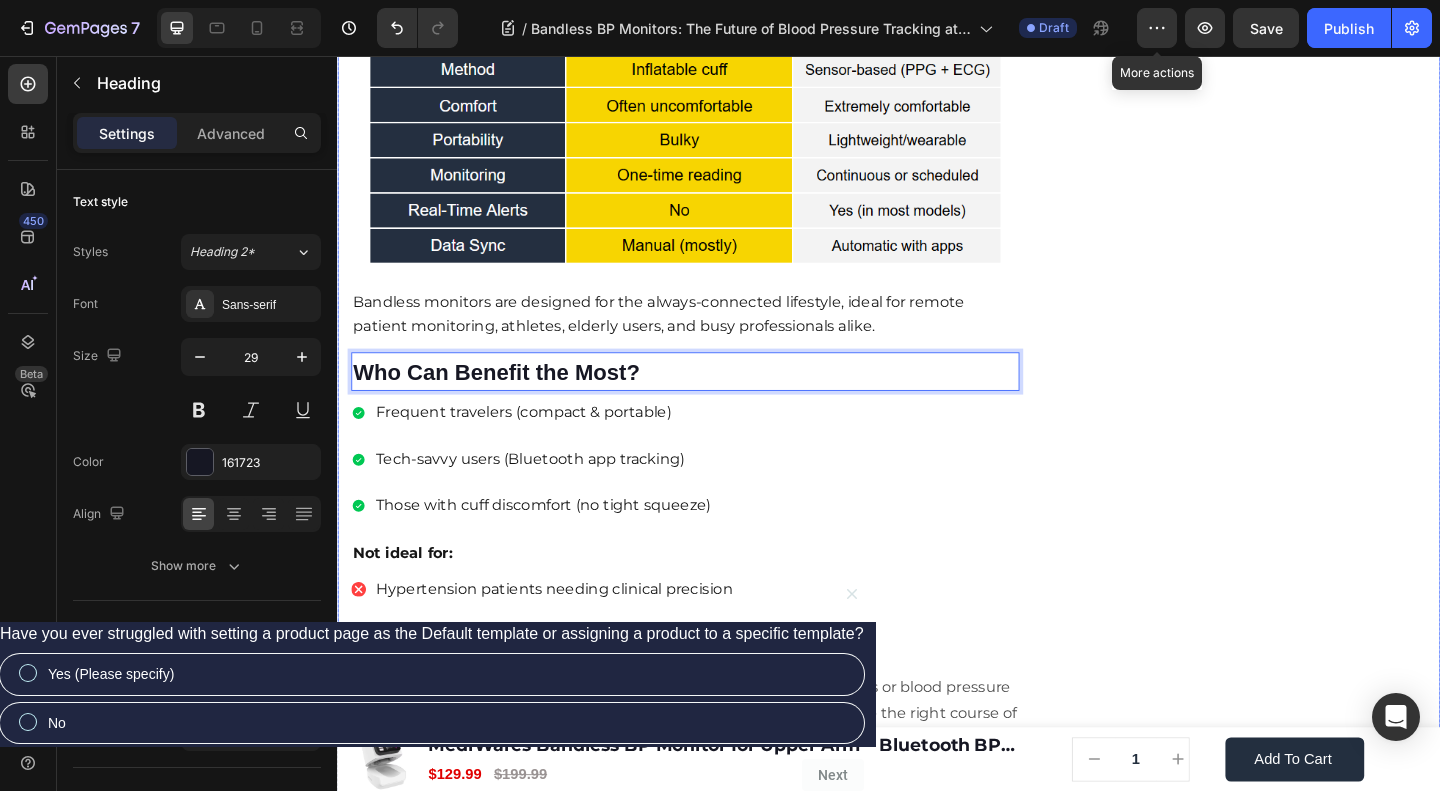click on "🔥Up to 50% OFF Ending Soon🔥 Text block 03 Days 04 Hrs 47 Mins 00 Secs Countdown Timer Image Clinically Approved Accuracy Over 35,000 Units Sold Affordable Quality with Warranty Doctor Recommended Eco-Friendly Design Item list Shop Now and Save 50% Button
30-day money back guarantee Item list Row Product Images $149.99 Product Price Product Price $199.99 Product Price Product Price Row
Add to cart Add to cart Product Row Row Image Row" at bounding box center [1332, -164] 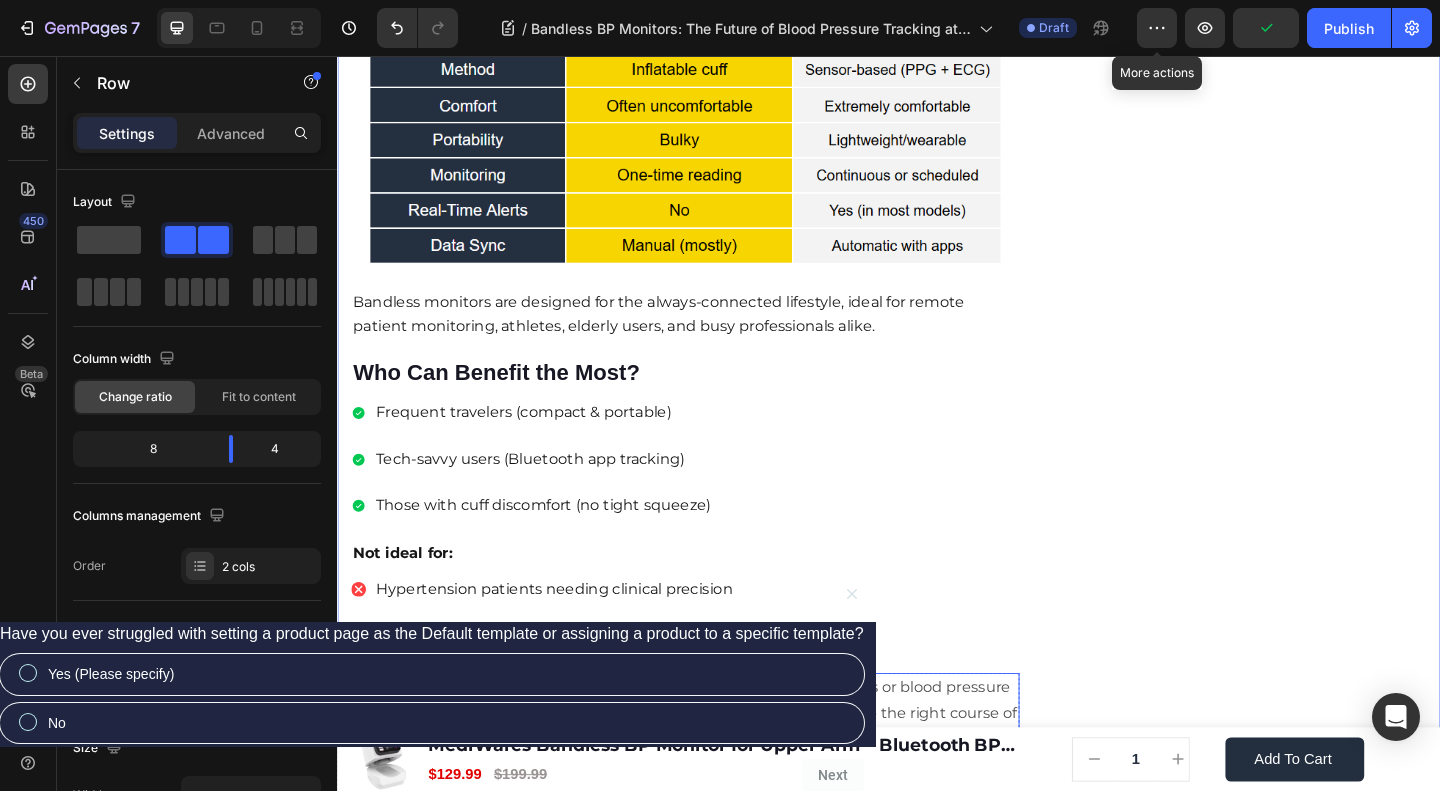 click on "Picture this:  You’re feeling off after a long day, unsure if it’s due to stress or blood pressure fluctuations. A quick home check can provide clarity, ensuring you take the right course of action." at bounding box center (715, 772) 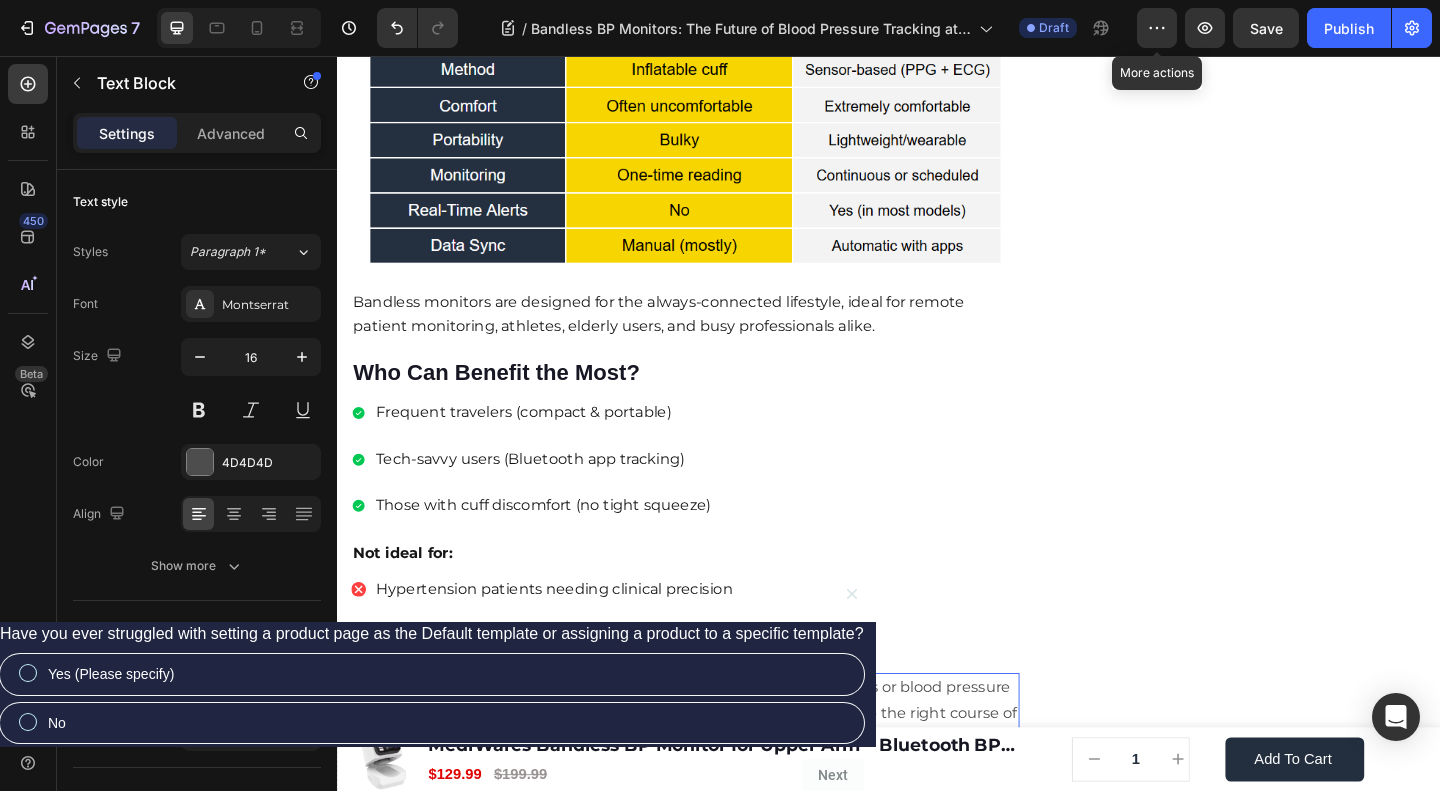 click 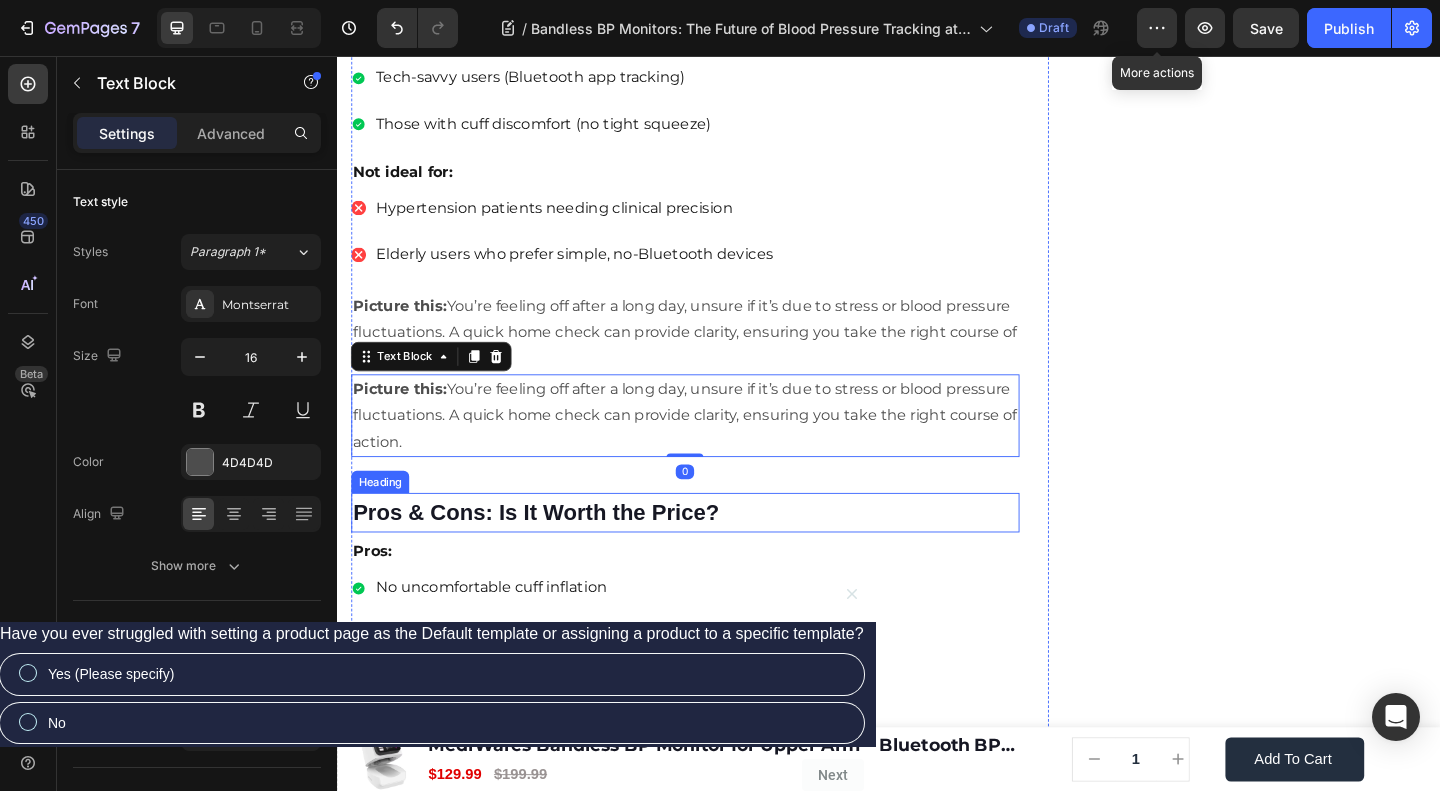 scroll, scrollTop: 2281, scrollLeft: 0, axis: vertical 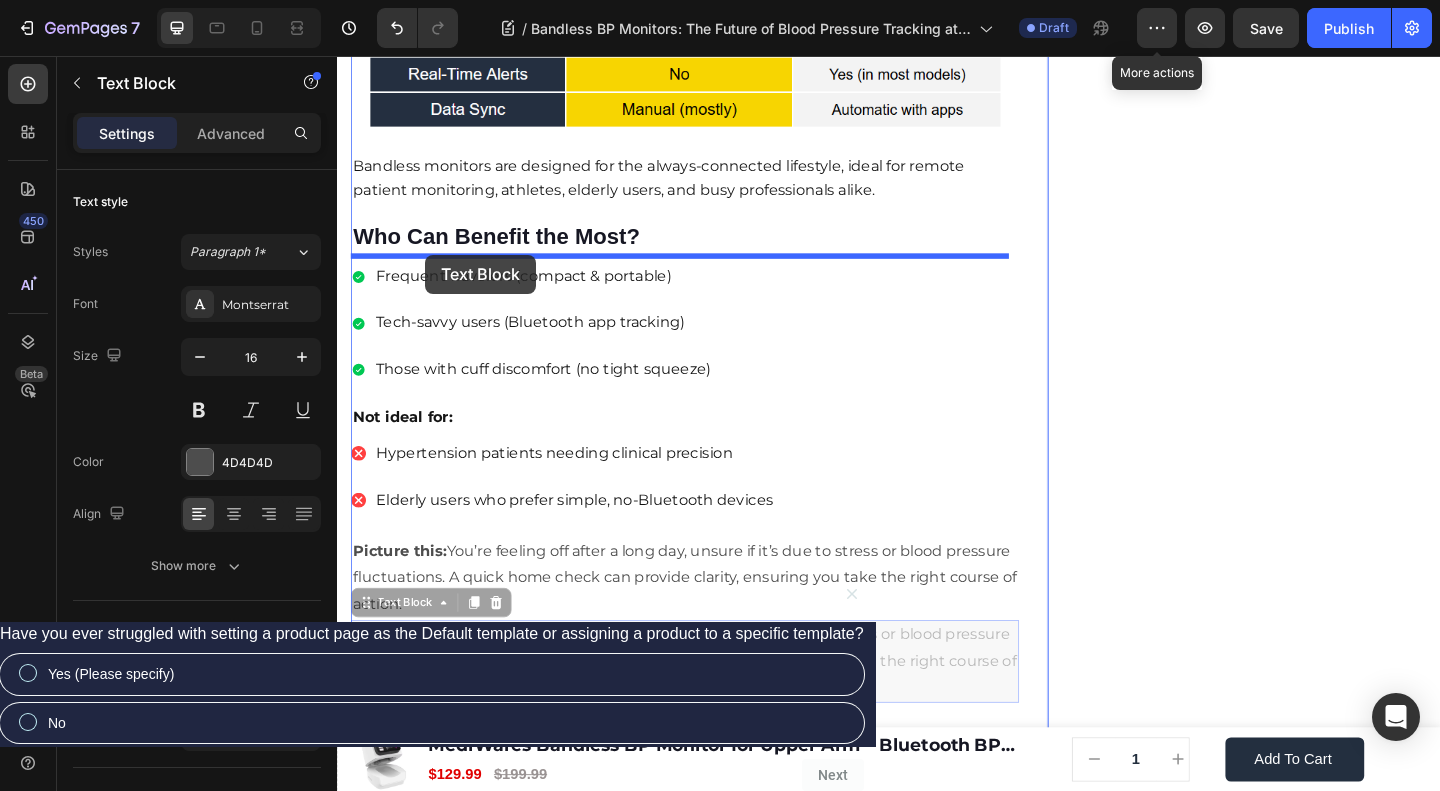 drag, startPoint x: 391, startPoint y: 638, endPoint x: 433, endPoint y: 272, distance: 368.40195 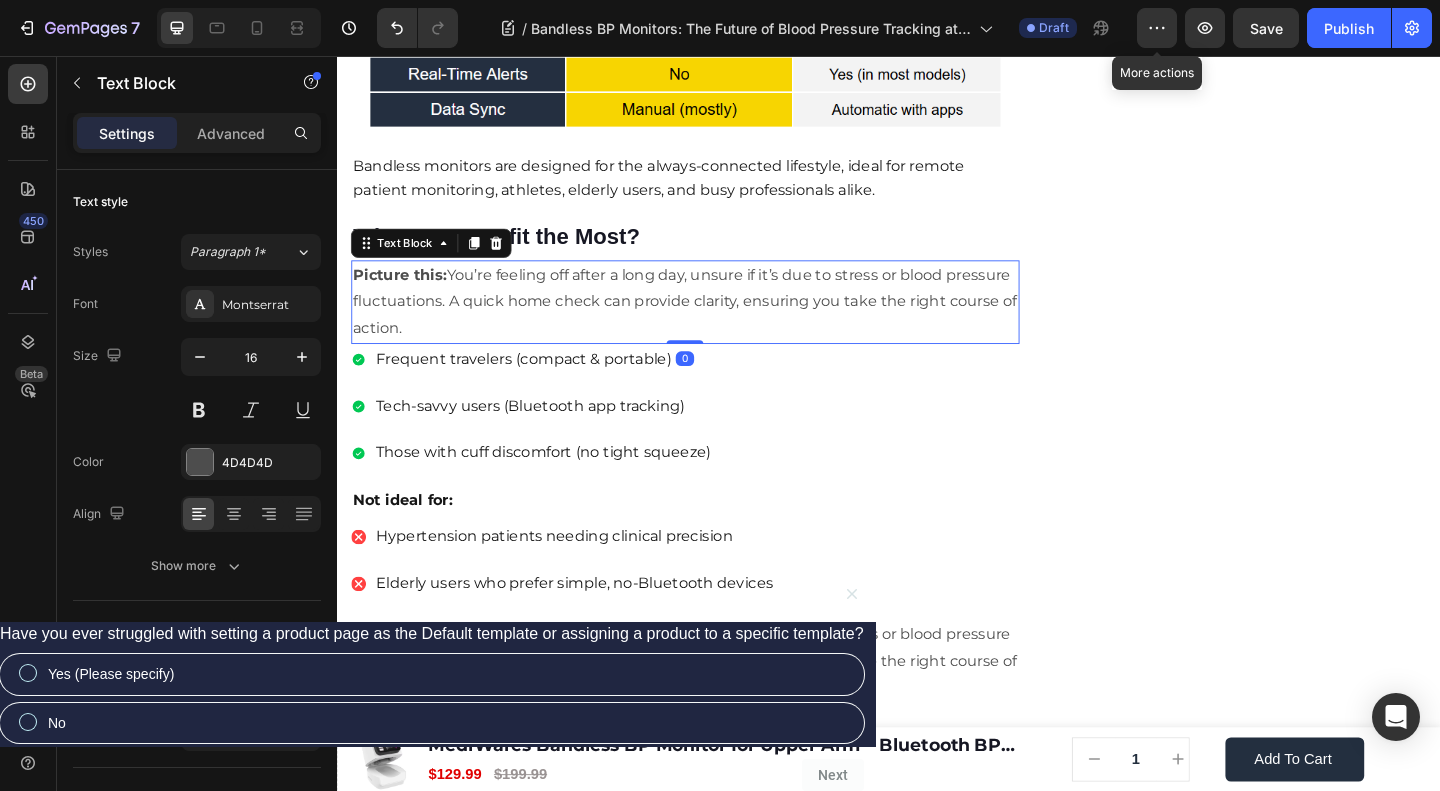 click on "Picture this:  You’re feeling off after a long day, unsure if it’s due to stress or blood pressure fluctuations. A quick home check can provide clarity, ensuring you take the right course of action." at bounding box center [715, 323] 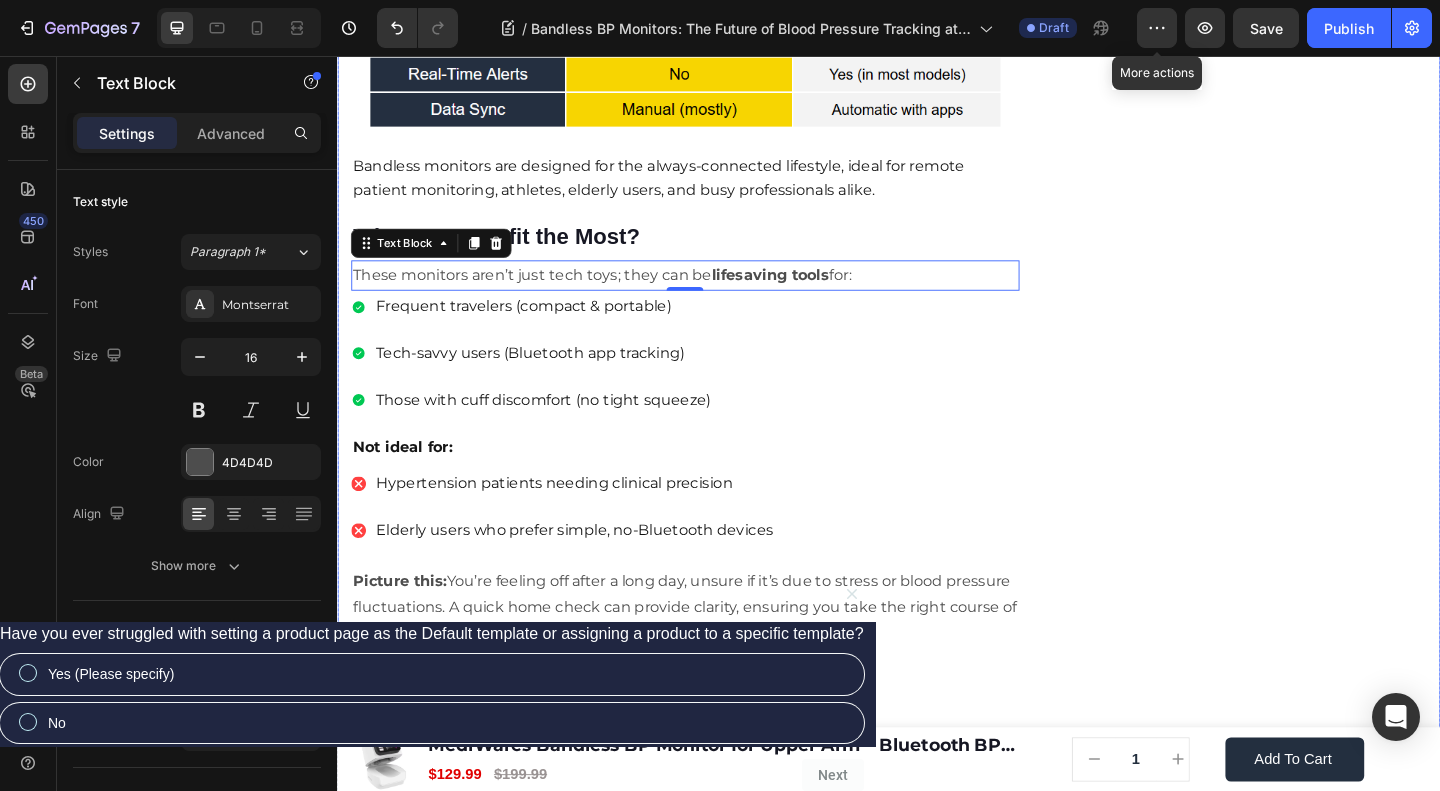 click on "🔥Up to 50% OFF Ending Soon🔥 Text block 03 Days 04 Hrs 46 Mins 41 Secs Countdown Timer Image Clinically Approved Accuracy Over 35,000 Units Sold Affordable Quality with Warranty Doctor Recommended Eco-Friendly Design Item list Shop Now and Save 50% Button
30-day money back guarantee Item list Row Product Images $149.99 Product Price Product Price $199.99 Product Price Product Price Row
Add to cart Add to Cart Product Row Row Image Row" at bounding box center (1332, -296) 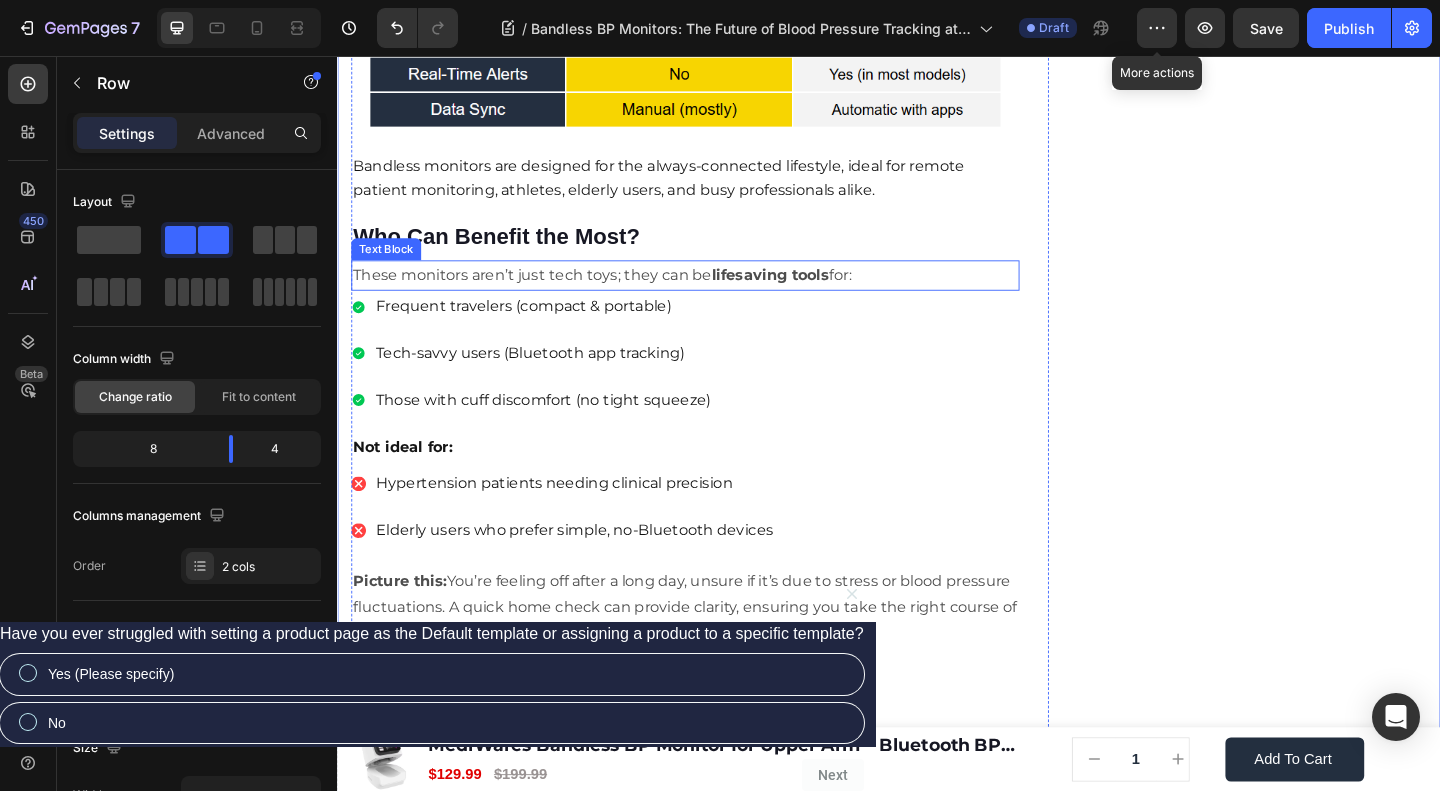 click on "These monitors aren’t just tech toys; they can be  lifesaving tools  for:" at bounding box center (715, 294) 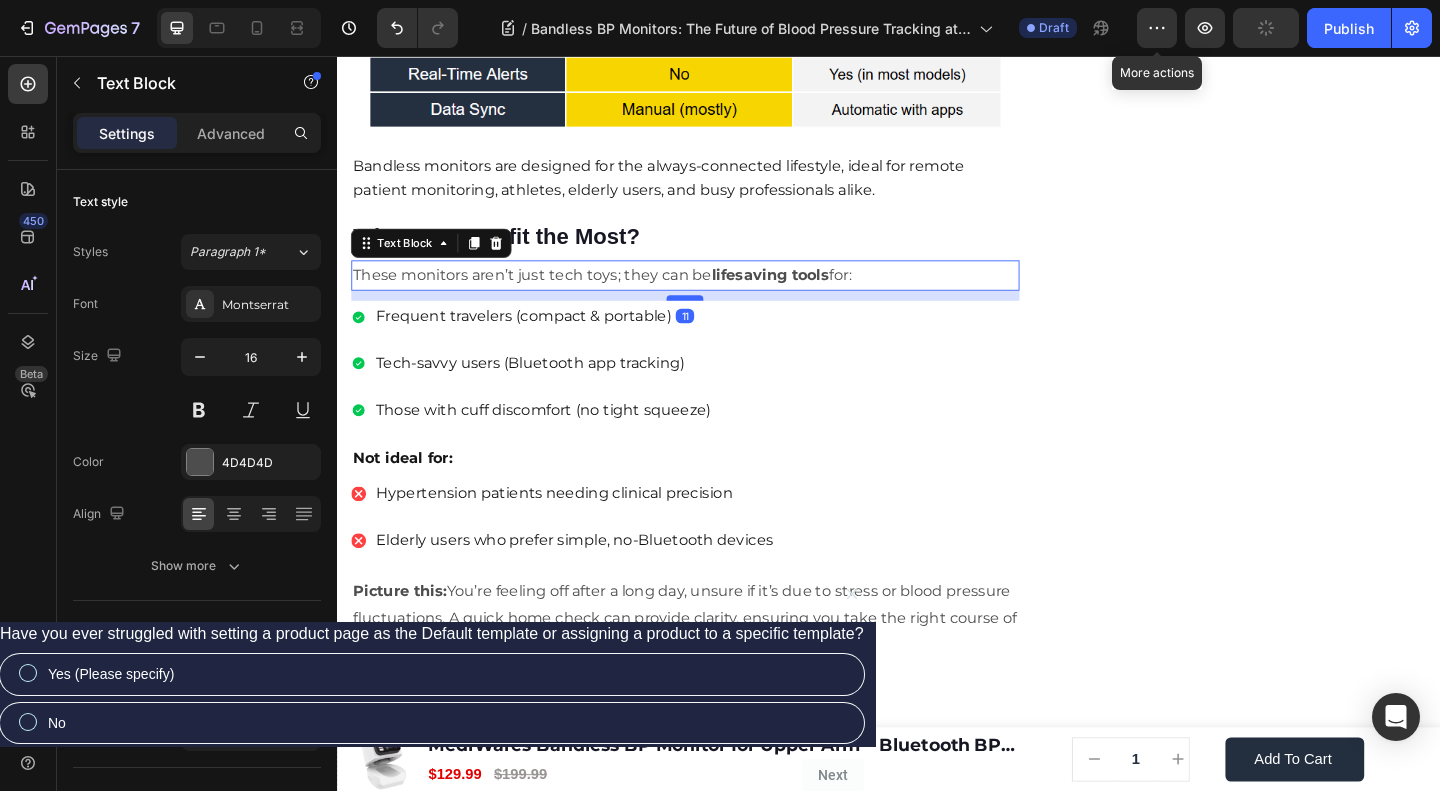 drag, startPoint x: 710, startPoint y: 302, endPoint x: 710, endPoint y: 313, distance: 11 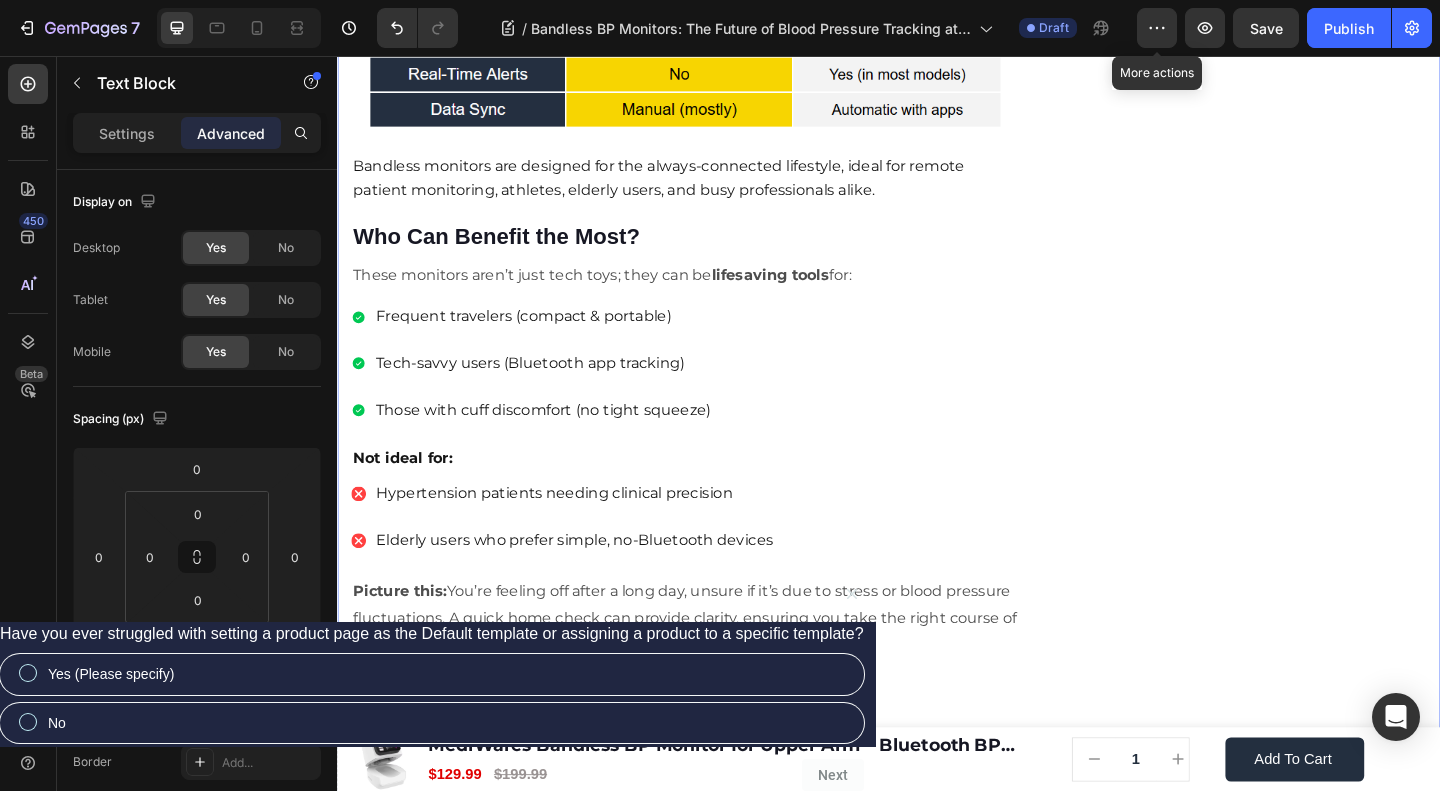 click on "🔥Up to 50% OFF Ending Soon🔥 Text block 03 Days 04 Hrs 46 Mins 37 Secs Countdown Timer Image Clinically Approved Accuracy Over 35,000 Units Sold Affordable Quality with Warranty Doctor Recommended Eco-Friendly Design Item list Shop Now and Save 50% Button
30-day money back guarantee Item list Row Product Images $149.99 Product Price Product Price $199.99 Product Price Product Price Row
Add to cart Add to cart Product Row Row Image Row" at bounding box center [1332, -290] 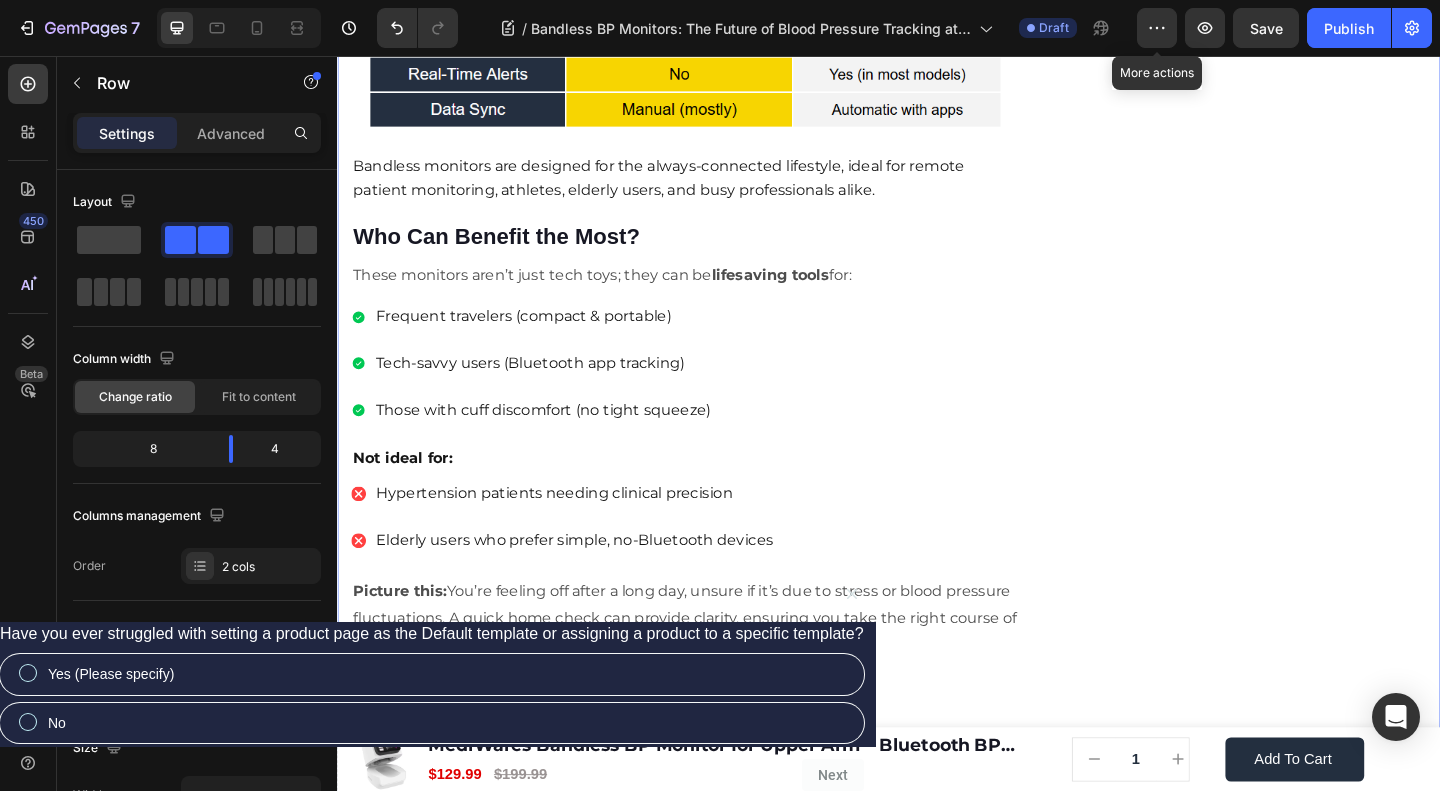 click on "🔥Up to 50% OFF Ending Soon🔥 Text block 03 Days 04 Hrs 46 Mins 34 Secs Countdown Timer Image Clinically Approved Accuracy Over 35,000 Units Sold Affordable Quality with Warranty Doctor Recommended Eco-Friendly Design Item list Shop Now and Save 50% Button
30-day money back guarantee Item list Row Product Images $149.99 Product Price Product Price $199.99 Product Price Product Price Row
Add to cart Add to Cart Product Row Row Image Row" at bounding box center [1332, -290] 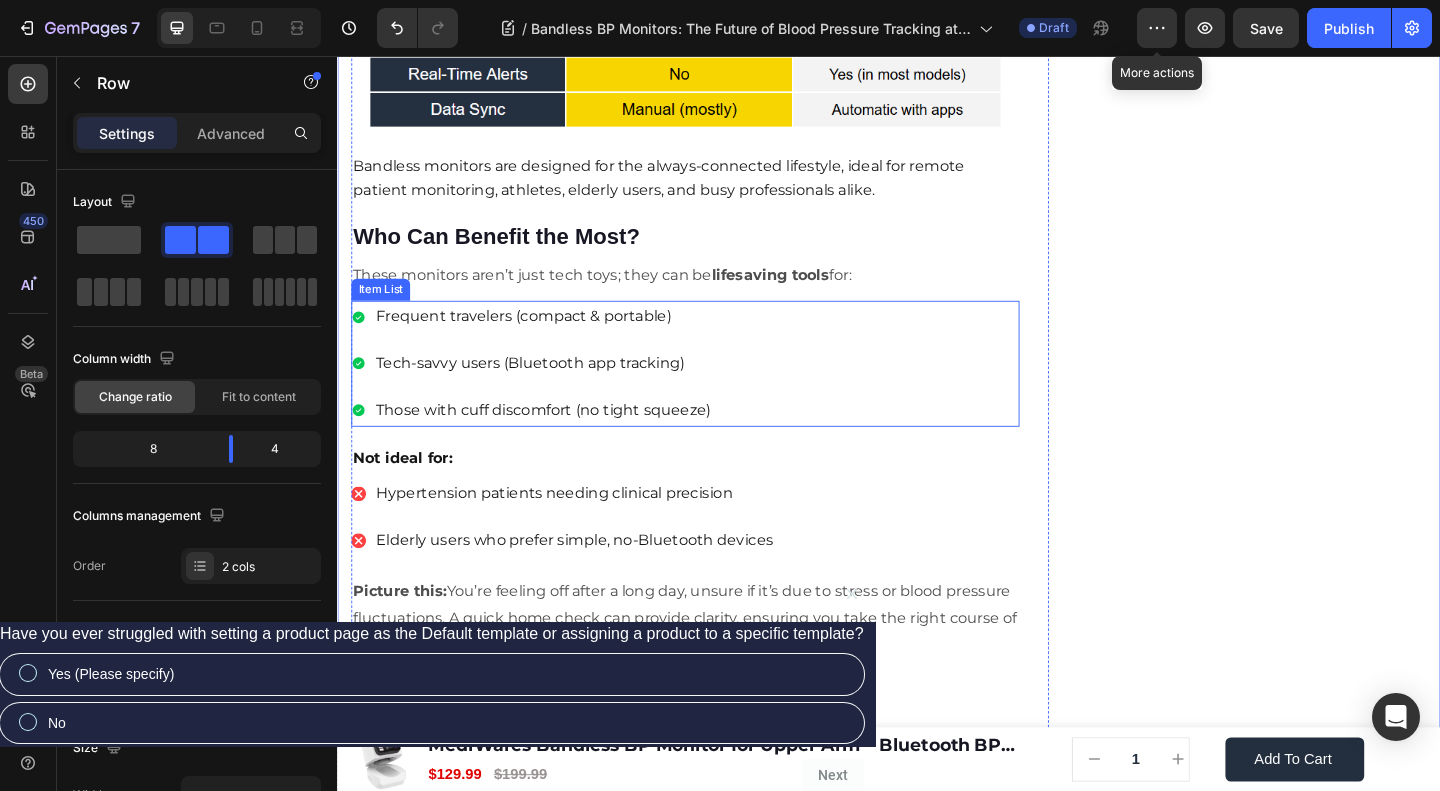 click on "Frequent travelers (compact & portable)" at bounding box center (561, 339) 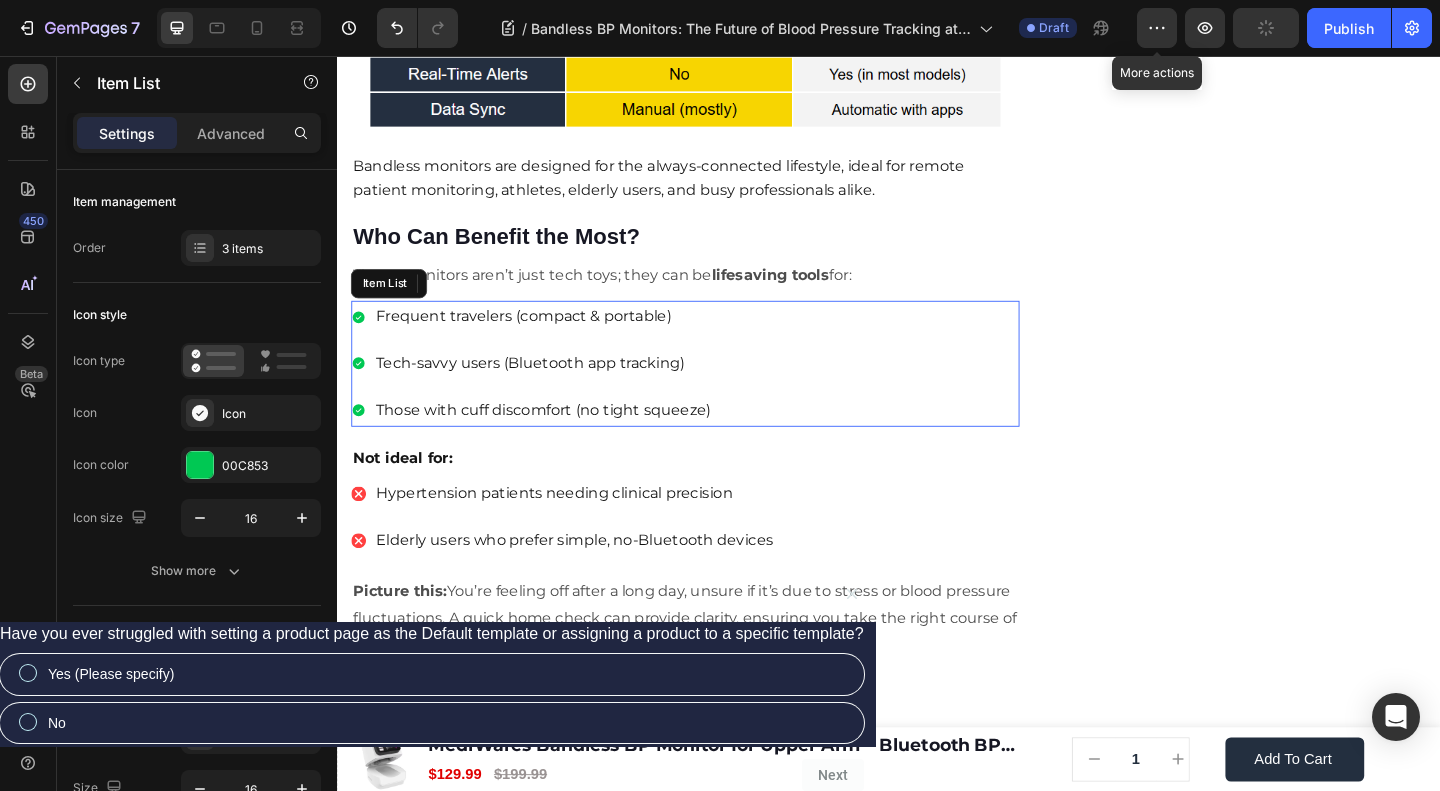 click on "Frequent travelers (compact & portable)" at bounding box center [561, 339] 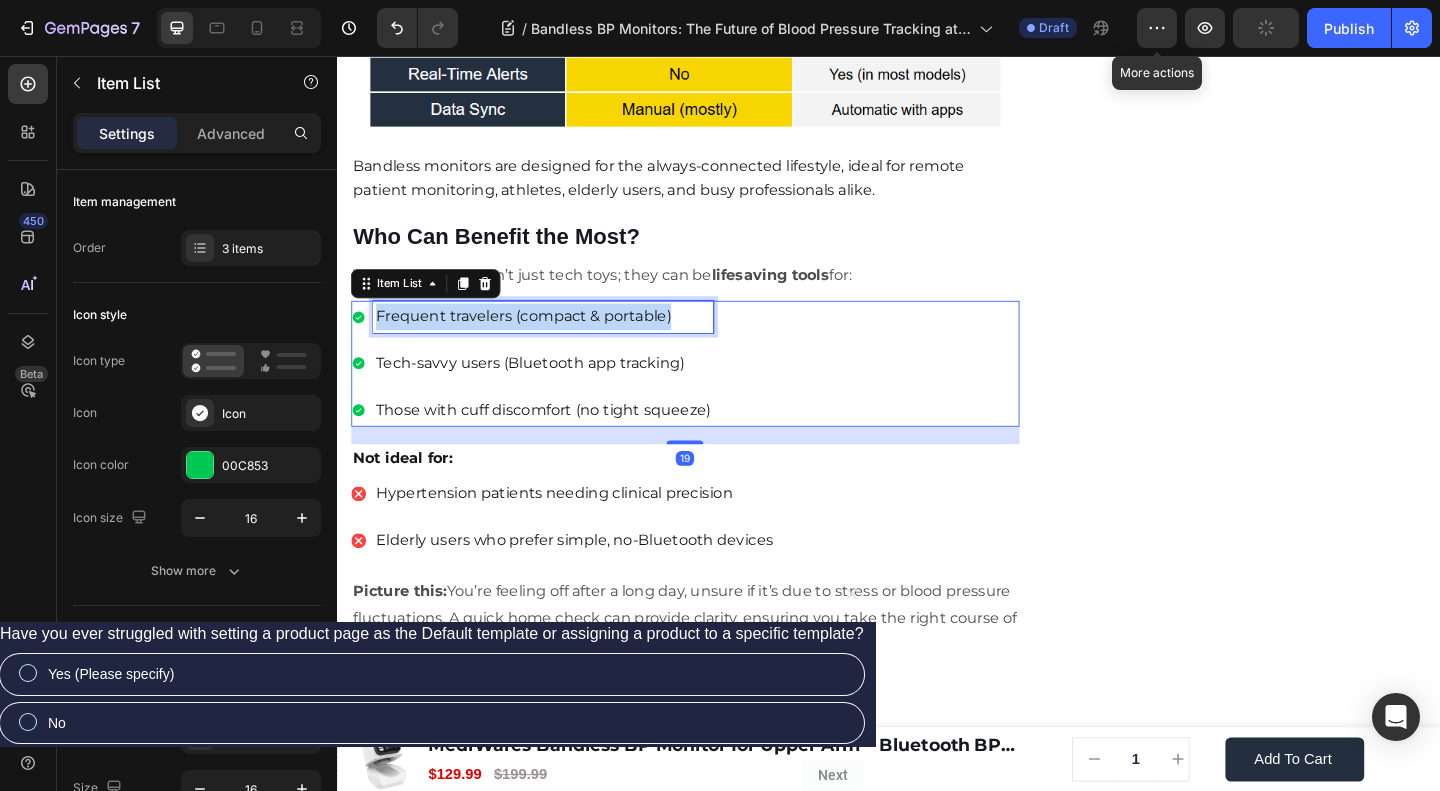 click on "Frequent travelers (compact & portable)" at bounding box center (561, 339) 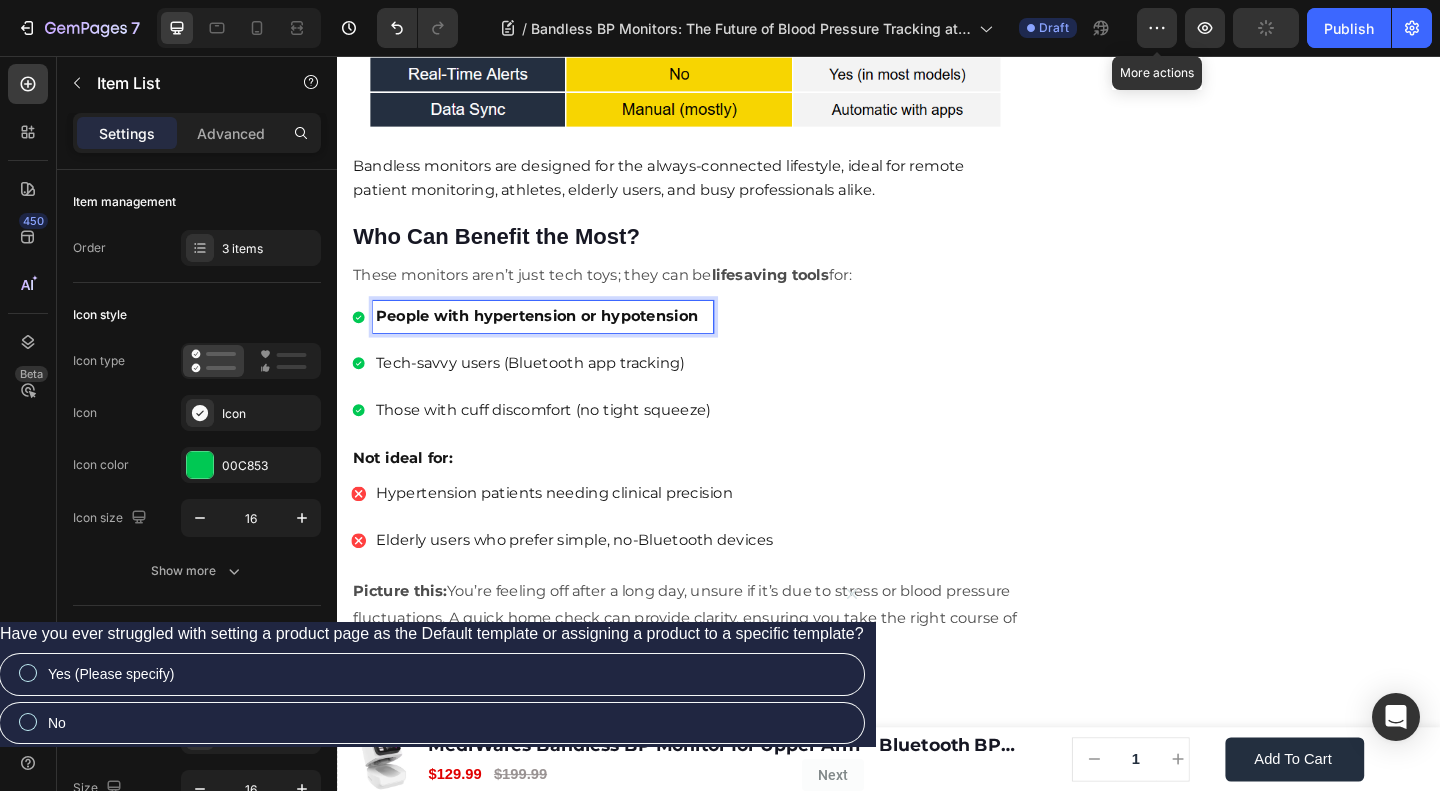 click on "People with hypertension or hypotension" at bounding box center (554, 338) 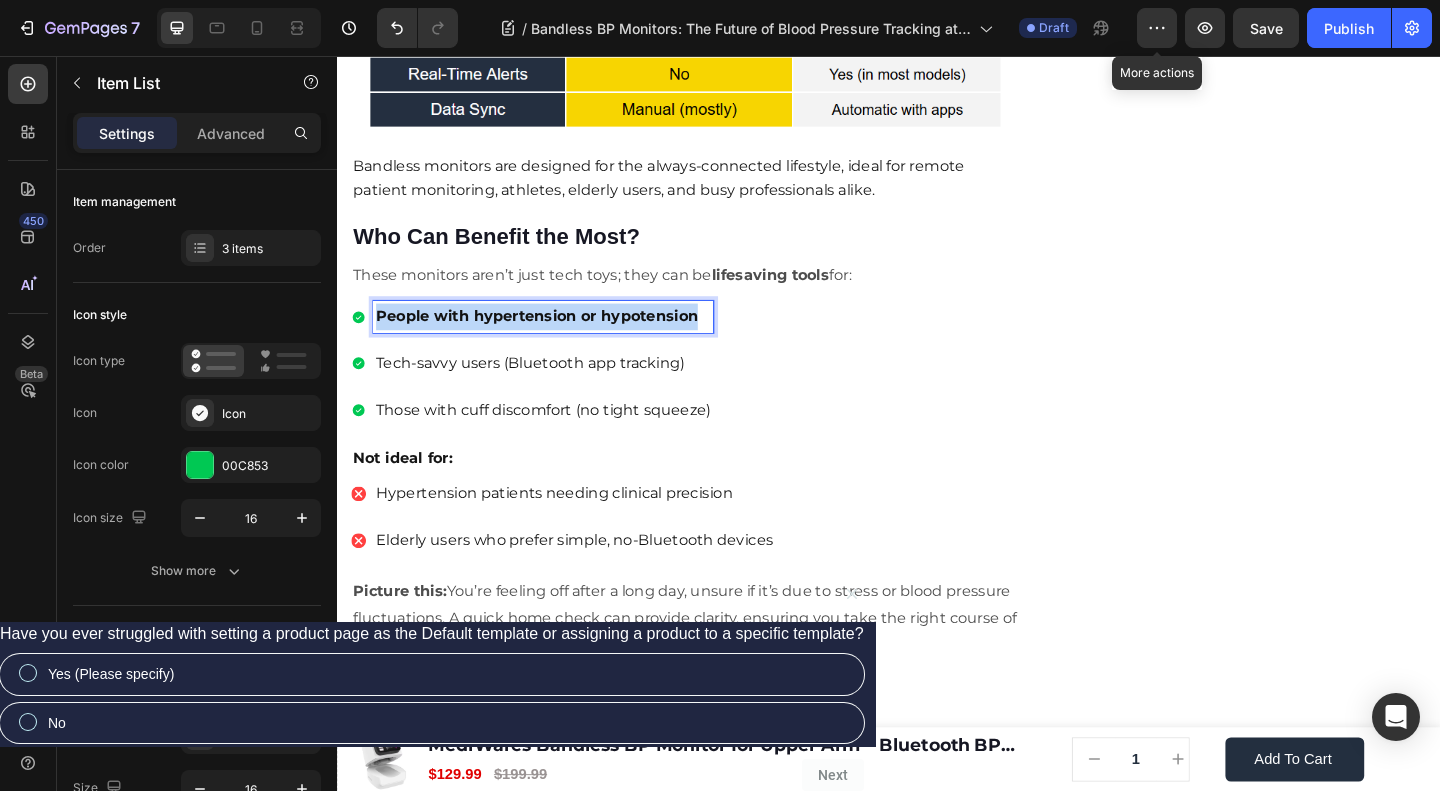 click on "People with hypertension or hypotension" at bounding box center (554, 338) 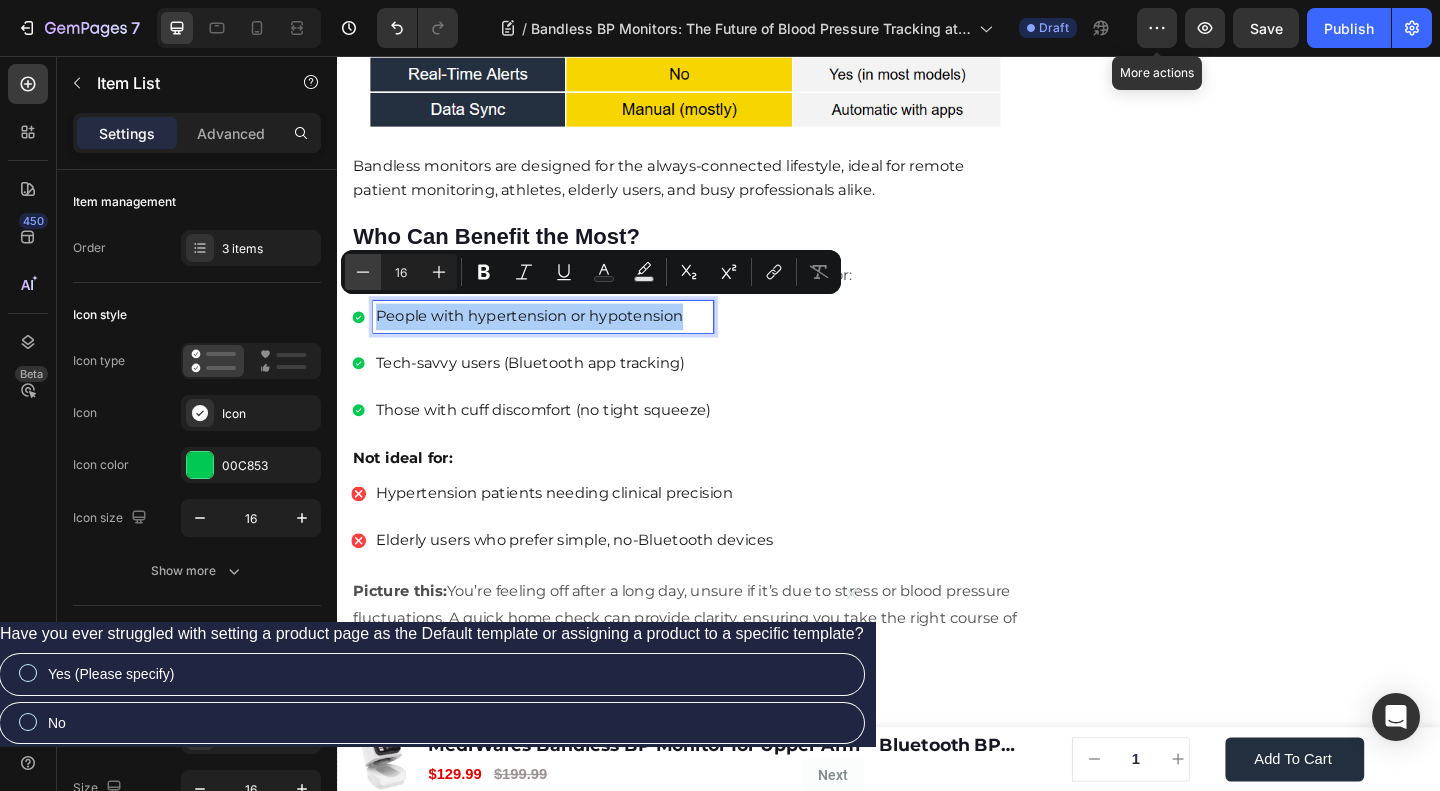 click on "Minus" at bounding box center [363, 272] 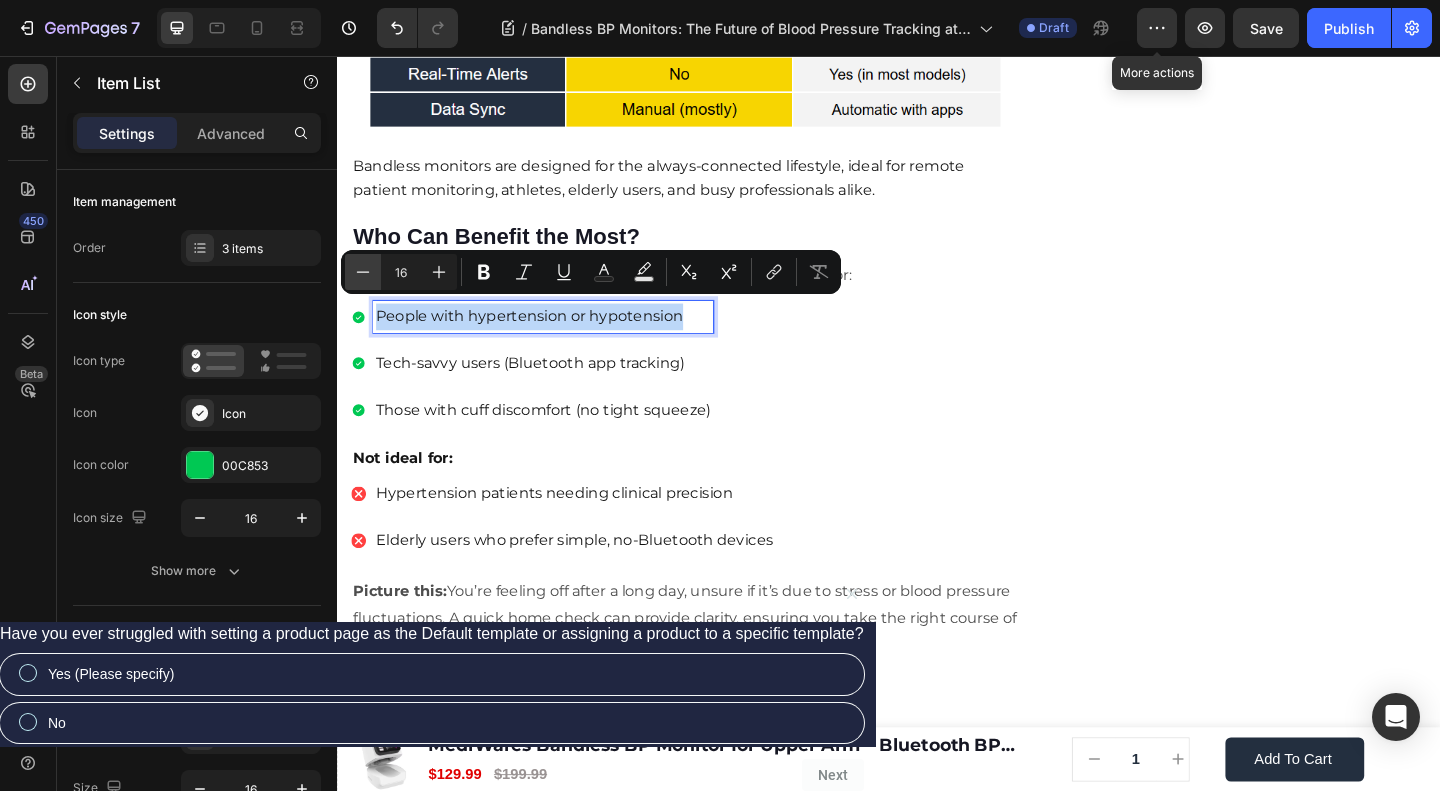 type on "15" 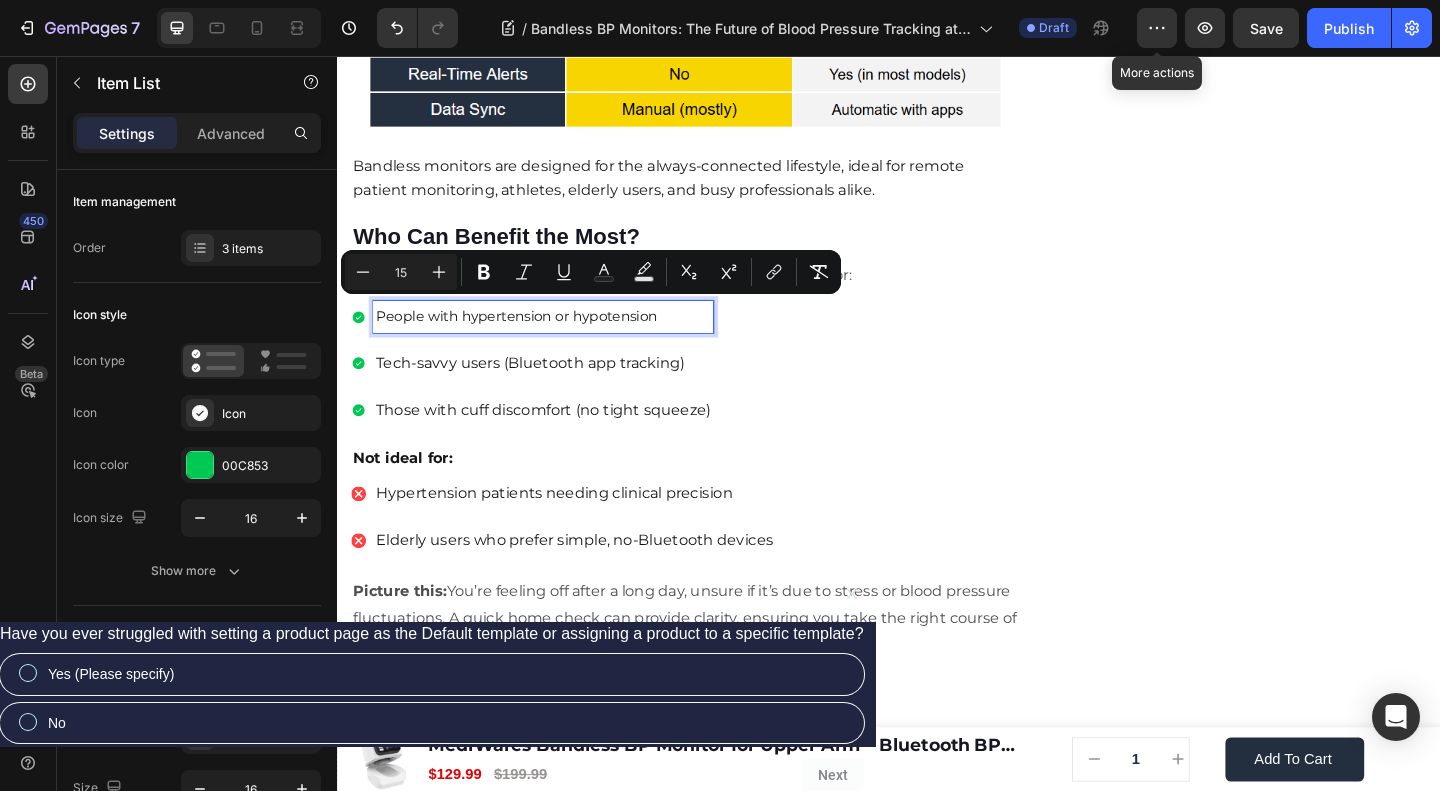 click on "Home
Blog
Article Title Breadcrumb Bandless BP Monitors: The Future of Blood Pressure Tracking at Your Fingertips Heading Row Image [FIRST] [LAST] Text block Advanced list Published:  [DATE] Text block Row Monitoring blood pressure shouldn’t feel like a medical procedure. Yet, for years, the traditional cuff-based monitors, bulky, noisy, and often uncomfortable, have remained the norm. But not anymore. A quiet revolution is underway in the world of health tech, led by an innovation called the bandless BP monitor. Text block Image If you're someone who hates cuff inflation or needs constant BP monitoring without hassle, a bandless monitor might just be your new best friend. Let’s explore why this cuffless, wearable device is changing the way we track cardiovascular health—quietly, comfortably, and continuously. Text block ⁠⁠⁠⁠⁠⁠⁠ What is a Bandless BP Monitor? Image" at bounding box center [937, -290] 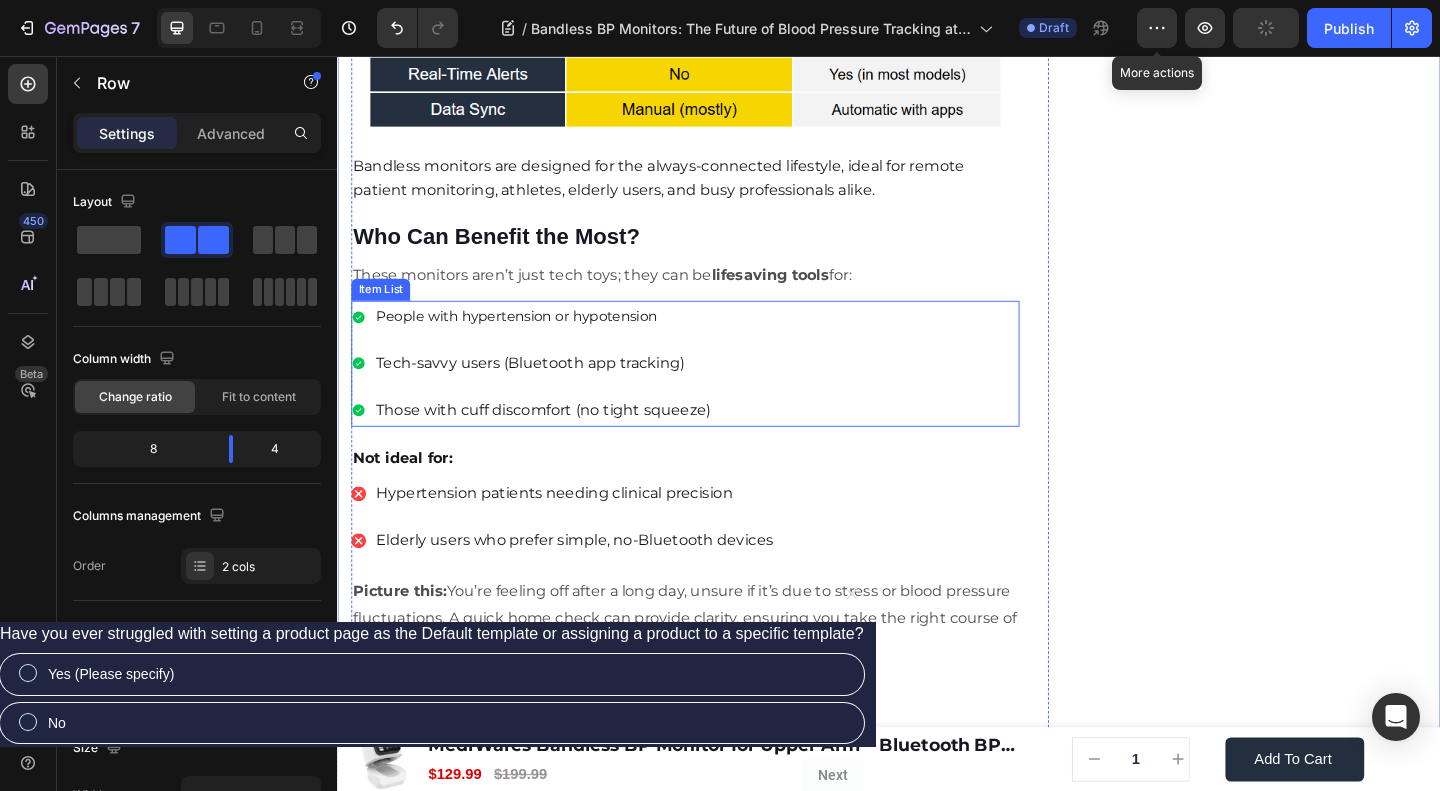 click on "Tech-savvy users (Bluetooth app tracking)" at bounding box center [561, 390] 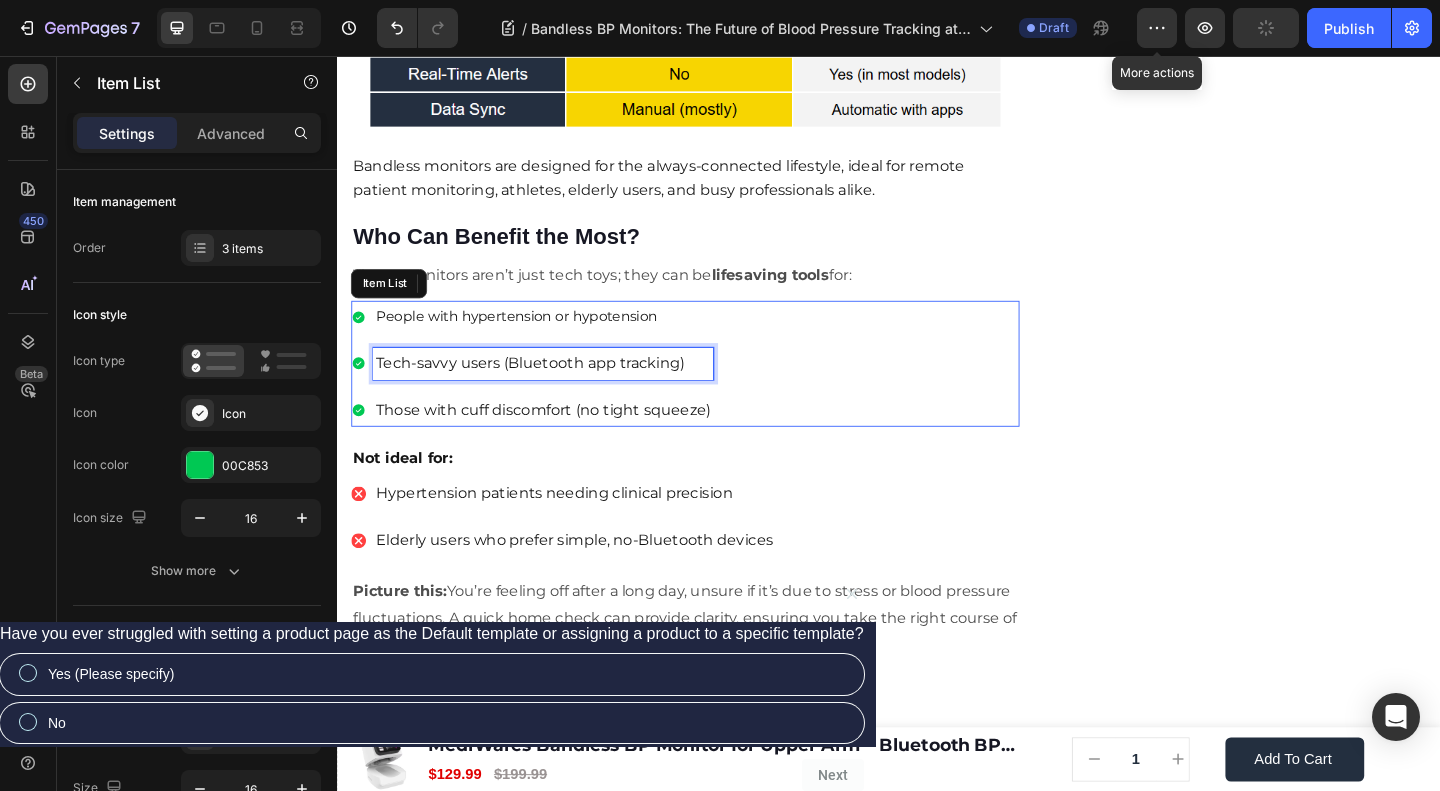 click on "Tech-savvy users (Bluetooth app tracking)" at bounding box center [561, 390] 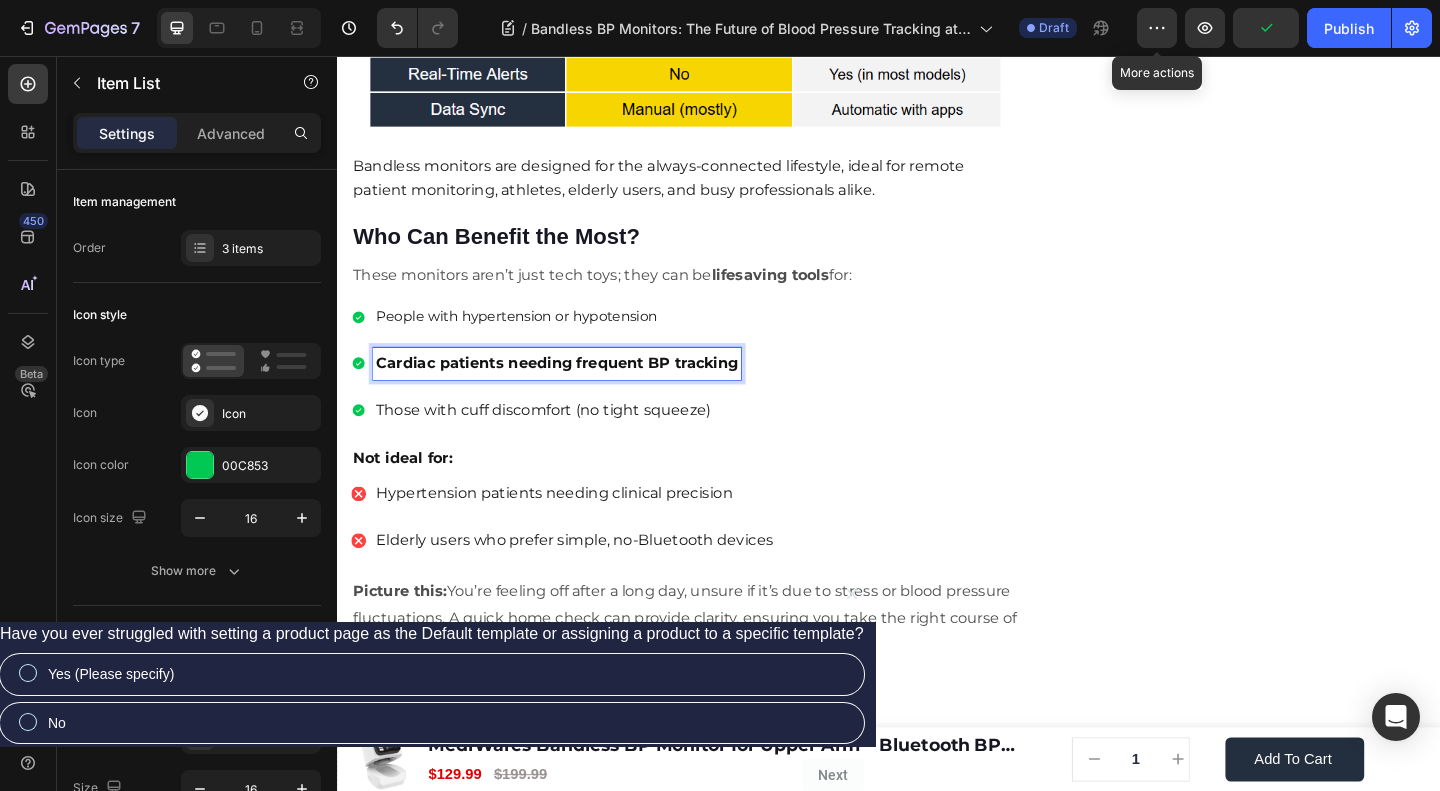 click on "Cardiac patients needing frequent BP tracking" at bounding box center [576, 389] 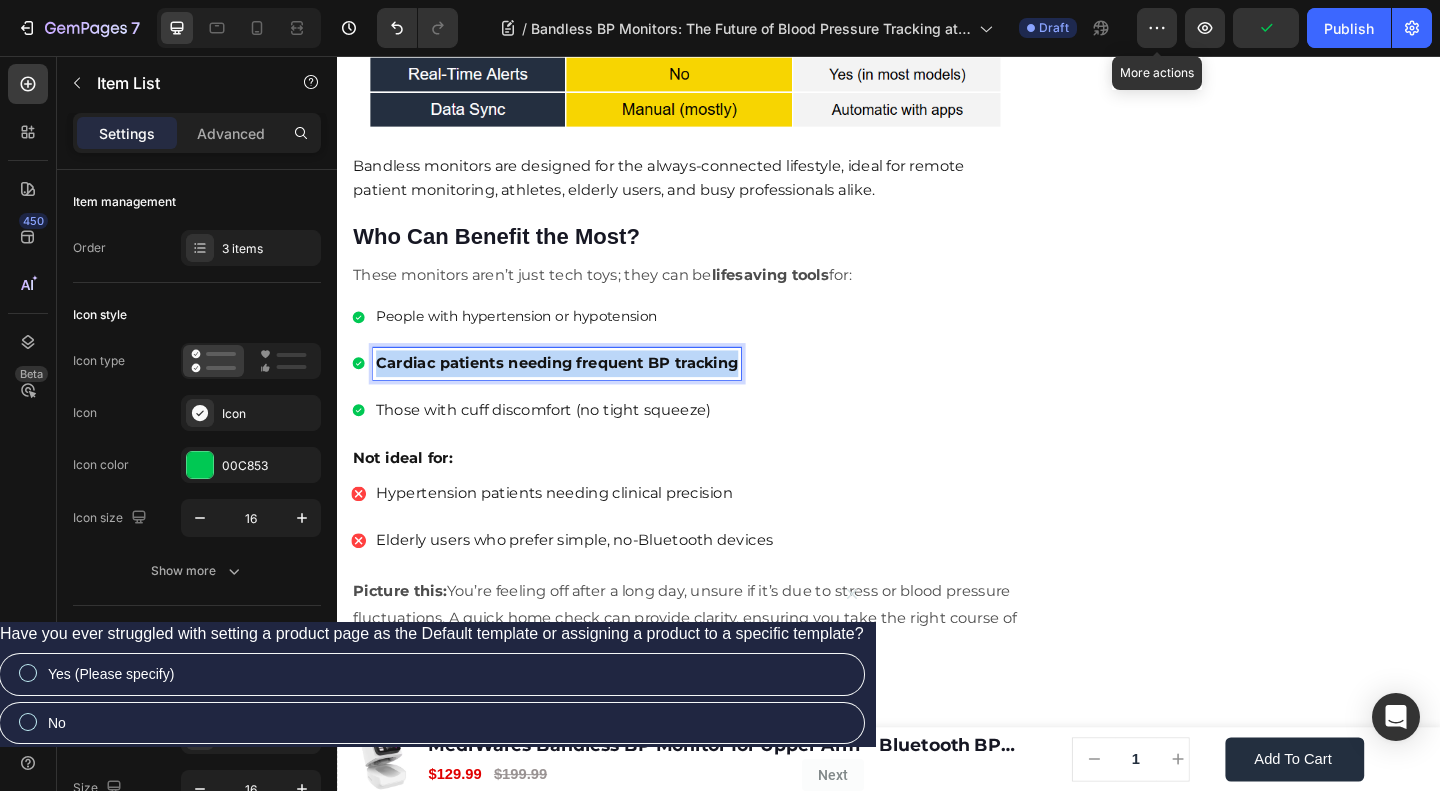 click on "Cardiac patients needing frequent BP tracking" at bounding box center (576, 389) 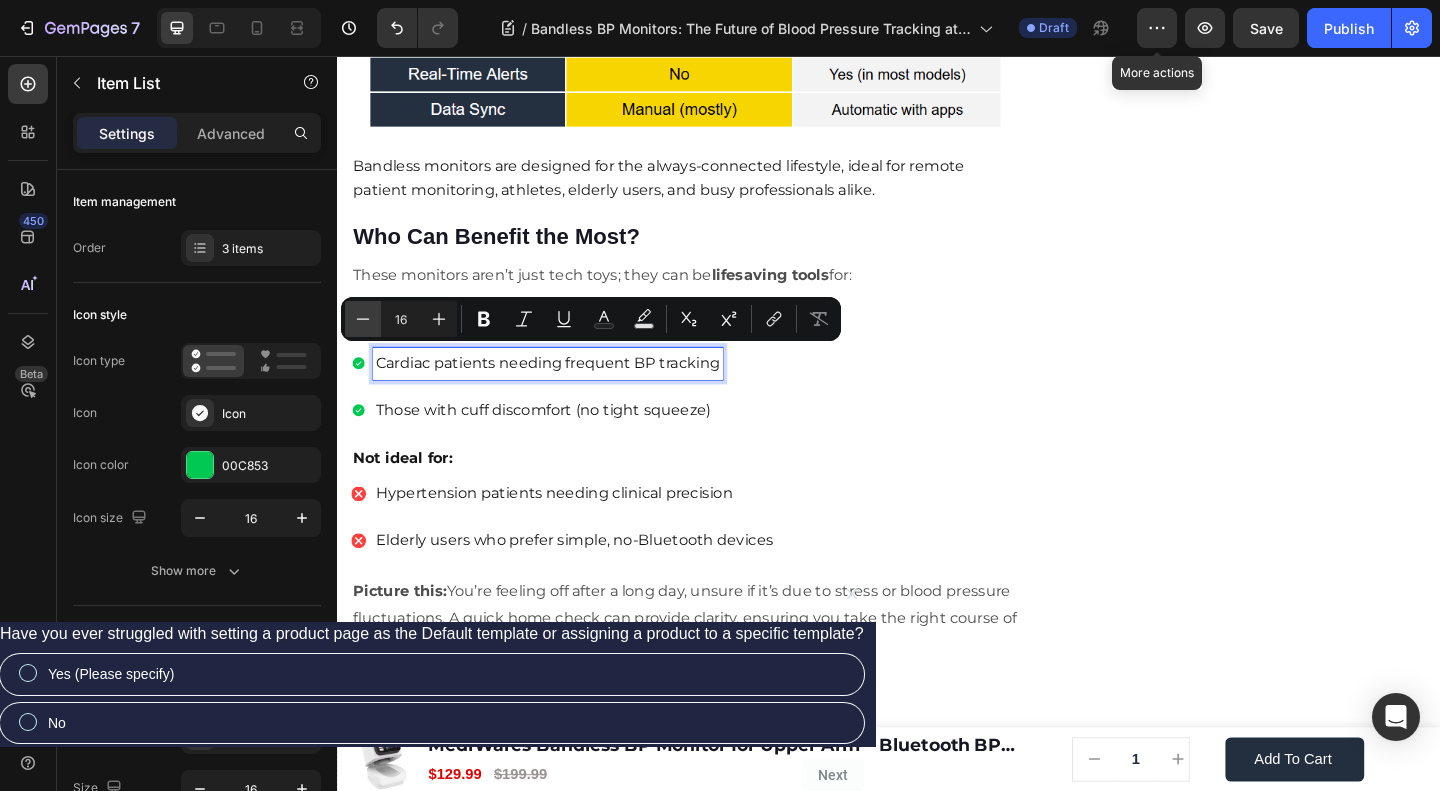 click on "Minus" at bounding box center (363, 319) 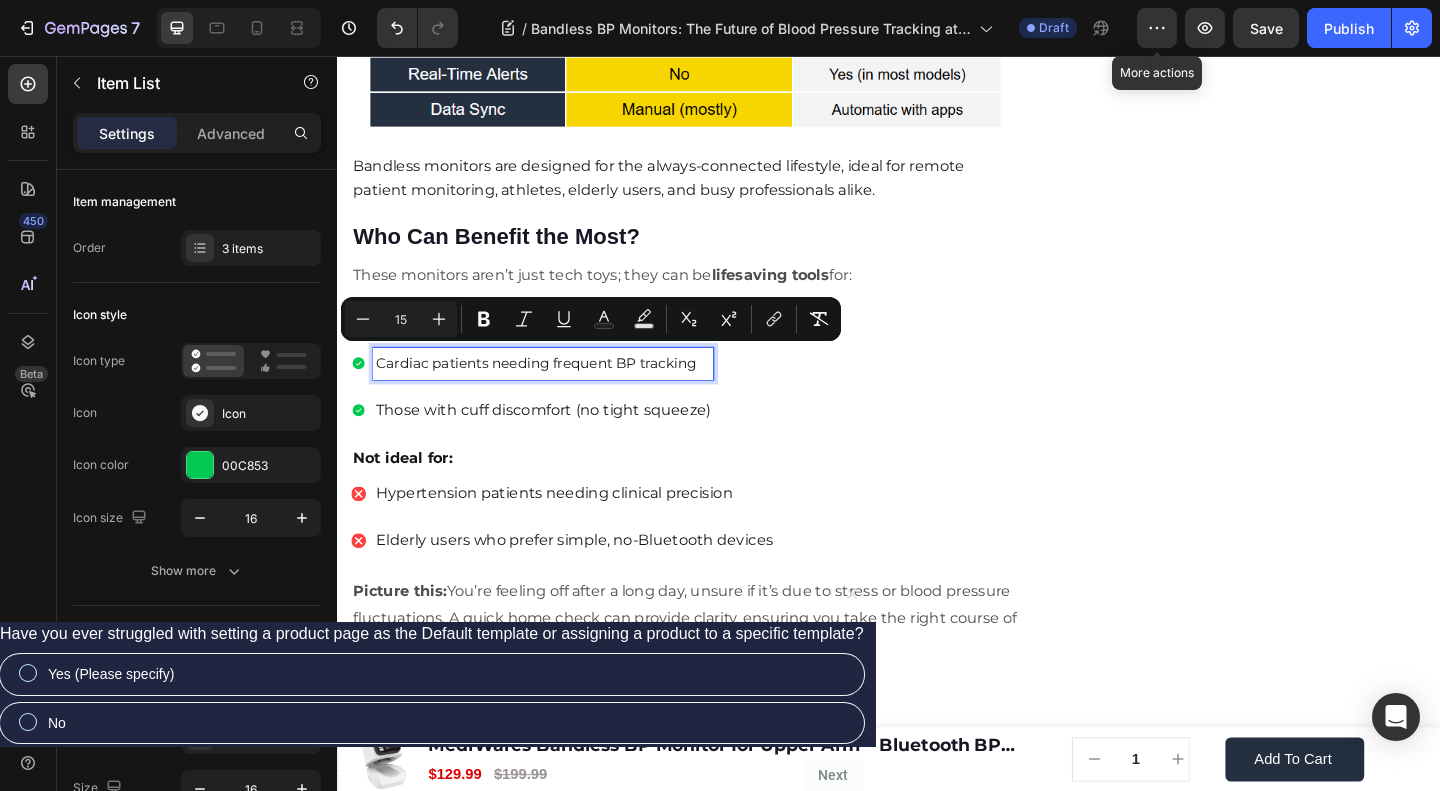 click on "Home
Blog
Article Title Breadcrumb Bandless BP Monitors: The Future of Blood Pressure Tracking at Your Fingertips Heading Row Image [FIRST] [LAST] Text block Advanced list Published:  [DATE] Text block Row Monitoring blood pressure shouldn’t feel like a medical procedure. Yet, for years, the traditional cuff-based monitors, bulky, noisy, and often uncomfortable, have remained the norm. But not anymore. A quiet revolution is underway in the world of health tech, led by an innovation called the bandless BP monitor. Text block Image If you're someone who hates cuff inflation or needs constant BP monitoring without hassle, a bandless monitor might just be your new best friend. Let’s explore why this cuffless, wearable device is changing the way we track cardiovascular health—quietly, comfortably, and continuously. Text block ⁠⁠⁠⁠⁠⁠⁠ What is a Bandless BP Monitor? Image" at bounding box center (937, -290) 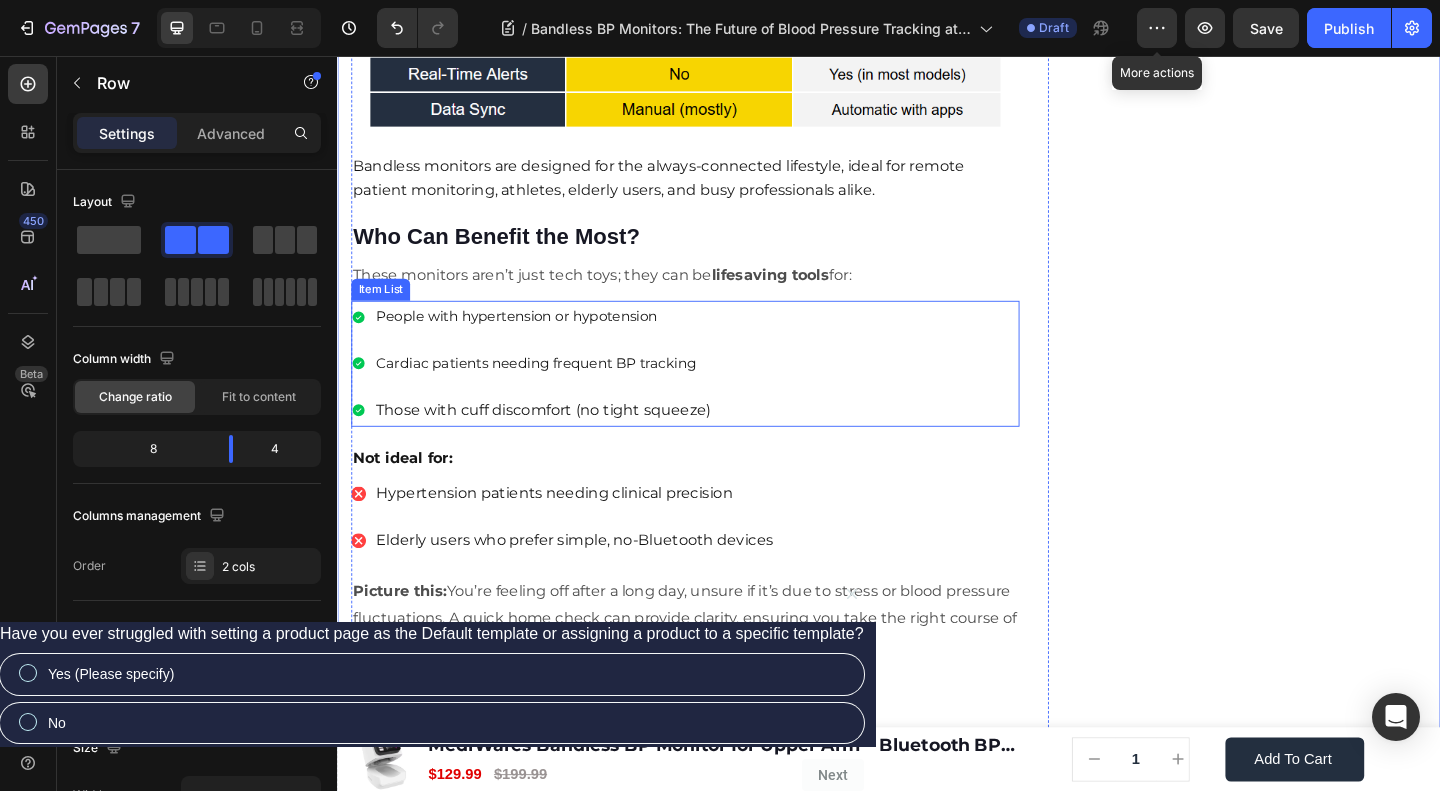 click on "Cardiac patients needing frequent BP tracking" at bounding box center [553, 389] 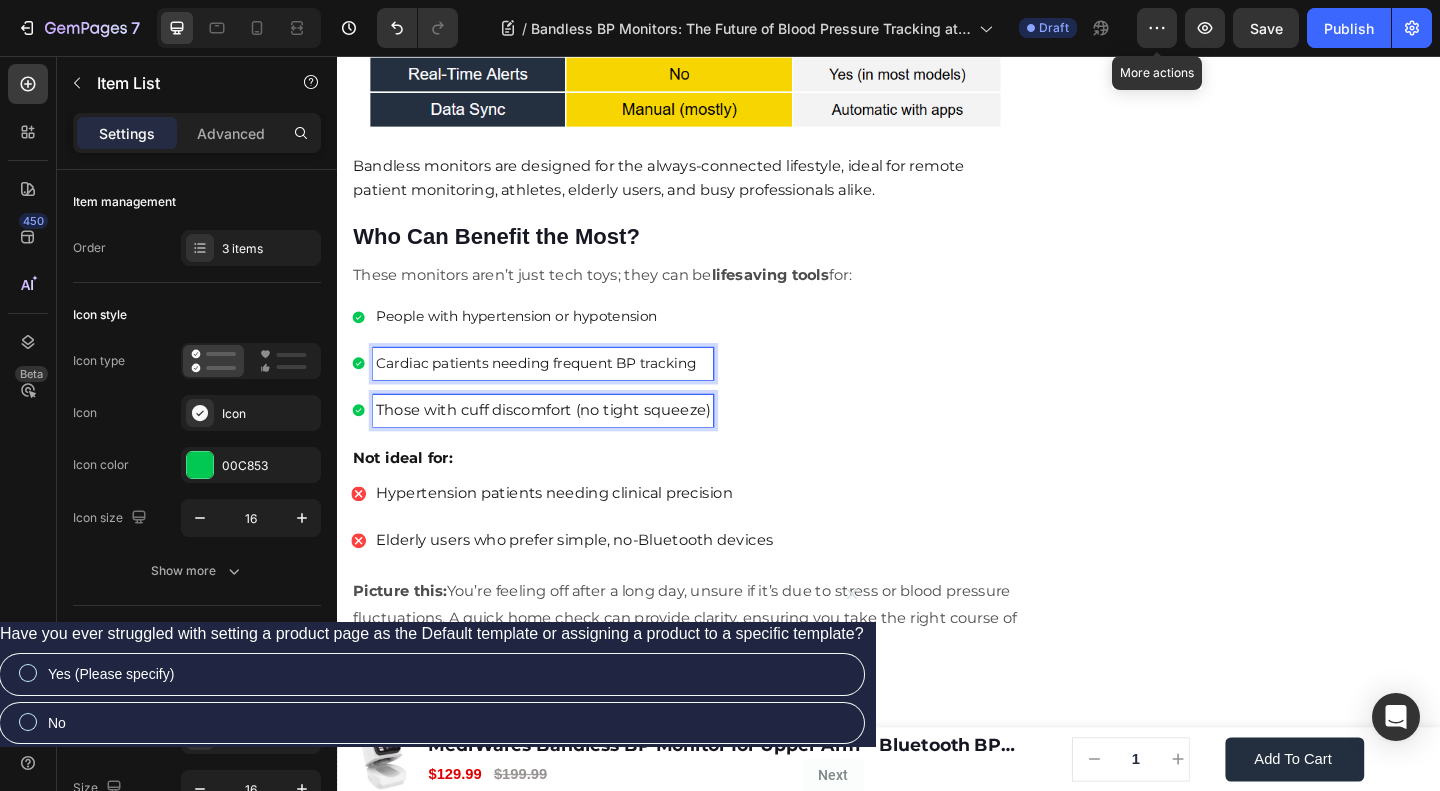 click on "Those with cuff discomfort (no tight squeeze)" at bounding box center [561, 441] 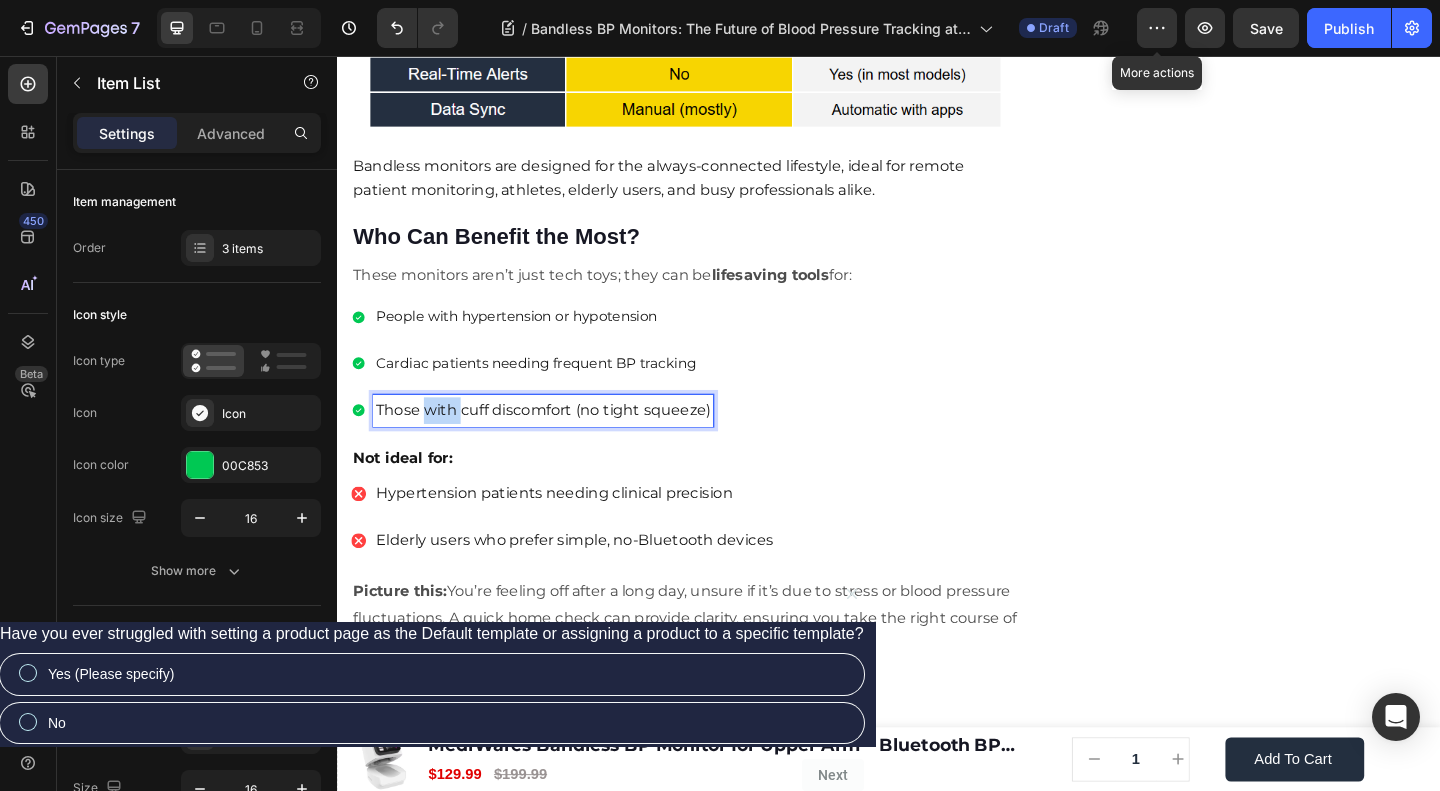 click on "Those with cuff discomfort (no tight squeeze)" at bounding box center (561, 441) 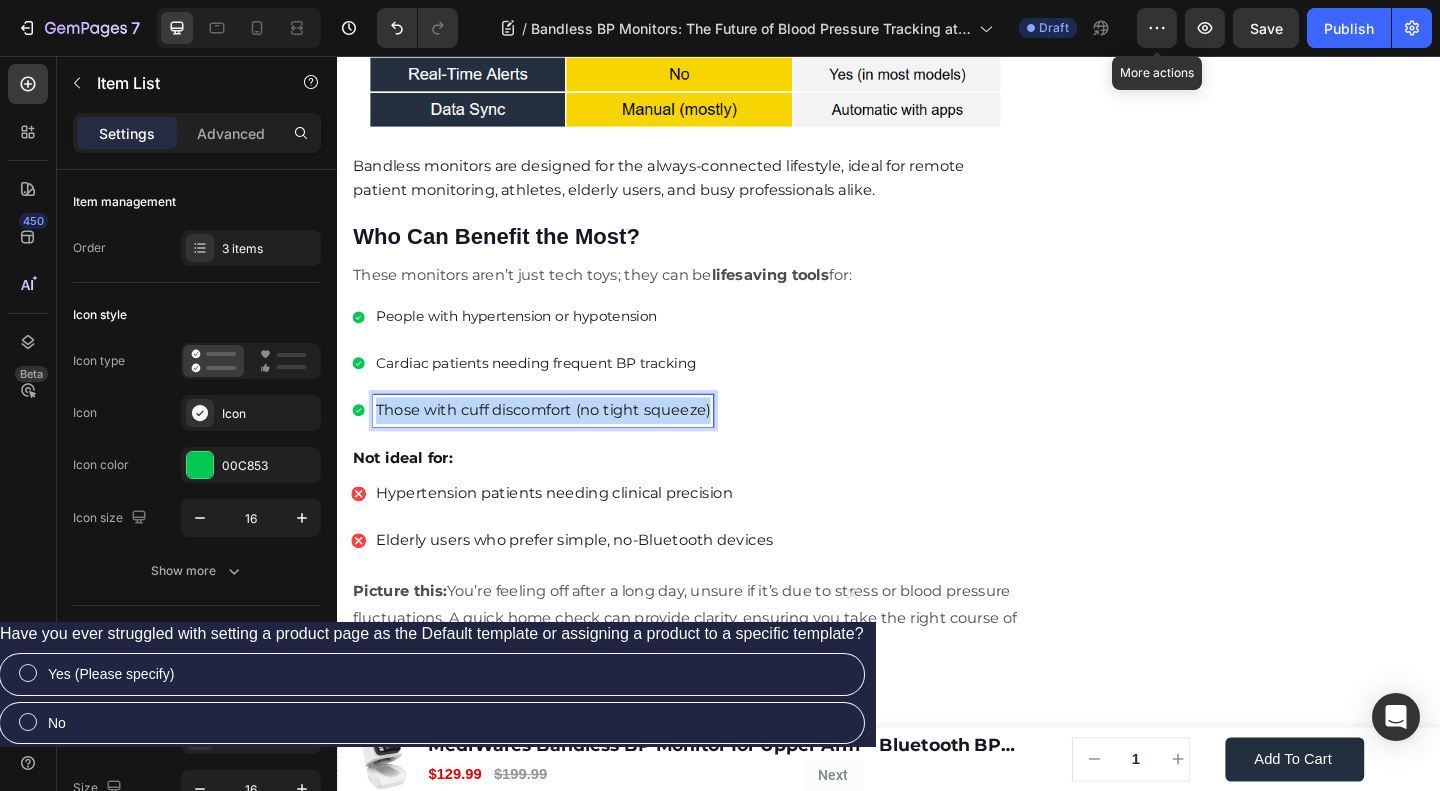 click on "Those with cuff discomfort (no tight squeeze)" at bounding box center [561, 441] 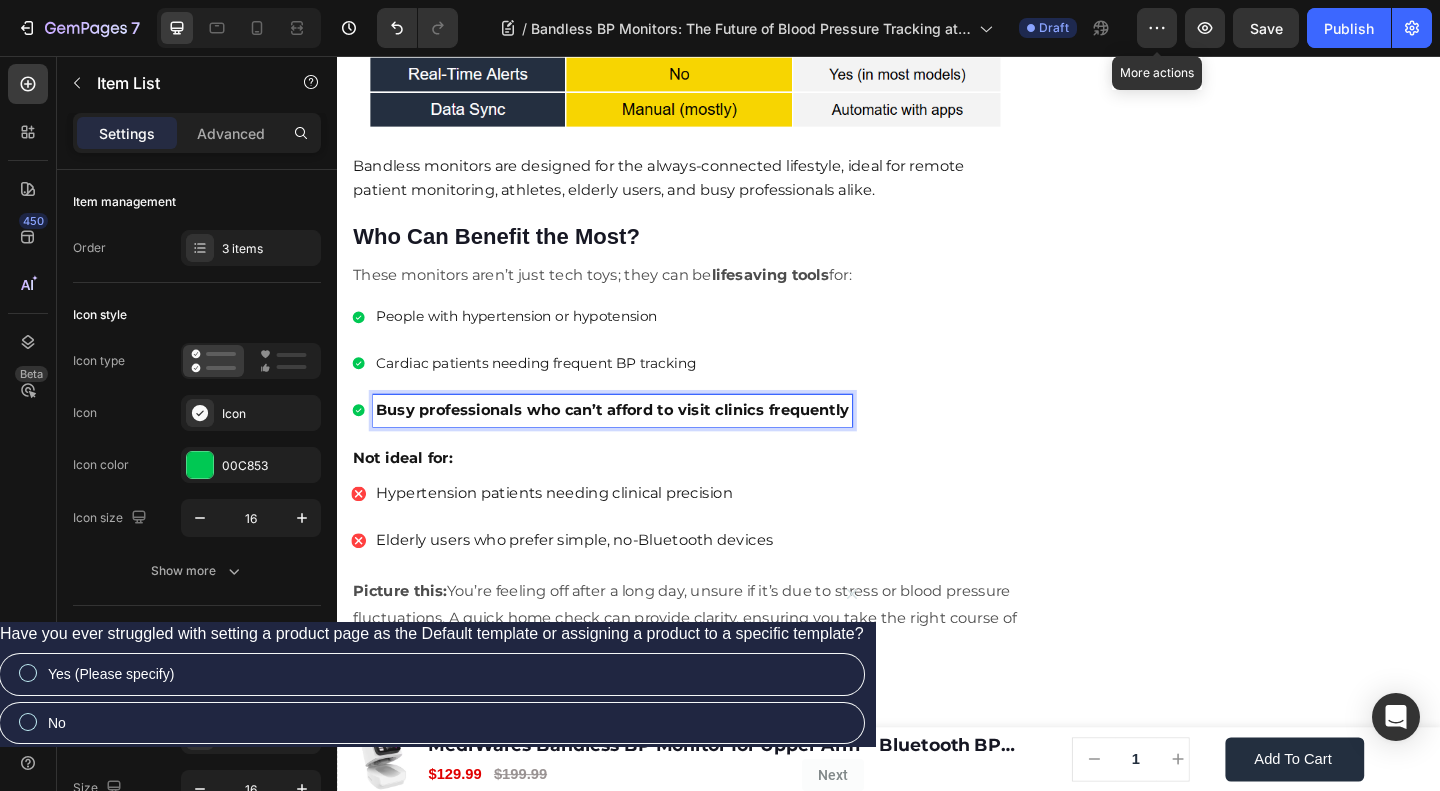 click on "Busy professionals who can’t afford to visit clinics frequently" at bounding box center [636, 440] 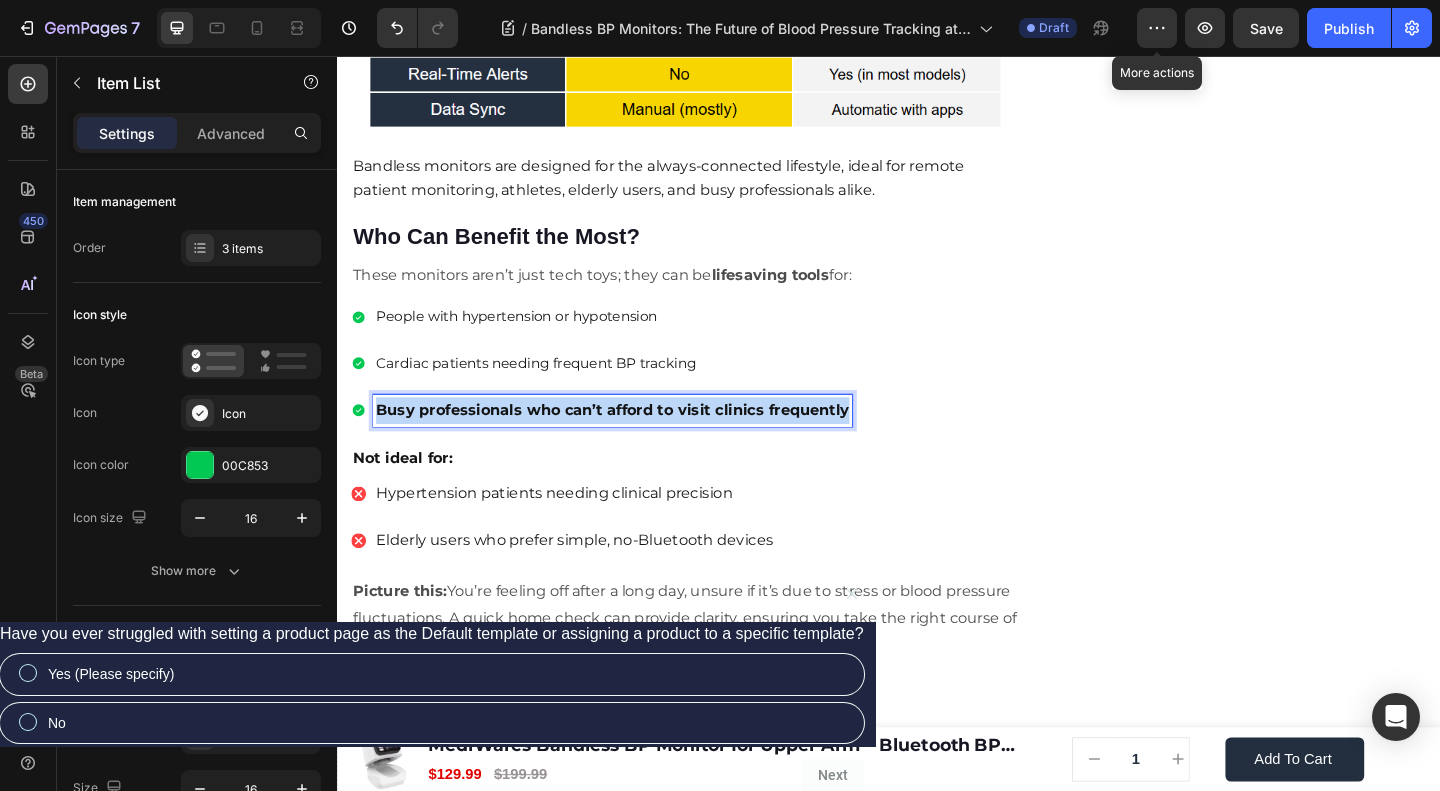 click on "Busy professionals who can’t afford to visit clinics frequently" at bounding box center (636, 440) 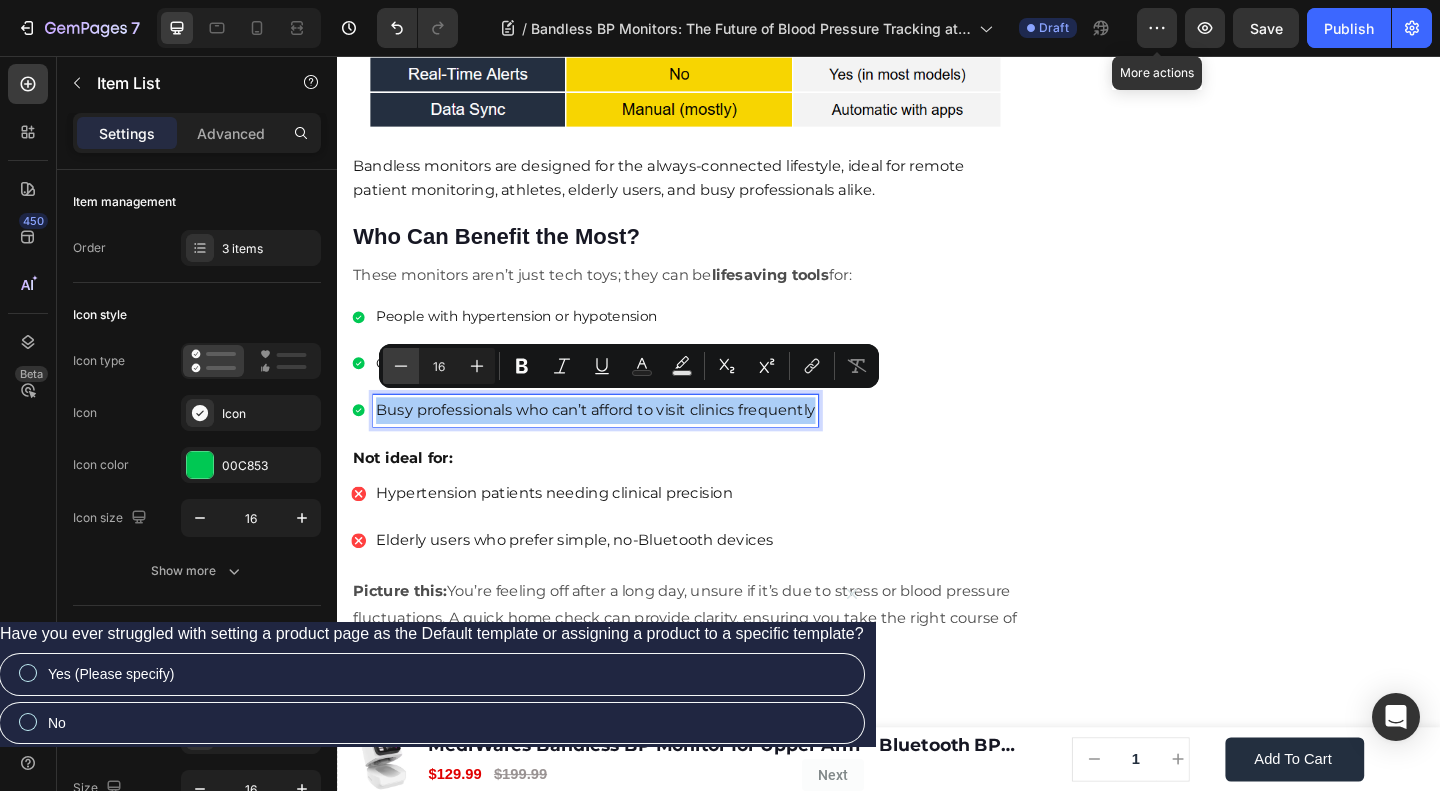 click 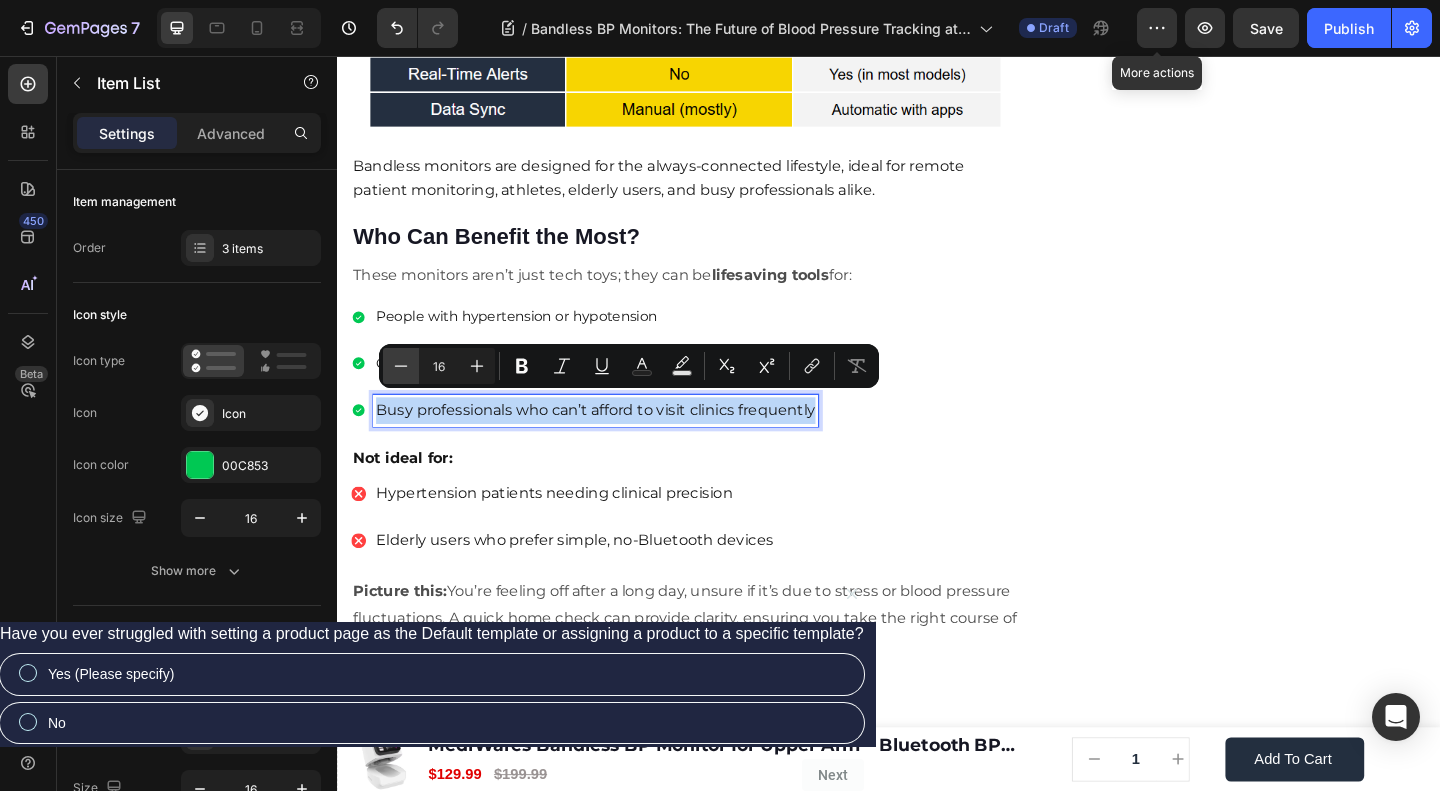 type on "15" 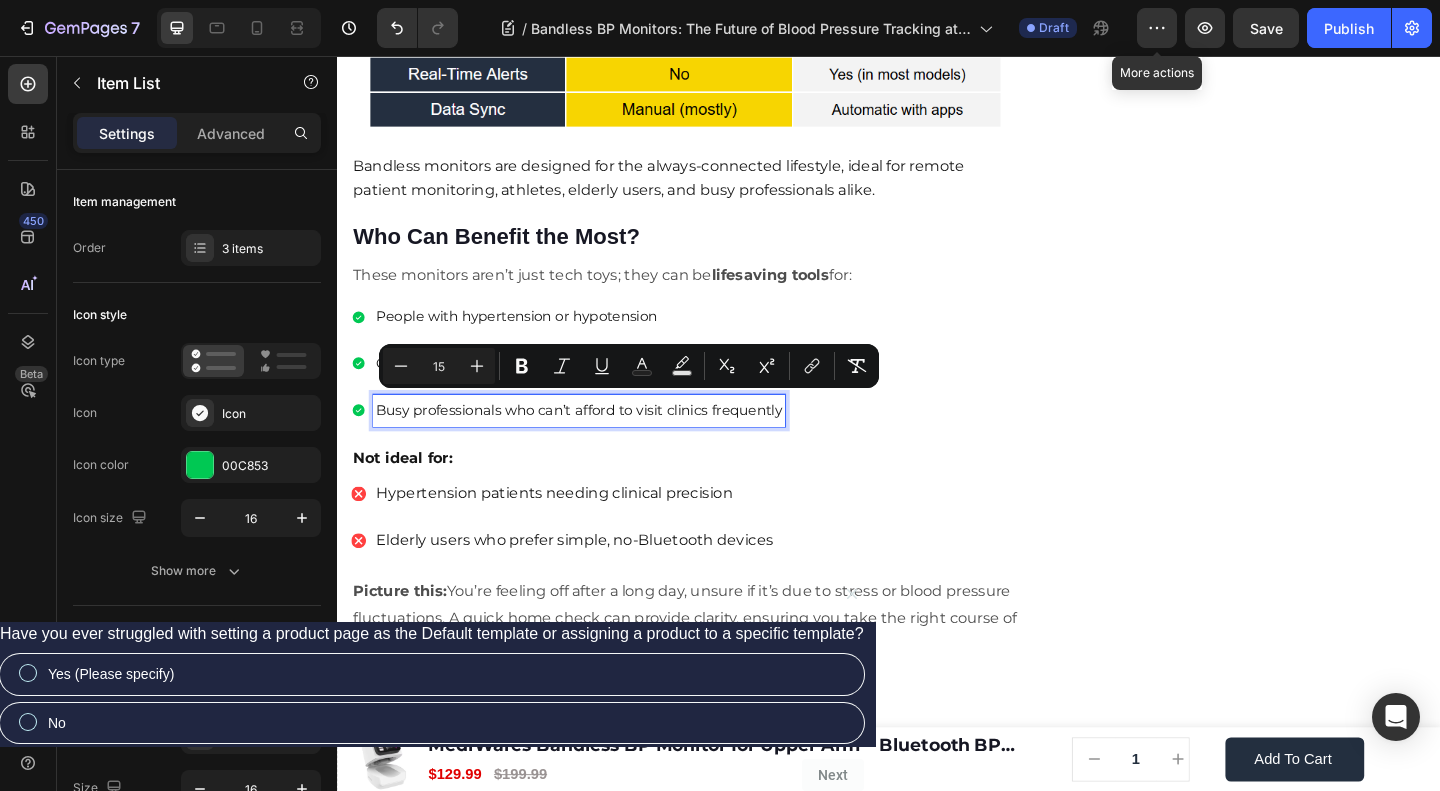 click on "Home
Blog
Article Title Breadcrumb Bandless BP Monitors: The Future of Blood Pressure Tracking at Your Fingertips Heading Row Image [FIRST] [LAST] Text block Advanced list Published:  [DATE] Text block Row Monitoring blood pressure shouldn’t feel like a medical procedure. Yet, for years, the traditional cuff-based monitors, bulky, noisy, and often uncomfortable, have remained the norm. But not anymore. A quiet revolution is underway in the world of health tech, led by an innovation called the bandless BP monitor. Text block Image If you're someone who hates cuff inflation or needs constant BP monitoring without hassle, a bandless monitor might just be your new best friend. Let’s explore why this cuffless, wearable device is changing the way we track cardiovascular health—quietly, comfortably, and continuously. Text block ⁠⁠⁠⁠⁠⁠⁠ What is a Bandless BP Monitor? Image" at bounding box center (937, -290) 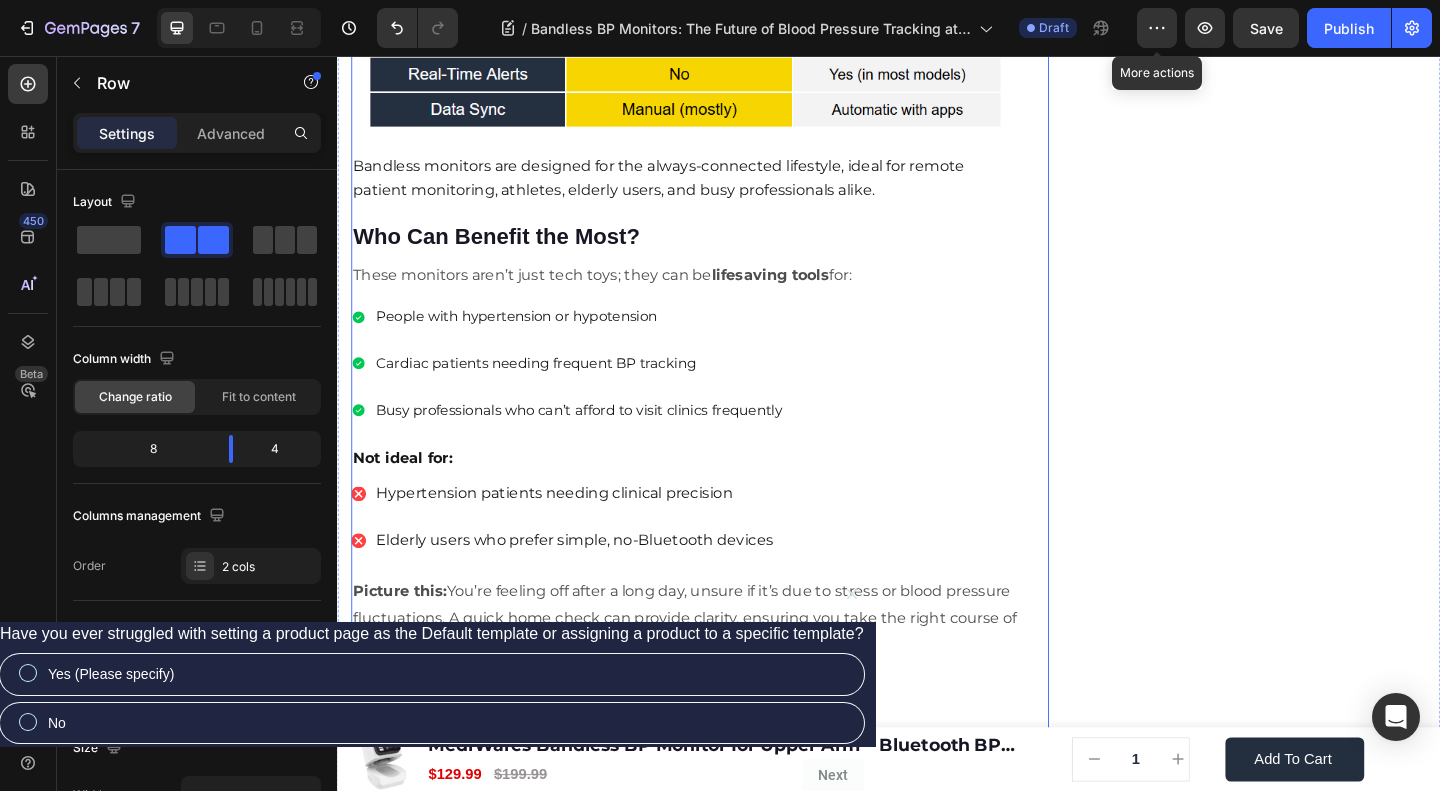 click on "People with hypertension or hypotension Cardiac patients needing frequent BP tracking Busy professionals who can’t afford to visit clinics frequently" at bounding box center (588, 390) 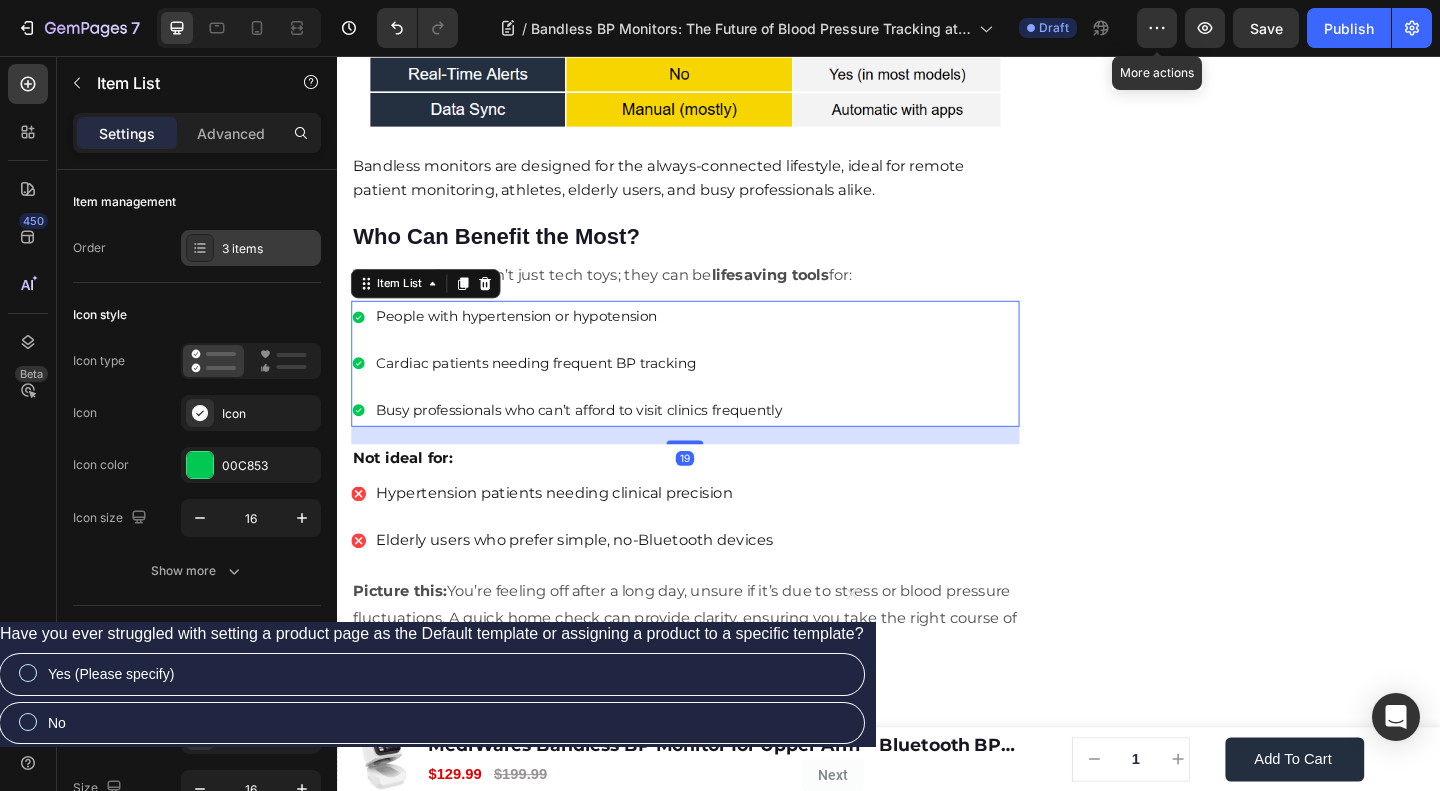 click on "3 items" at bounding box center (251, 248) 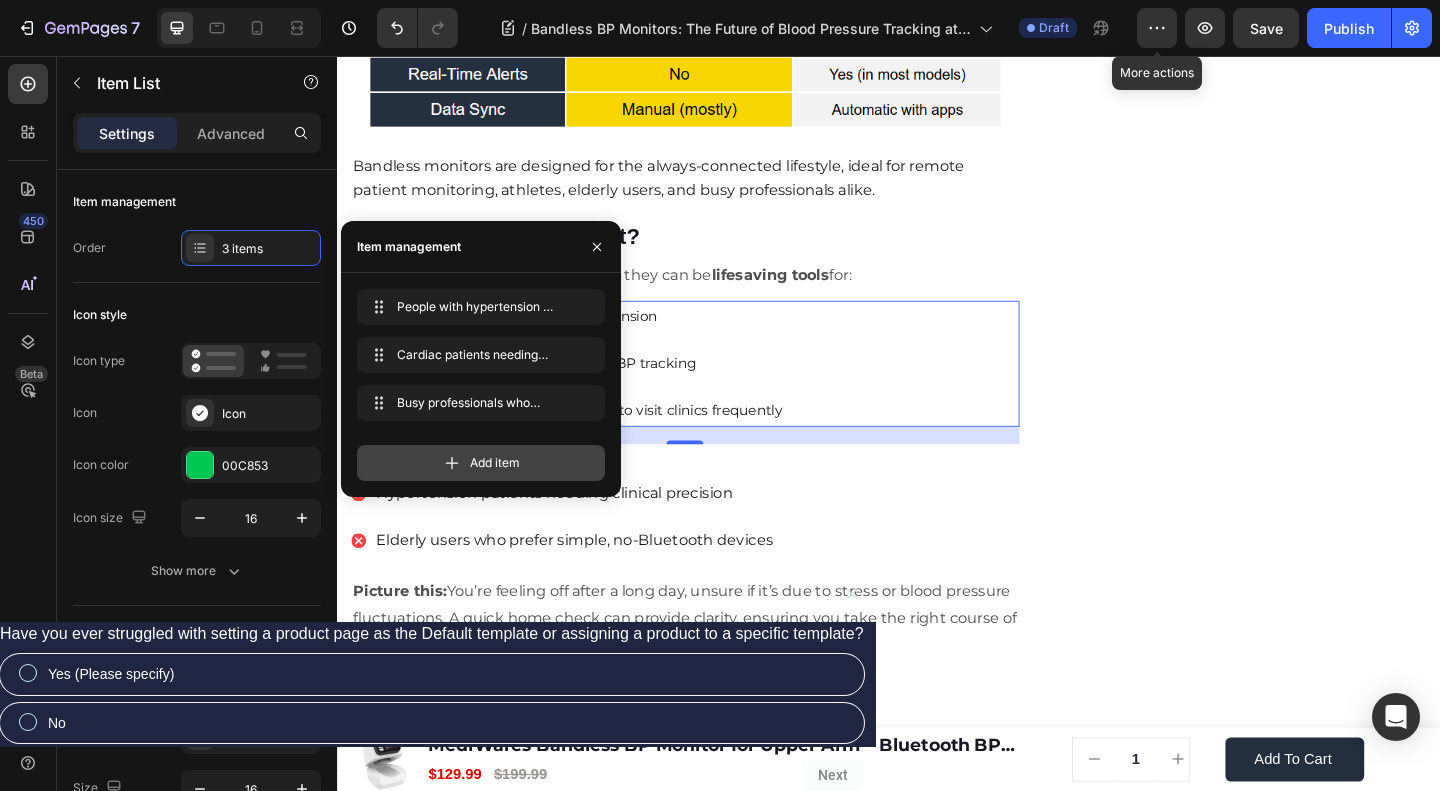 click on "Add item" at bounding box center [481, 463] 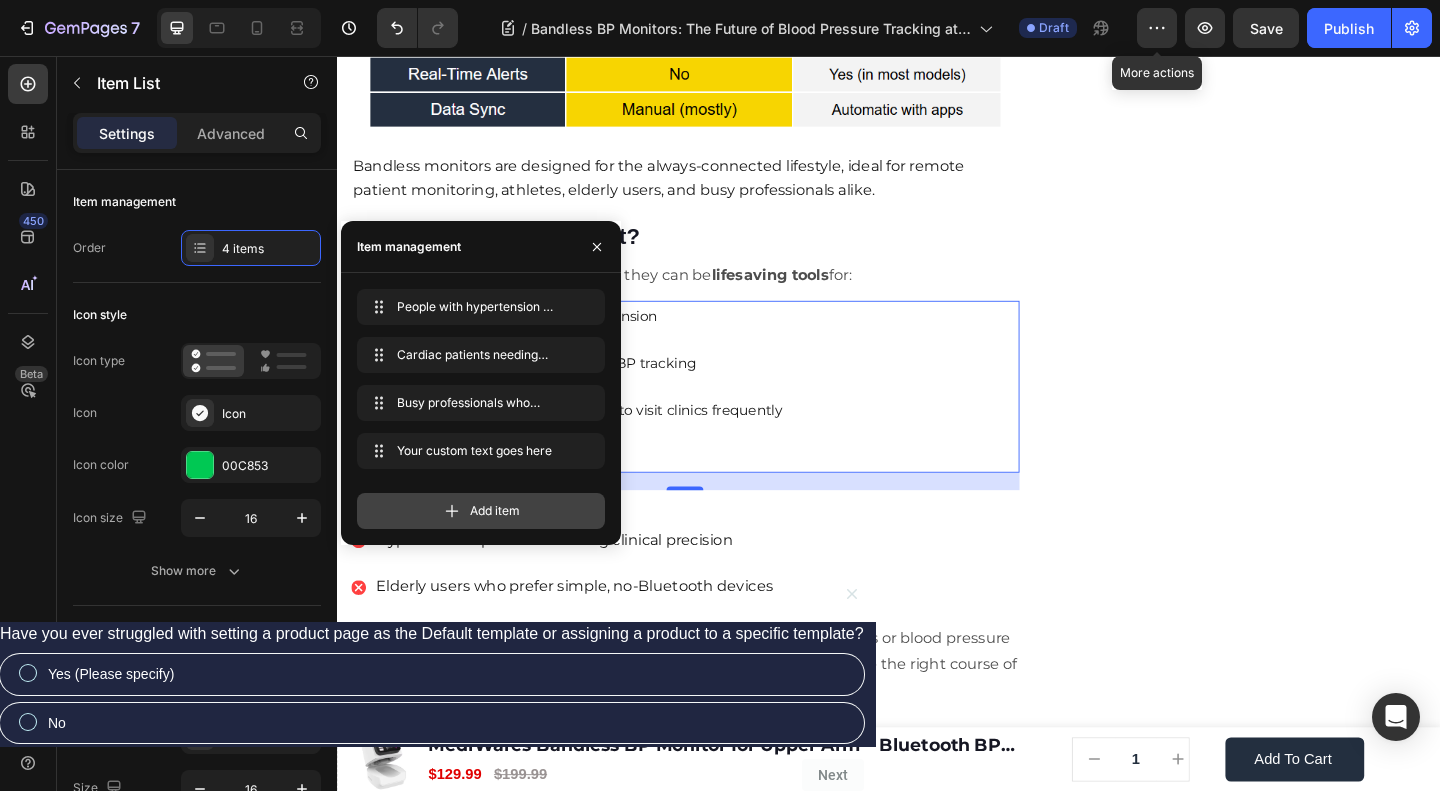 click 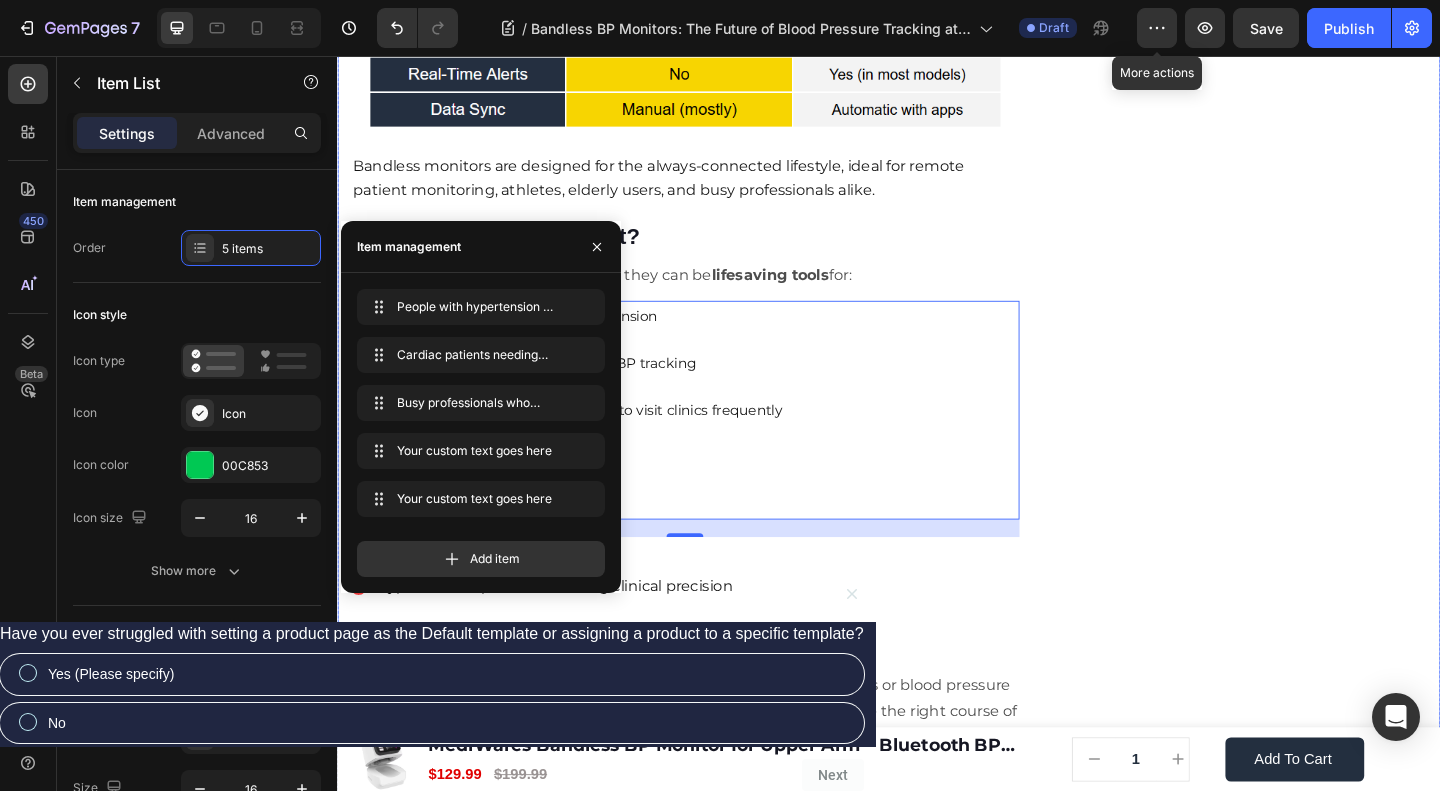 click on "🔥Up to 50% OFF Ending Soon🔥 Text block 03 Days 04 Hrs 45 Mins 37 Secs Countdown Timer Image Clinically Approved Accuracy Over 35,000 Units Sold Affordable Quality with Warranty Doctor Recommended Eco-Friendly Design Item list Shop Now and Save 50% Button
30-day money back guarantee Item list Row Product Images $149.99 Product Price Product Price $199.99 Product Price Product Price Row
Add to cart Add to Cart Product Row Row Image Row" at bounding box center (1332, -240) 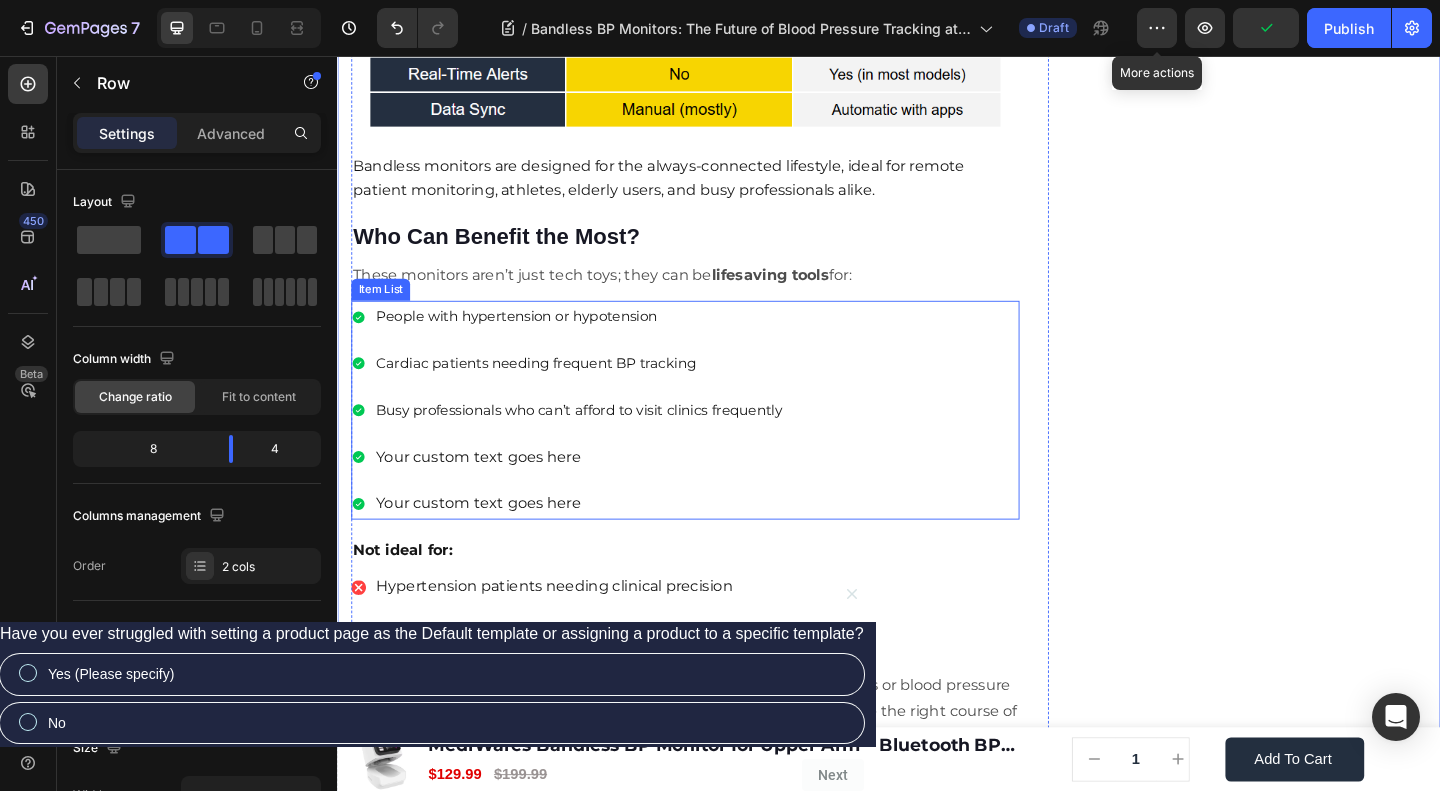 click on "Your custom text goes here" at bounding box center [600, 492] 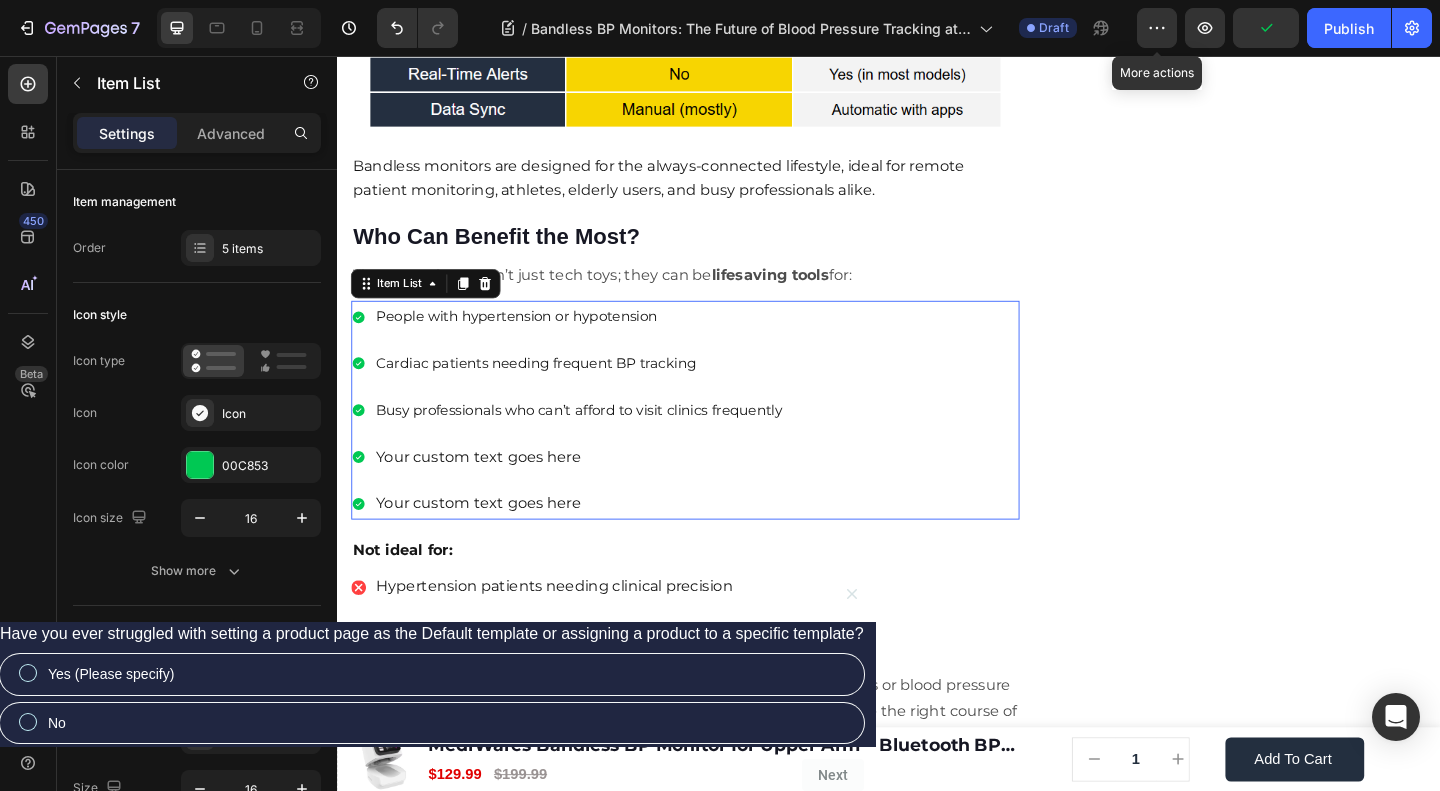 click on "Your custom text goes here" at bounding box center [600, 492] 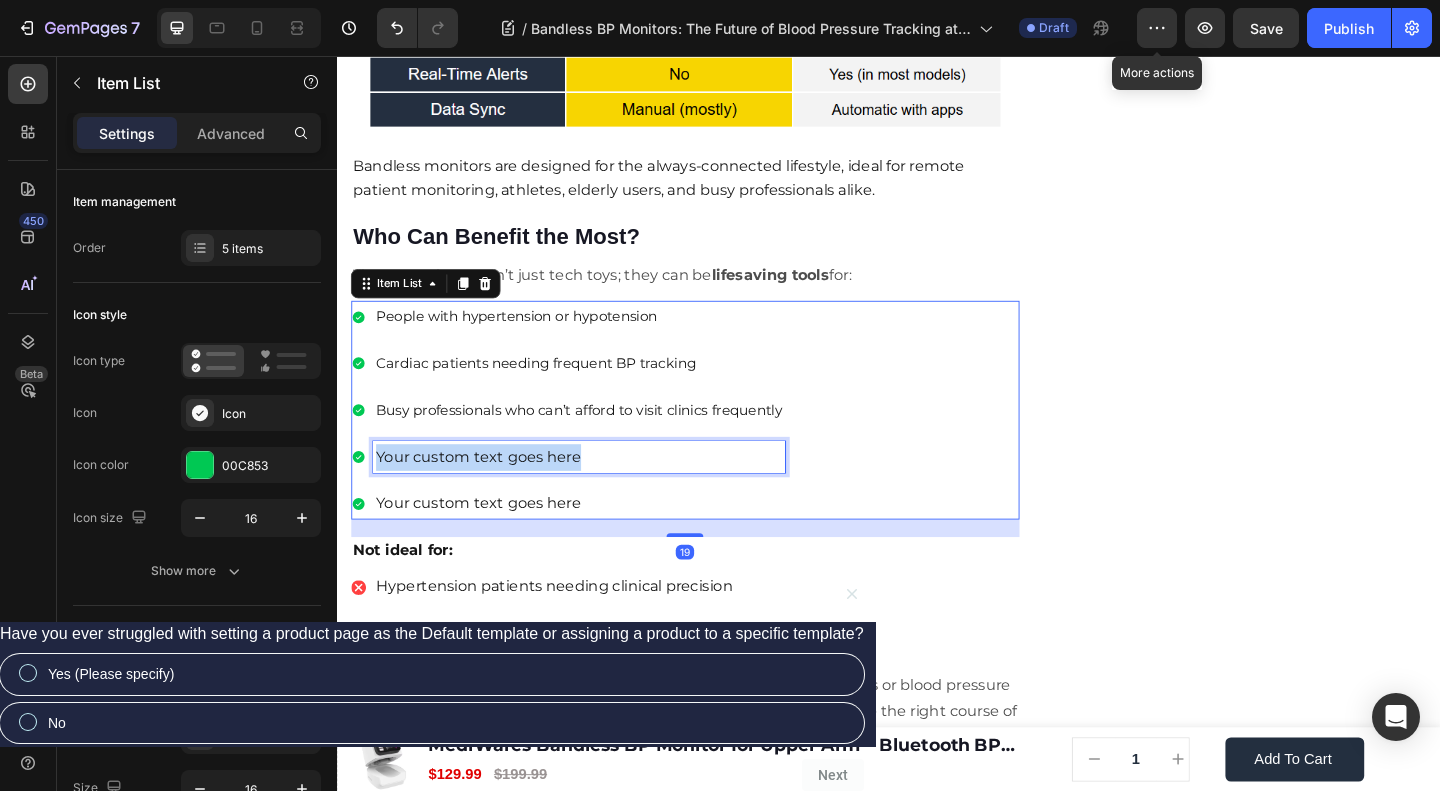 click on "Your custom text goes here" at bounding box center (600, 492) 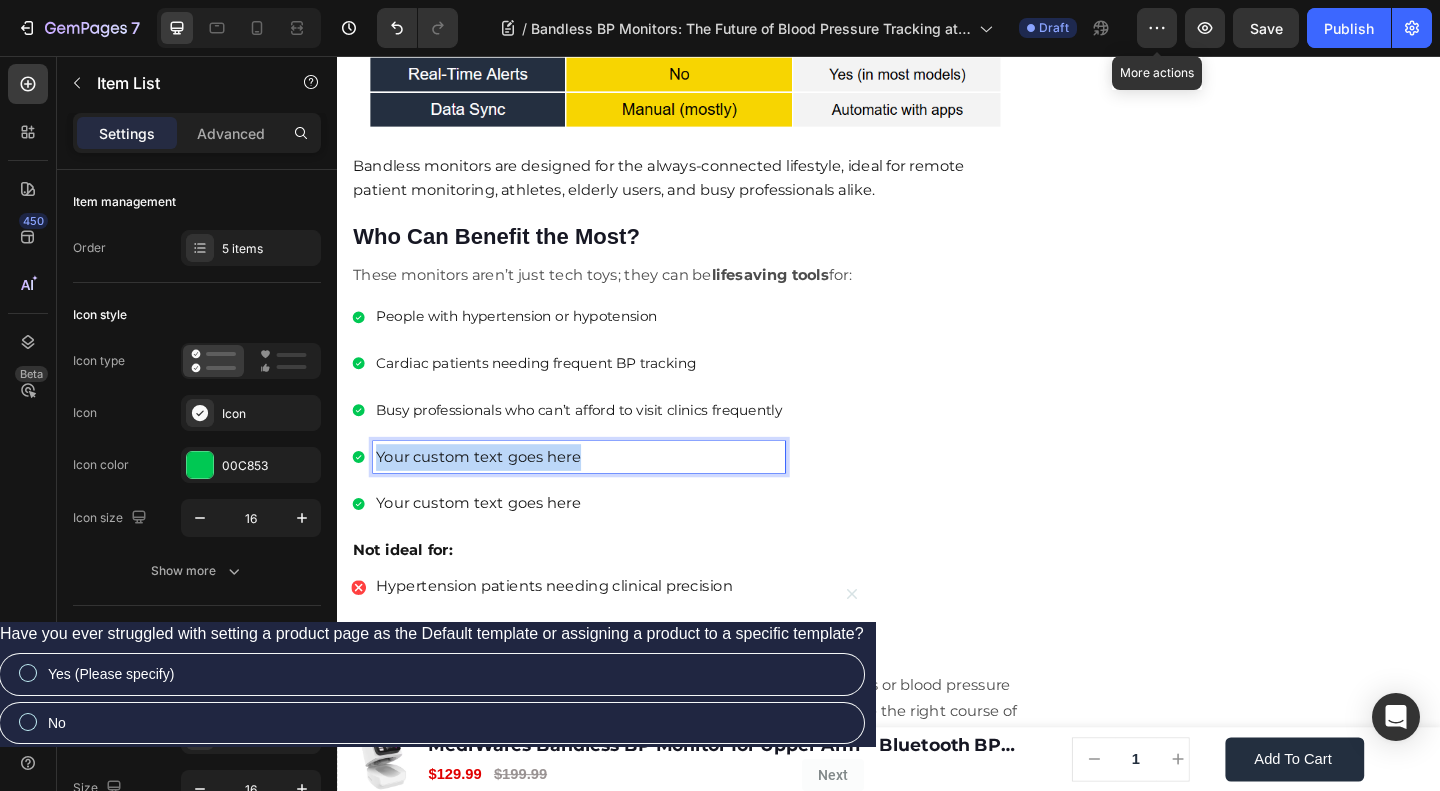 click on "Your custom text goes here" at bounding box center [600, 492] 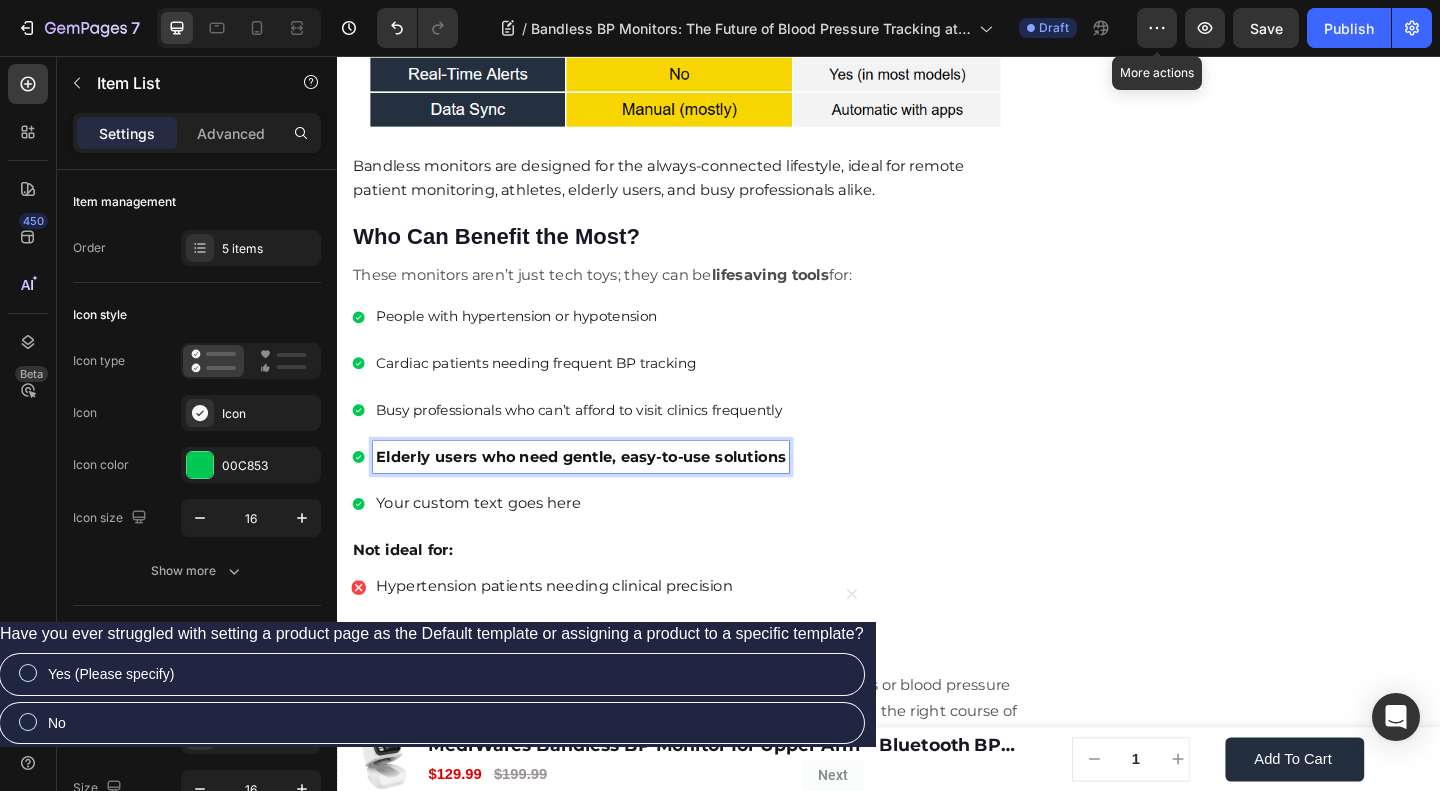 click on "Elderly users who need gentle, easy-to-use solutions" at bounding box center (602, 491) 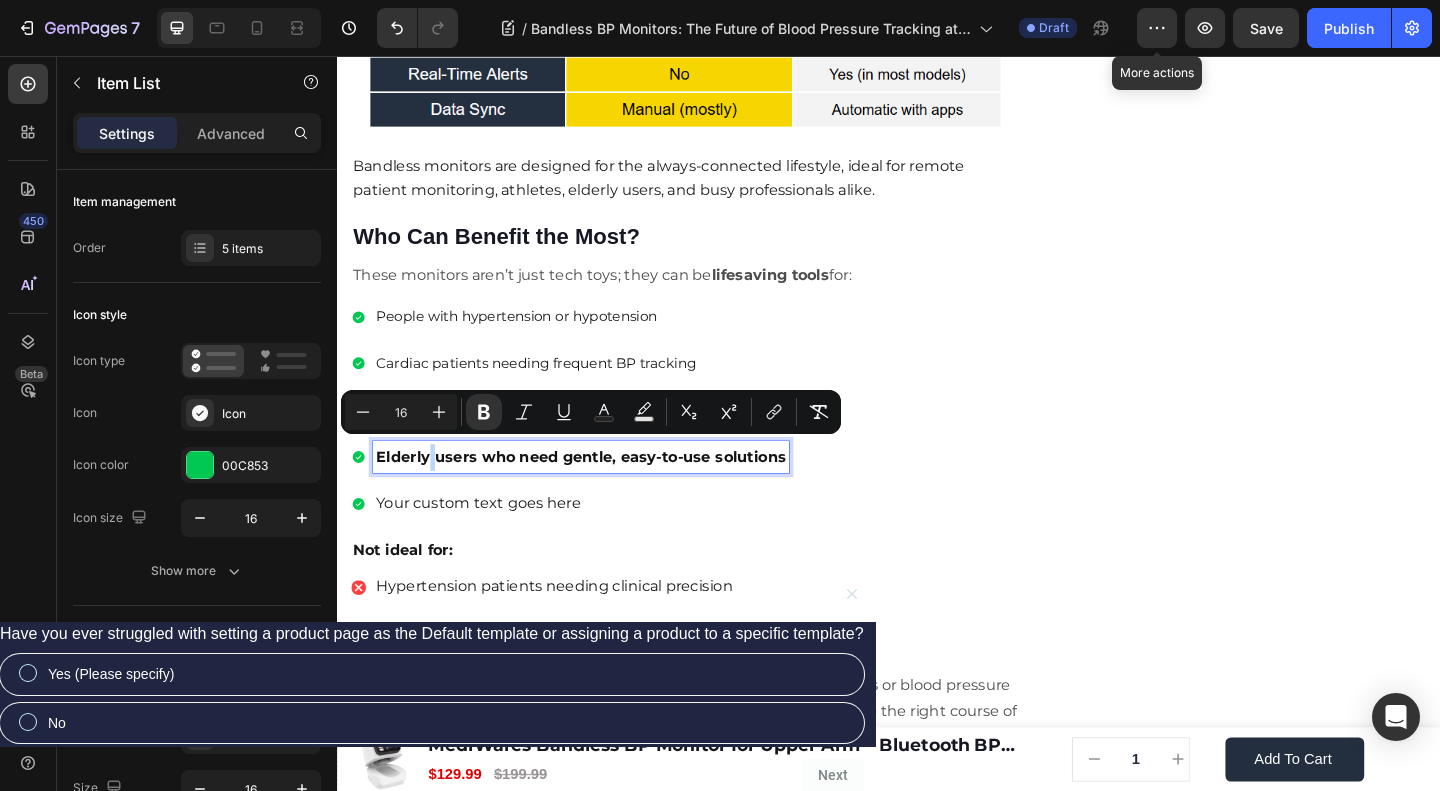 click on "Elderly users who need gentle, easy-to-use solutions" at bounding box center (602, 491) 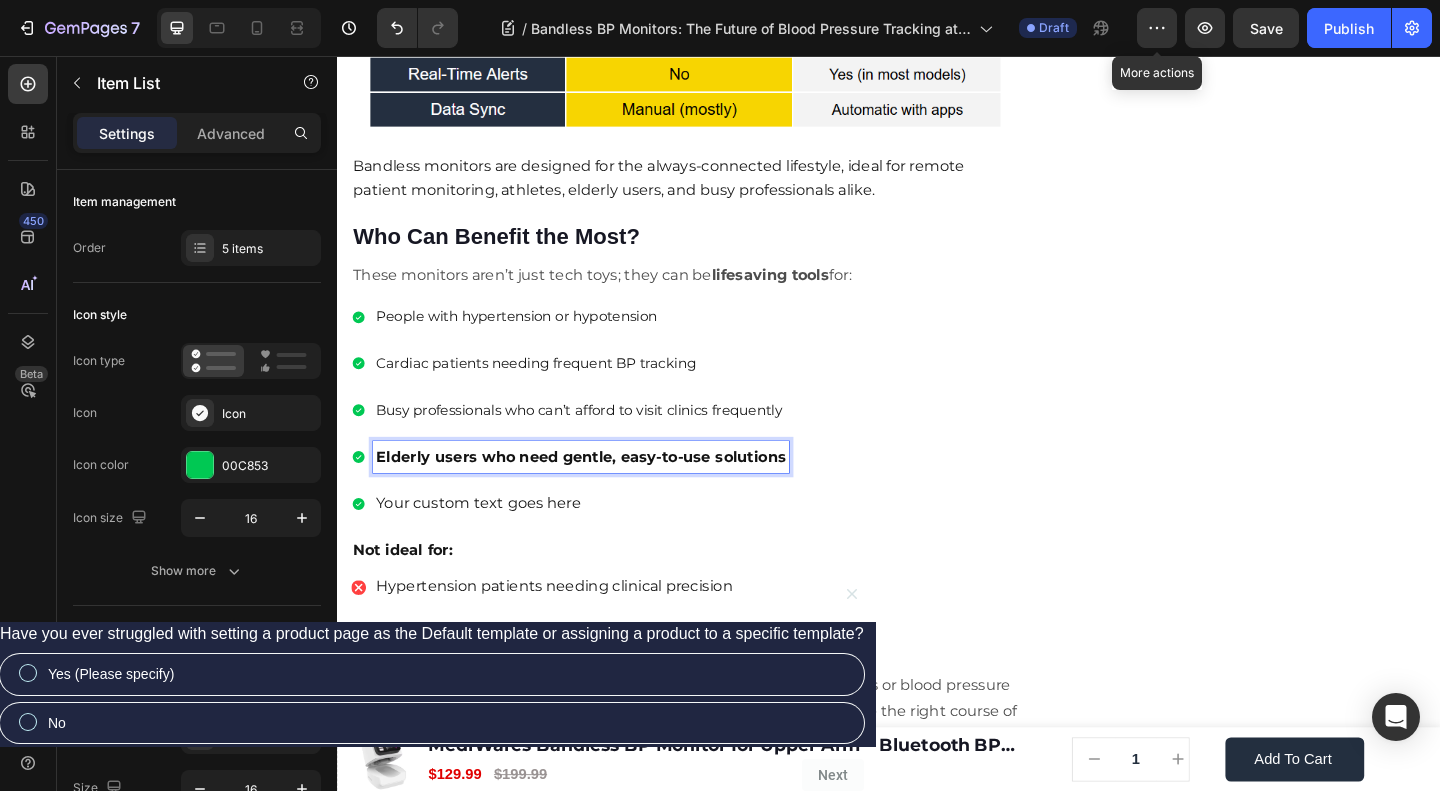 click on "Elderly users who need gentle, easy-to-use solutions" at bounding box center (602, 491) 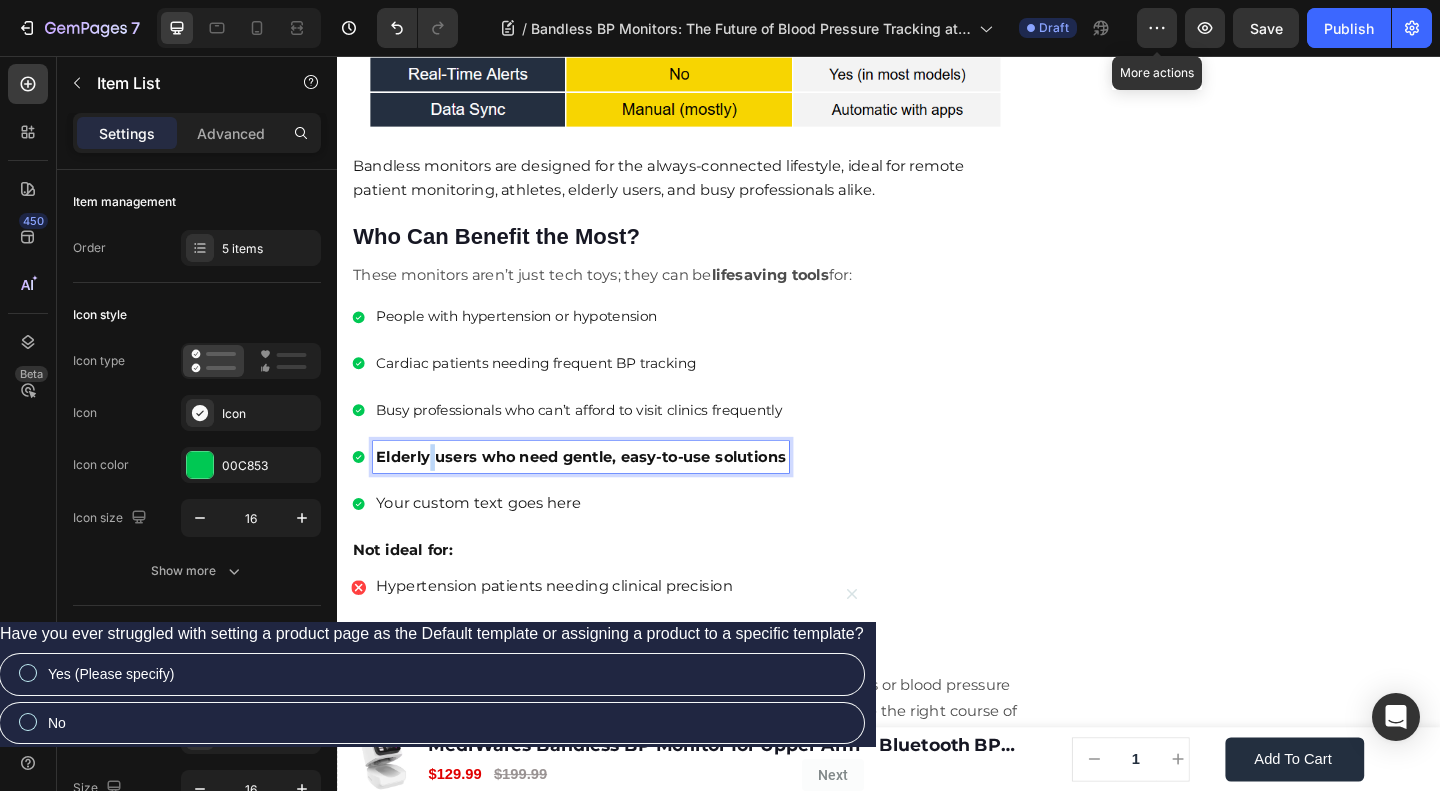 click on "Elderly users who need gentle, easy-to-use solutions" at bounding box center (602, 491) 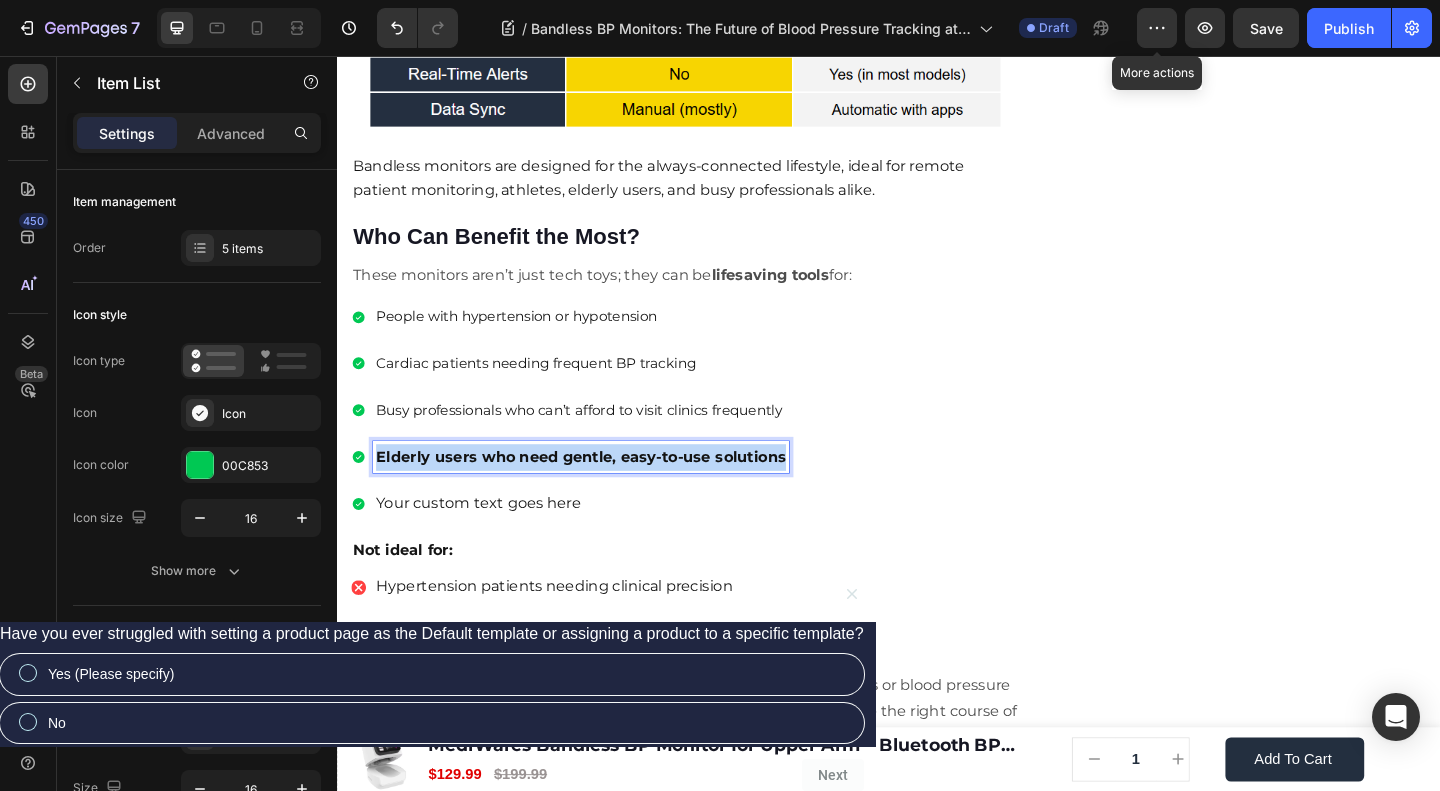 click on "Elderly users who need gentle, easy-to-use solutions" at bounding box center [602, 491] 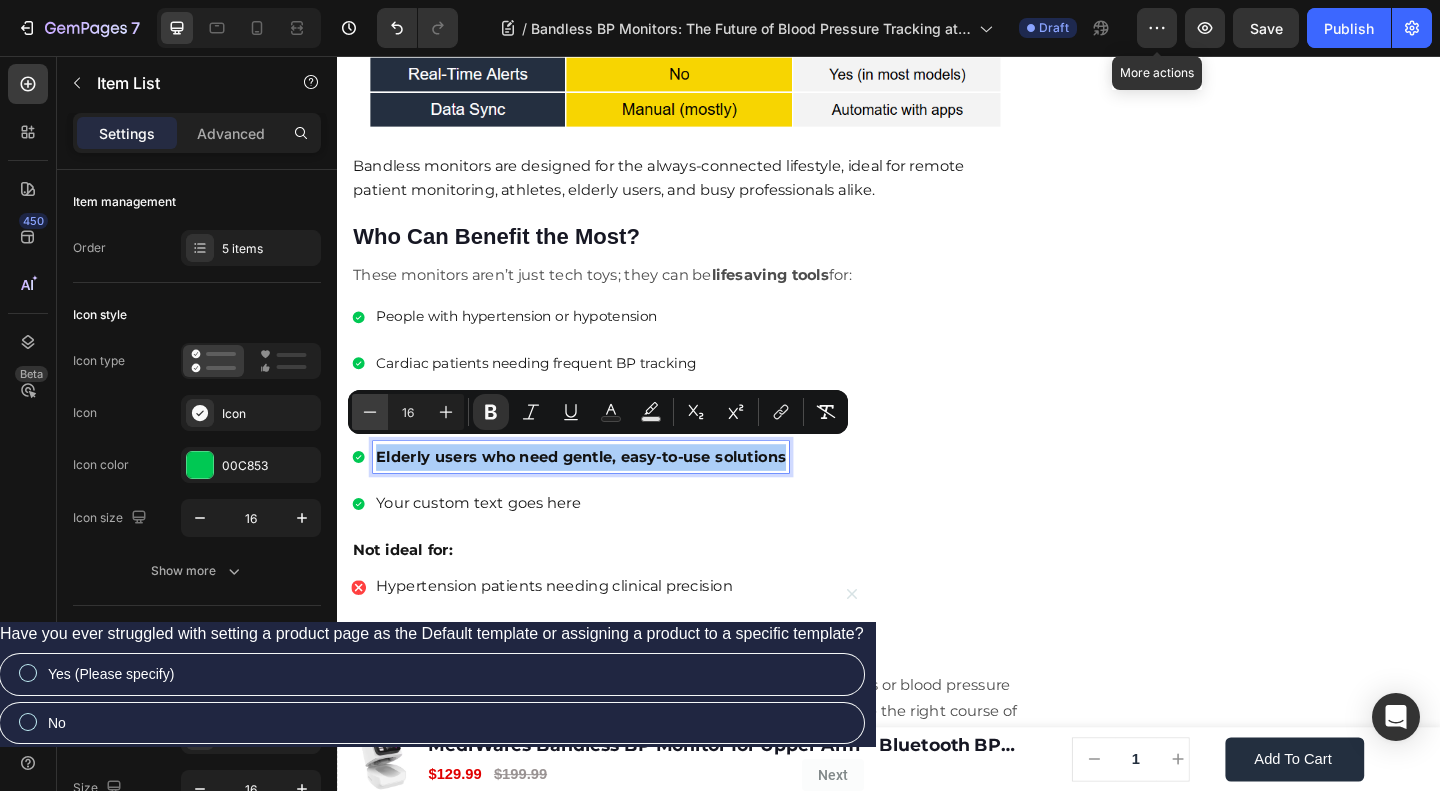 click 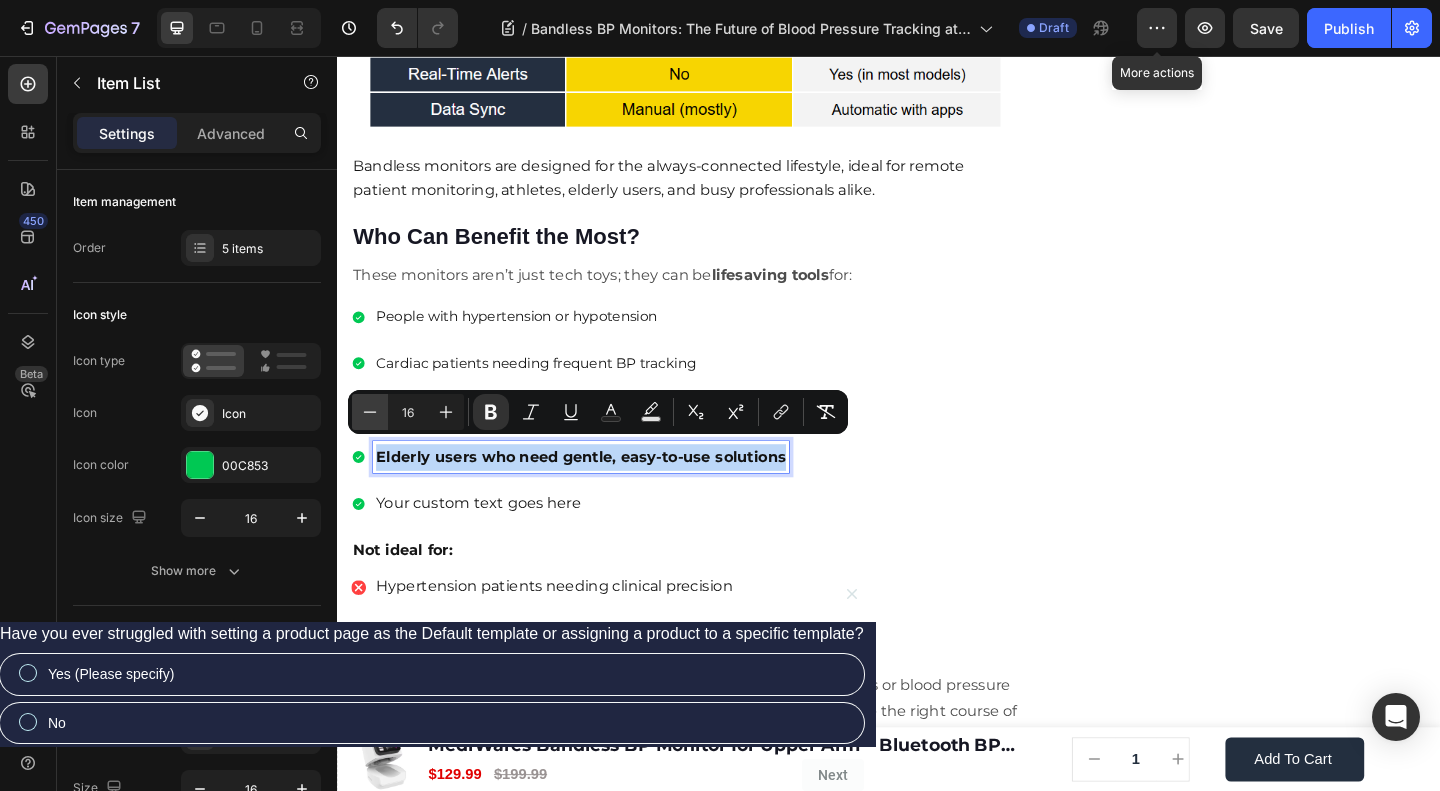 type on "15" 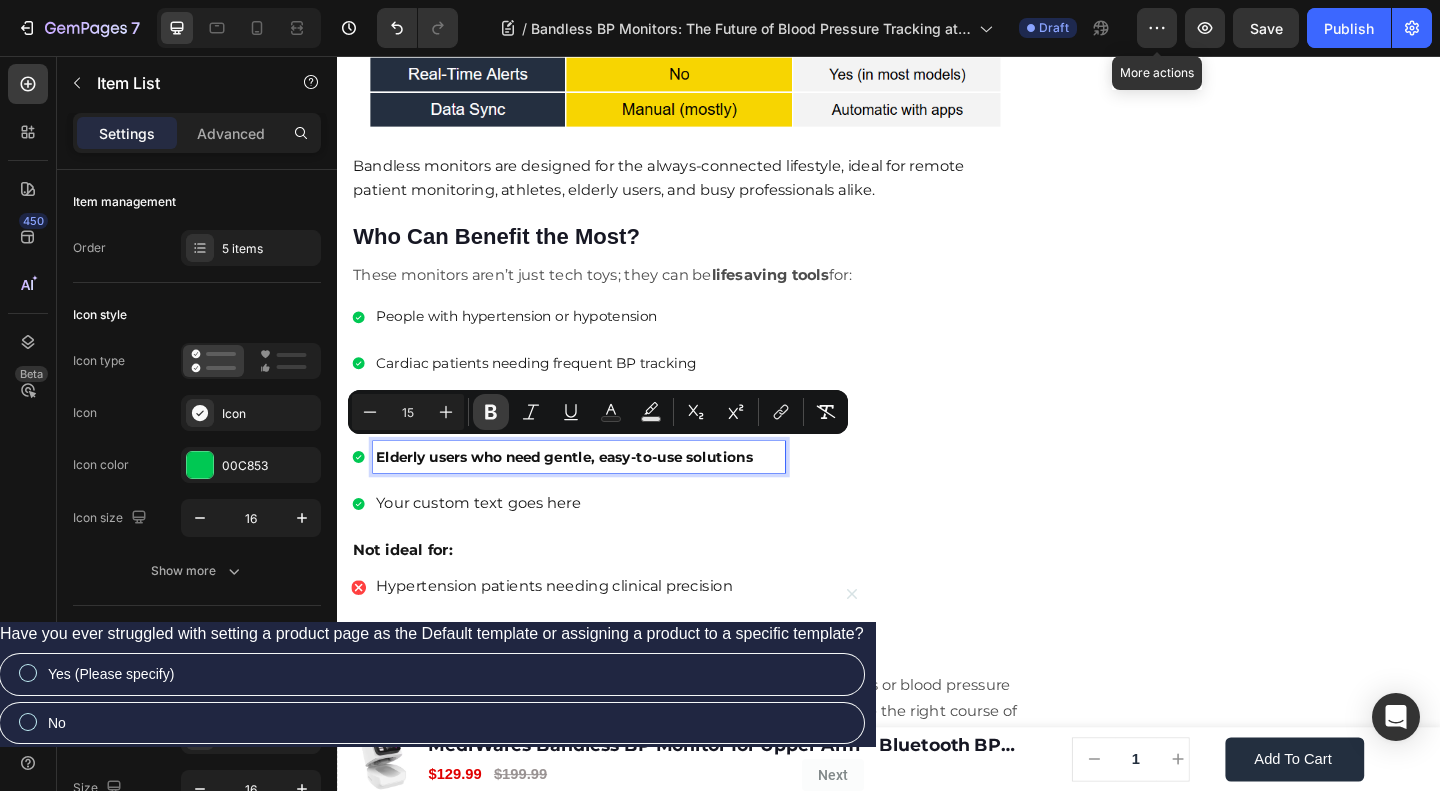 click on "Bold" at bounding box center [491, 412] 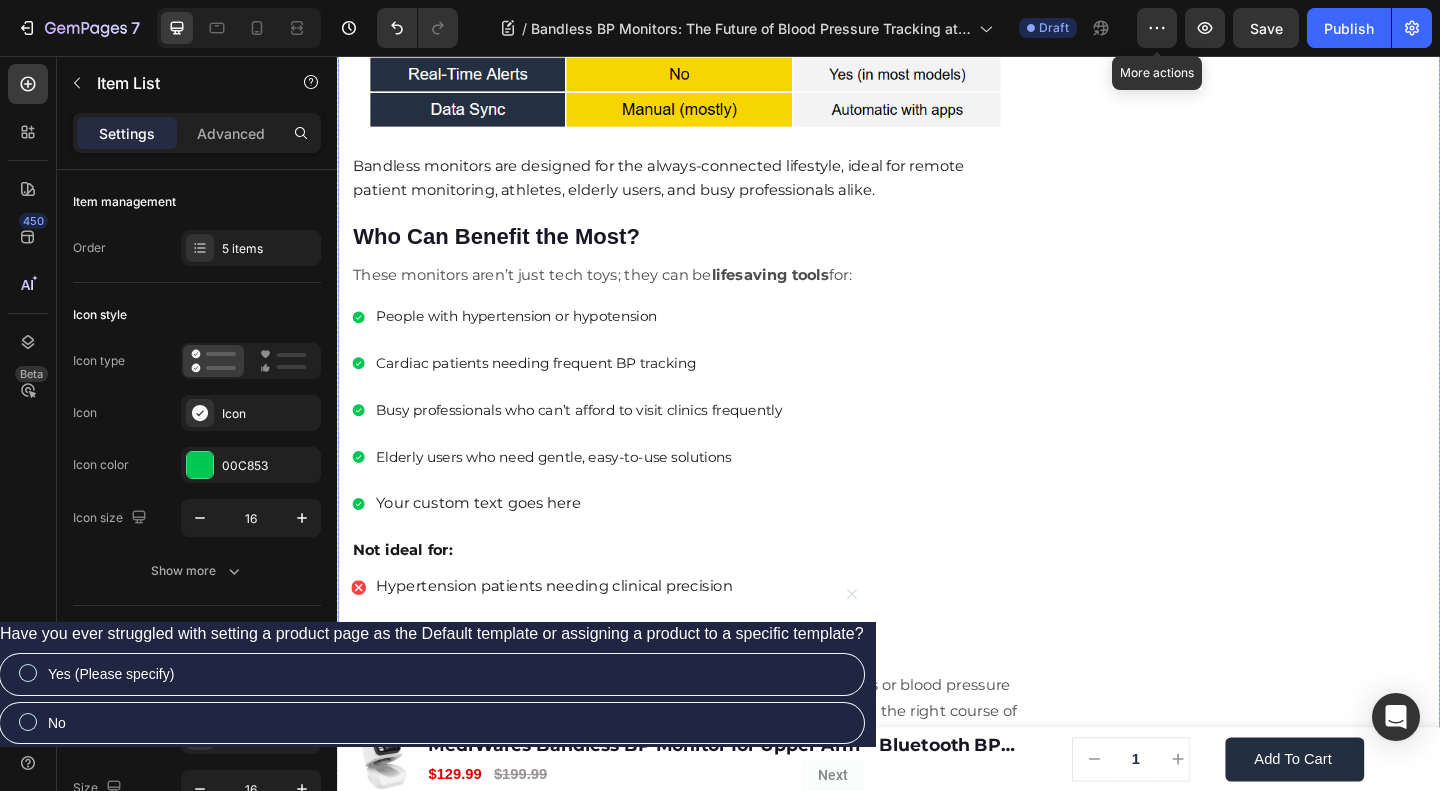 click on "🔥Up to 50% OFF Ending Soon🔥 Text block 03 Days 04 Hrs 45 Mins 25 Secs Countdown Timer Image Clinically Approved Accuracy Over 35,000 Units Sold Affordable Quality with Warranty Doctor Recommended Eco-Friendly Design Item list Shop Now and Save 50% Button
30-day money back guarantee Item list Row Product Images $149.99 Product Price Product Price $199.99 Product Price Product Price Row
Add to cart Add to cart Product Row Row Image Row" at bounding box center (1332, -240) 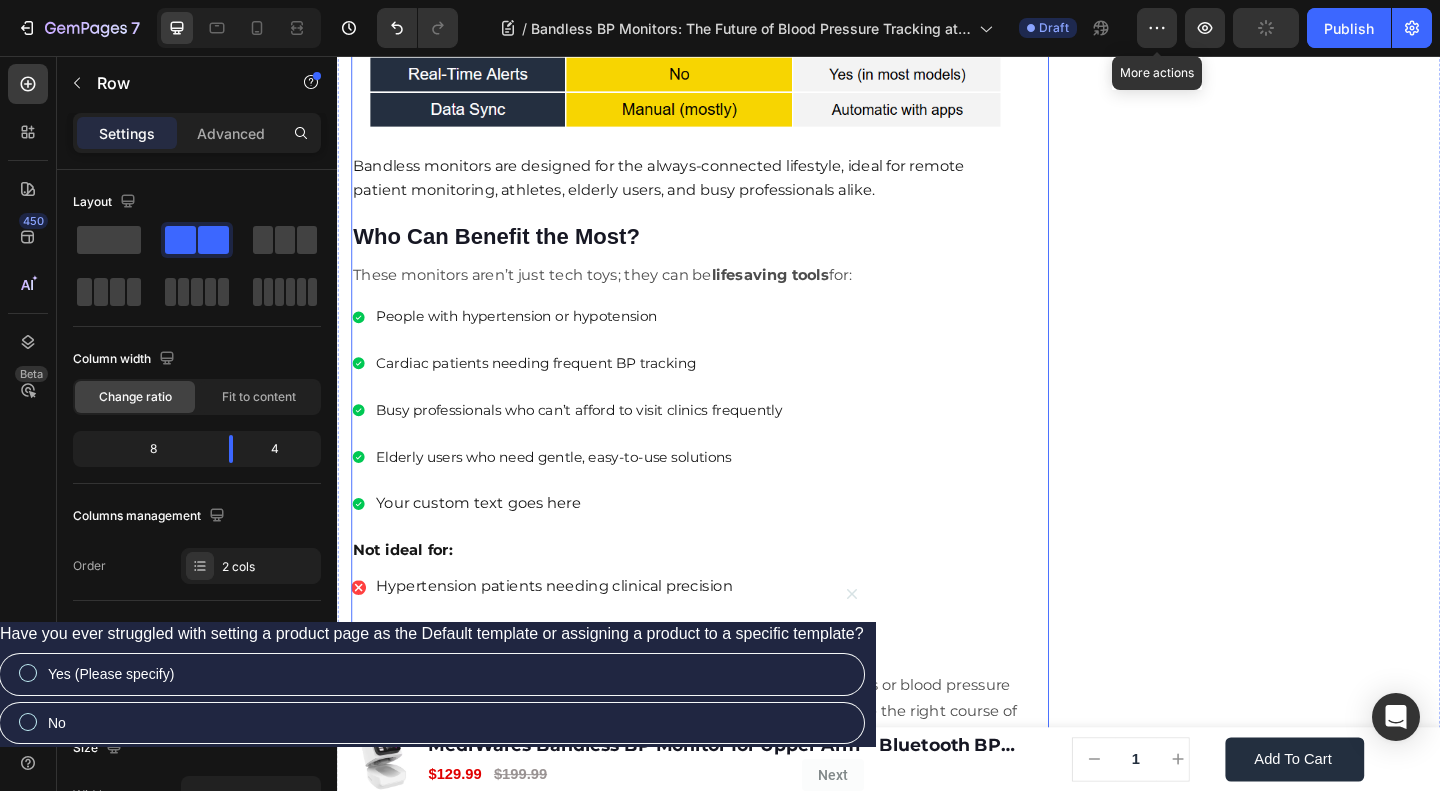 click on "Your custom text goes here" at bounding box center (600, 542) 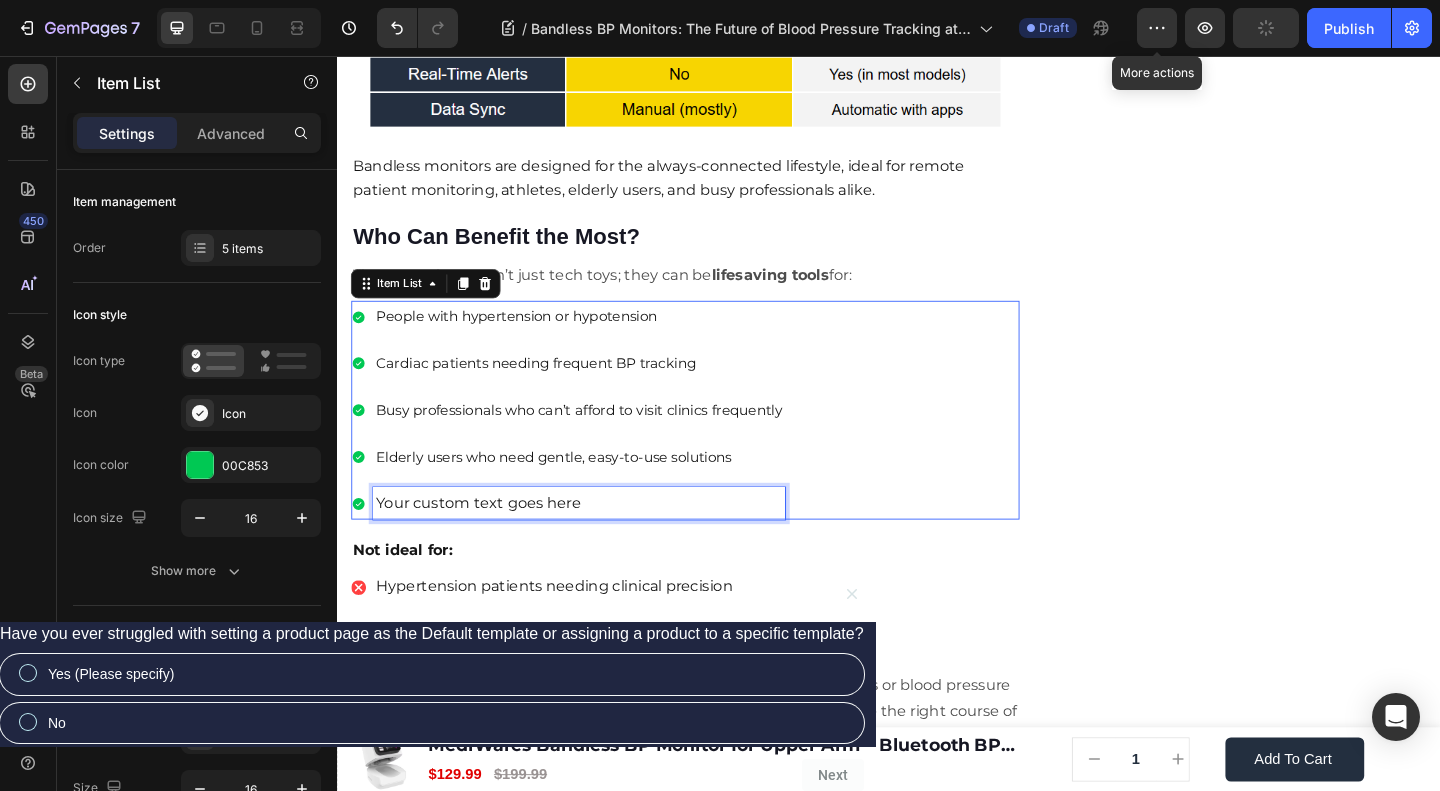 click on "Your custom text goes here" at bounding box center (600, 542) 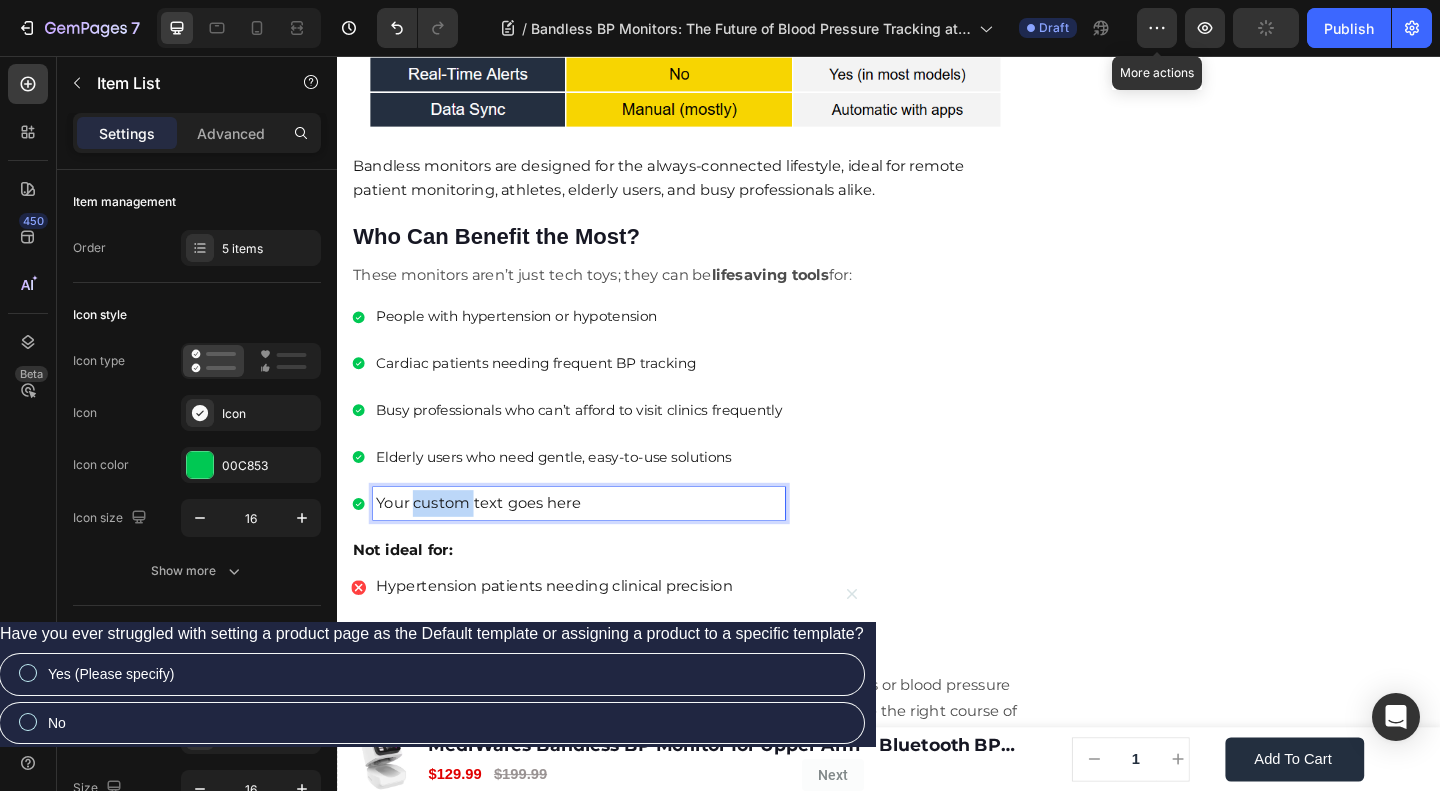 click on "Your custom text goes here" at bounding box center [600, 542] 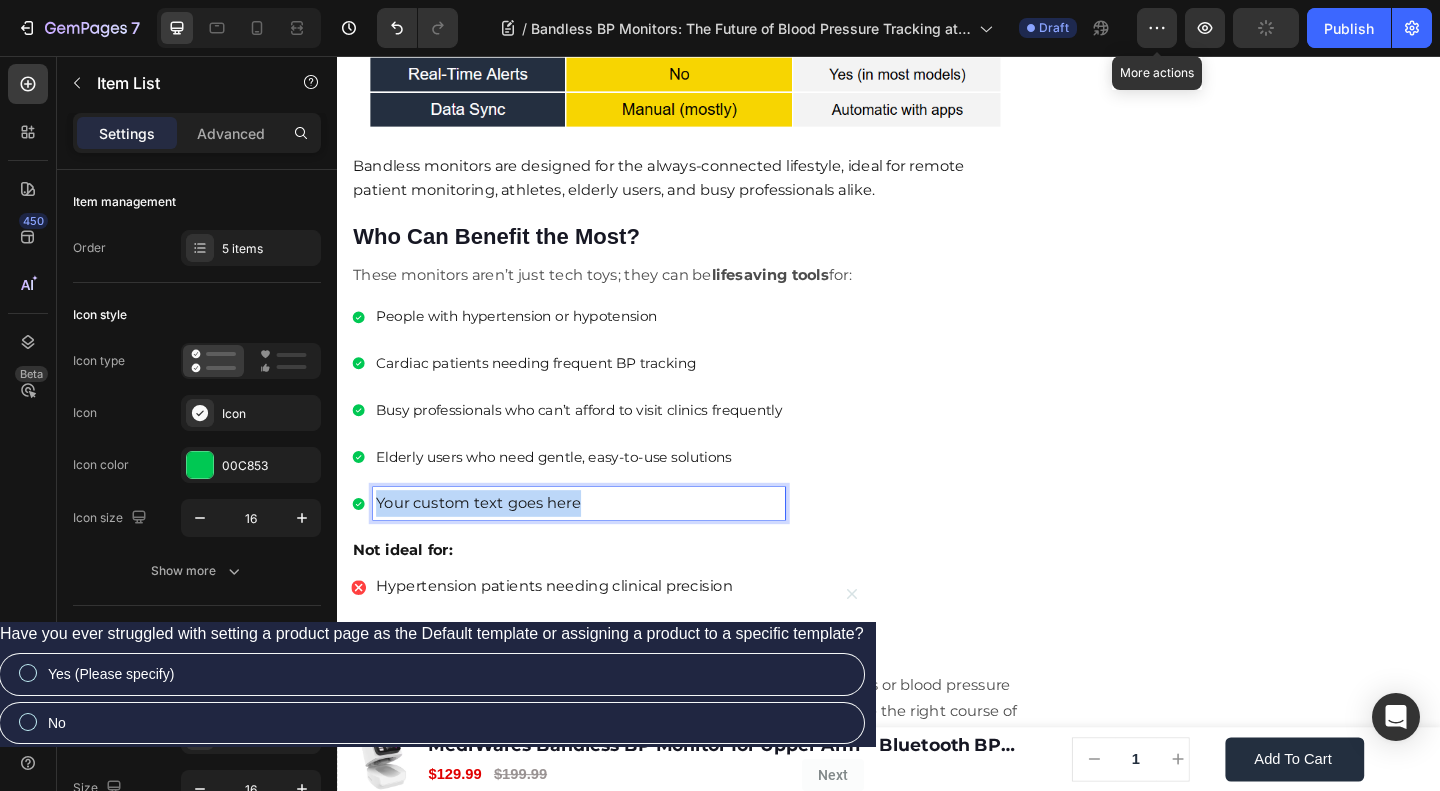 click on "Your custom text goes here" at bounding box center (600, 542) 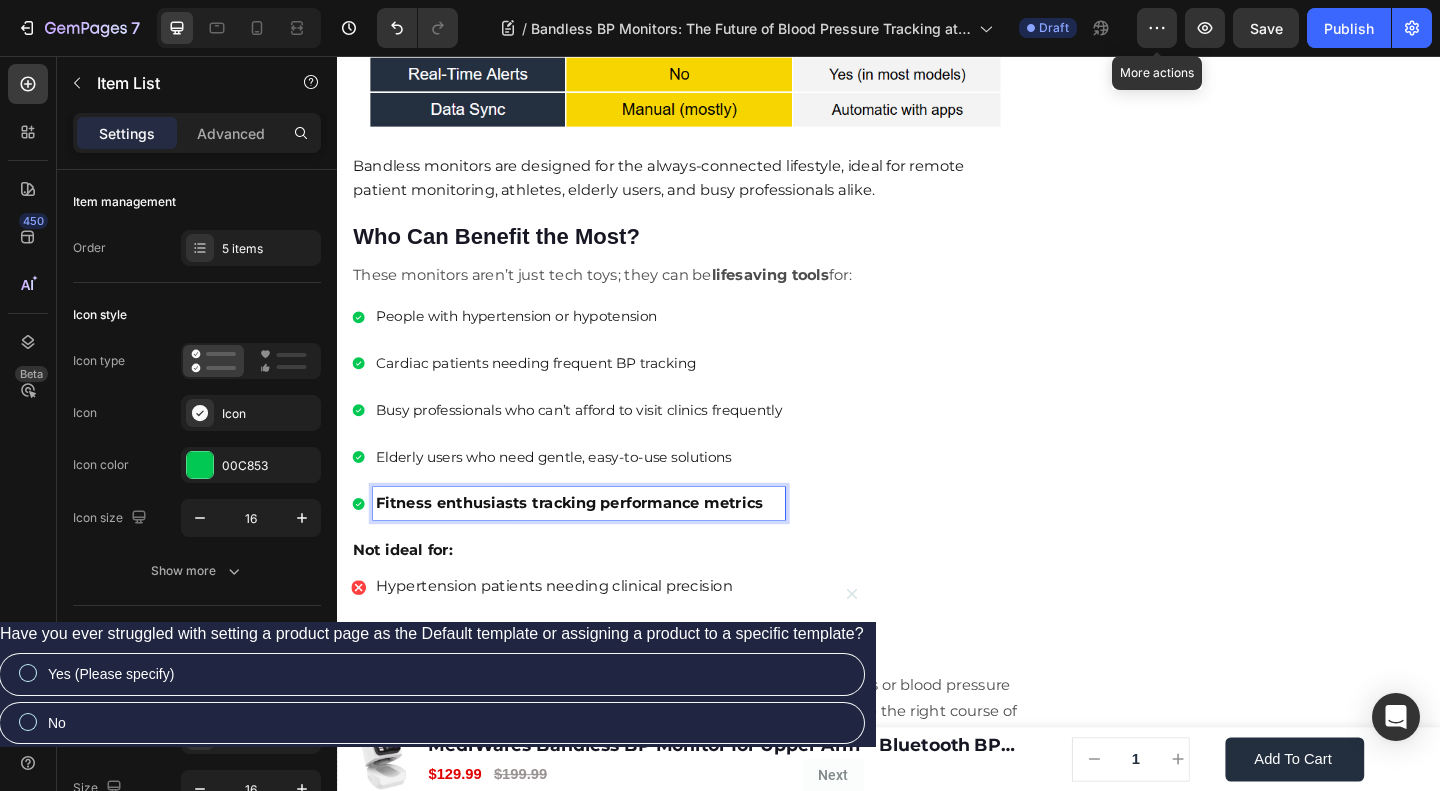 click on "Fitness enthusiasts tracking performance metrics" at bounding box center [589, 541] 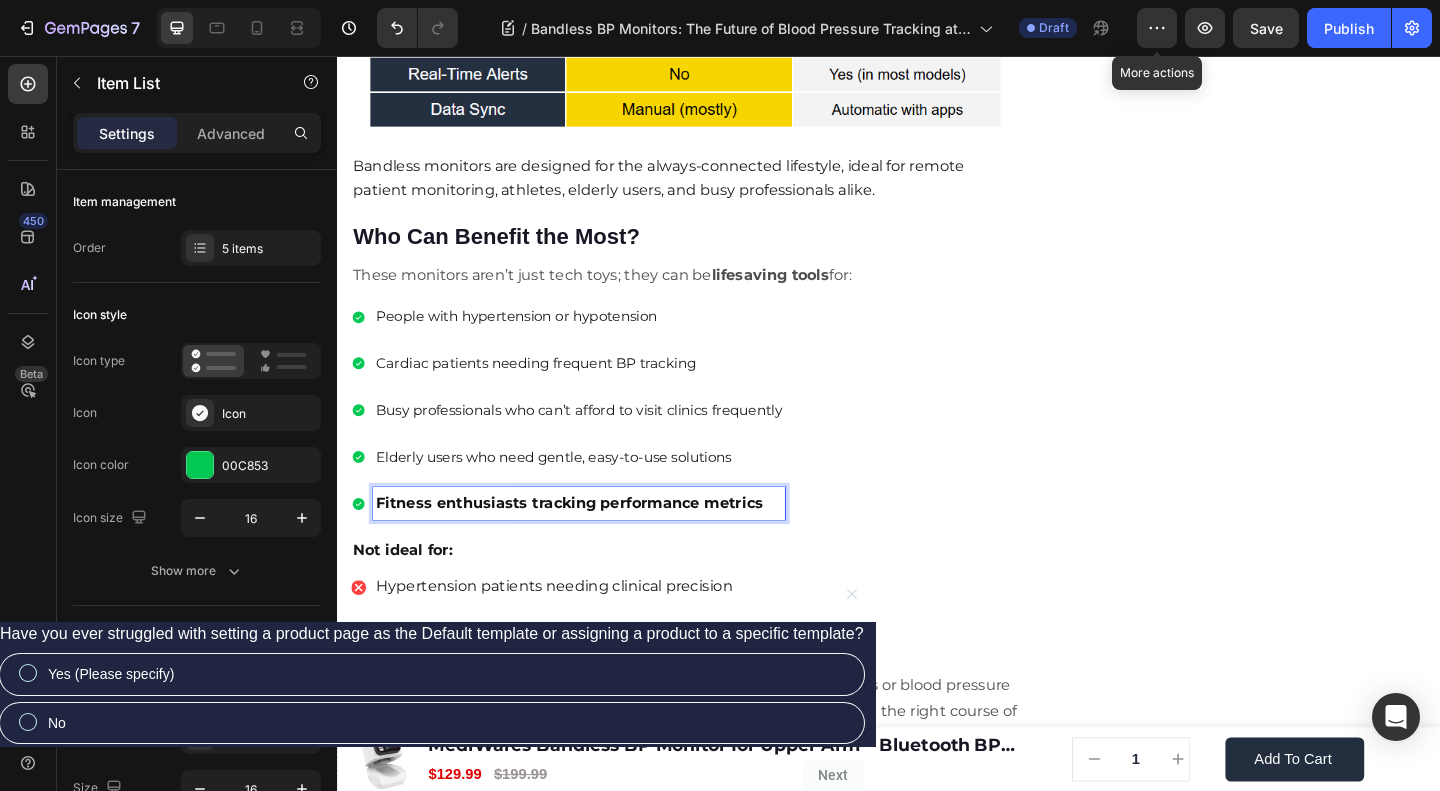 click on "Fitness enthusiasts tracking performance metrics" at bounding box center (589, 541) 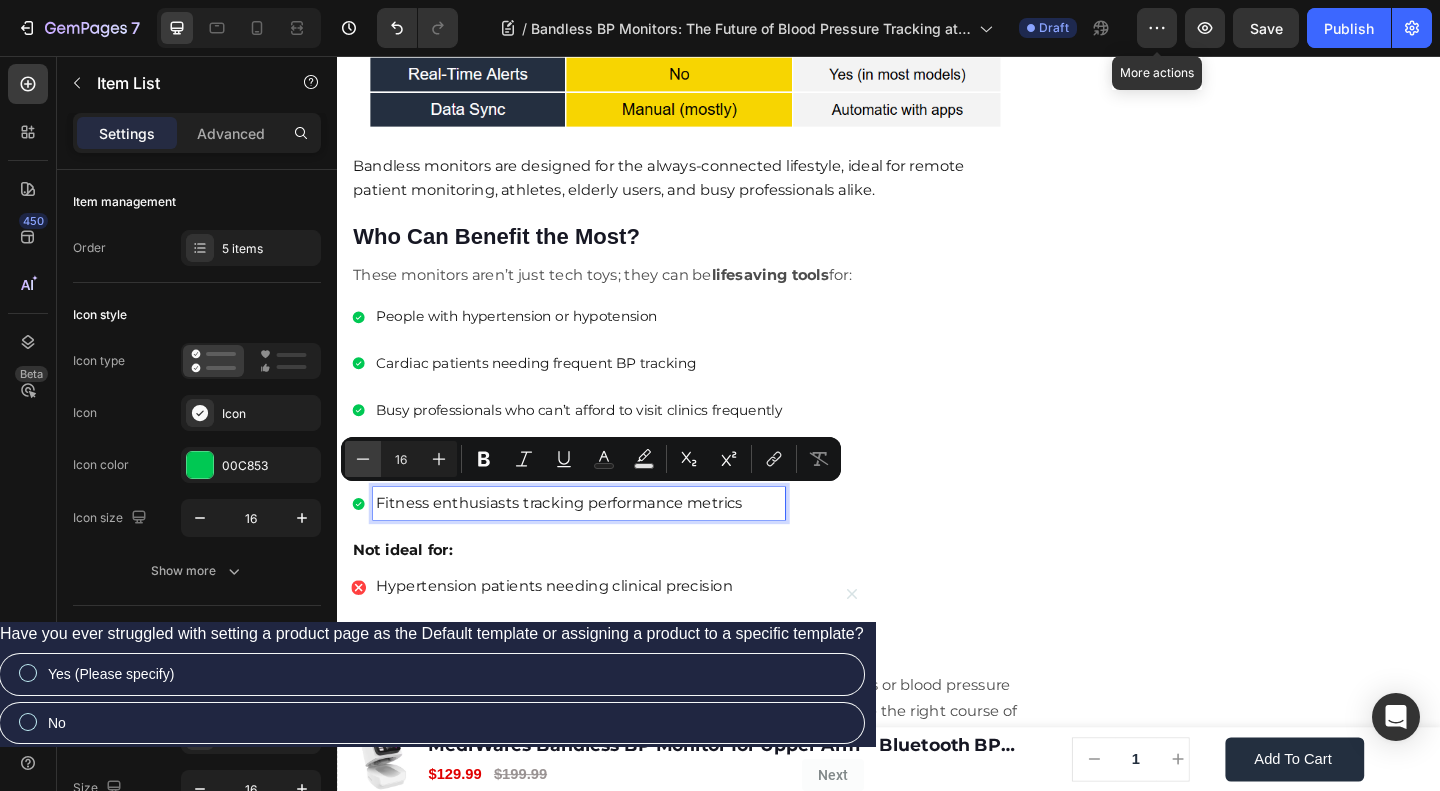 drag, startPoint x: 356, startPoint y: 455, endPoint x: 256, endPoint y: 465, distance: 100.49876 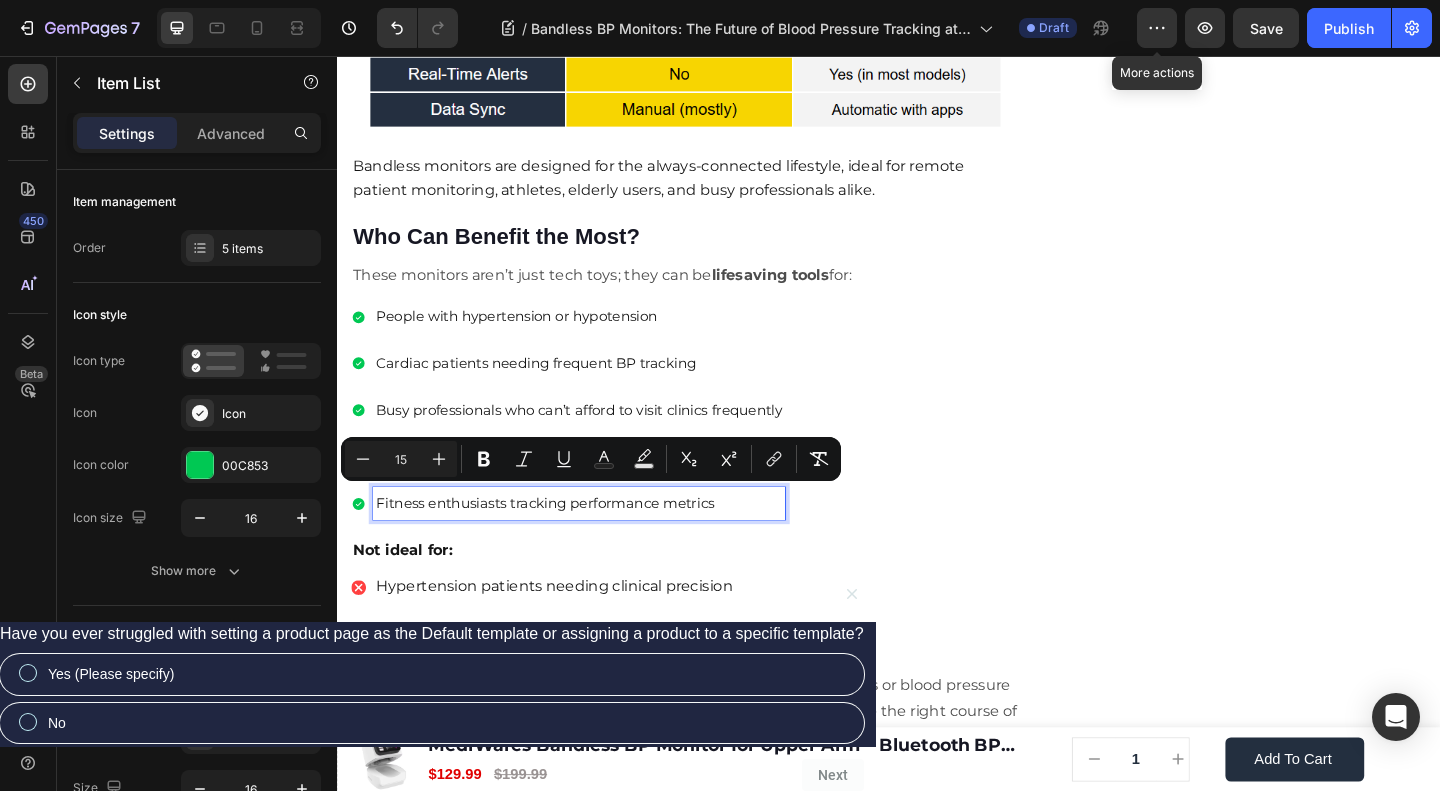 click on "People with hypertension or hypotension Cardiac patients needing frequent BP tracking Busy professionals who need gentle, easy-to-use solutions Fitness enthusiasts tracking performance metrics" at bounding box center (715, 441) 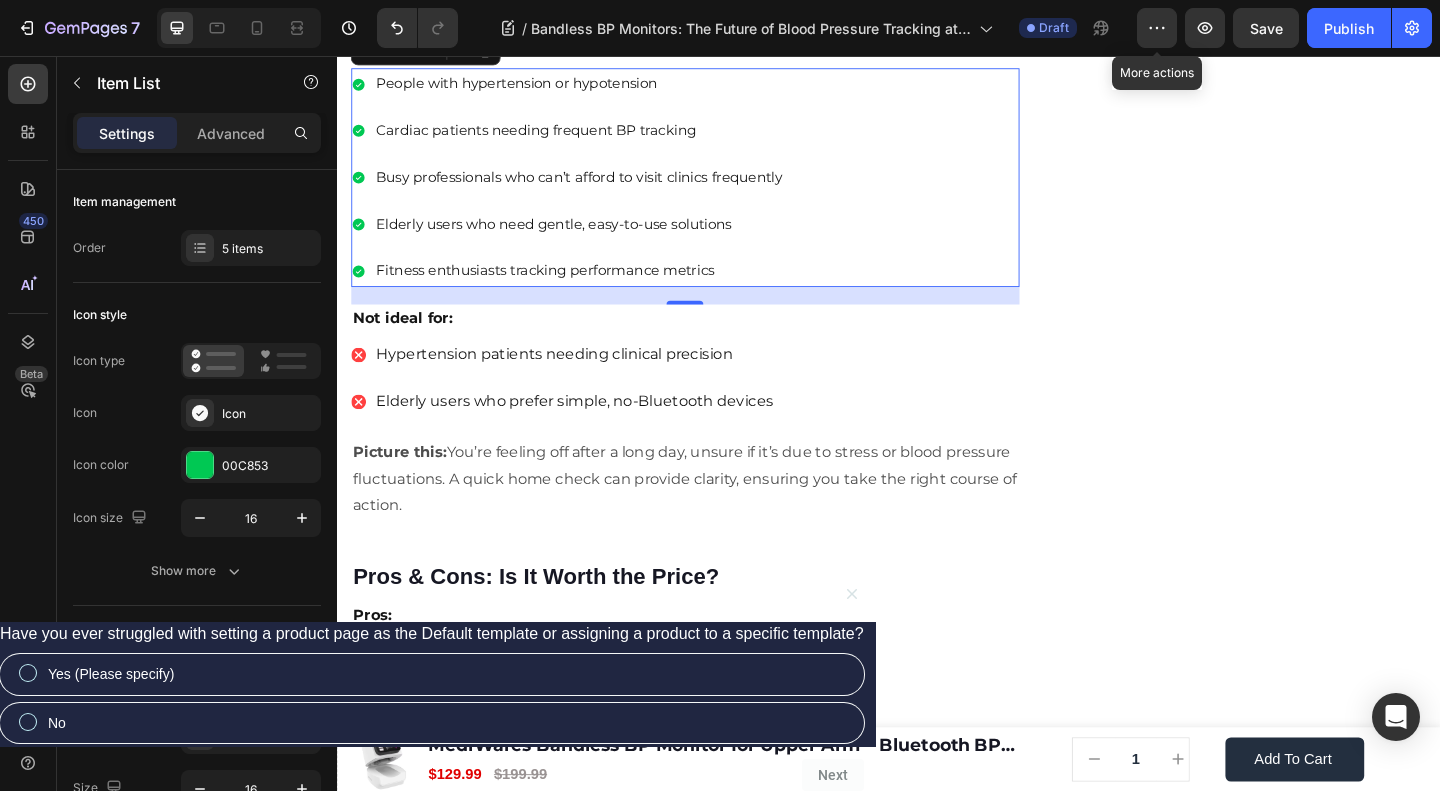 scroll, scrollTop: 2548, scrollLeft: 0, axis: vertical 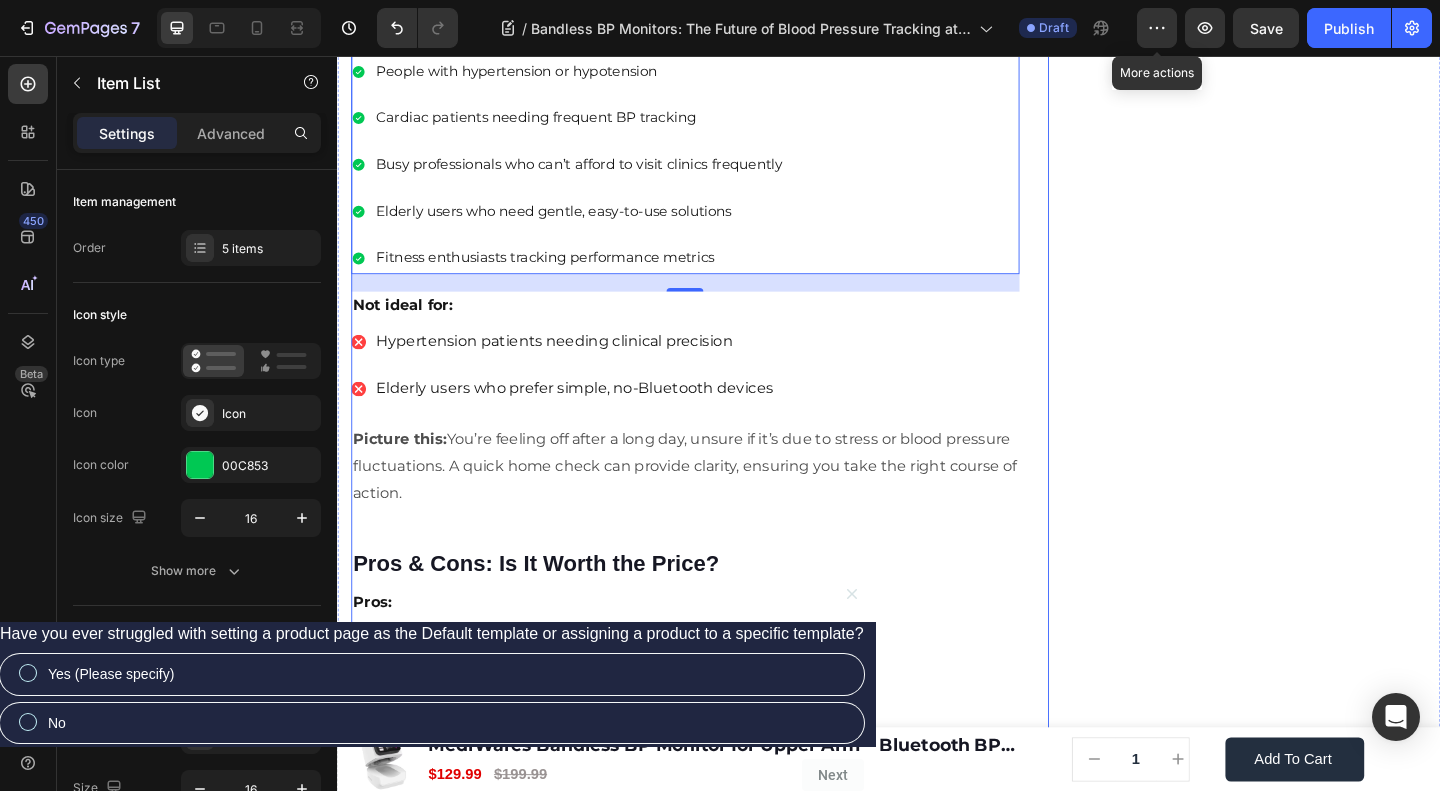 click on "Not ideal for:" at bounding box center [408, 326] 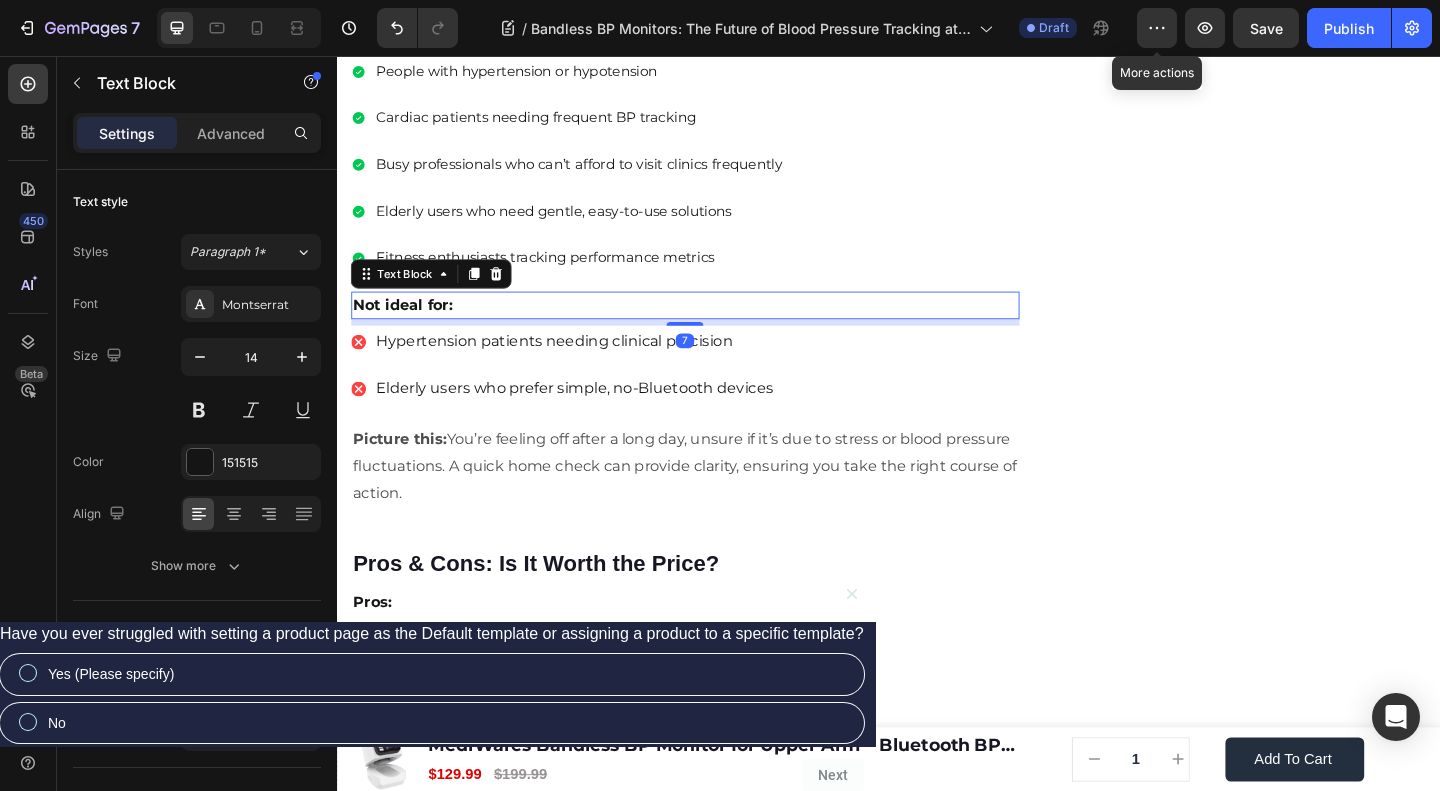 click on "Text Block" at bounding box center [439, 293] 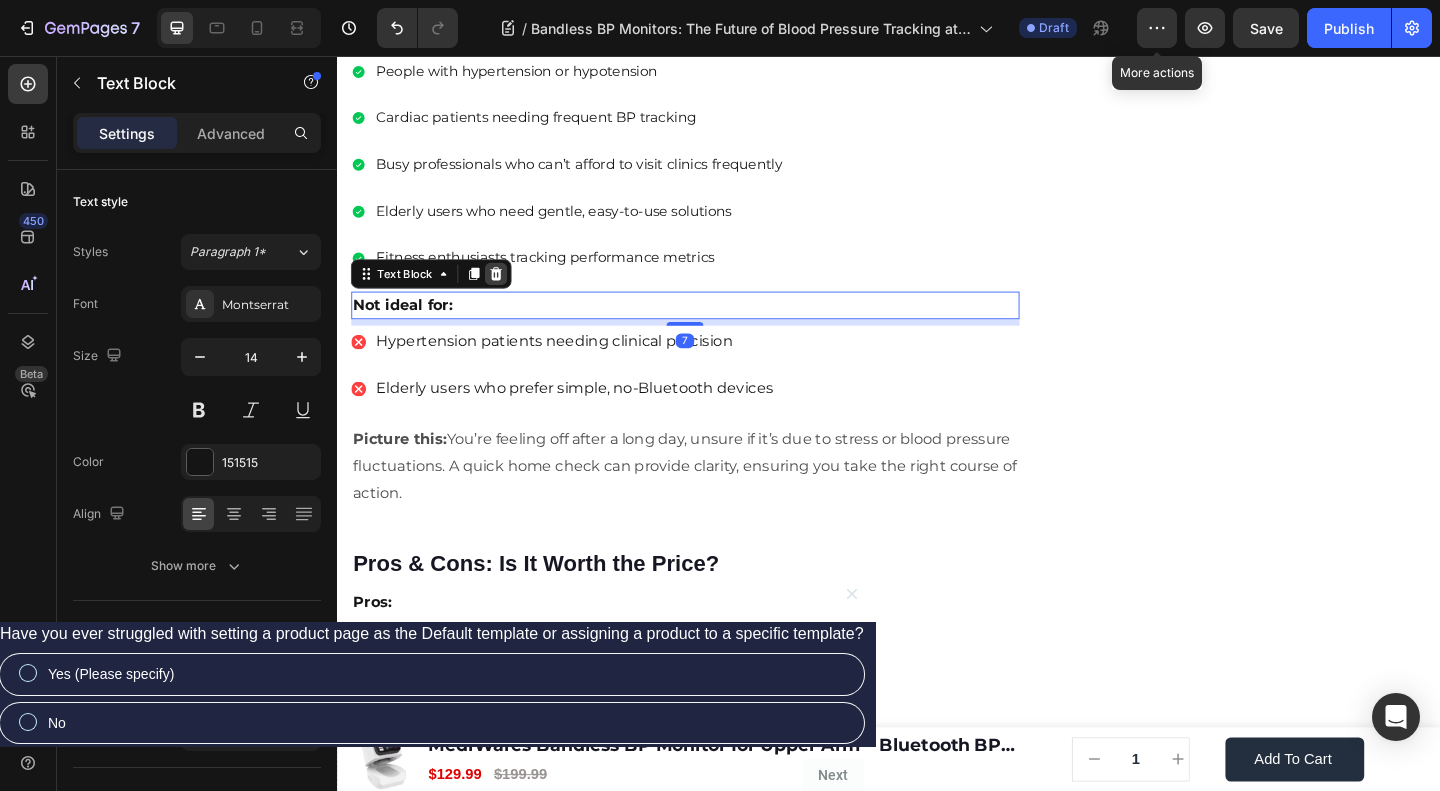 click 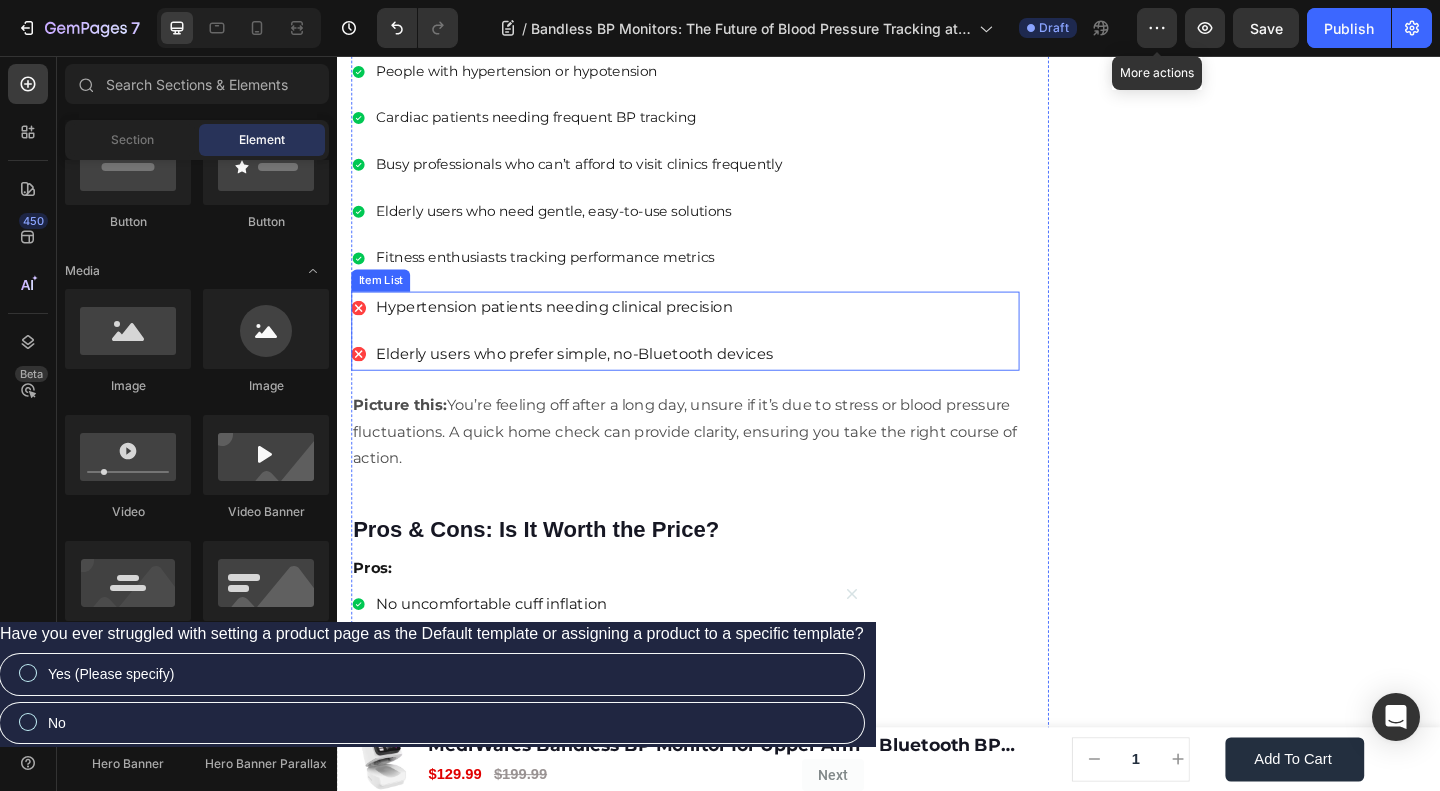 click on "Hypertension patients needing clinical precision
Elderly users who prefer simple, no-Bluetooth devices" at bounding box center [715, 355] 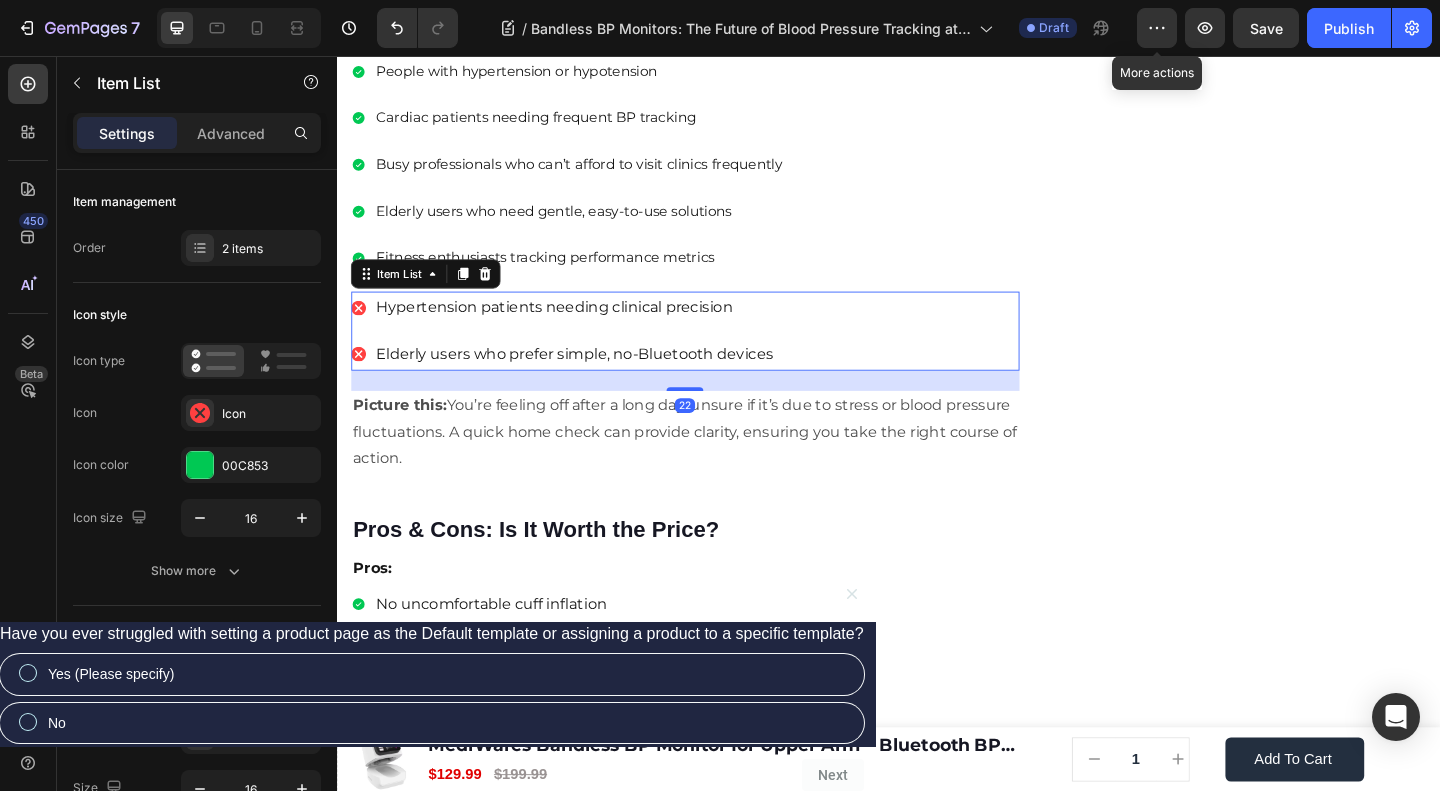 click 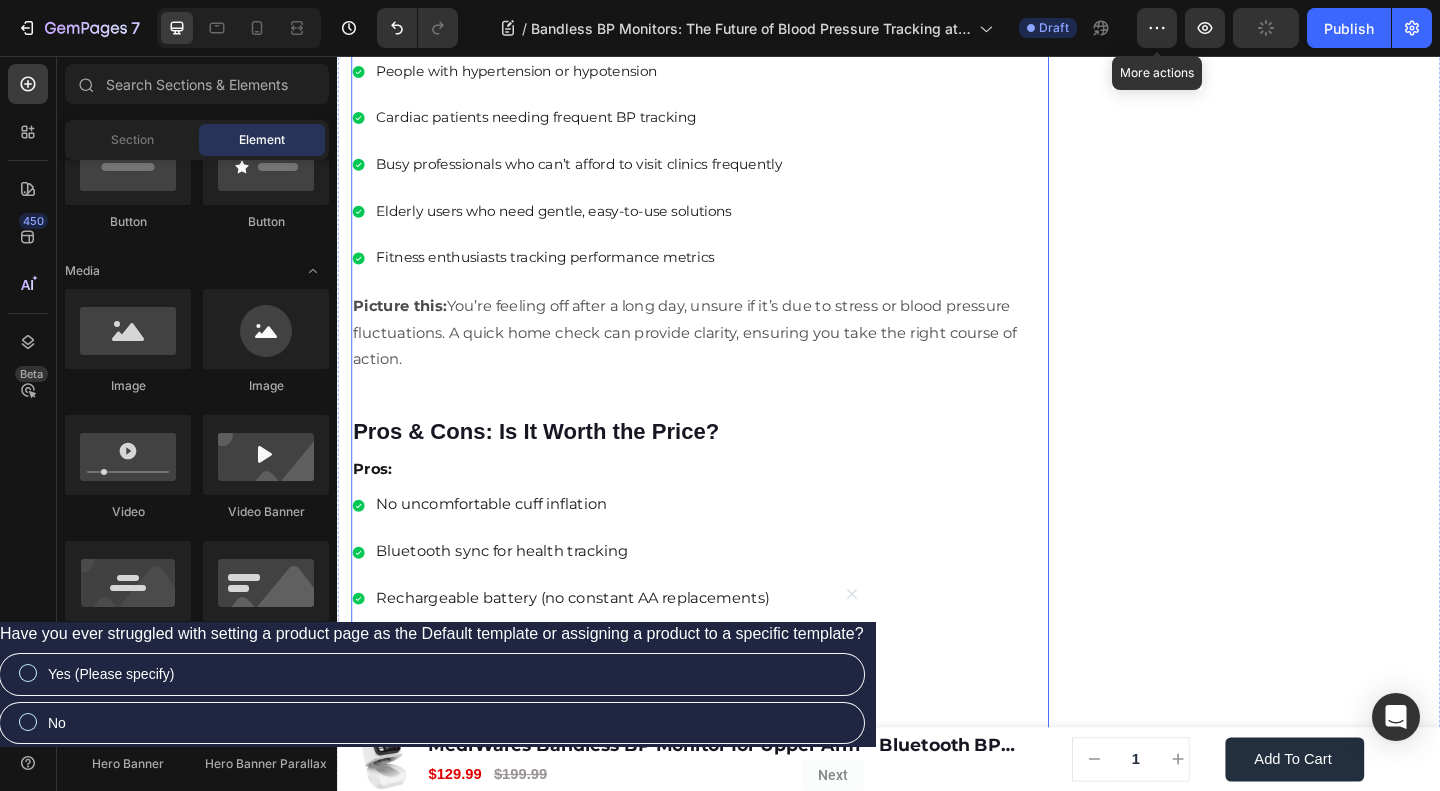 click on "Picture this:" at bounding box center [405, 327] 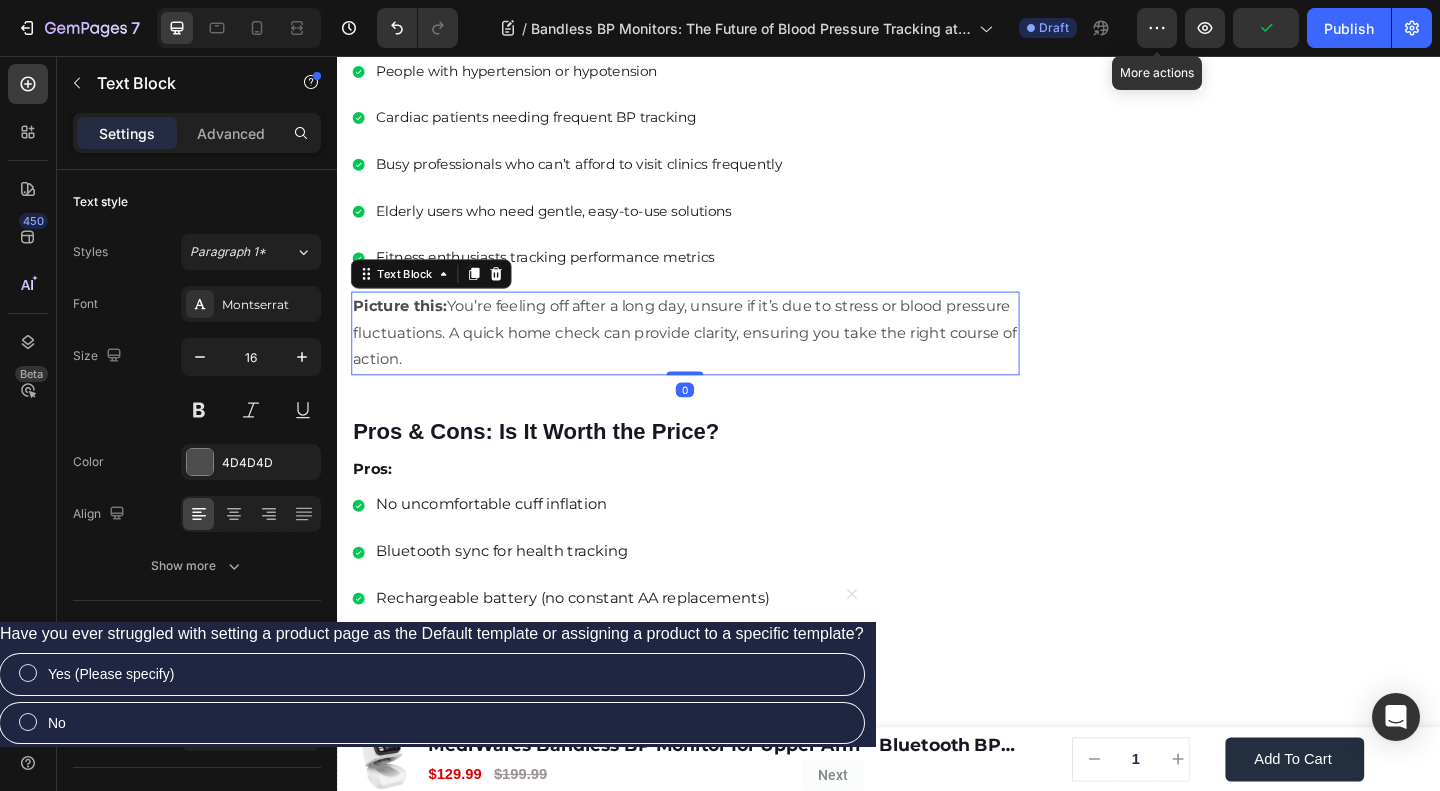 click on "Picture this:" at bounding box center (405, 327) 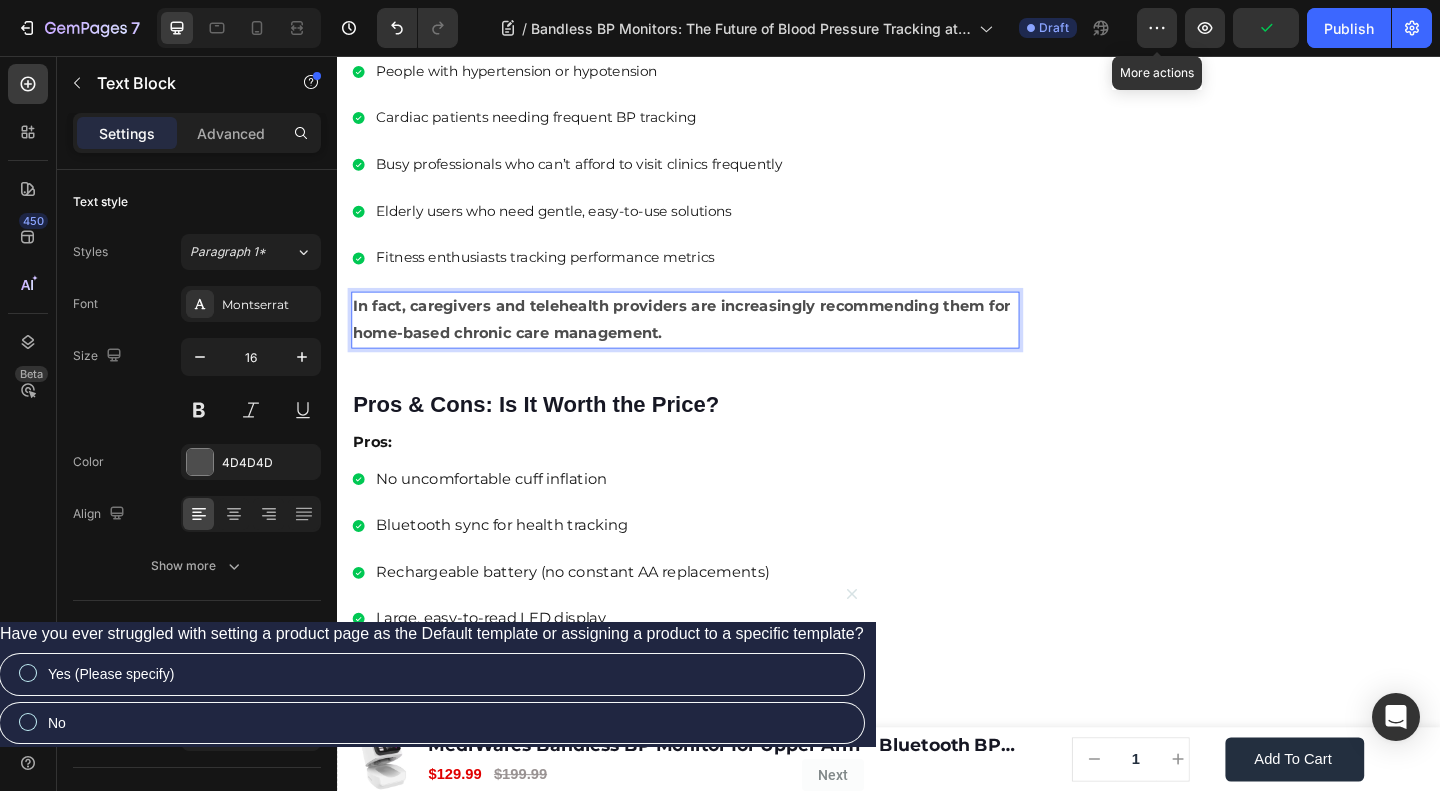 click on "In fact, caregivers and telehealth providers are increasingly recommending them for home-based chronic care management." at bounding box center (715, 343) 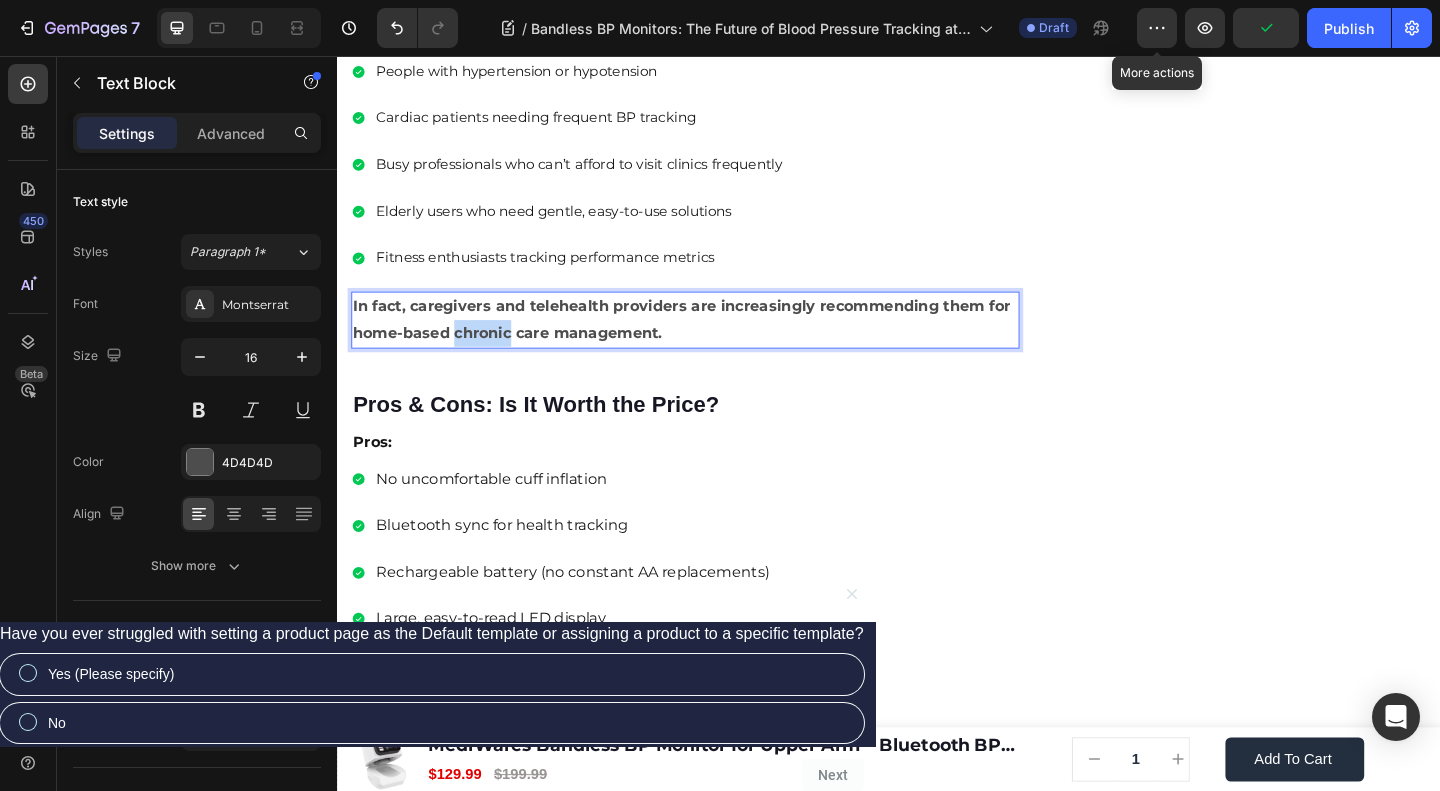 click on "In fact, caregivers and telehealth providers are increasingly recommending them for home-based chronic care management." at bounding box center [715, 343] 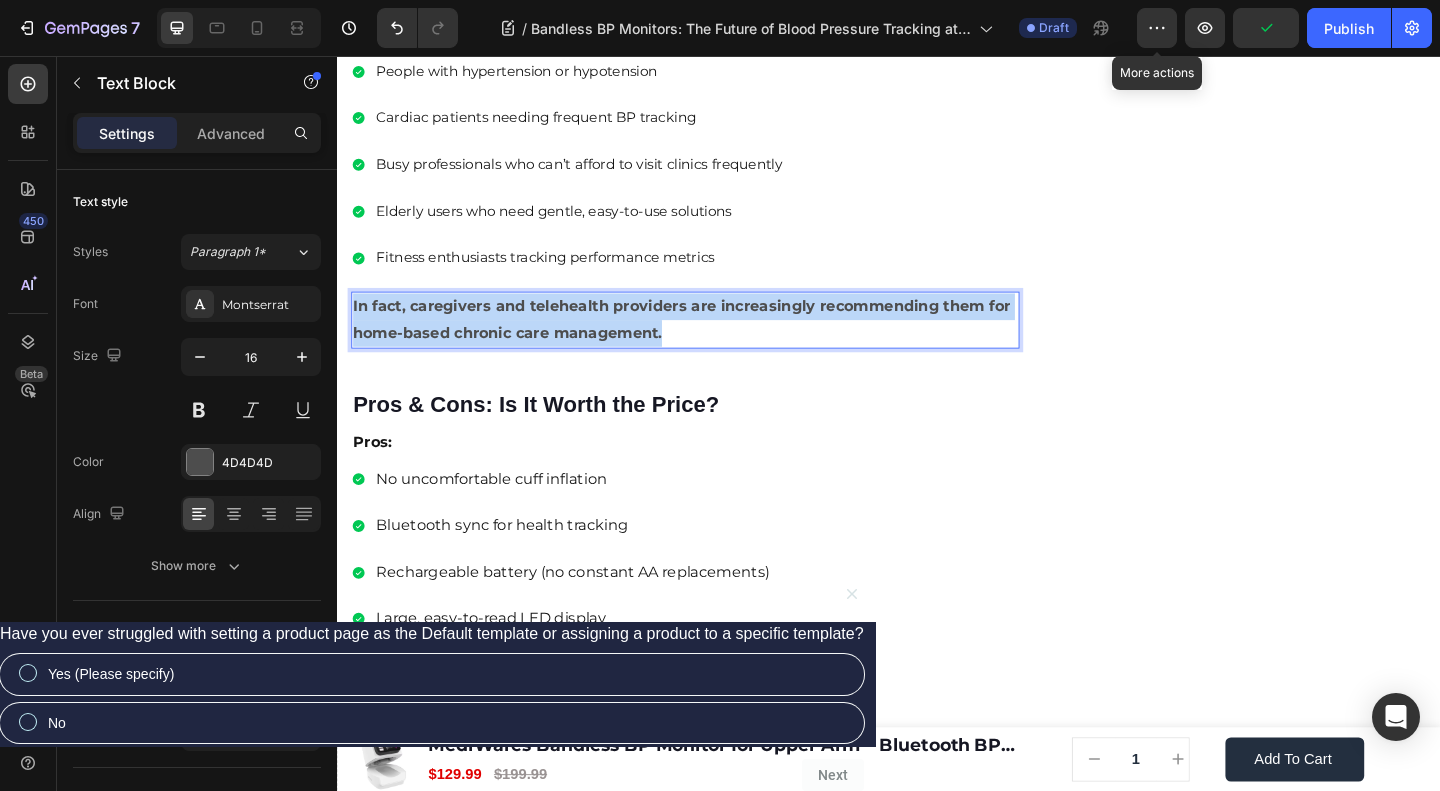 click on "In fact, caregivers and telehealth providers are increasingly recommending them for home-based chronic care management." at bounding box center (715, 343) 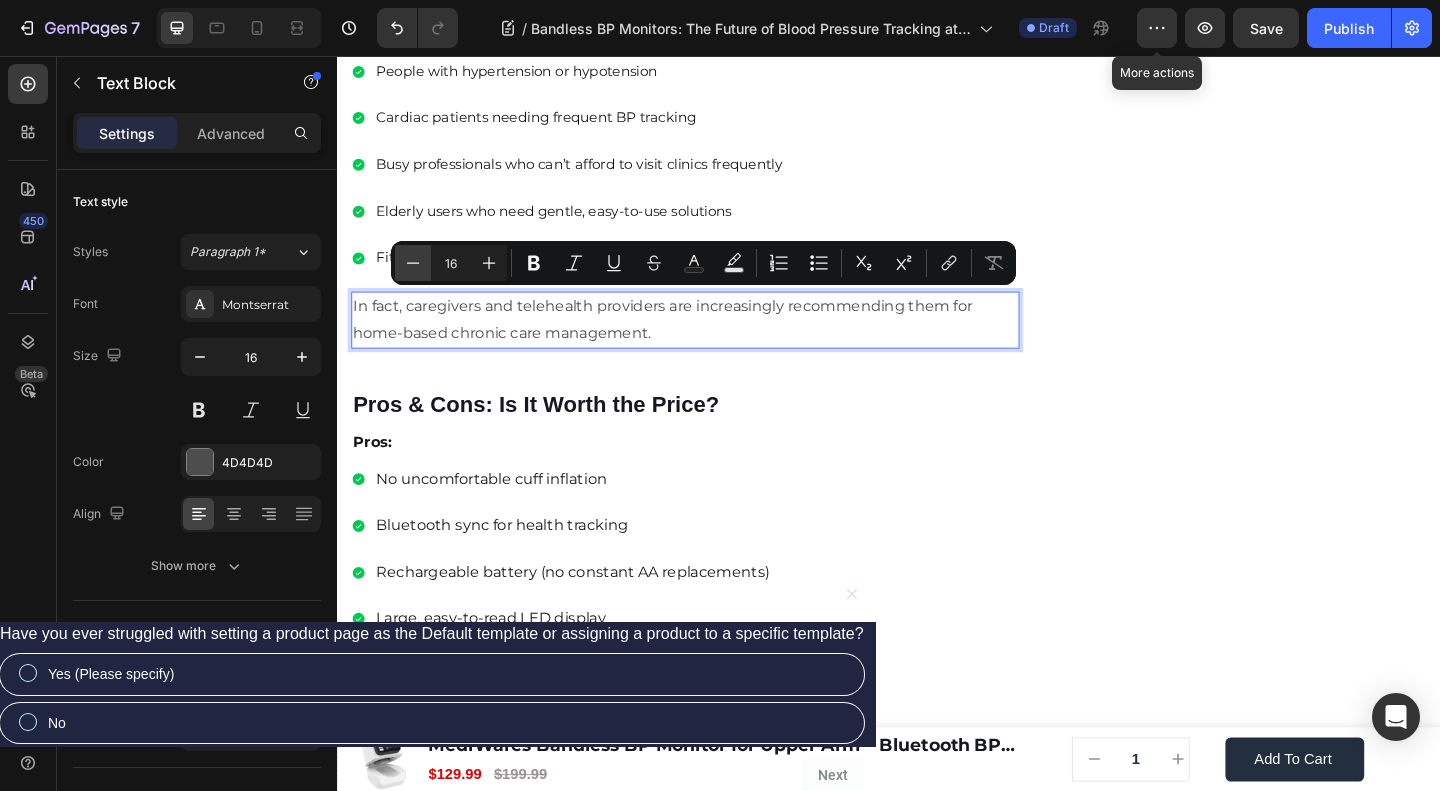 click 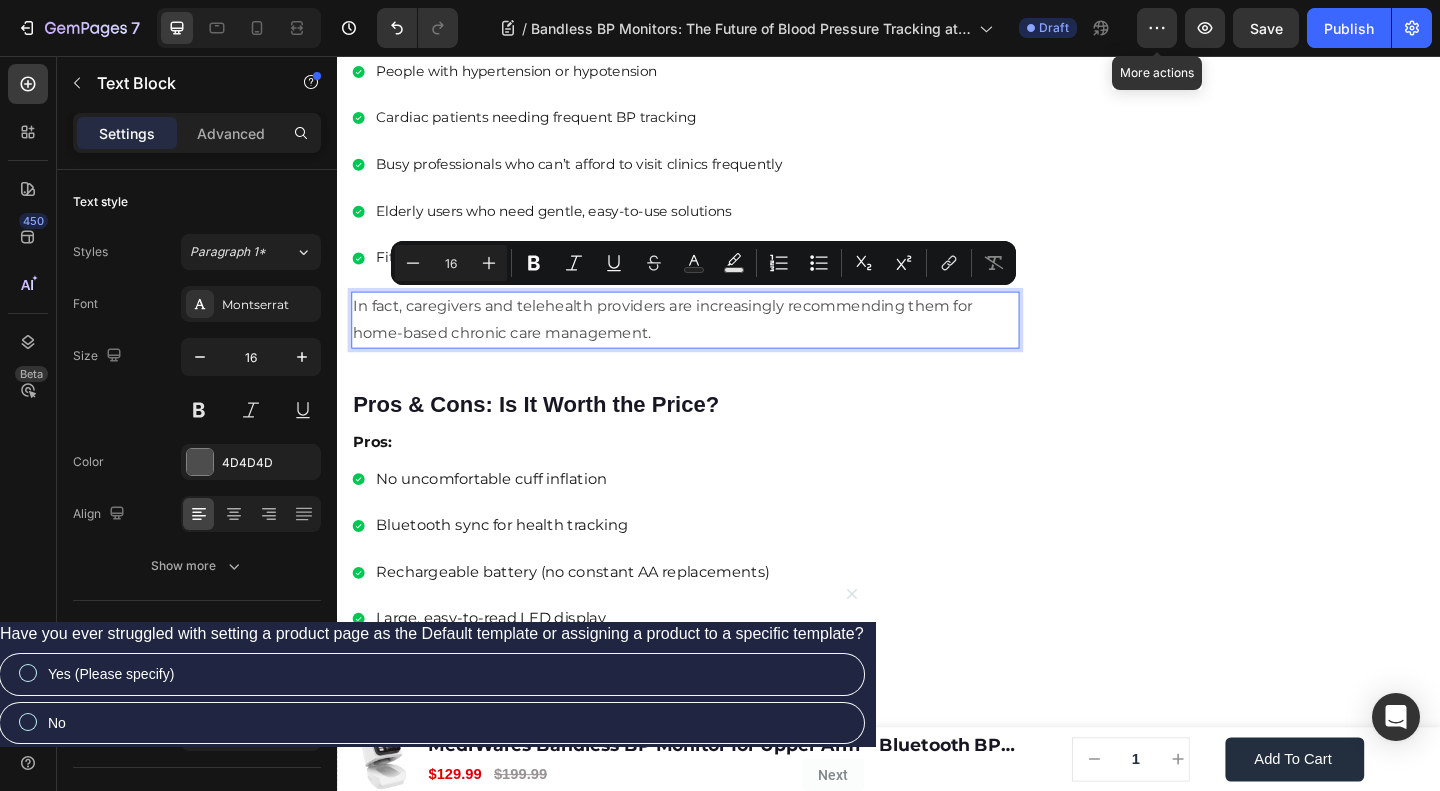type on "15" 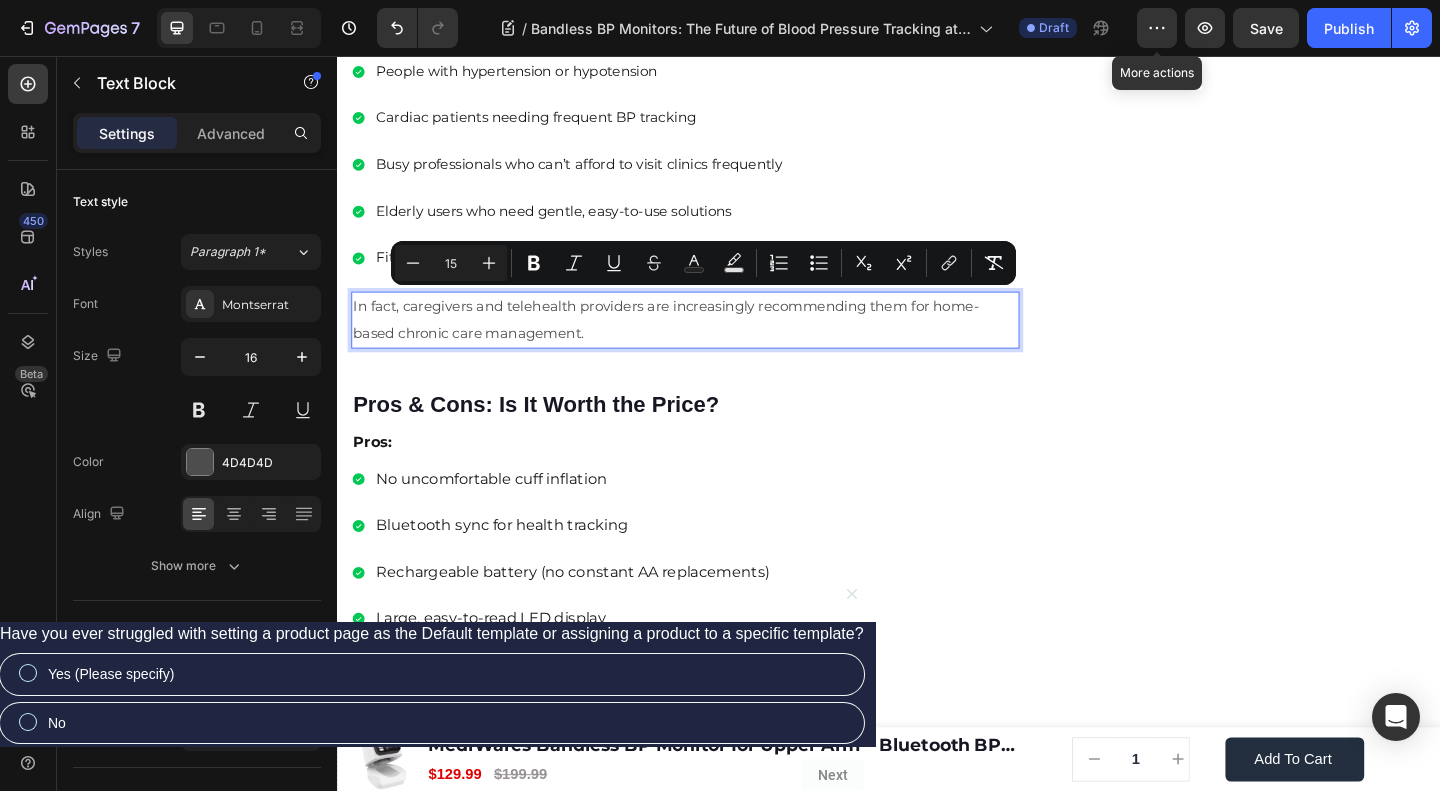 click on "🔥Up to [PERCENT]% OFF Ending Soon🔥 Text block [NUMBER] Days [NUMBER] Hrs [NUMBER] Mins [NUMBER] Secs Countdown Timer Image Clinically Approved Accuracy Over [NUMBER] Units Sold Affordable Quality with Warranty Doctor Recommended Eco-Friendly Design Item list Shop Now and Save [PERCENT]% Button
[NUMBER]-day money back guarantee Item list Row Product Images $[NUMBER] Product Price Product Price $[NUMBER] Product Price Product Price Row
Add to cart Add to Cart Product Row Row Image Row" at bounding box center (1332, -593) 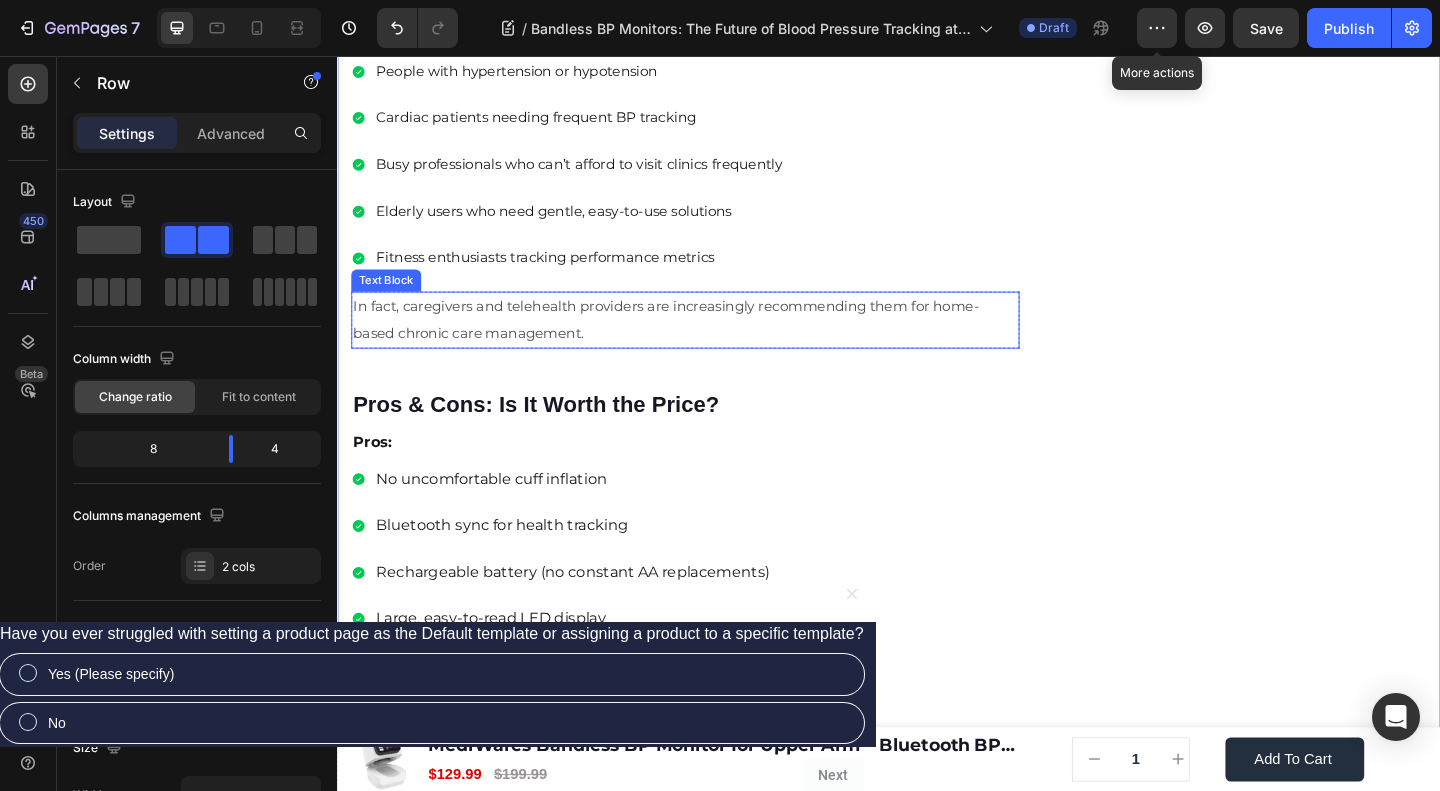 click on "In fact, caregivers and telehealth providers are increasingly recommending them for home-based chronic care management." at bounding box center [715, 343] 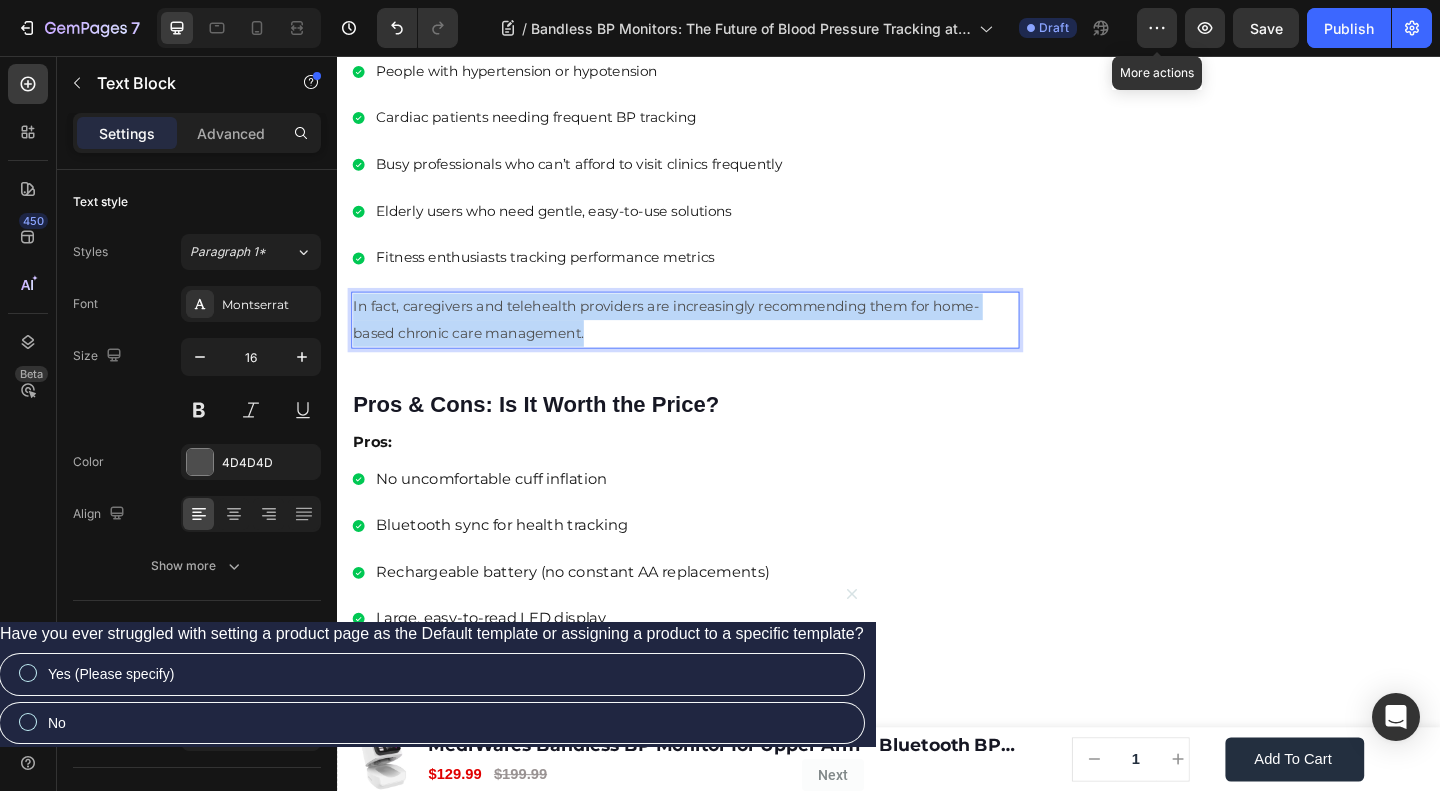 click on "In fact, caregivers and telehealth providers are increasingly recommending them for home-based chronic care management." at bounding box center (715, 343) 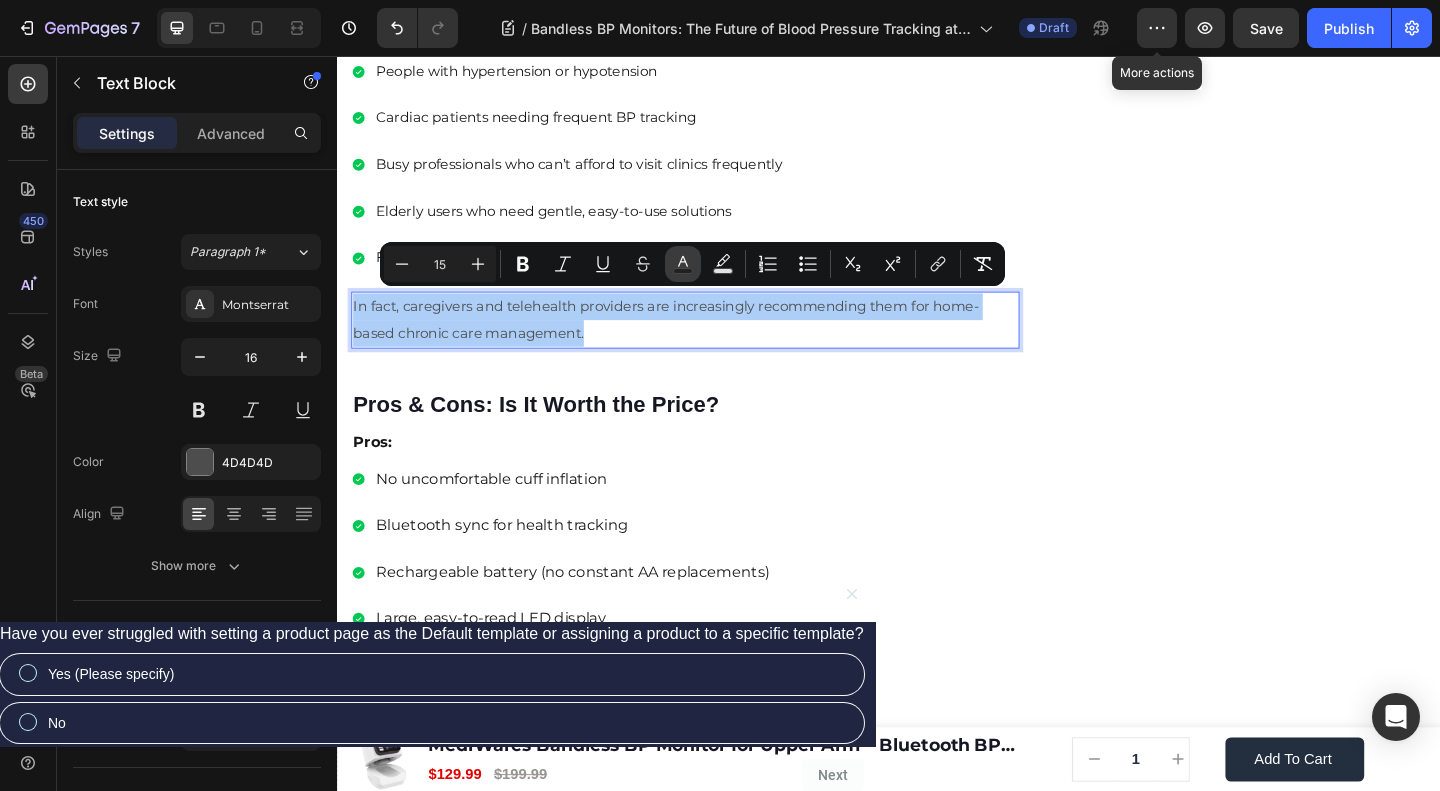 click 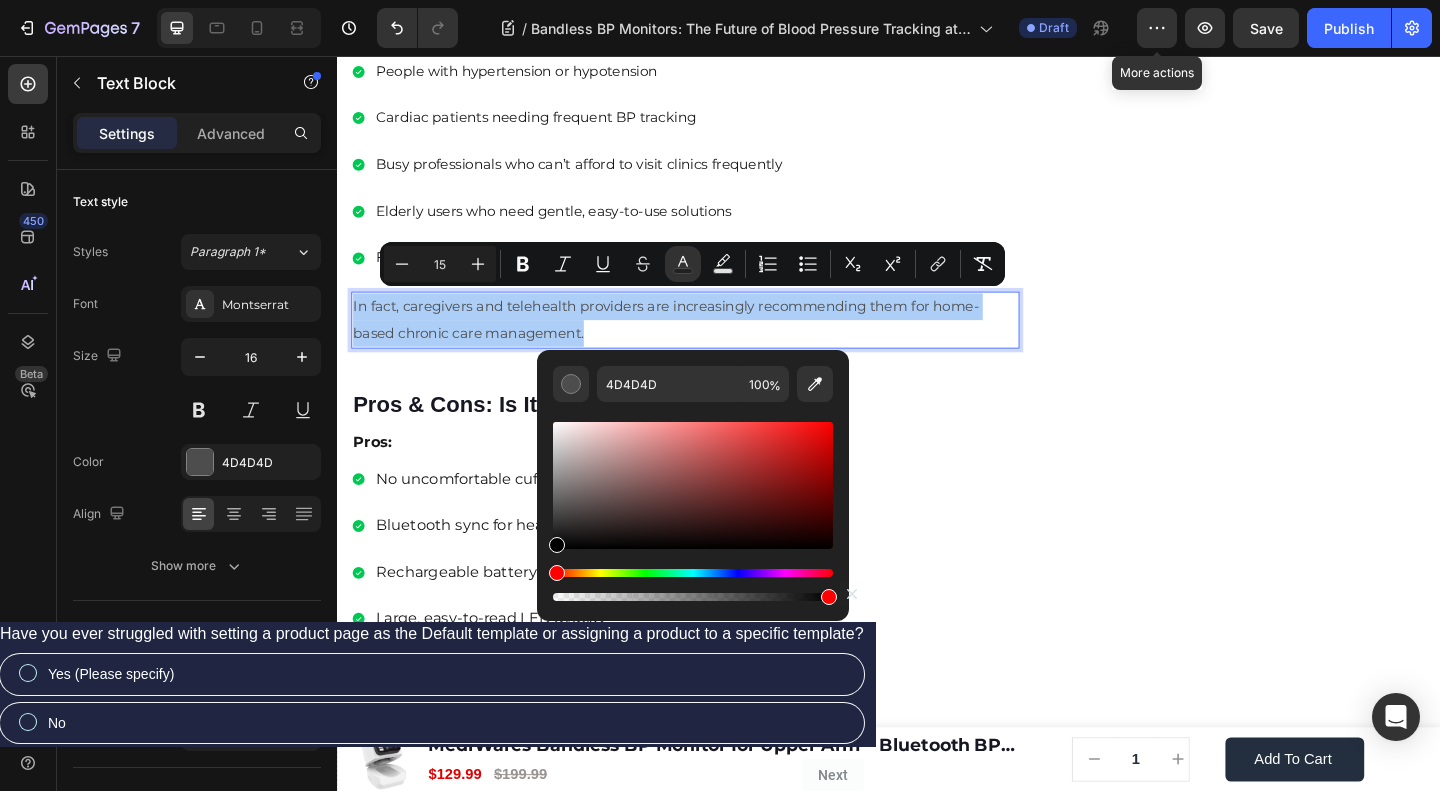 drag, startPoint x: 555, startPoint y: 513, endPoint x: 545, endPoint y: 581, distance: 68.73136 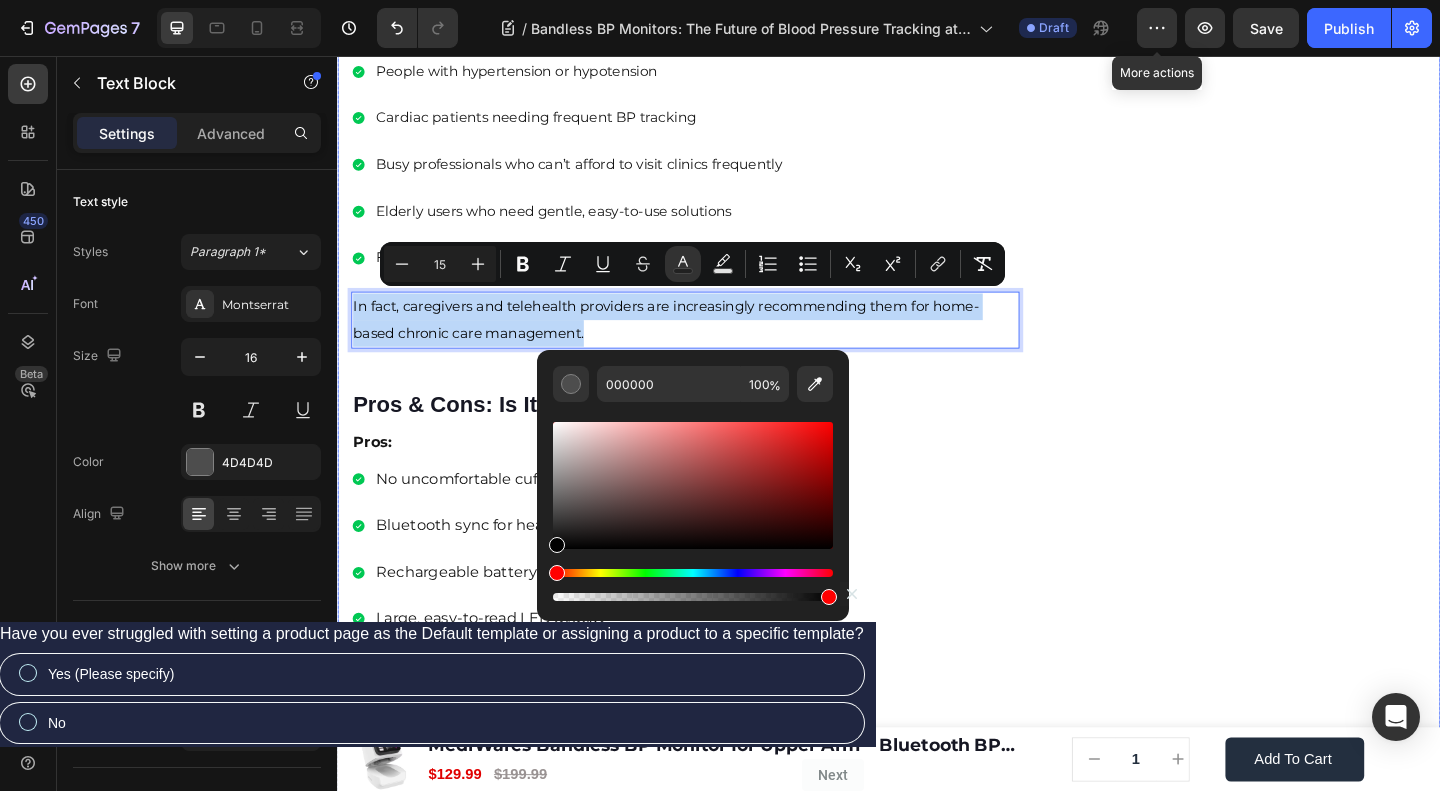 click on "🔥Up to 50% OFF Ending Soon🔥 Text block 03 Days 04 Hrs 44 Mins 54 Secs Countdown Timer Image Clinically Approved Accuracy Over 35,000 Units Sold Affordable Quality with Warranty Doctor Recommended Eco-Friendly Design Item list Shop Now and Save 50% Button
30-day money back guarantee Item list Row Product Images $149.99 Product Price Product Price $199.99 Product Price Product Price Row
Add to cart Add to cart Product Row Row Image Row" at bounding box center [1332, -593] 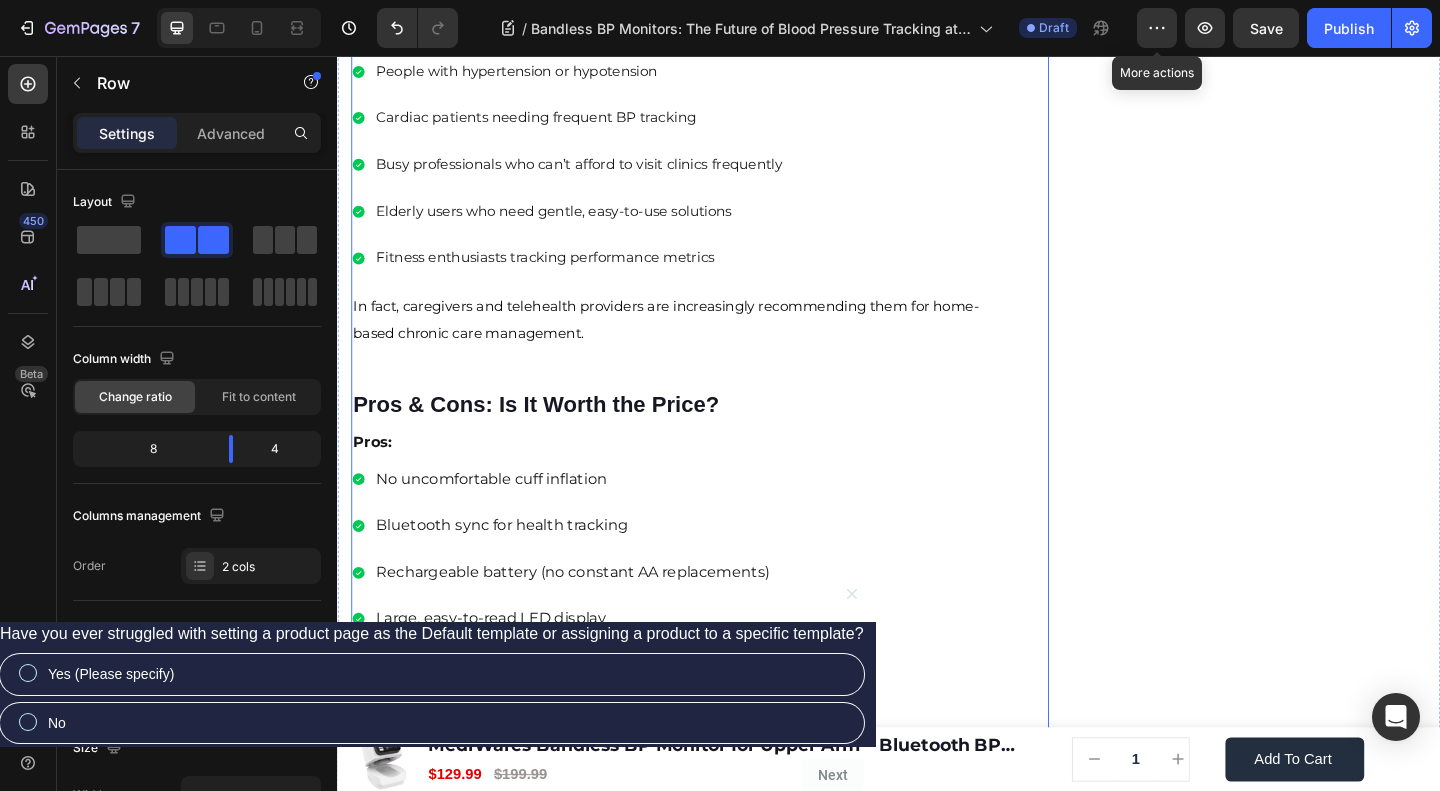 click on "Home
Blog
Article Title Breadcrumb Bandless BP Monitors: The Future of Blood Pressure Tracking at Your Fingertips Heading Row Image [FIRST] [LAST] Text block Advanced list Published:  [DATE] Text block Row Monitoring blood pressure shouldn’t feel like a medical procedure. Yet, for years, the traditional cuff-based monitors, bulky, noisy, and often uncomfortable, have remained the norm. But not anymore. A quiet revolution is underway in the world of health tech, led by an innovation called the bandless BP monitor. Text block Image If you're someone who hates cuff inflation or needs constant BP monitoring without hassle, a bandless monitor might just be your new best friend. Let’s explore why this cuffless, wearable device is changing the way we track cardiovascular health—quietly, comfortably, and continuously. Text block ⁠⁠⁠⁠⁠⁠⁠ What is a Bandless BP Monitor? Image" at bounding box center (715, -593) 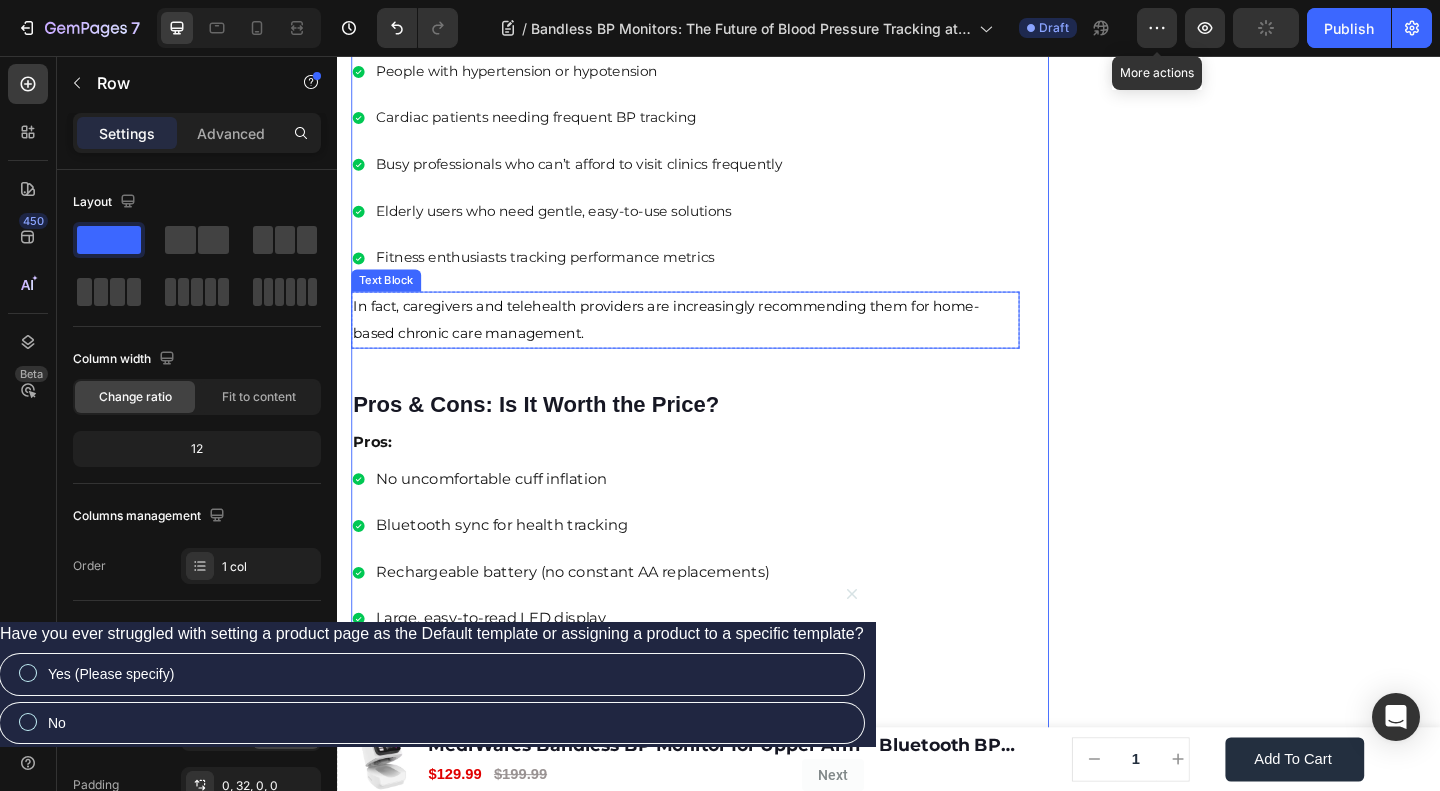 click on "In fact, caregivers and telehealth providers are increasingly recommending them for home-based chronic care management." at bounding box center (694, 342) 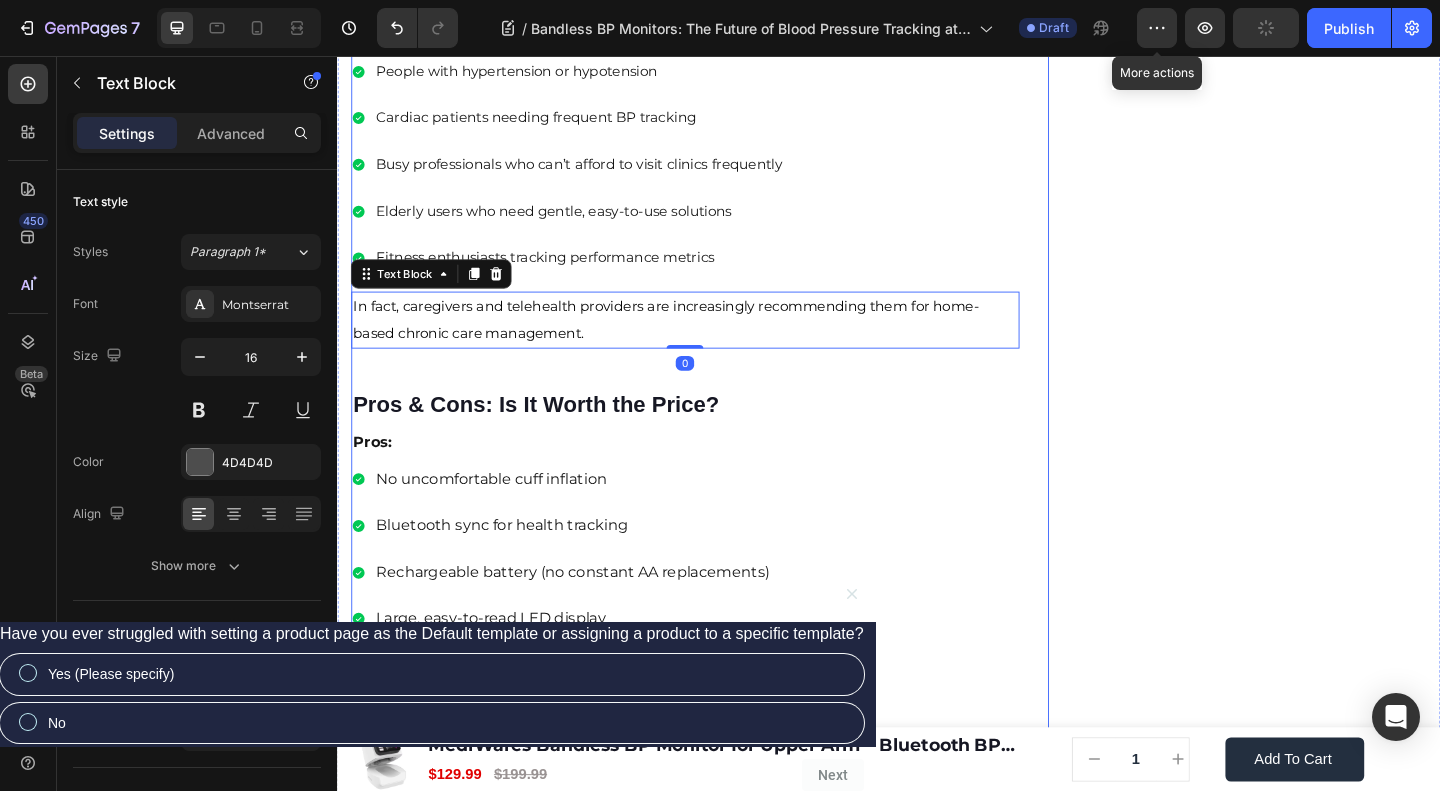 click on "Pros & Cons: Is It Worth the Price?" at bounding box center [553, 434] 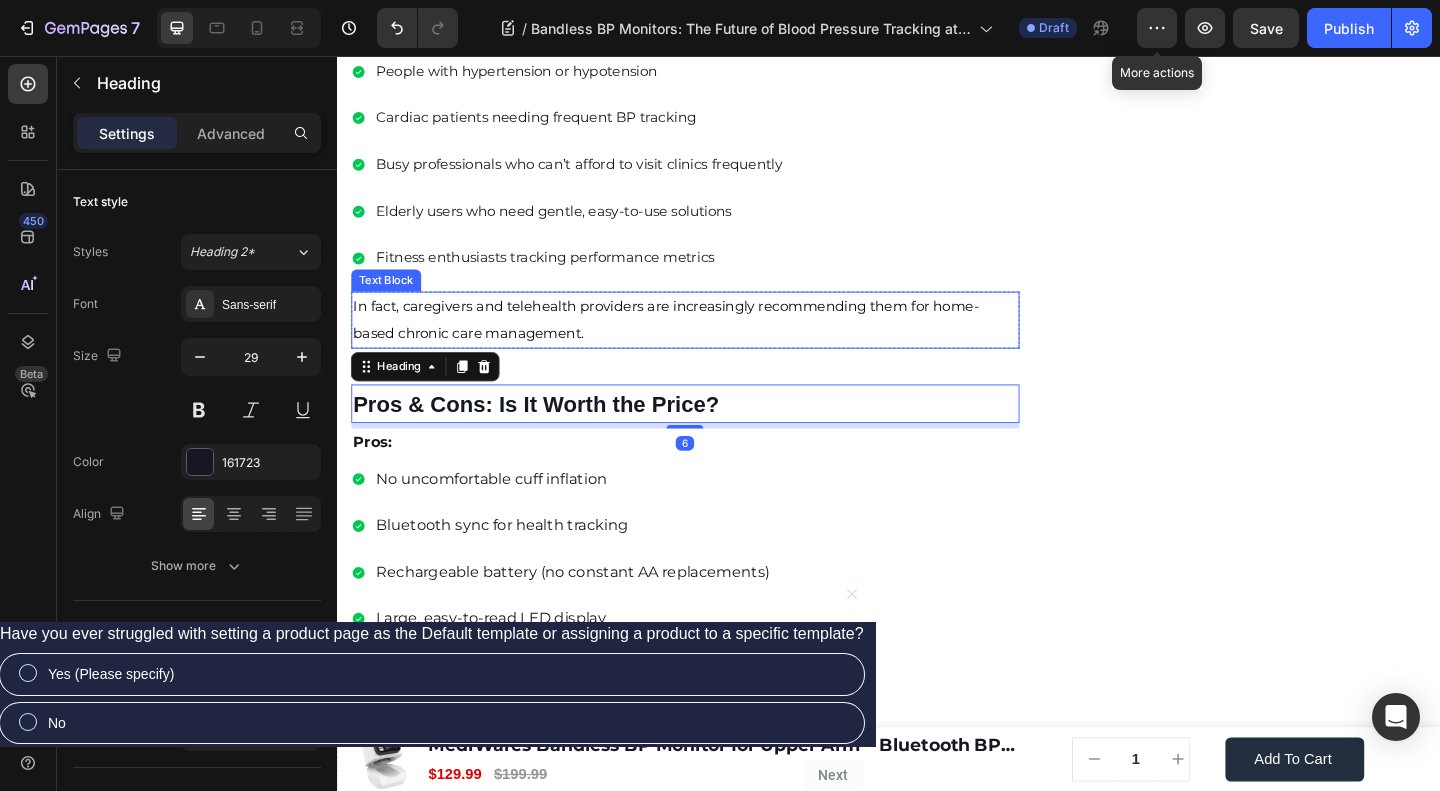 click on "In fact, caregivers and telehealth providers are increasingly recommending them for home-based chronic care management." at bounding box center (694, 342) 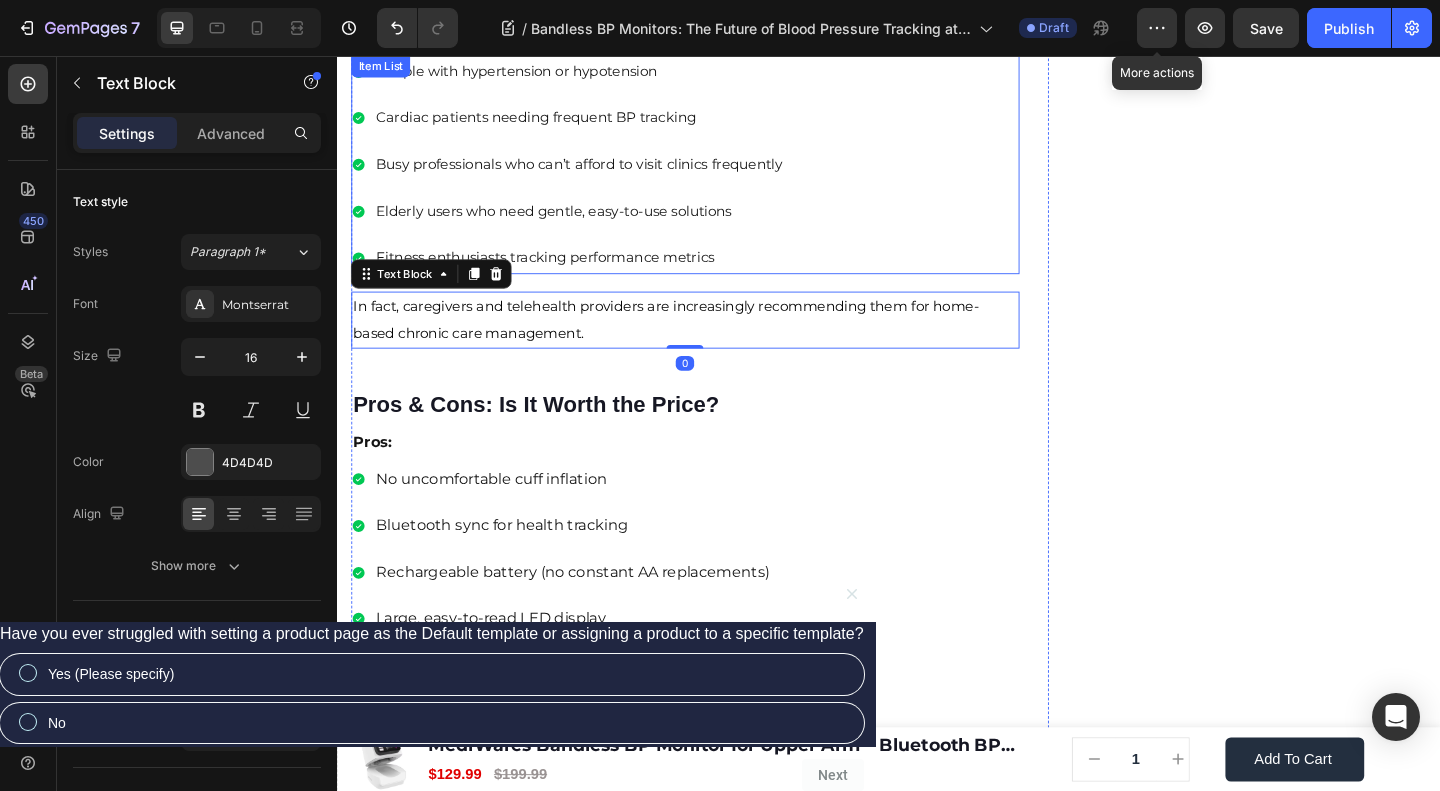 click on "Fitness enthusiasts tracking performance metrics" at bounding box center (563, 274) 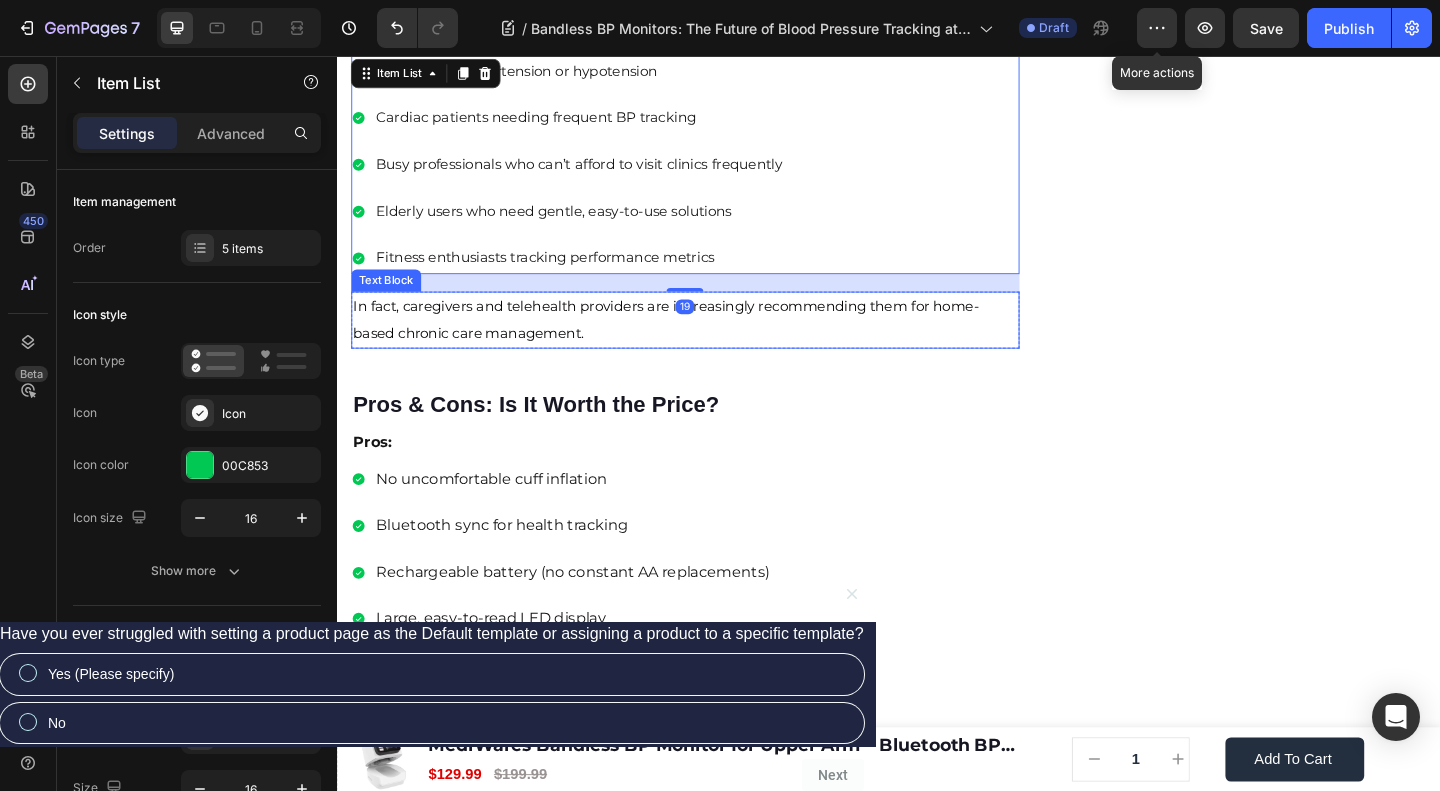 click on "In fact, caregivers and telehealth providers are increasingly recommending them for home-based chronic care management." at bounding box center [715, 343] 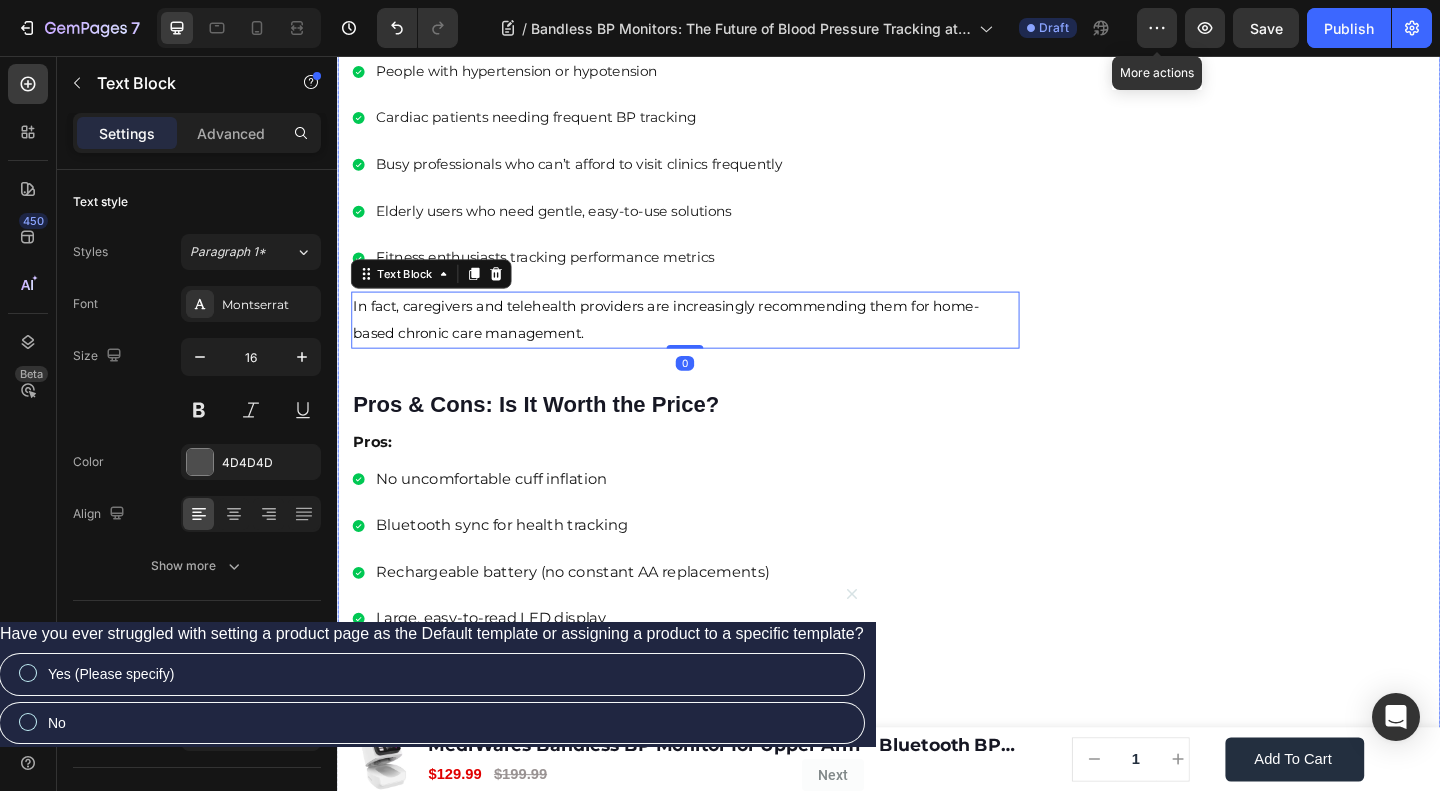 click on "🔥Up to 50% OFF Ending Soon🔥 Text block 03 Days 04 Hrs 44 Mins 43 Secs Countdown Timer Image Clinically Approved Accuracy Over 35,000 Units Sold Affordable Quality with Warranty Doctor Recommended Eco-Friendly Design Item list Shop Now and Save 50% Button
30-day money back guarantee Item list Row Product Images $149.99 Product Price Product Price $199.99 Product Price Product Price Row
Add to cart Add to cart Product Row Row Image Row" at bounding box center [1332, -593] 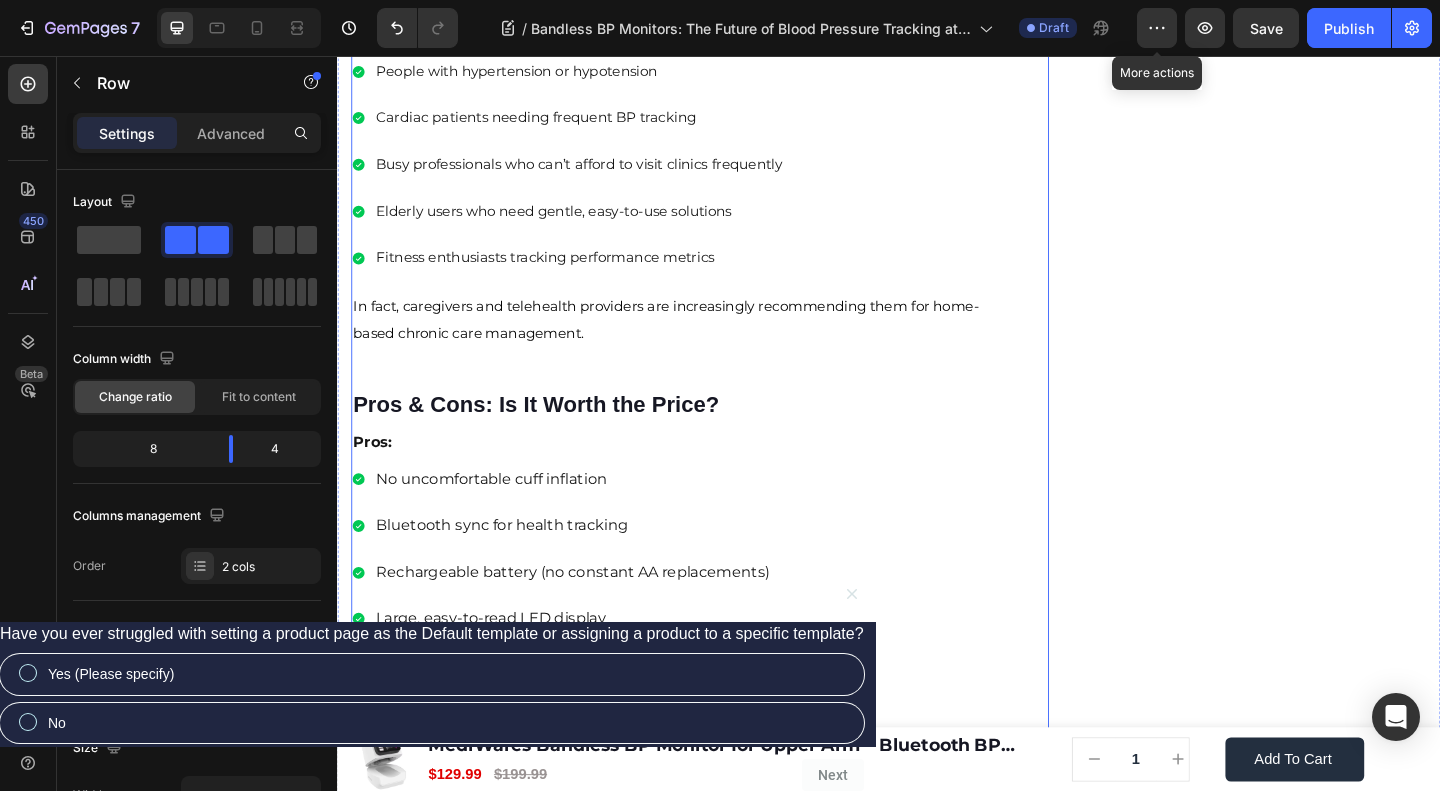 click on "Home
Blog
Article Title Breadcrumb Bandless BP Monitors: The Future of Blood Pressure Tracking at Your Fingertips Heading Row Image [FIRST] [LAST] Text block Advanced list Published:  [DATE] Text block Row Monitoring blood pressure shouldn’t feel like a medical procedure. Yet, for years, the traditional cuff-based monitors, bulky, noisy, and often uncomfortable, have remained the norm. But not anymore. A quiet revolution is underway in the world of health tech, led by an innovation called the bandless BP monitor. Text block Image If you're someone who hates cuff inflation or needs constant BP monitoring without hassle, a bandless monitor might just be your new best friend. Let’s explore why this cuffless, wearable device is changing the way we track cardiovascular health—quietly, comfortably, and continuously. Text block ⁠⁠⁠⁠⁠⁠⁠ What is a Bandless BP Monitor? Image" at bounding box center (715, -593) 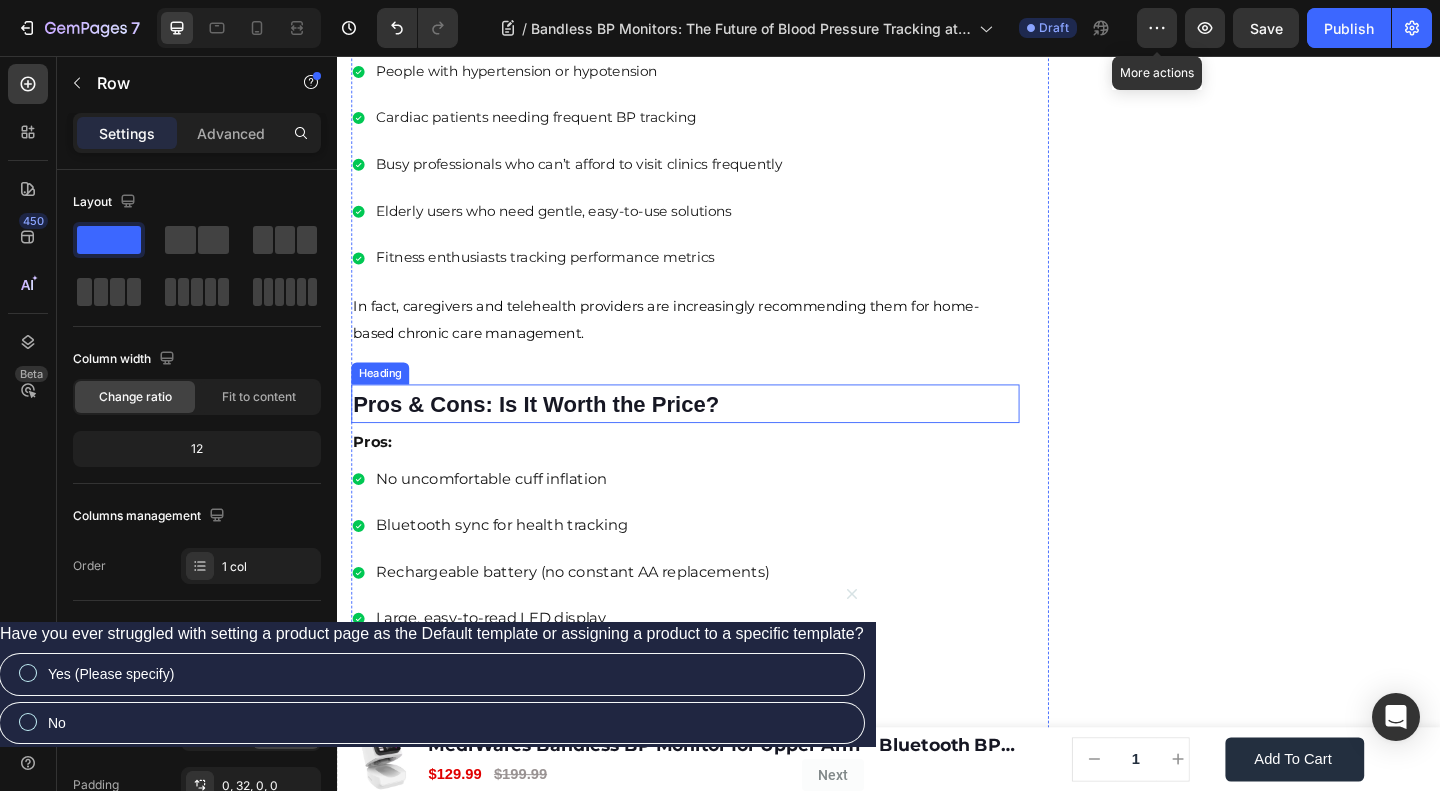 click on "Pros & Cons: Is It Worth the Price?" at bounding box center [553, 434] 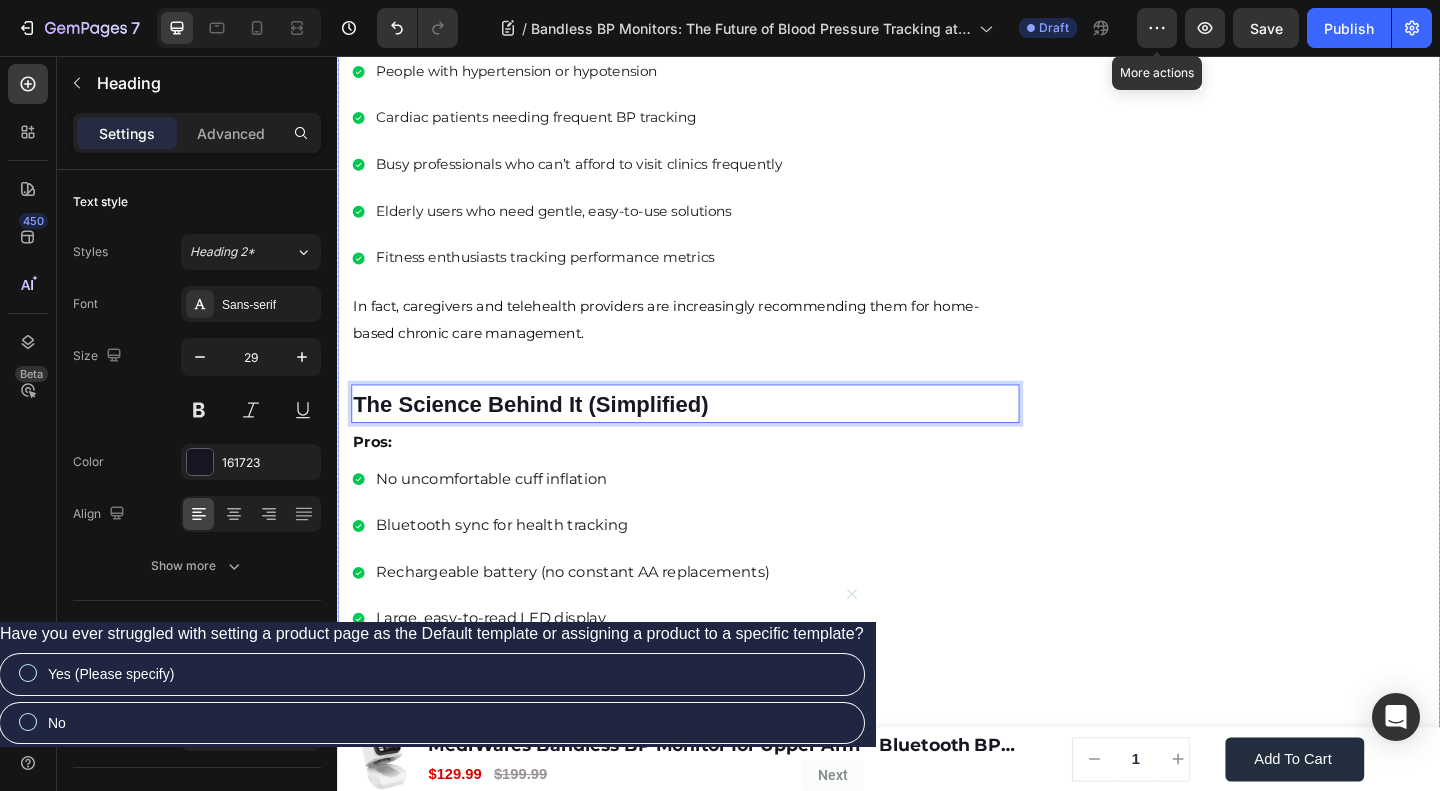 click on "🔥Up to 50% OFF Ending Soon🔥 Text block 03 Days 04 Hrs 44 Mins 33 Secs Countdown Timer Image Clinically Approved Accuracy Over 35,000 Units Sold Affordable Quality with Warranty Doctor Recommended Eco-Friendly Design Item list Shop Now and Save 50% Button
30-day money back guarantee Item list Row Product Images $149.99 Product Price Product Price $199.99 Product Price Product Price Row
Add to cart Add to Cart Product Row Row Image Row" at bounding box center [1332, -593] 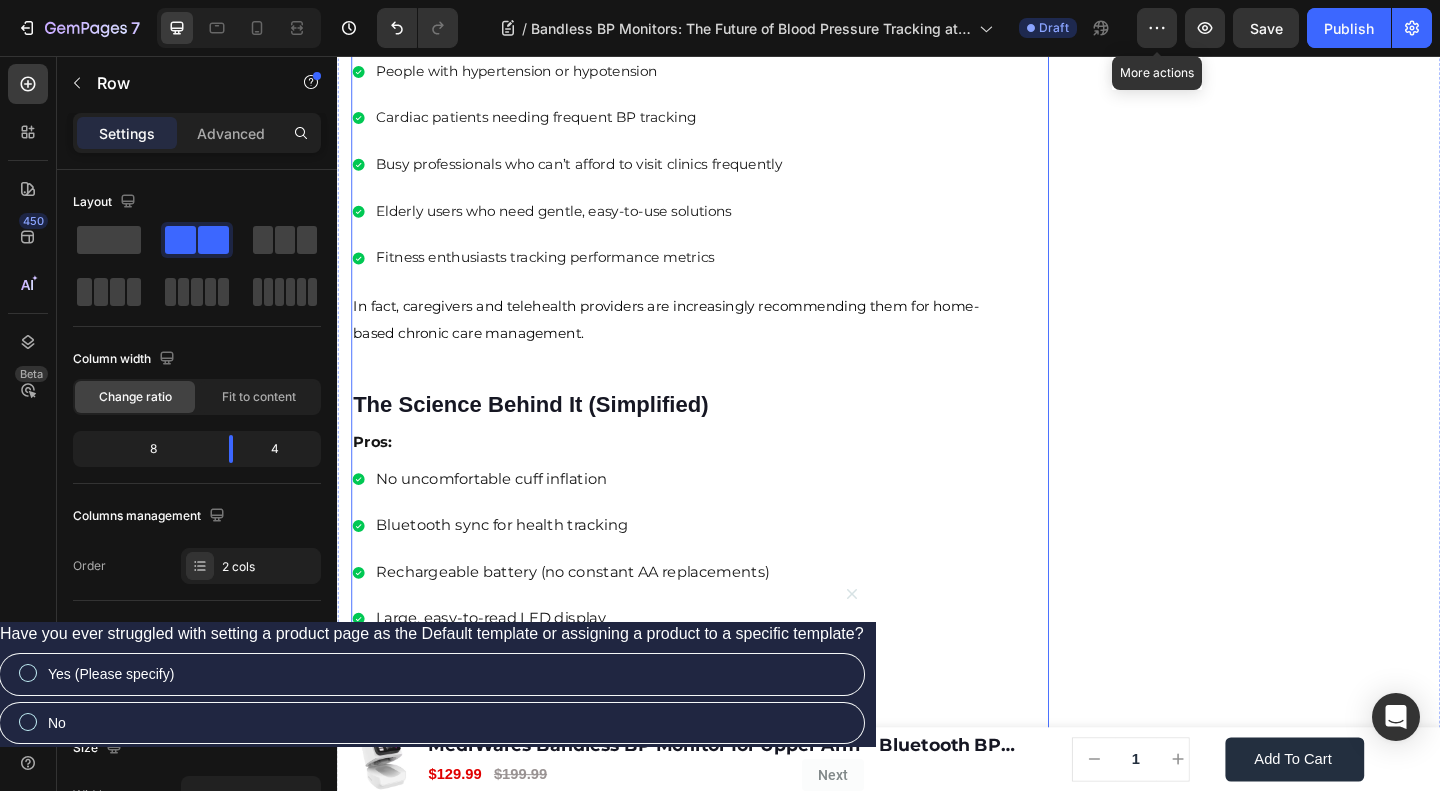 click on "In fact, caregivers and telehealth providers are increasingly recommending them for home-based chronic care management." at bounding box center [694, 342] 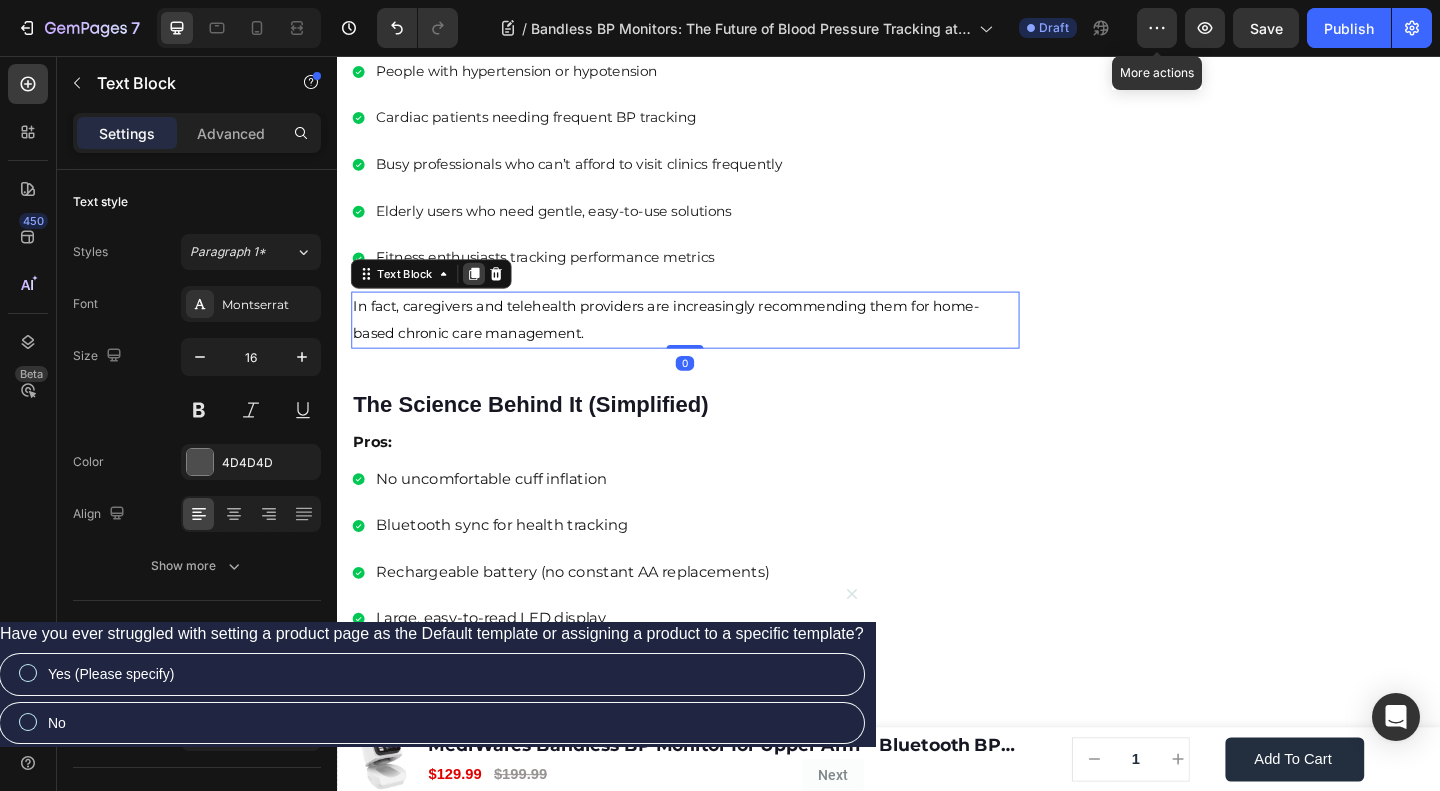 click 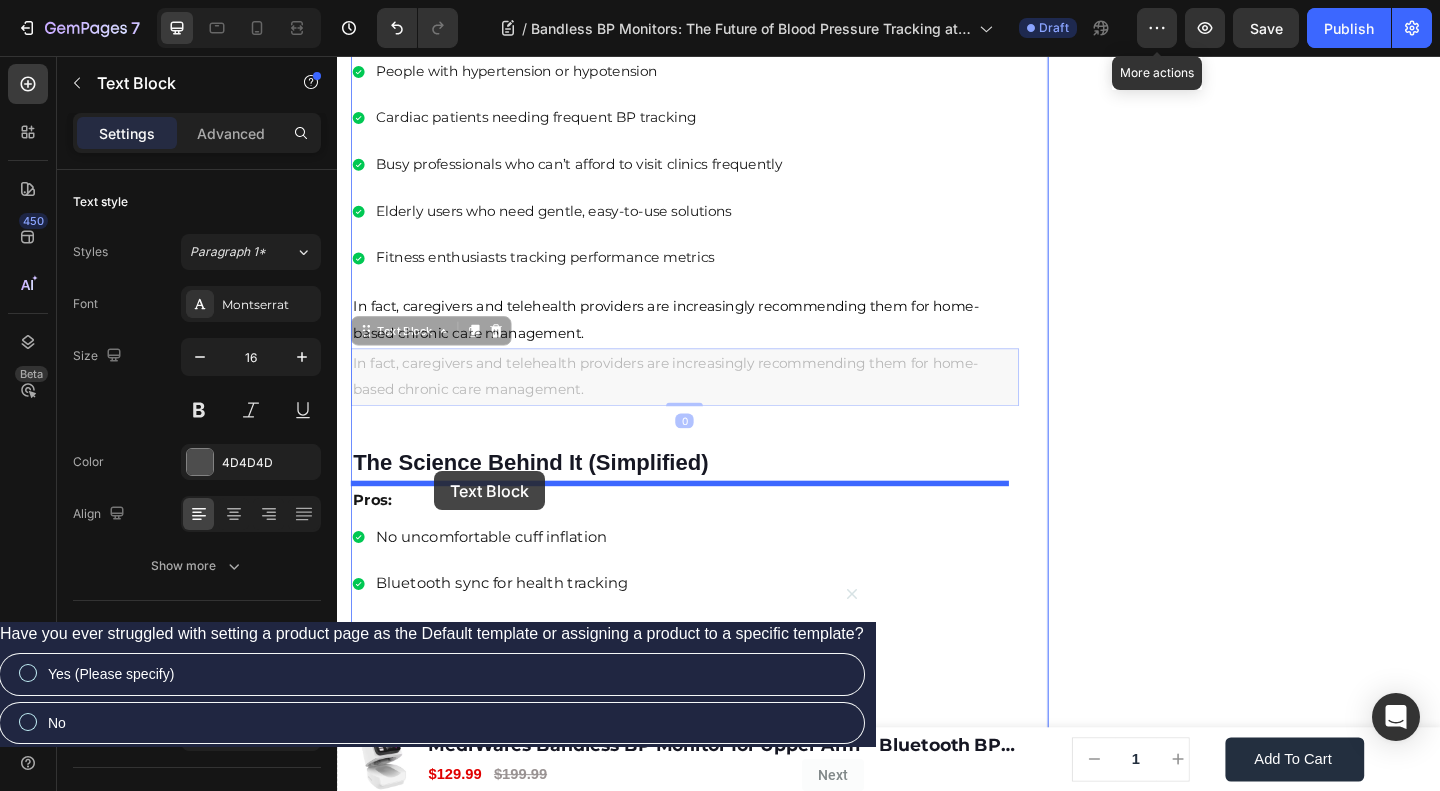 drag, startPoint x: 425, startPoint y: 345, endPoint x: 443, endPoint y: 508, distance: 163.99086 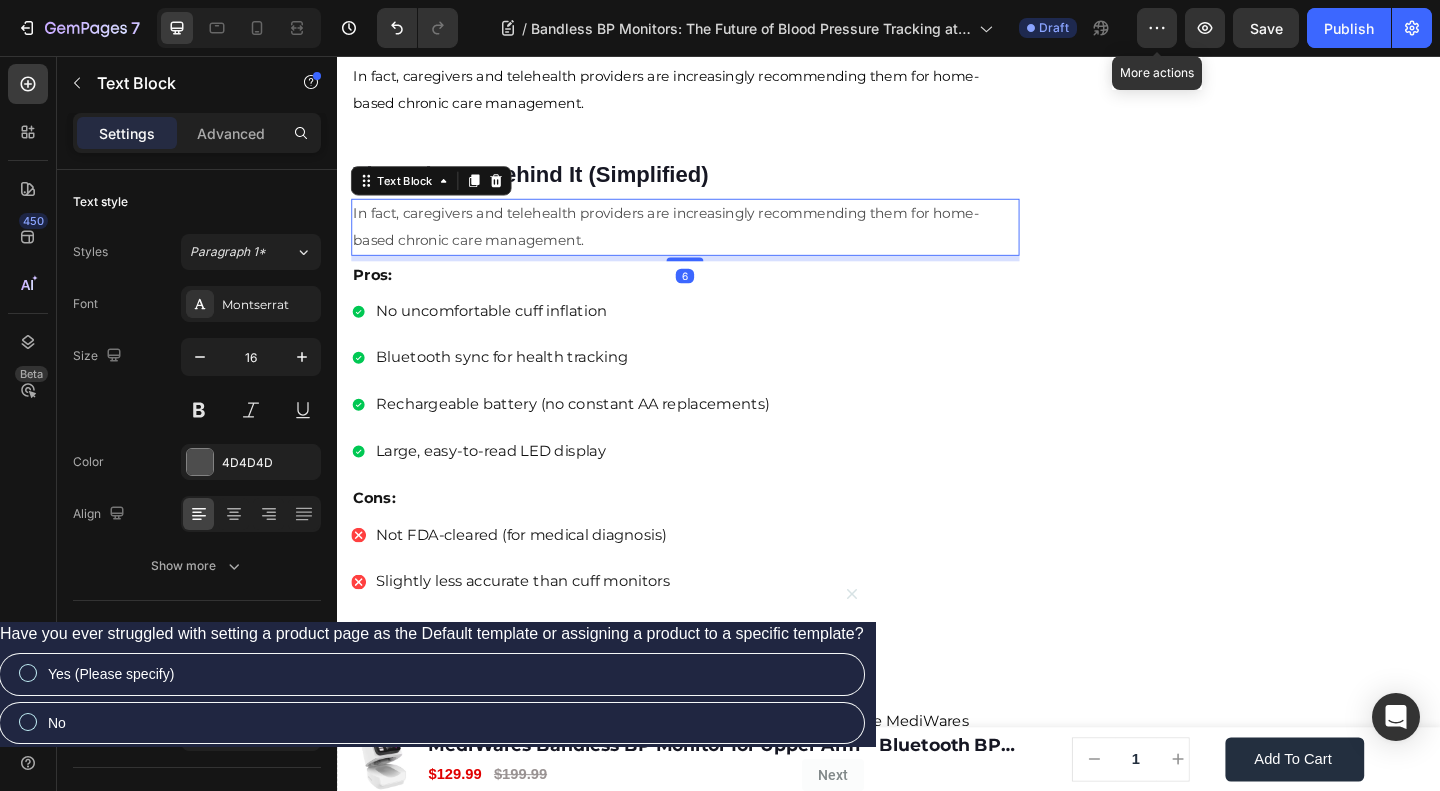 scroll, scrollTop: 2814, scrollLeft: 0, axis: vertical 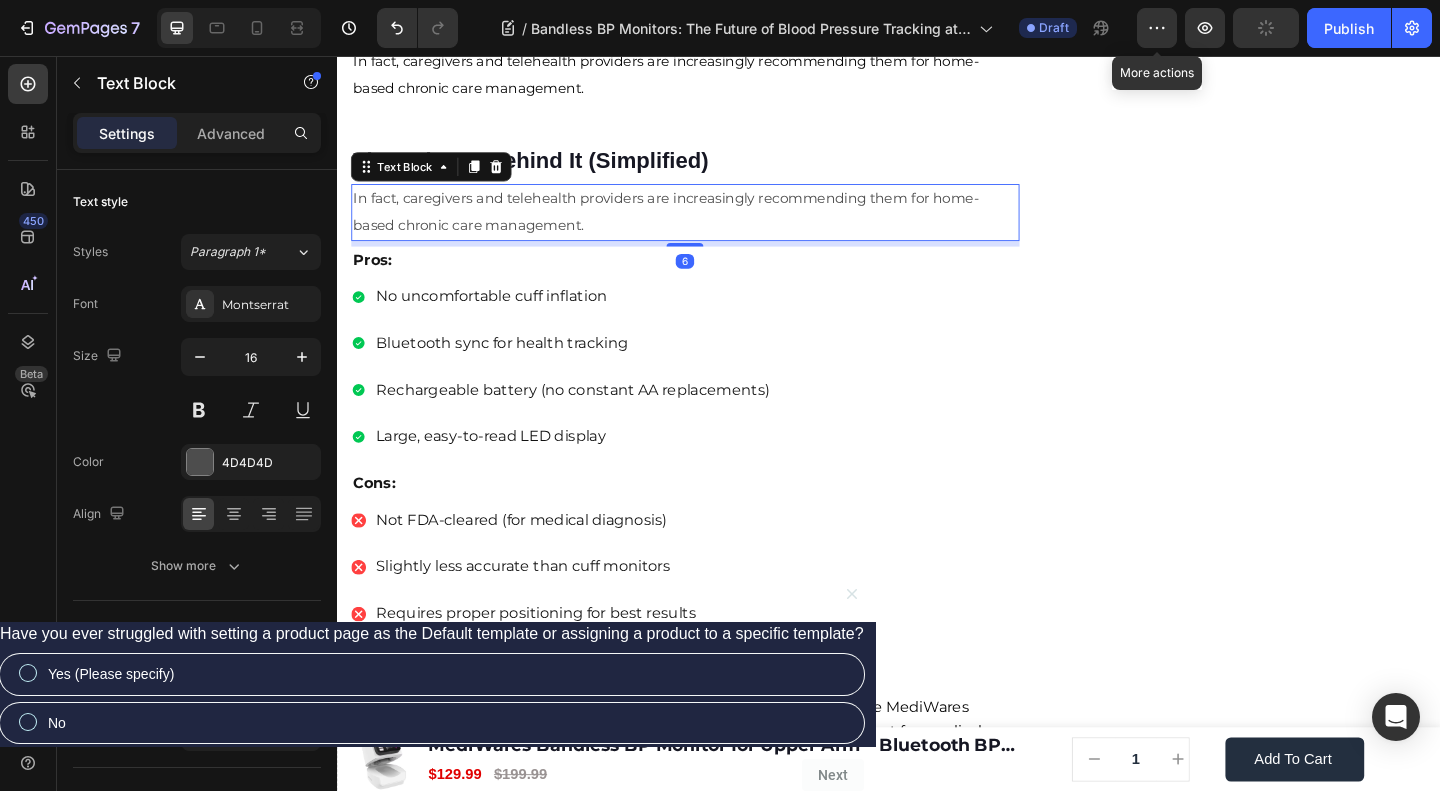click 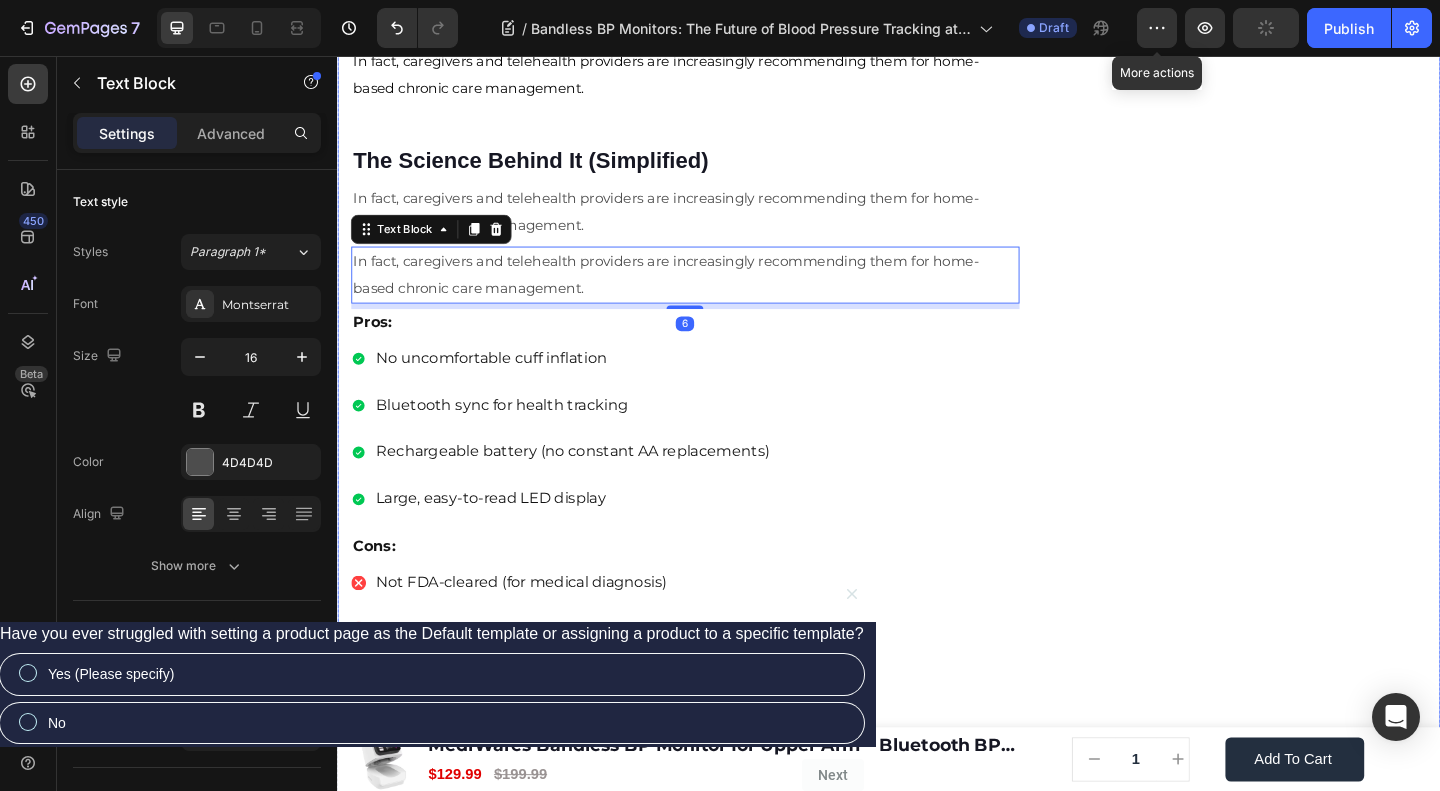 click on "🔥Up to 50% OFF Ending Soon🔥 Text block 03 Days 04 Hrs 44 Mins 22 Secs Countdown Timer Image Clinically Approved Accuracy Over 35,000 Units Sold Affordable Quality with Warranty Doctor Recommended Eco-Friendly Design Item list Shop Now and Save 50% Button
30-day money back guarantee Item list Row Product Images $149.99 Product Price Product Price $199.99 Product Price Product Price Row
Add to cart Add to cart Product Row Row Image Row" at bounding box center [1332, -792] 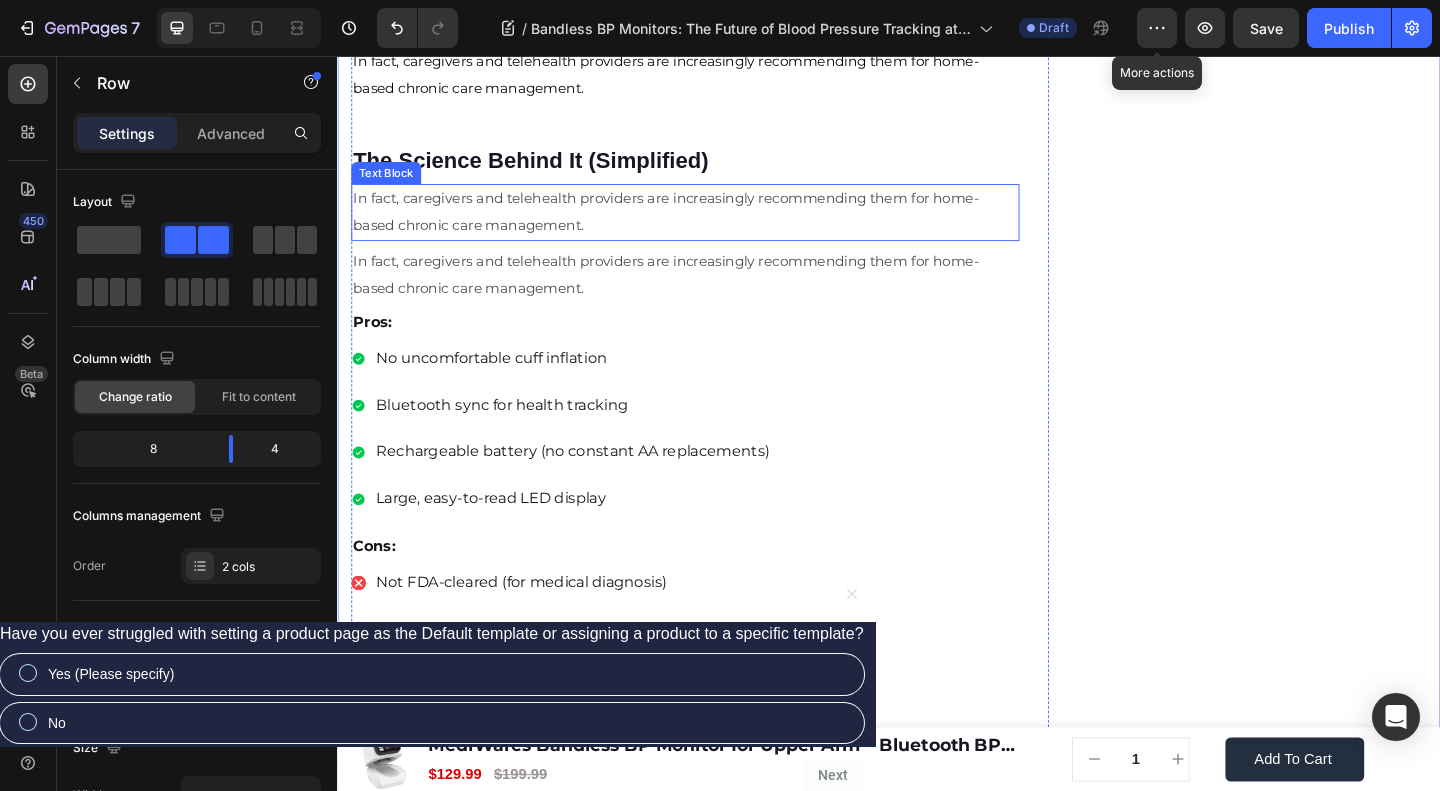 click on "In fact, caregivers and telehealth providers are increasingly recommending them for home-based chronic care management." at bounding box center (694, 225) 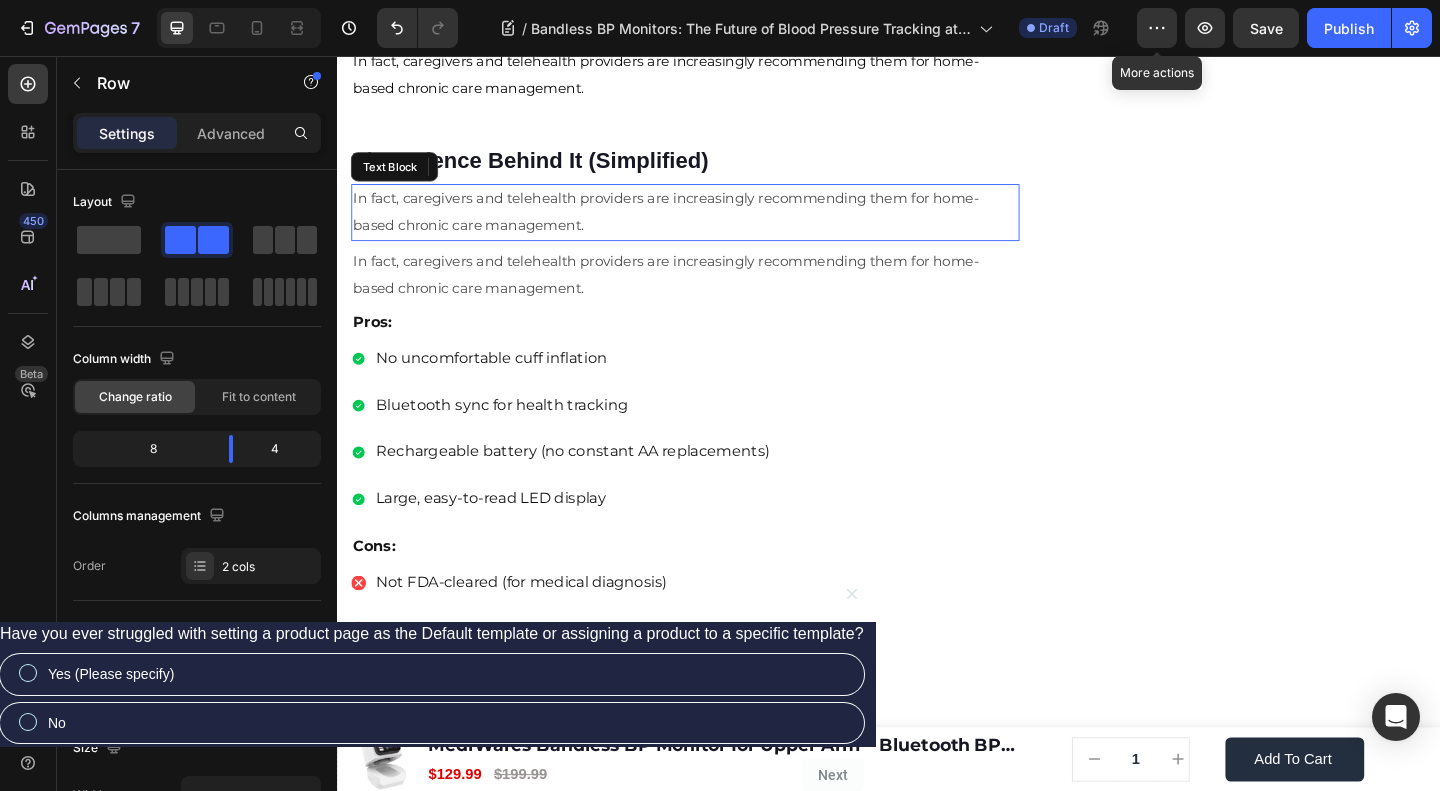 click on "In fact, caregivers and telehealth providers are increasingly recommending them for home-based chronic care management." at bounding box center [694, 225] 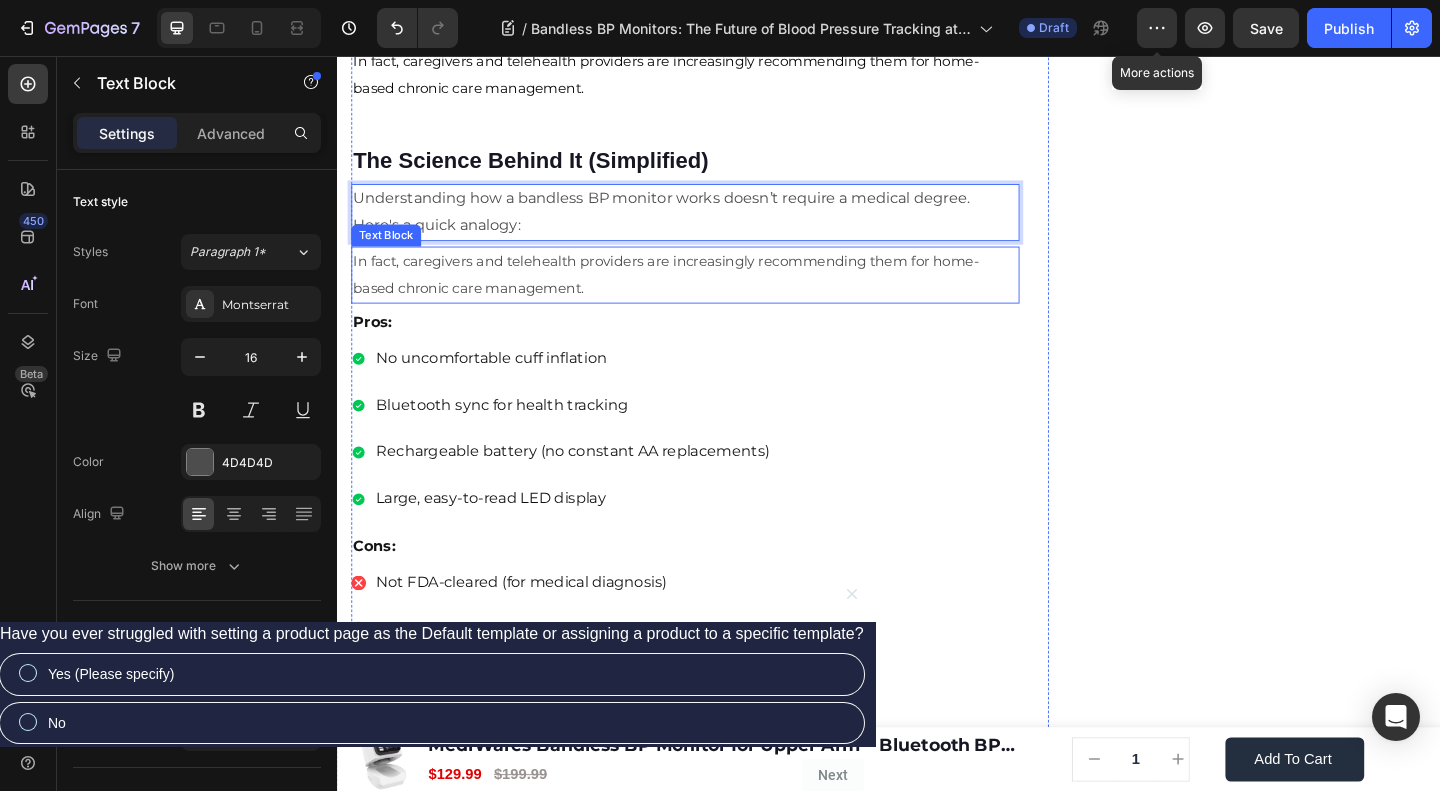 click on "In fact, caregivers and telehealth providers are increasingly recommending them for home-based chronic care management." at bounding box center (694, 293) 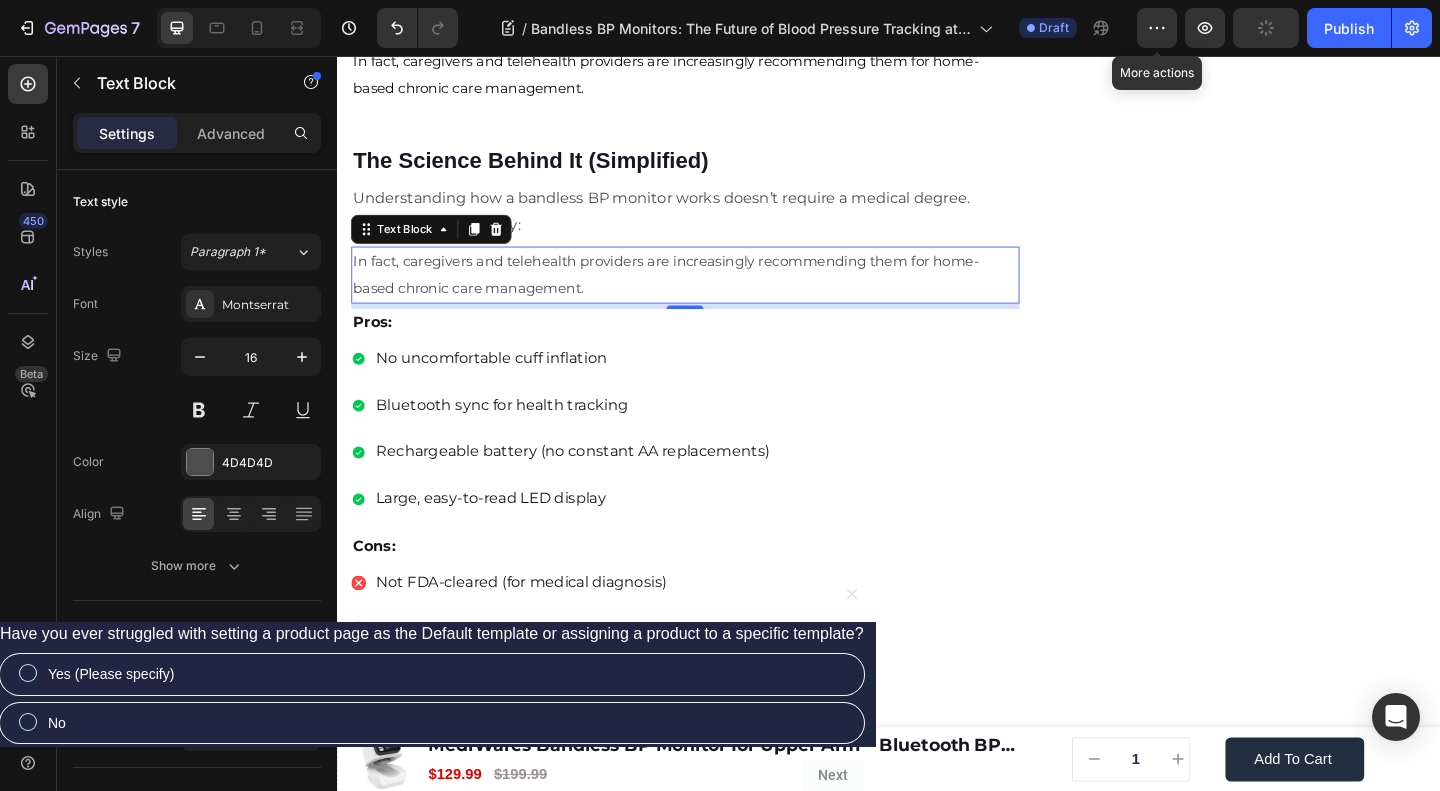 click on "In fact, caregivers and telehealth providers are increasingly recommending them for home-based chronic care management." at bounding box center [694, 293] 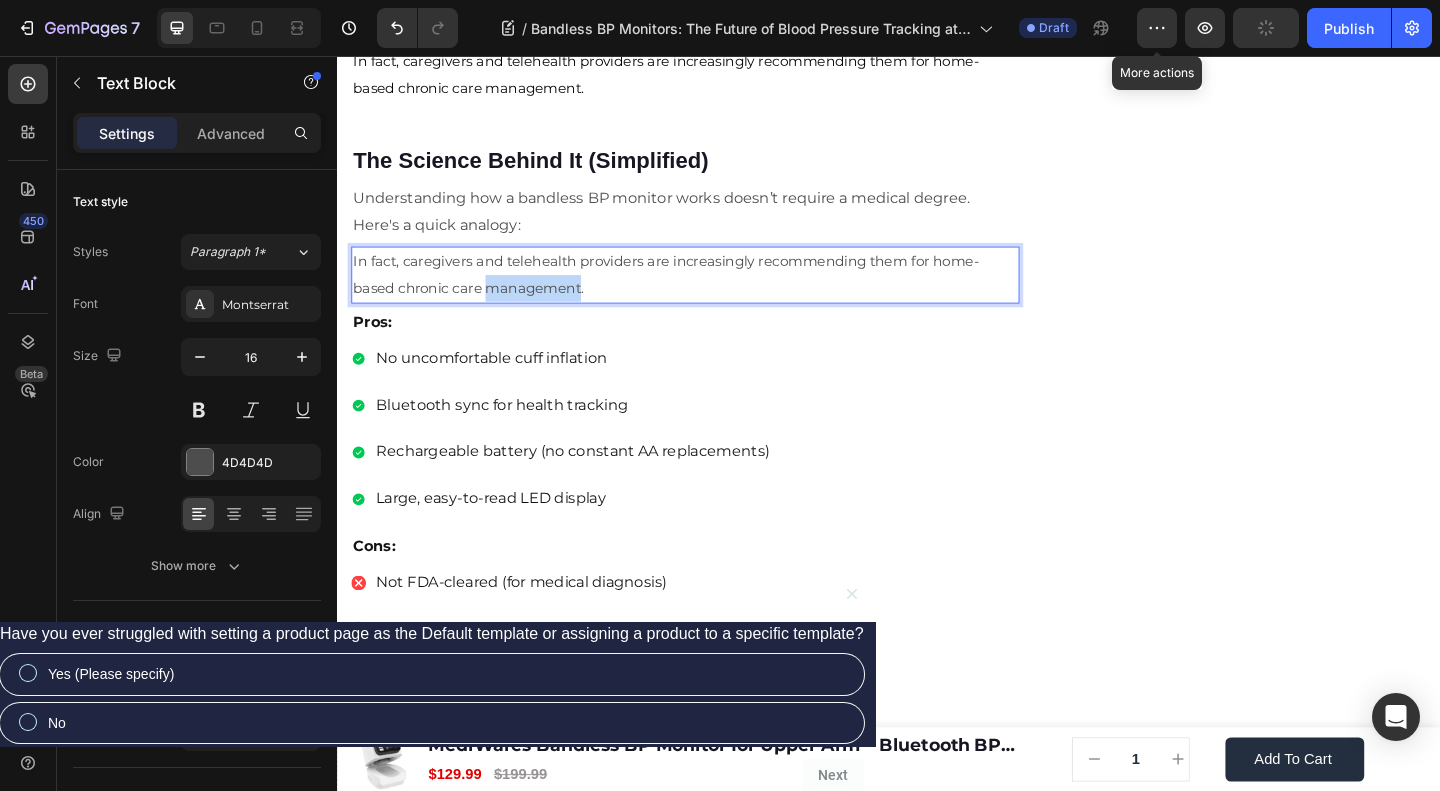 click on "In fact, caregivers and telehealth providers are increasingly recommending them for home-based chronic care management." at bounding box center (694, 293) 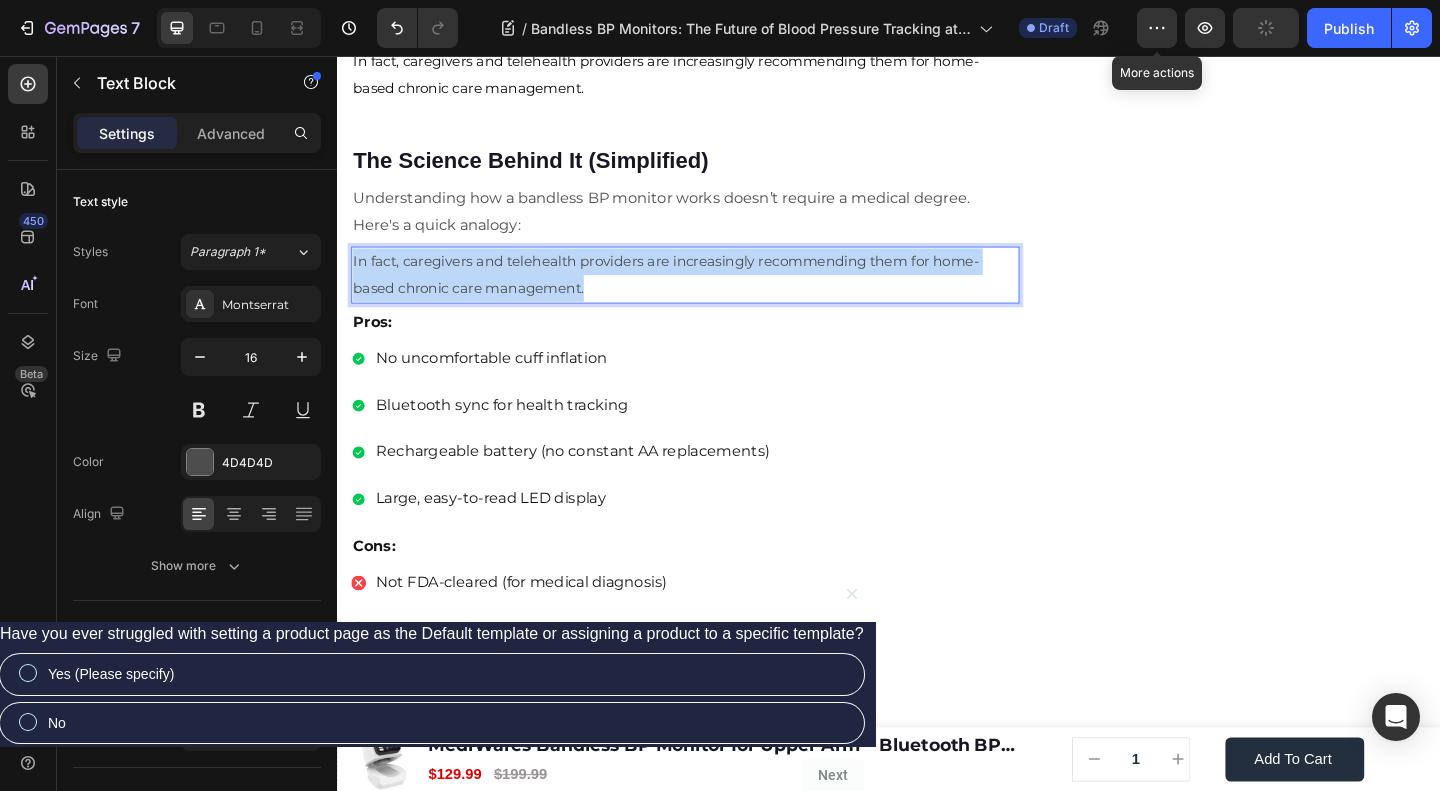 click on "In fact, caregivers and telehealth providers are increasingly recommending them for home-based chronic care management." at bounding box center (694, 293) 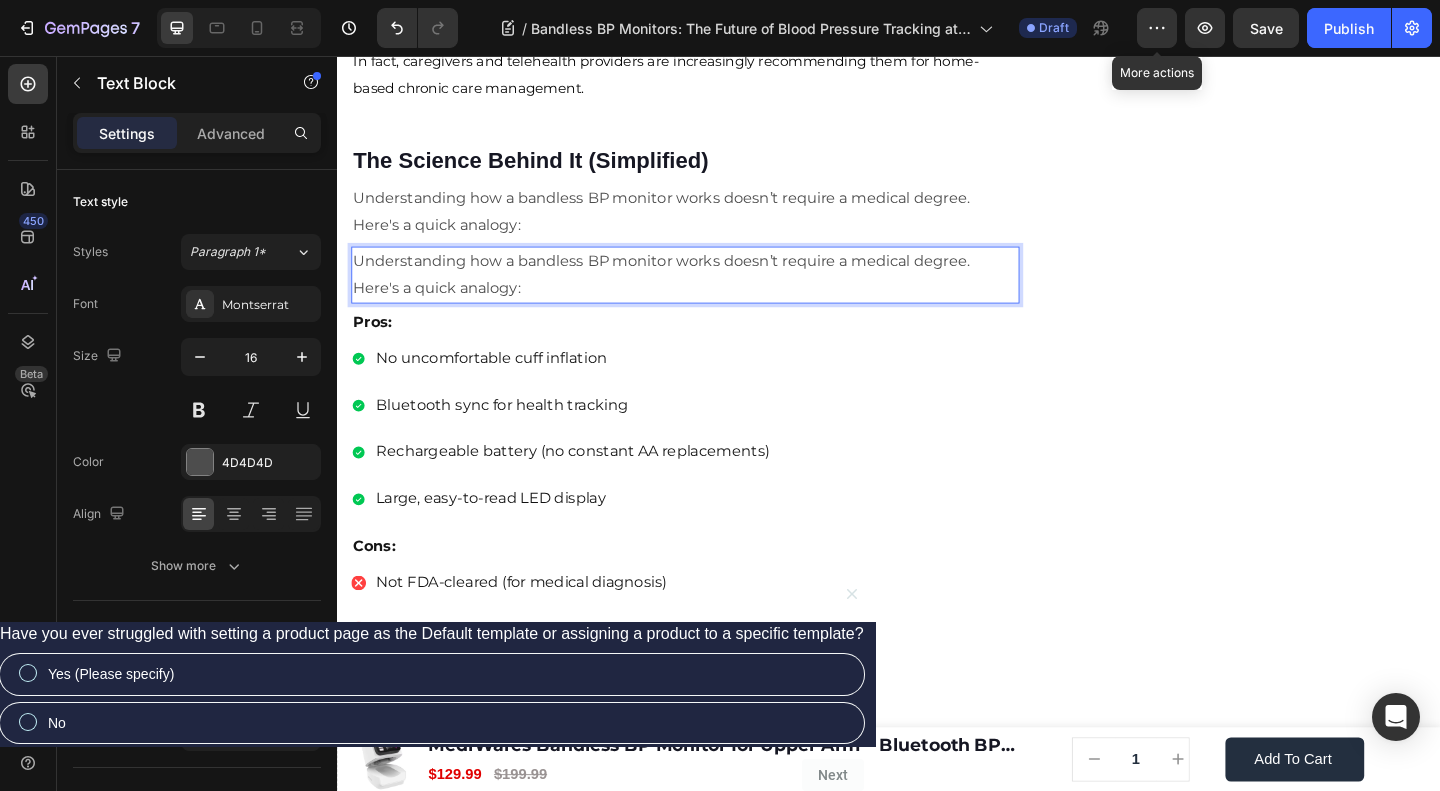 click on "Understanding how a bandless BP monitor works doesn’t require a medical degree. Here's a quick analogy:" at bounding box center (715, 294) 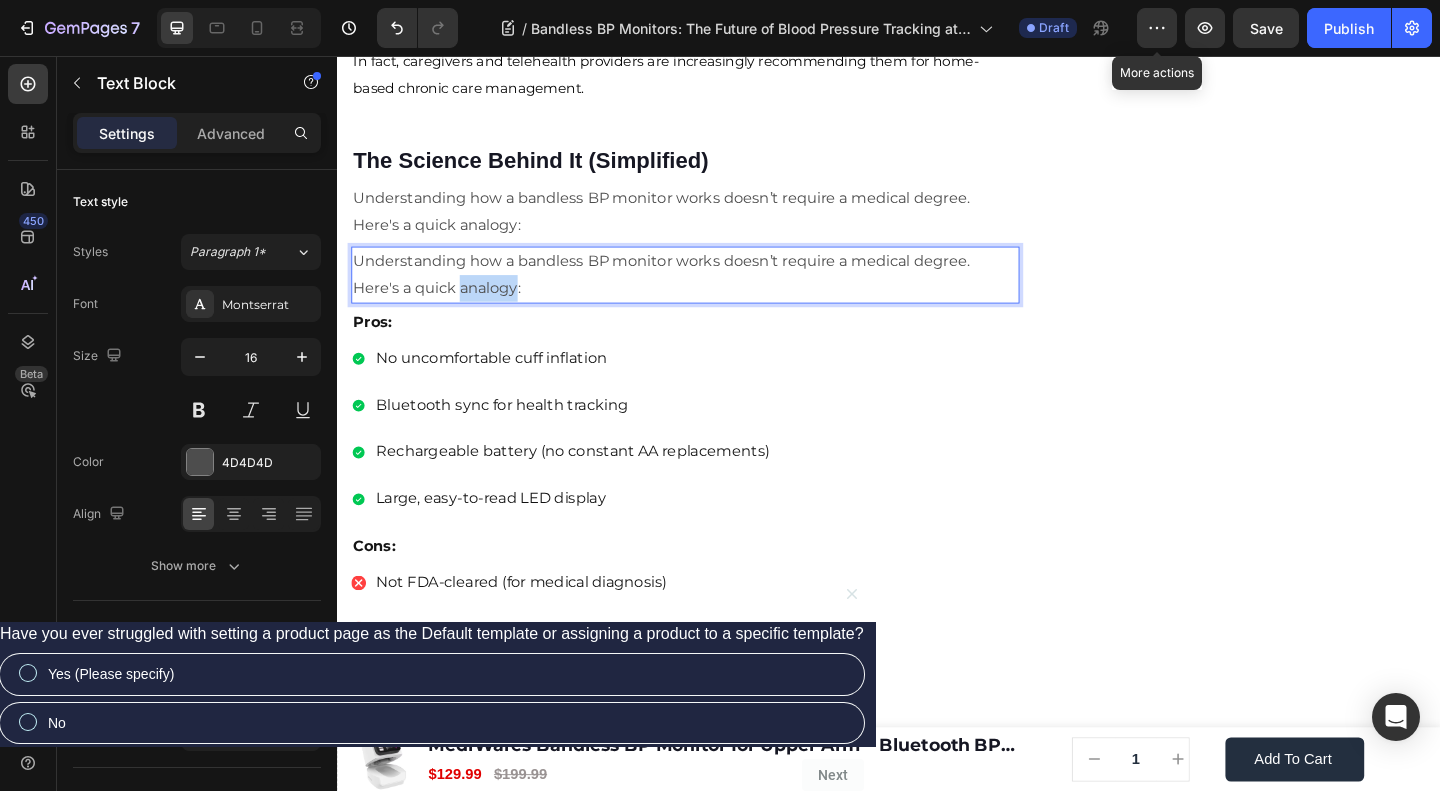 click on "Understanding how a bandless BP monitor works doesn’t require a medical degree. Here's a quick analogy:" at bounding box center [715, 294] 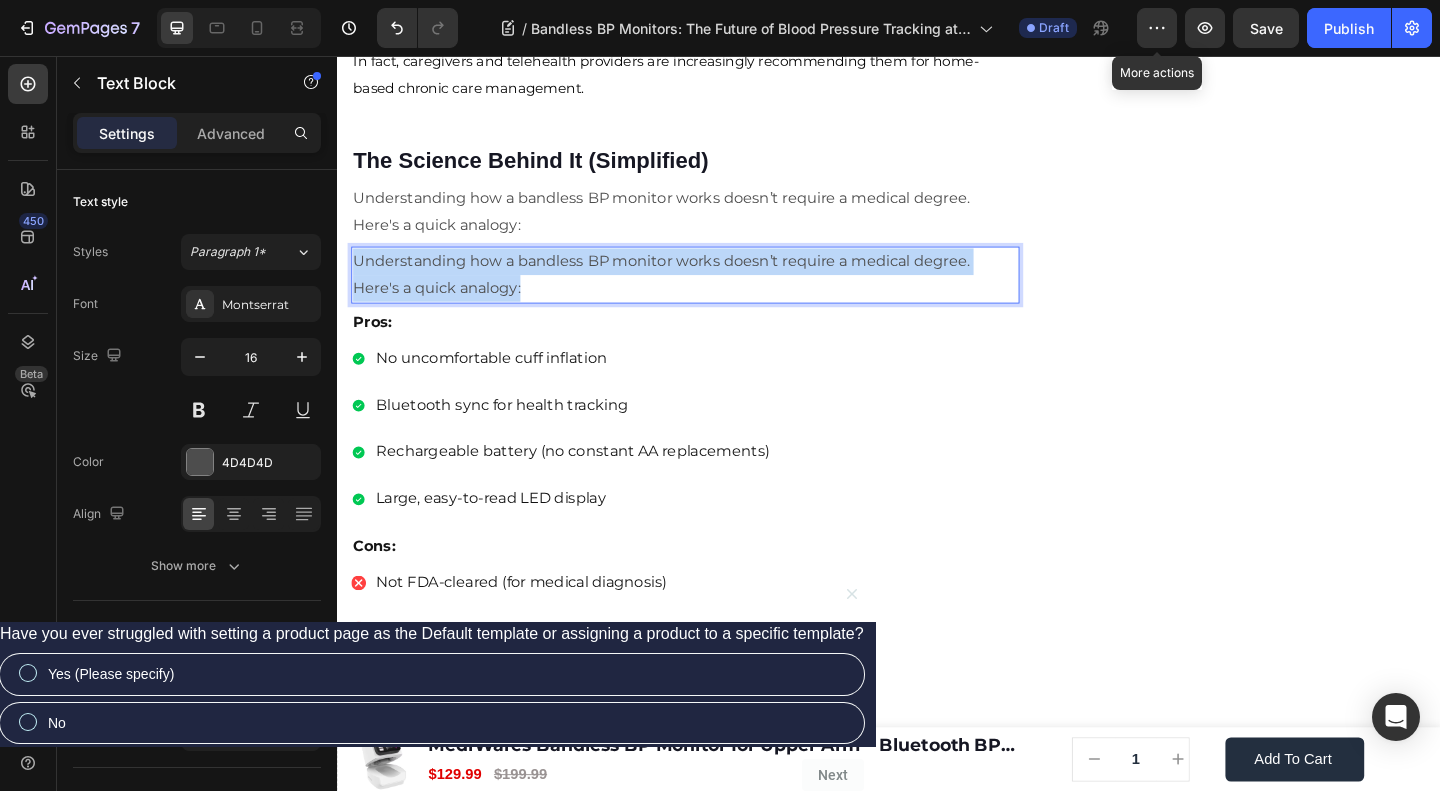 click on "Understanding how a bandless BP monitor works doesn’t require a medical degree. Here's a quick analogy:" at bounding box center [715, 294] 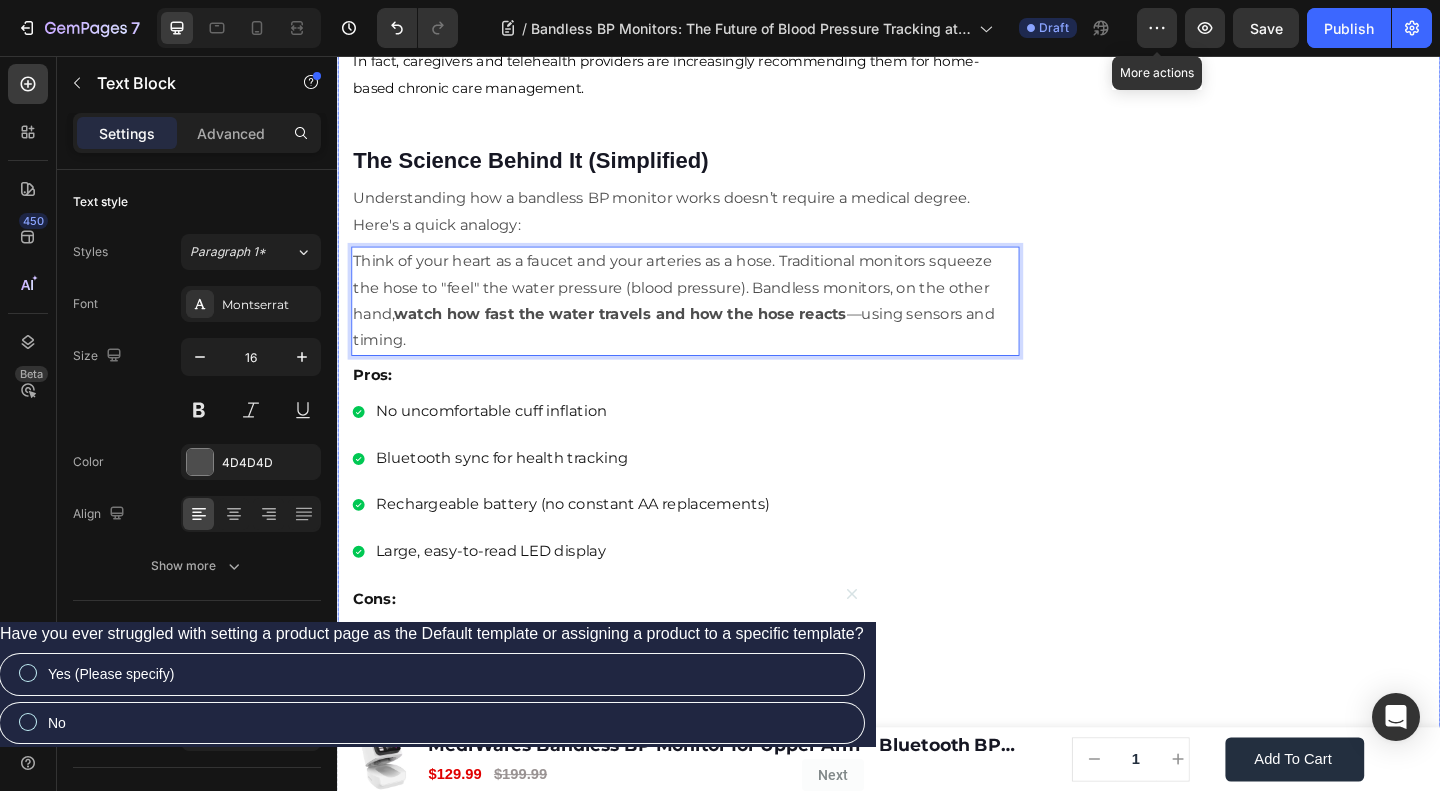 click on "🔥Up to 50% OFF Ending Soon🔥 Text block 03 Days 04 Hrs 44 Mins 05 Secs Countdown Timer Image Clinically Approved Accuracy Over 35,000 Units Sold Affordable Quality with Warranty Doctor Recommended Eco-Friendly Design Item list Shop Now and Save 50% Button
30-day money back guarantee Item list Row Product Images $149.99 Product Price Product Price $199.99 Product Price Product Price Row
Add to cart Add to Cart Product Row Row Image Row" at bounding box center (1332, -763) 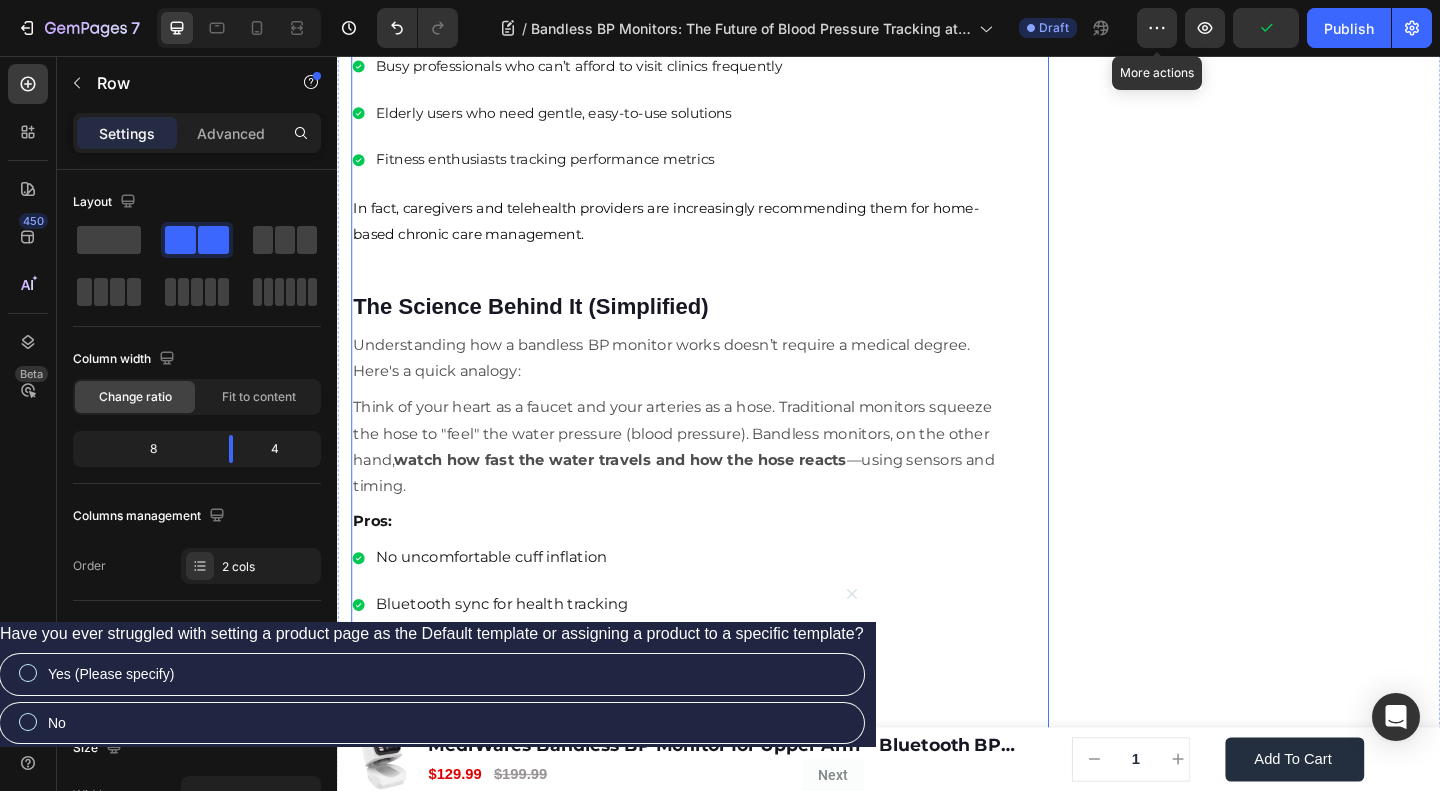 scroll, scrollTop: 2656, scrollLeft: 0, axis: vertical 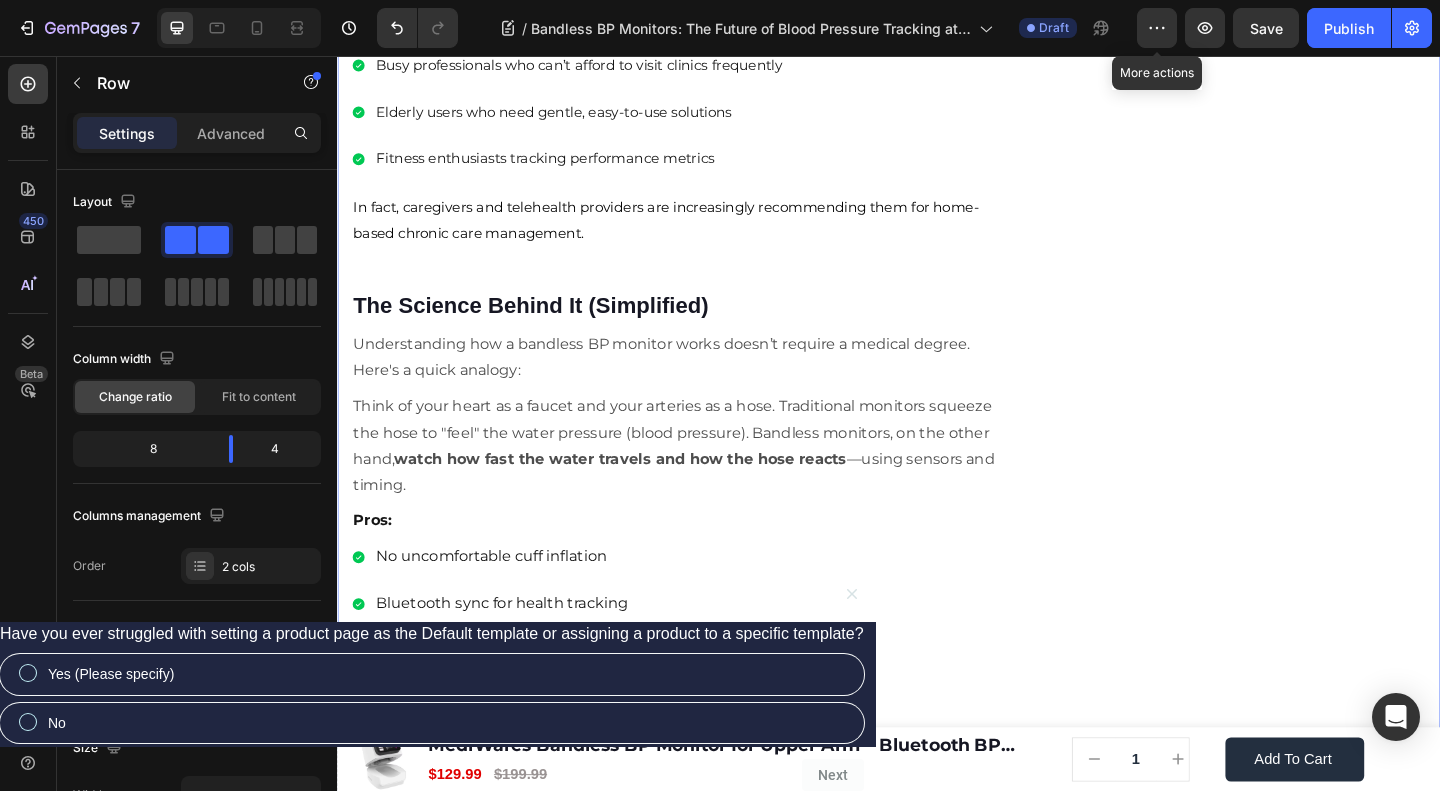 click on "🔥Up to 50% OFF Ending Soon🔥 Text block 03 Days 04 Hrs 43 Mins 15 Secs Countdown Timer Image Clinically Approved Accuracy Over 35,000 Units Sold Affordable Quality with Warranty Doctor Recommended Eco-Friendly Design Item list Shop Now and Save 50% Button
30-day money back guarantee Item list Row Product Images $149.99 Product Price Product Price $199.99 Product Price Product Price Row
Add to cart Add to cart Product Row Row Image Row" at bounding box center [1332, -605] 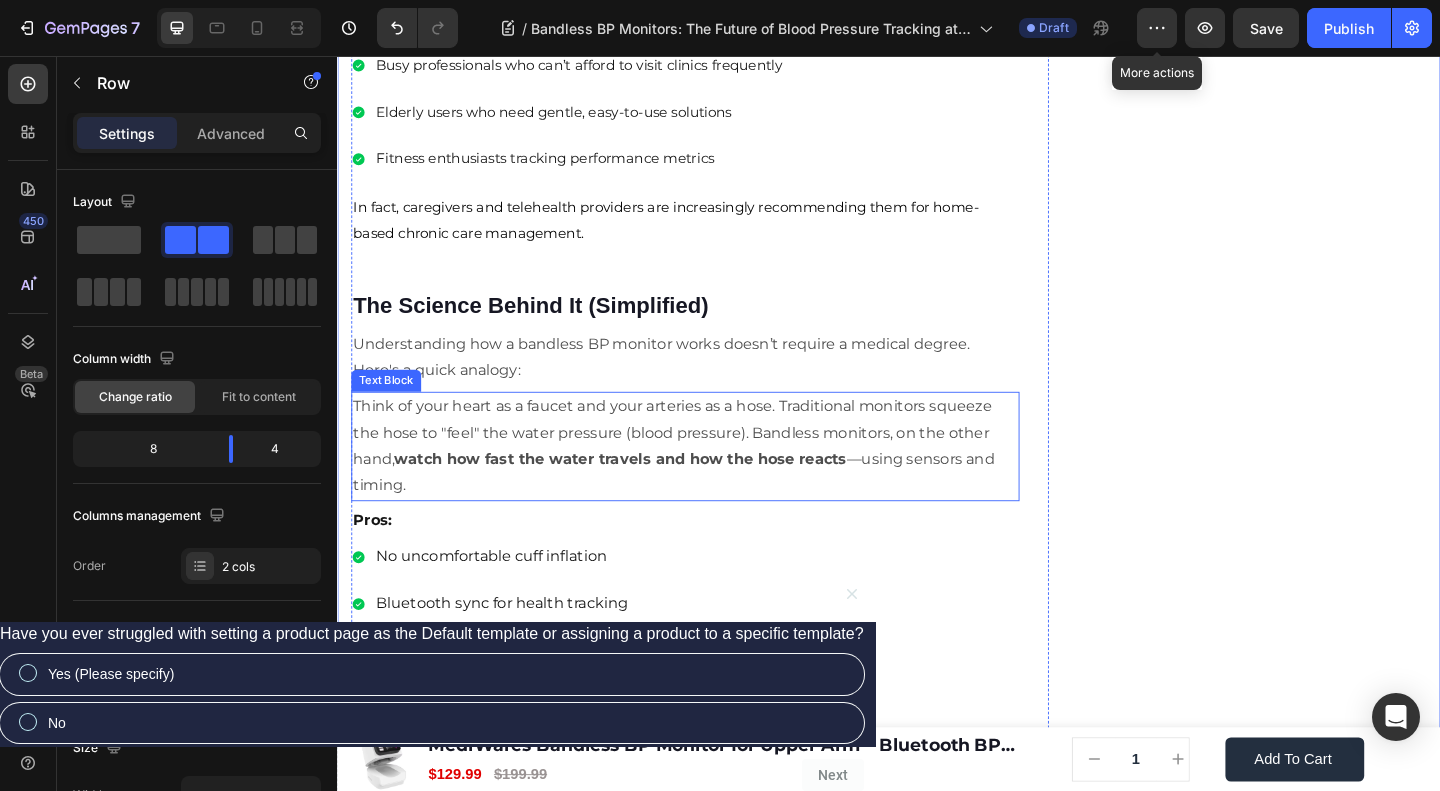 click on "watch how fast the water travels and how the hose reacts" at bounding box center [645, 494] 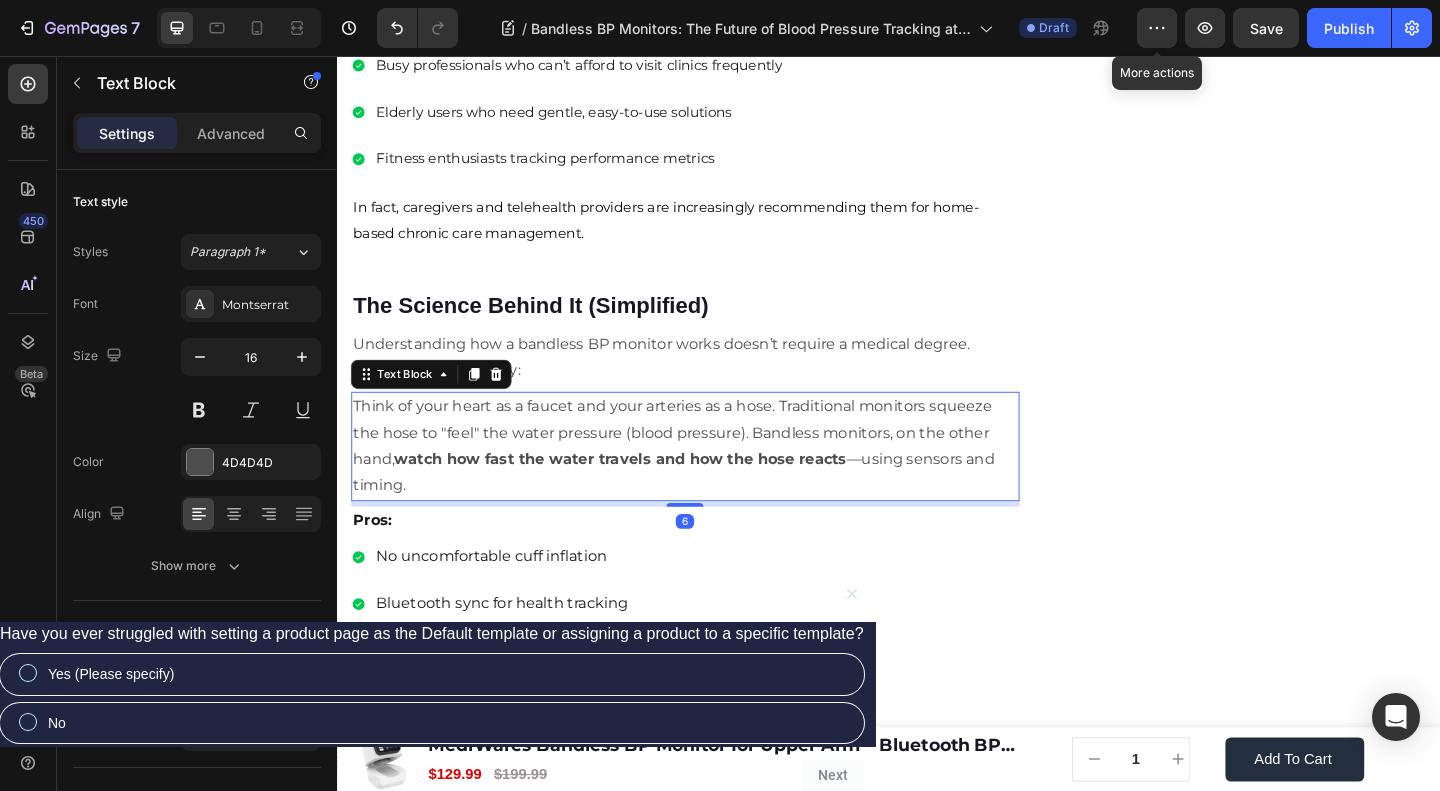 click on "watch how fast the water travels and how the hose reacts" at bounding box center (645, 494) 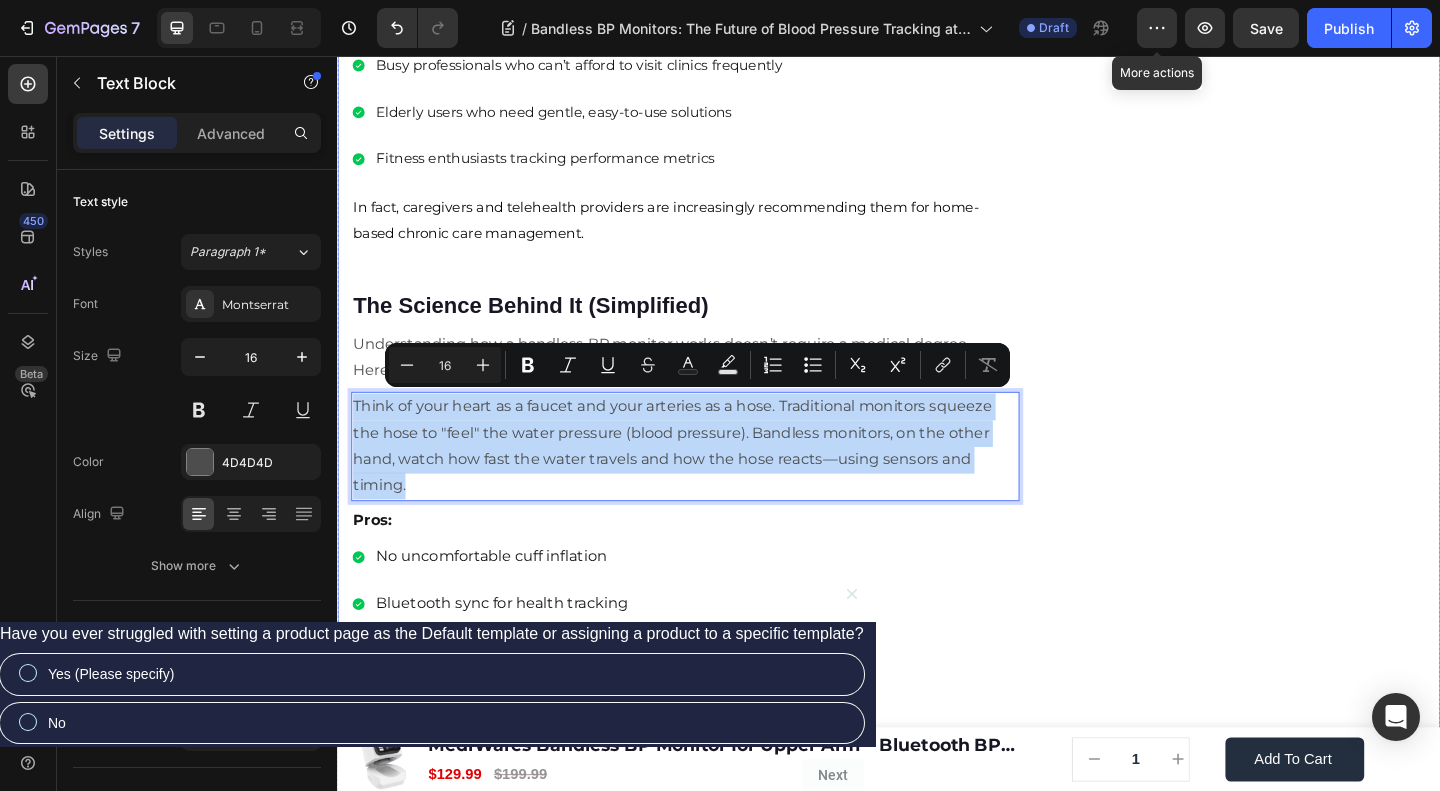 click on "🔥Up to 50% OFF Ending Soon🔥 Text block 03 Days 04 Hrs 43 Mins 10 Secs Countdown Timer Image Clinically Approved Accuracy Over 35,000 Units Sold Affordable Quality with Warranty Doctor Recommended Eco-Friendly Design Item list Shop Now and Save 50% Button
30-day money back guarantee Item list Row Product Images $149.99 Product Price Product Price $199.99 Product Price Product Price Row
Add to cart Add to cart Product Row Row Image Row" at bounding box center (1332, -605) 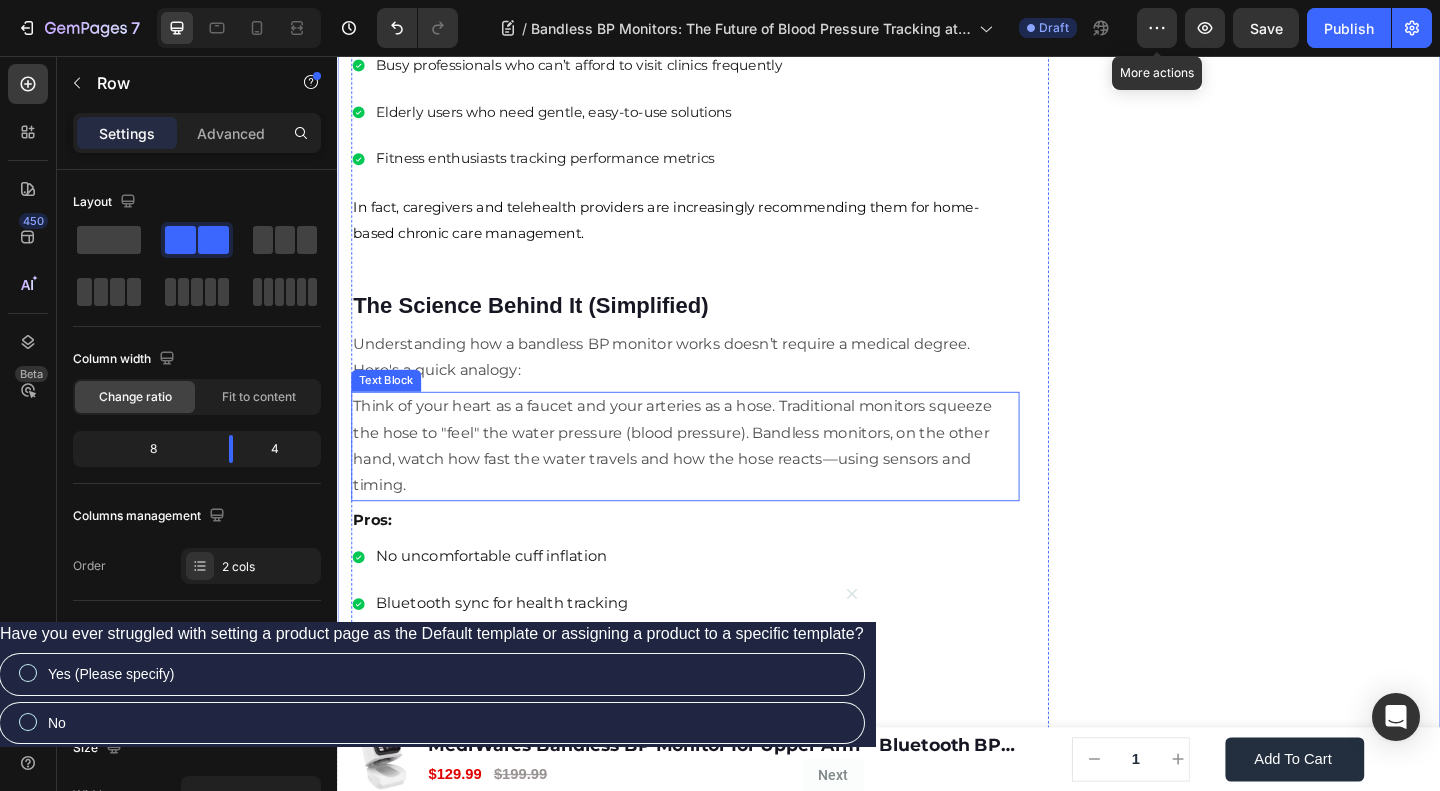 click on "Think of your heart as a faucet and your arteries as a hose. Traditional monitors squeeze the hose to "feel" the water pressure (blood pressure). Bandless monitors, on the other hand, watch how fast the water travels and how the hose reacts—using sensors and timing." at bounding box center [715, 480] 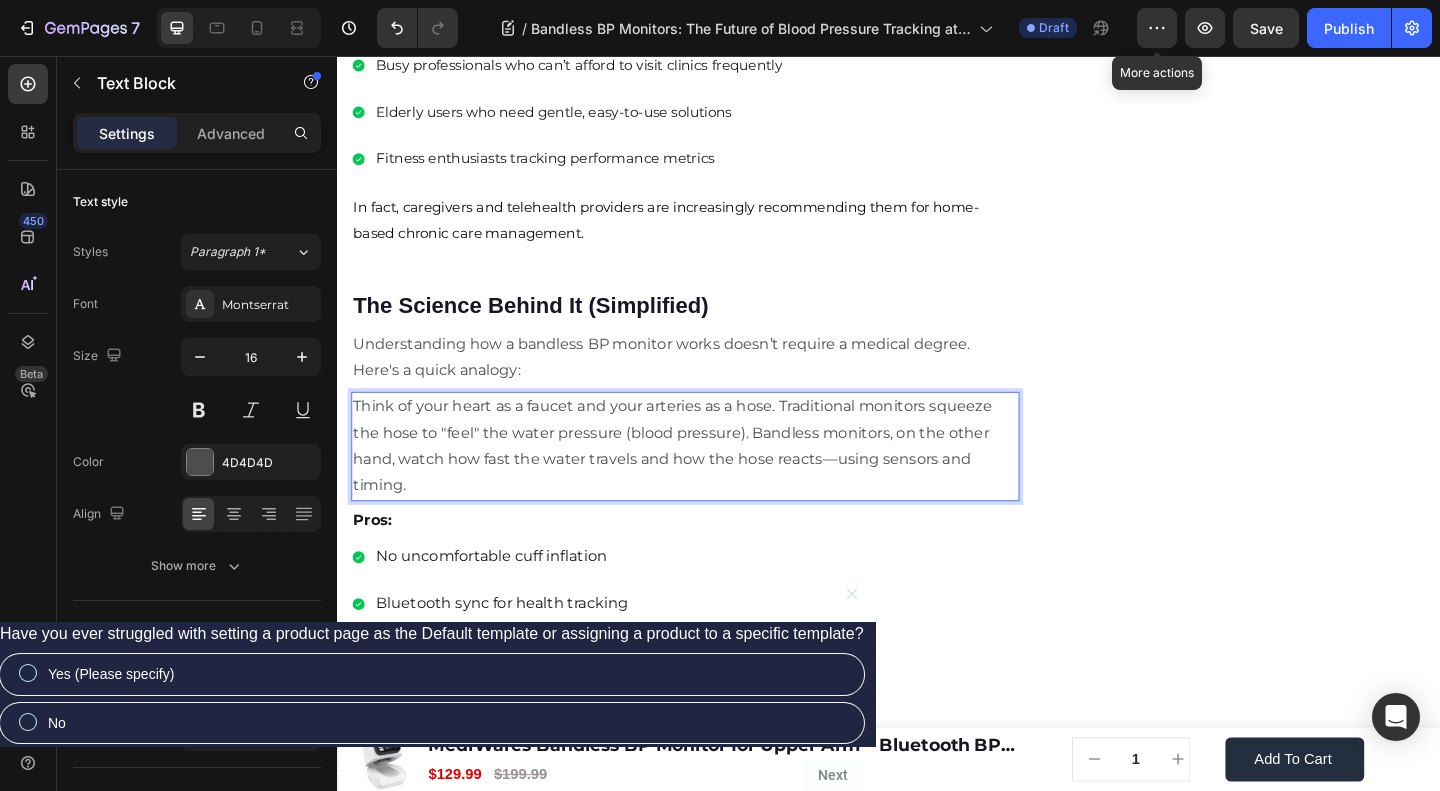 click on "Think of your heart as a faucet and your arteries as a hose. Traditional monitors squeeze the hose to "feel" the water pressure (blood pressure). Bandless monitors, on the other hand, watch how fast the water travels and how the hose reacts—using sensors and timing." at bounding box center (715, 480) 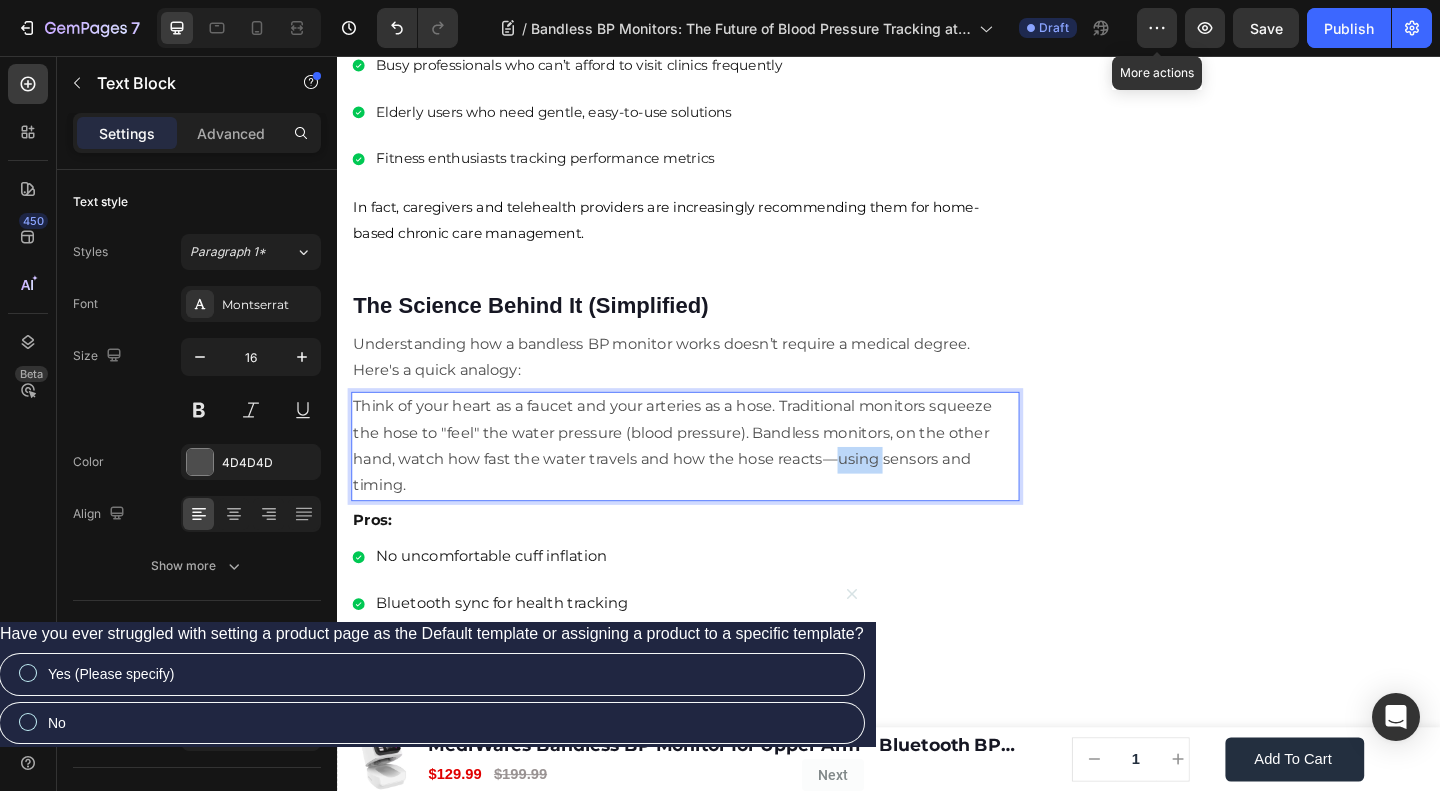 click on "Think of your heart as a faucet and your arteries as a hose. Traditional monitors squeeze the hose to "feel" the water pressure (blood pressure). Bandless monitors, on the other hand, watch how fast the water travels and how the hose reacts—using sensors and timing." at bounding box center (715, 480) 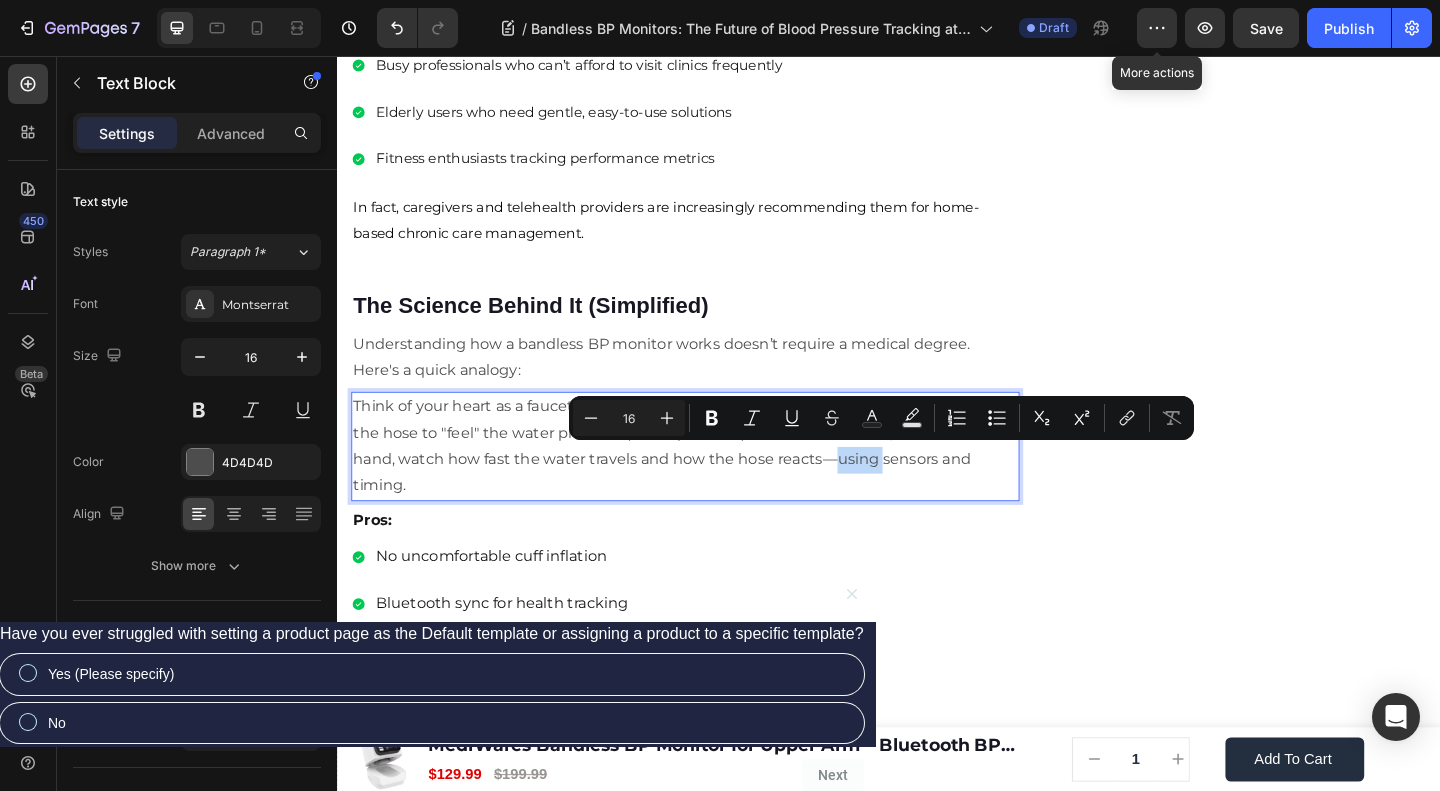 click on "Think of your heart as a faucet and your arteries as a hose. Traditional monitors squeeze the hose to "feel" the water pressure (blood pressure). Bandless monitors, on the other hand, watch how fast the water travels and how the hose reacts—using sensors and timing." at bounding box center [715, 480] 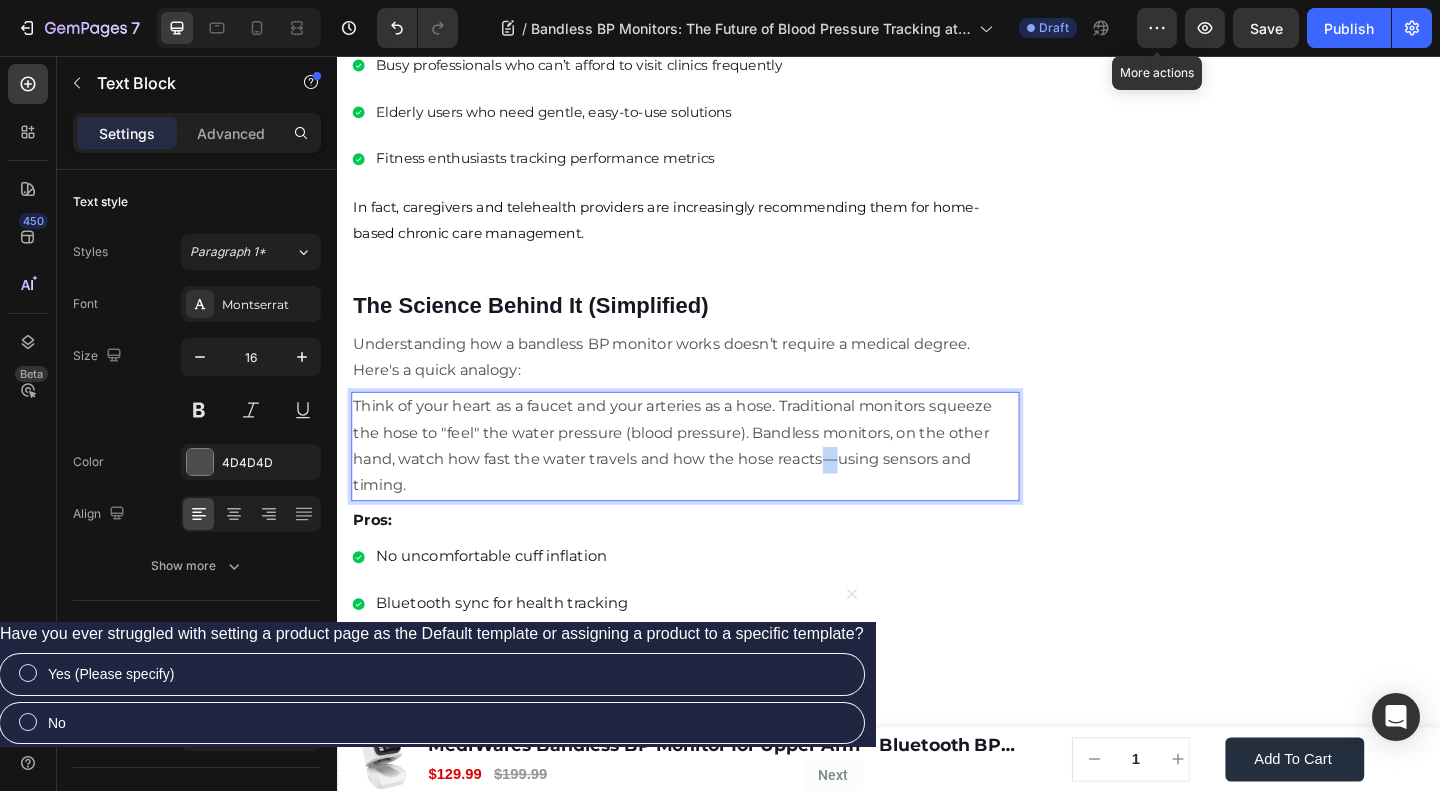 click on "Think of your heart as a faucet and your arteries as a hose. Traditional monitors squeeze the hose to "feel" the water pressure (blood pressure). Bandless monitors, on the other hand, watch how fast the water travels and how the hose reacts—using sensors and timing." at bounding box center [715, 480] 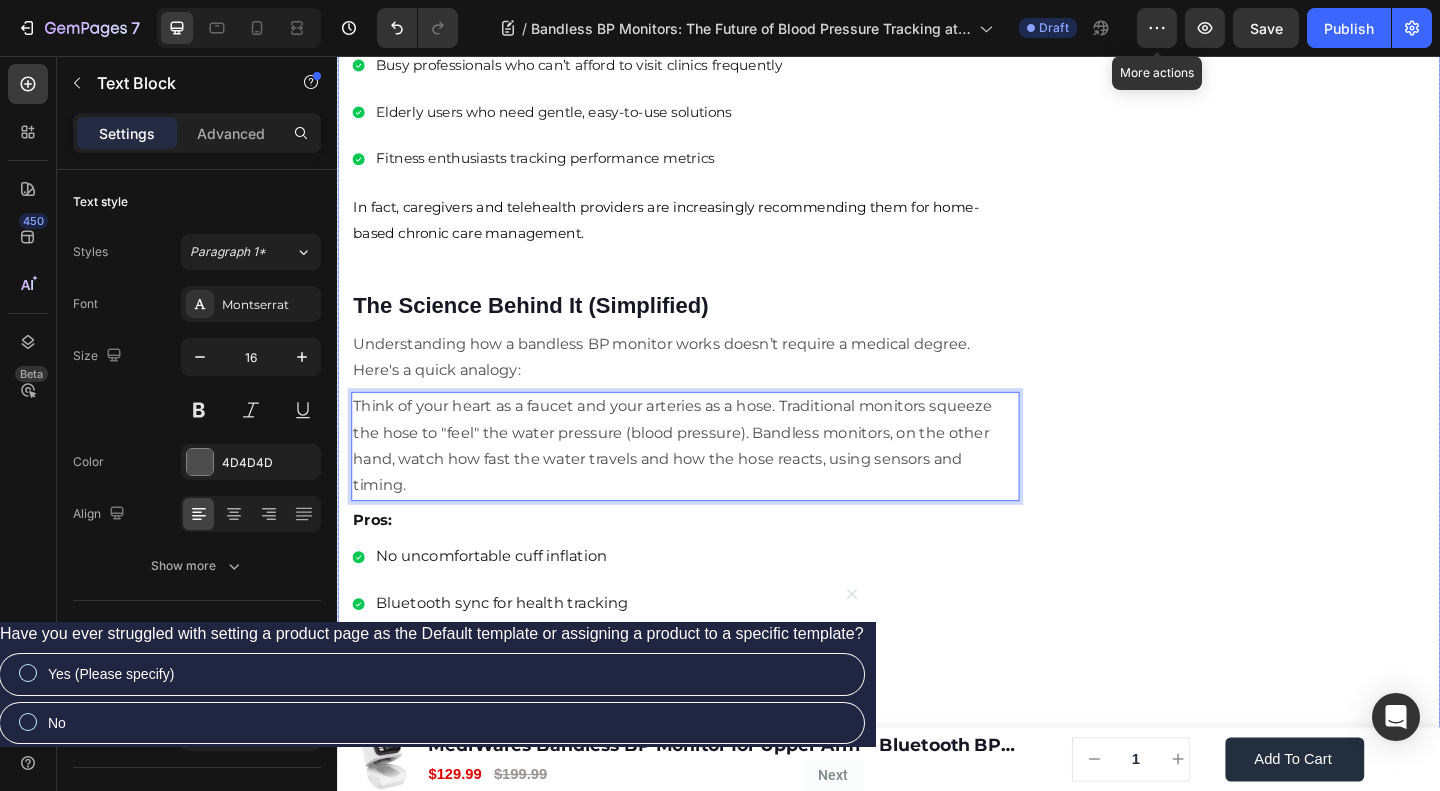 click on "🔥Up to 50% OFF Ending Soon🔥 Text block 03 Days 04 Hrs 43 Mins 03 Secs Countdown Timer Image Clinically Approved Accuracy Over 35,000 Units Sold Affordable Quality with Warranty Doctor Recommended Eco-Friendly Design Item list Shop Now and Save 50% Button
30-day money back guarantee Item list Row Product Images $149.99 Product Price Product Price $199.99 Product Price Product Price Row
Add to cart Add to Cart Product Row Row Image Row" at bounding box center [1332, -605] 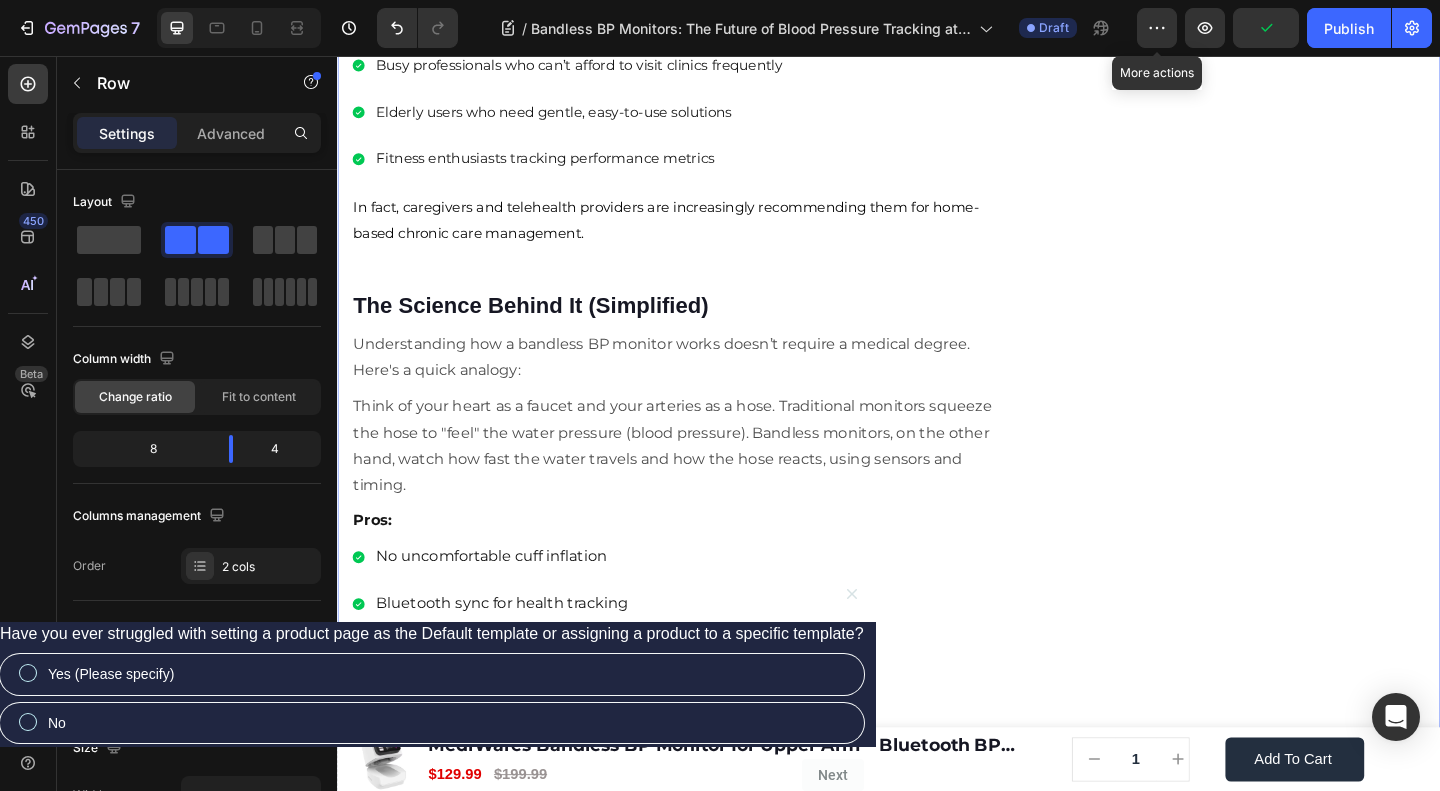drag, startPoint x: 1171, startPoint y: 386, endPoint x: 1105, endPoint y: 476, distance: 111.60645 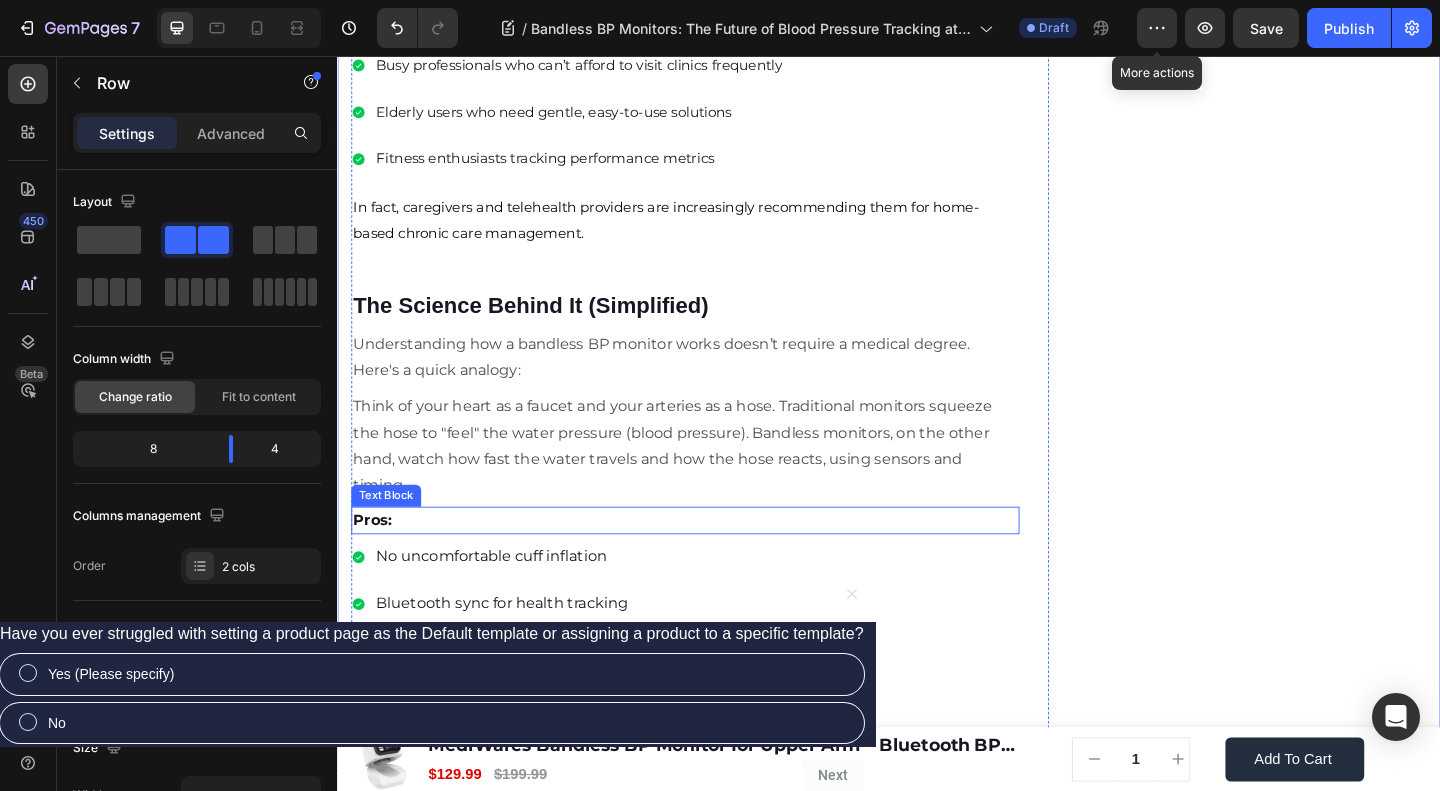 click on "Pros:" at bounding box center (715, 561) 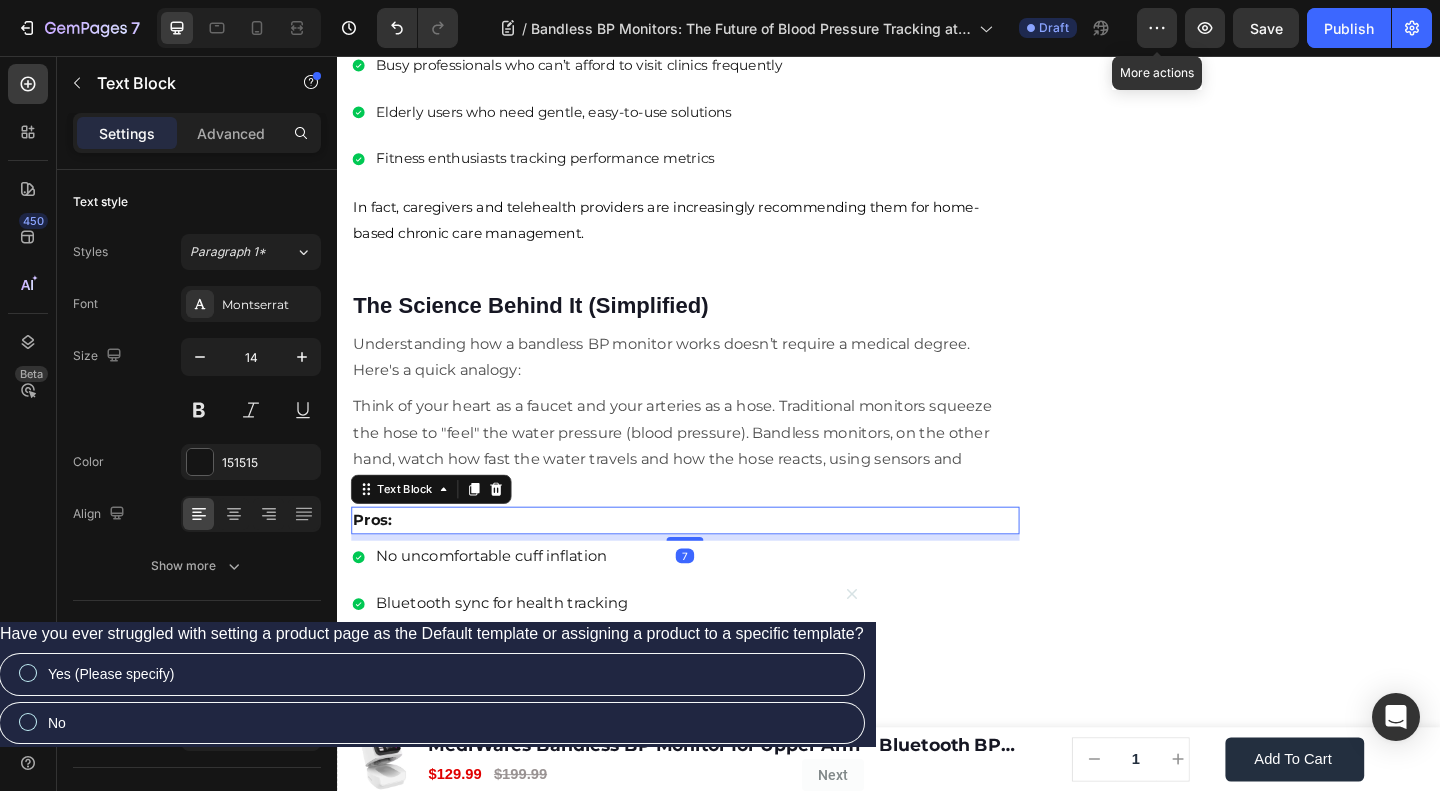 click on "Pros:" at bounding box center (715, 561) 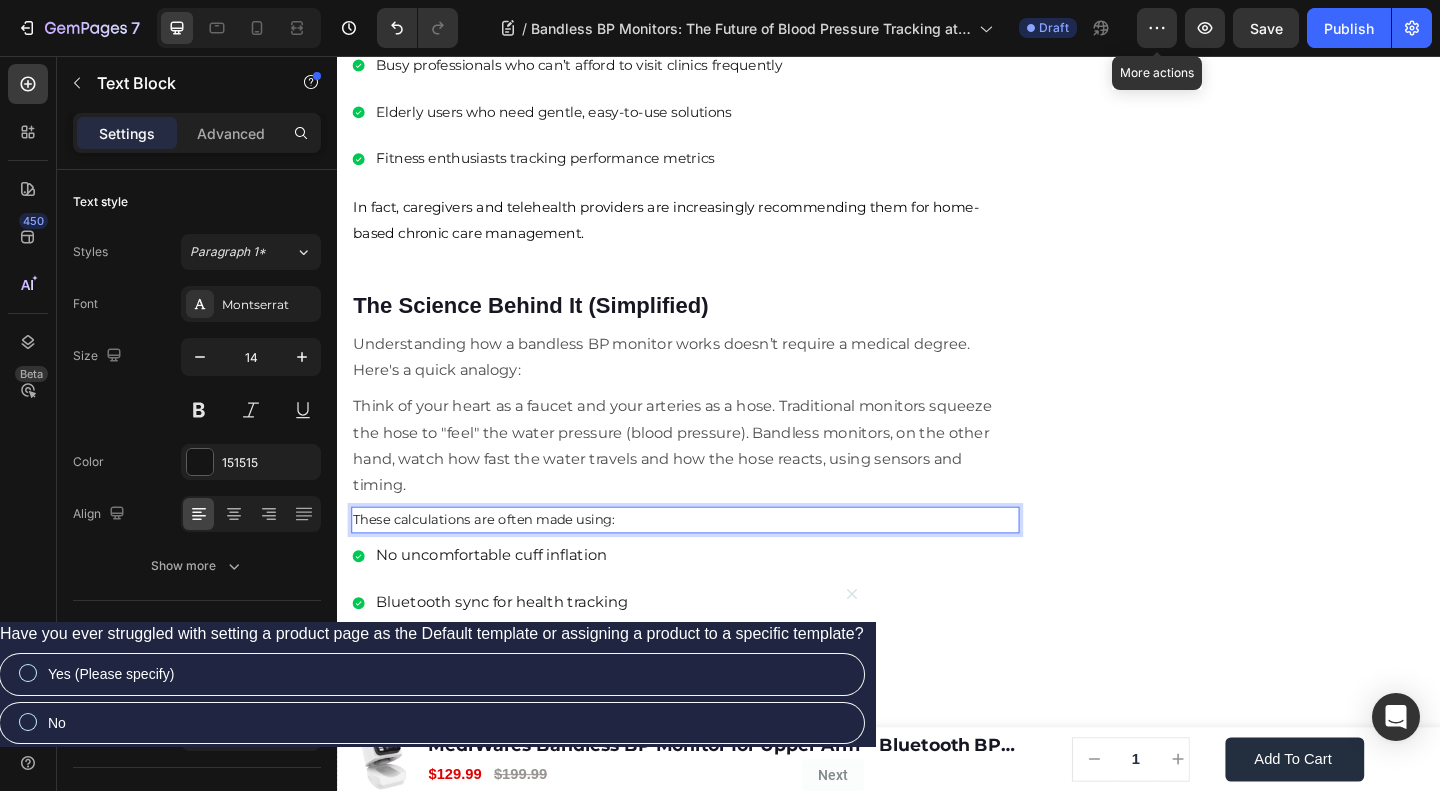 click on "These calculations are often made using:" at bounding box center [715, 560] 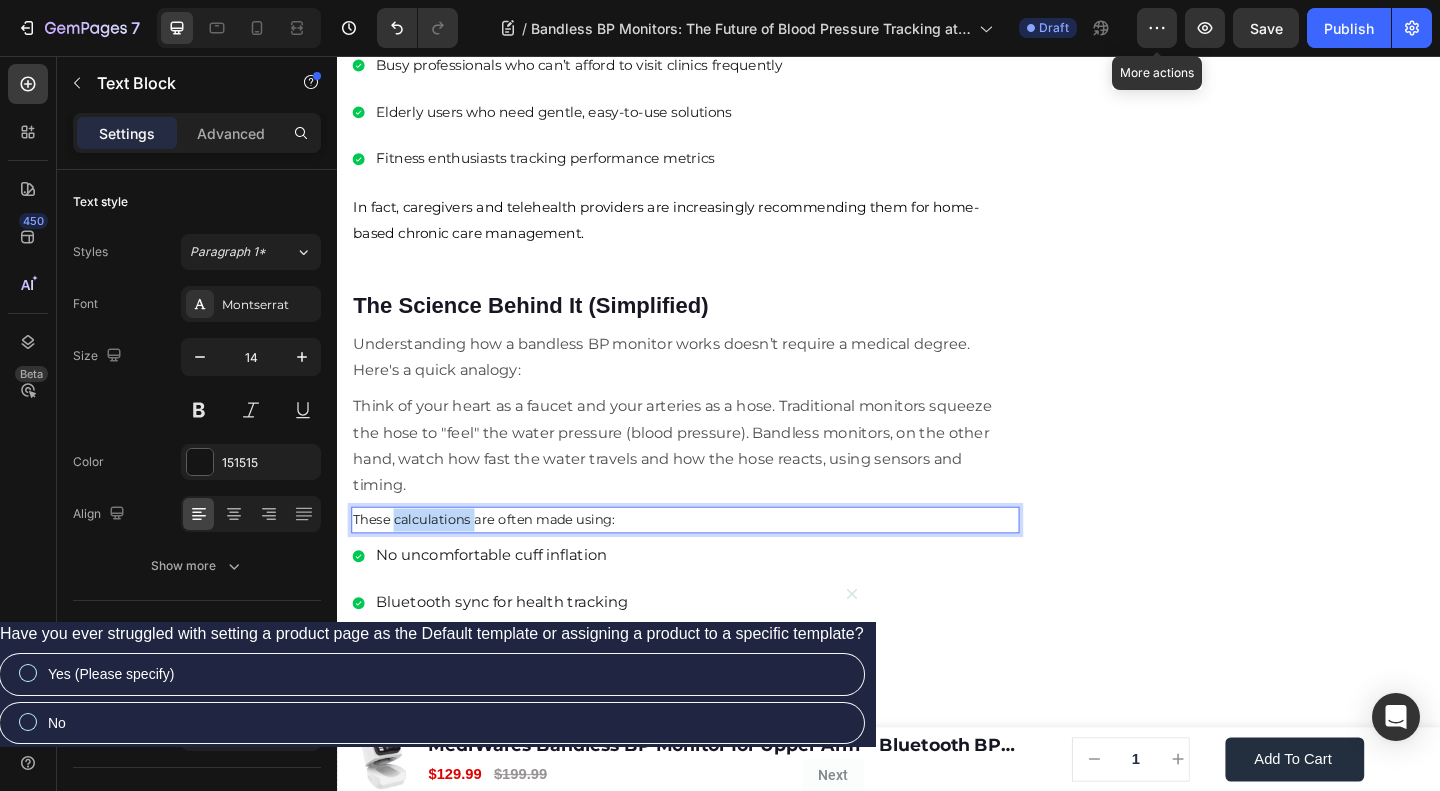 click on "These calculations are often made using:" at bounding box center (715, 560) 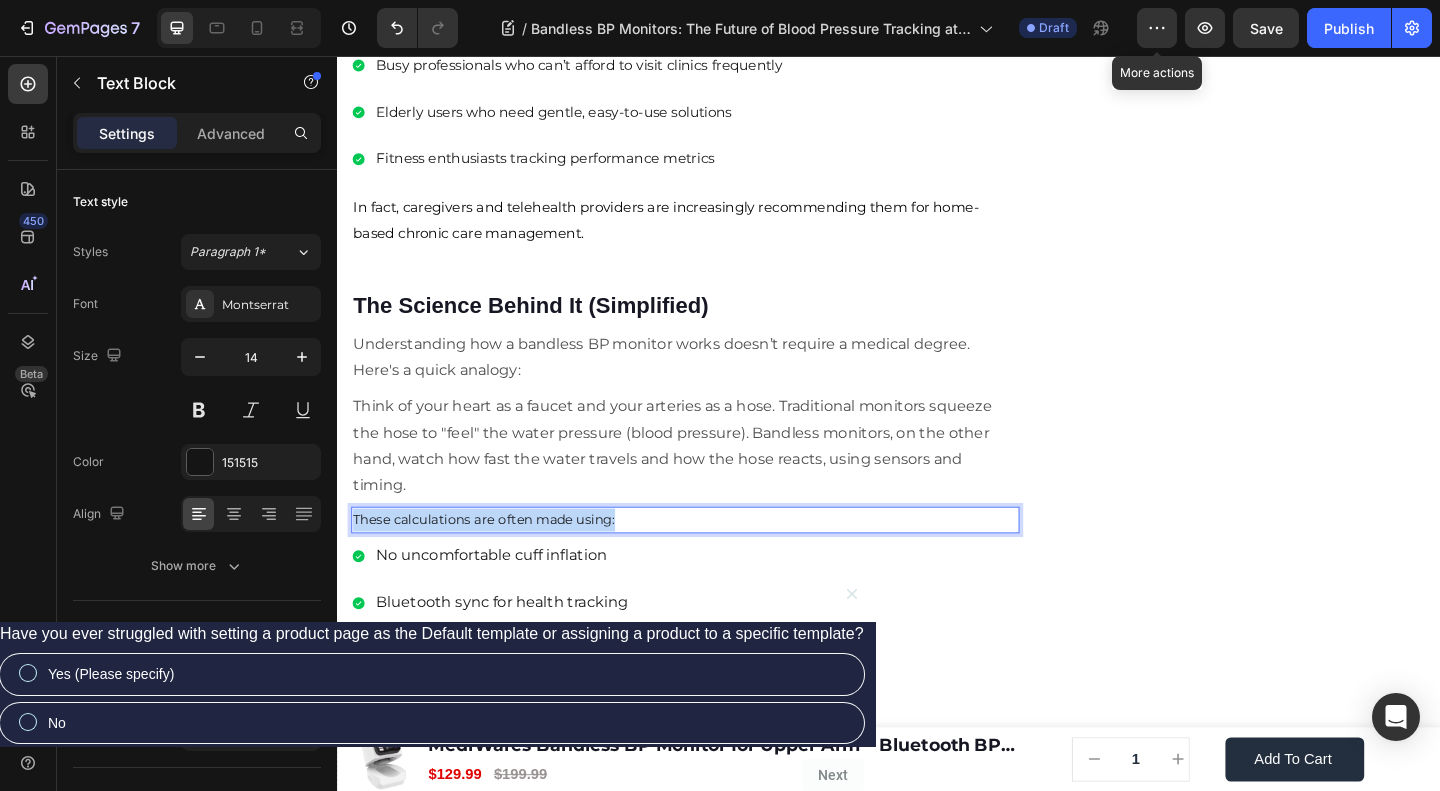 click on "These calculations are often made using:" at bounding box center [715, 560] 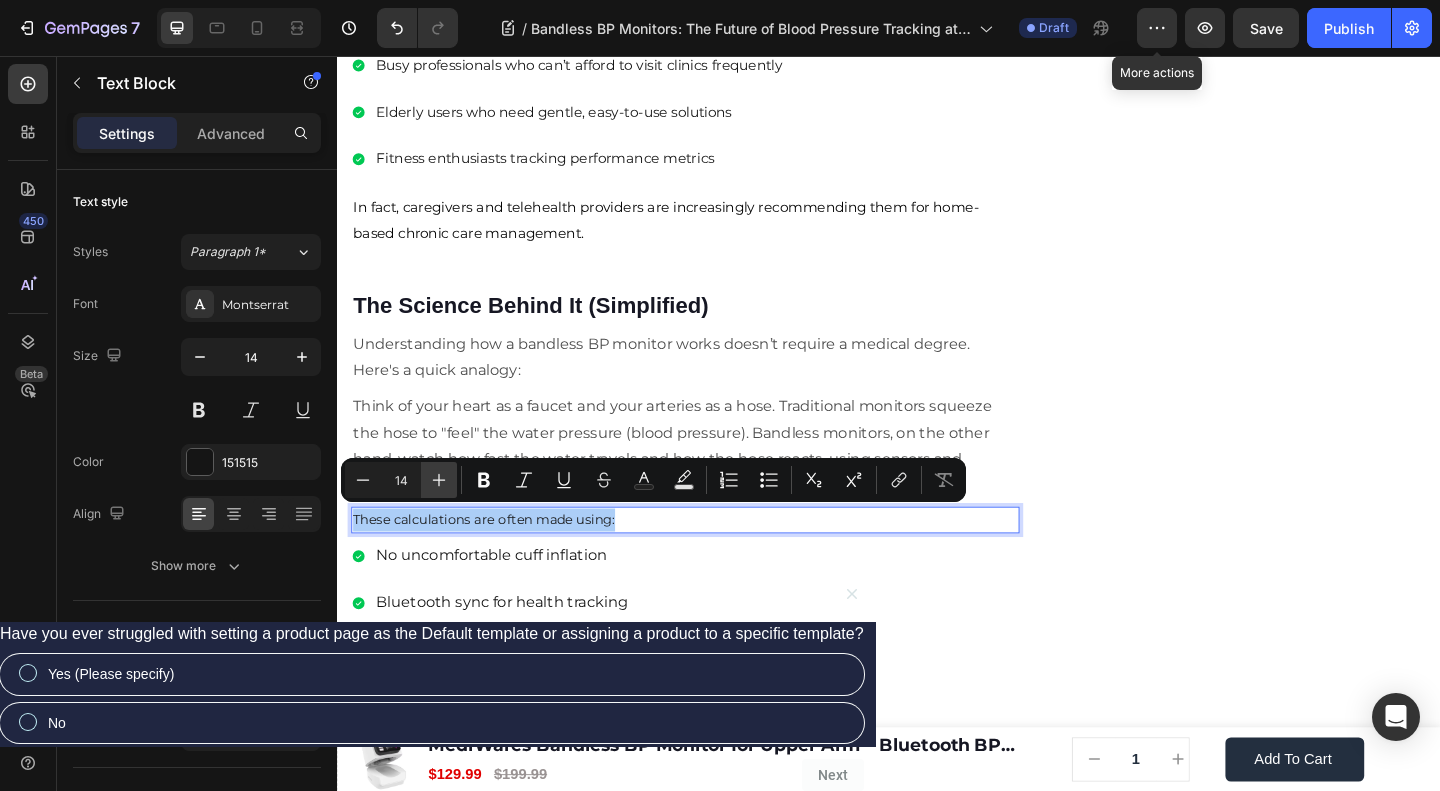 click 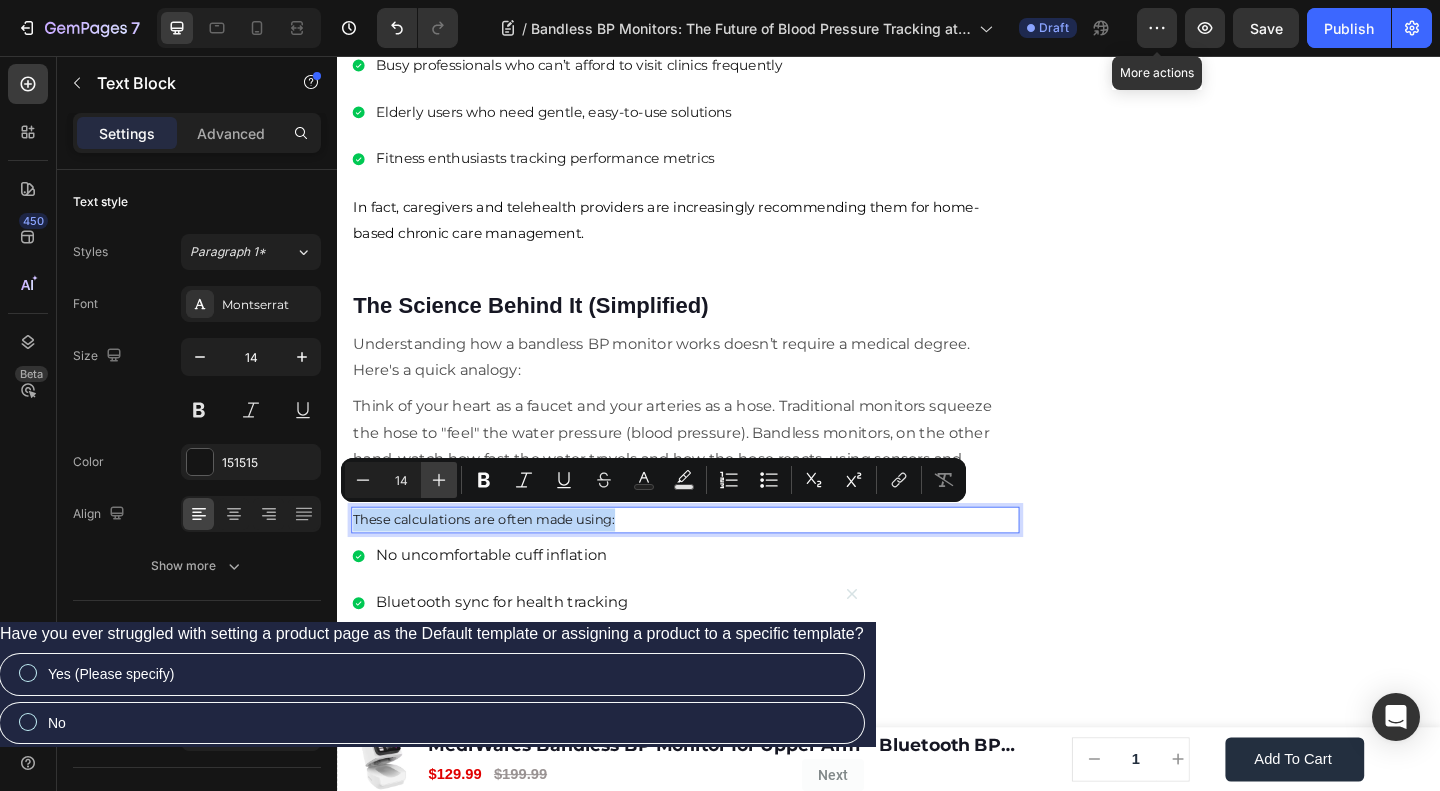type on "15" 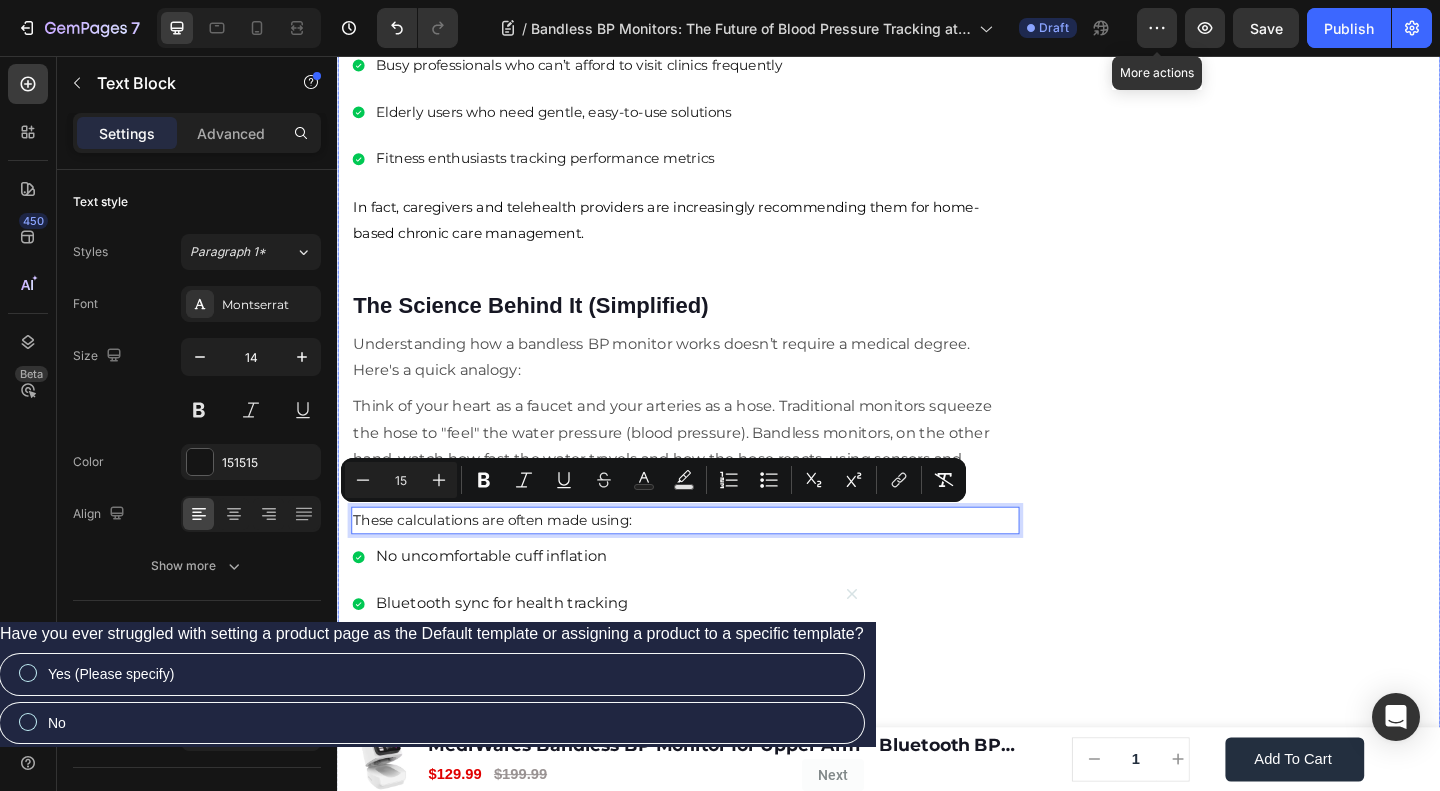 click on "🔥Up to 50% OFF Ending Soon🔥 Text block 03 Days 04 Hrs 42 Mins 40 Secs Countdown Timer Image Clinically Approved Accuracy Over 35,000 Units Sold Affordable Quality with Warranty Doctor Recommended Eco-Friendly Design Item list Shop Now and Save 50% Button
30-day money back guarantee Item list Row Product Images $149.99 Product Price Product Price $199.99 Product Price Product Price Row
Add to cart Add to Cart Product Row Row Image Row" at bounding box center [1332, -605] 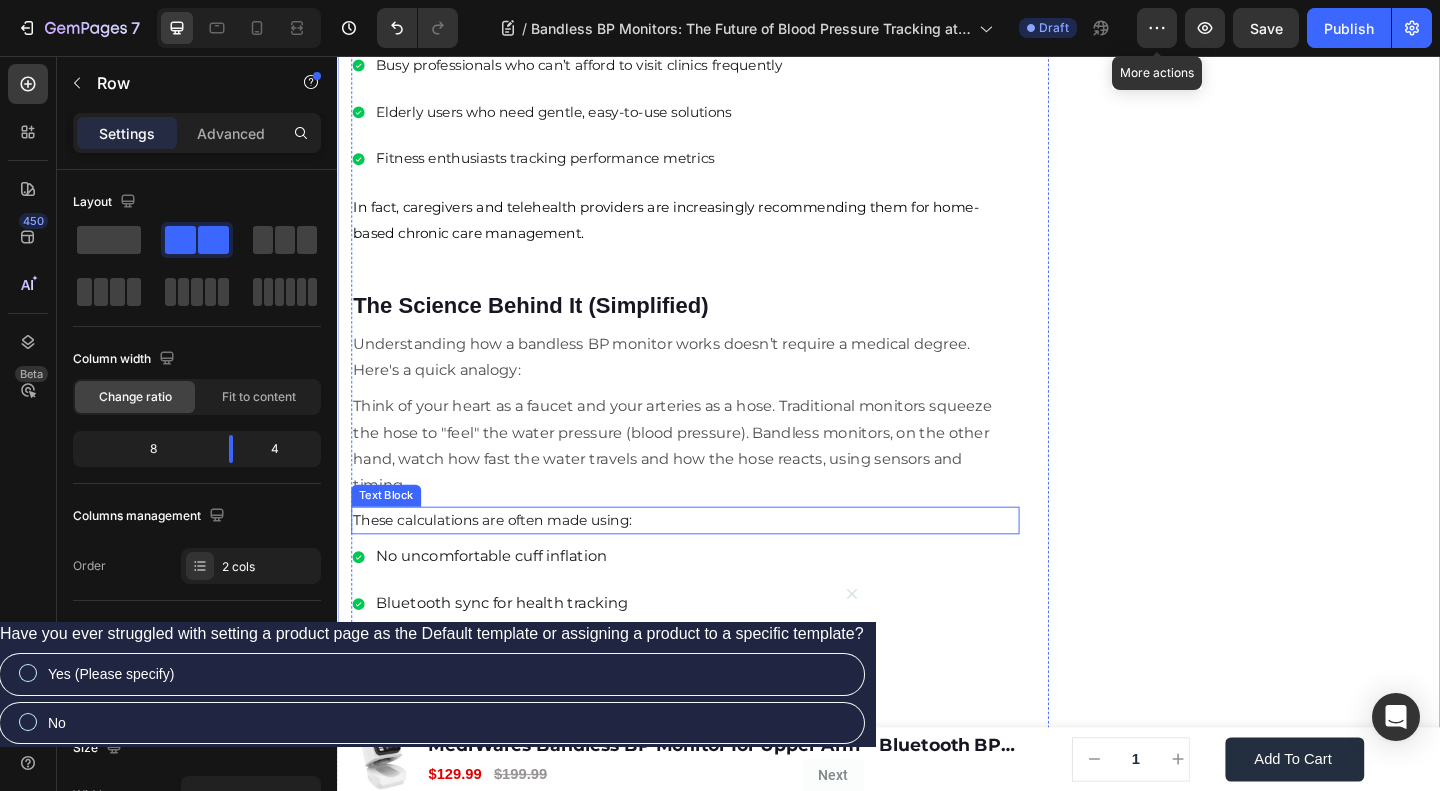 click on "These calculations are often made using:" at bounding box center [505, 560] 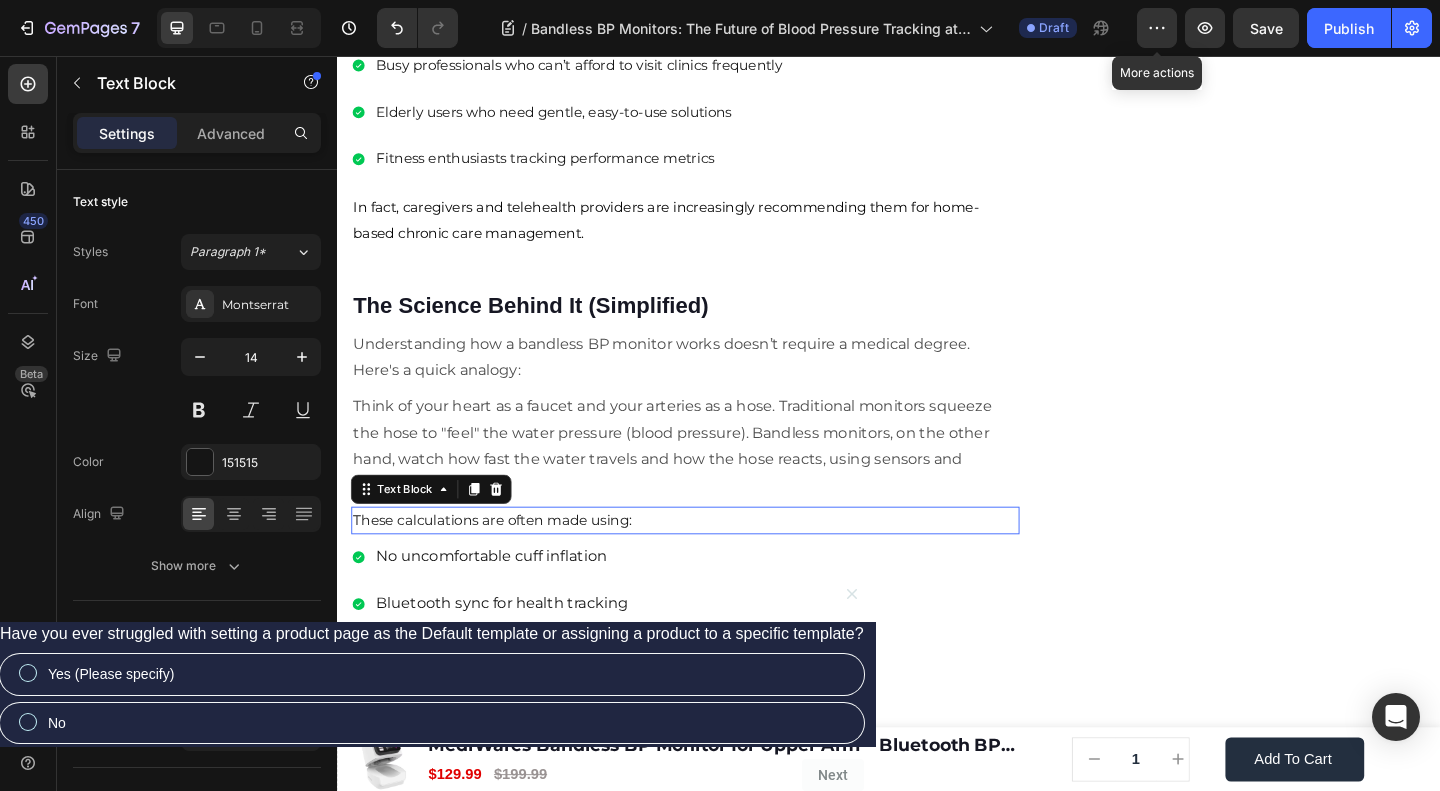 click on "These calculations are often made using:" at bounding box center (505, 560) 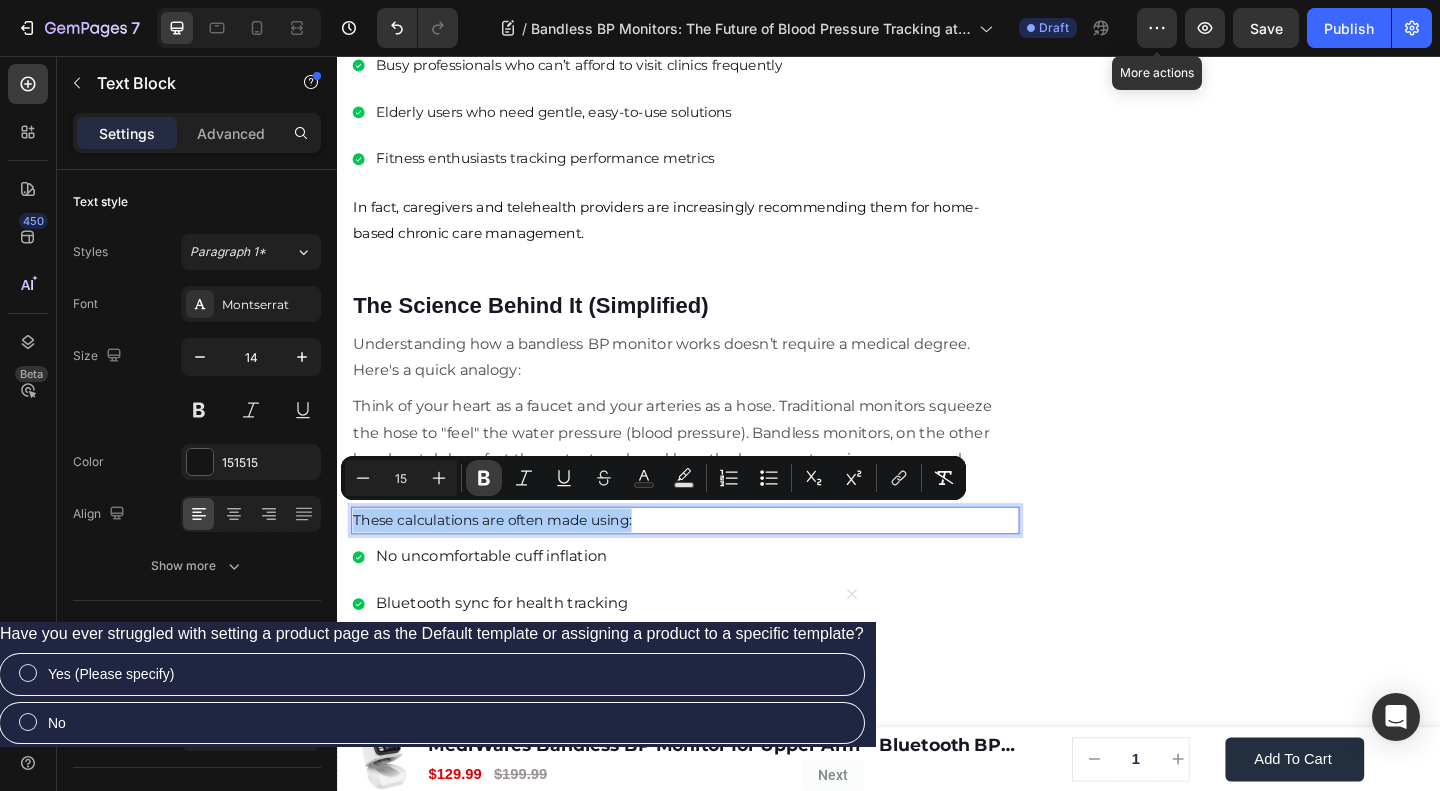 click 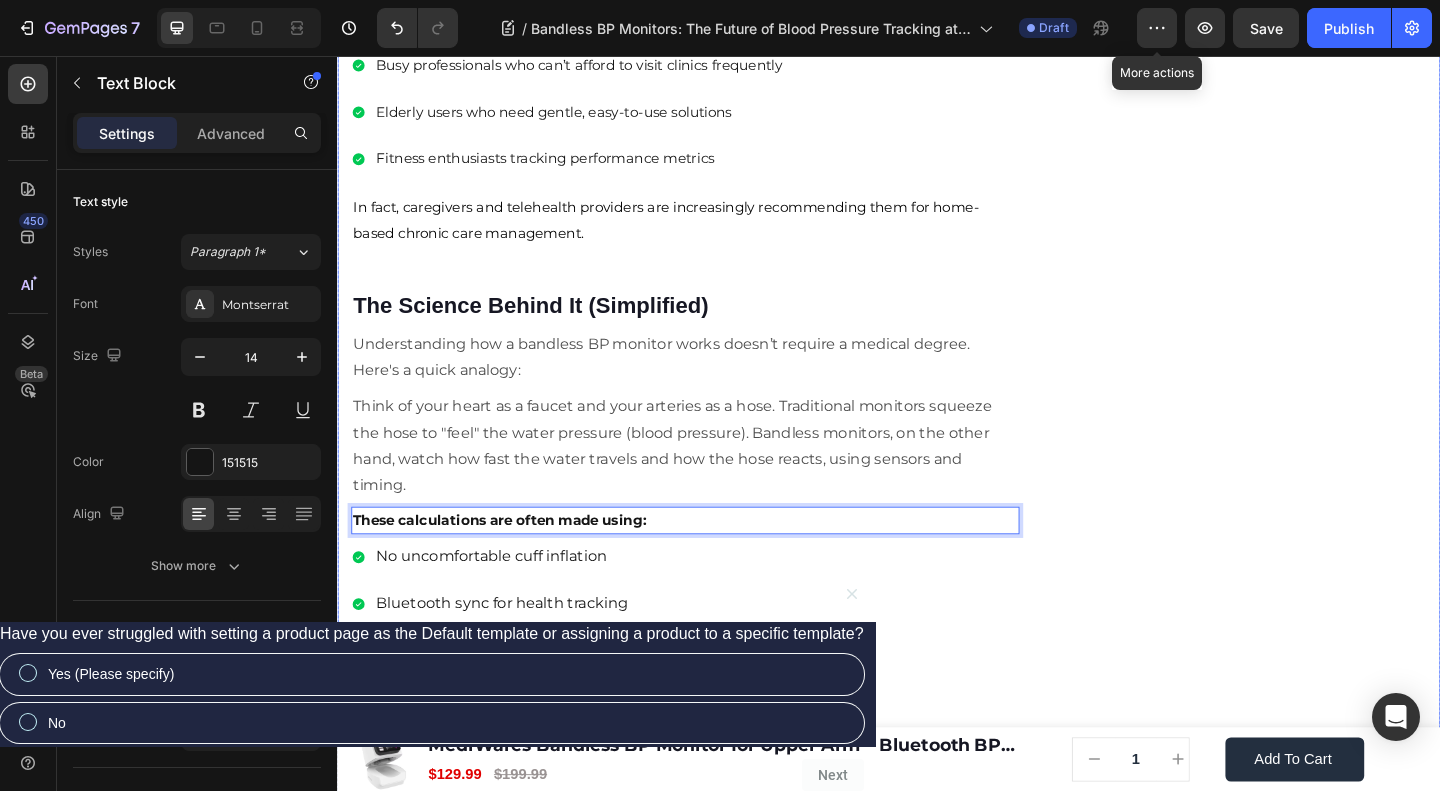 click on "🔥Up to 50% OFF Ending Soon🔥 Text block 03 Days 04 Hrs 42 Mins 37 Secs Countdown Timer Image Clinically Approved Accuracy Over 35,000 Units Sold Affordable Quality with Warranty Doctor Recommended Eco-Friendly Design Item list Shop Now and Save 50% Button
30-day money back guarantee Item list Row Product Images $149.99 Product Price Product Price $199.99 Product Price Product Price Row
Add to cart Add to Cart Product Row Row Image Row" at bounding box center (1332, -605) 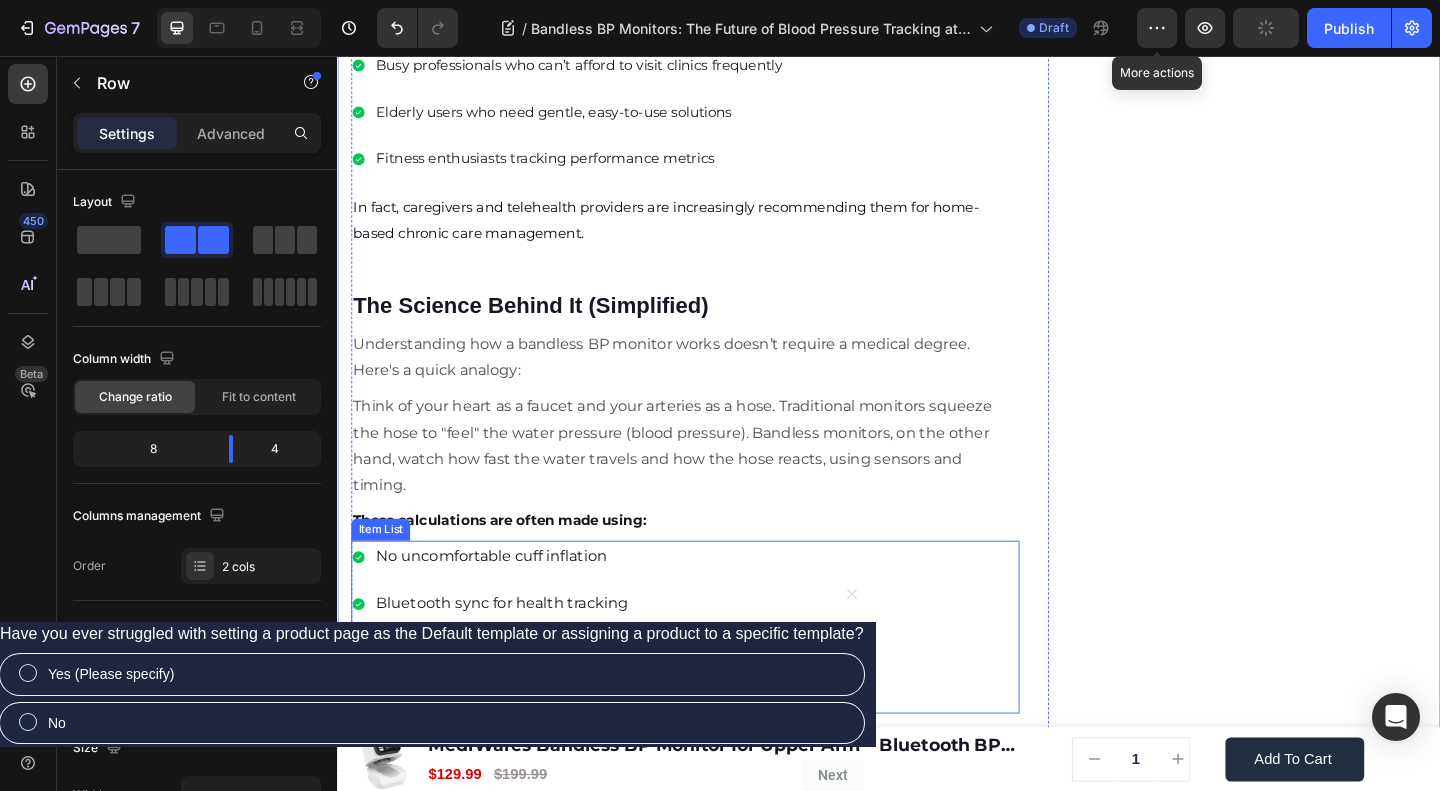 click on "No uncomfortable cuff inflation" at bounding box center (593, 600) 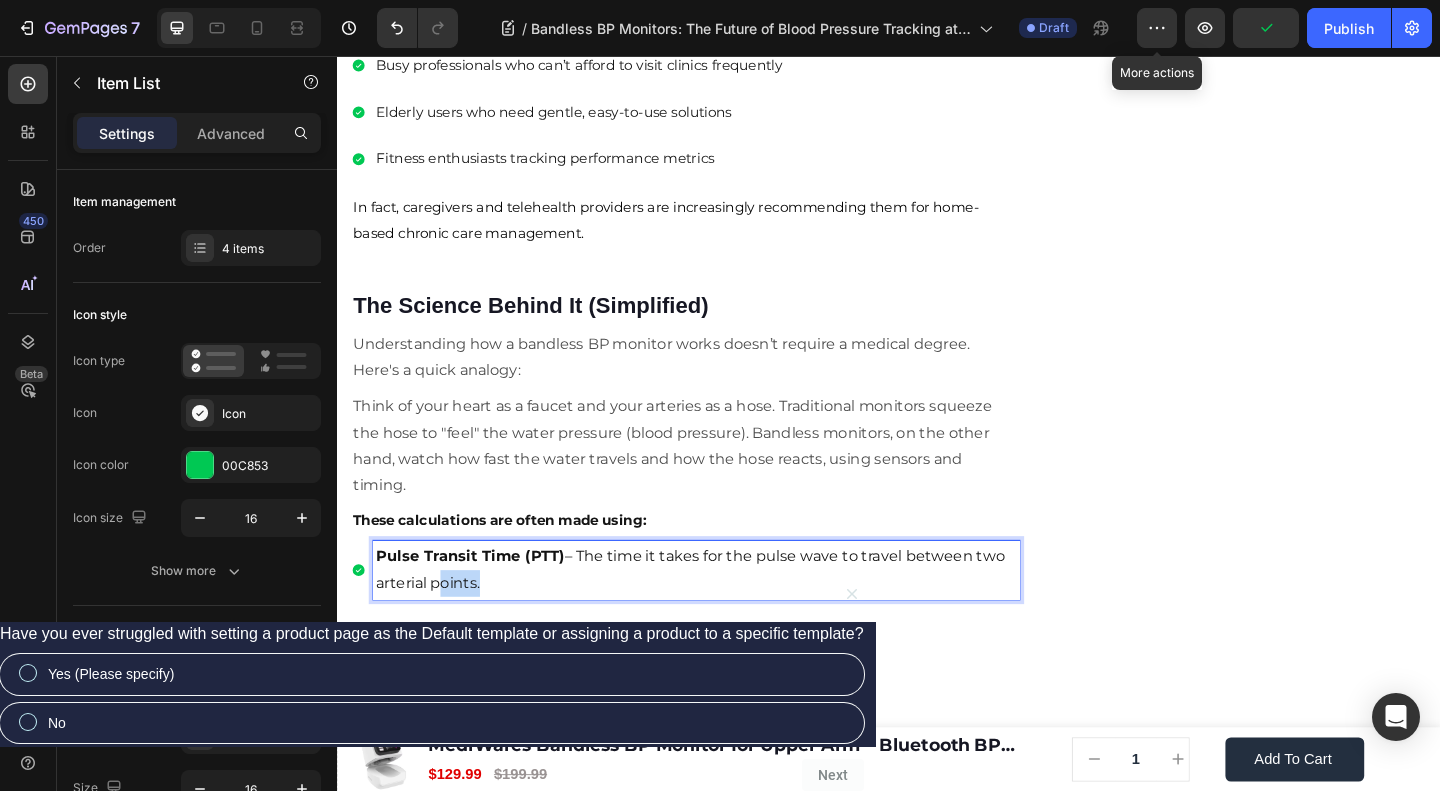 click on "Pulse Transit Time (PTT)  – The time it takes for the pulse wave to travel between two arterial points." at bounding box center [727, 615] 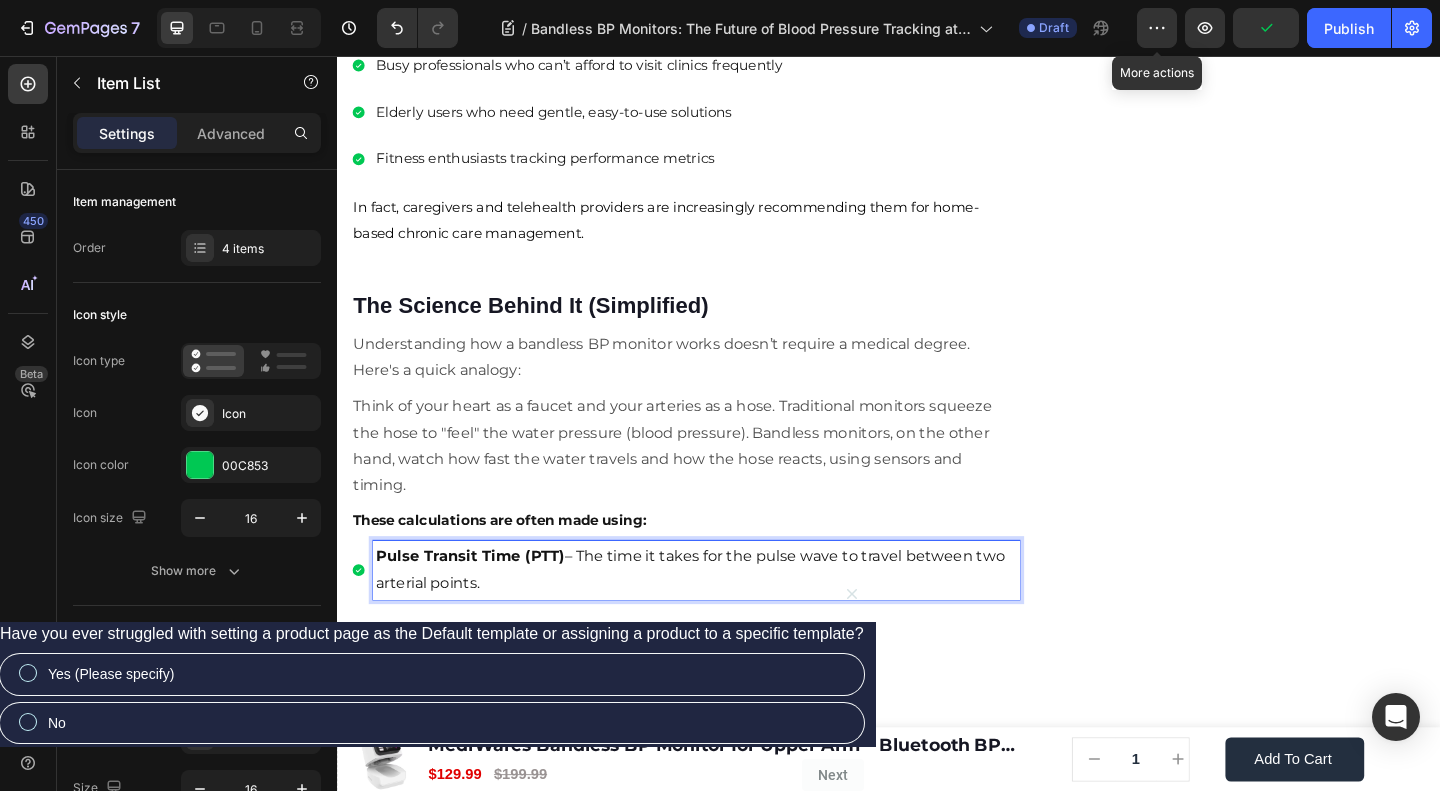 click on "Pulse Transit Time (PTT)  – The time it takes for the pulse wave to travel between two arterial points." at bounding box center (727, 615) 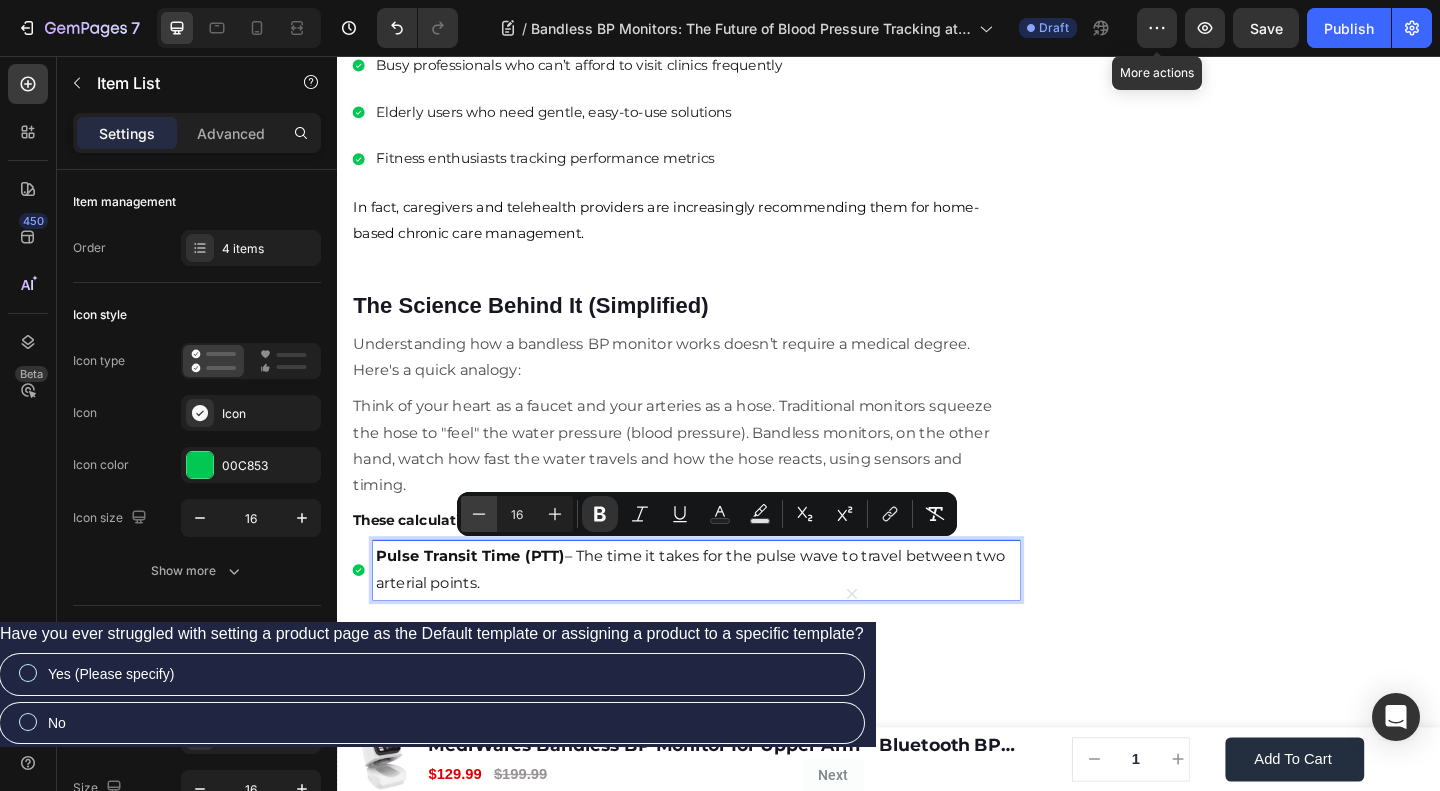 click on "Minus" at bounding box center (479, 514) 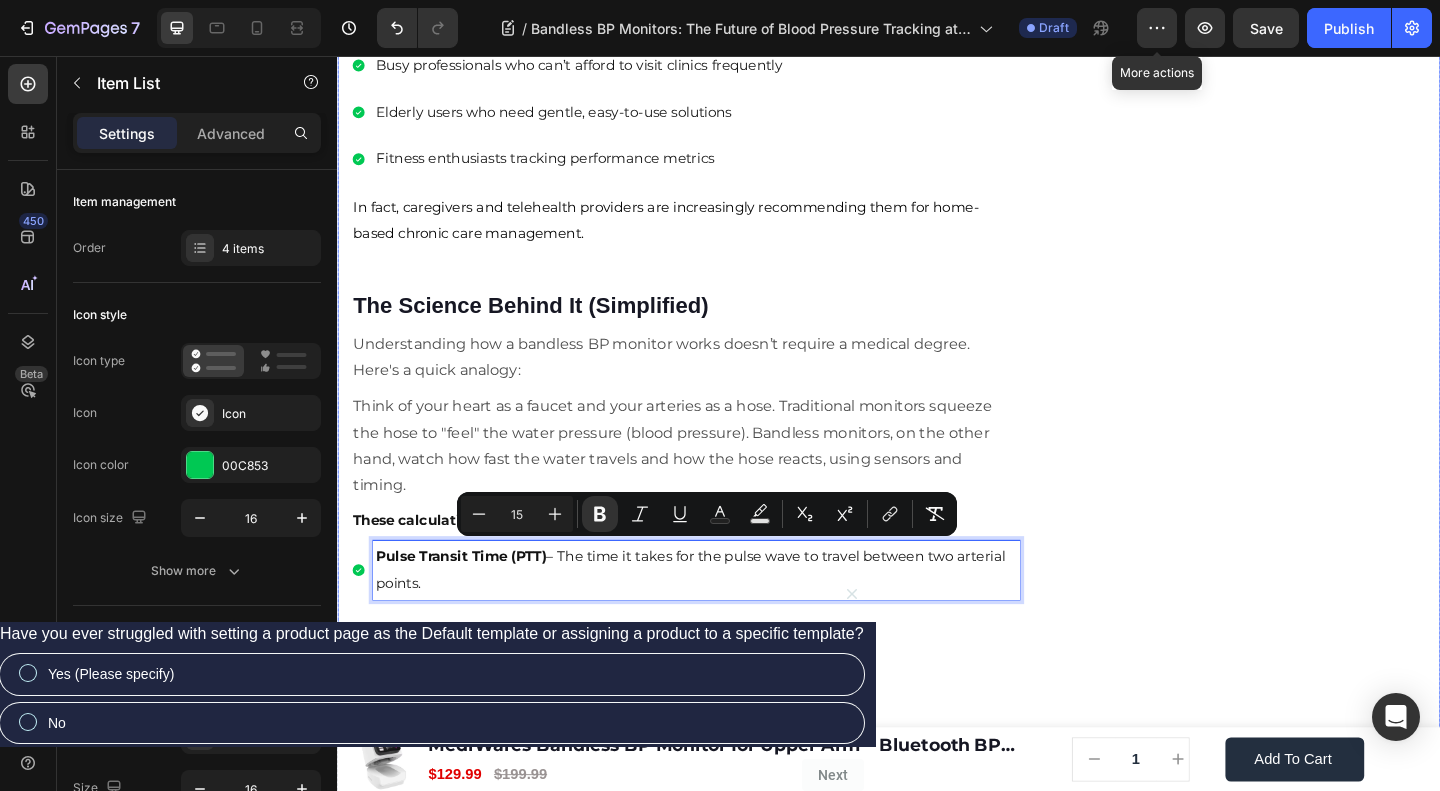 click on "🔥Up to 50% OFF Ending Soon🔥 Text block 03 Days 04 Hrs 42 Mins 29 Secs Countdown Timer Image Clinically Approved Accuracy Over 35,000 Units Sold Affordable Quality with Warranty Doctor Recommended Eco-Friendly Design Item list Shop Now and Save 50% Button
30-day money back guarantee Item list Row Product Images $149.99 Product Price Product Price $199.99 Product Price Product Price Row
Add to cart Add to Cart Product Row Row Image Row" at bounding box center (1332, -591) 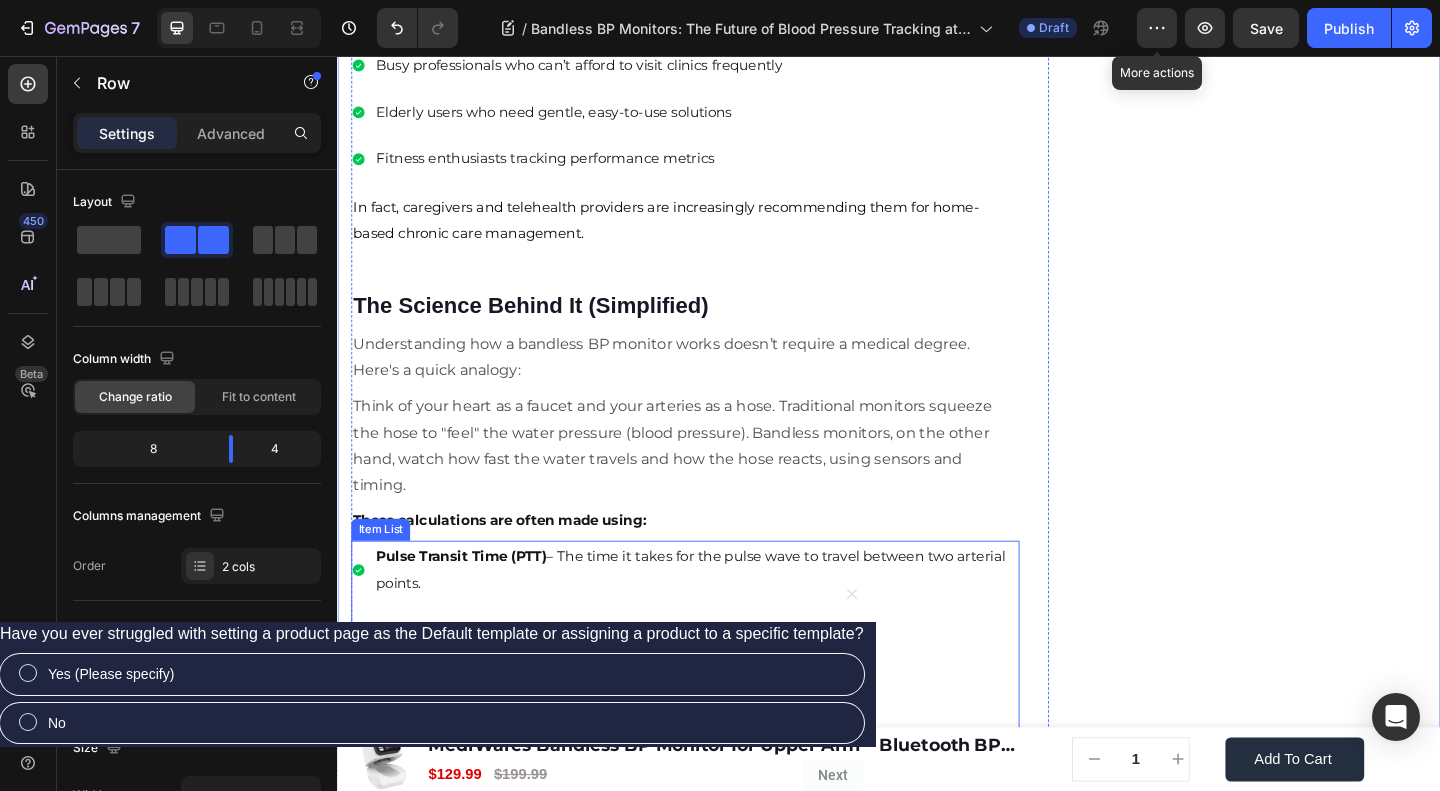 click on "Bluetooth sync for health tracking" at bounding box center [727, 680] 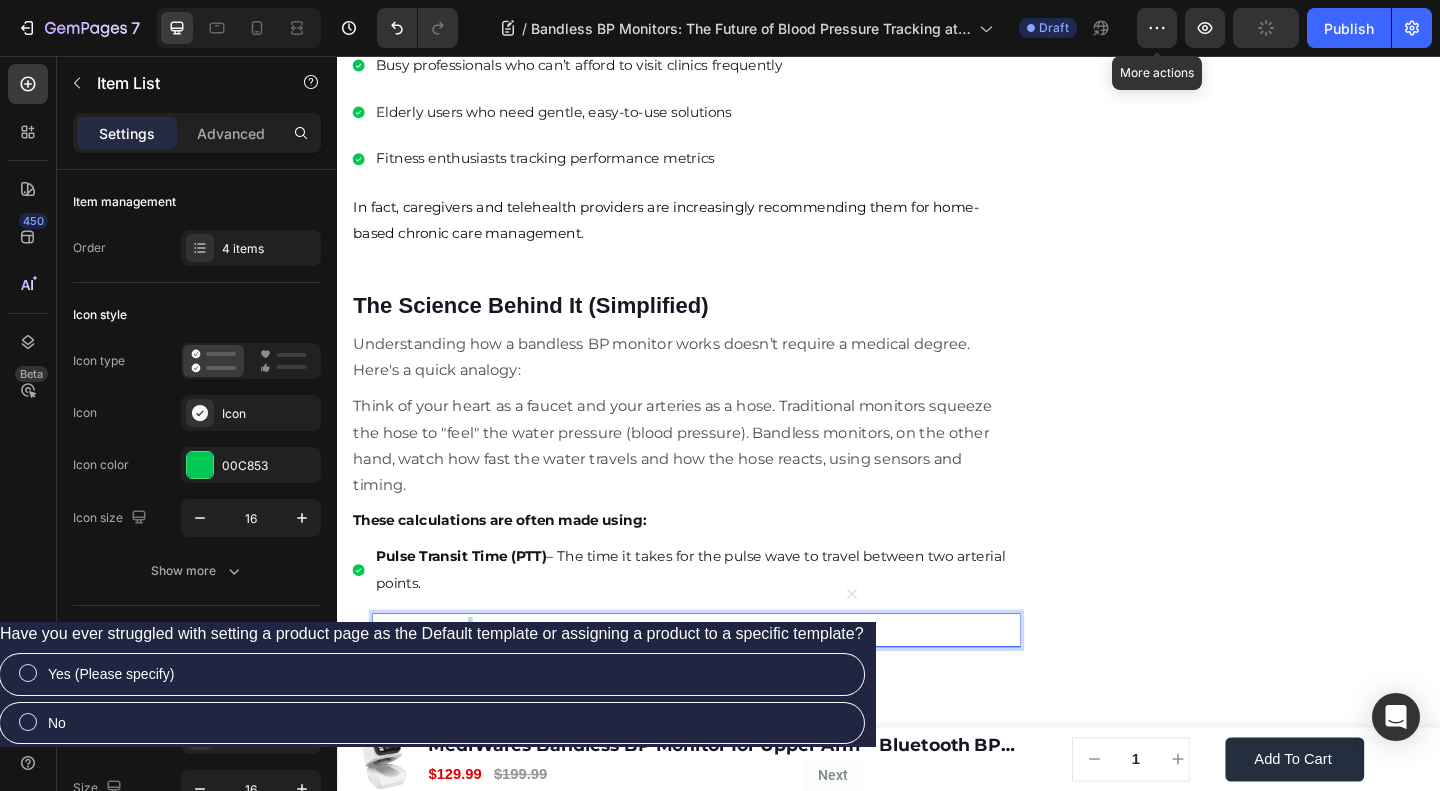click on "Pulse Wave Velocity (PWV)" at bounding box center [495, 679] 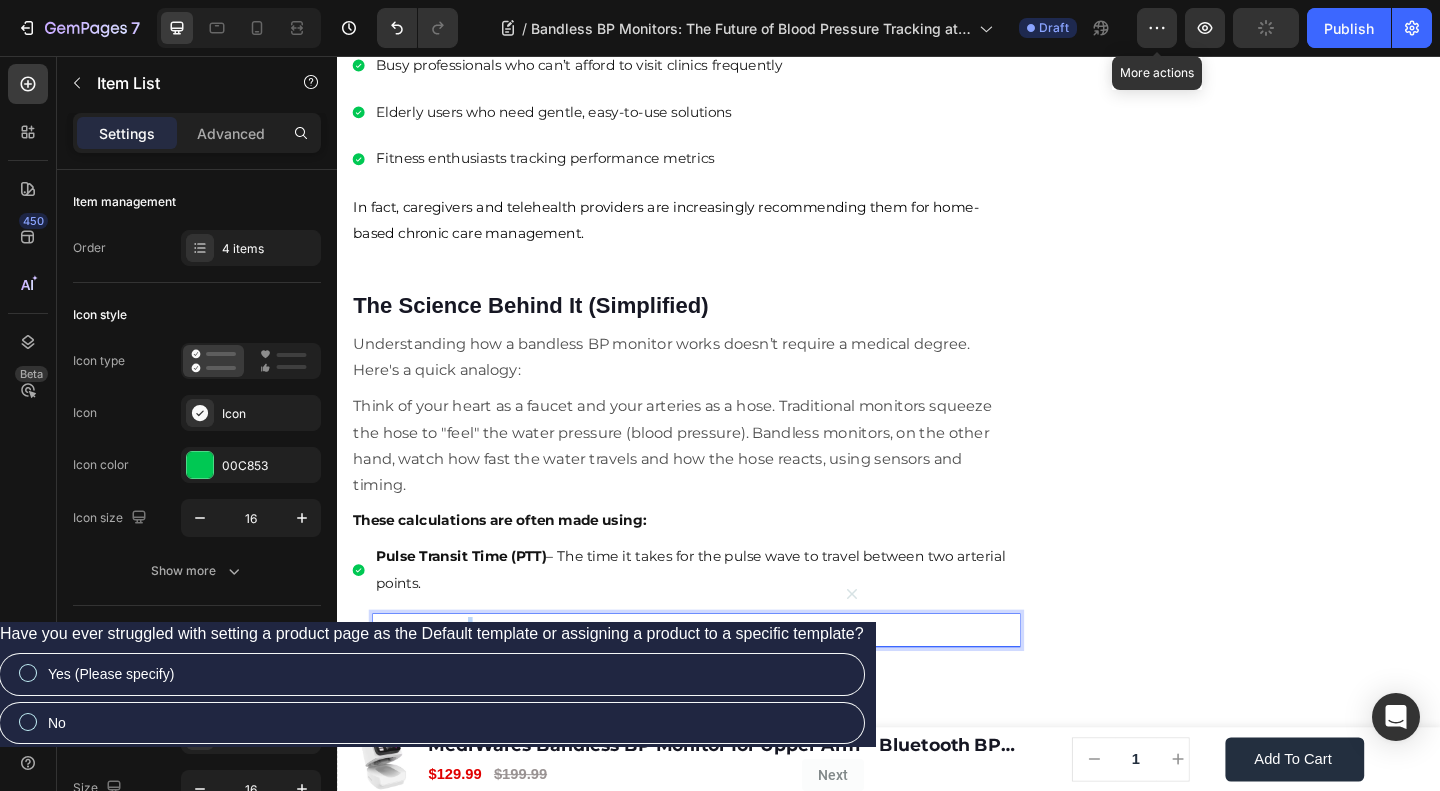 click on "Pulse Wave Velocity (PWV)" at bounding box center (495, 679) 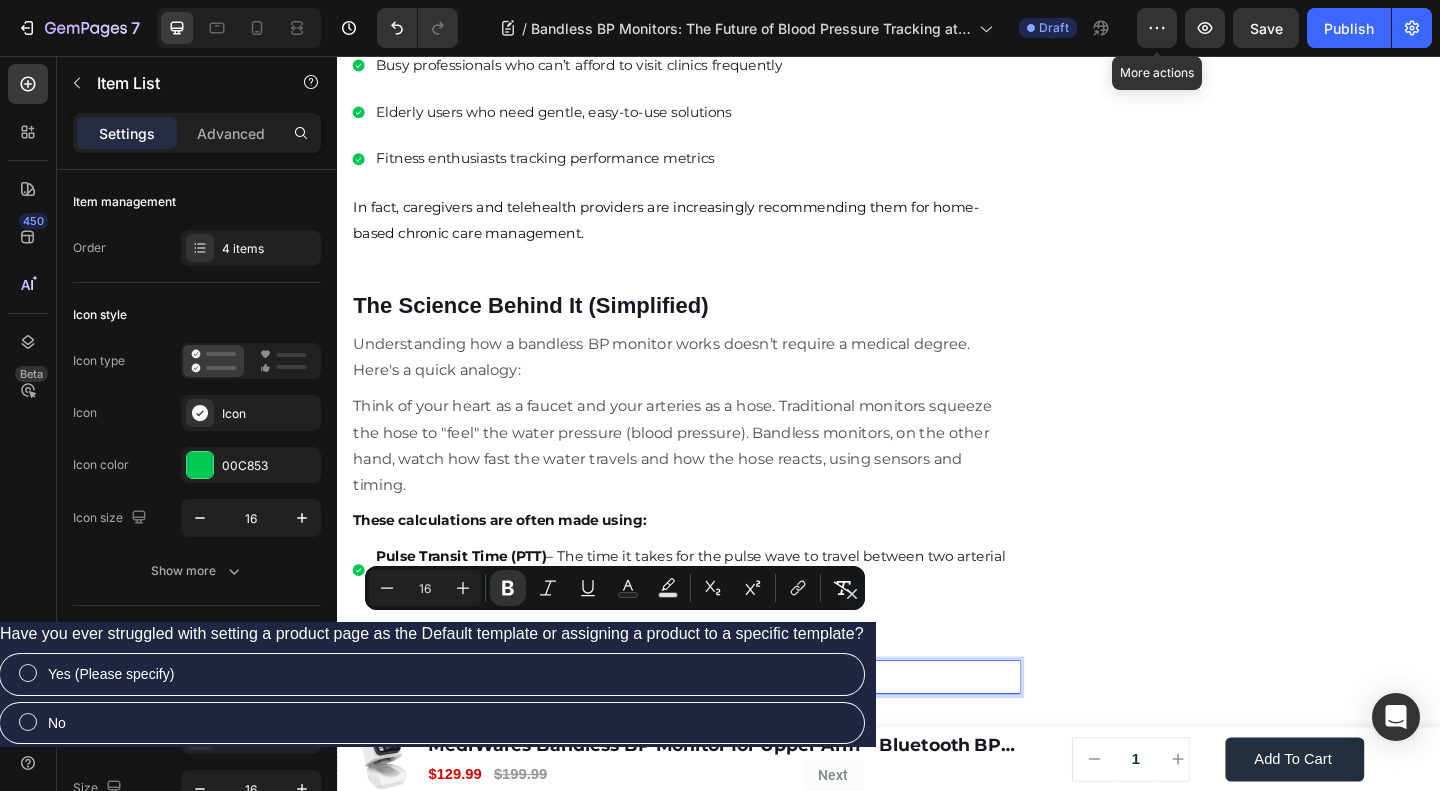 click on "Rechargeable battery (no constant AA replacements)" at bounding box center (727, 731) 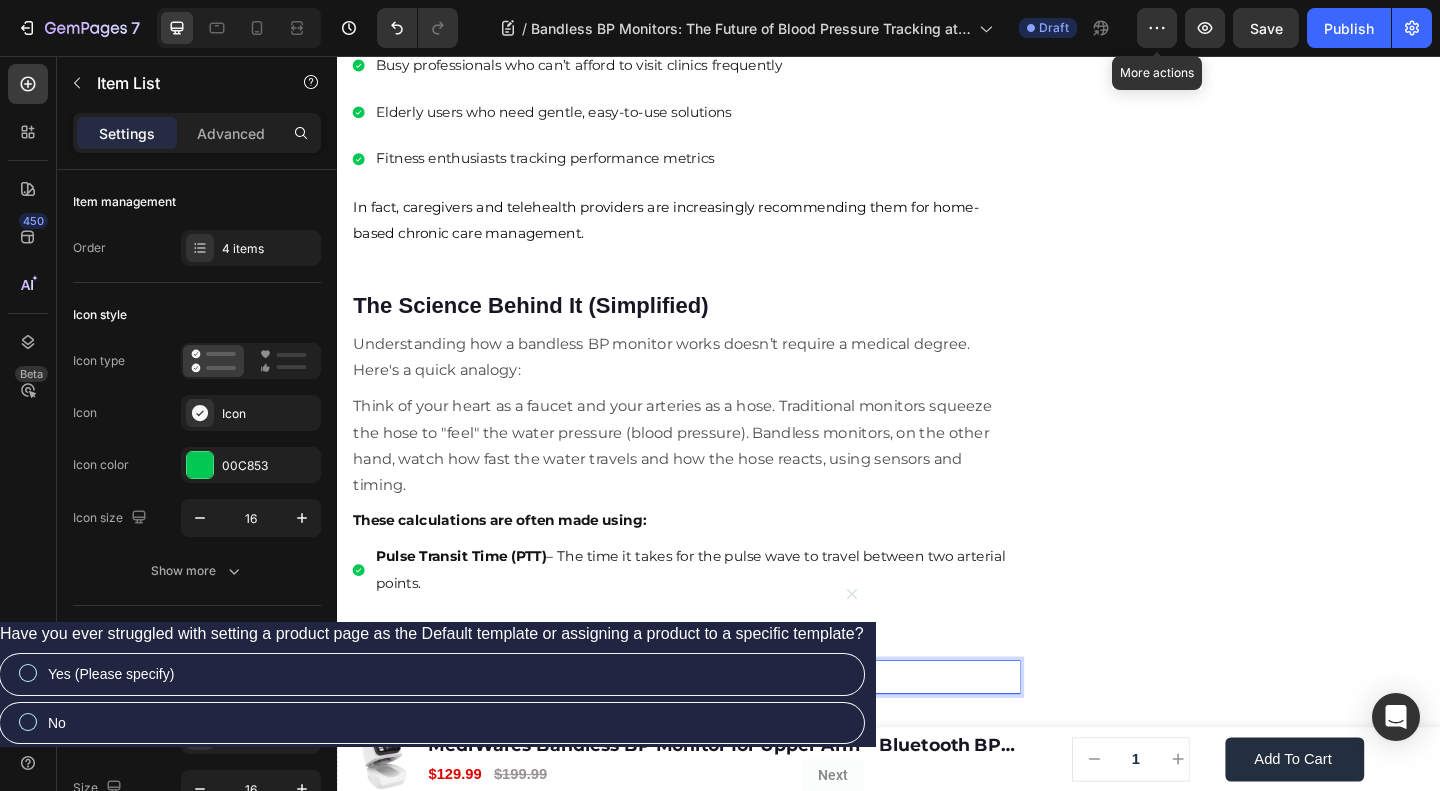 click on "Rechargeable battery (no constant AA replacements)" at bounding box center (727, 731) 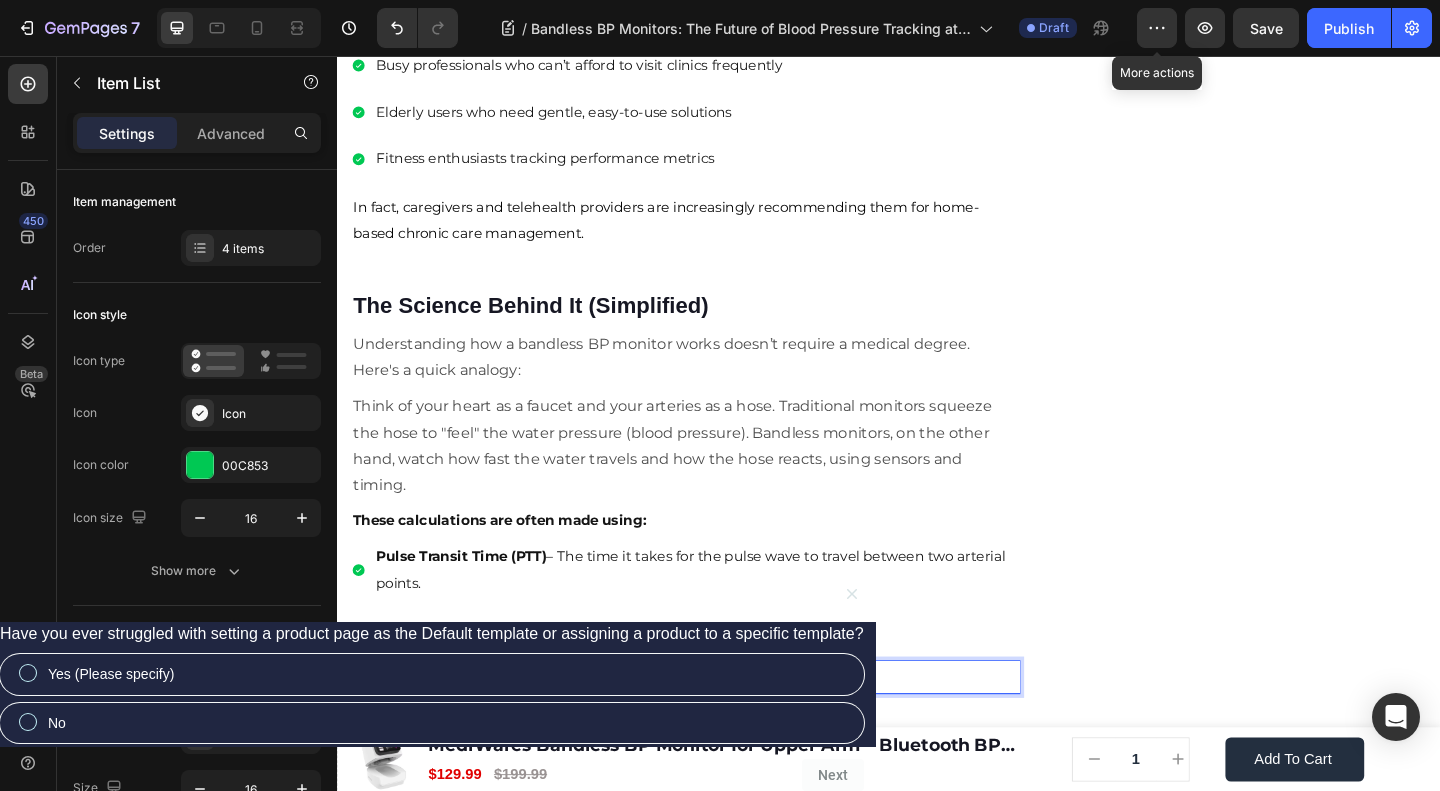 click on "Rechargeable battery (no constant AA replacements)" at bounding box center (727, 731) 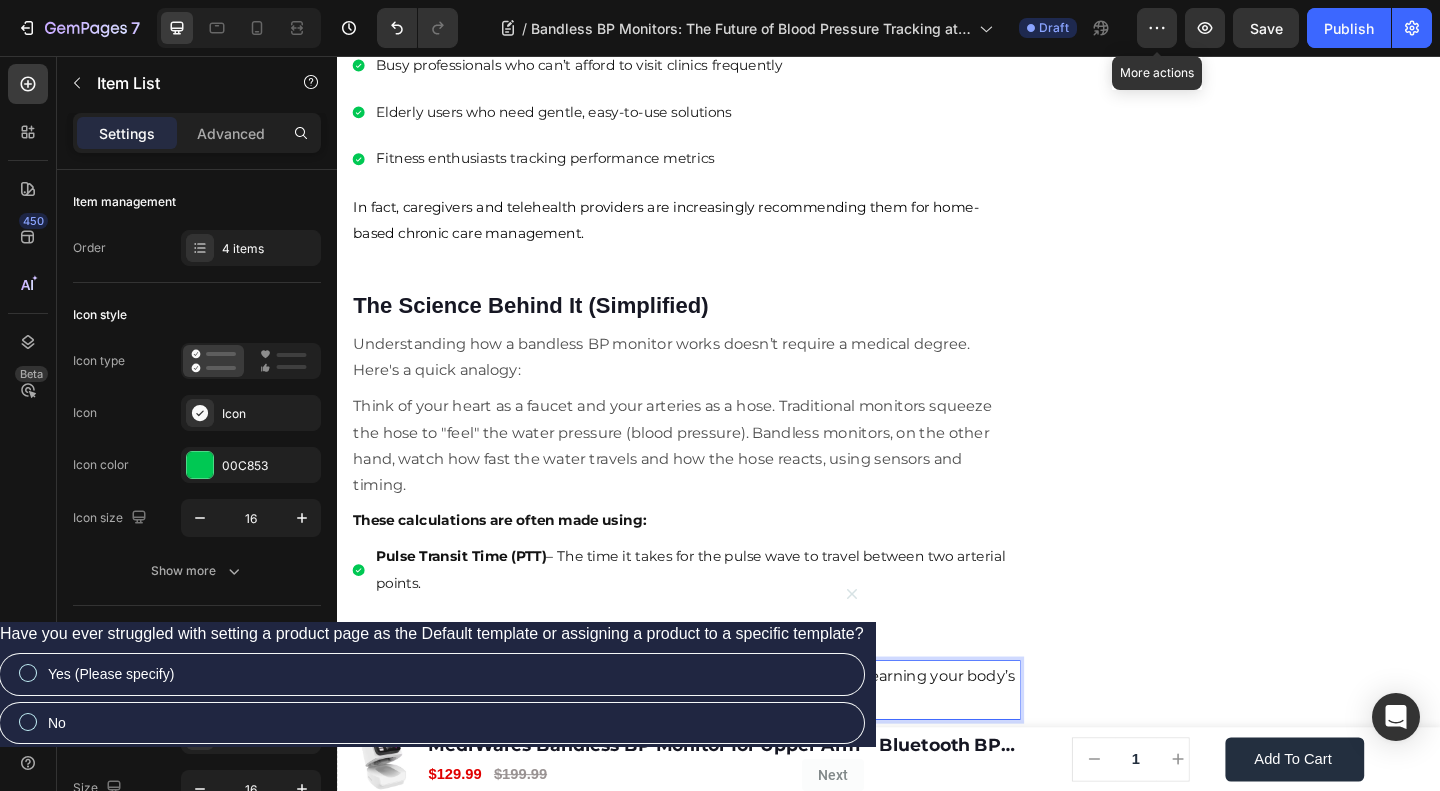 click on "Machine Learning Algorithms  – These models improve over time, learning your body’s unique patterns." at bounding box center (727, 746) 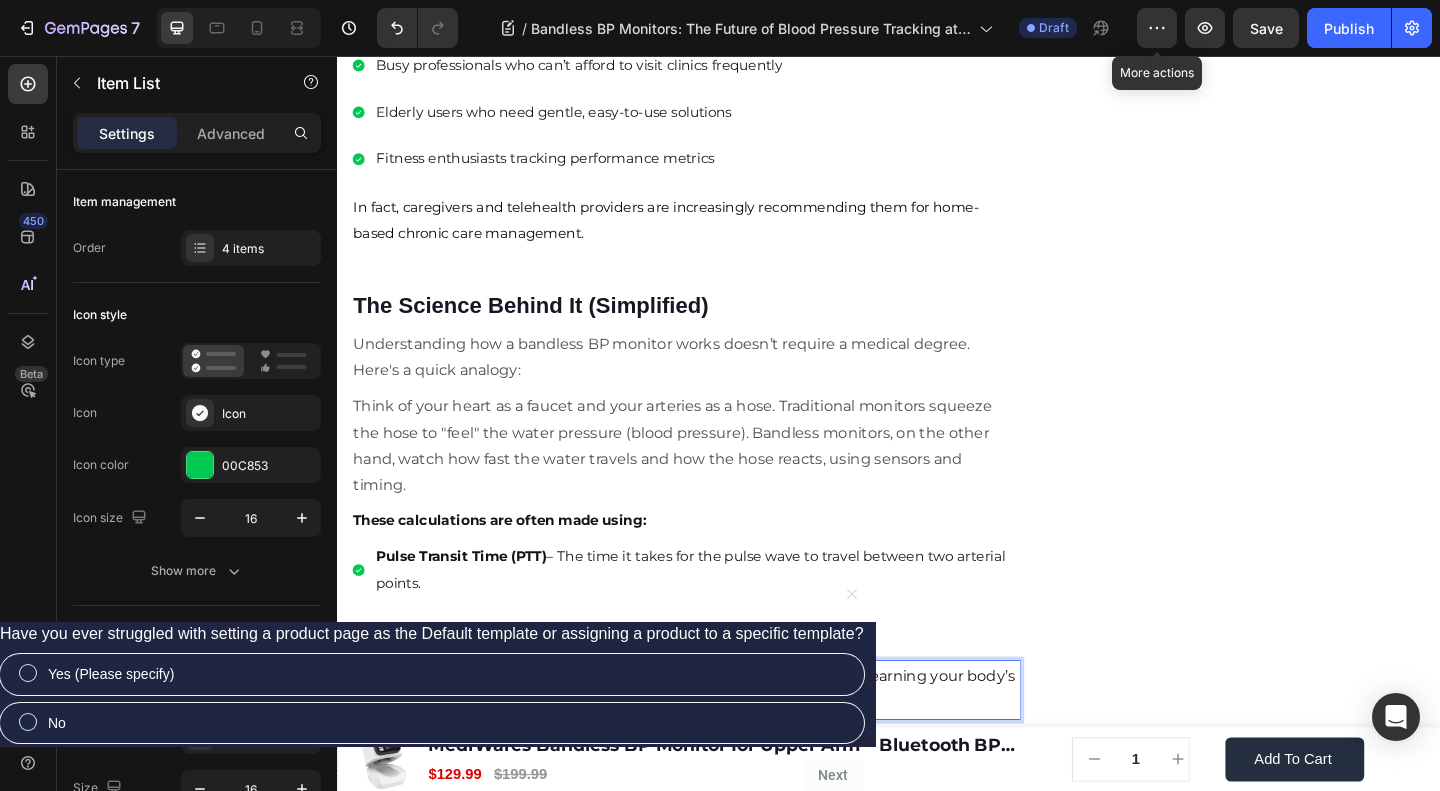click on "Machine Learning Algorithms  – These models improve over time, learning your body’s unique patterns." at bounding box center [727, 746] 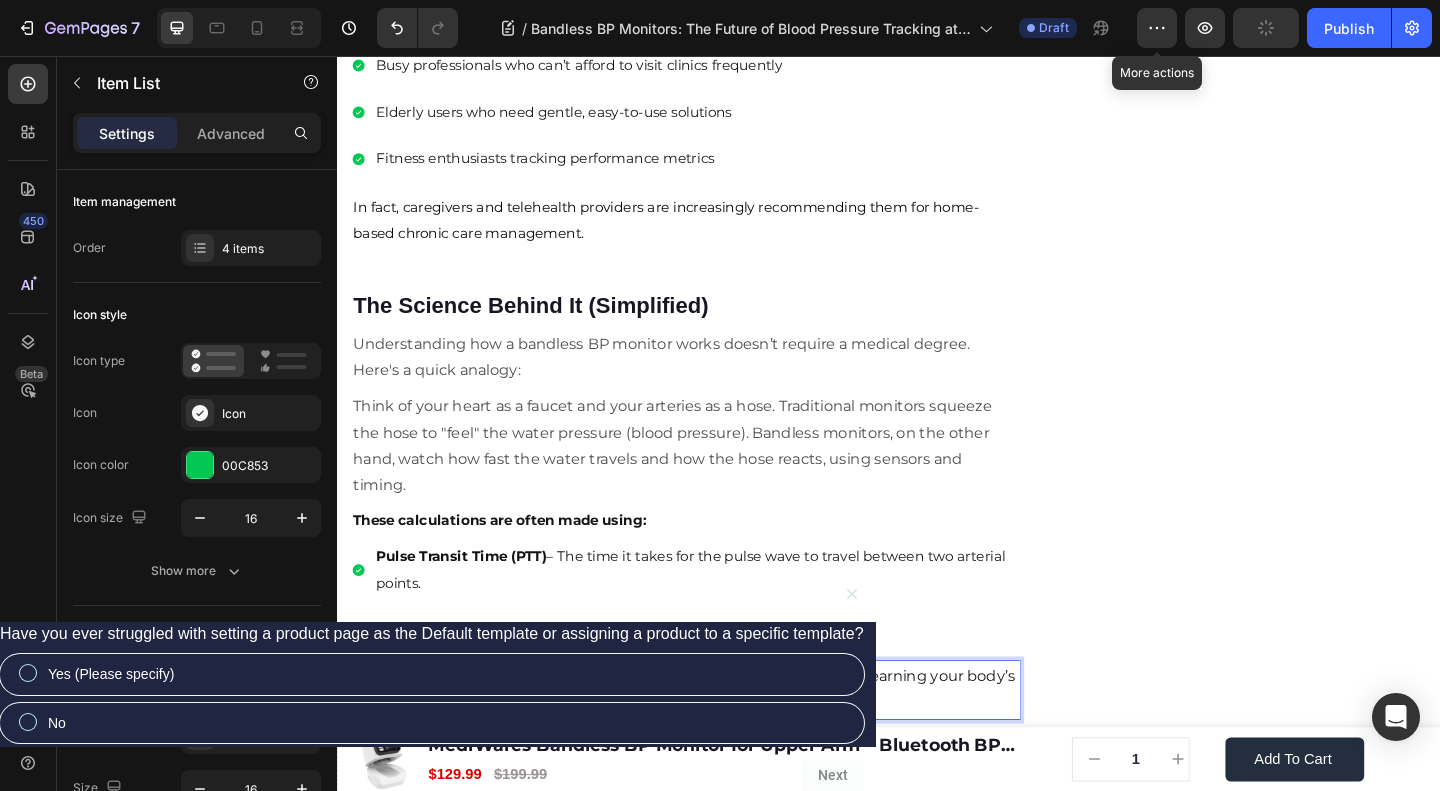 click on "Machine Learning Algorithms  – These models improve over time, learning your body’s unique patterns." at bounding box center [727, 746] 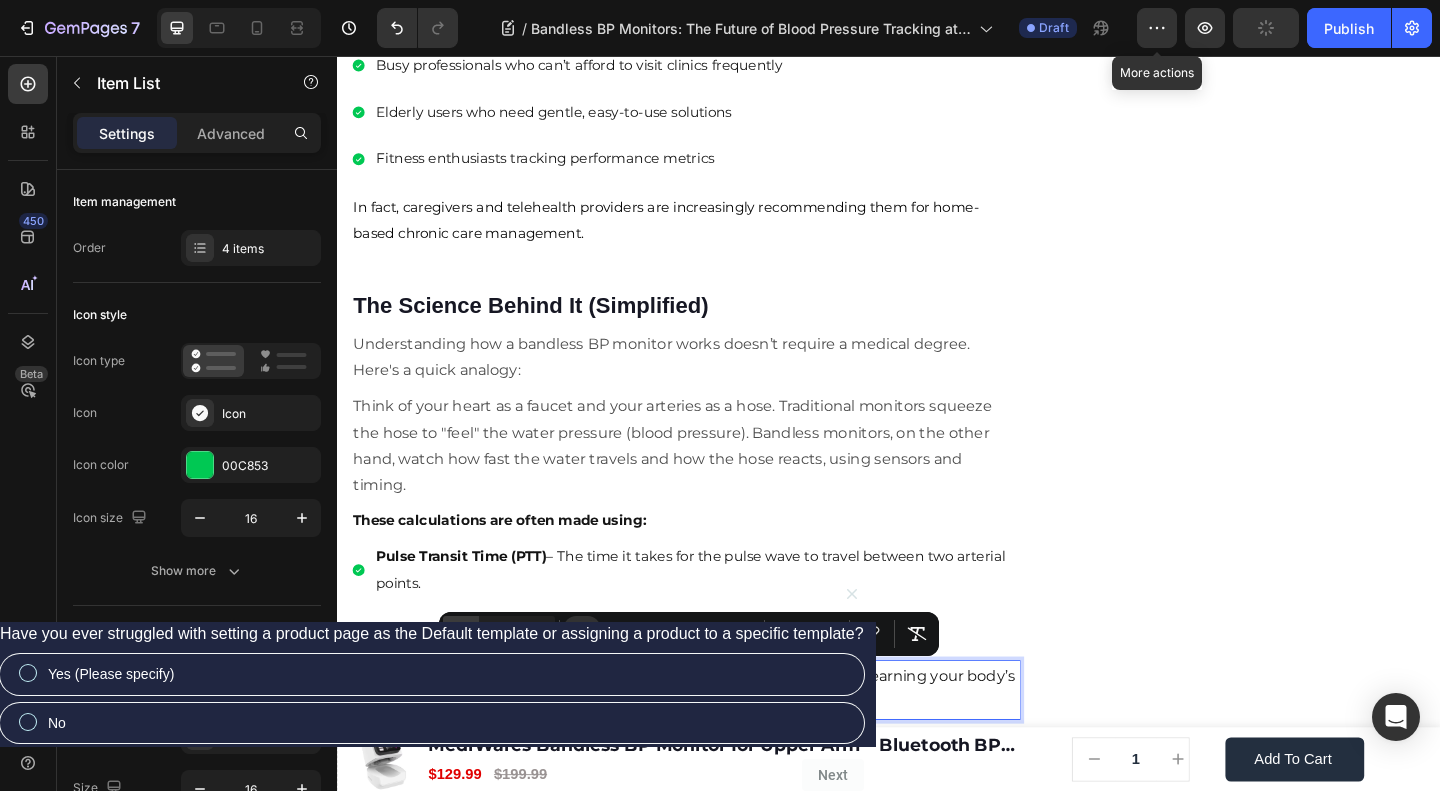 click on "Minus" at bounding box center (461, 634) 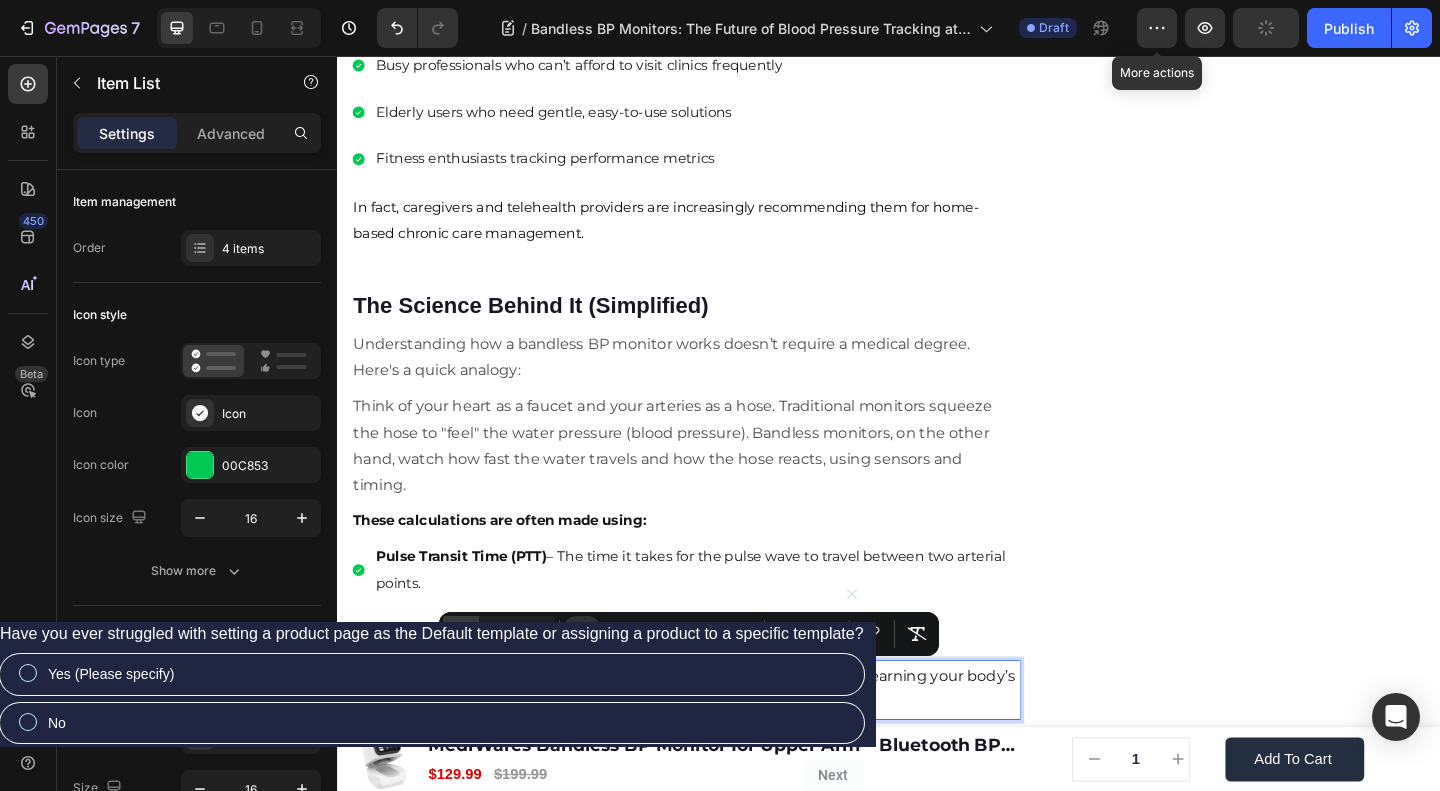 type on "15" 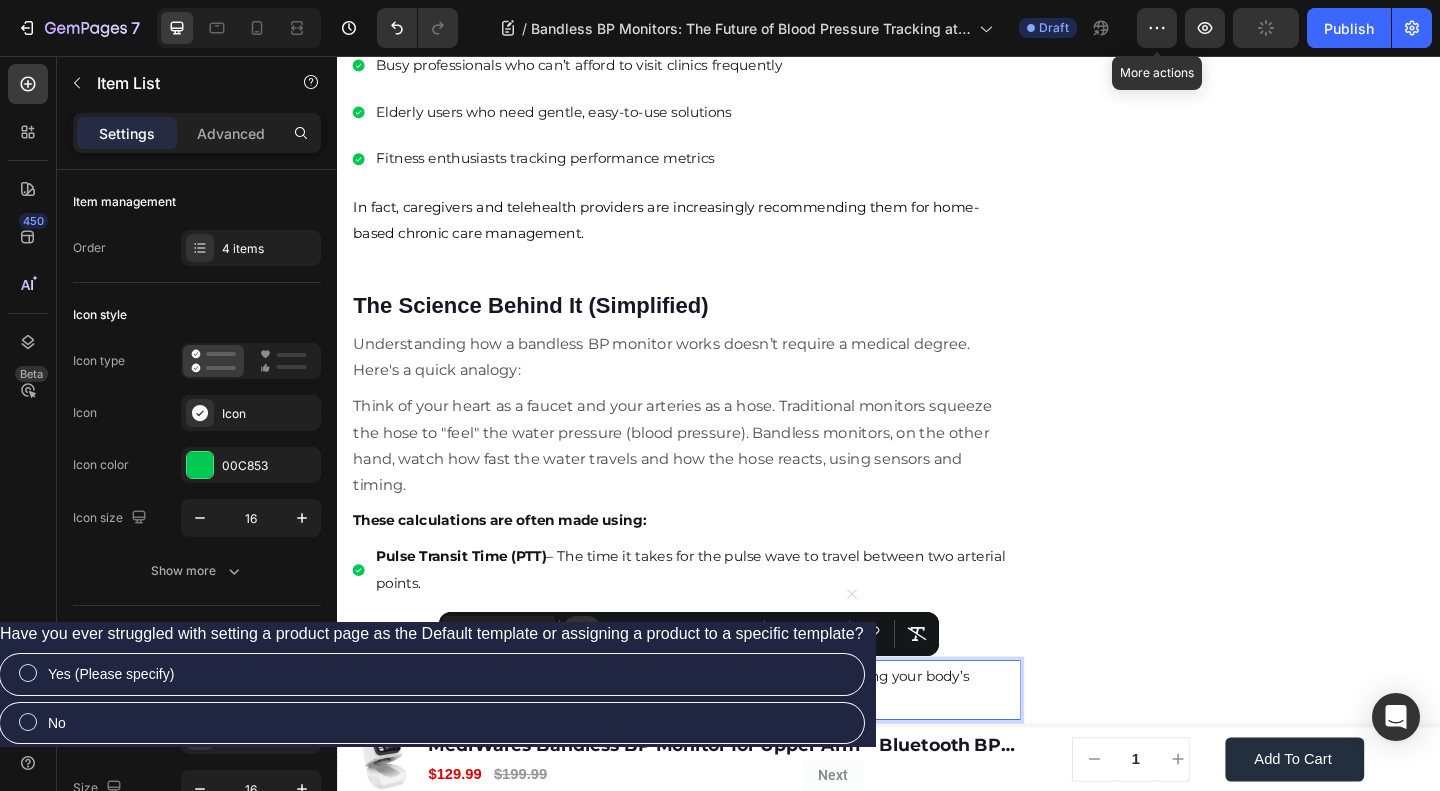 click on "Pulse Wave Velocity (PWV)" at bounding box center [495, 679] 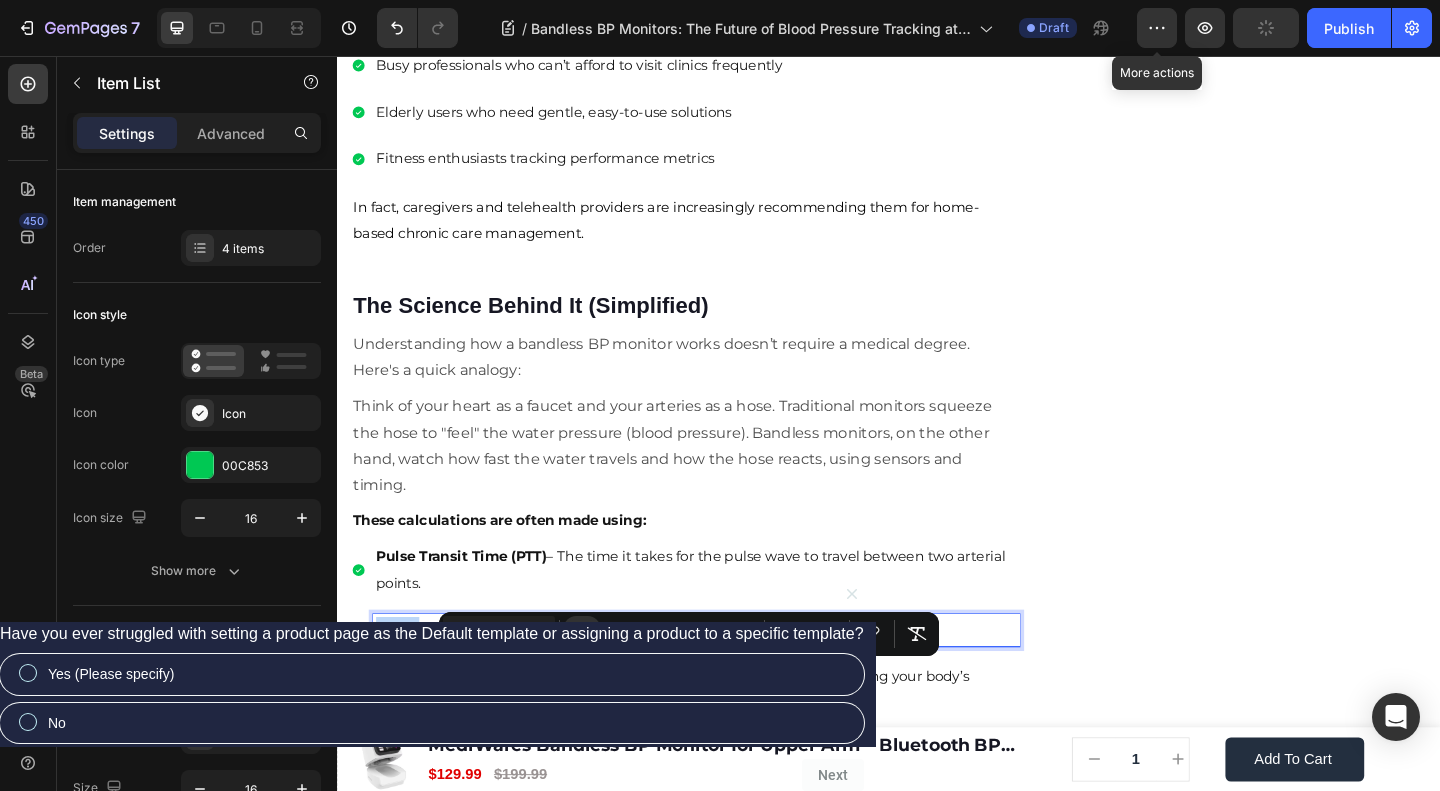 click on "Pulse Wave Velocity (PWV)" at bounding box center (495, 679) 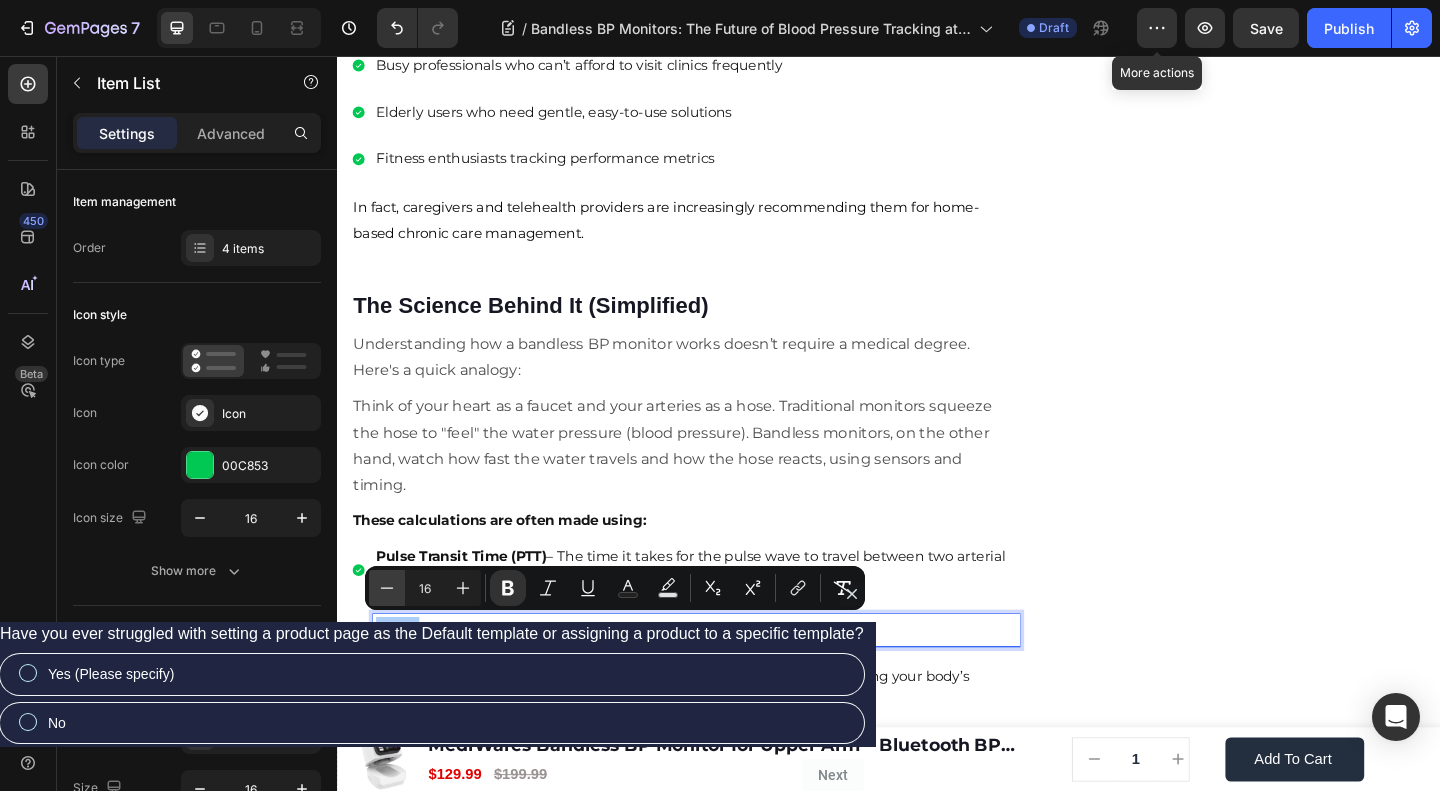 click 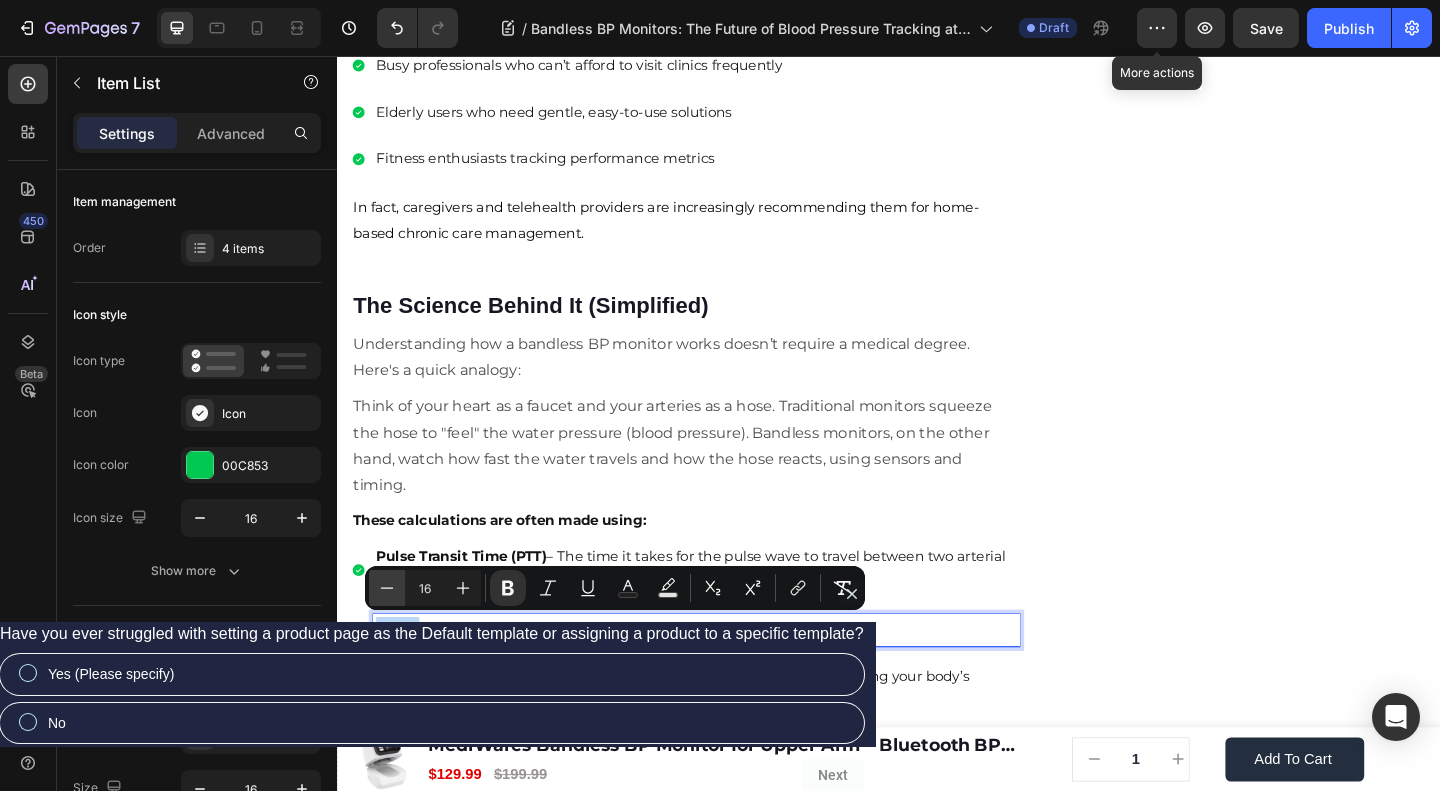 type on "15" 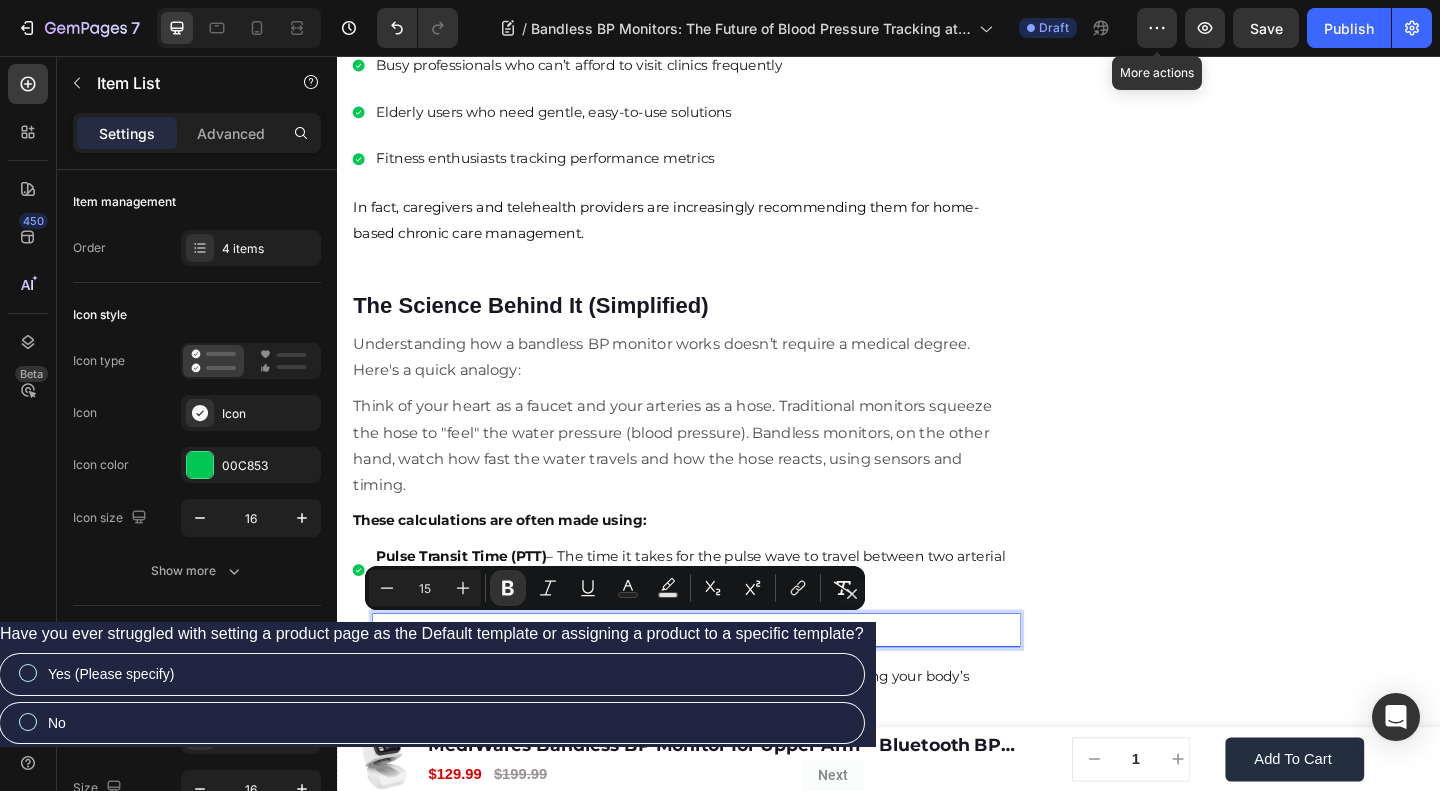click on "Pulse Transit Time (PTT)" at bounding box center [471, 599] 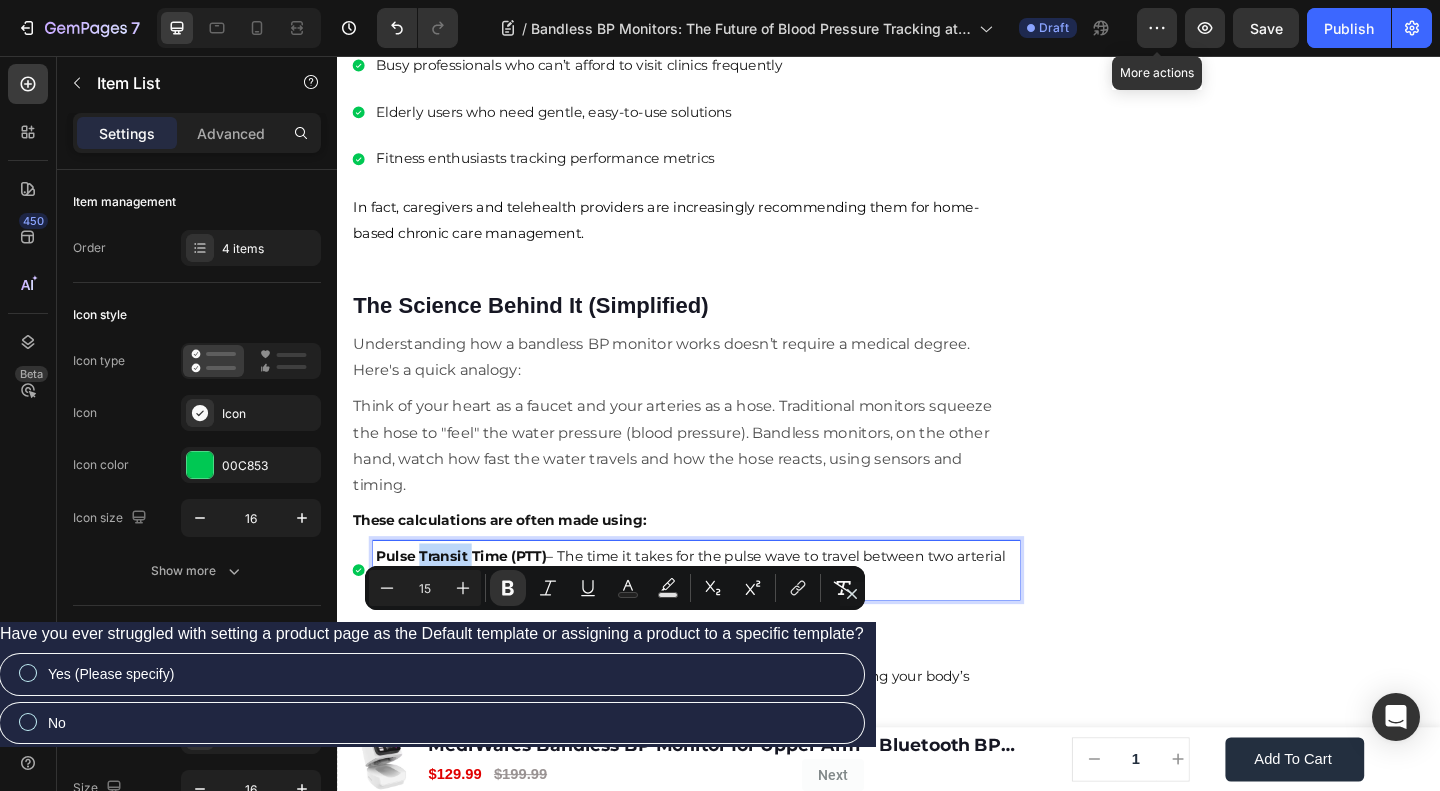 click on "Pulse Transit Time (PTT)" at bounding box center [471, 599] 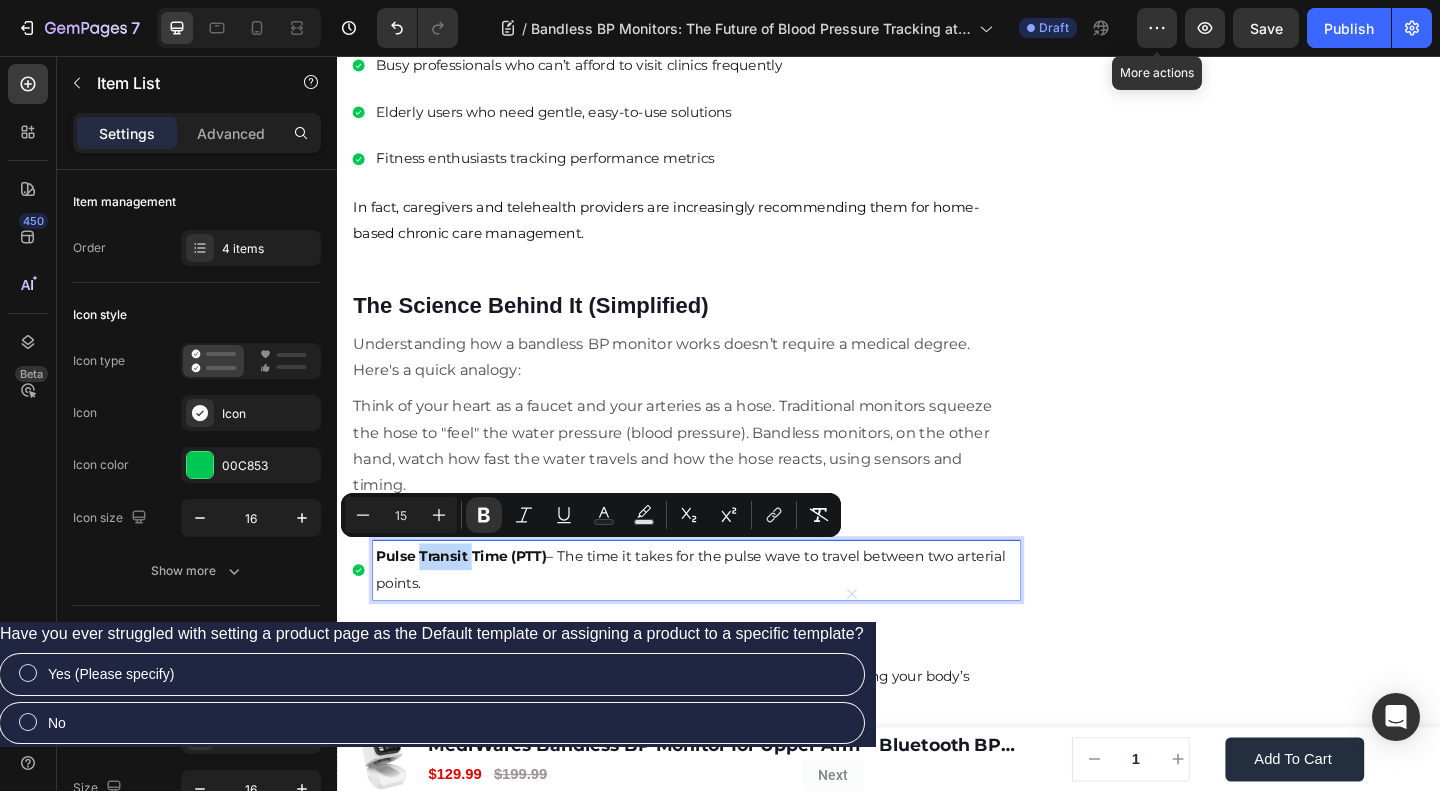click on "Pulse Transit Time (PTT)" at bounding box center [471, 599] 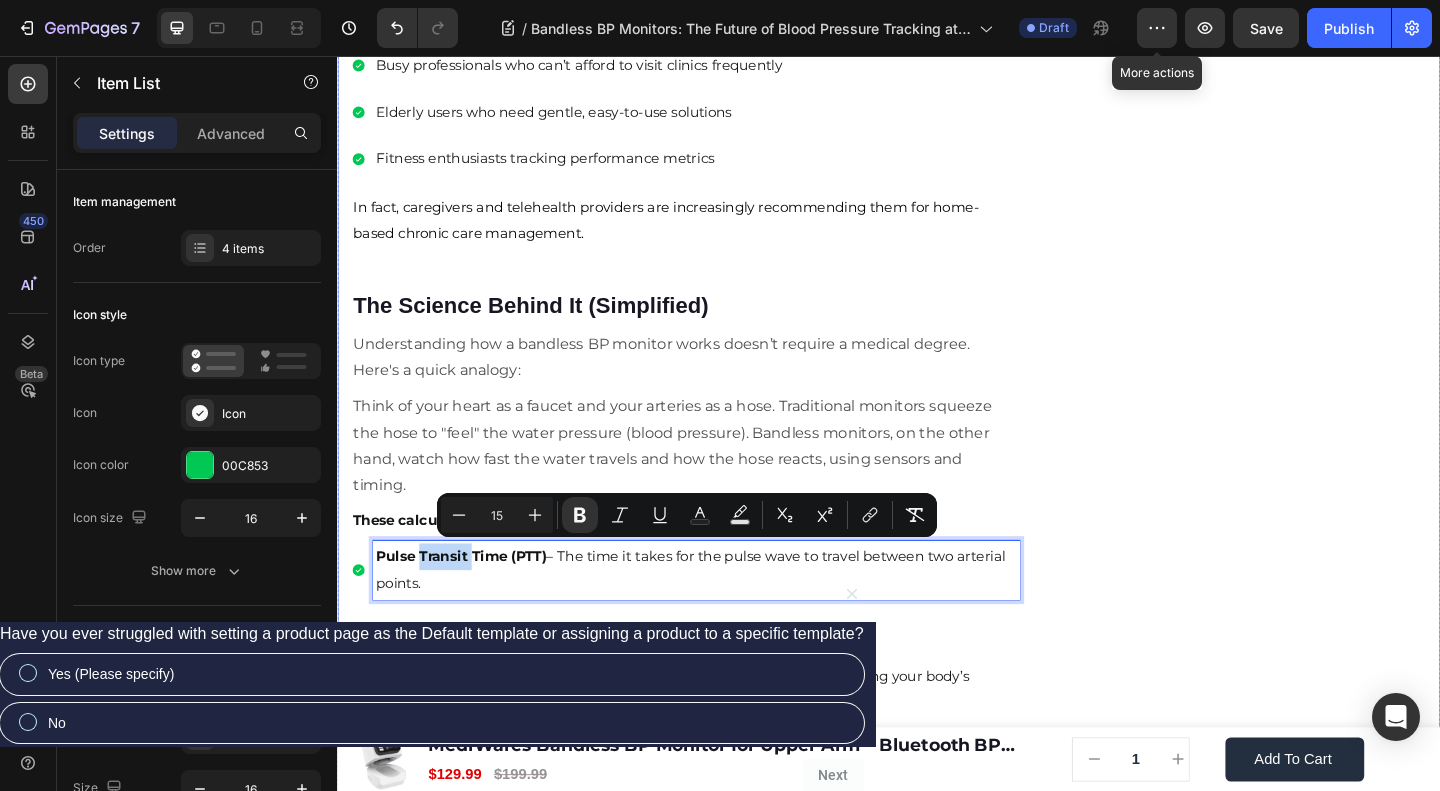 click on "🔥Up to 50% OFF Ending Soon🔥 Text block 03 Days 04 Hrs 59 Mins 40 Secs Countdown Timer Image Clinically Approved Accuracy Over 35,000 Units Sold Affordable Quality with Warranty Doctor Recommended Eco-Friendly Design Item list Shop Now and Save 50% Button
30-day money back guarantee Item list Row Product Images $149.99 Product Price Product Price $199.99 Product Price Product Price Row
Add to cart Add to cart Product Row Row Image Row" at bounding box center (1332, -576) 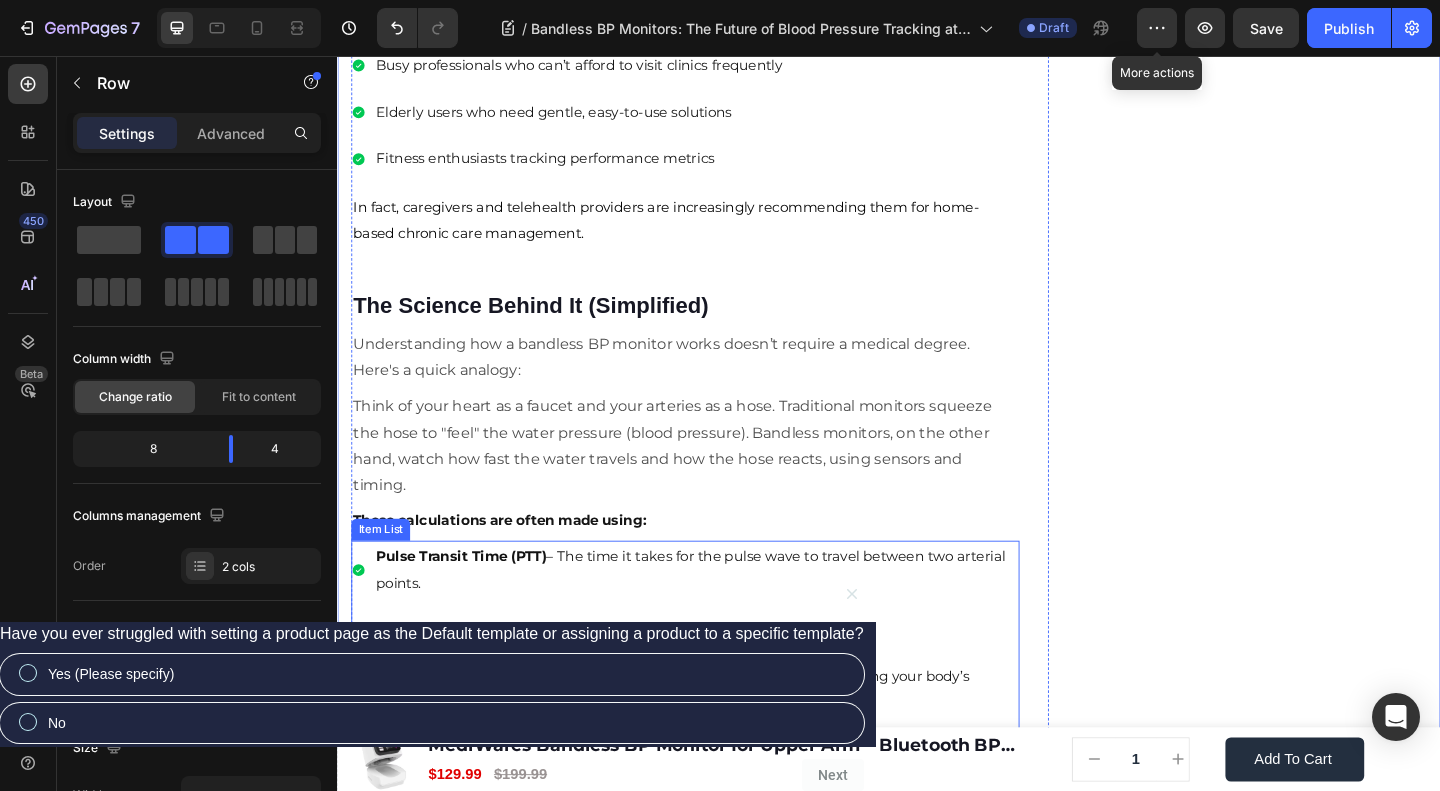 scroll, scrollTop: 2922, scrollLeft: 0, axis: vertical 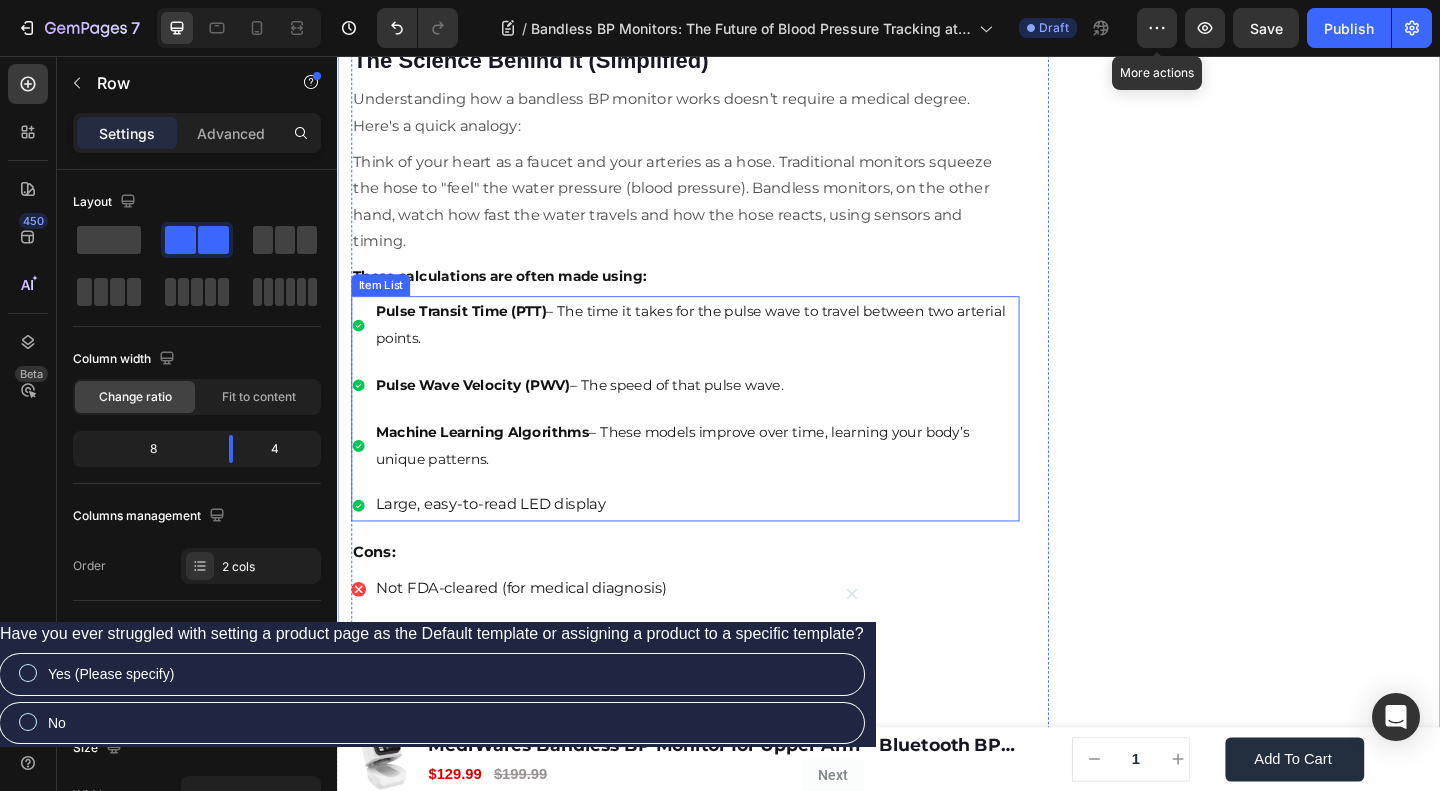 click on "Large, easy-to-read LED display" at bounding box center [727, 544] 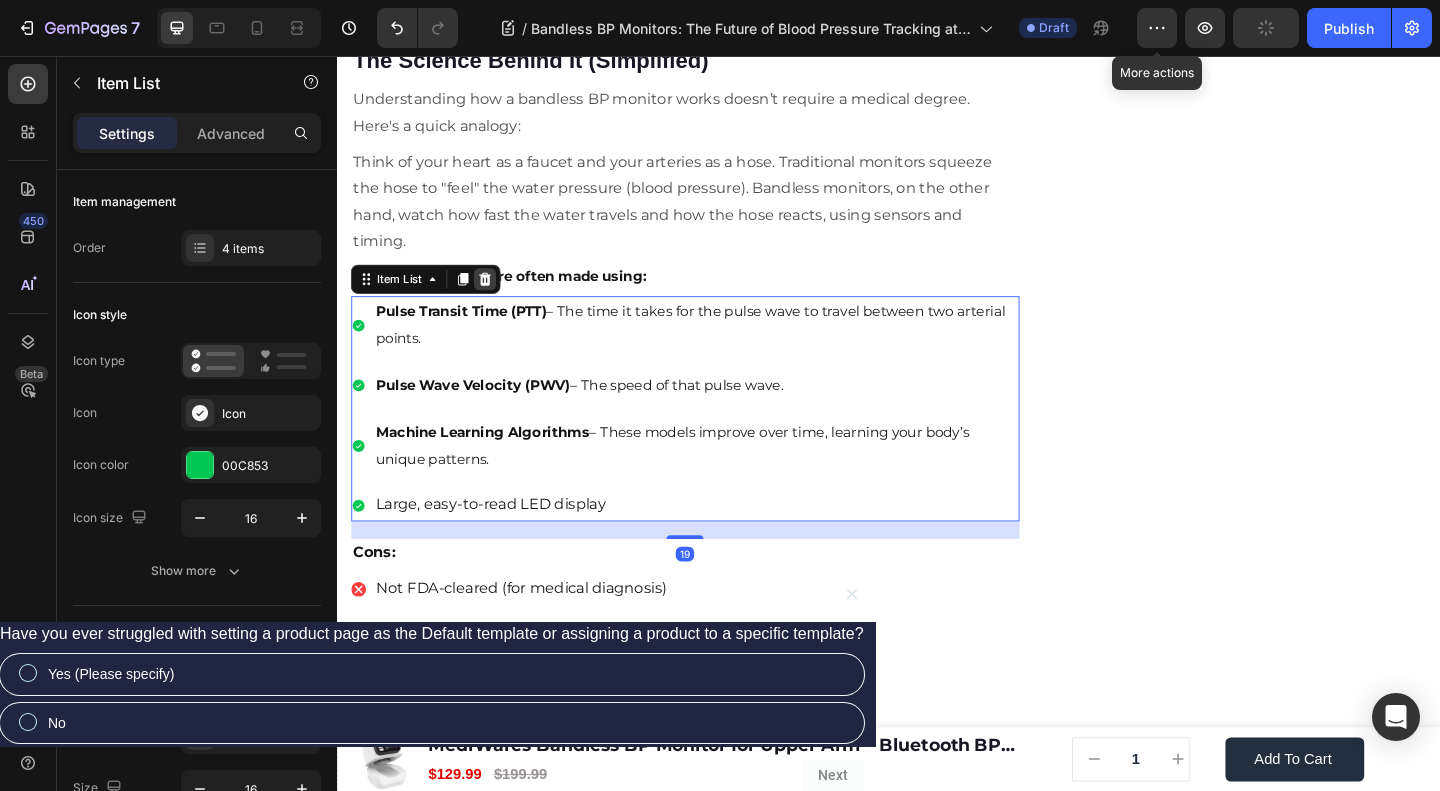 click 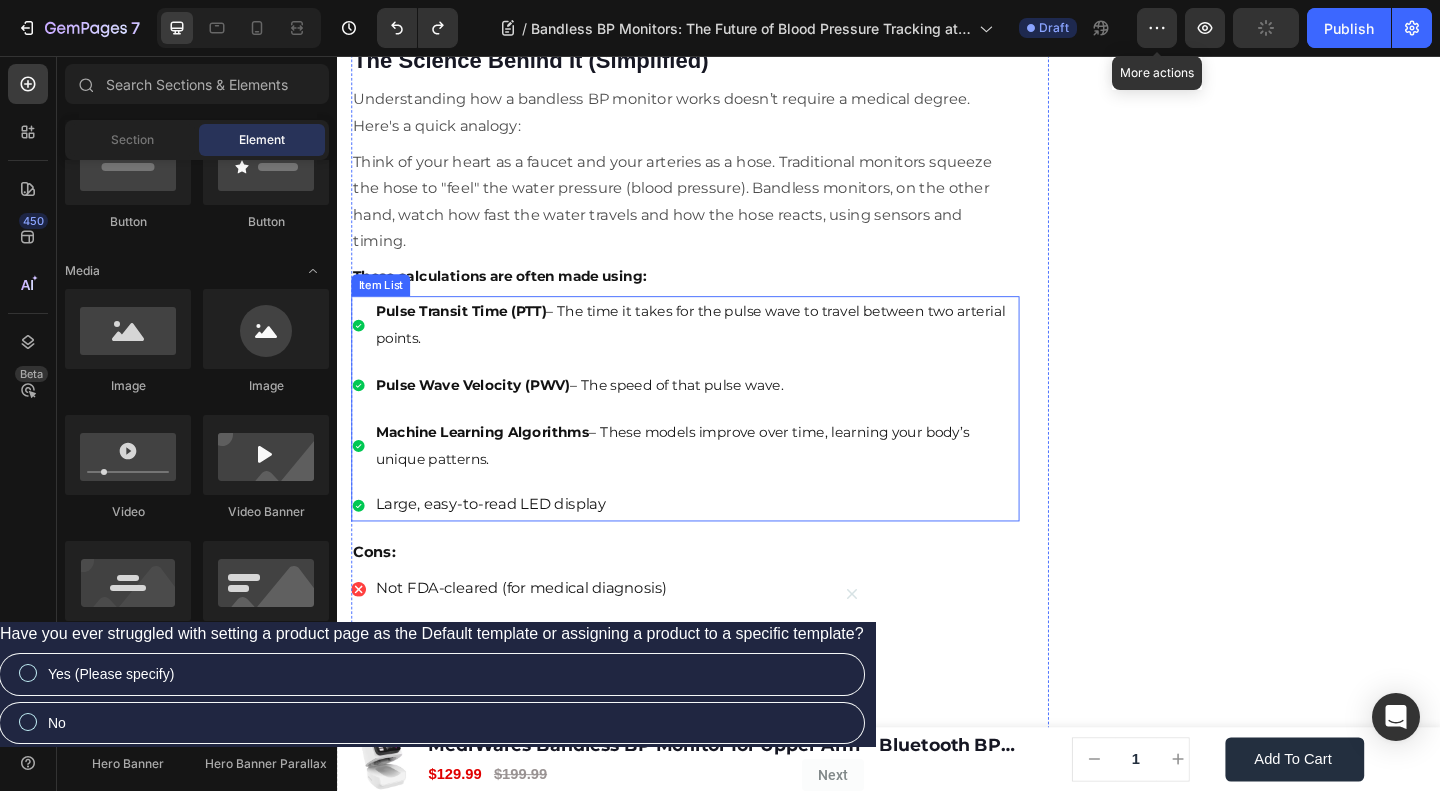 click on "Large, easy-to-read LED display" at bounding box center [727, 544] 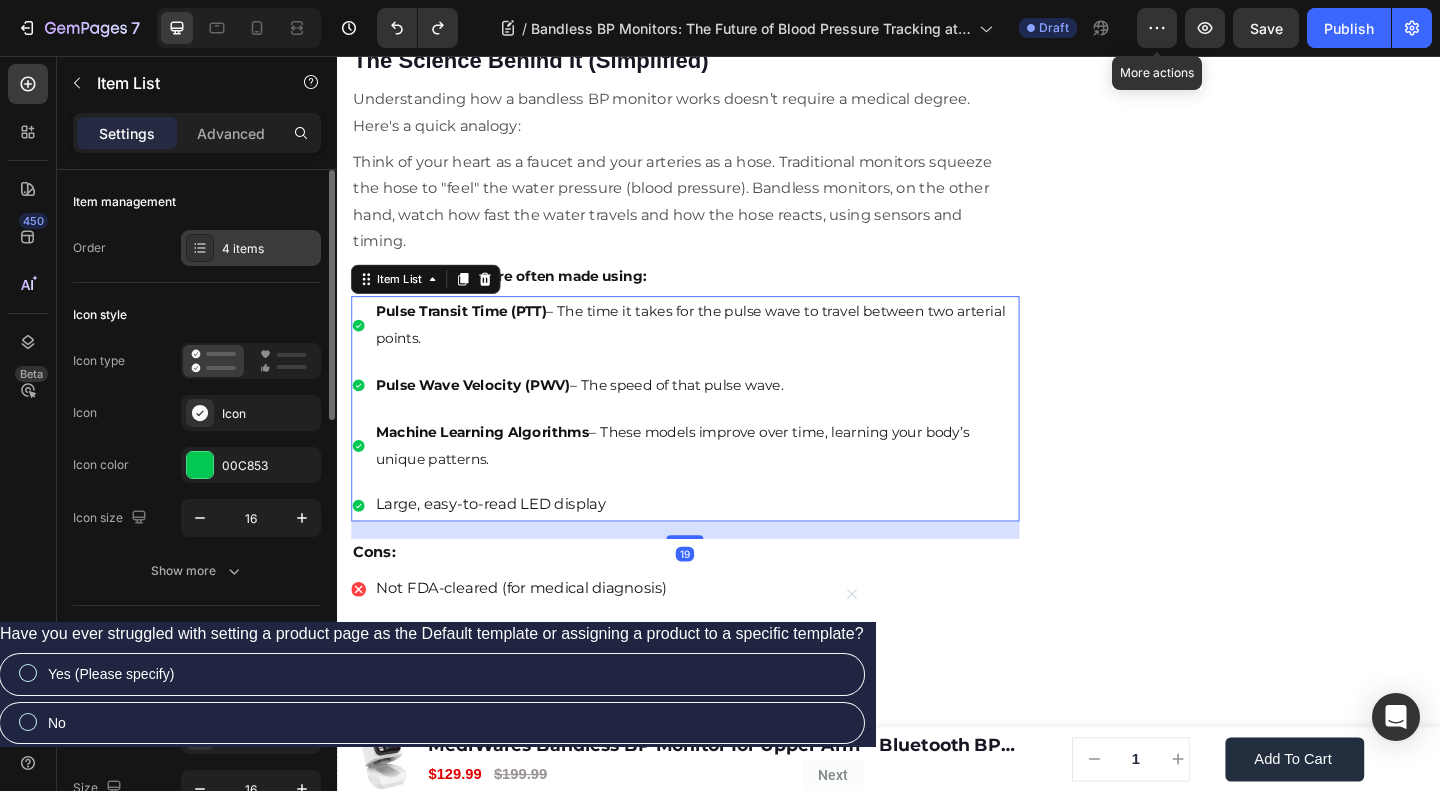 click on "4 items" at bounding box center (269, 249) 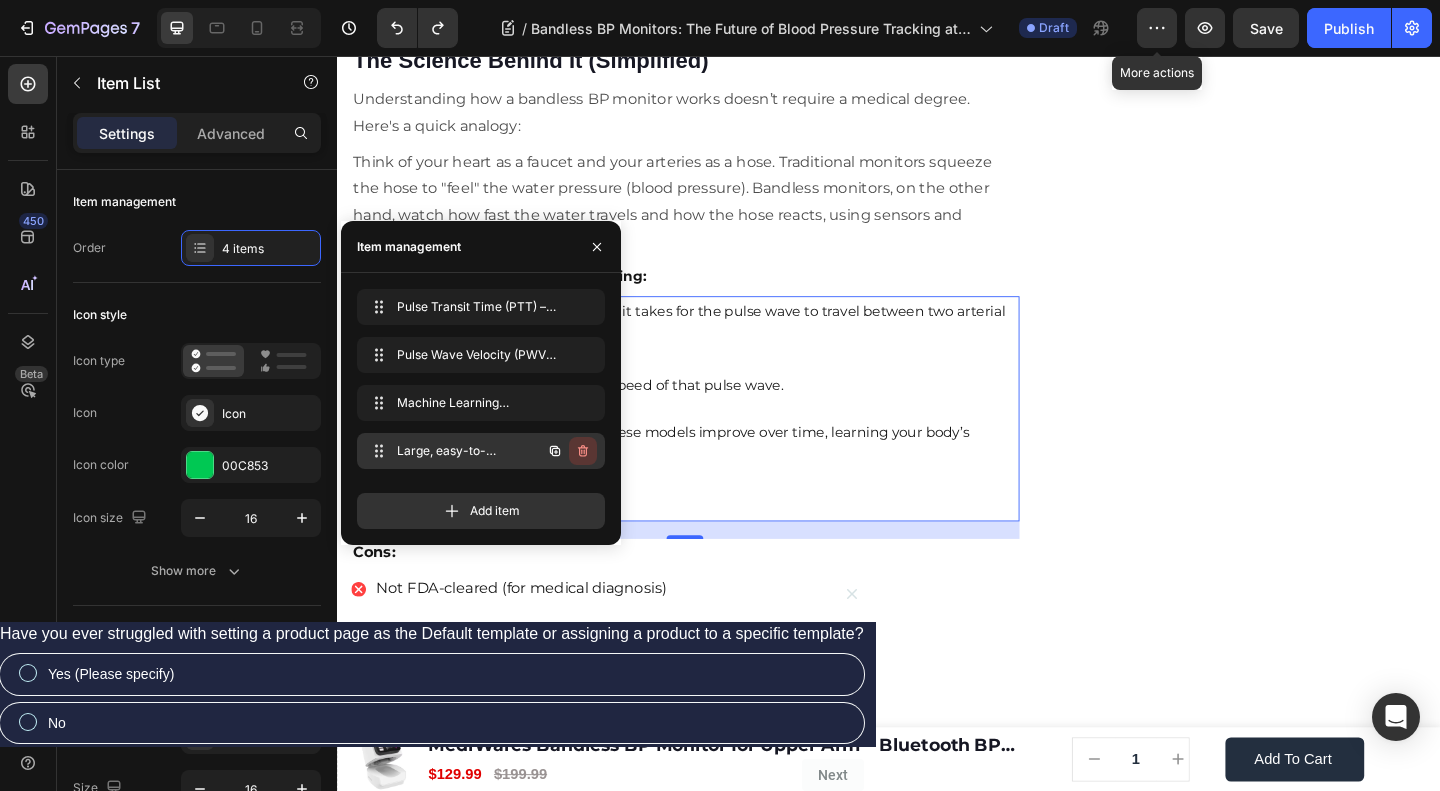 click 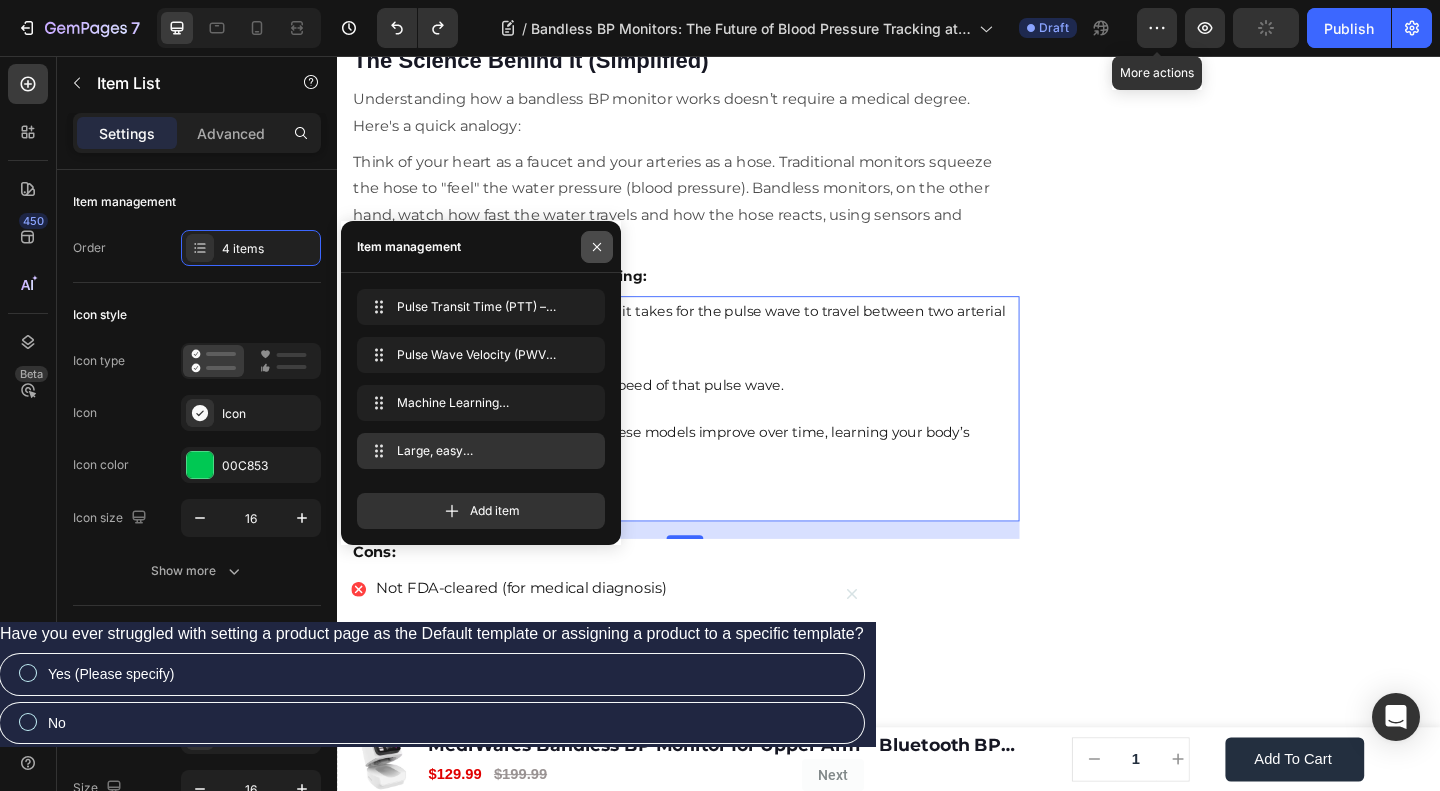 drag, startPoint x: 596, startPoint y: 241, endPoint x: 357, endPoint y: 253, distance: 239.30107 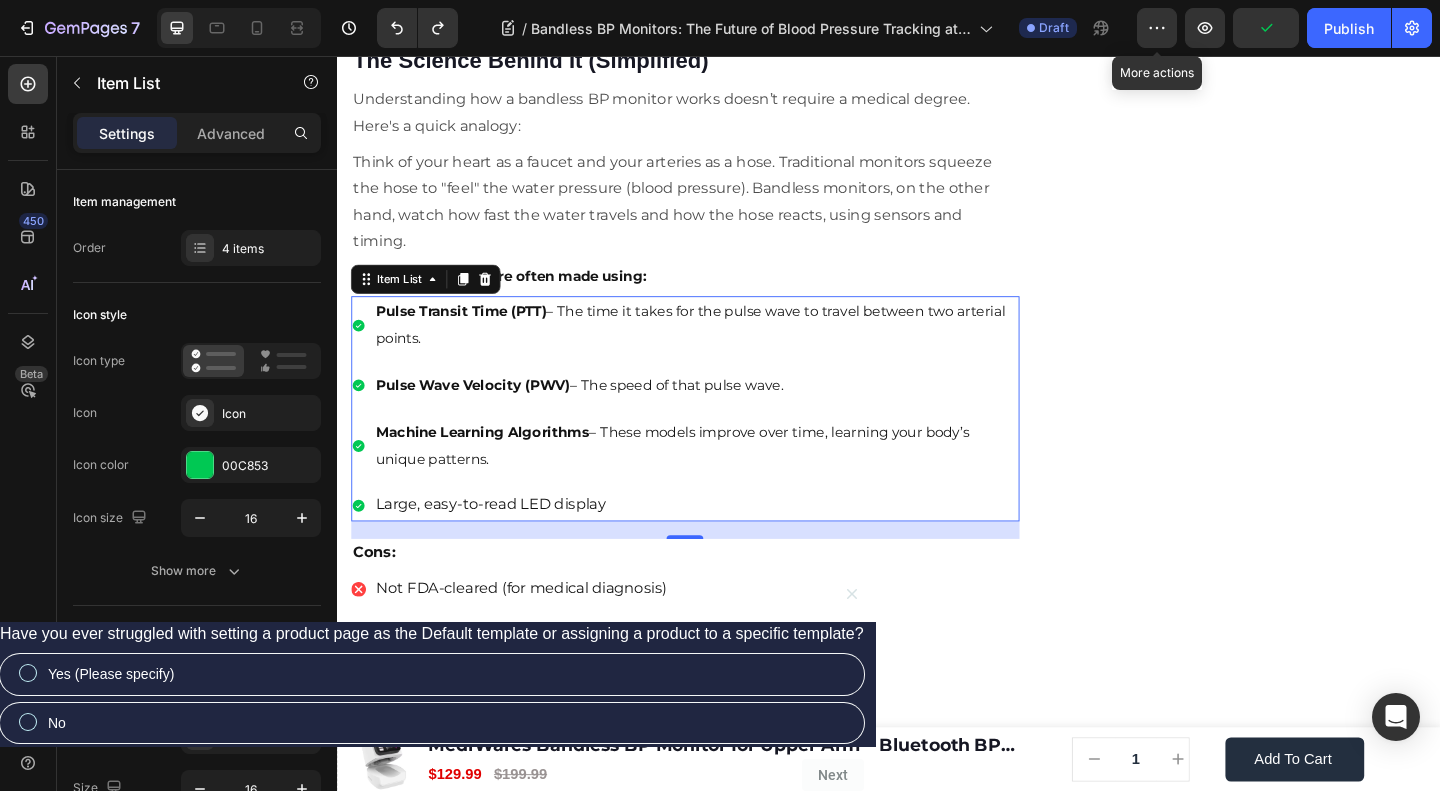 click on "Large, easy-to-read LED display" at bounding box center (727, 544) 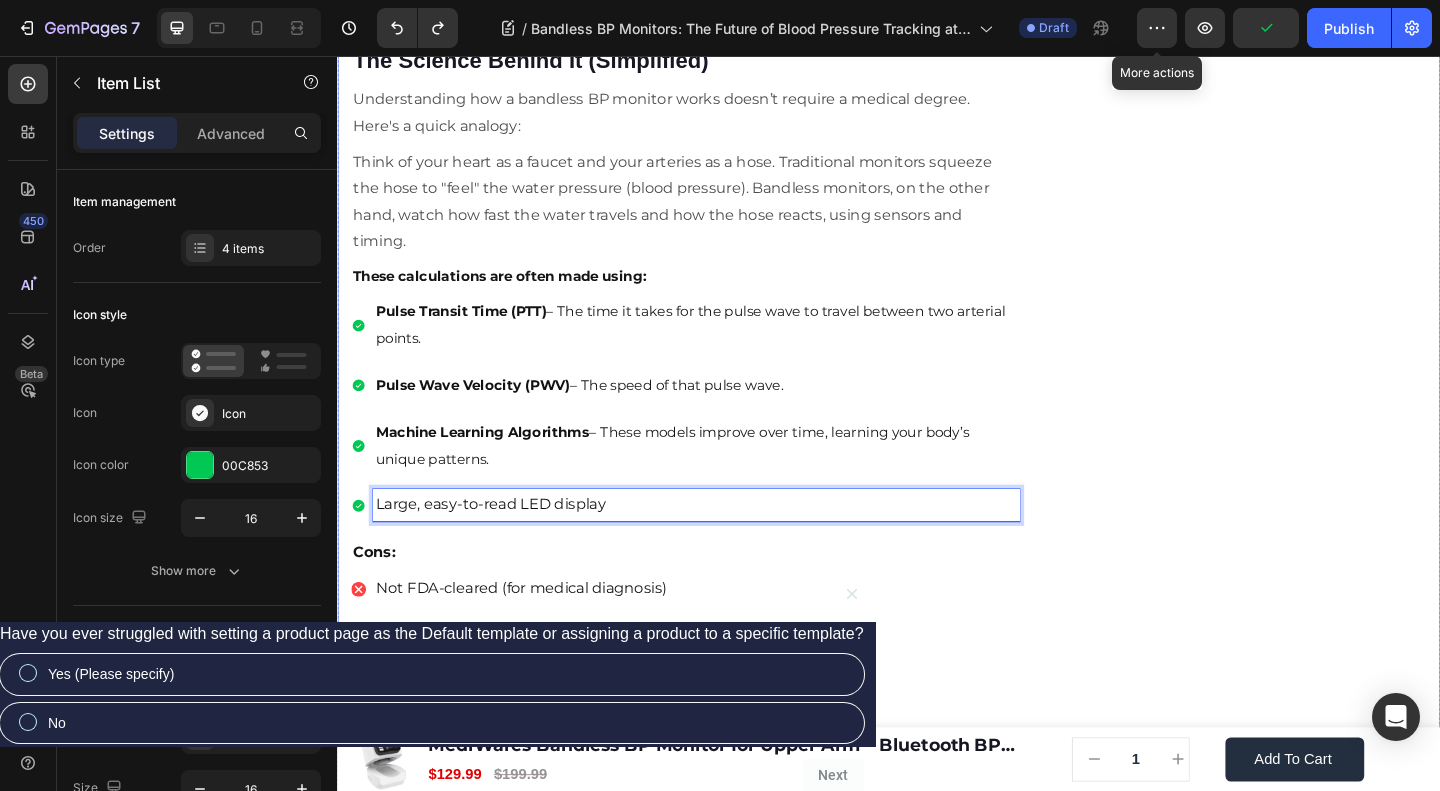 click on "🔥Up to 50% OFF Ending Soon🔥 Text block 03 Days 04 Hrs 59 Mins 21 Secs Countdown Timer Image Clinically Approved Accuracy Over 35,000 Units Sold Affordable Quality with Warranty Doctor Recommended Eco-Friendly Design Item list Shop Now and Save 50% Button
30-day money back guarantee Item list Row Product Images $149.99 Product Price Product Price $199.99 Product Price Product Price Row
Add to cart Add to Cart Product Row Row Image Row" at bounding box center (1332, -842) 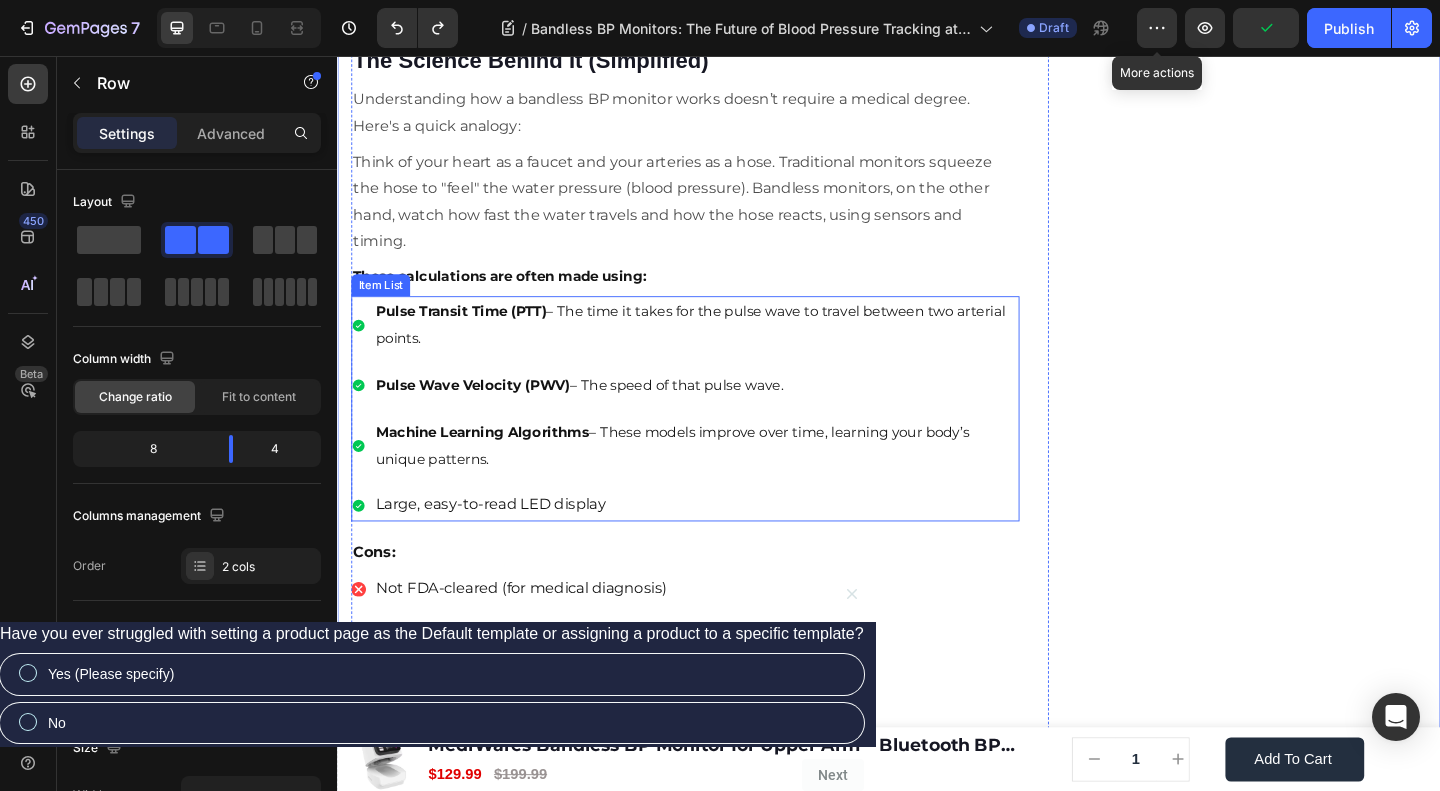click on "Large, easy-to-read LED display" at bounding box center [727, 544] 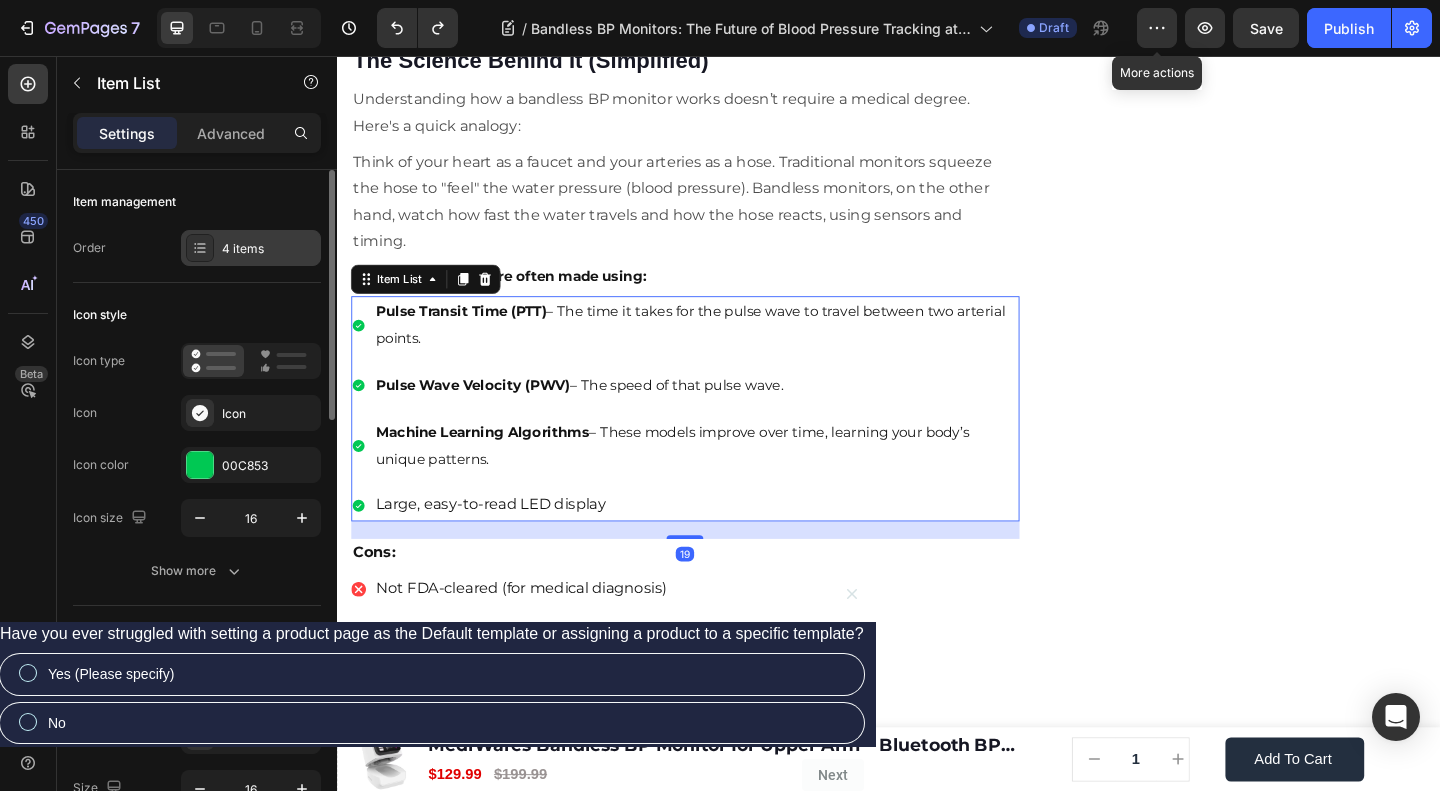 click on "4 items" at bounding box center (269, 249) 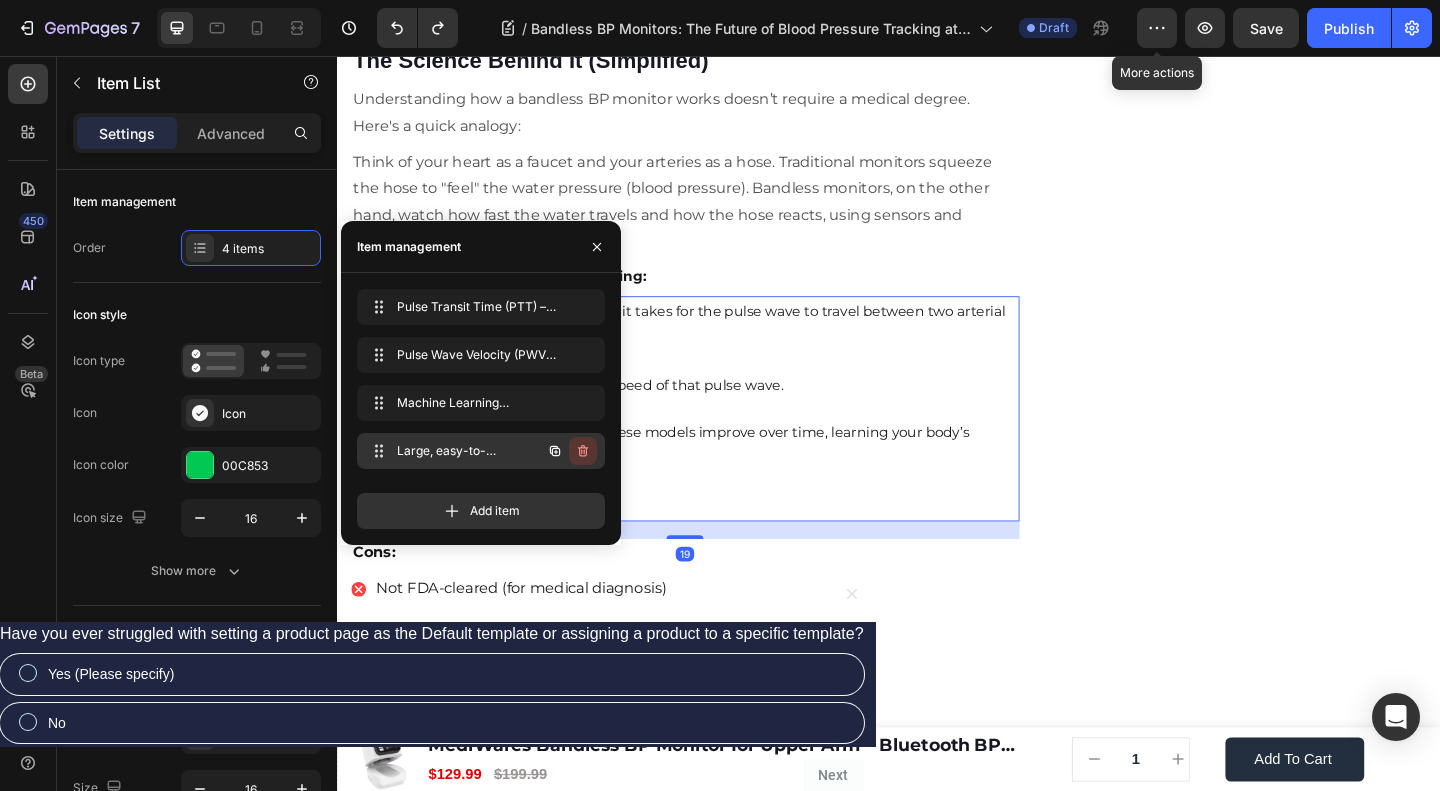 click 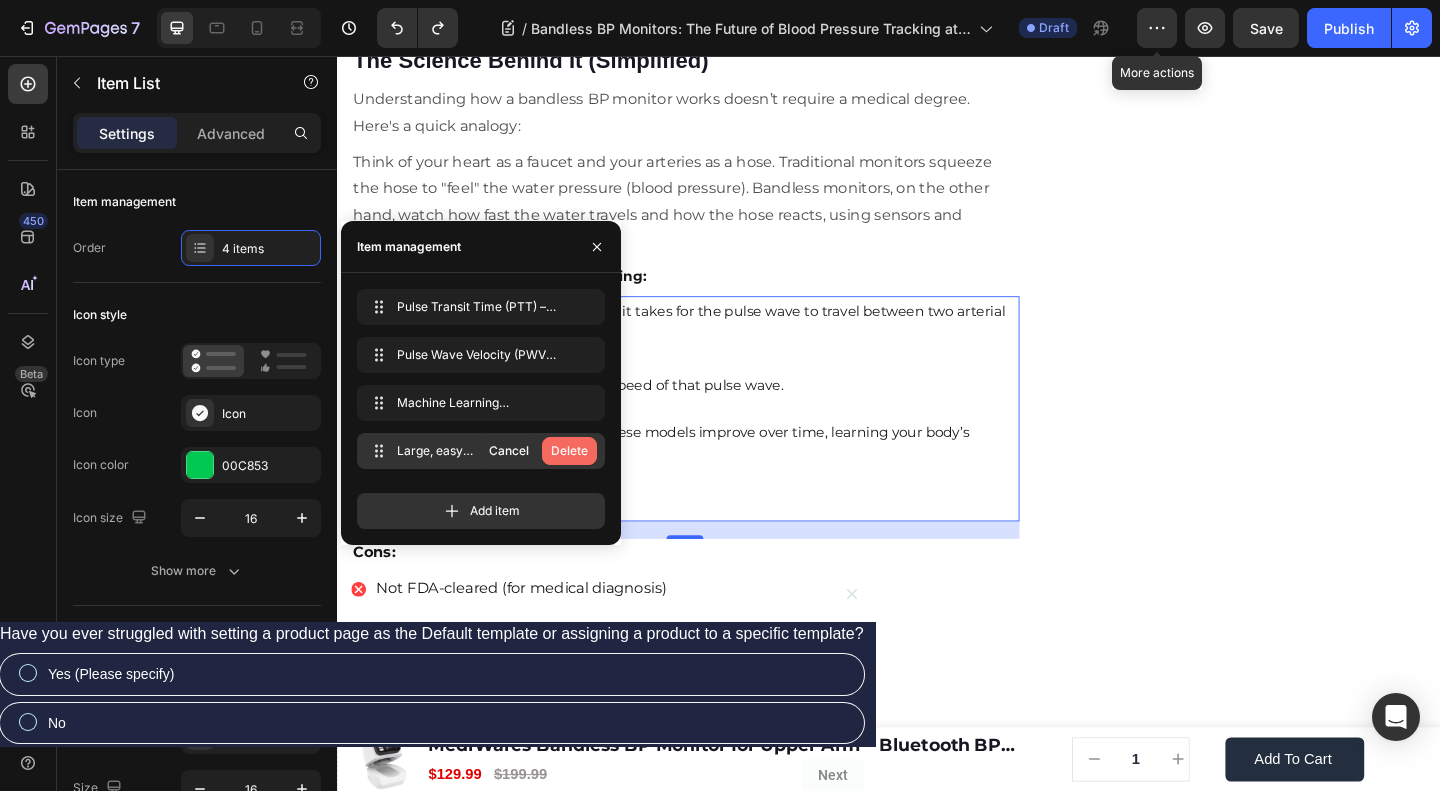 click on "Delete" at bounding box center (569, 451) 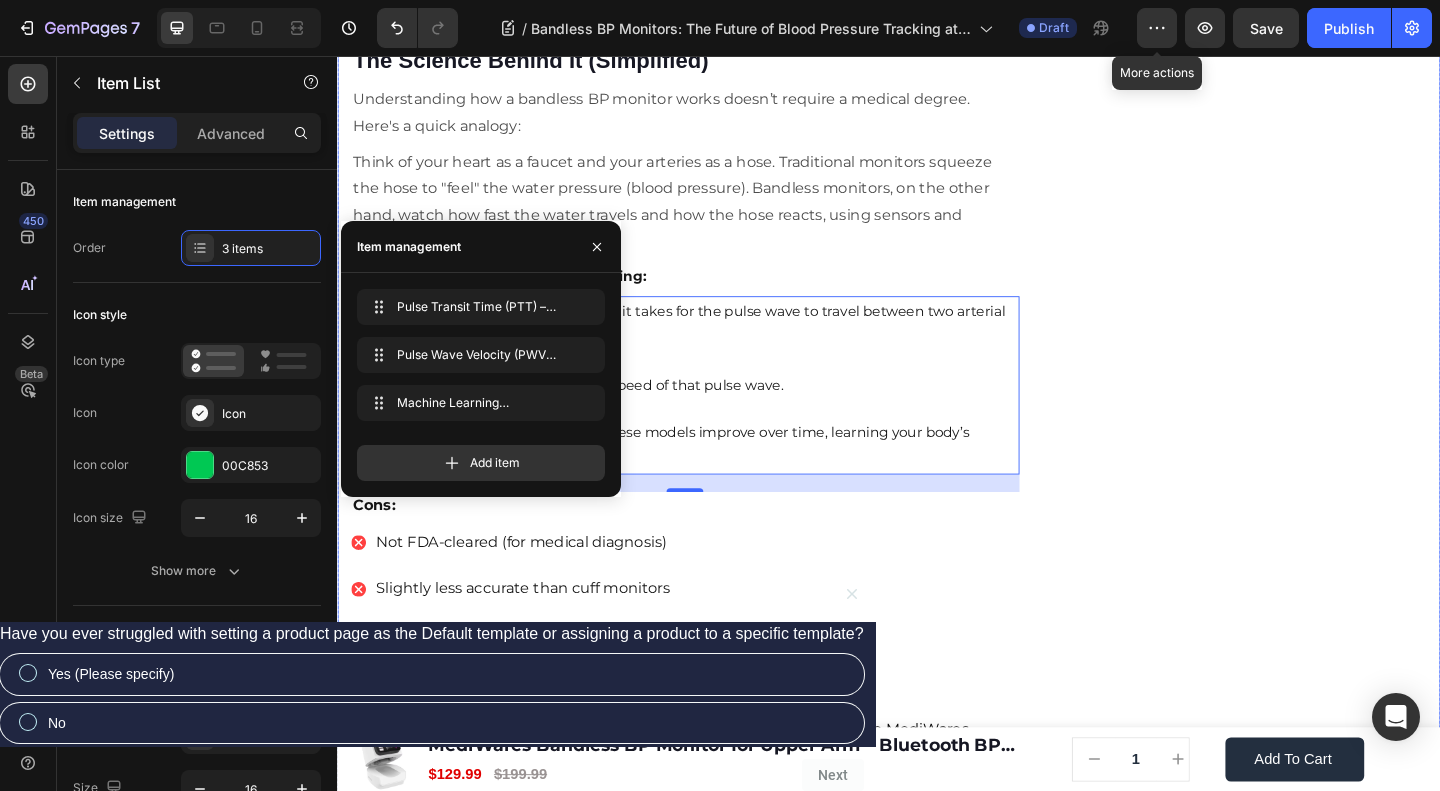 click on "🔥Up to 50% OFF Ending Soon🔥 Text block 03 Days 04 Hrs 59 Mins 17 Secs Countdown Timer Image Clinically Approved Accuracy Over 35,000 Units Sold Affordable Quality with Warranty Doctor Recommended Eco-Friendly Design Item list Shop Now and Save 50% Button
30-day money back guarantee Item list Row Product Images $149.99 Product Price Product Price $199.99 Product Price Product Price Row
Add to cart Add to Cart Product Row Row Image Row" at bounding box center [1332, -868] 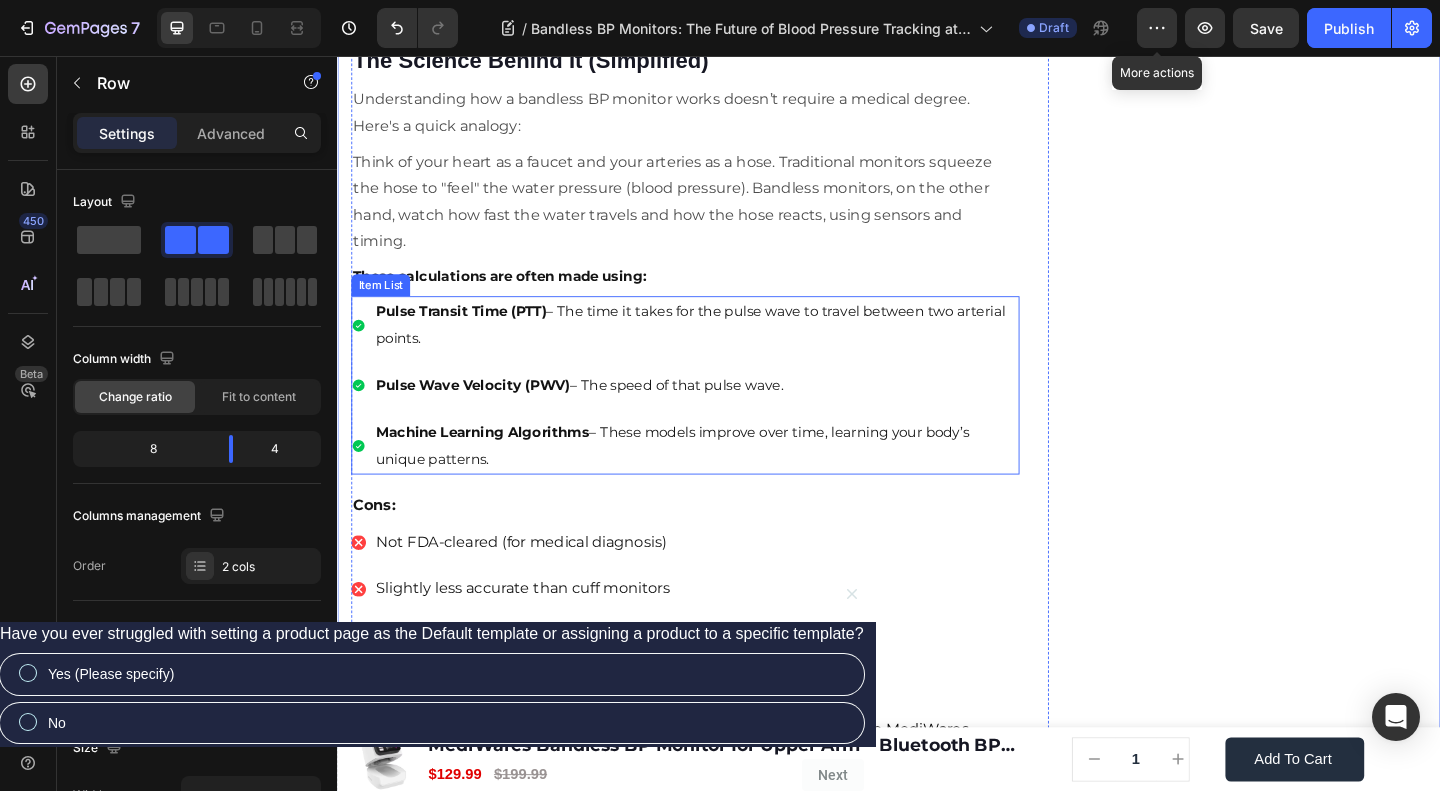 scroll, scrollTop: 3189, scrollLeft: 0, axis: vertical 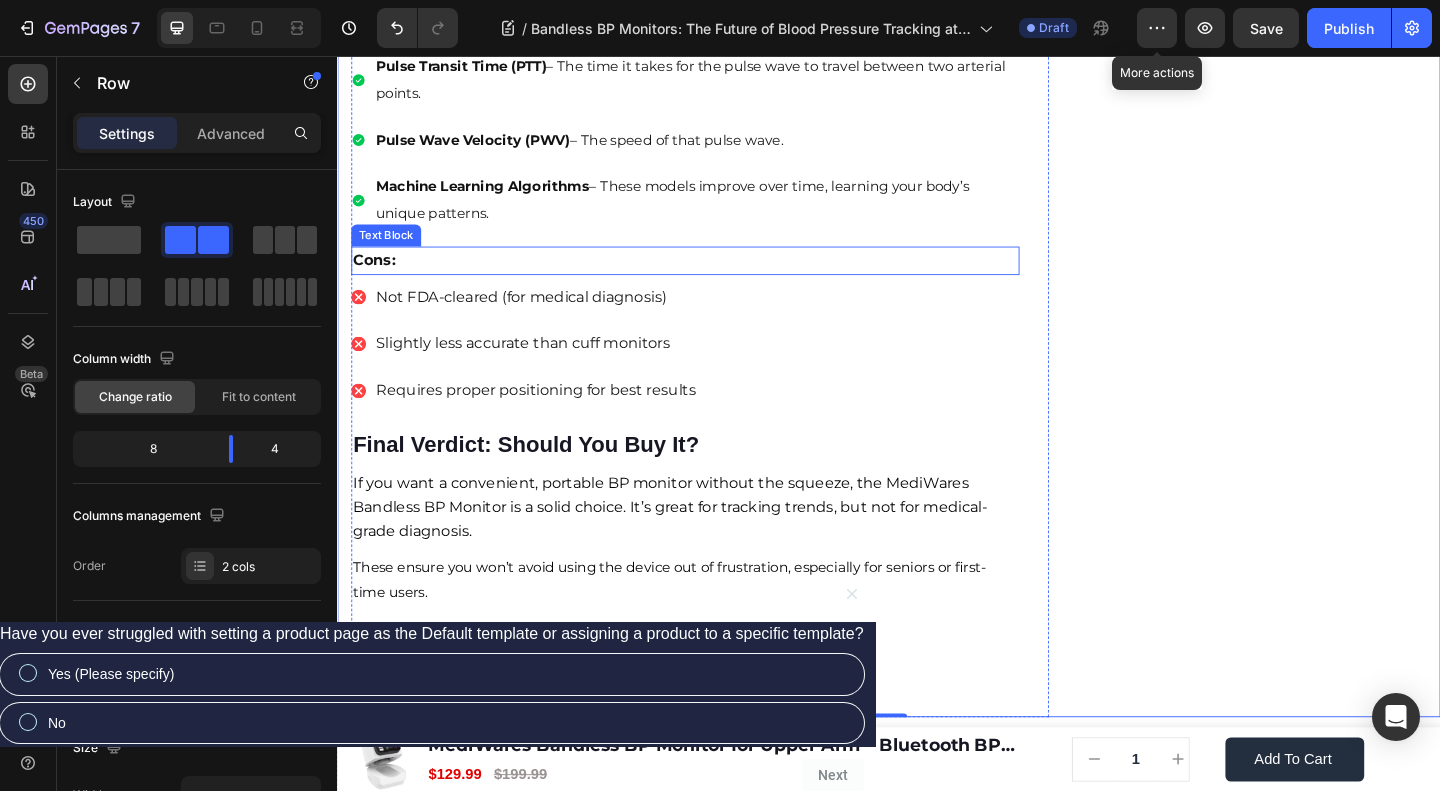 click on "Cons:" at bounding box center (715, 278) 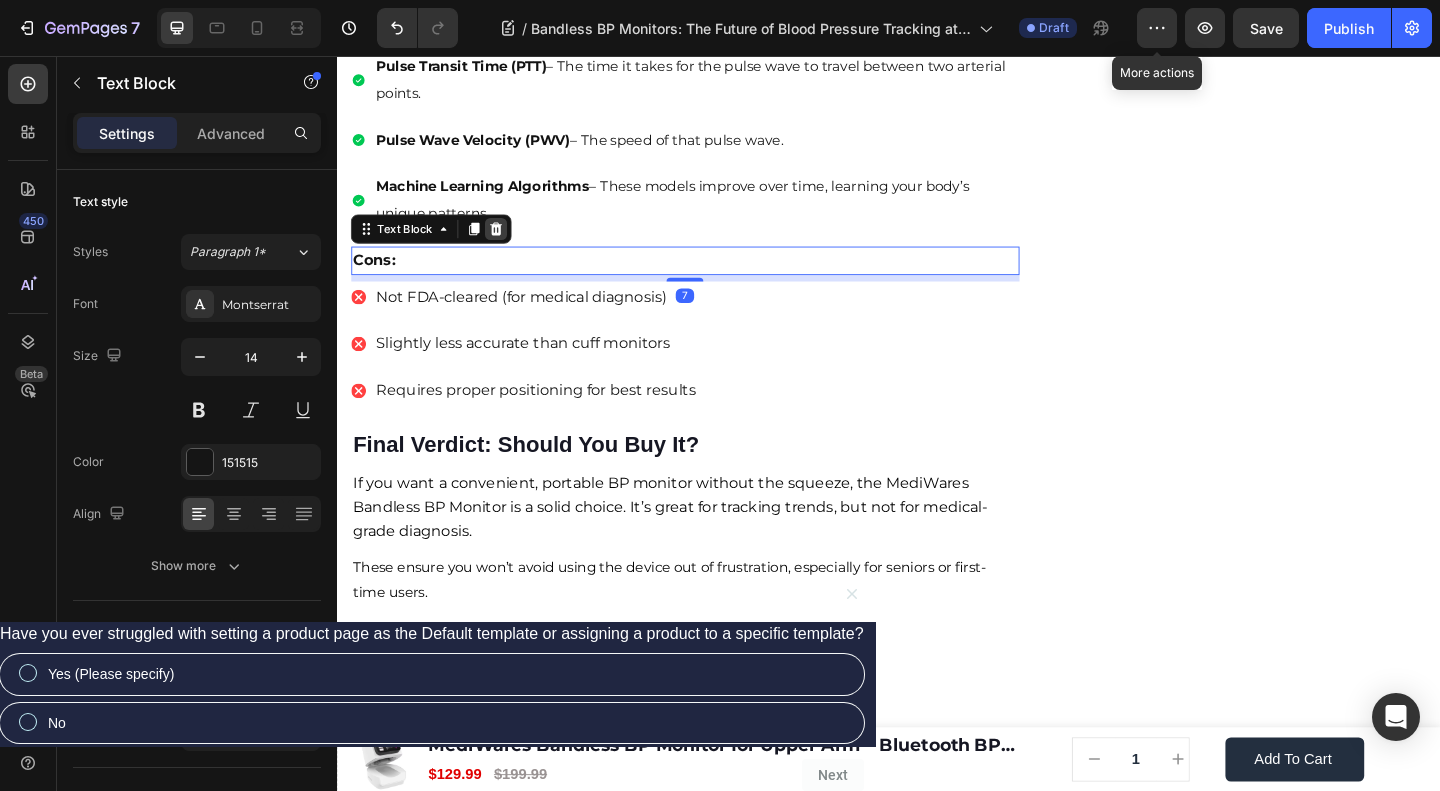 click 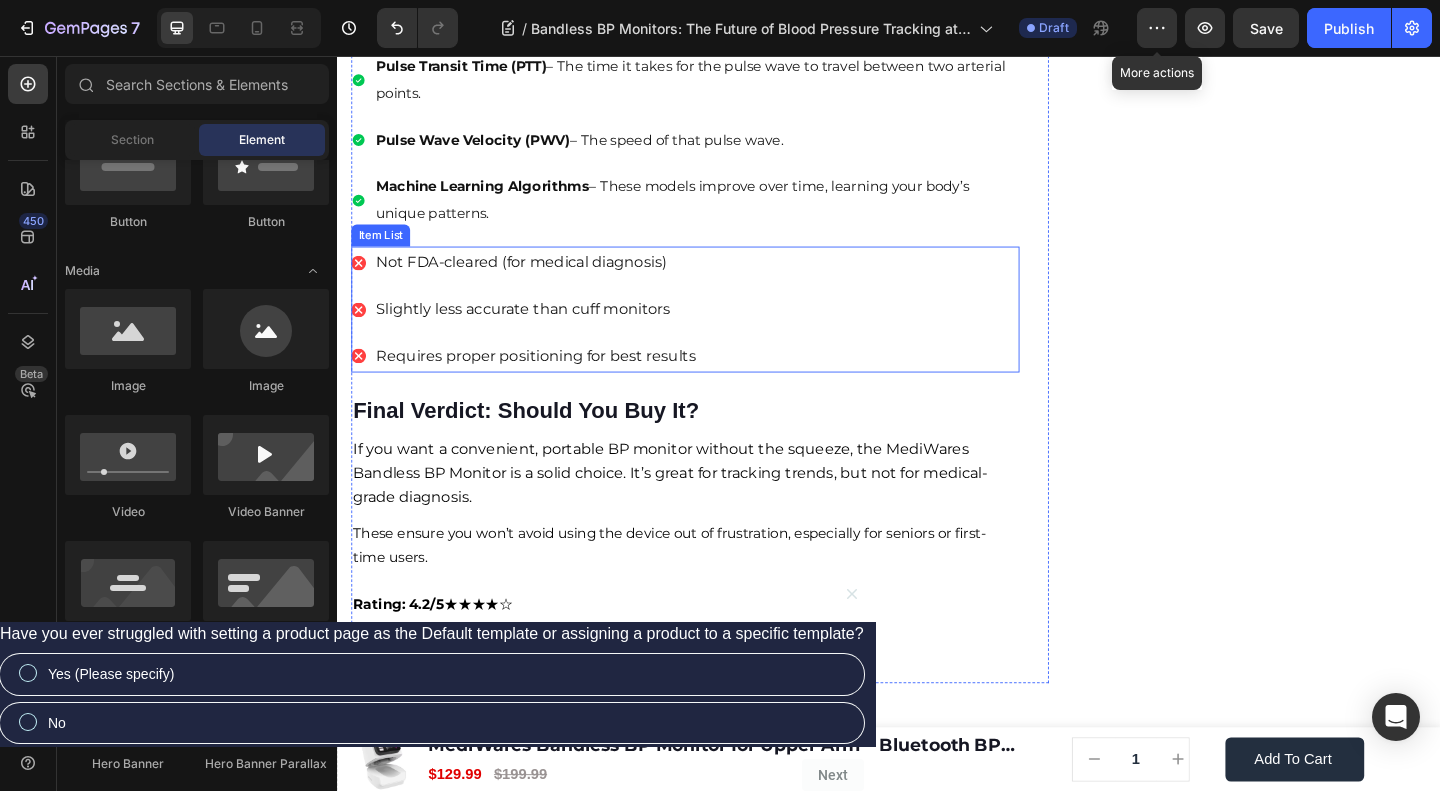 click on "Not FDA-cleared (for medical diagnosis)
Slightly less accurate than cuff monitors
Requires proper positioning for best results" at bounding box center [715, 331] 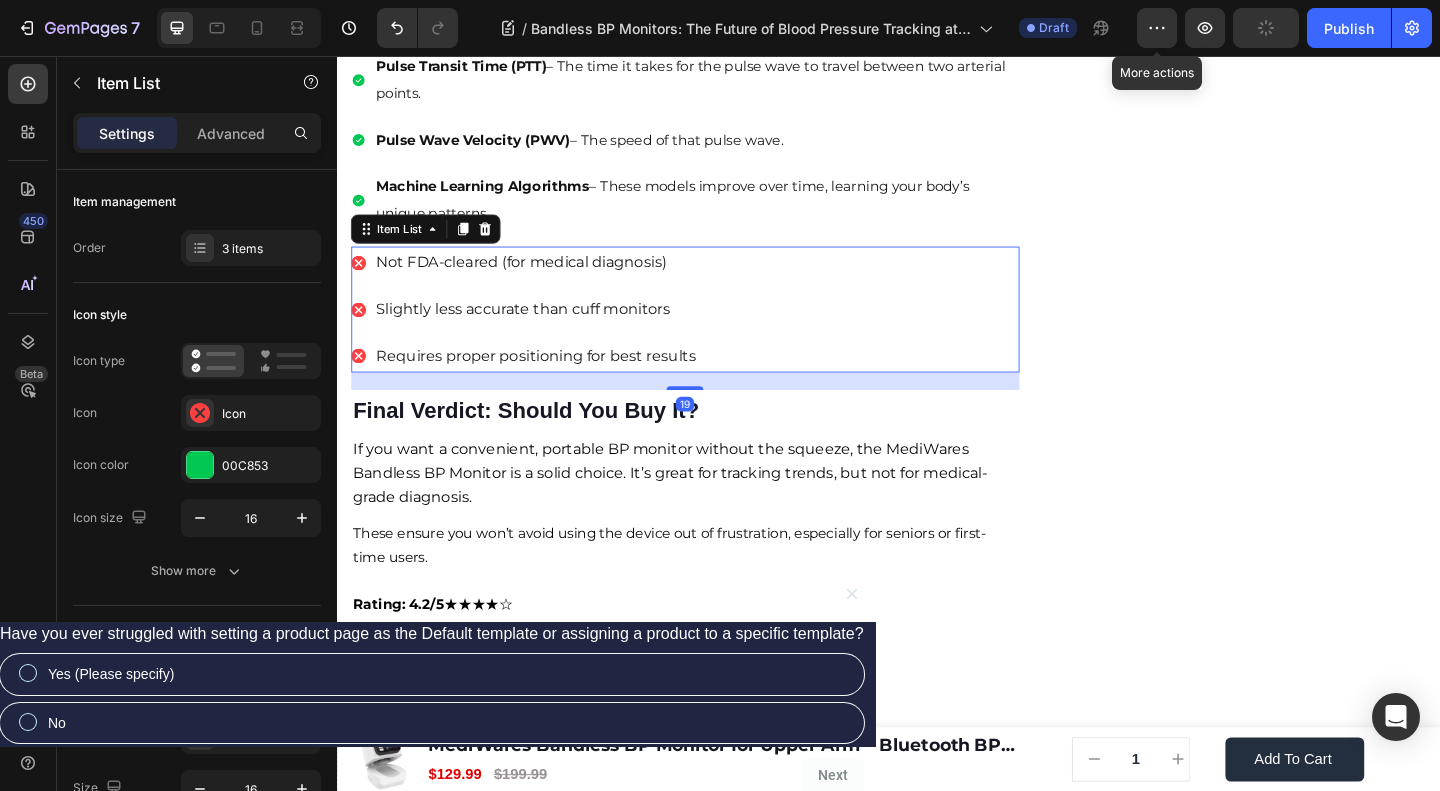 click on "Item List" at bounding box center (433, 244) 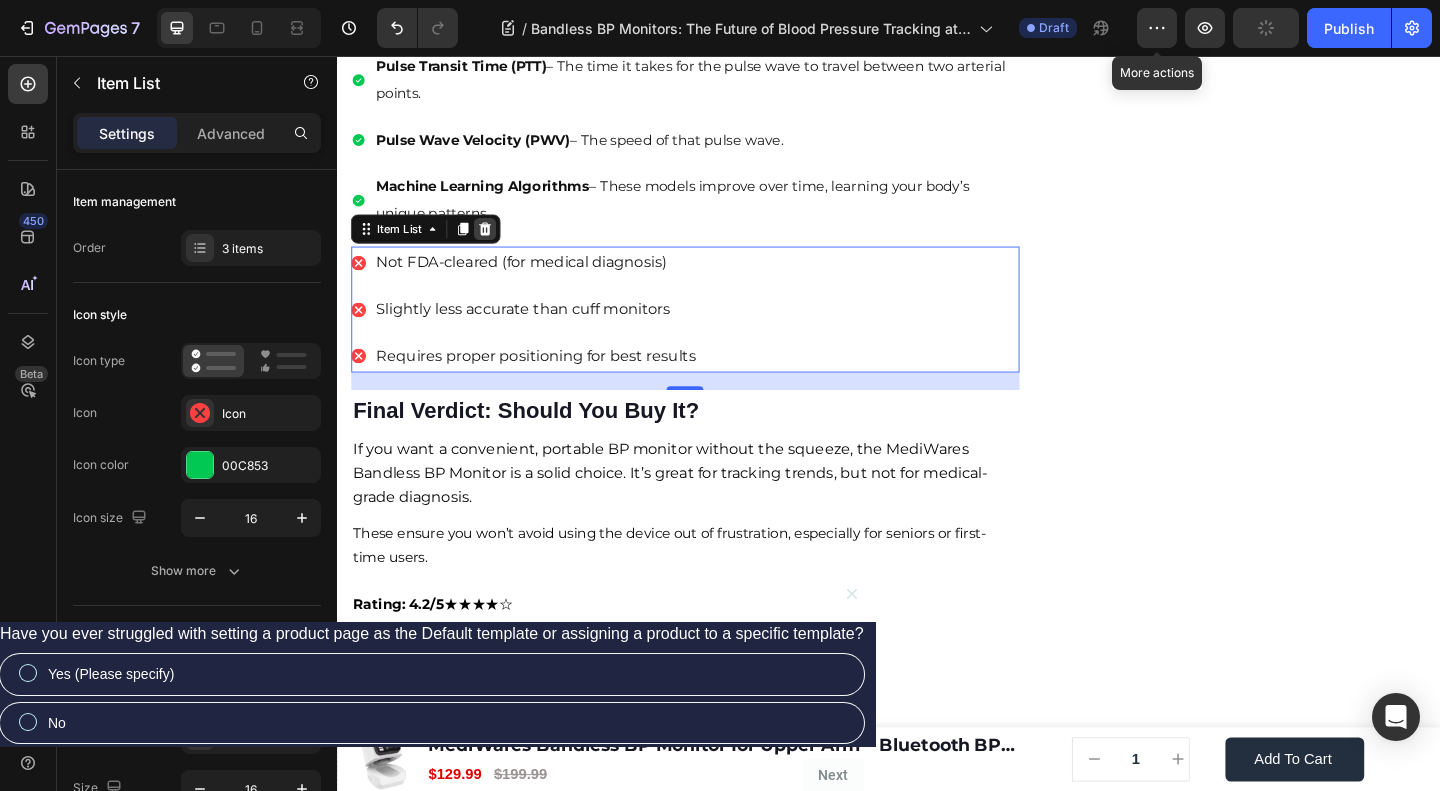 click 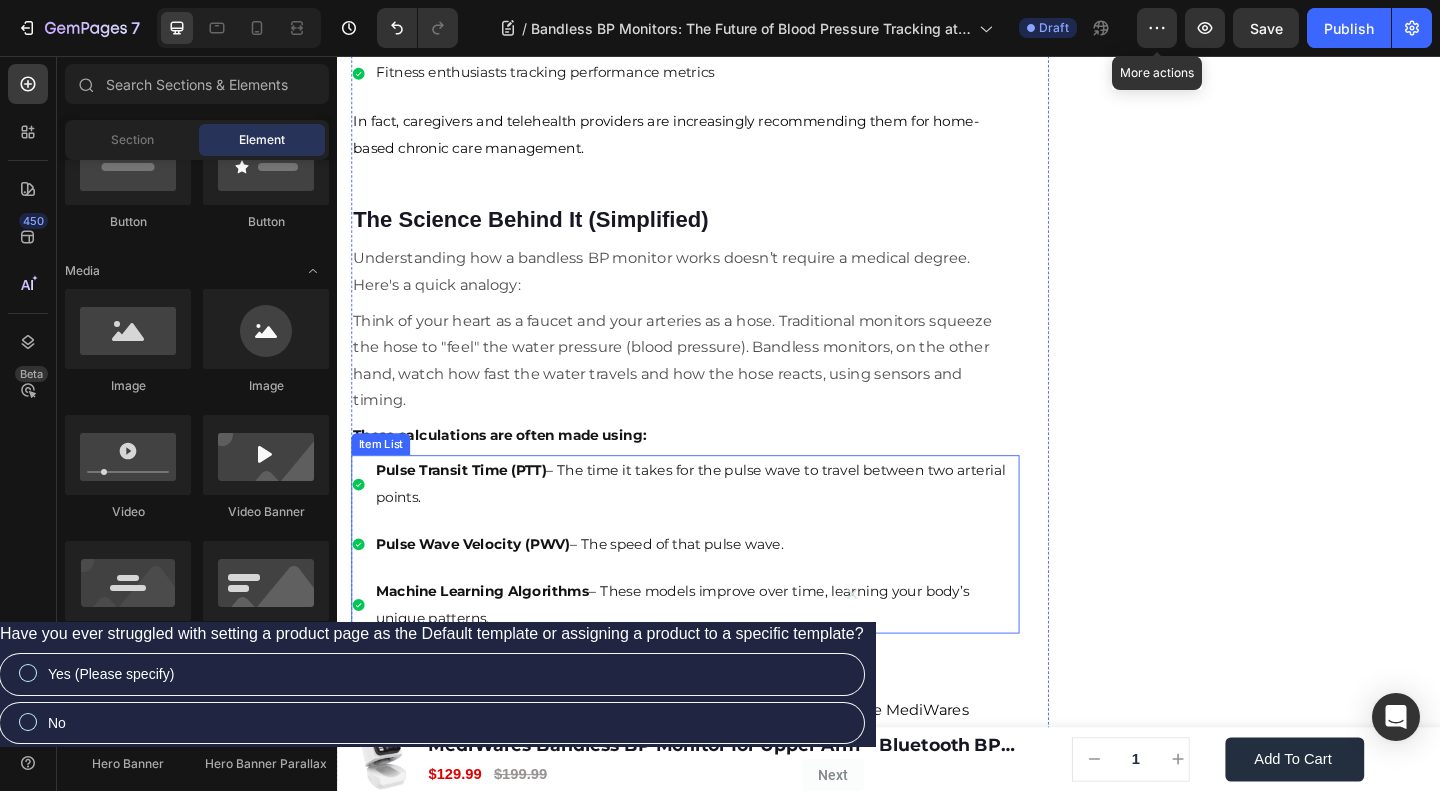 scroll, scrollTop: 2922, scrollLeft: 0, axis: vertical 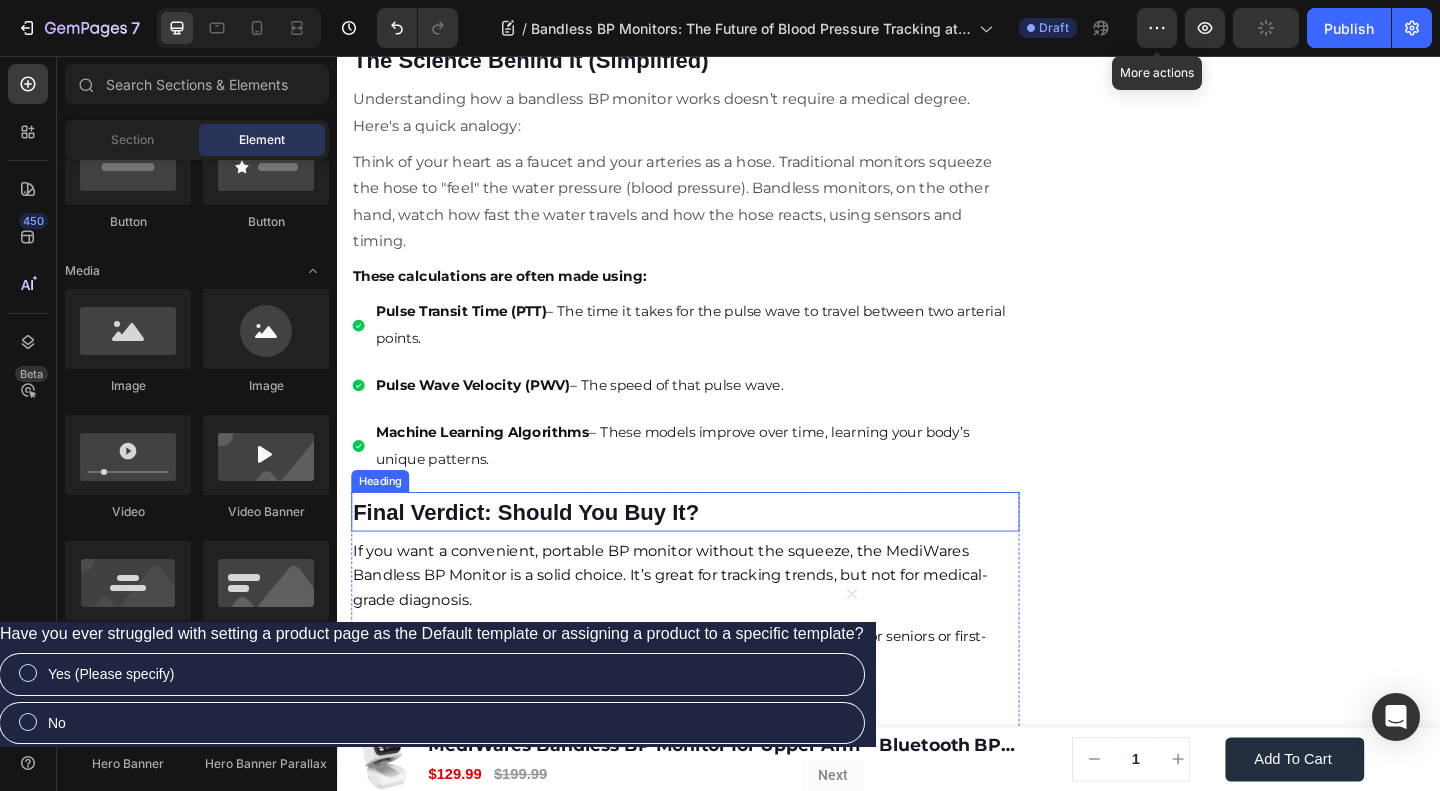 click on "Final Verdict: Should You Buy It?" at bounding box center (542, 551) 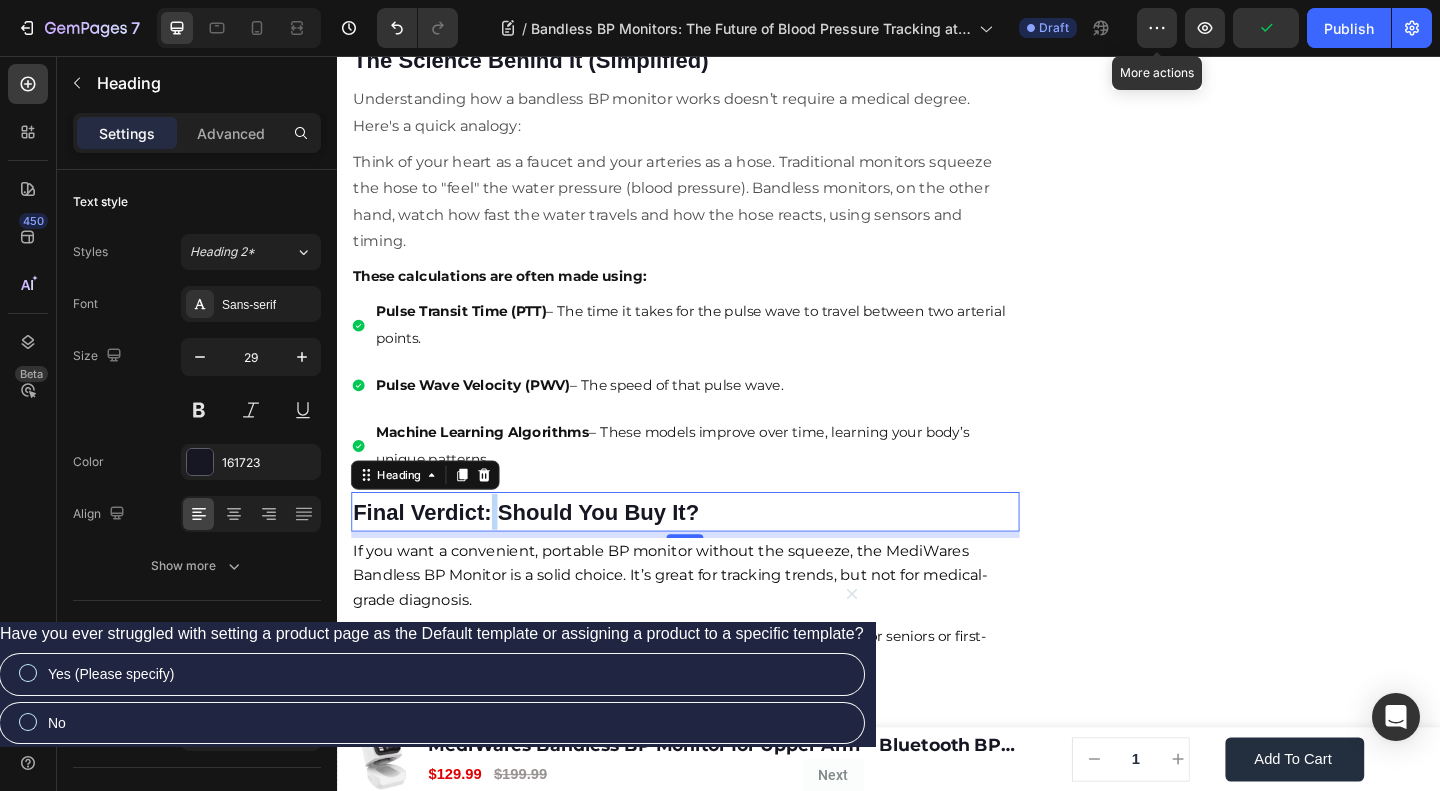 click on "Final Verdict: Should You Buy It?" at bounding box center [542, 551] 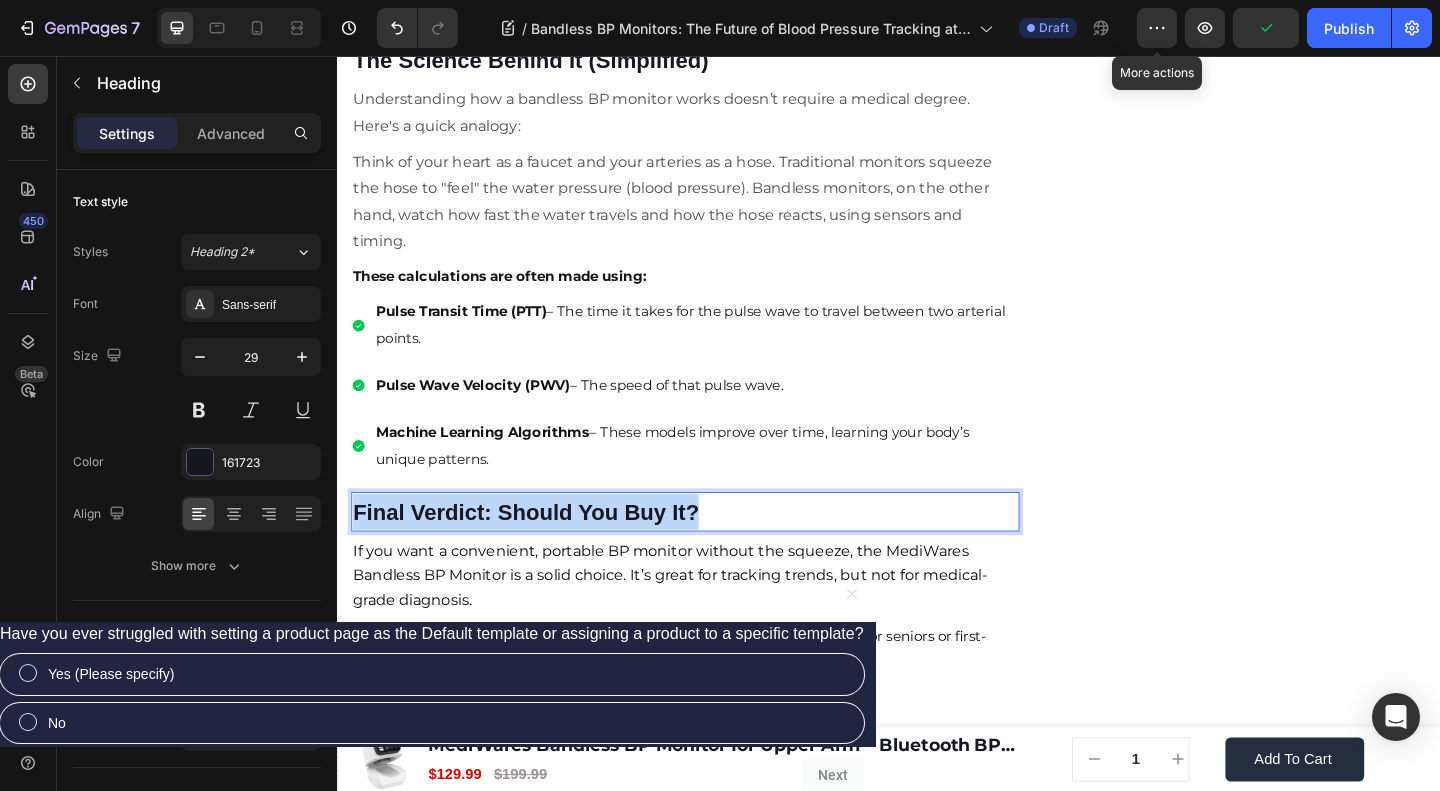 click on "Final Verdict: Should You Buy It?" at bounding box center [542, 551] 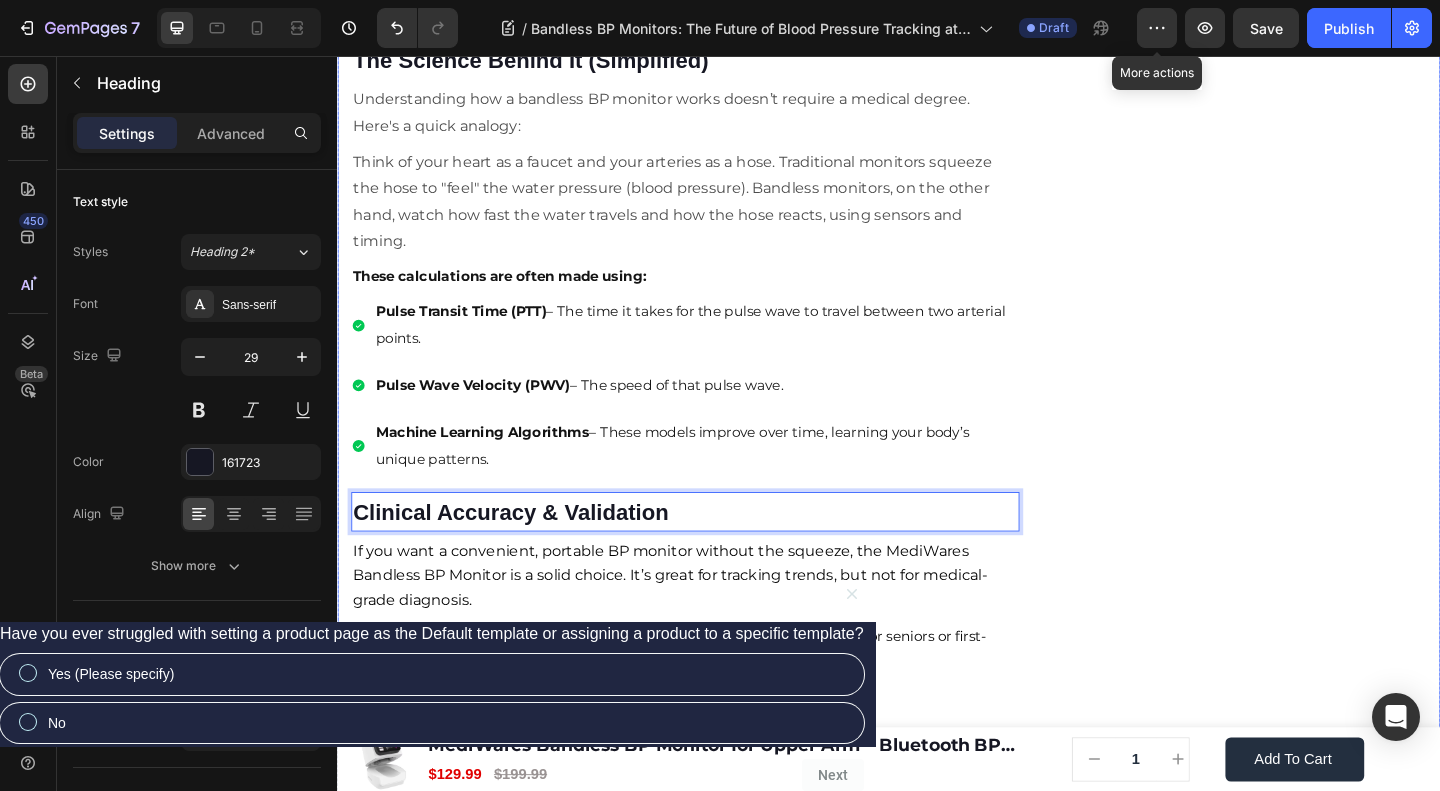 click on "🔥Up to 50% OFF Ending Soon🔥 Text block 03 Days 04 Hrs 58 Mins 53 Secs Countdown Timer Image Clinically Approved Accuracy Over 35,000 Units Sold Affordable Quality with Warranty Doctor Recommended Eco-Friendly Design Item list Shop Now and Save 50% Button
30-day money back guarantee Item list Row Product Images $149.99 Product Price Product Price $199.99 Product Price Product Price Row
Add to cart Add to Cart Product Row Row Image Row" at bounding box center (1332, -964) 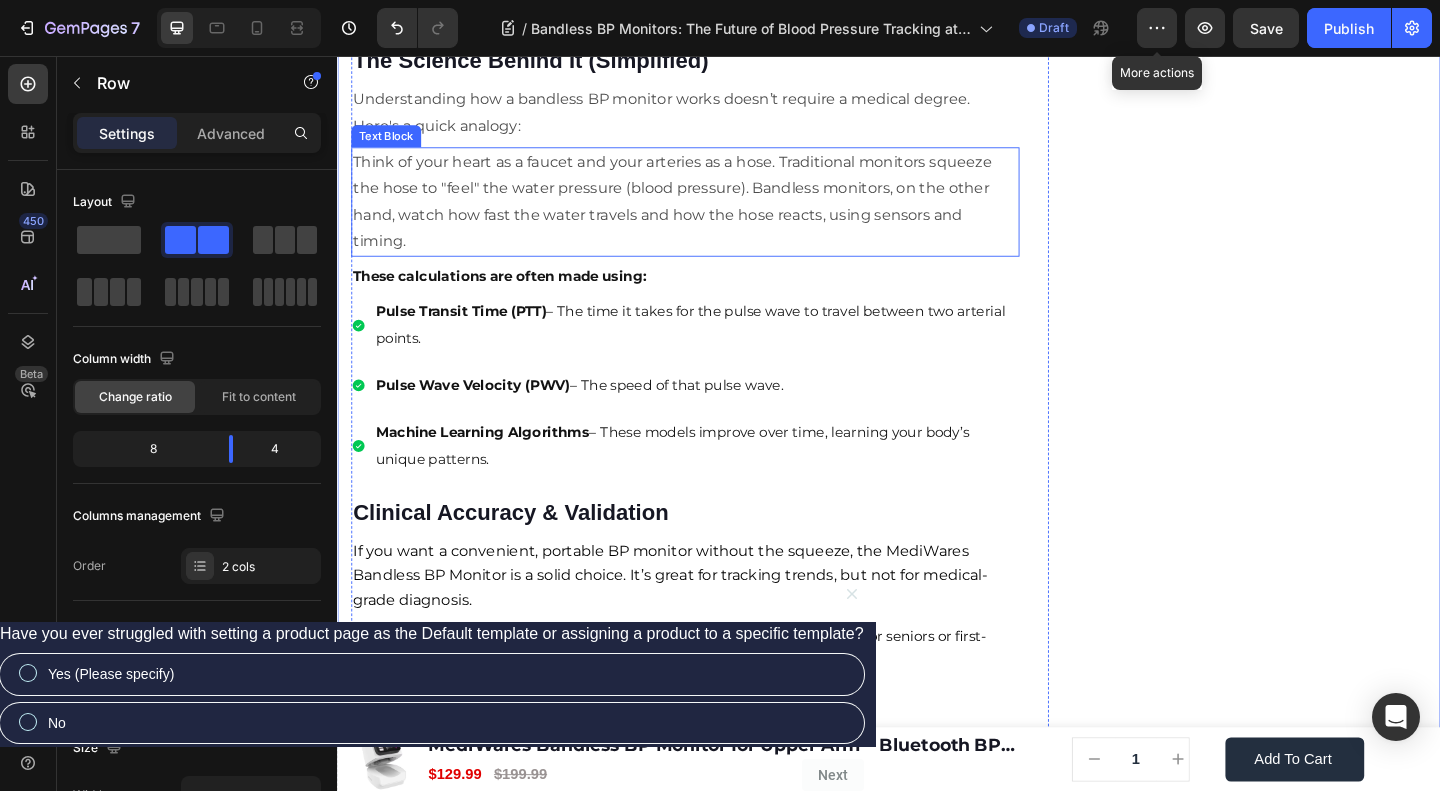 click on "Think of your heart as a faucet and your arteries as a hose. Traditional monitors squeeze the hose to "feel" the water pressure (blood pressure). Bandless monitors, on the other hand, watch how fast the water travels and how the hose reacts, using sensors and timing." at bounding box center (715, 214) 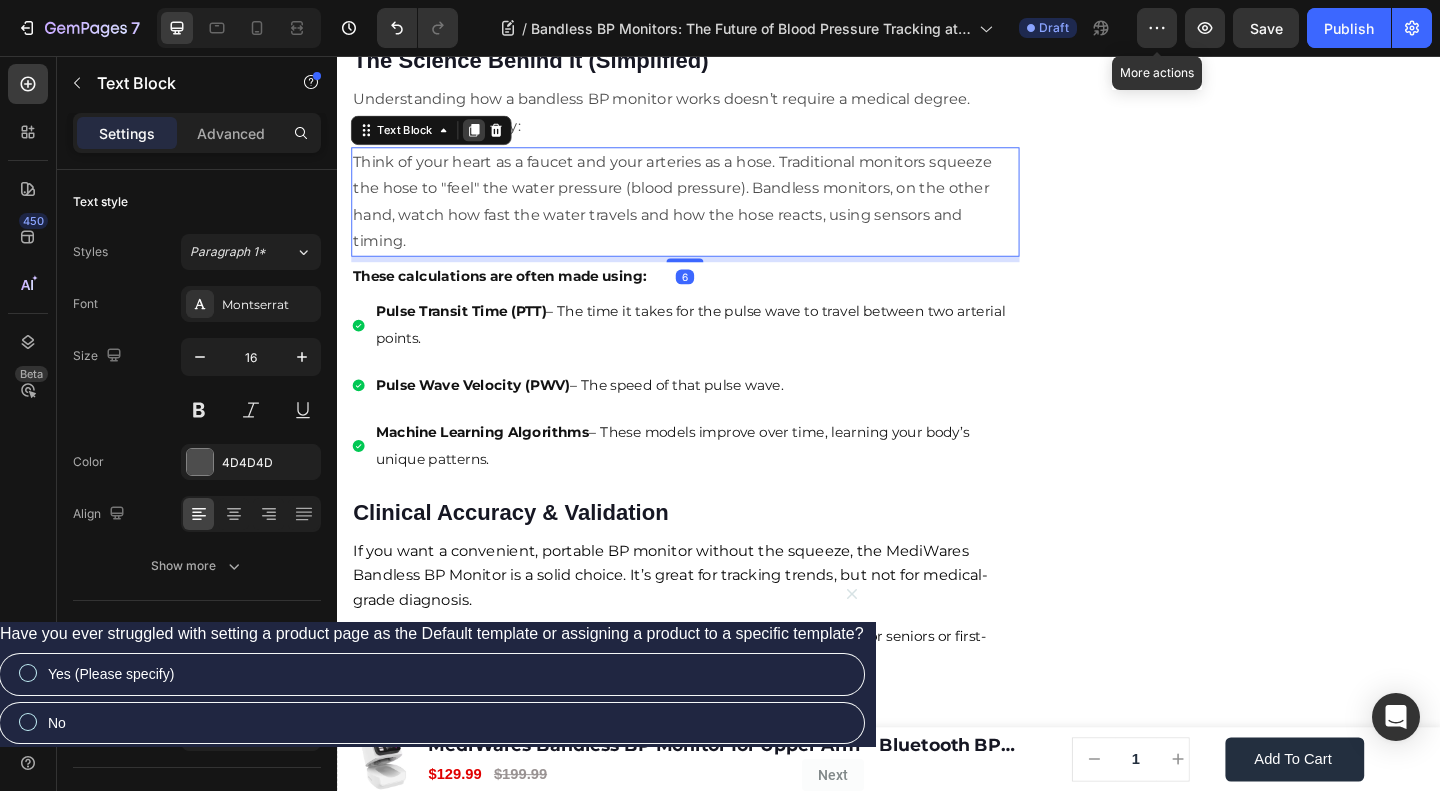 click 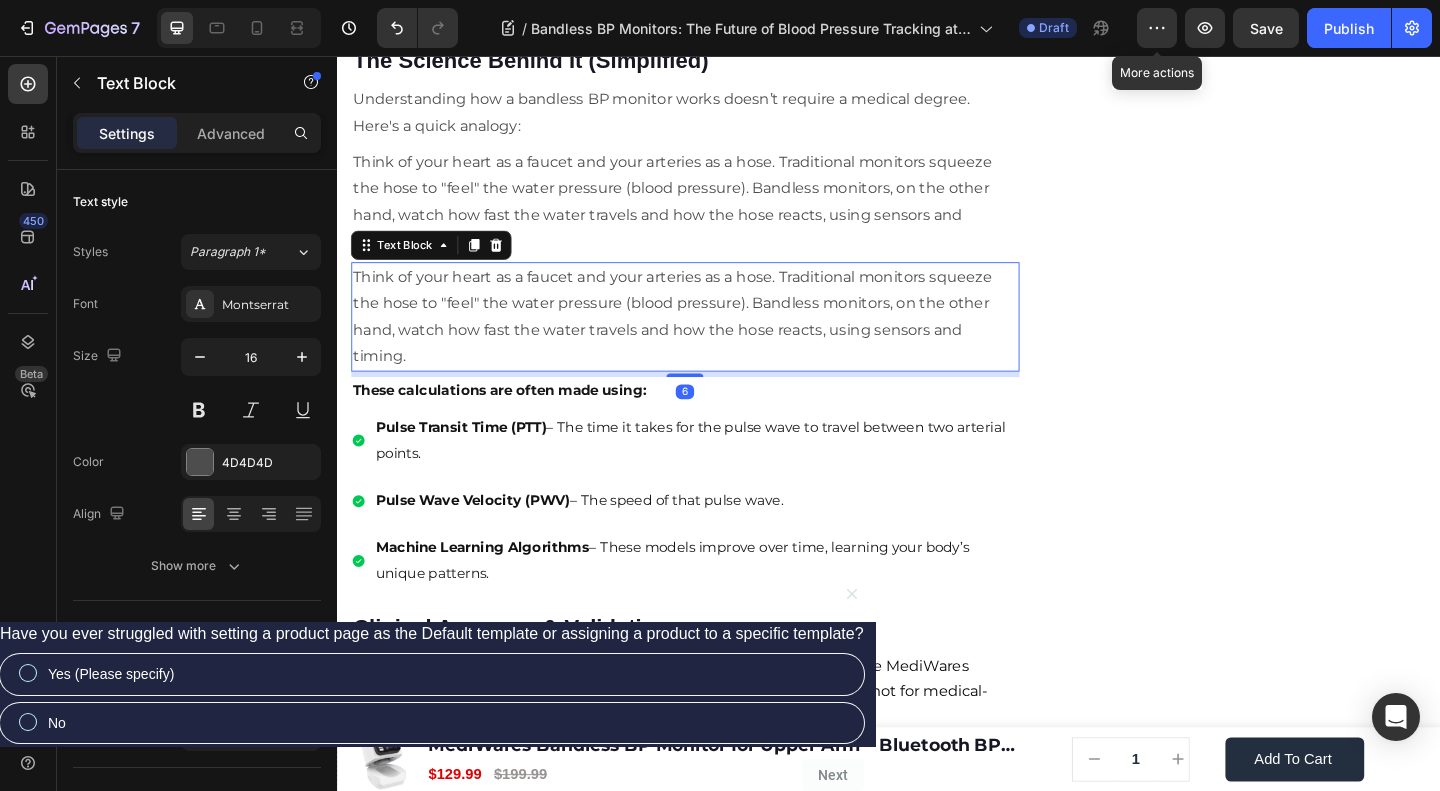 click on "Think of your heart as a faucet and your arteries as a hose. Traditional monitors squeeze the hose to "feel" the water pressure (blood pressure). Bandless monitors, on the other hand, watch how fast the water travels and how the hose reacts, using sensors and timing." at bounding box center [715, 339] 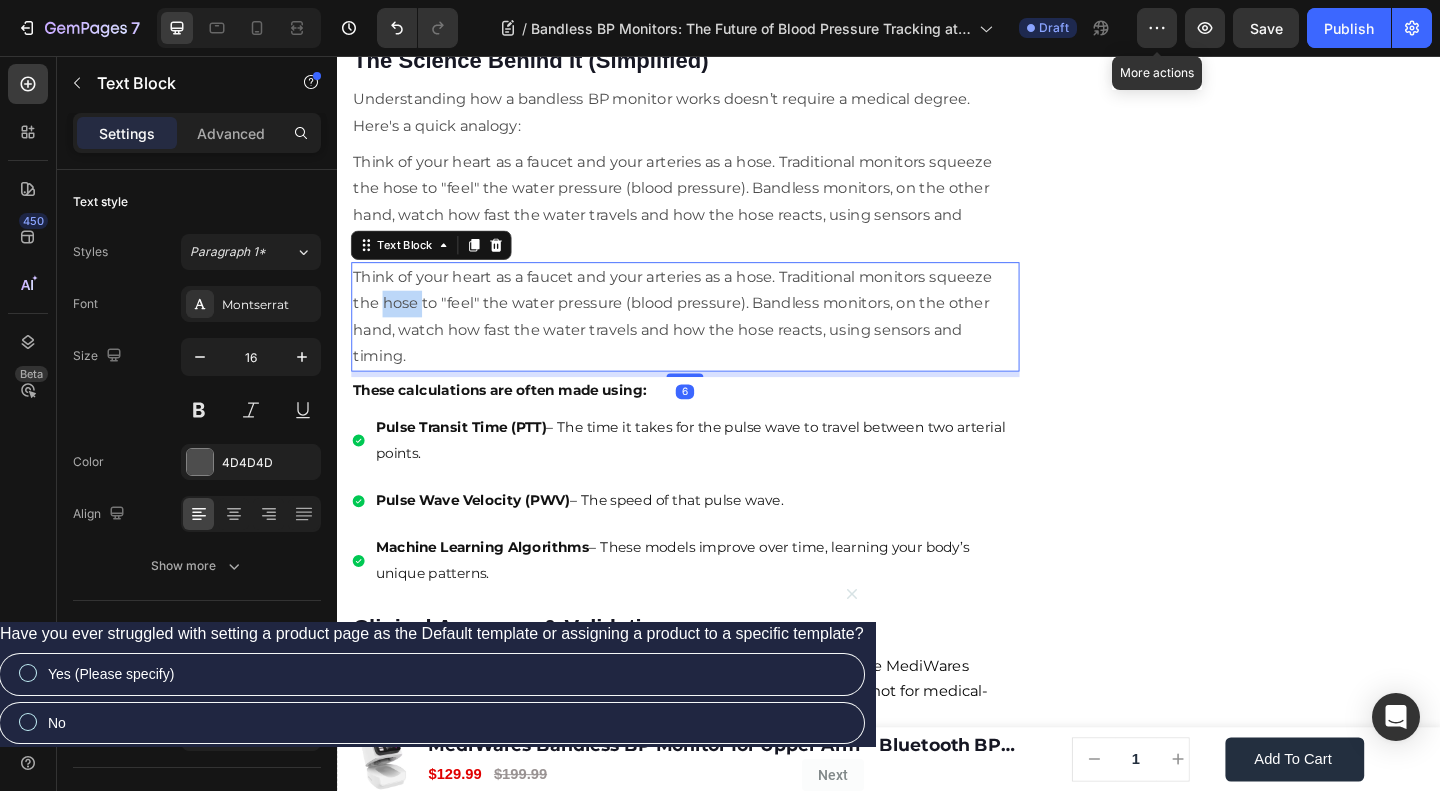 click on "Think of your heart as a faucet and your arteries as a hose. Traditional monitors squeeze the hose to "feel" the water pressure (blood pressure). Bandless monitors, on the other hand, watch how fast the water travels and how the hose reacts, using sensors and timing." at bounding box center [715, 339] 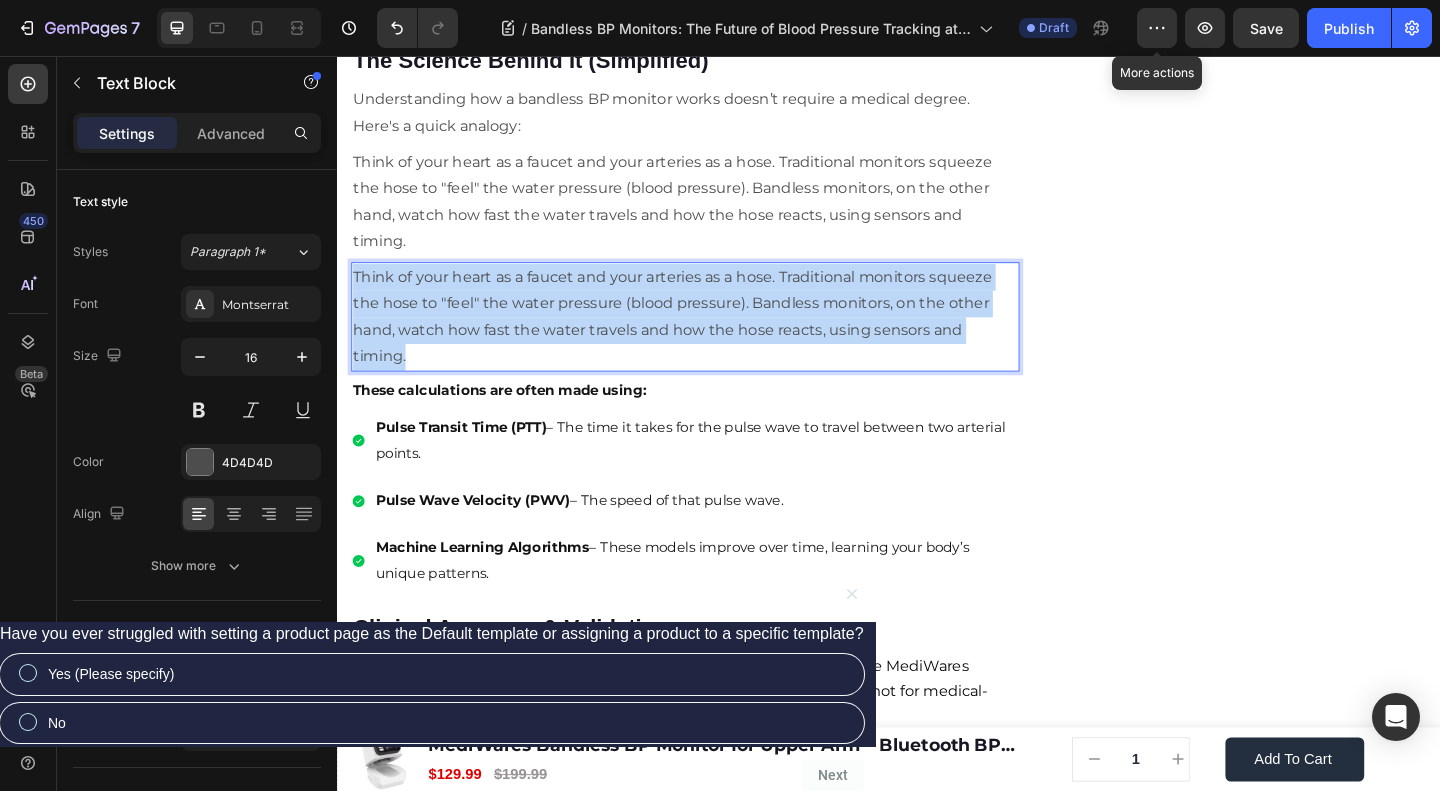 click on "Think of your heart as a faucet and your arteries as a hose. Traditional monitors squeeze the hose to "feel" the water pressure (blood pressure). Bandless monitors, on the other hand, watch how fast the water travels and how the hose reacts, using sensors and timing." at bounding box center (715, 339) 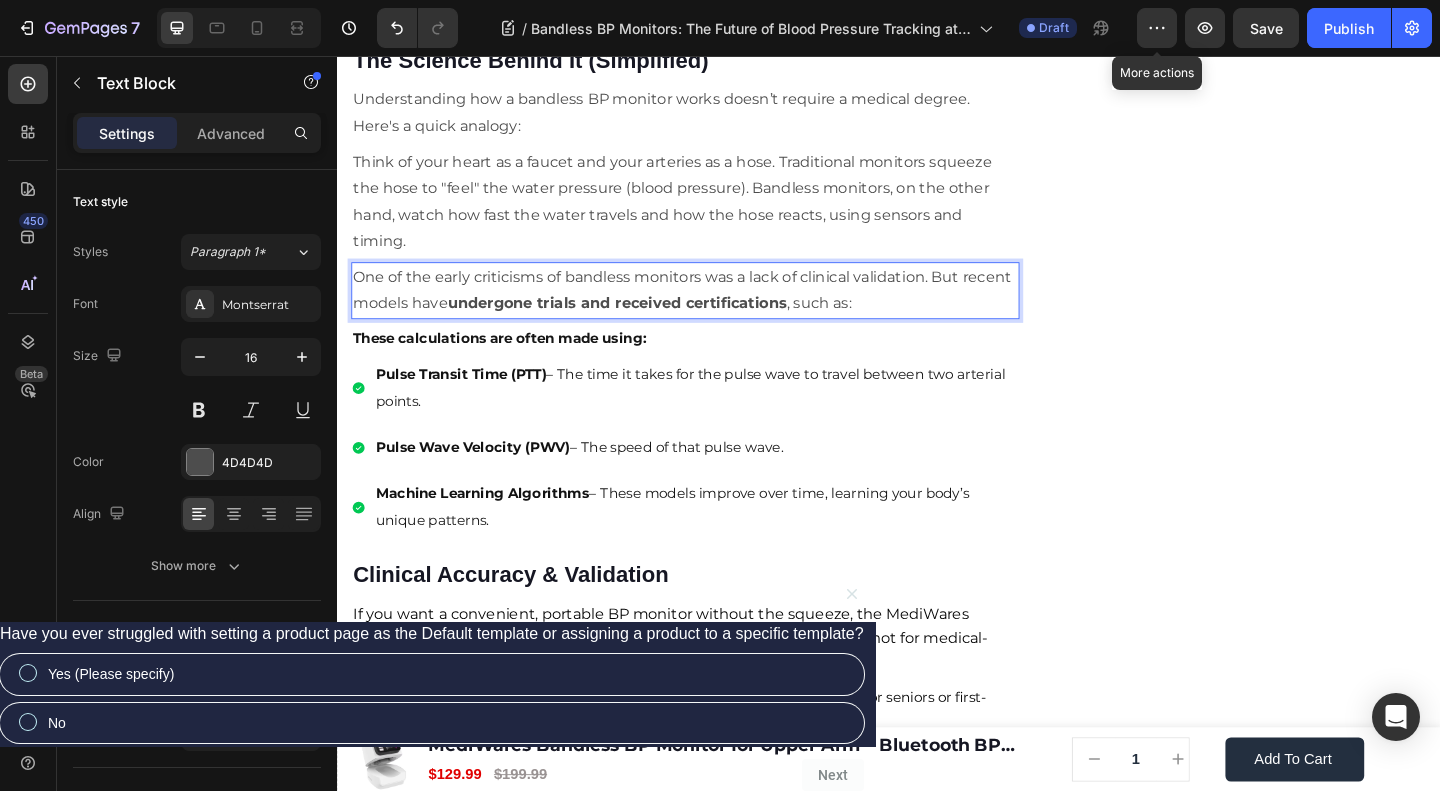 click on "One of the early criticisms of bandless monitors was a lack of clinical validation. But recent models have  undergone trials and received certifications , such as:" at bounding box center (715, 311) 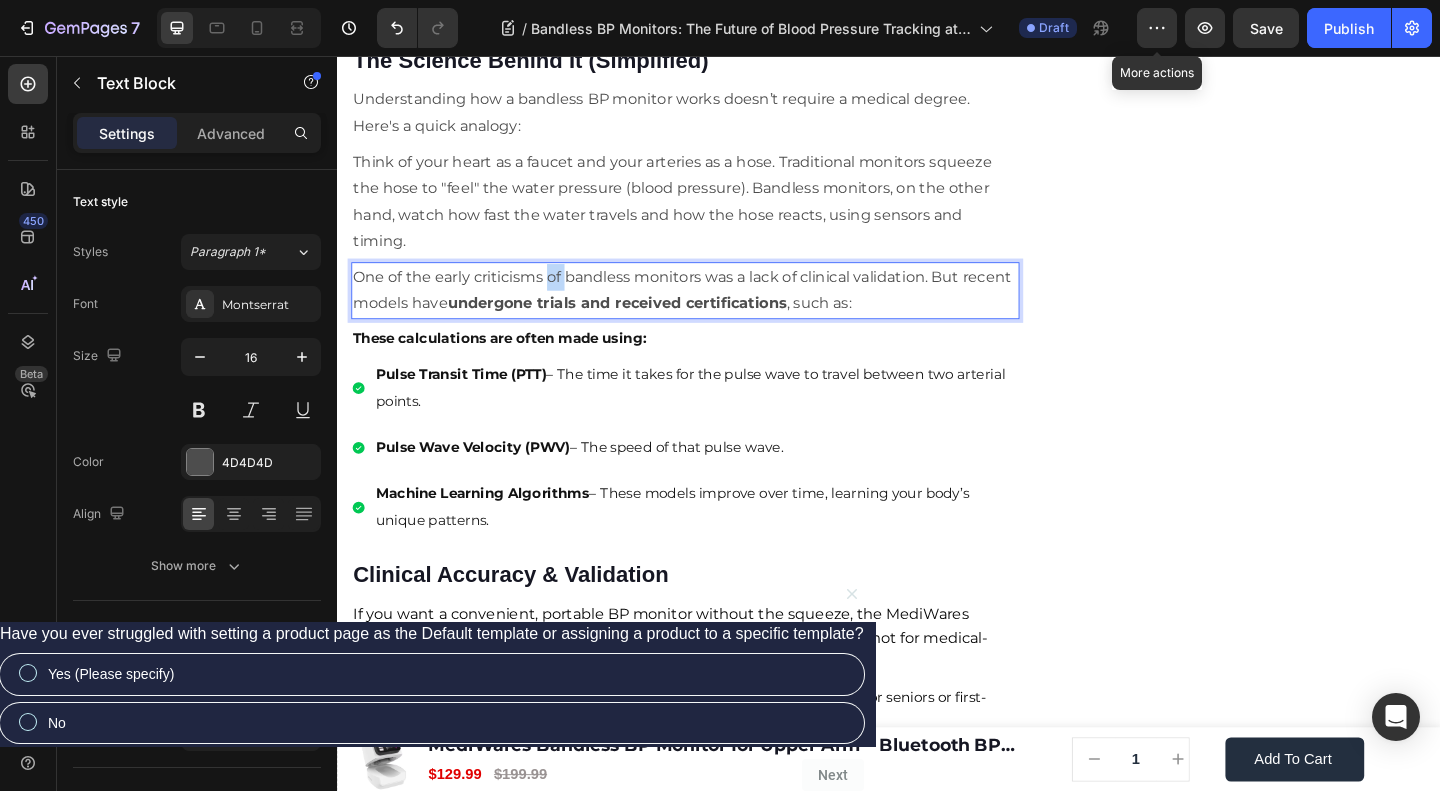 click on "One of the early criticisms of bandless monitors was a lack of clinical validation. But recent models have  undergone trials and received certifications , such as:" at bounding box center (715, 311) 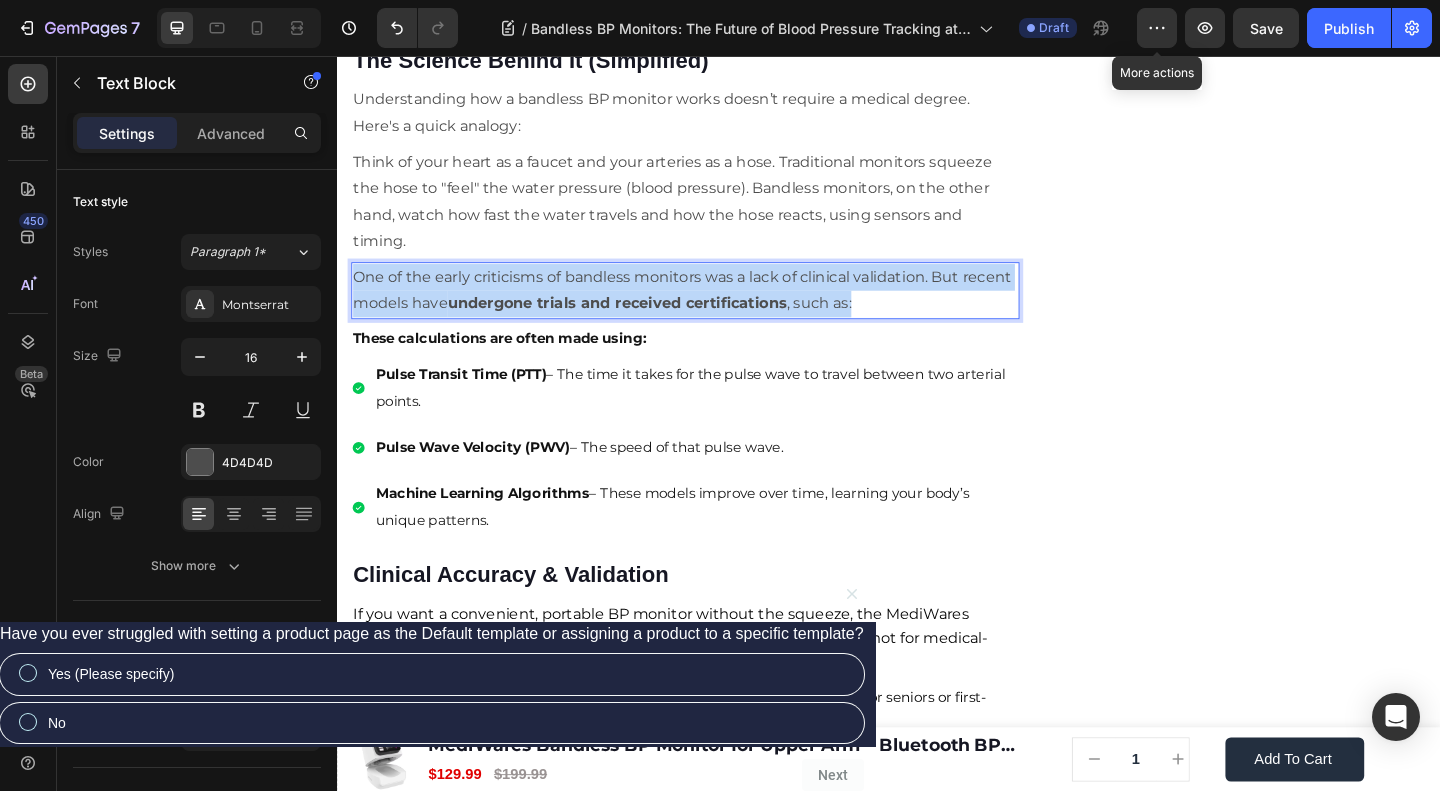 click on "One of the early criticisms of bandless monitors was a lack of clinical validation. But recent models have  undergone trials and received certifications , such as:" at bounding box center [715, 311] 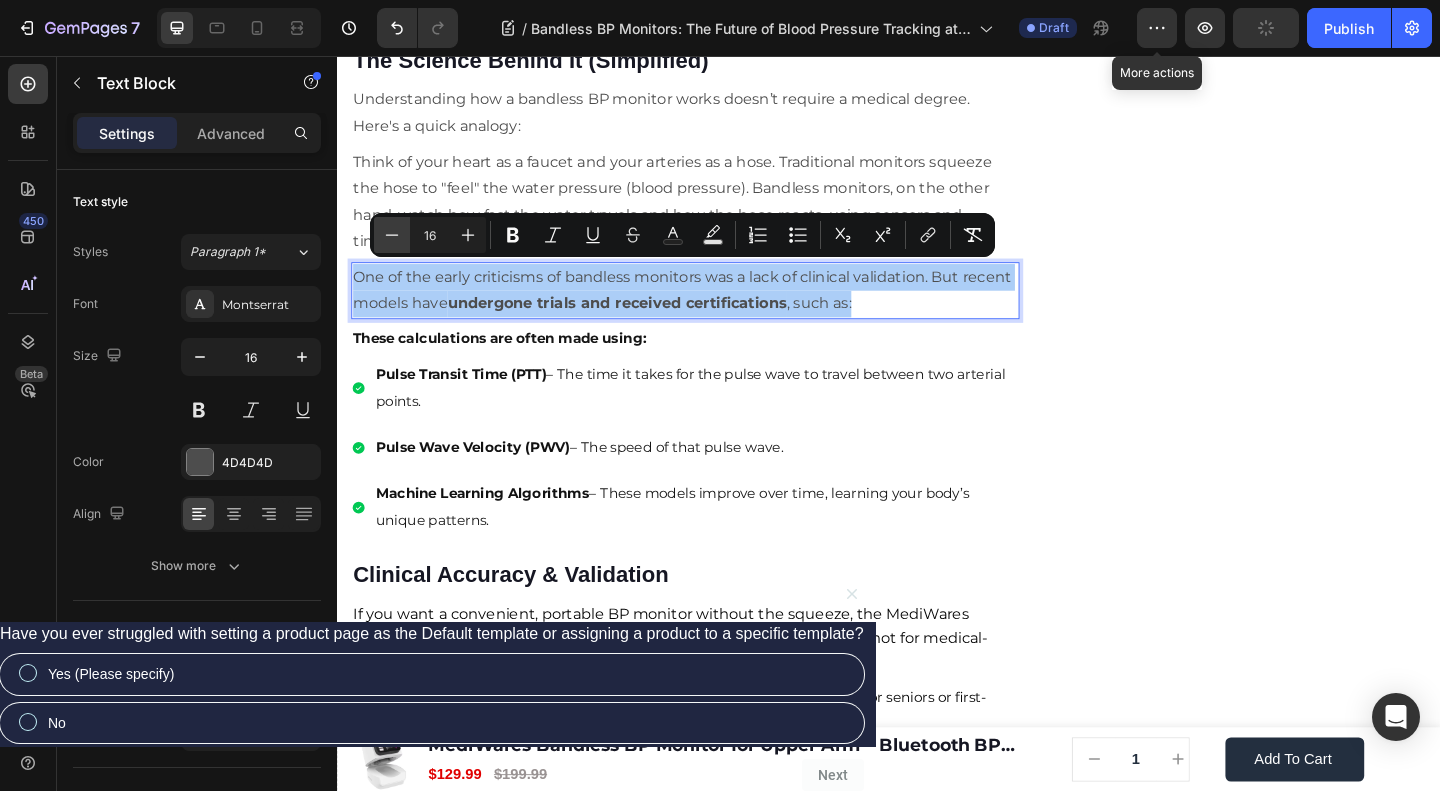 click 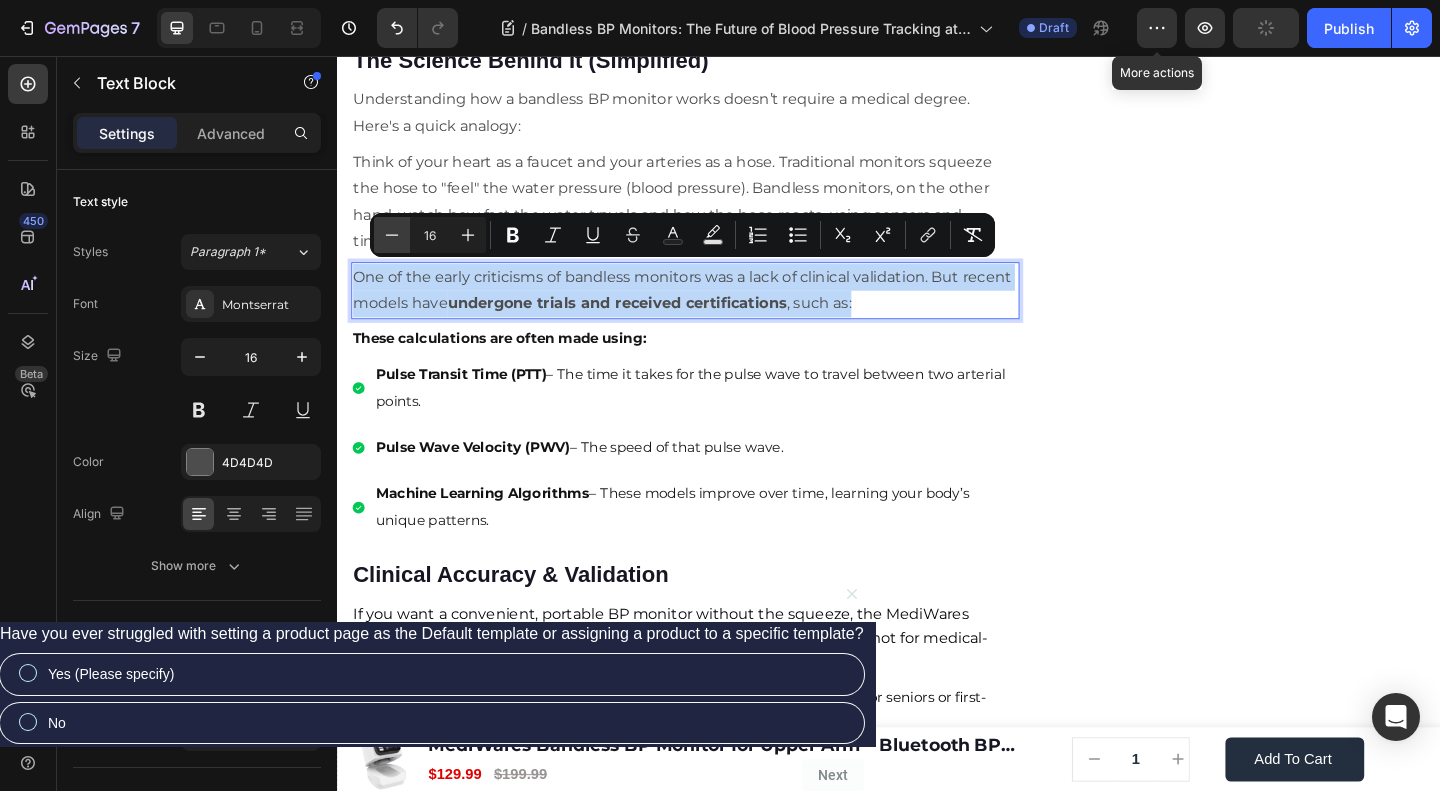 type on "15" 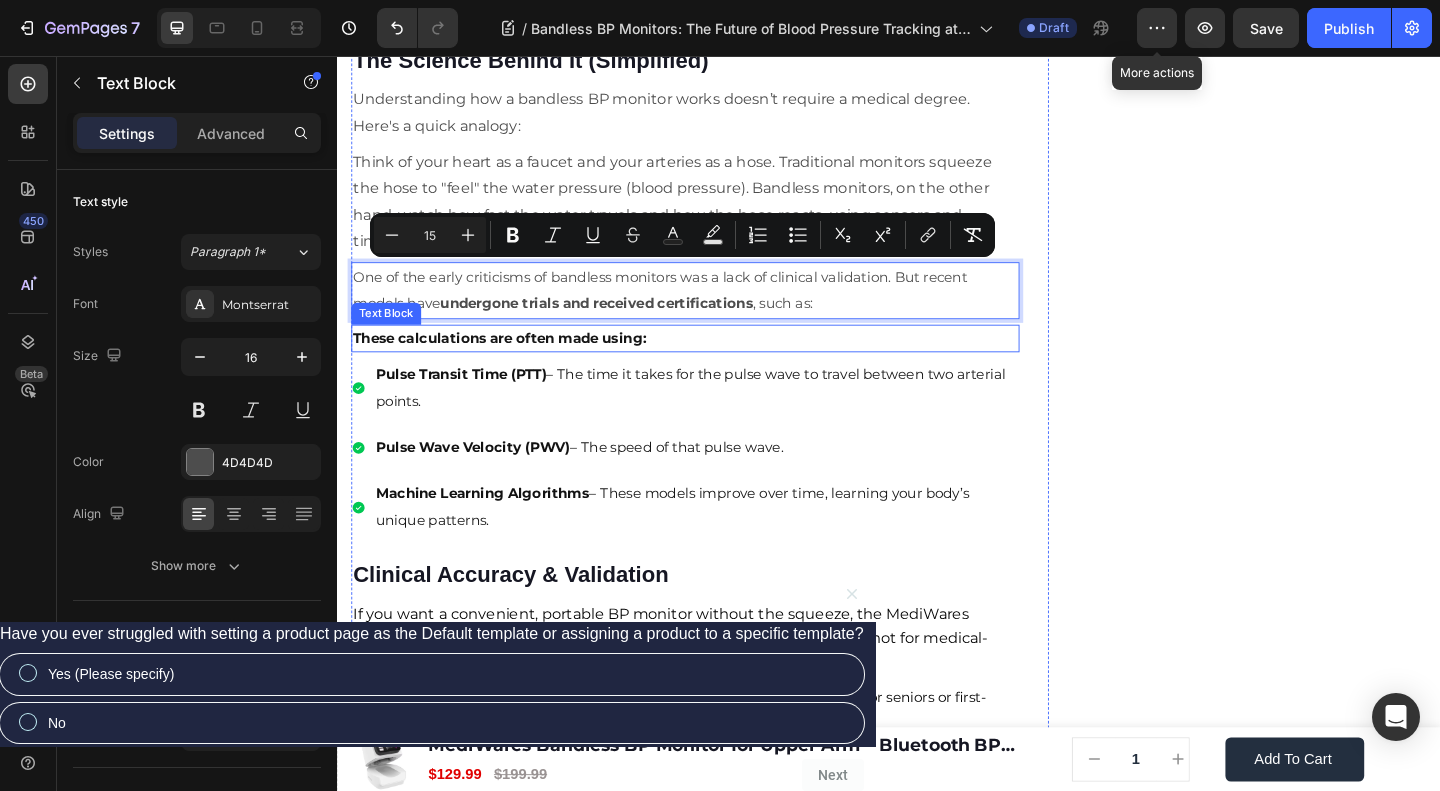 click on "These calculations are often made using:" at bounding box center [715, 363] 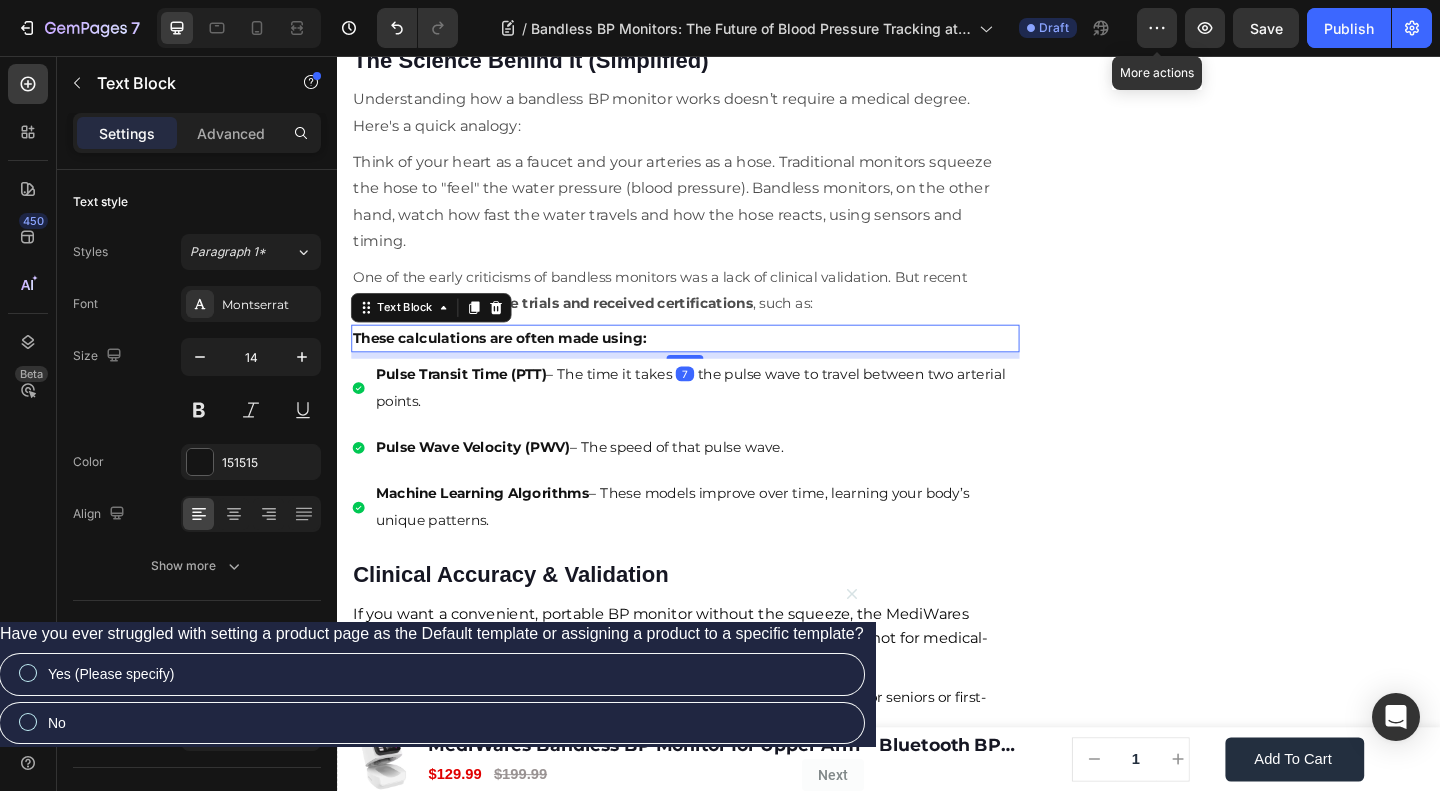 click on "🔥Up to 50% OFF Ending Soon🔥 Text block 03 Days 04 Hrs 58 Mins 40 Secs Countdown Timer Image Clinically Approved Accuracy Over 35,000 Units Sold Affordable Quality with Warranty Doctor Recommended Eco-Friendly Design Item list Shop Now and Save 50% Button
30-day money back guarantee Item list Row Product Images $149.99 Product Price Product Price $199.99 Product Price Product Price Row
Add to cart Add to cart Product Row Row Image Row" at bounding box center [1332, -930] 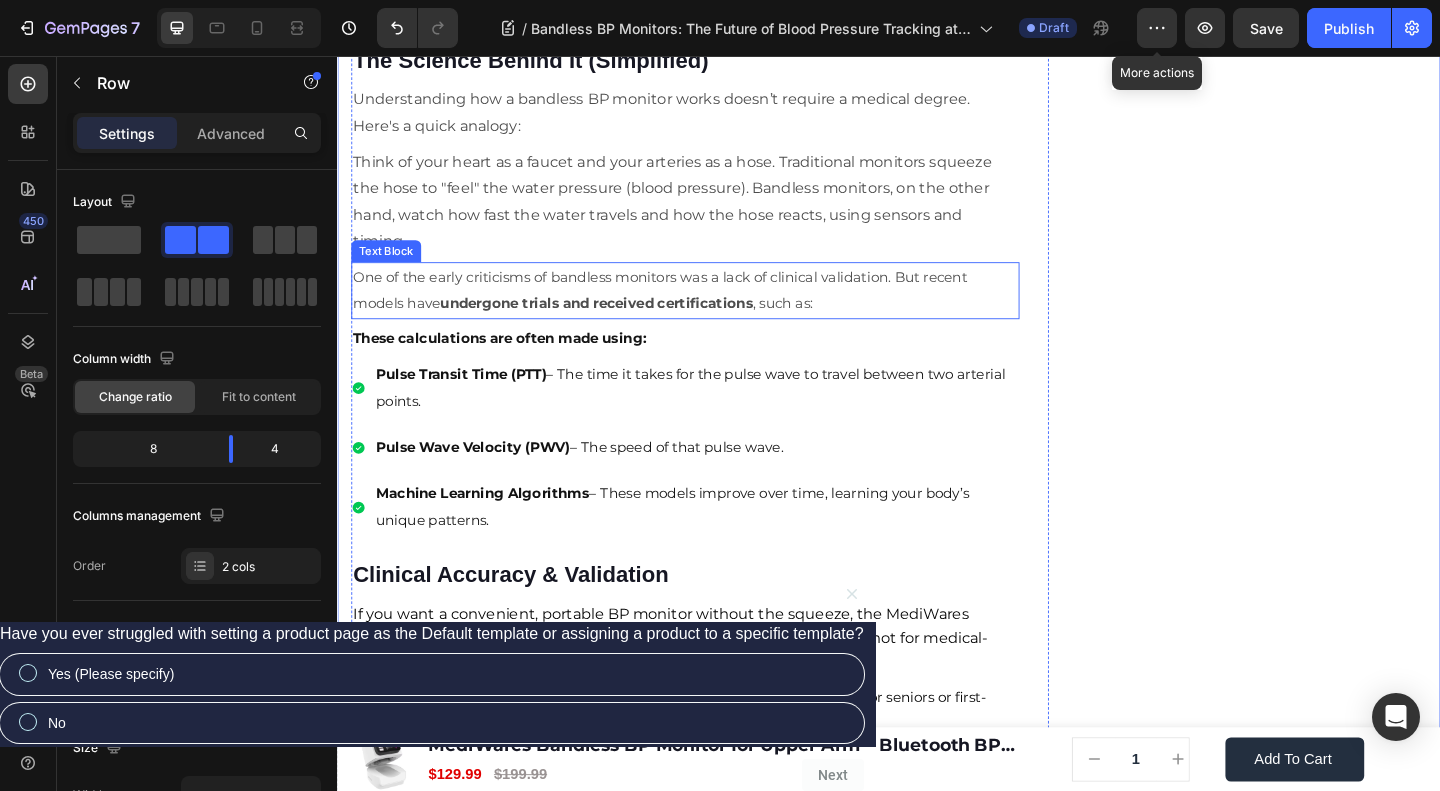 click on "One of the early criticisms of bandless monitors was a lack of clinical validation. But recent models have  undergone trials and received certifications , such as:" at bounding box center (688, 310) 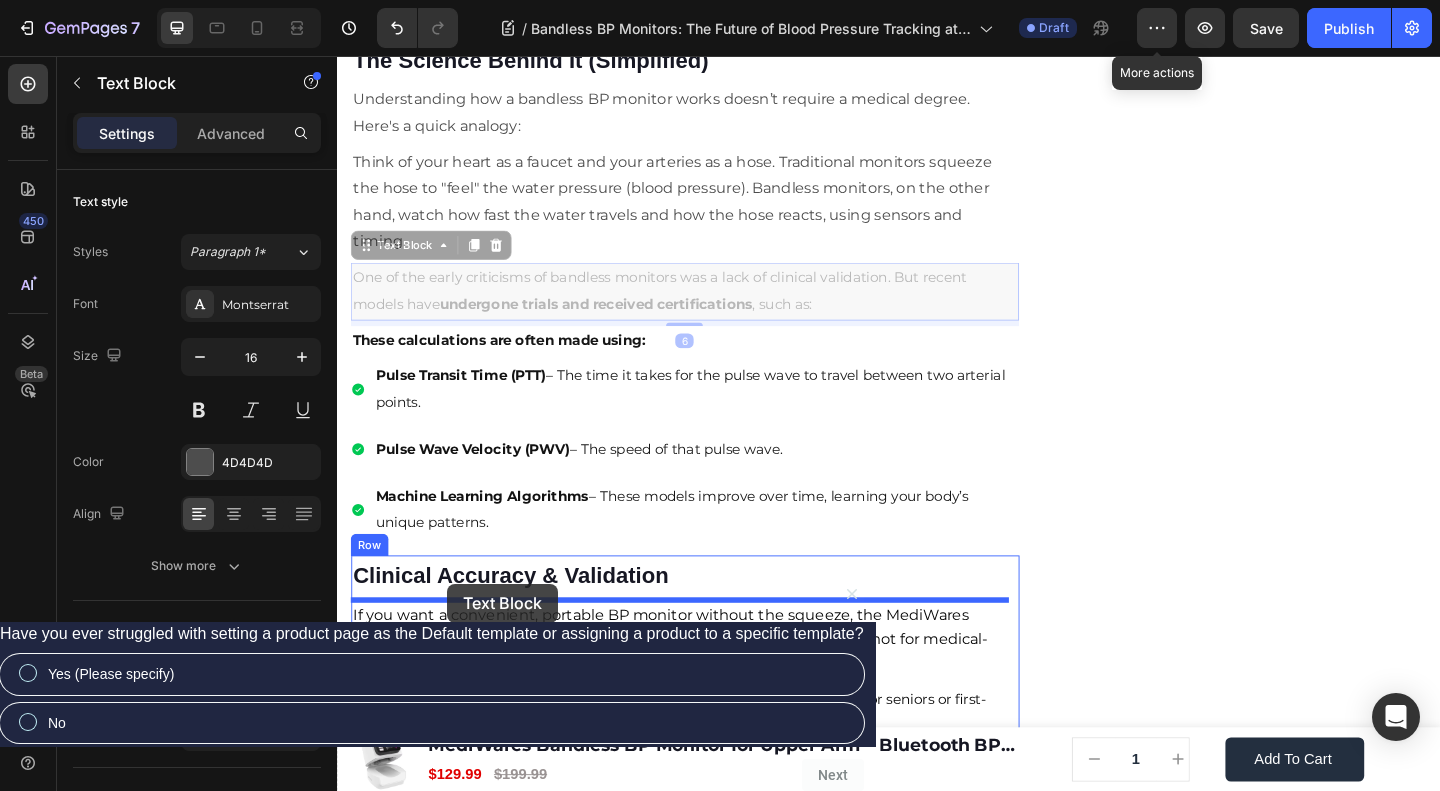 drag, startPoint x: 417, startPoint y: 265, endPoint x: 457, endPoint y: 630, distance: 367.18524 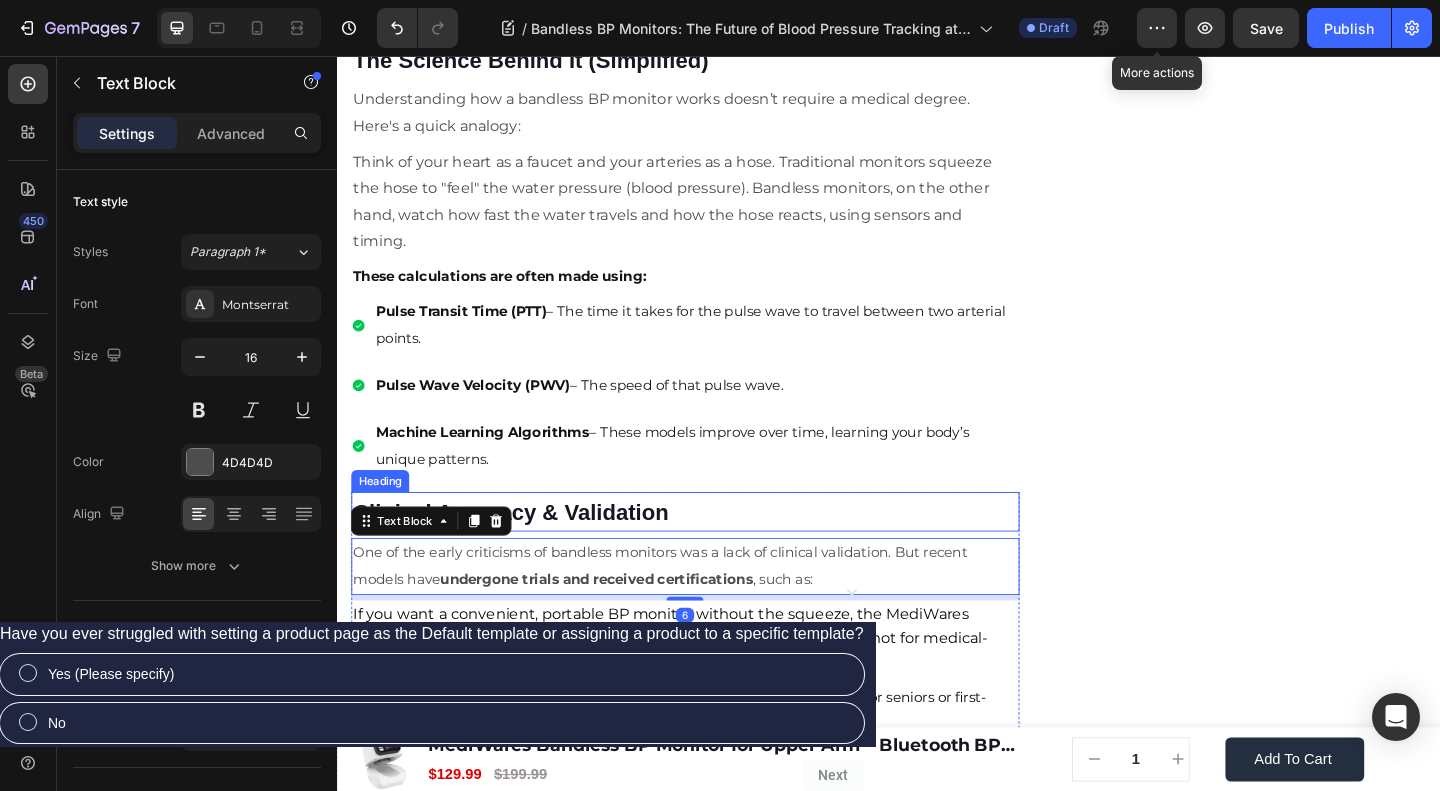 click on "🔥Up to 50% OFF Ending Soon🔥 Text block 03 Days 04 Hrs 58 Mins 36 Secs Countdown Timer Image Clinically Approved Accuracy Over 35,000 Units Sold Affordable Quality with Warranty Doctor Recommended Eco-Friendly Design Item list Shop Now and Save 50% Button
30-day money back guarantee Item list Row Product Images $149.99 Product Price Product Price $199.99 Product Price Product Price Row
Add to cart Add to cart Product Row Row Image Row" at bounding box center (1332, -930) 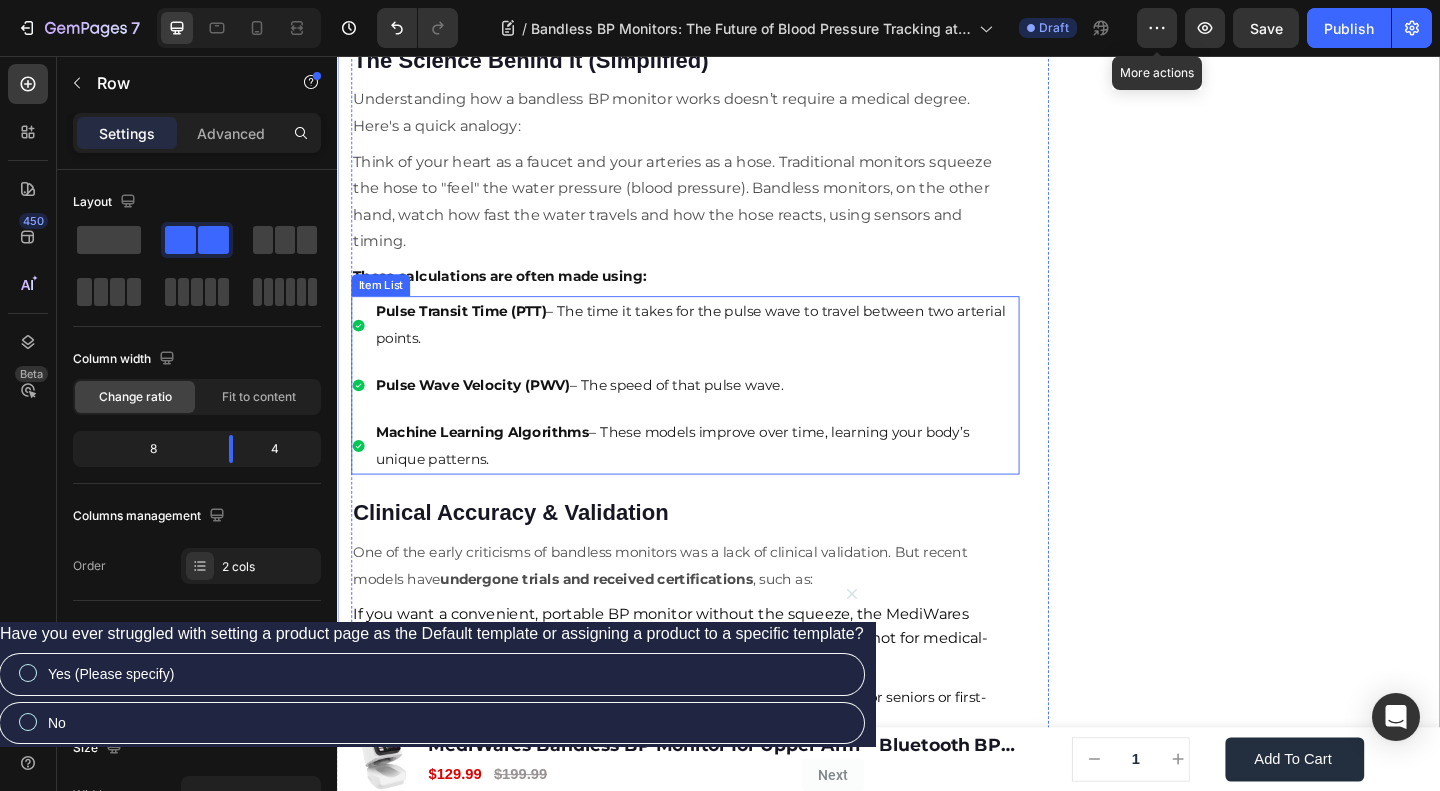 click on "Pulse Transit Time (PTT)  – The time it takes for the pulse wave to travel between two arterial points. Pulse Wave Velocity (PWV)  – The speed of that pulse wave. Machine Learning Algorithms  – These models improve over time, learning your body’s unique patterns." at bounding box center [715, 414] 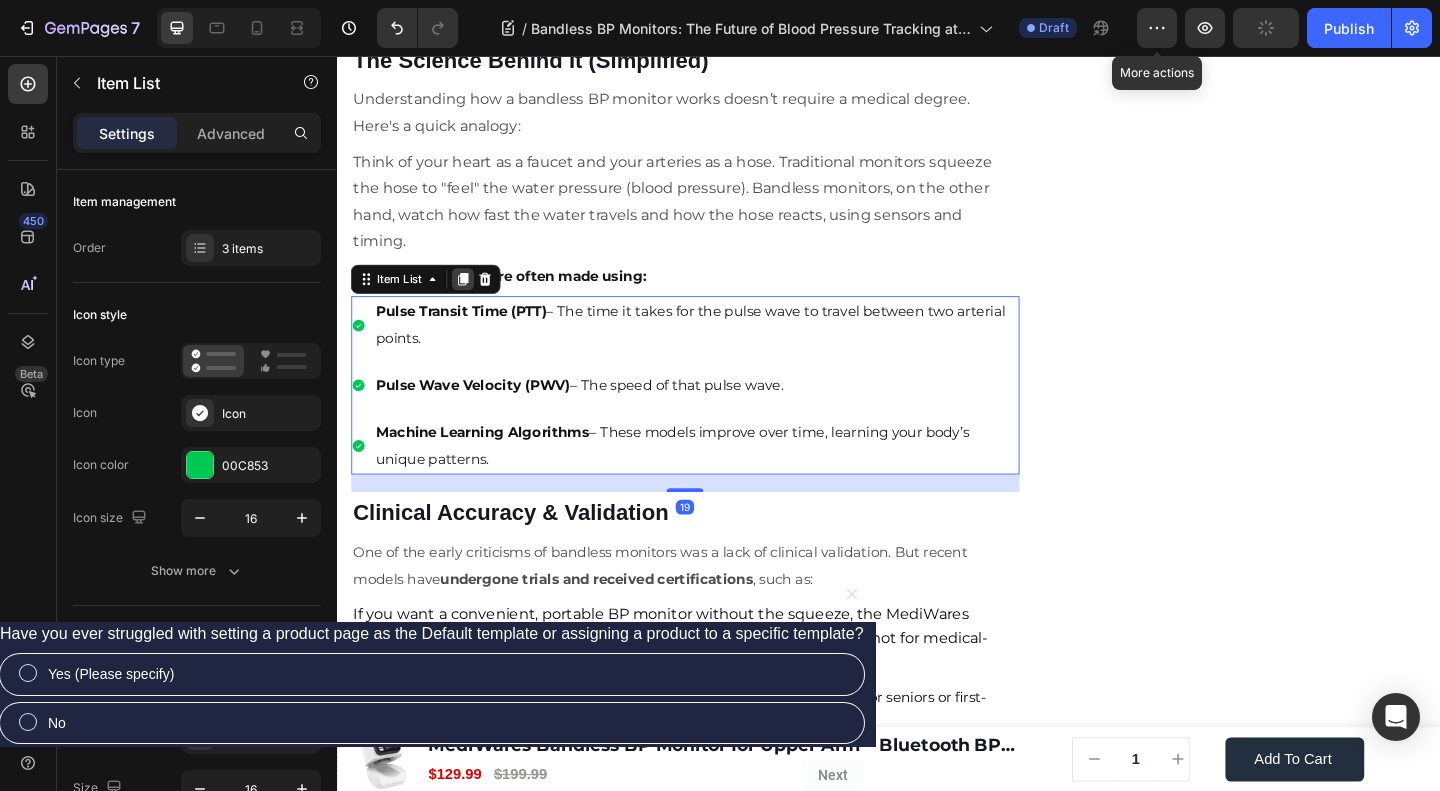 click 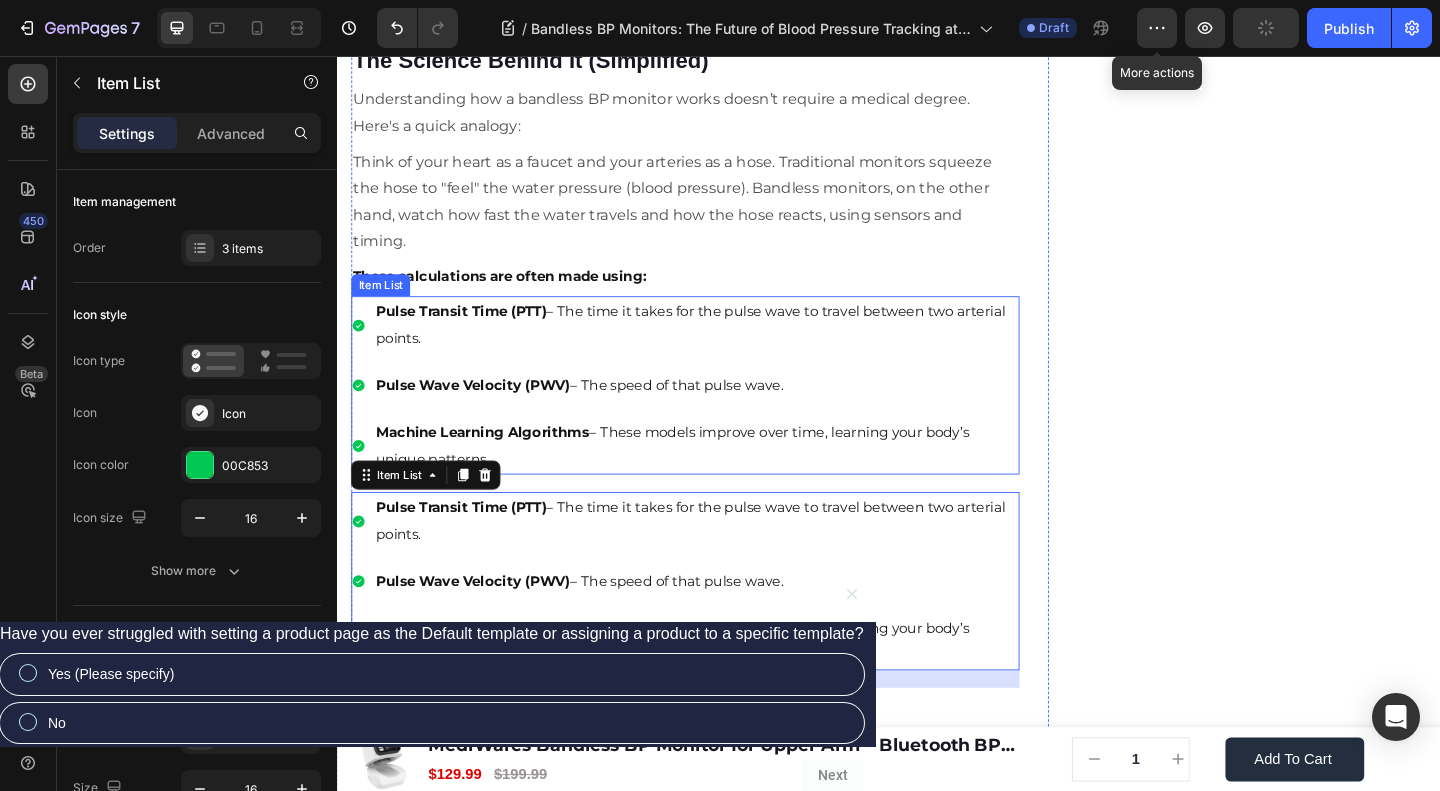 scroll, scrollTop: 3189, scrollLeft: 0, axis: vertical 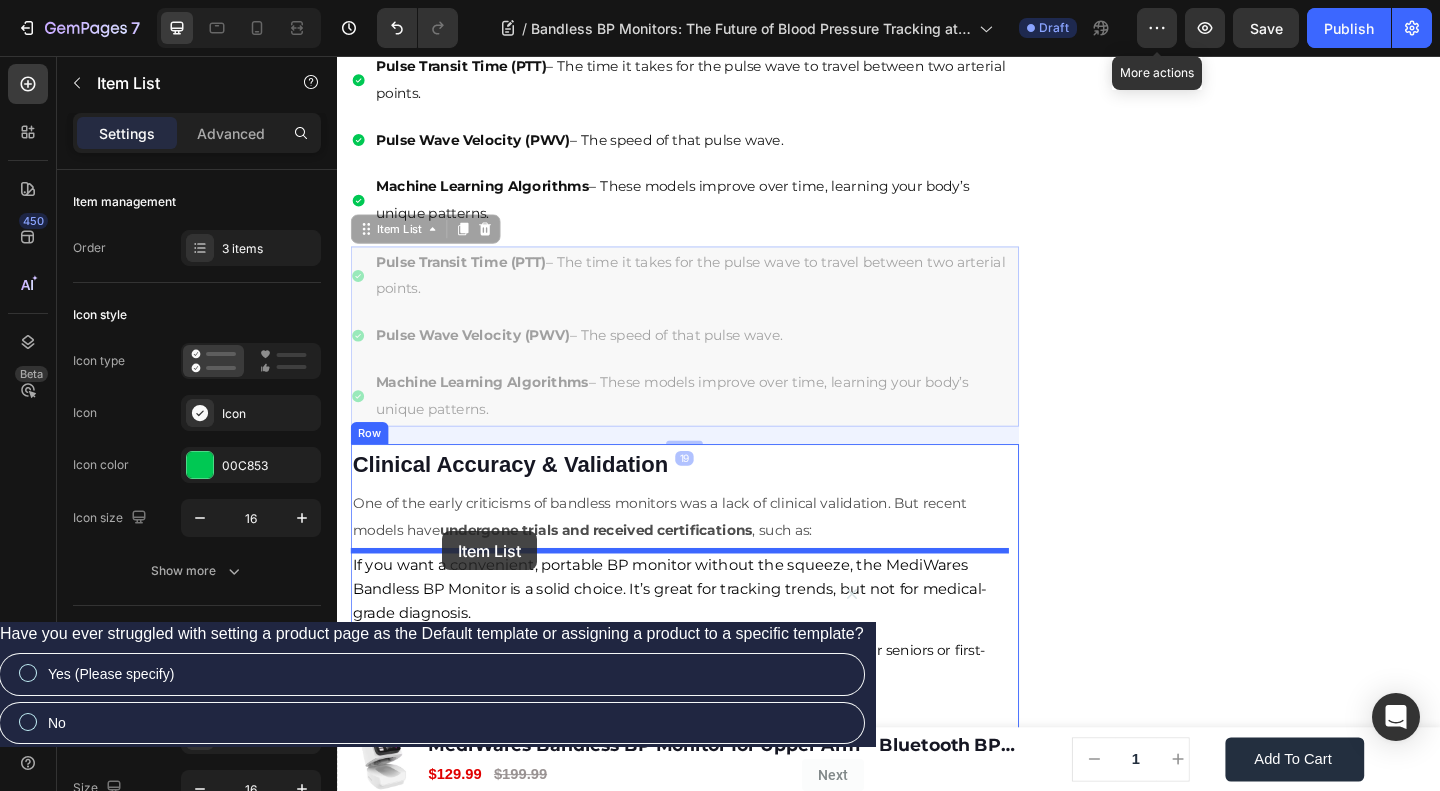 drag, startPoint x: 398, startPoint y: 239, endPoint x: 451, endPoint y: 573, distance: 338.17896 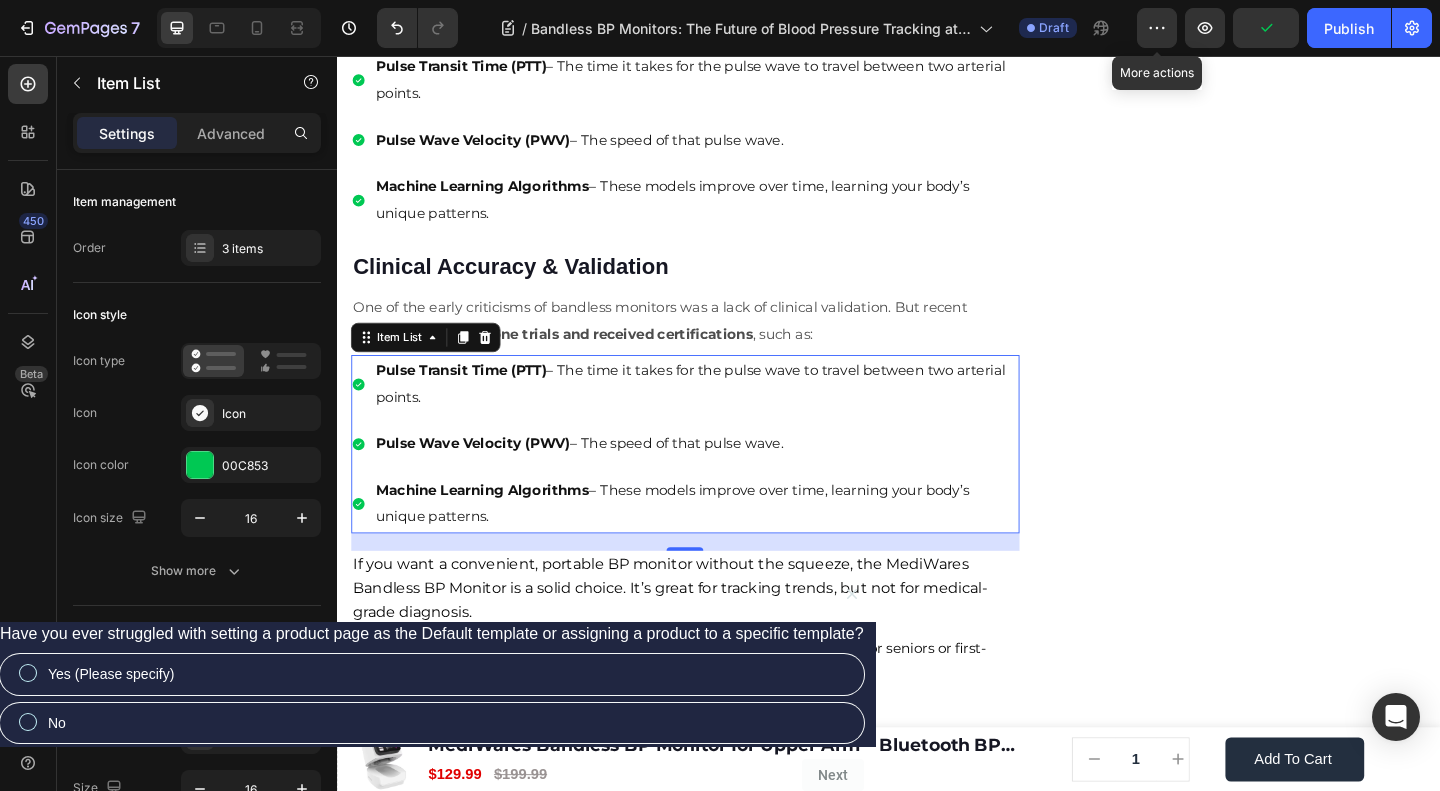 click on "Pulse Transit Time (PTT)" at bounding box center [471, 397] 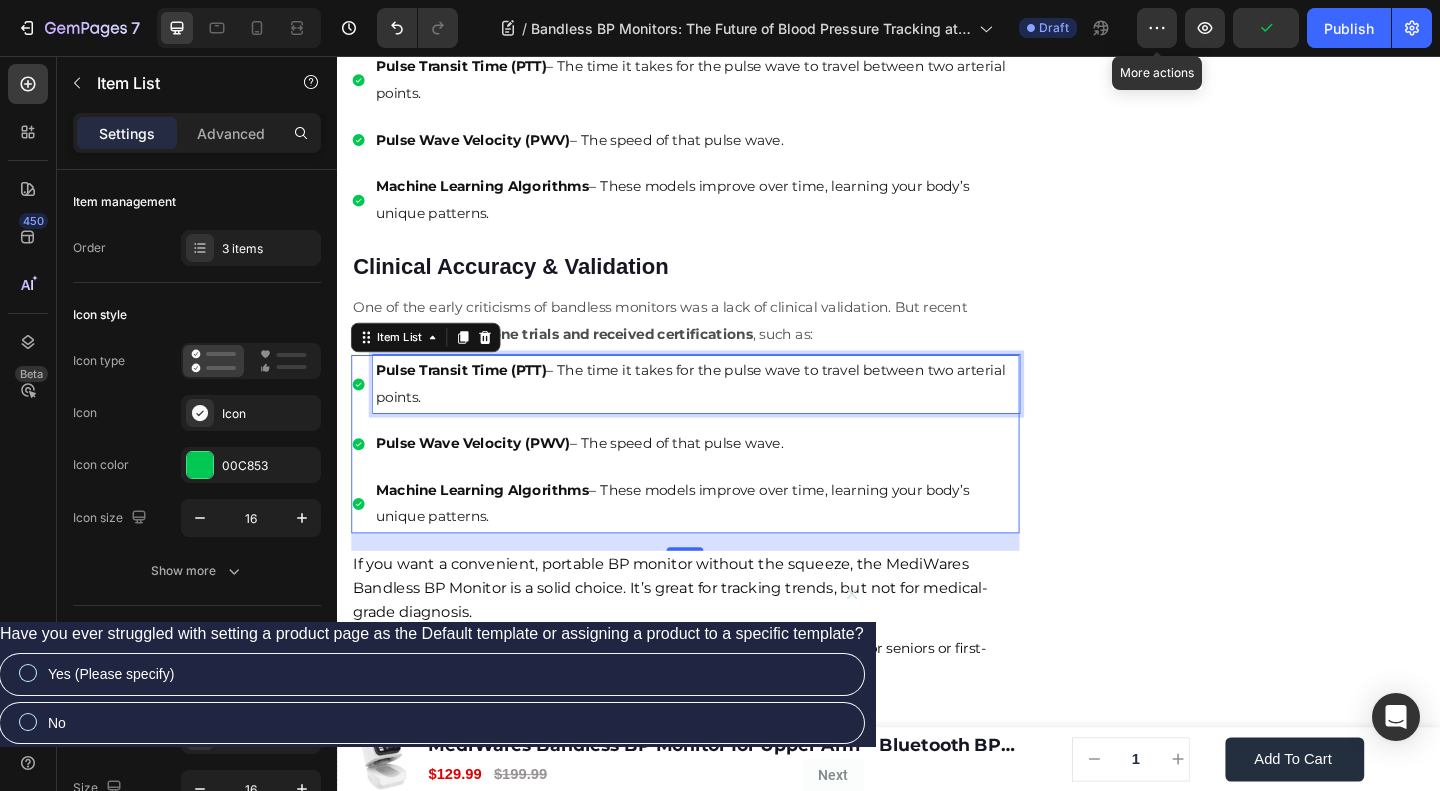 click on "Pulse Transit Time (PTT)" at bounding box center [471, 397] 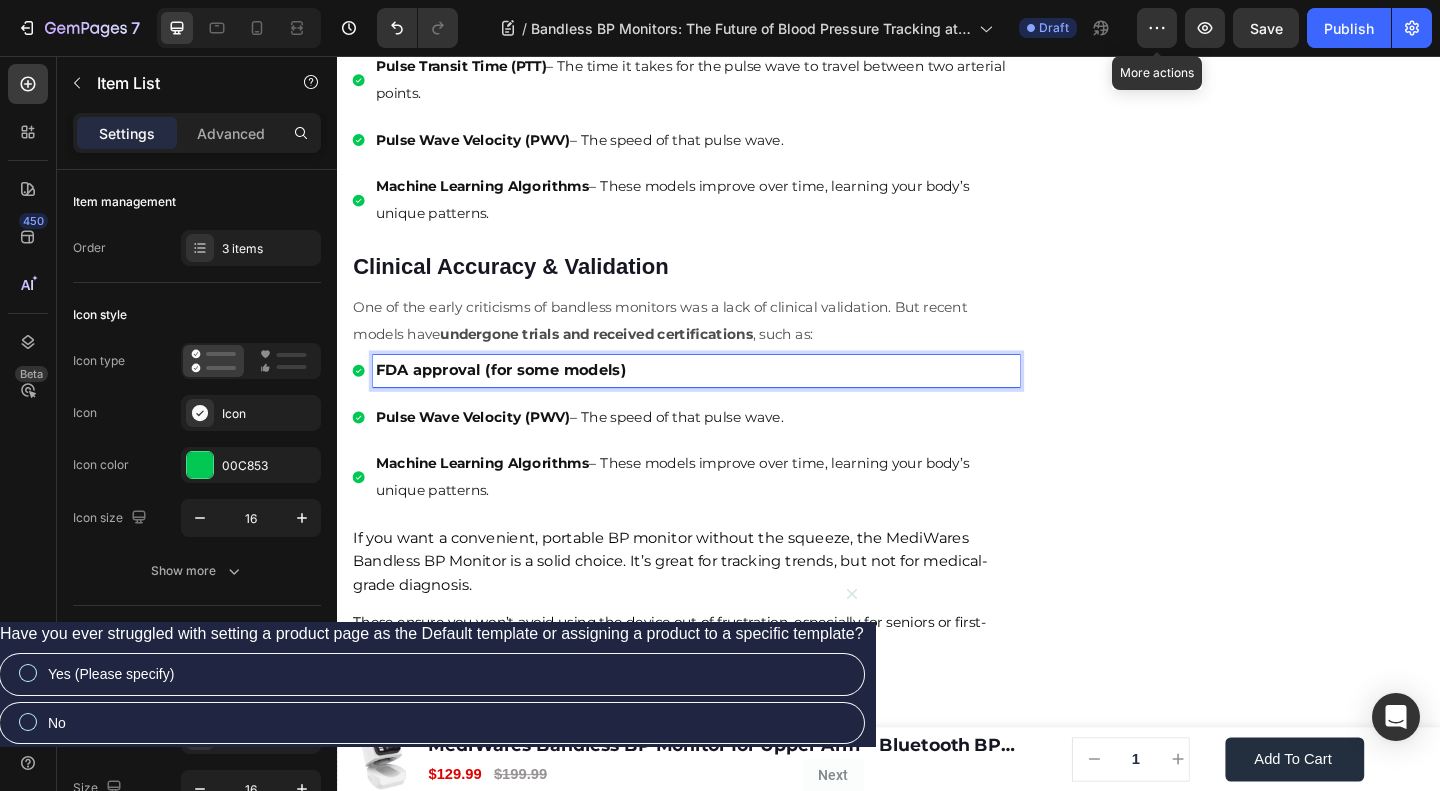 click on "FDA approval (for some models)" at bounding box center [515, 397] 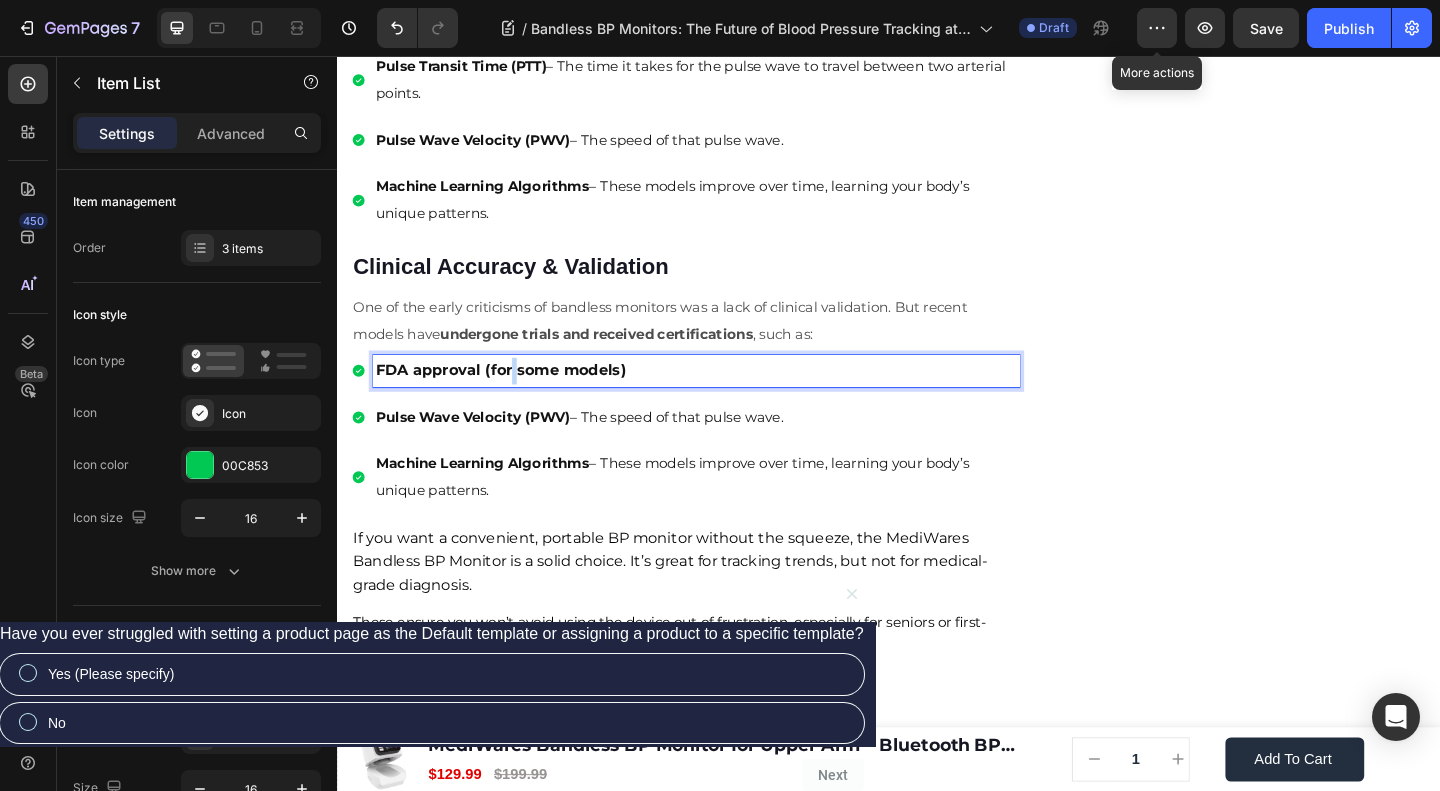 click on "FDA approval (for some models)" at bounding box center [515, 397] 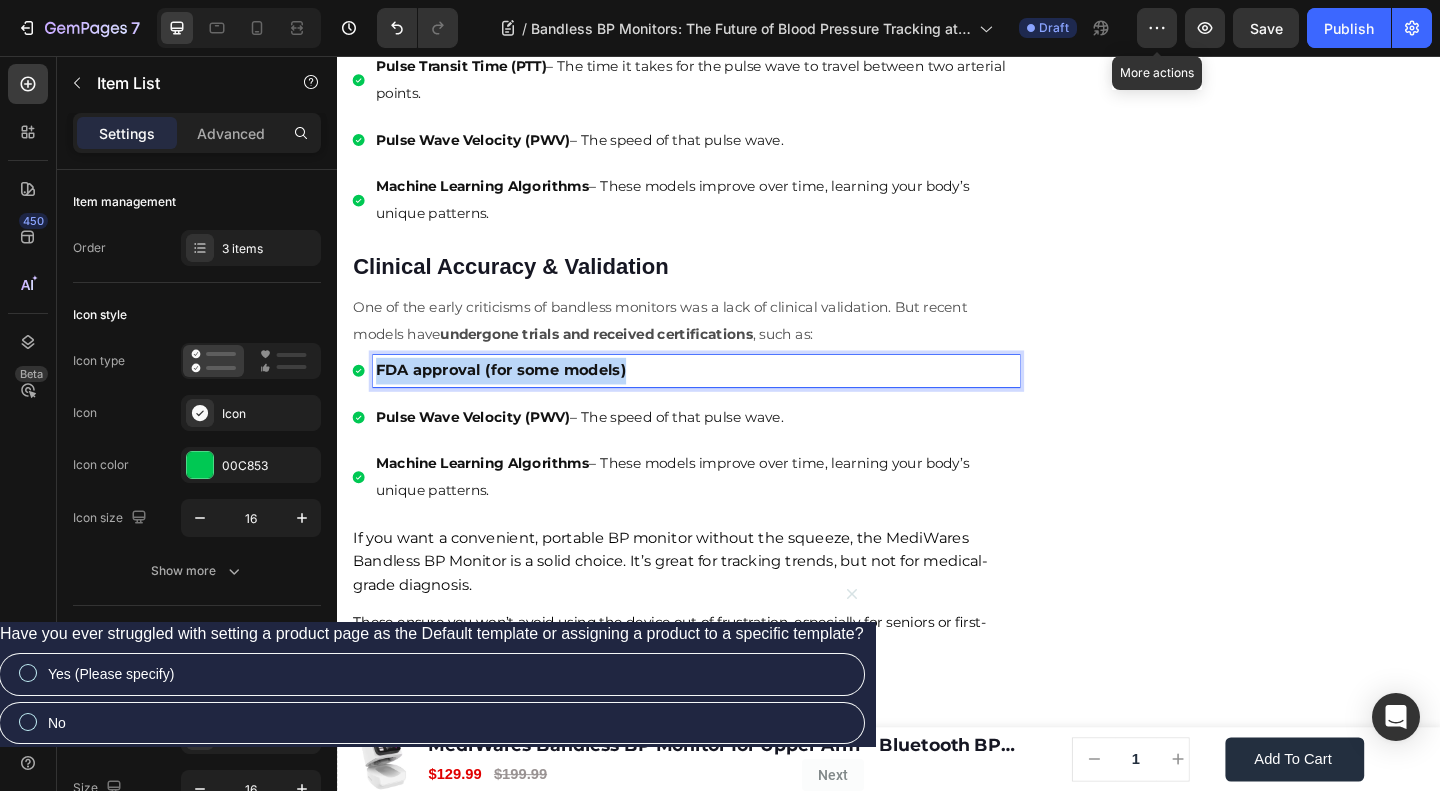 click on "FDA approval (for some models)" at bounding box center [515, 397] 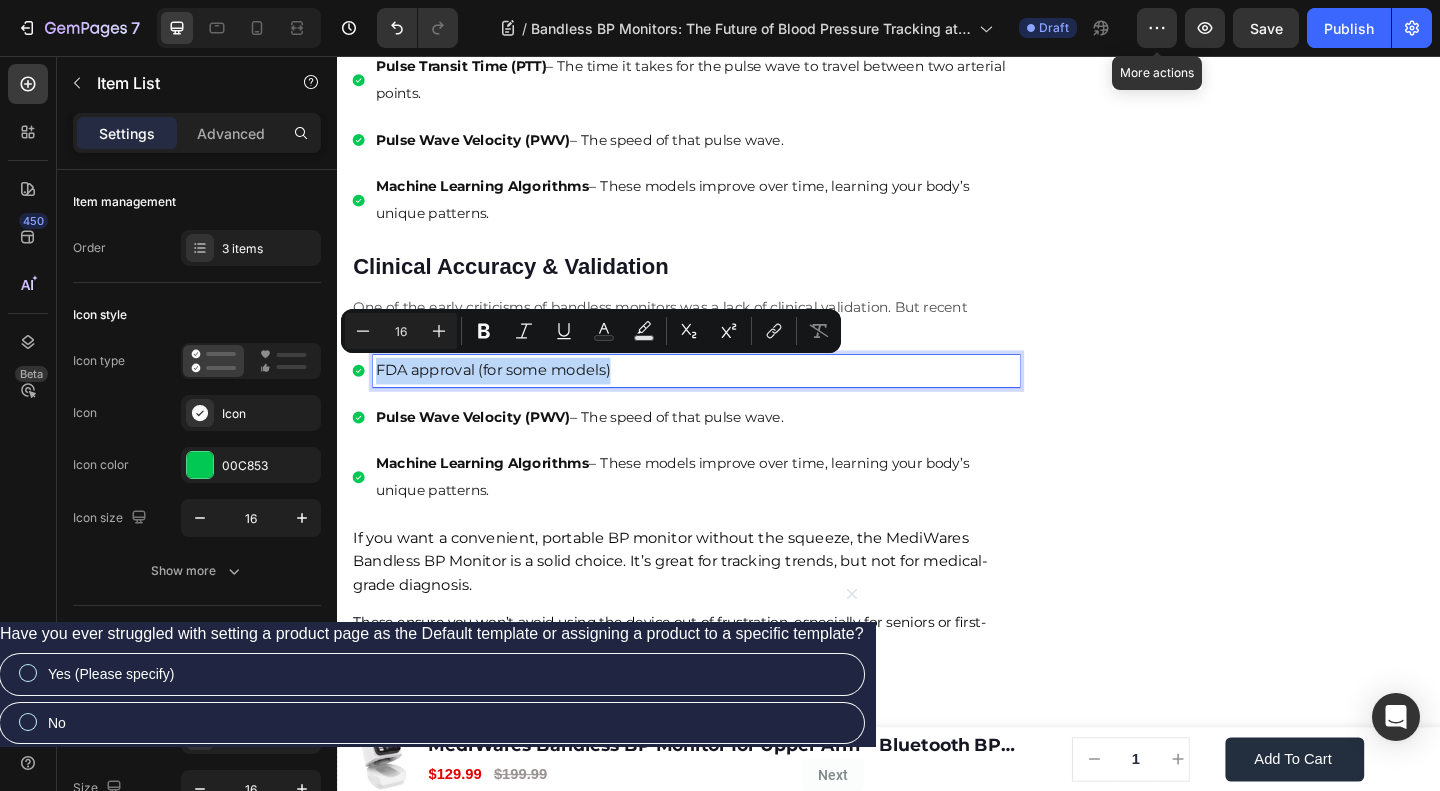 click on "🔥Up to 50% OFF Ending Soon🔥 Text block 03 Days 04 Hrs 58 Mins 12 Secs Countdown Timer Image Clinically Approved Accuracy Over 35,000 Units Sold Affordable Quality with Warranty Doctor Recommended Eco-Friendly Design Item list Shop Now and Save 50% Button
30-day money back guarantee Item list Row Product Images $149.99 Product Price Product Price $199.99 Product Price Product Price Row
Add to cart Add to Cart Product Row Row Image Row" at bounding box center (1332, -1105) 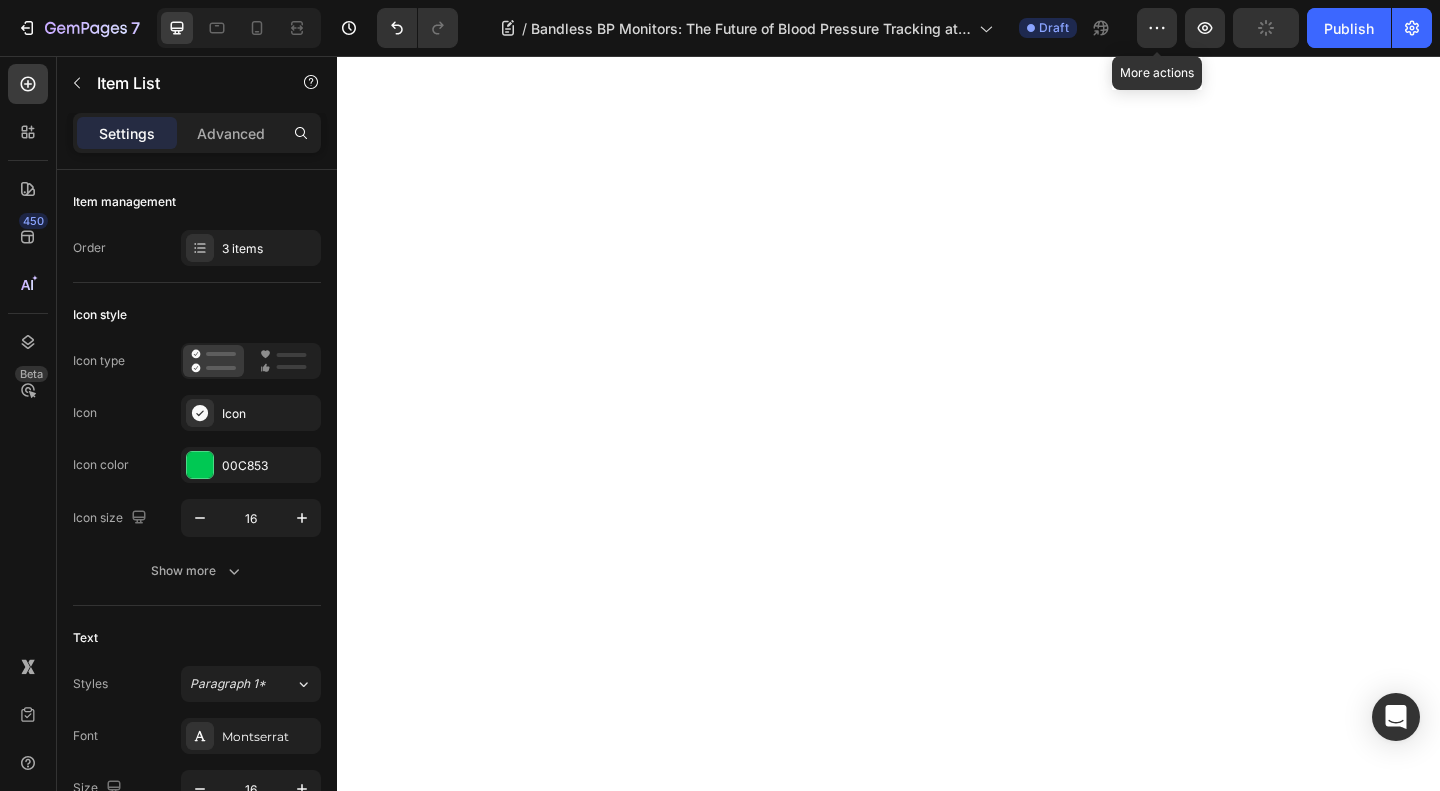 scroll, scrollTop: 0, scrollLeft: 0, axis: both 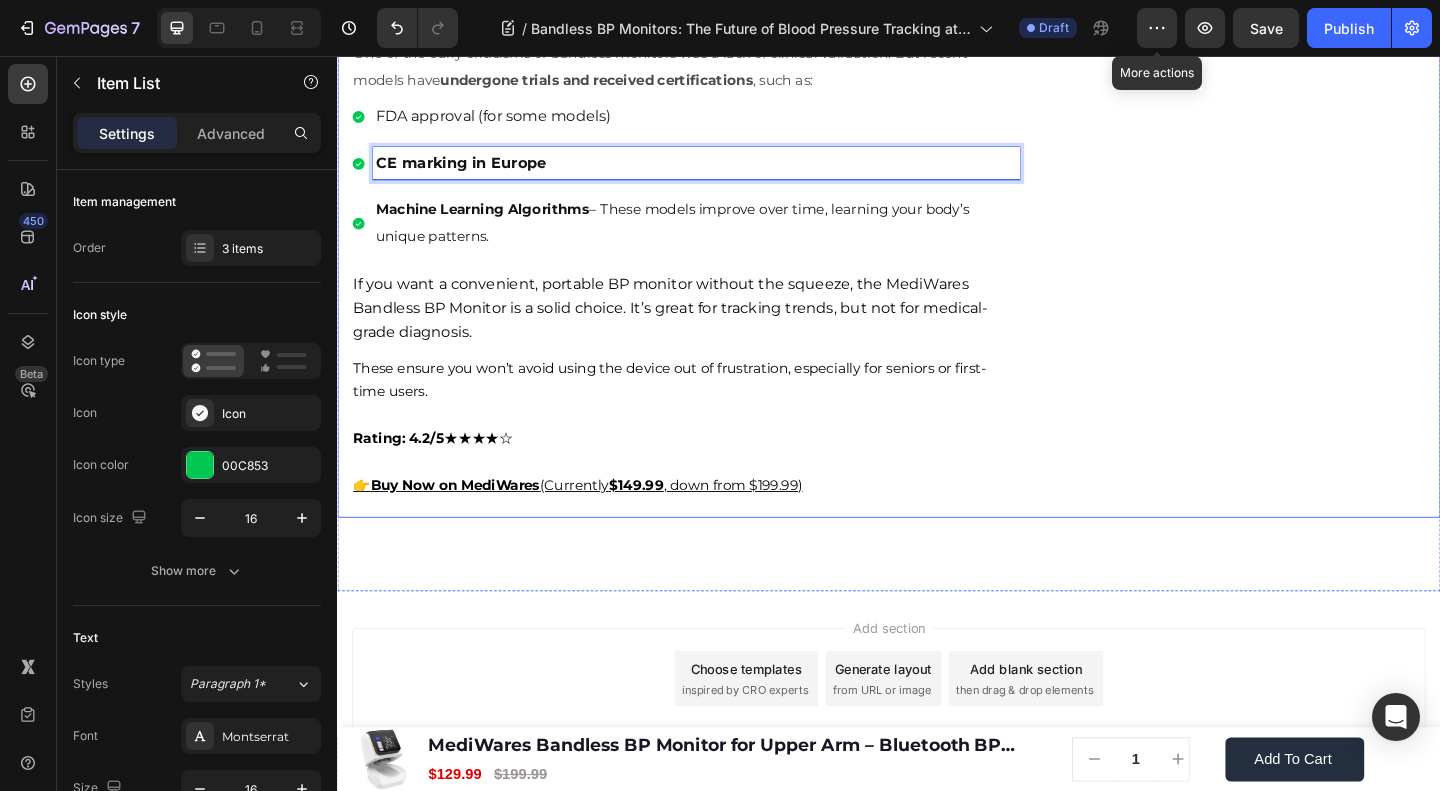 click on "🔥Up to 50% OFF Ending Soon🔥 Text block 03 Days 04 Hrs 58 Mins 05 Secs Countdown Timer Image Clinically Approved Accuracy Over 35,000 Units Sold Affordable Quality with Warranty Doctor Recommended Eco-Friendly Design Item list Shop Now and Save 50% Button
30-day money back guarantee Item list Row Product Images $149.99 Product Price Product Price $199.99 Product Price Product Price Row
Add to cart Add to Cart Product Row Row Image Row" at bounding box center [1332, -1243] 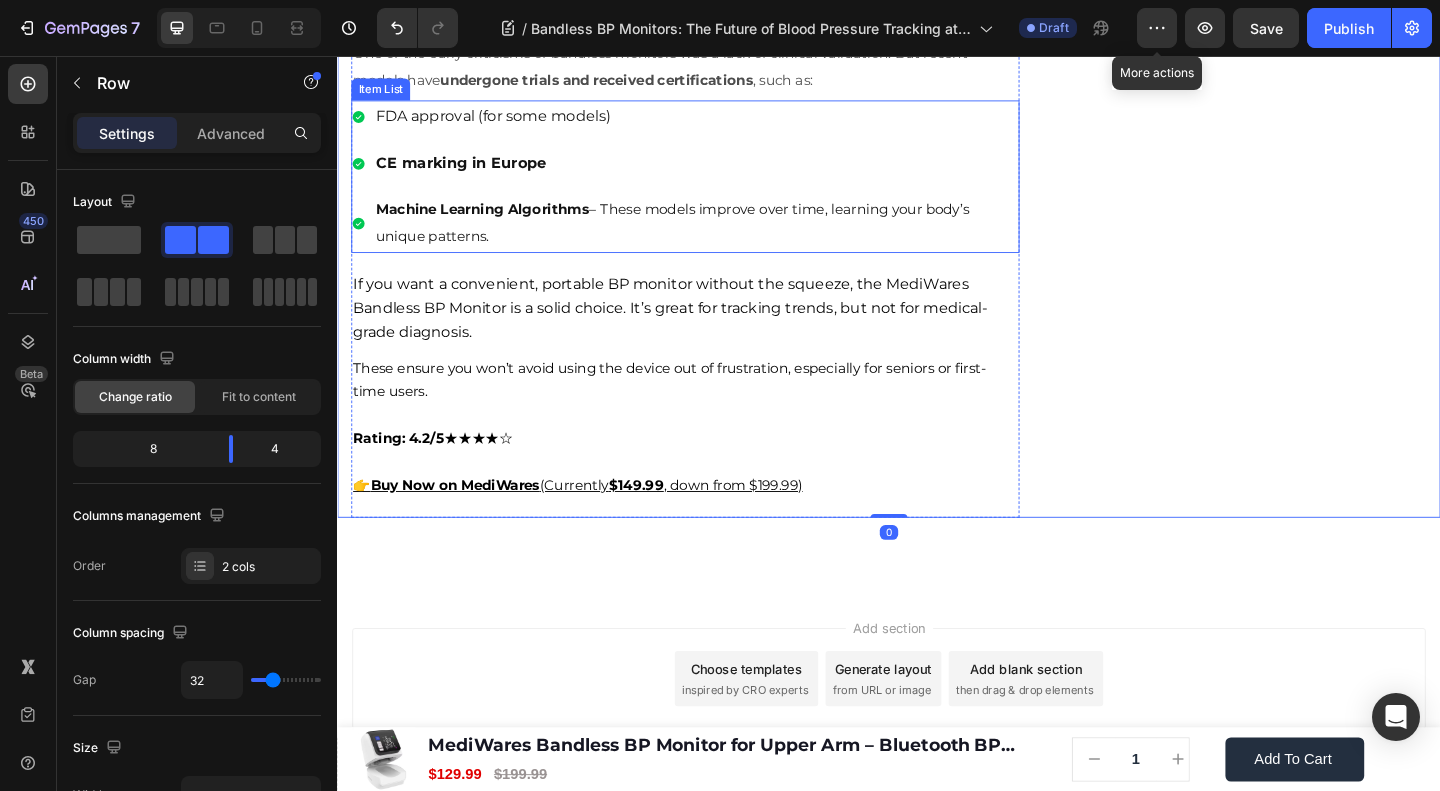 click on "CE marking in Europe" at bounding box center [727, 172] 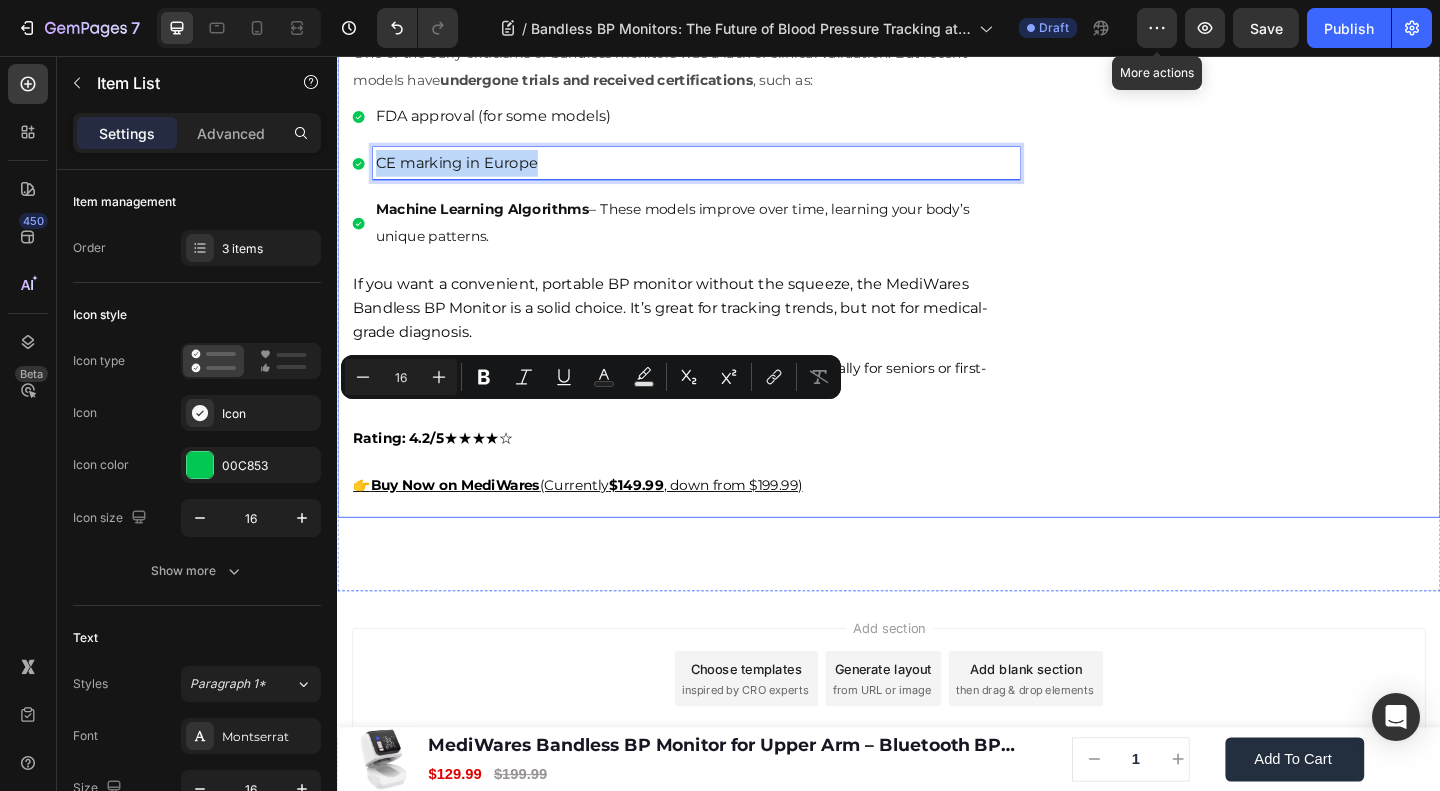 click on "🔥Up to 50% OFF Ending Soon🔥 Text block 03 Days 04 Hrs 58 Mins 02 Secs Countdown Timer Image Clinically Approved Accuracy Over 35,000 Units Sold Affordable Quality with Warranty Doctor Recommended Eco-Friendly Design Item list Shop Now and Save 50% Button
30-day money back guarantee Item list Row Product Images $149.99 Product Price Product Price $199.99 Product Price Product Price Row
Add to cart Add to Cart Product Row Row Image Row" at bounding box center (1332, -1243) 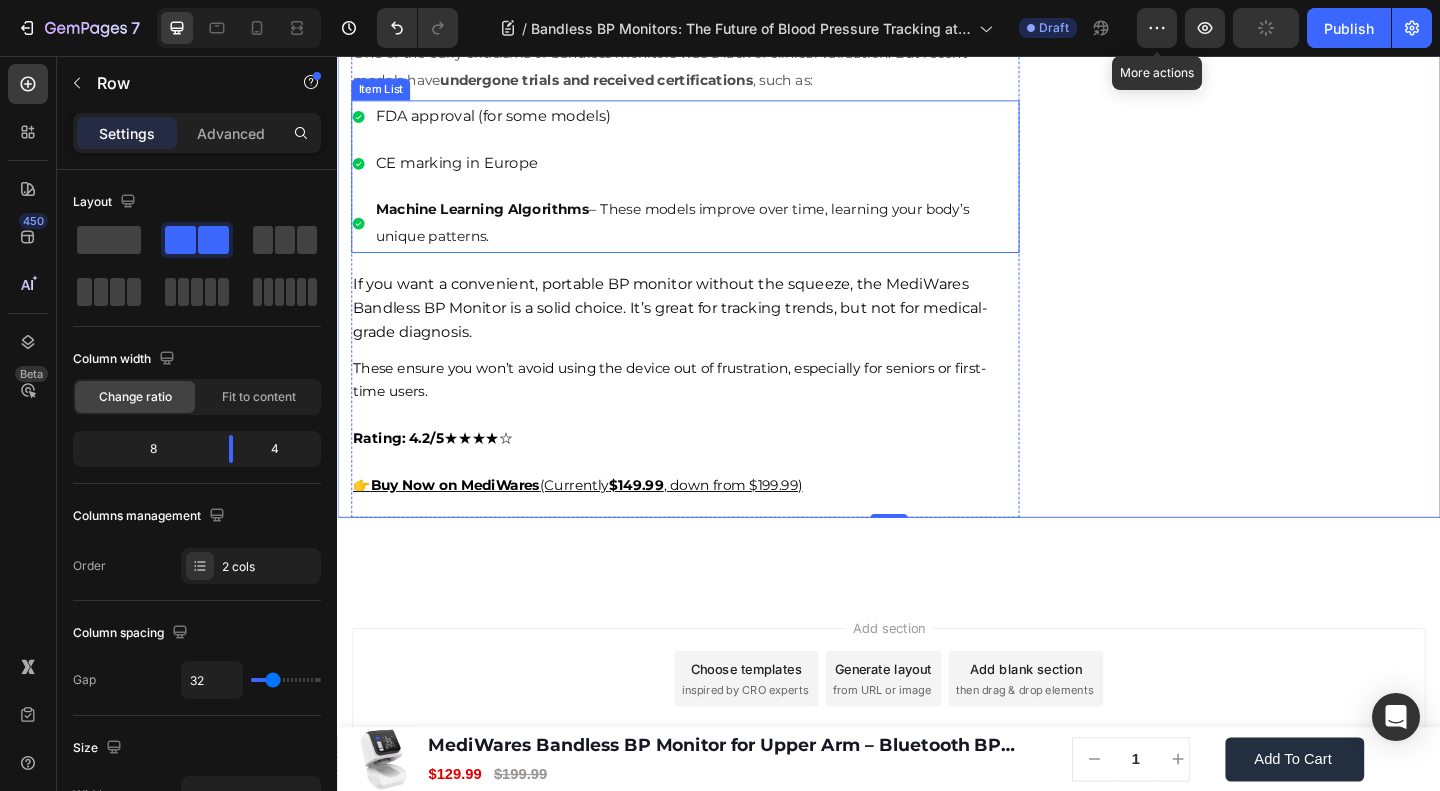 click on "Machine Learning Algorithms" at bounding box center (495, 222) 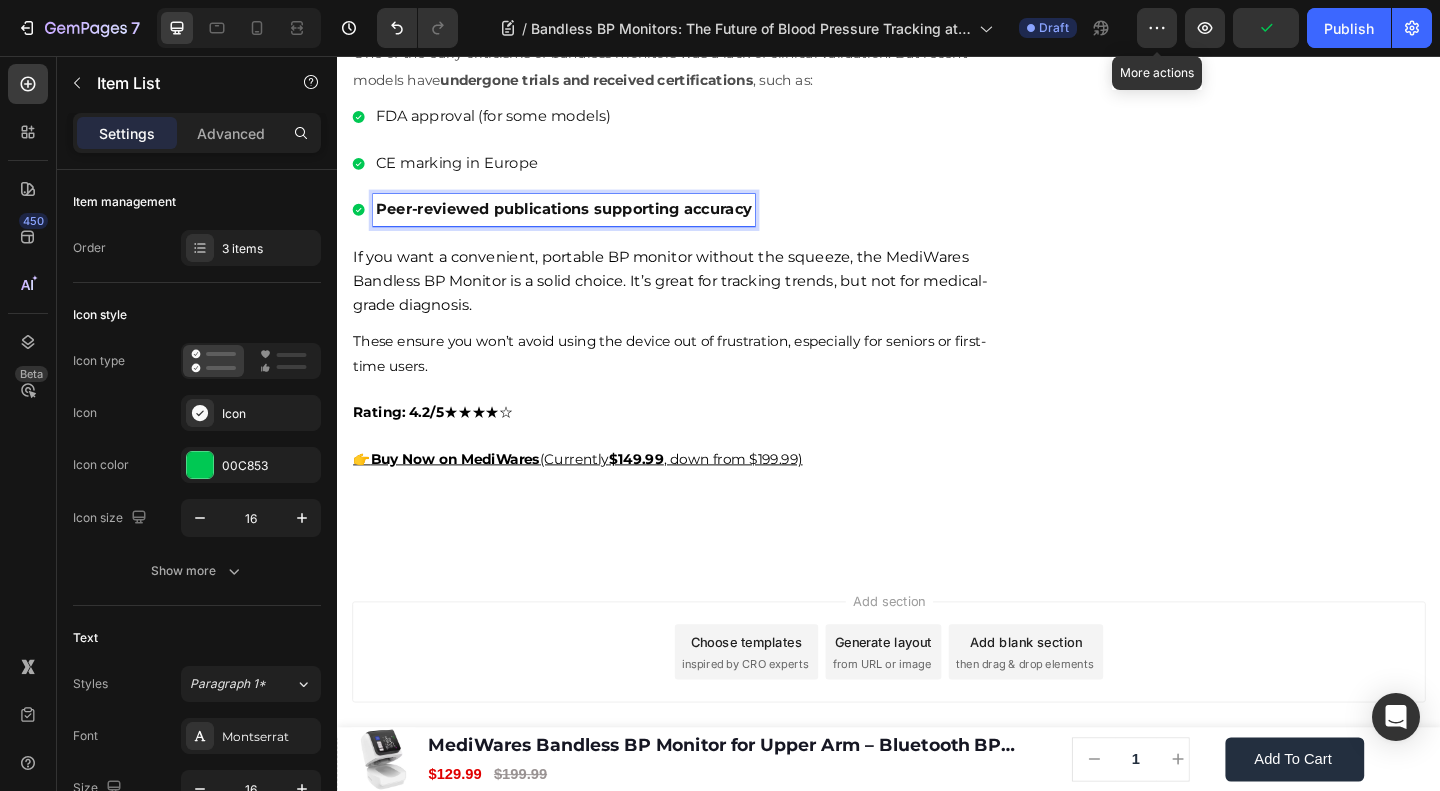 click on "🔥Up to 50% OFF Ending Soon🔥 Text block 03 Days 04 Hrs 57 Mins 54 Secs Countdown Timer Image Clinically Approved Accuracy Over 35,000 Units Sold Affordable Quality with Warranty Doctor Recommended Eco-Friendly Design Item list Shop Now and Save 50% Button
30-day money back guarantee Item list Row Product Images $149.99 Product Price Product Price $199.99 Product Price Product Price Row
Add to cart Add to Cart Product Row Row Image Row" at bounding box center [1332, -1258] 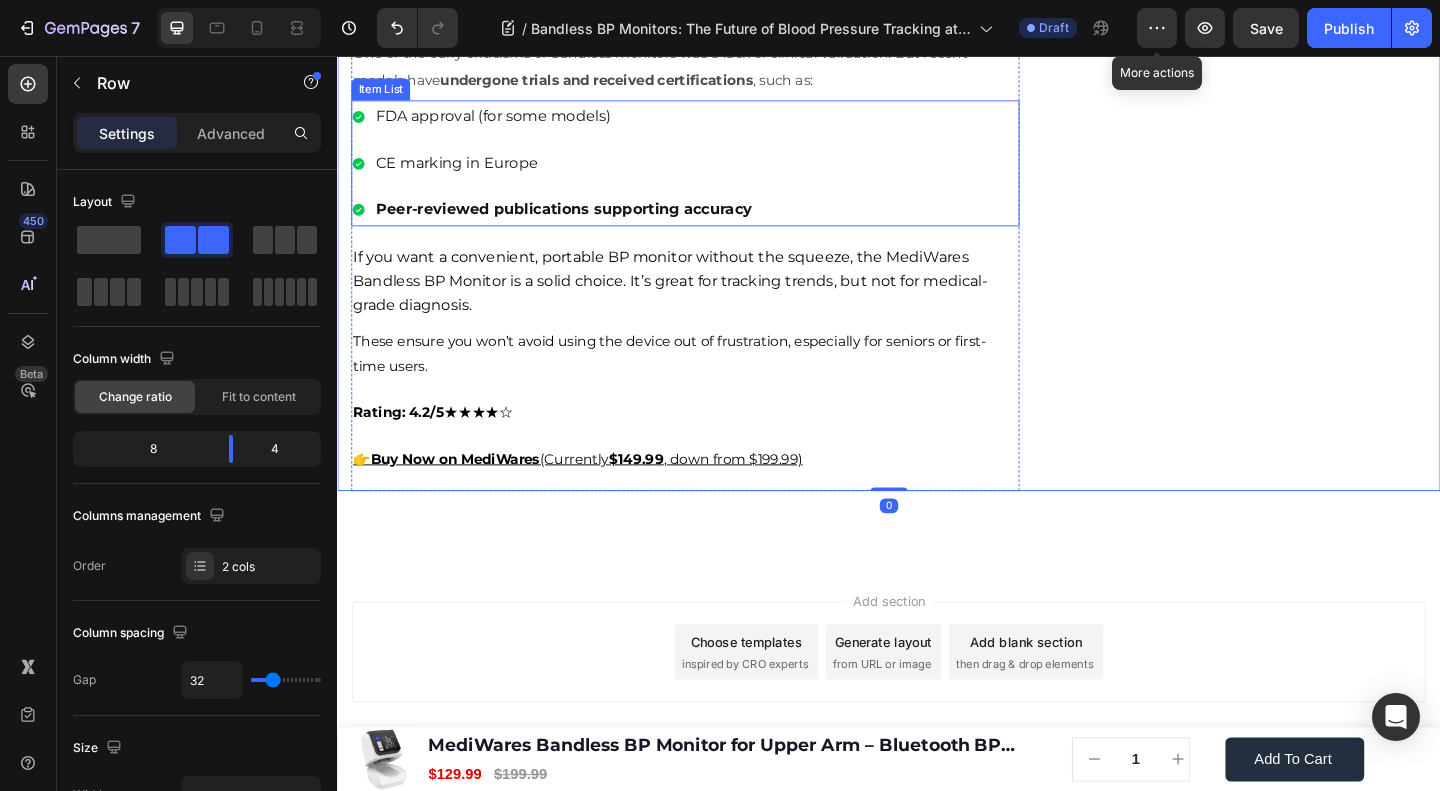 click on "Peer-reviewed publications supporting accuracy" at bounding box center [583, 223] 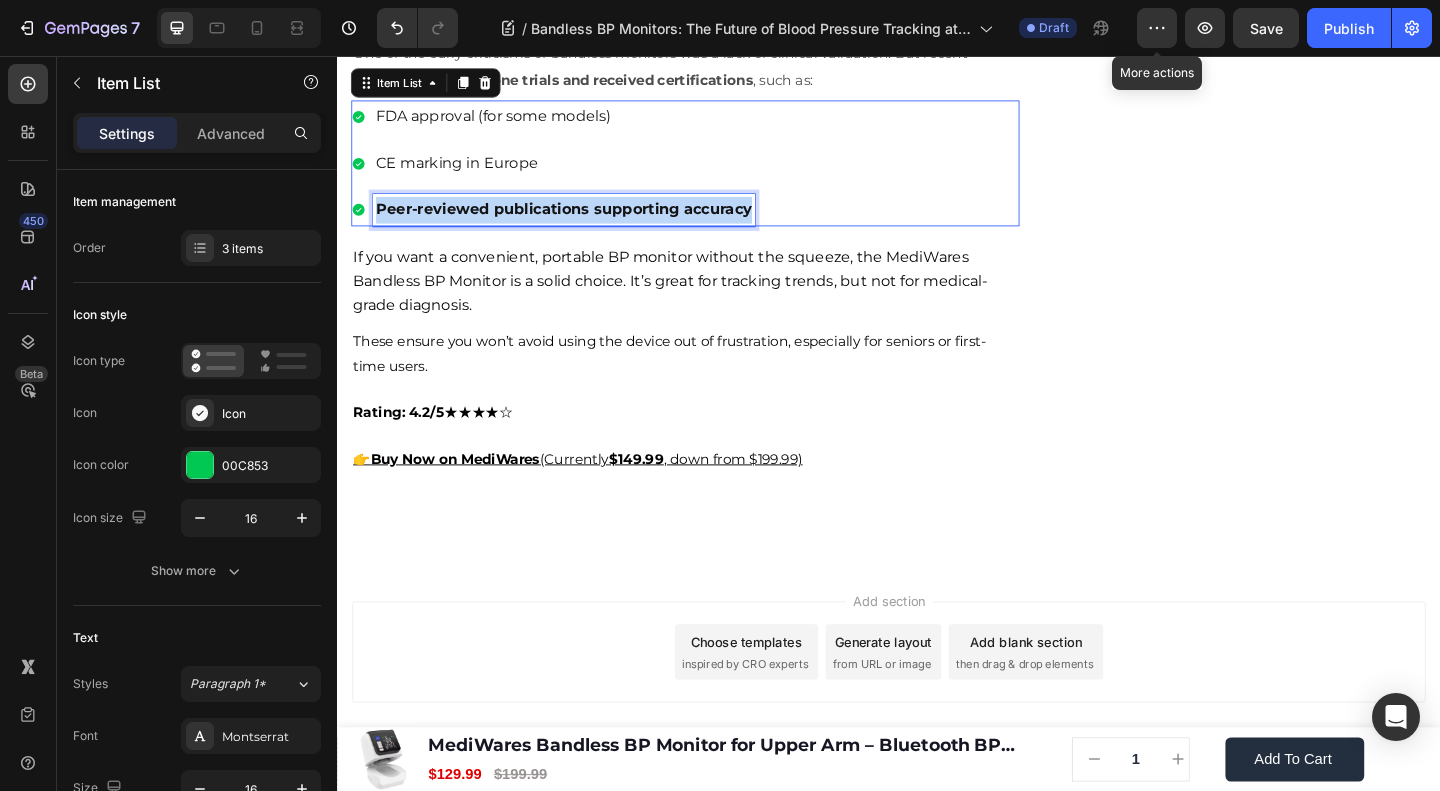 click on "Peer-reviewed publications supporting accuracy" at bounding box center [583, 223] 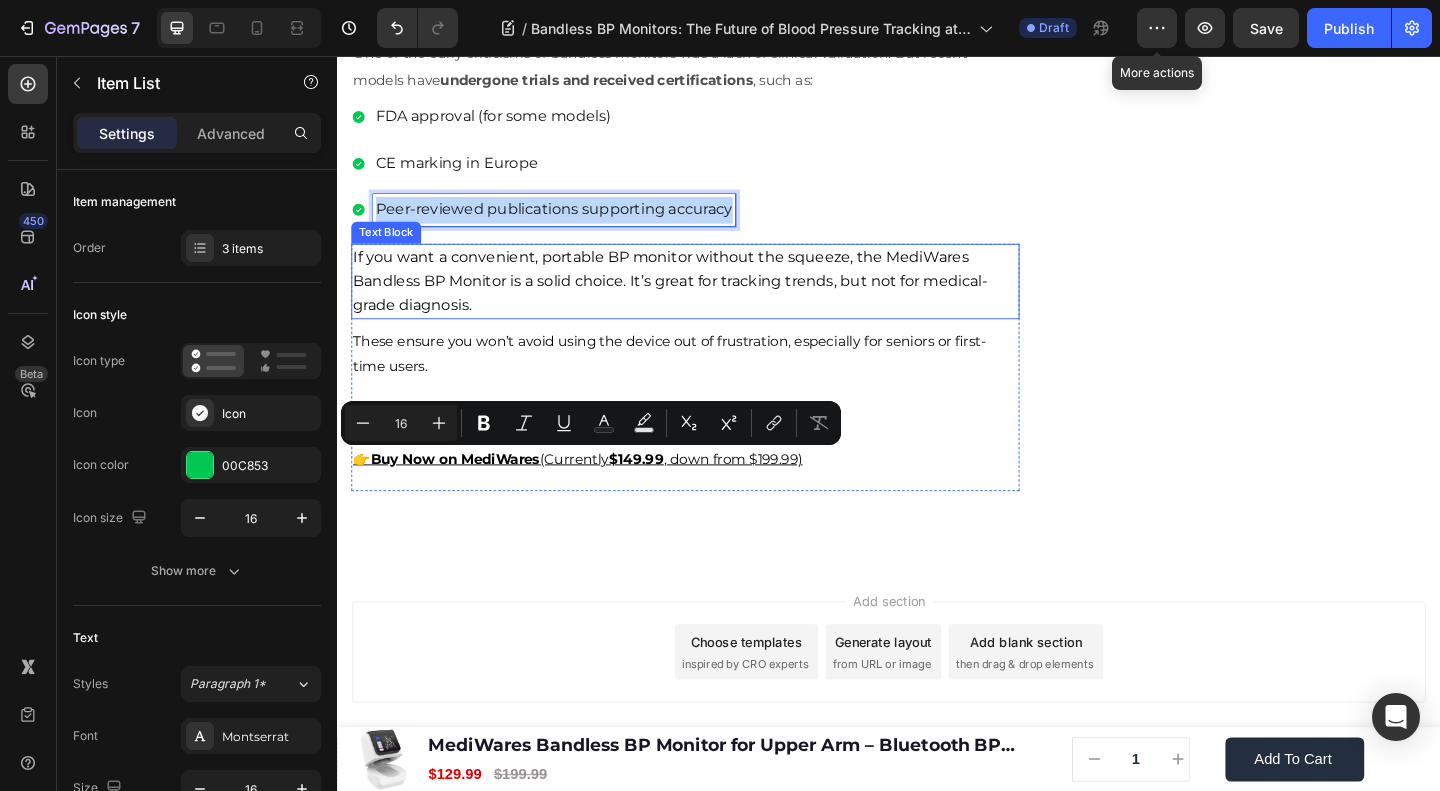 click on "🔥Up to 50% OFF Ending Soon🔥 Text block 03 Days 04 Hrs 57 Mins 51 Secs Countdown Timer Image Clinically Approved Accuracy Over 35,000 Units Sold Affordable Quality with Warranty Doctor Recommended Eco-Friendly Design Item list Shop Now and Save 50% Button
30-day money back guarantee Item list Row Product Images $149.99 Product Price Product Price $199.99 Product Price Product Price Row
Add to cart Add to Cart Product Row Row Image Row" at bounding box center (1332, -1258) 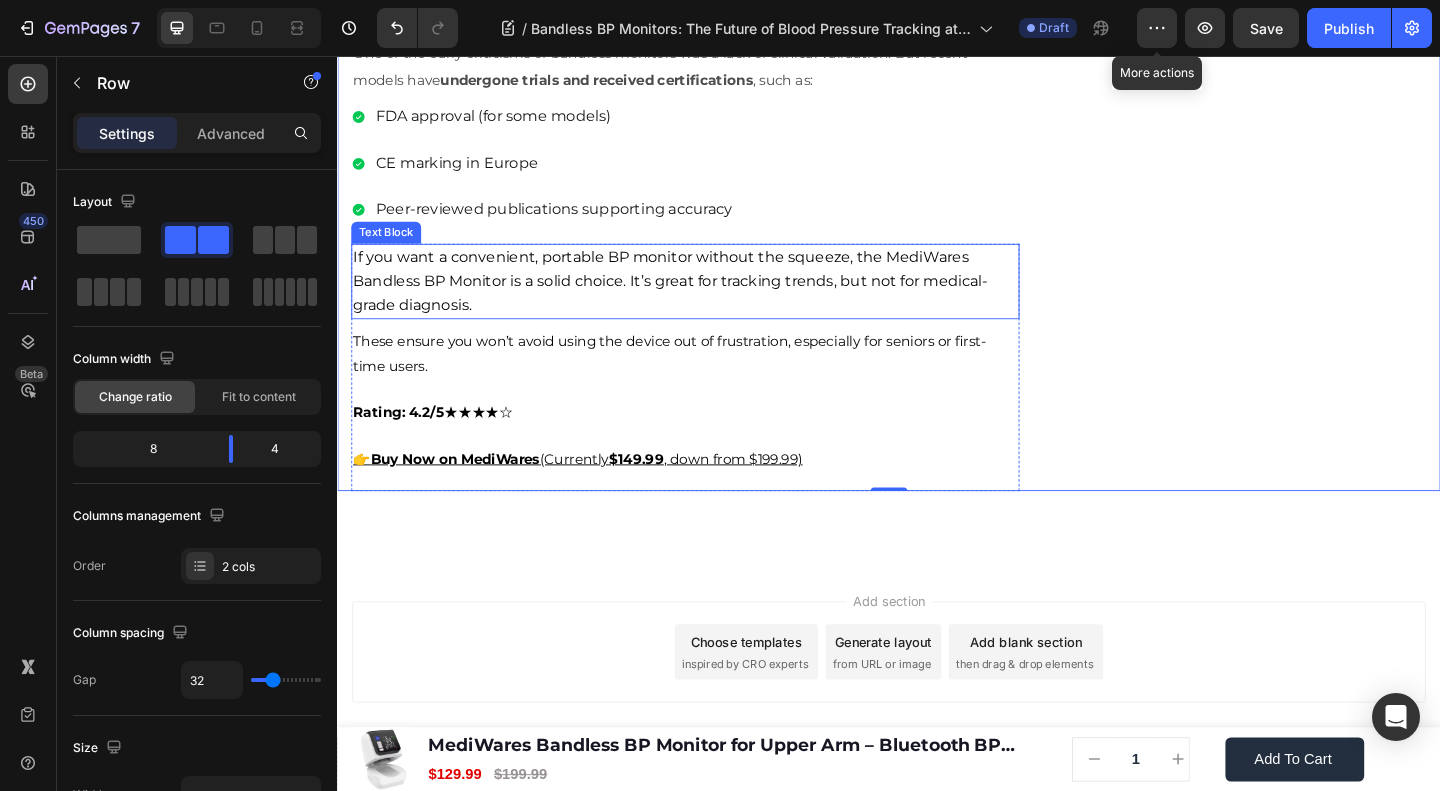 click on "If you want a convenient, portable BP monitor without the squeeze, the MediWares Bandless BP Monitor is a solid choice. It’s great for tracking trends, but not for medical-grade diagnosis." at bounding box center [715, 301] 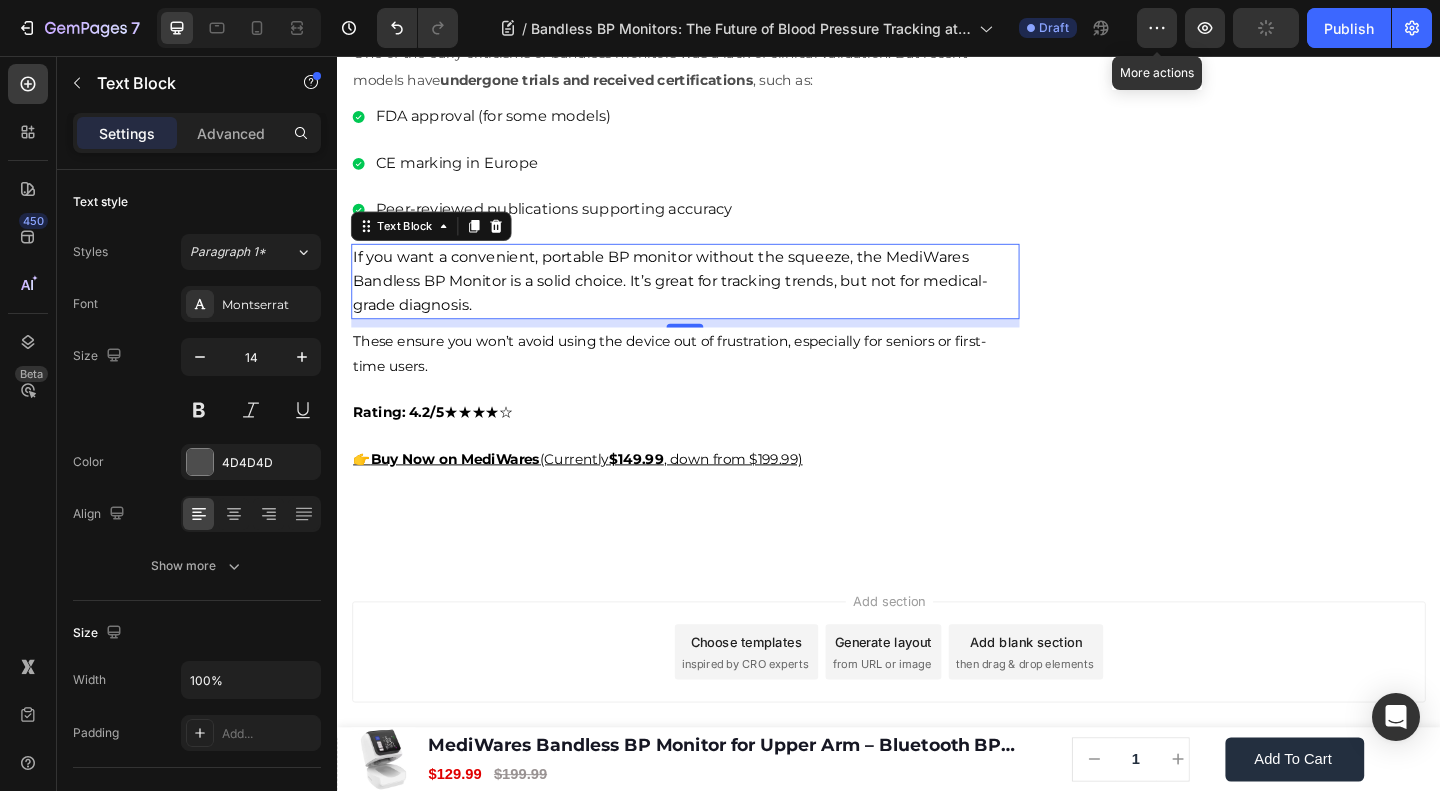 click on "If you want a convenient, portable BP monitor without the squeeze, the MediWares Bandless BP Monitor is a solid choice. It’s great for tracking trends, but not for medical-grade diagnosis." at bounding box center [715, 301] 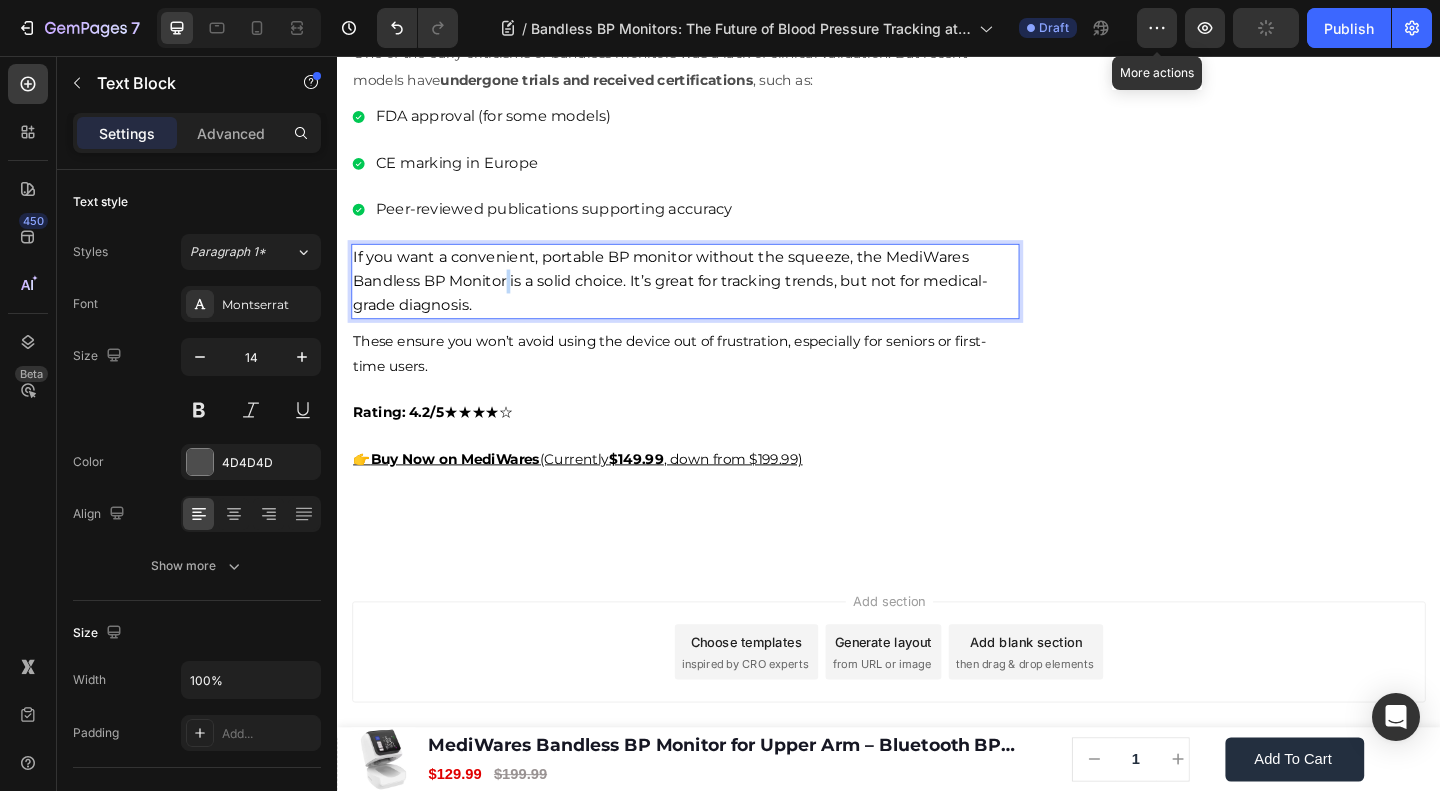 click on "If you want a convenient, portable BP monitor without the squeeze, the MediWares Bandless BP Monitor is a solid choice. It’s great for tracking trends, but not for medical-grade diagnosis." at bounding box center (715, 301) 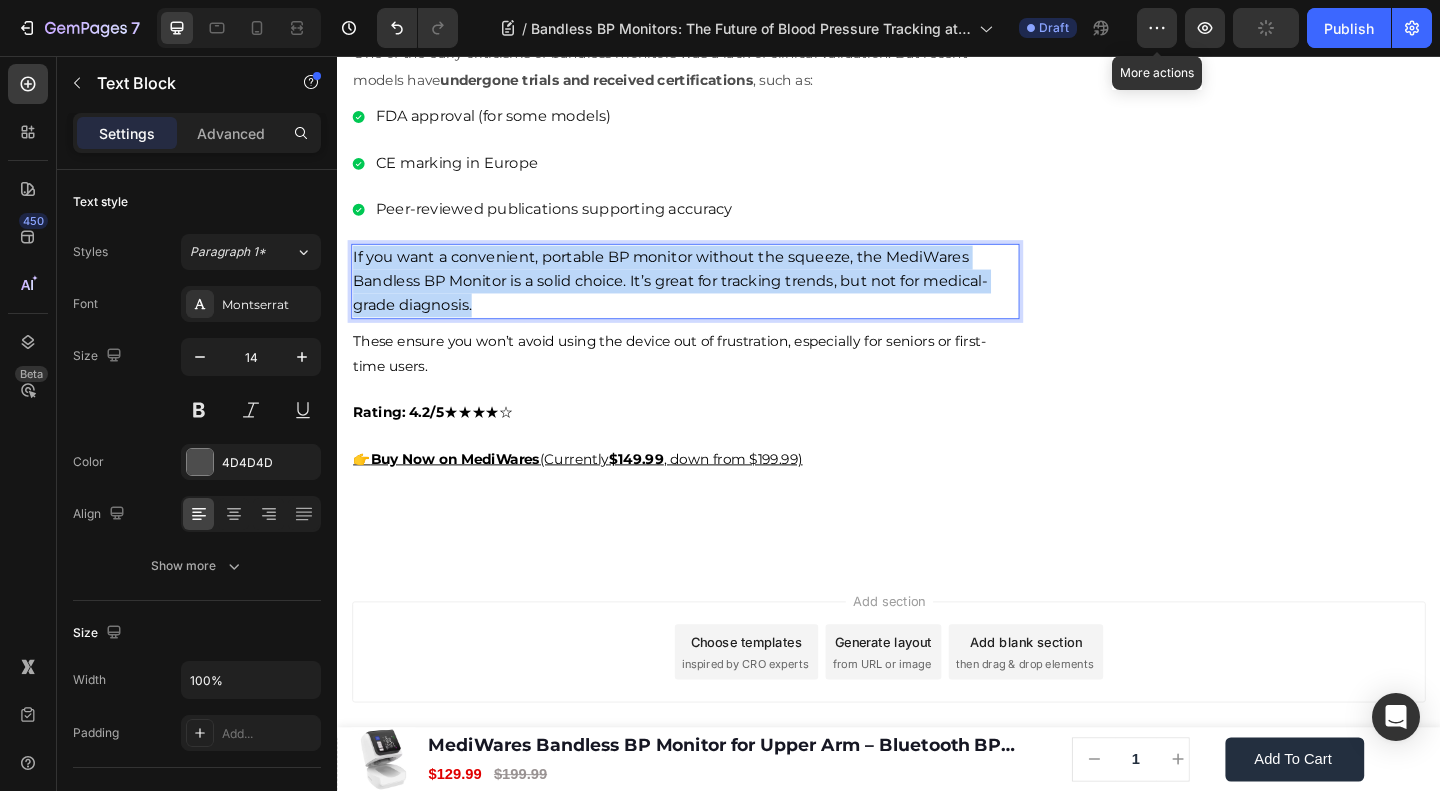 click on "If you want a convenient, portable BP monitor without the squeeze, the MediWares Bandless BP Monitor is a solid choice. It’s great for tracking trends, but not for medical-grade diagnosis." at bounding box center (715, 301) 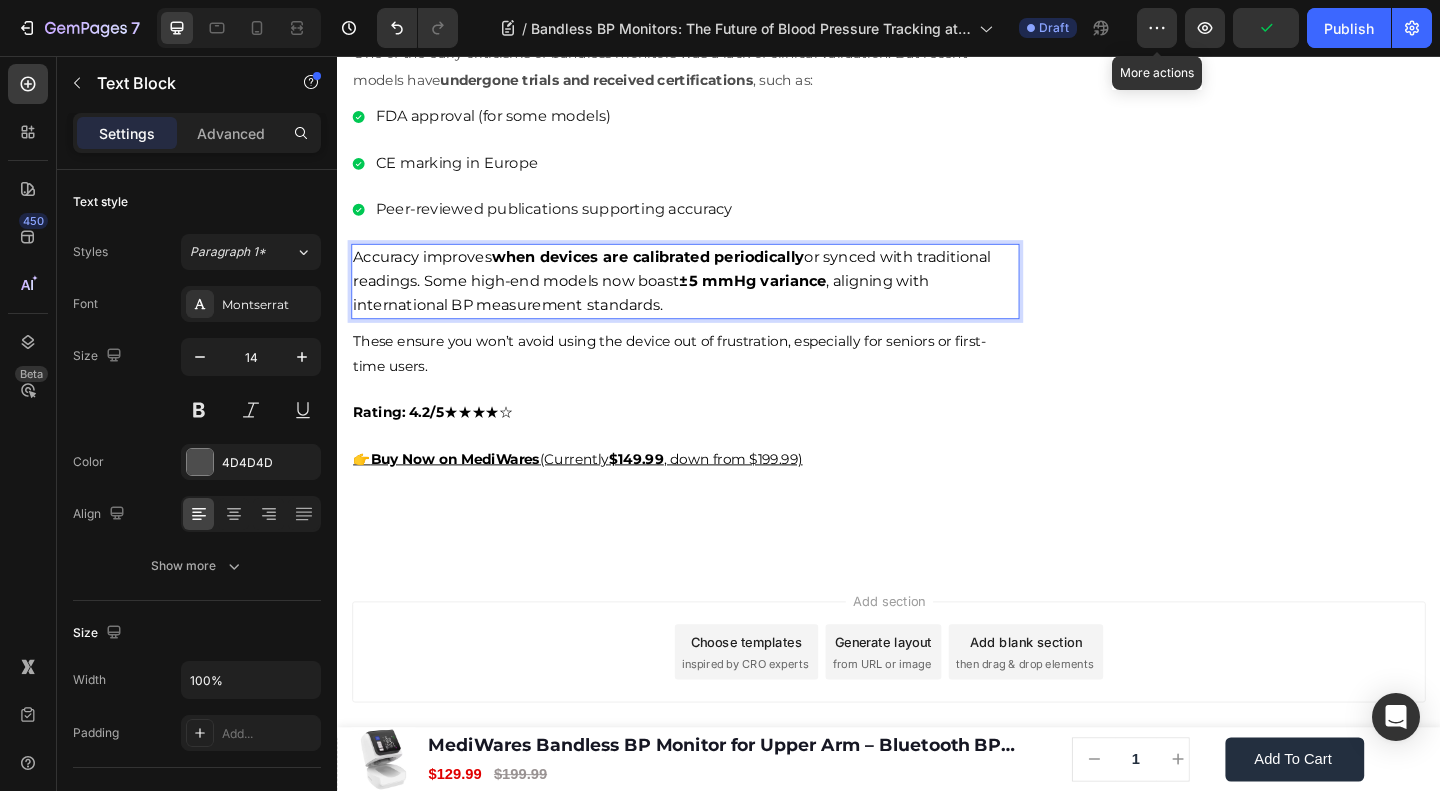 click on "Accuracy improves  when devices are calibrated periodically  or synced with traditional readings. Some high-end models now boast  ±5 mmHg variance , aligning with international BP measurement standards." at bounding box center (715, 301) 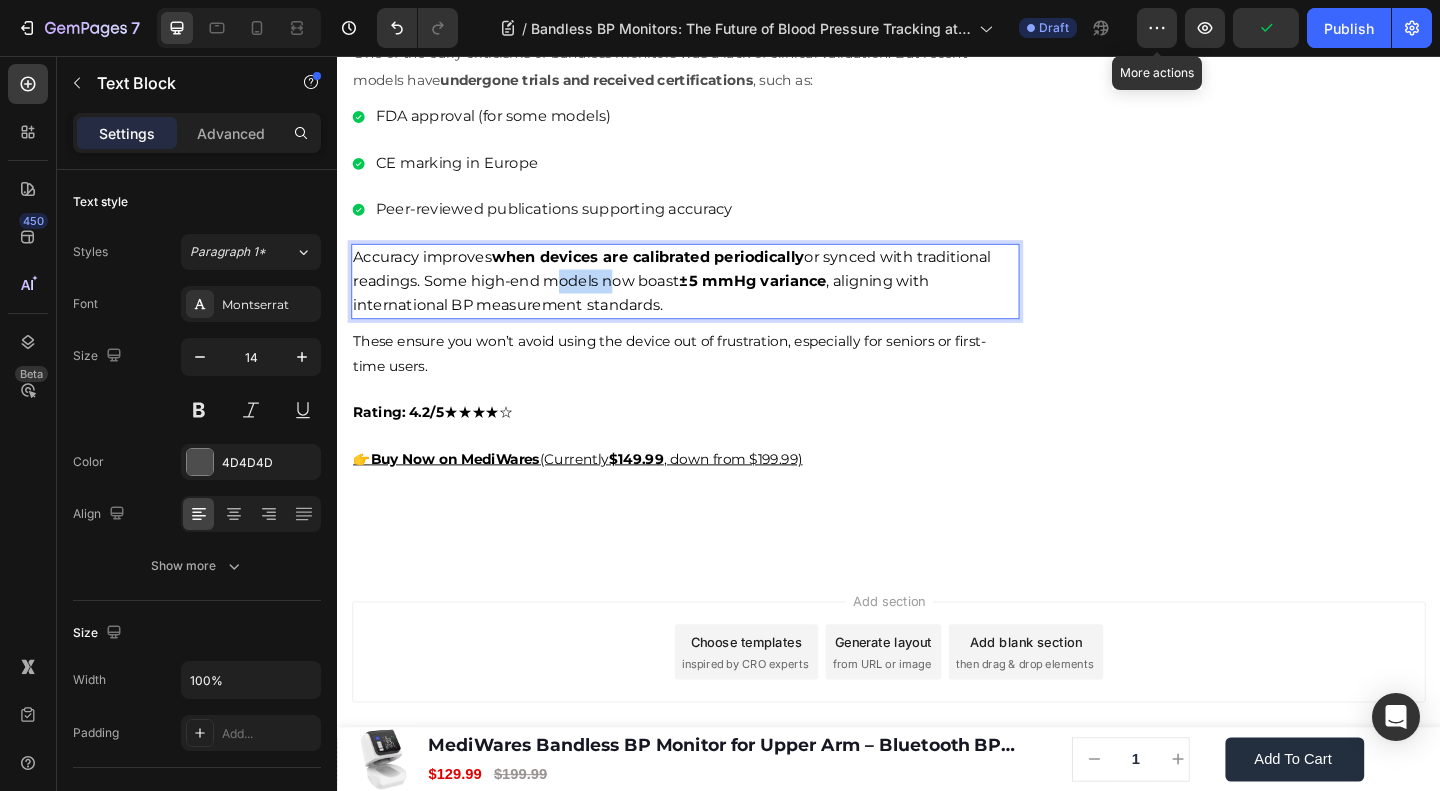 click on "Accuracy improves  when devices are calibrated periodically  or synced with traditional readings. Some high-end models now boast  ±5 mmHg variance , aligning with international BP measurement standards." at bounding box center [715, 301] 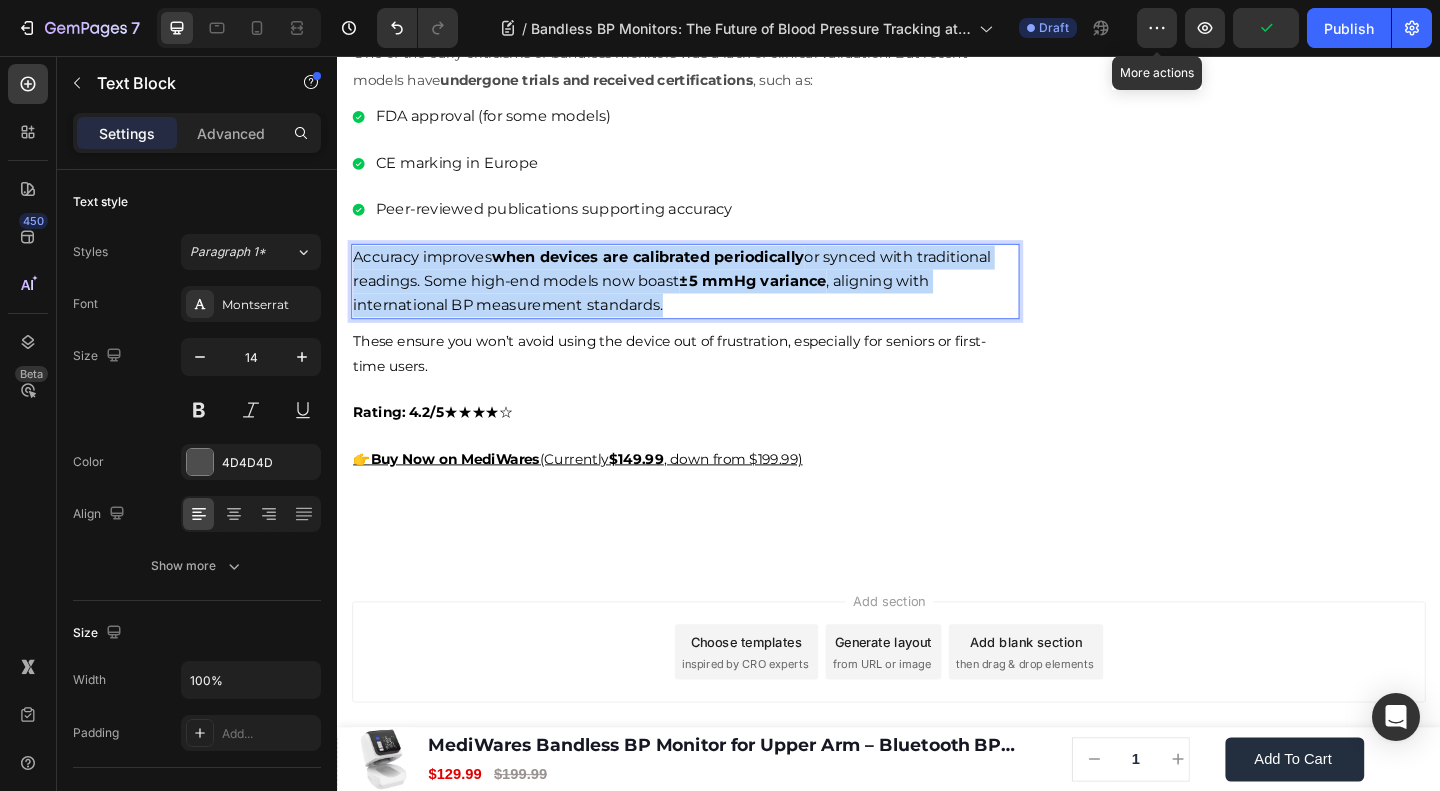 click on "Accuracy improves  when devices are calibrated periodically  or synced with traditional readings. Some high-end models now boast  ±5 mmHg variance , aligning with international BP measurement standards." at bounding box center (715, 301) 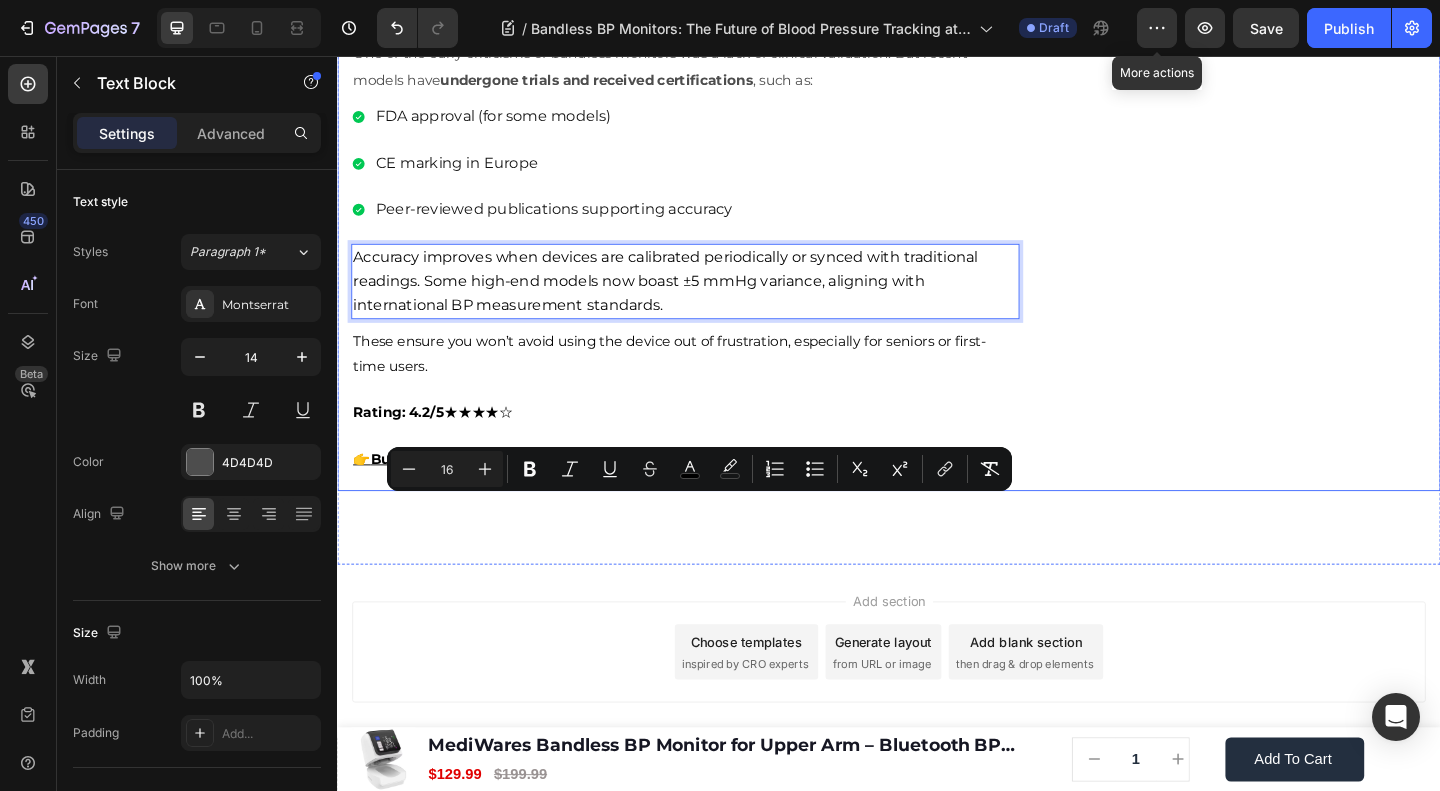 click on "🔥Up to 50% OFF Ending Soon🔥 Text block 03 Days 04 Hrs 57 Mins 40 Secs Countdown Timer Image Clinically Approved Accuracy Over 35,000 Units Sold Affordable Quality with Warranty Doctor Recommended Eco-Friendly Design Item list Shop Now and Save 50% Button
30-day money back guarantee Item list Row Product Images $149.99 Product Price Product Price $199.99 Product Price Product Price Row
Add to cart Add to Cart Product Row Row Image Row" at bounding box center (1332, -1258) 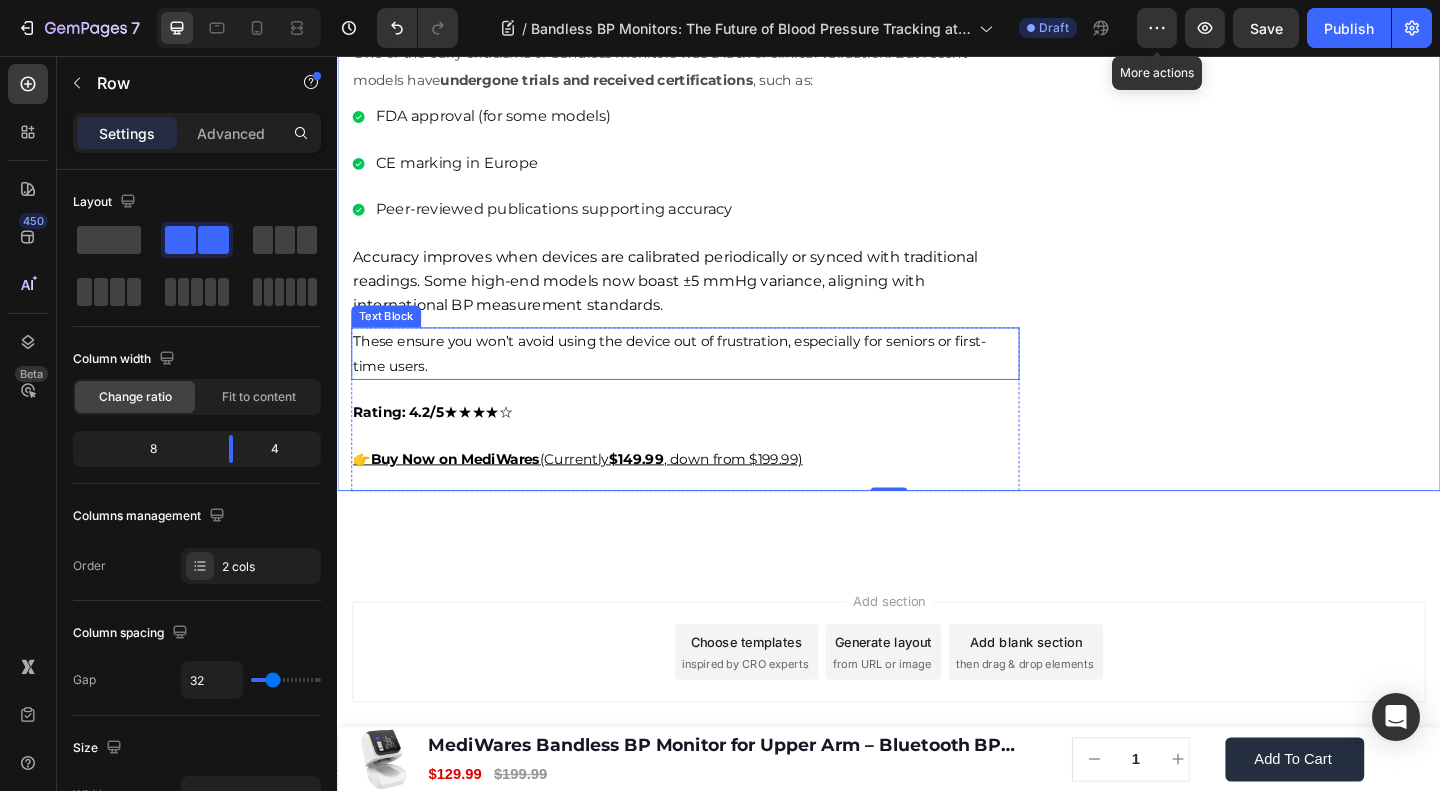 click on "These ensure you won’t avoid using the device out of frustration, especially for seniors or first-time users." at bounding box center [698, 378] 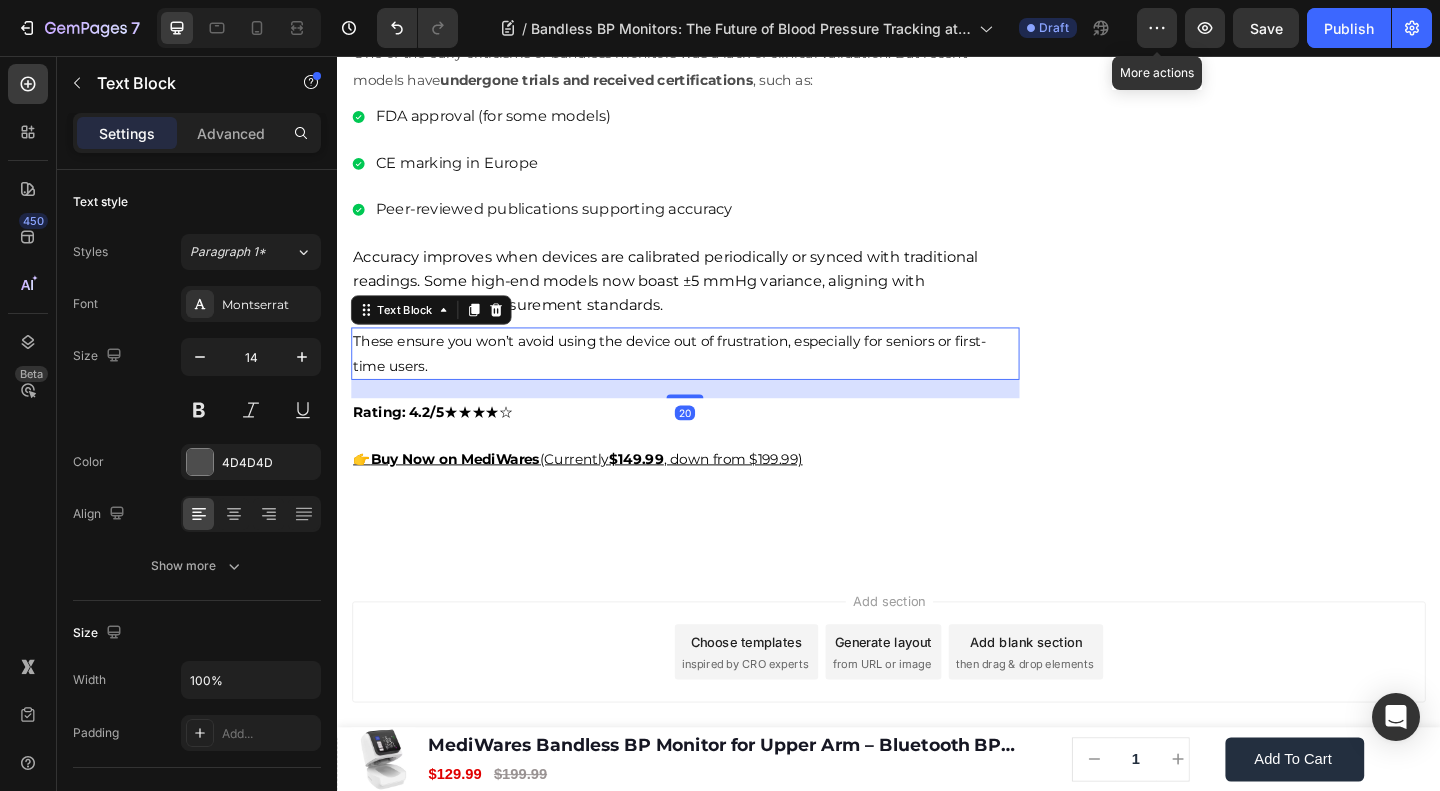 click 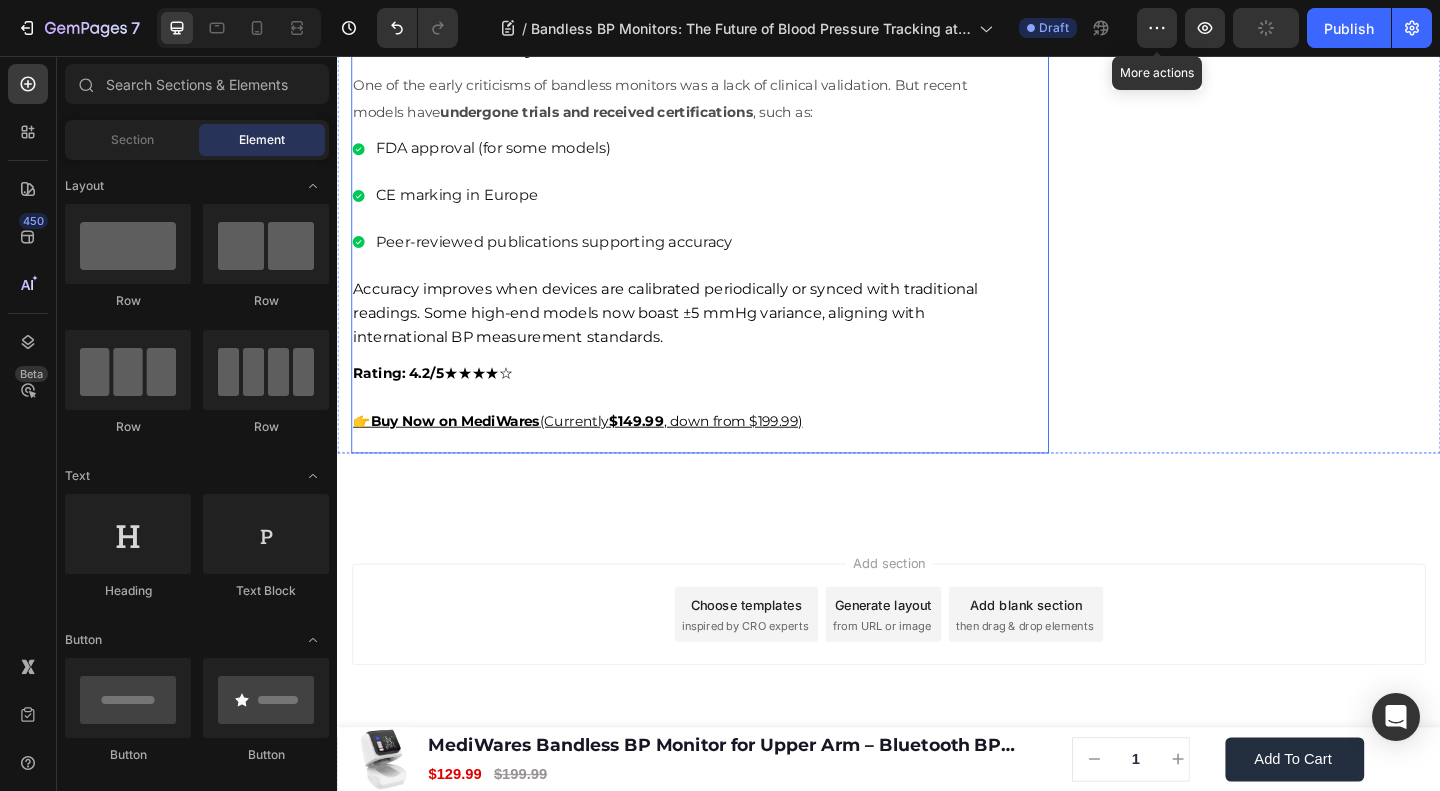click on "Clinical Accuracy & Validation" at bounding box center [525, 43] 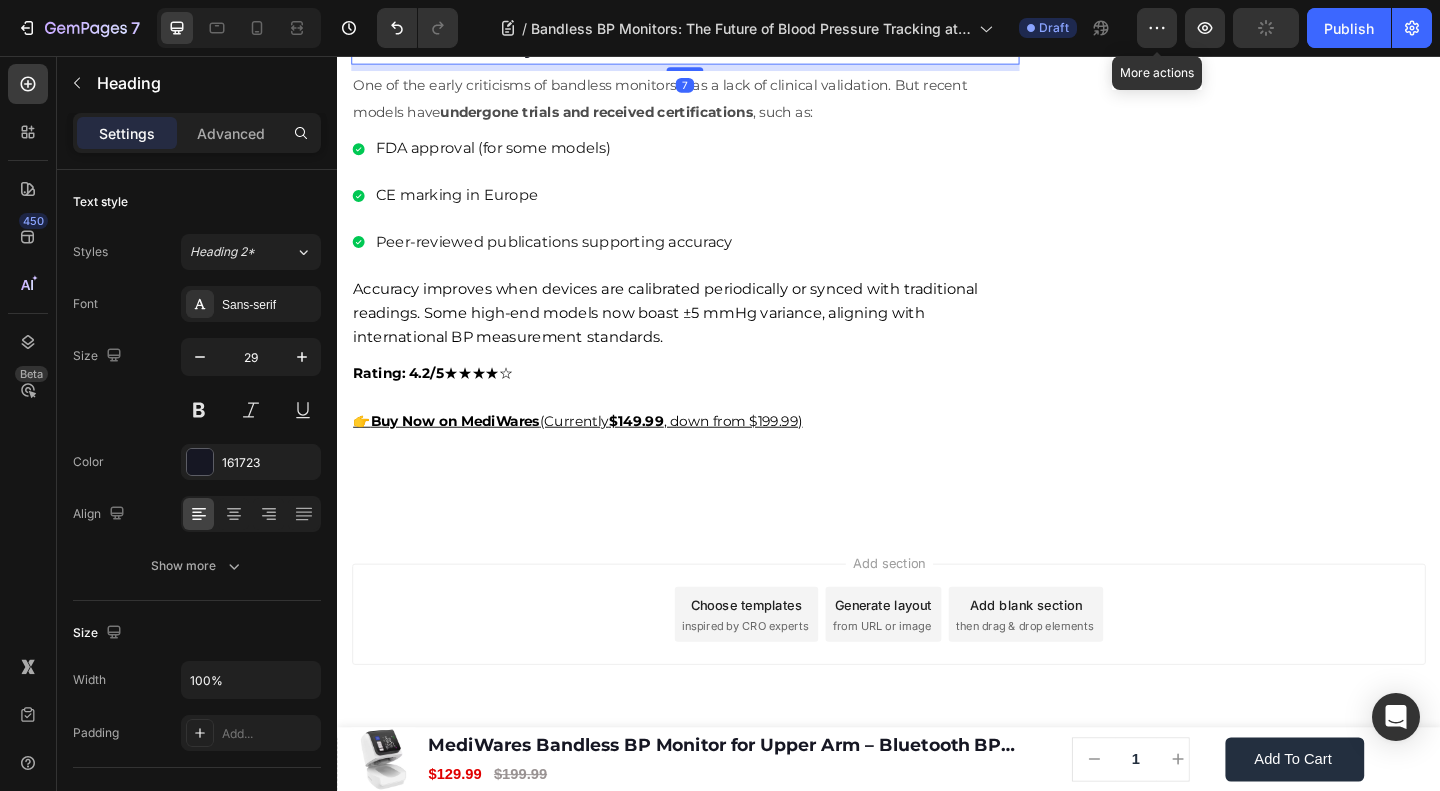 click 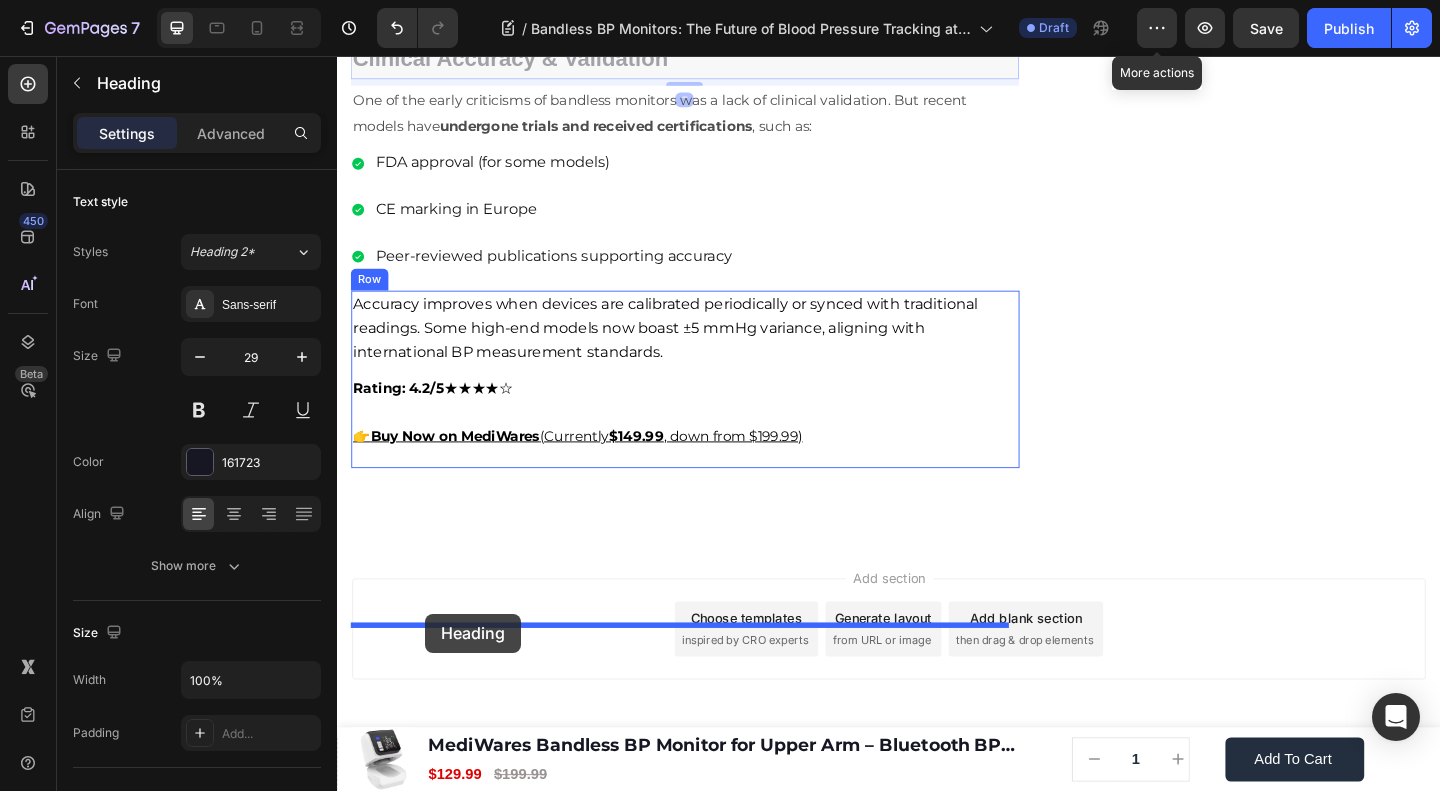 drag, startPoint x: 367, startPoint y: 286, endPoint x: 433, endPoint y: 663, distance: 382.73358 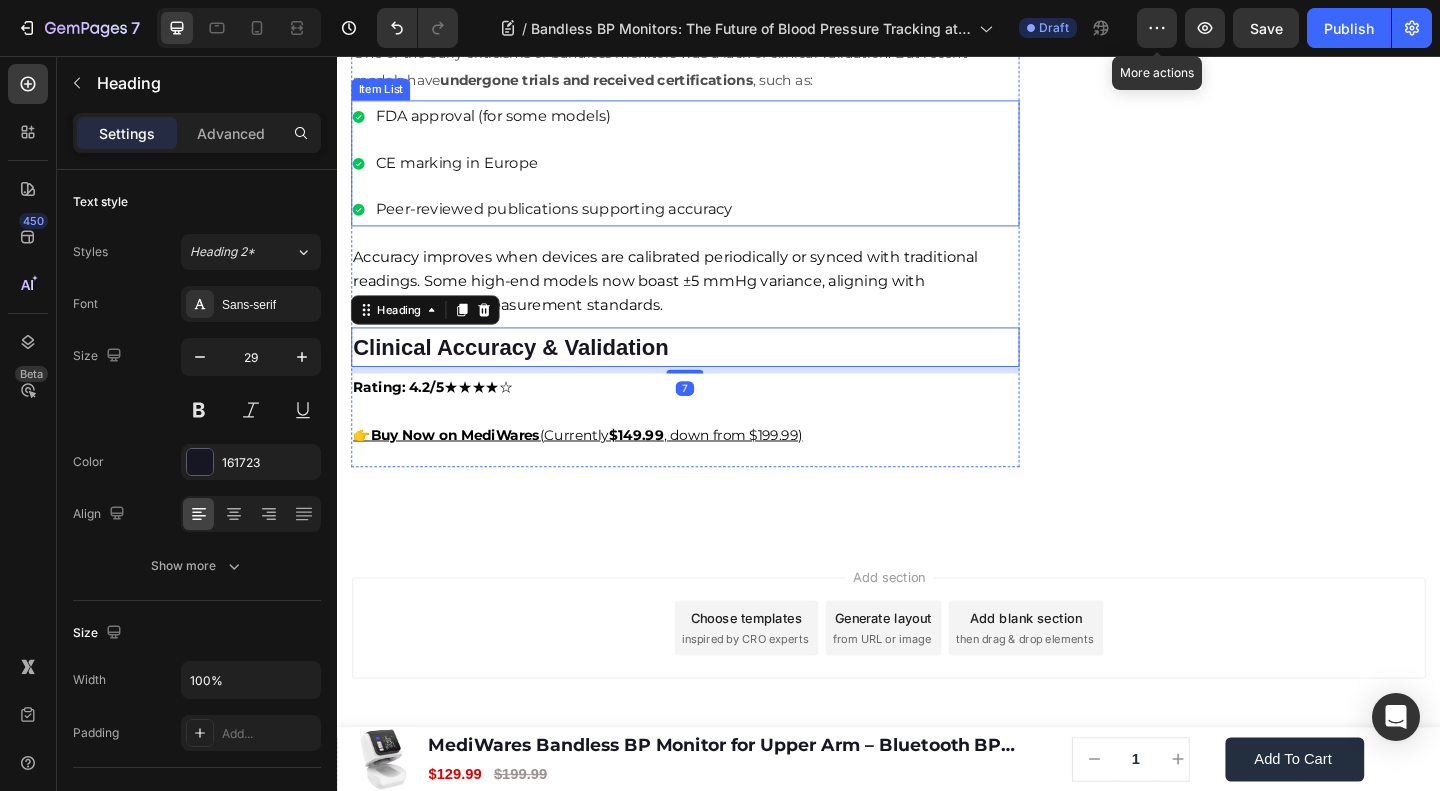 scroll, scrollTop: 3456, scrollLeft: 0, axis: vertical 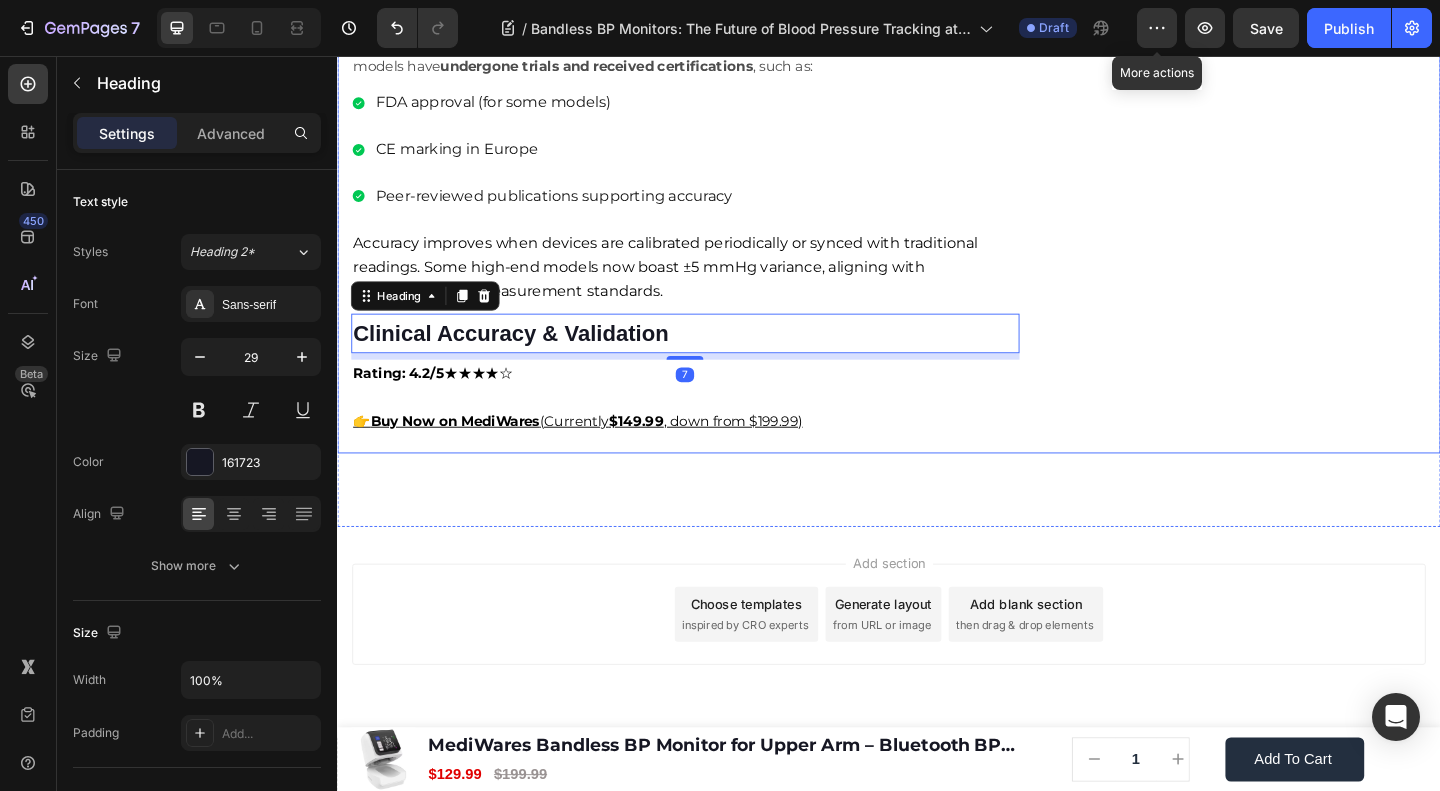 click on "🔥Up to 50% OFF Ending Soon🔥 Text block 03 Days 04 Hrs 57 Mins 28 Secs Countdown Timer Image Clinically Approved Accuracy Over 35,000 Units Sold Affordable Quality with Warranty Doctor Recommended Eco-Friendly Design Item list Shop Now and Save 50% Button
30-day money back guarantee Item list Row Product Images $149.99 Product Price Product Price $199.99 Product Price Product Price Row
Add to cart Add to Cart Product Row Row Image Row" at bounding box center (1332, -1286) 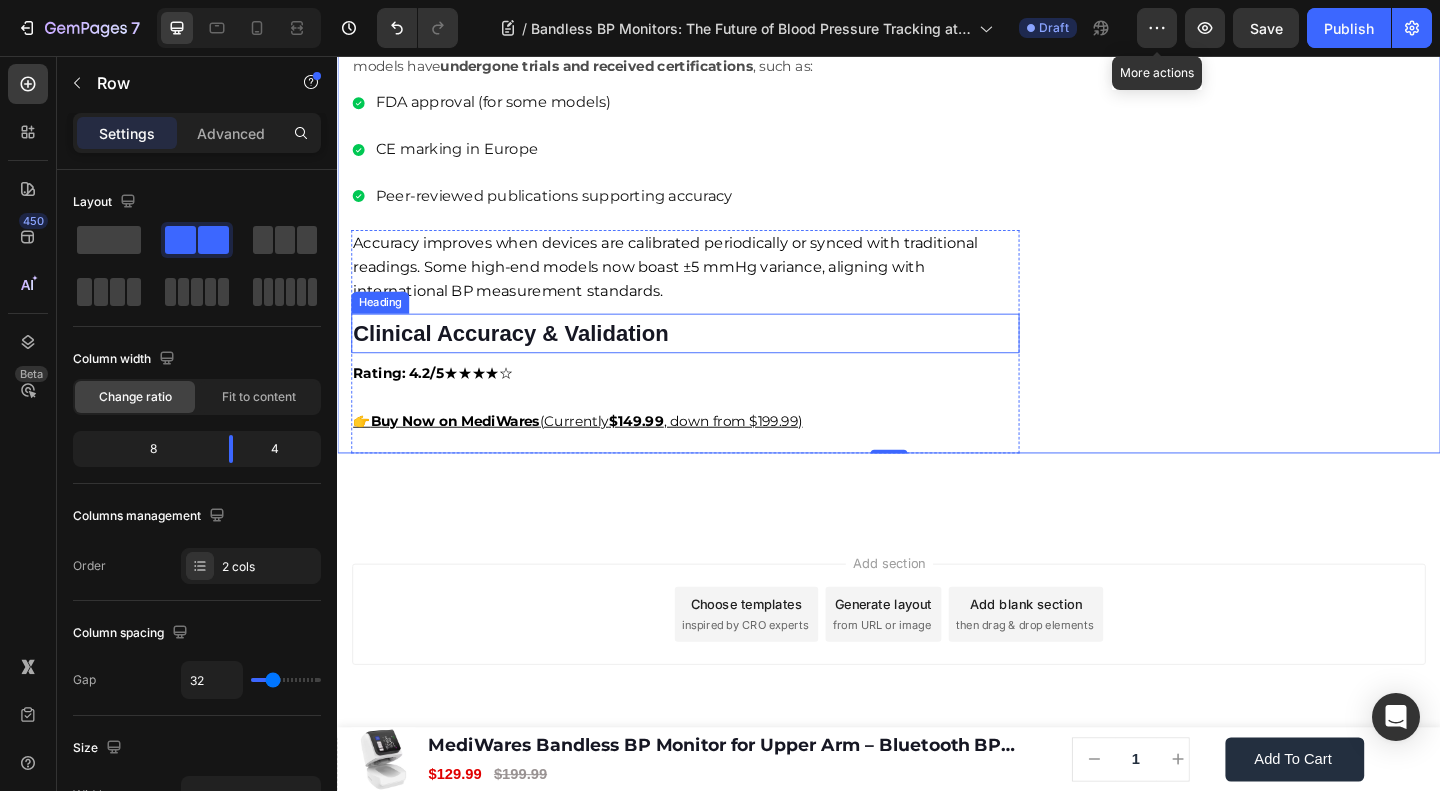 click on "Clinical Accuracy & Validation" at bounding box center [525, 357] 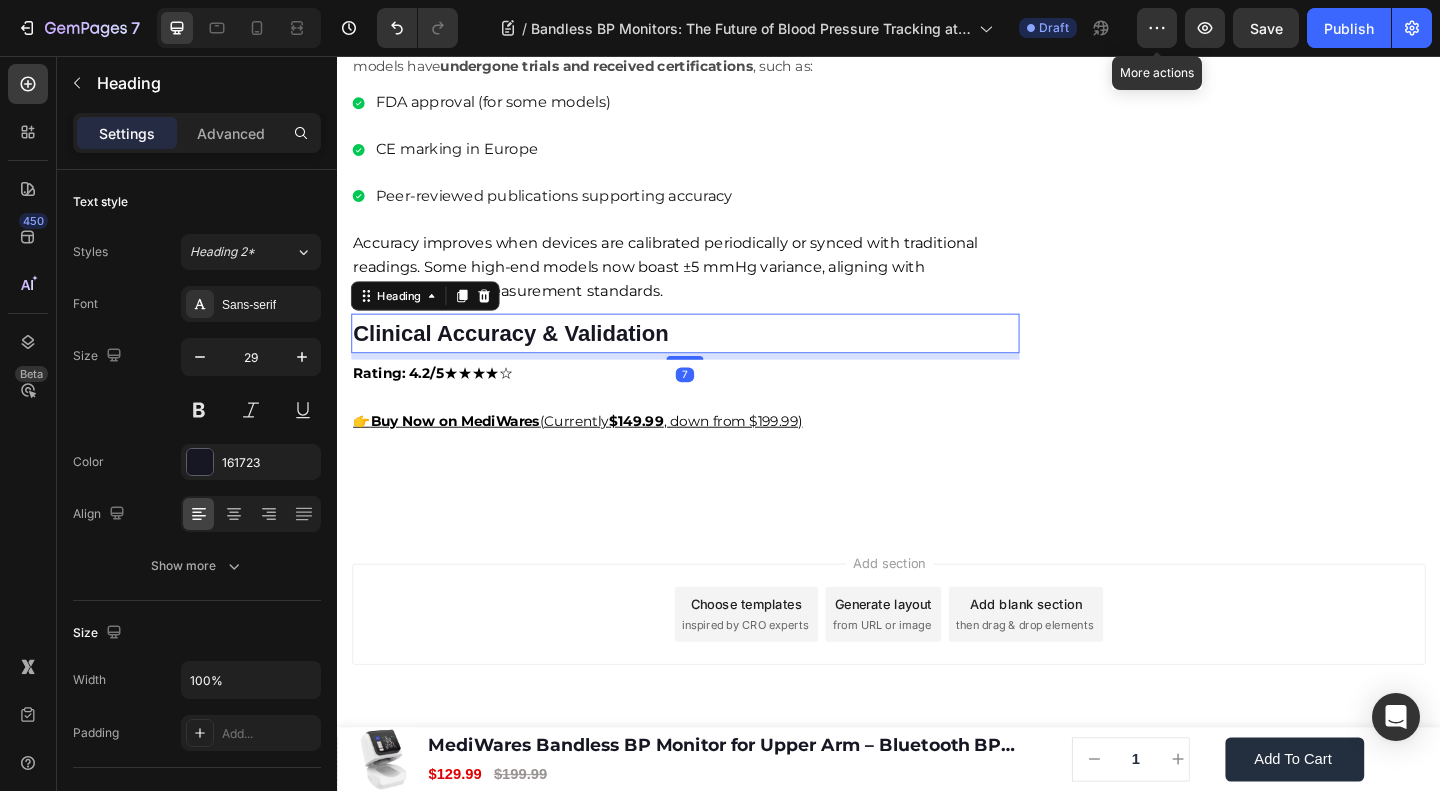 click on "Clinical Accuracy & Validation" at bounding box center (525, 357) 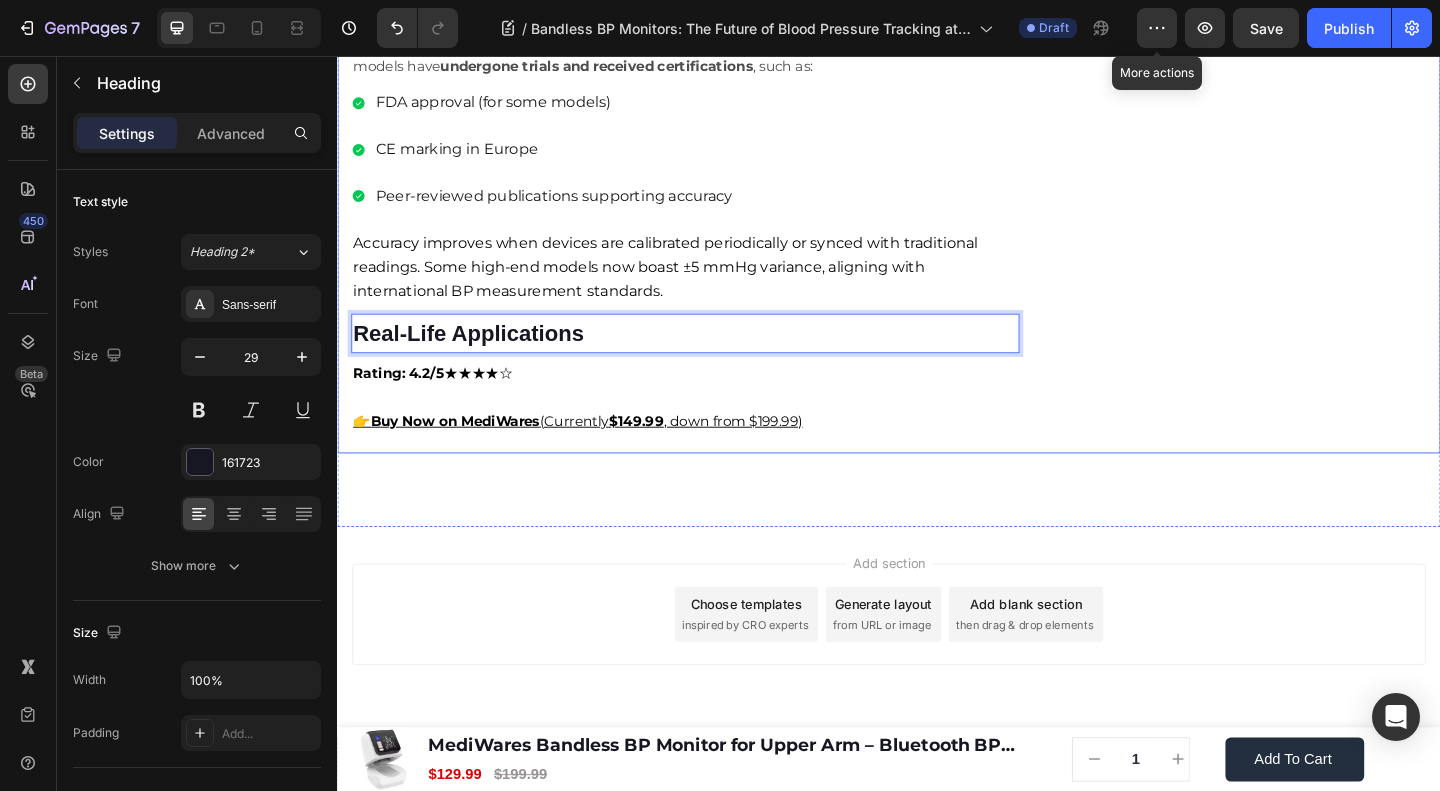 click on "🔥Up to 50% OFF Ending Soon🔥 Text block 03 Days 04 Hrs 57 Mins 23 Secs Countdown Timer Image Clinically Approved Accuracy Over 35,000 Units Sold Affordable Quality with Warranty Doctor Recommended Eco-Friendly Design Item list Shop Now and Save 50% Button
30-day money back guarantee Item list Row Product Images $149.99 Product Price Product Price $199.99 Product Price Product Price Row
Add to cart Add to Cart Product Row Row Image Row" at bounding box center (1332, -1286) 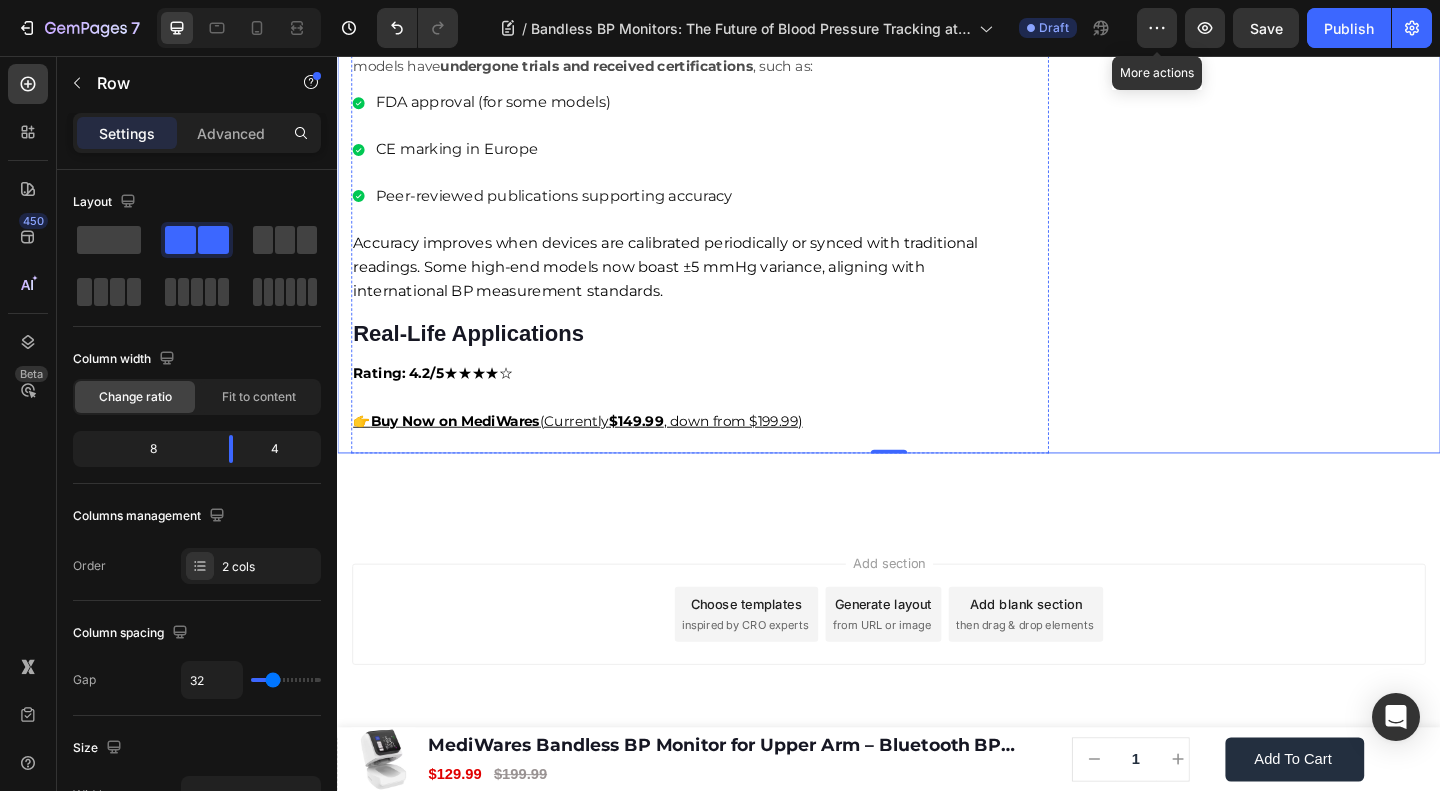 scroll, scrollTop: 3474, scrollLeft: 0, axis: vertical 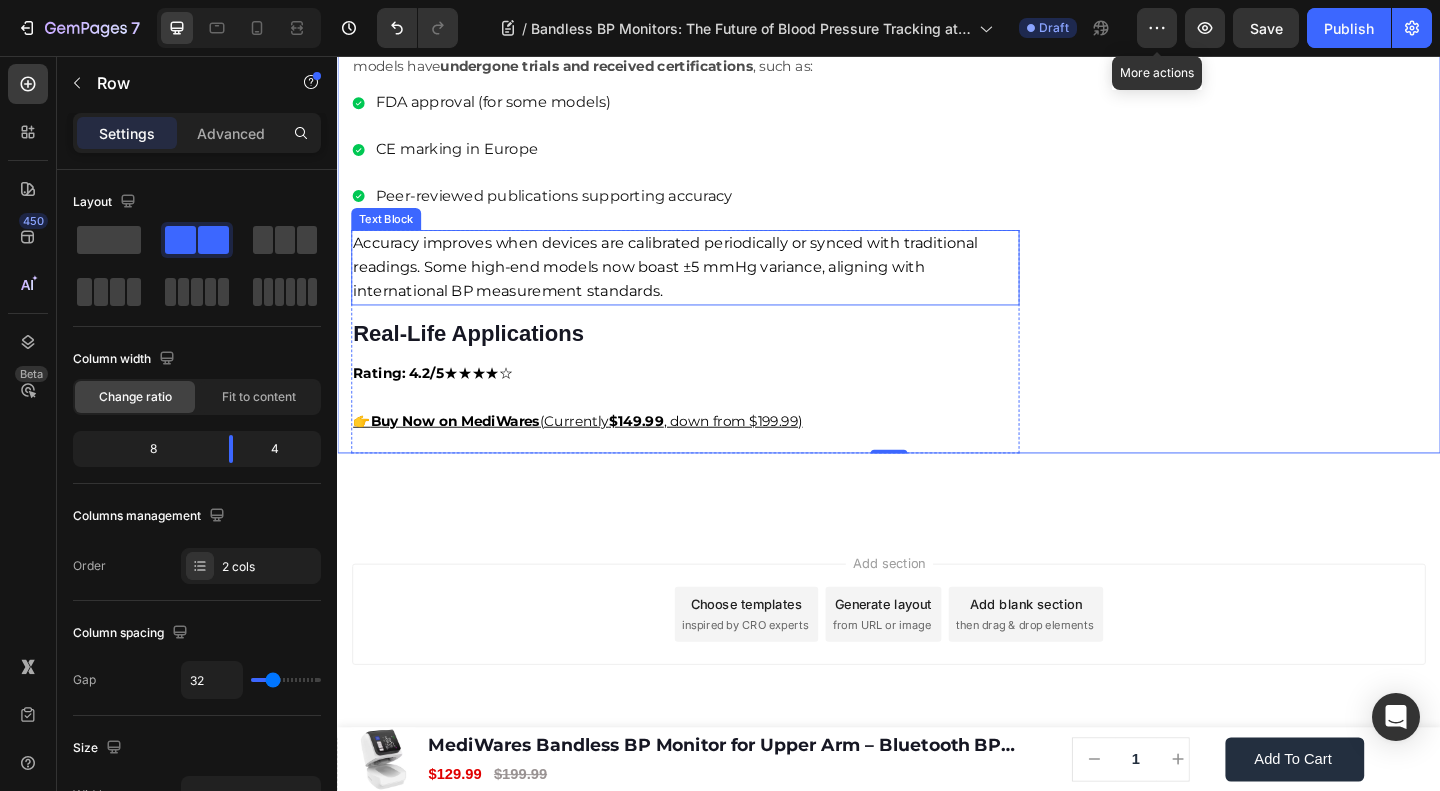 click on "Accuracy improves when devices are calibrated periodically or synced with traditional readings. Some high-end models now boast ±5 mmHg variance, aligning with international BP measurement standards." at bounding box center [715, 286] 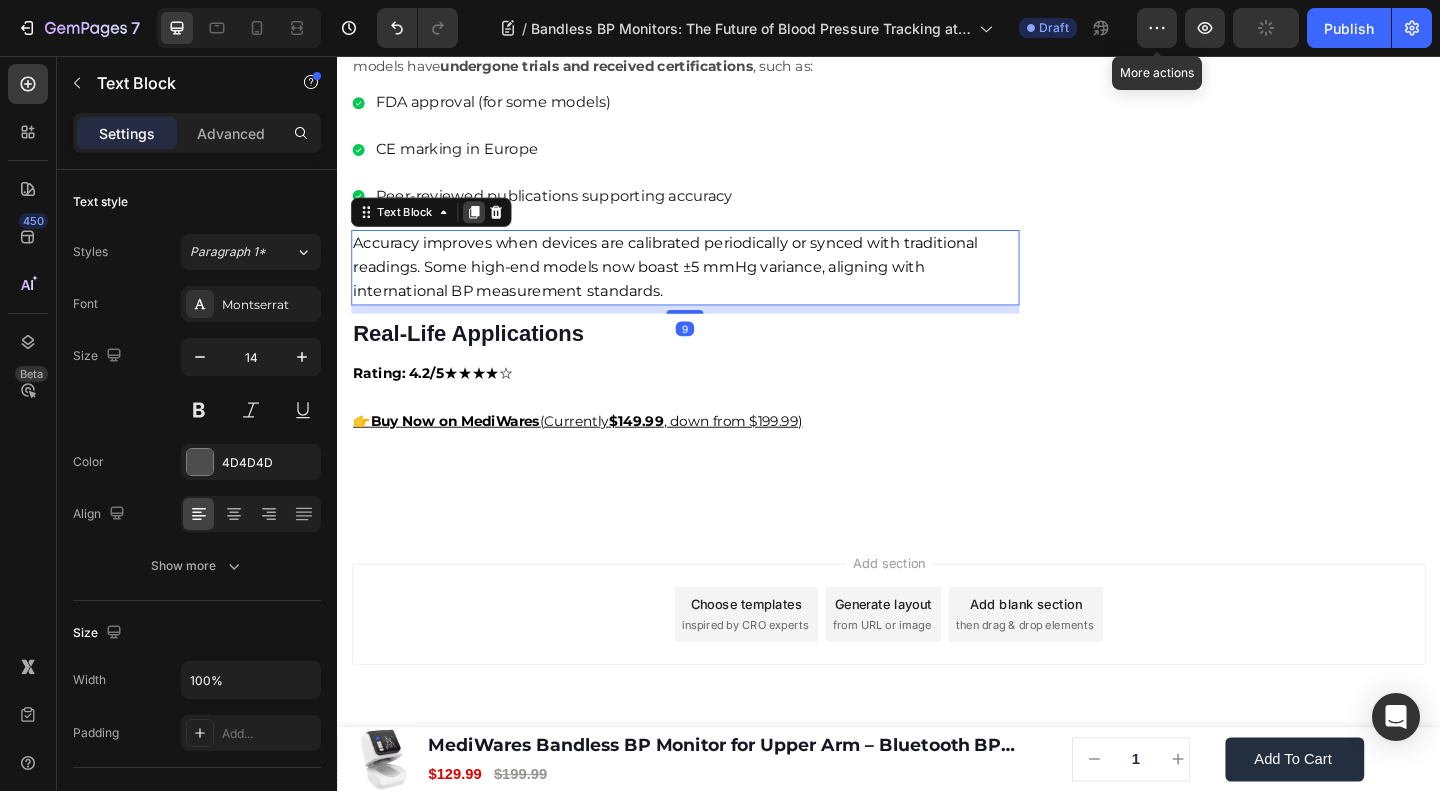 click 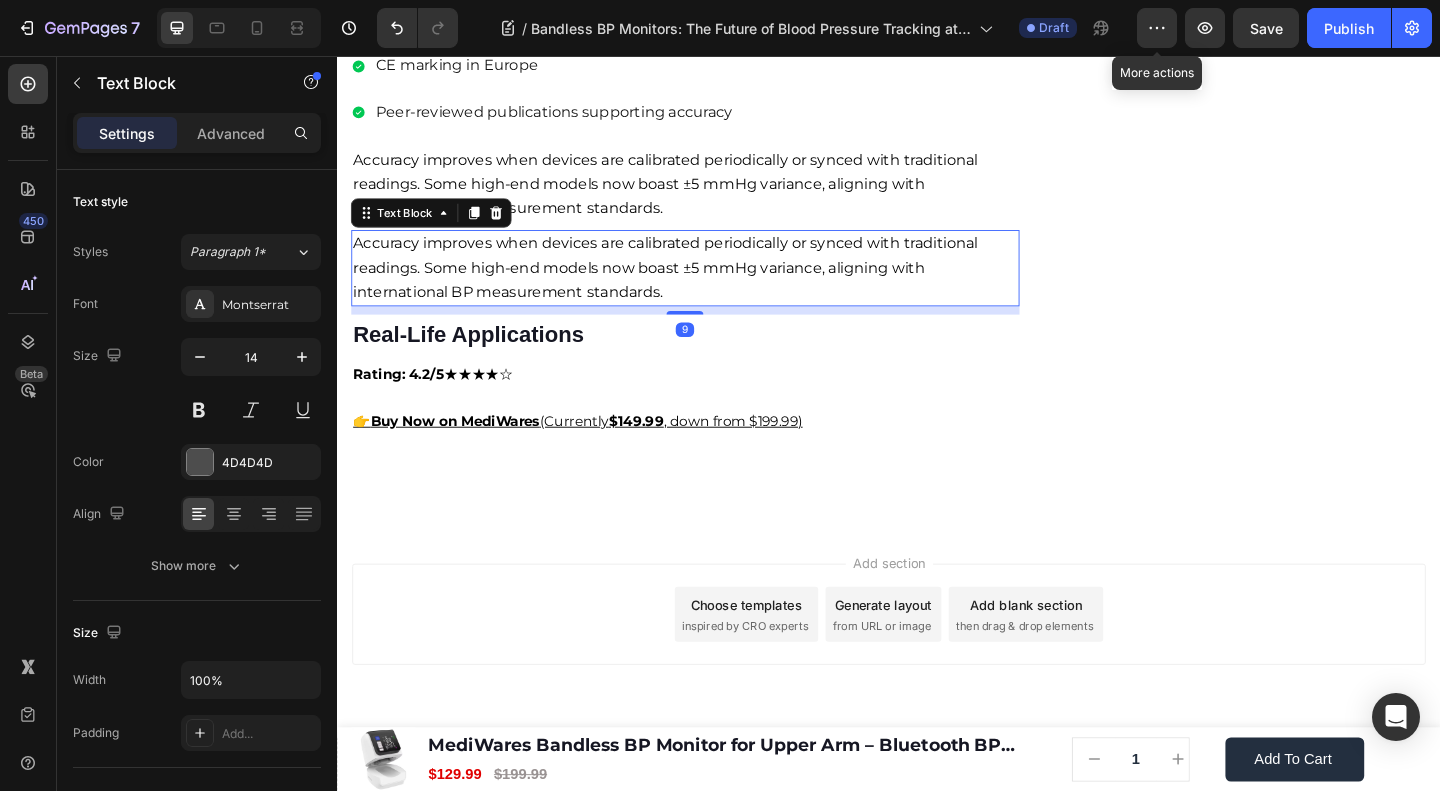 click on "Accuracy improves when devices are calibrated periodically or synced with traditional readings. Some high-end models now boast ±5 mmHg variance, aligning with international BP measurement standards." at bounding box center (694, 285) 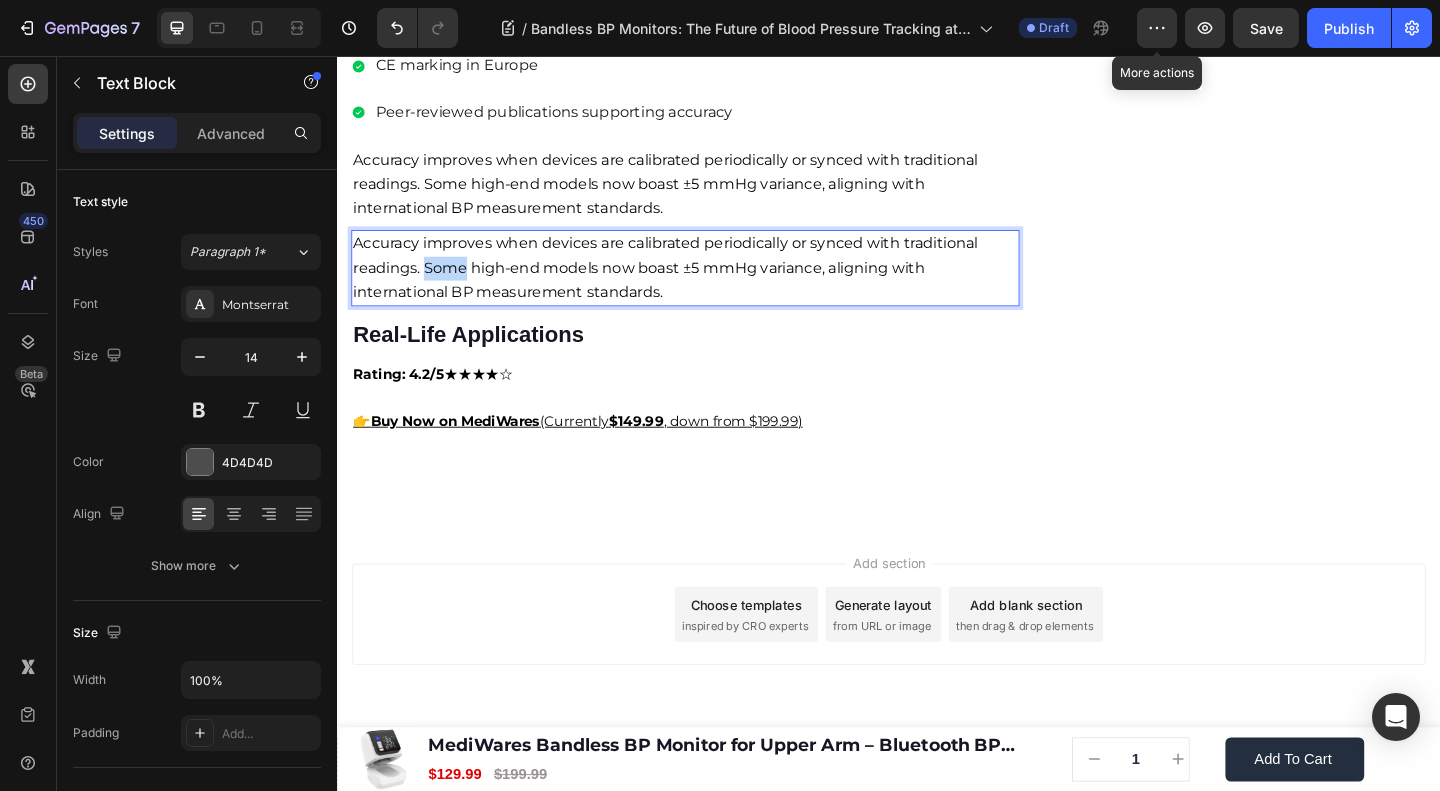 click on "Accuracy improves when devices are calibrated periodically or synced with traditional readings. Some high-end models now boast ±5 mmHg variance, aligning with international BP measurement standards." at bounding box center (694, 285) 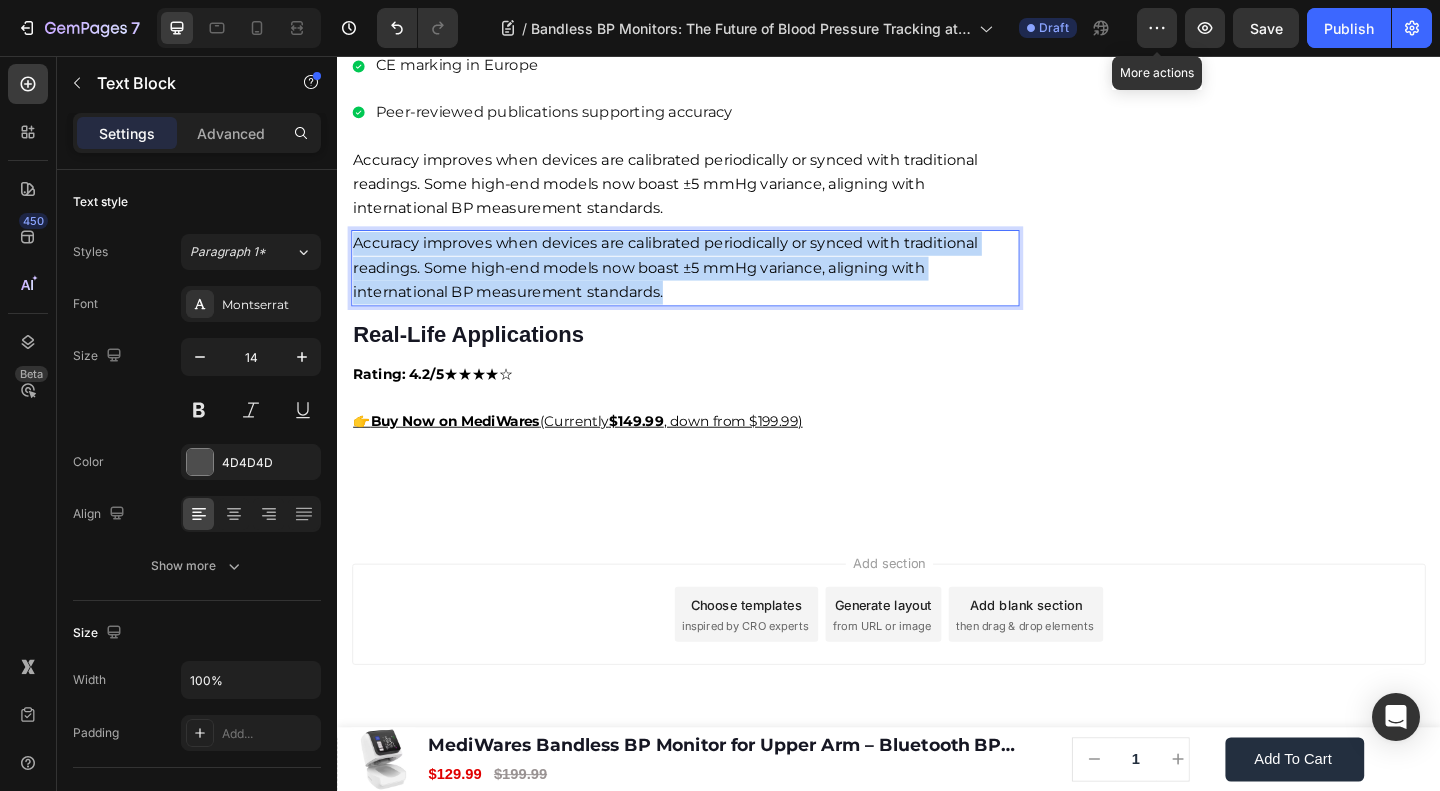 click on "Accuracy improves when devices are calibrated periodically or synced with traditional readings. Some high-end models now boast ±5 mmHg variance, aligning with international BP measurement standards." at bounding box center (694, 285) 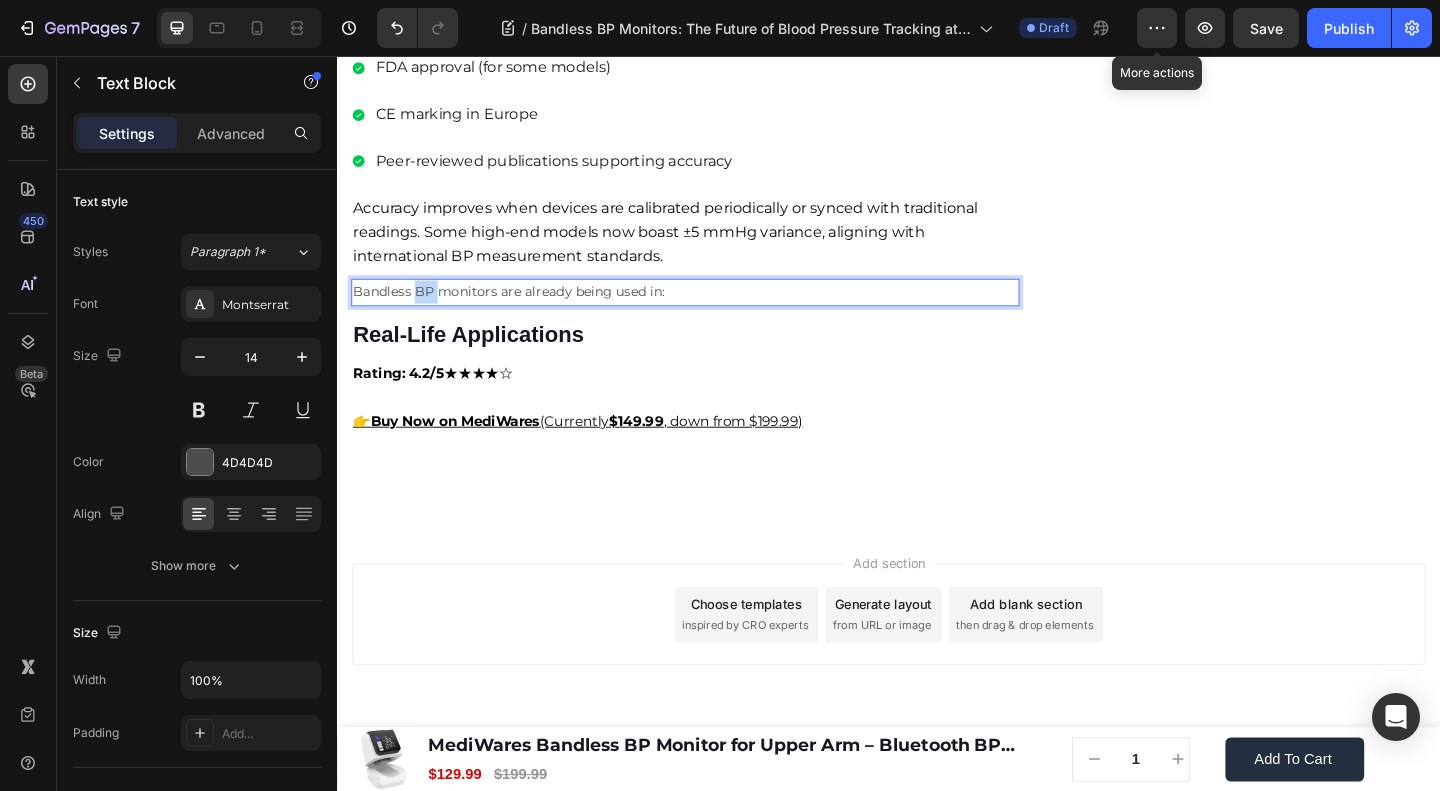 click on "Bandless BP monitors are already being used in:" at bounding box center (715, 312) 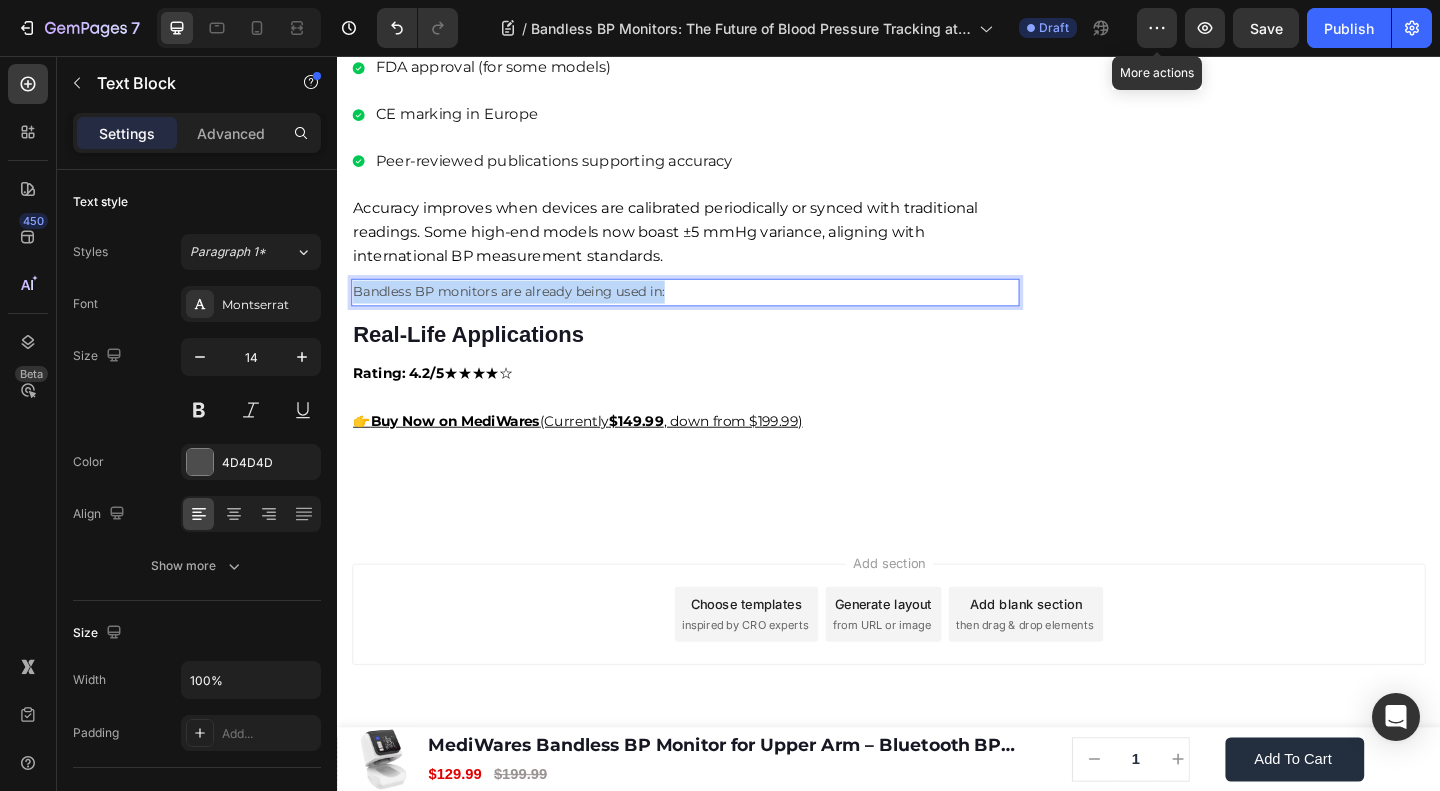 click on "Bandless BP monitors are already being used in:" at bounding box center (715, 312) 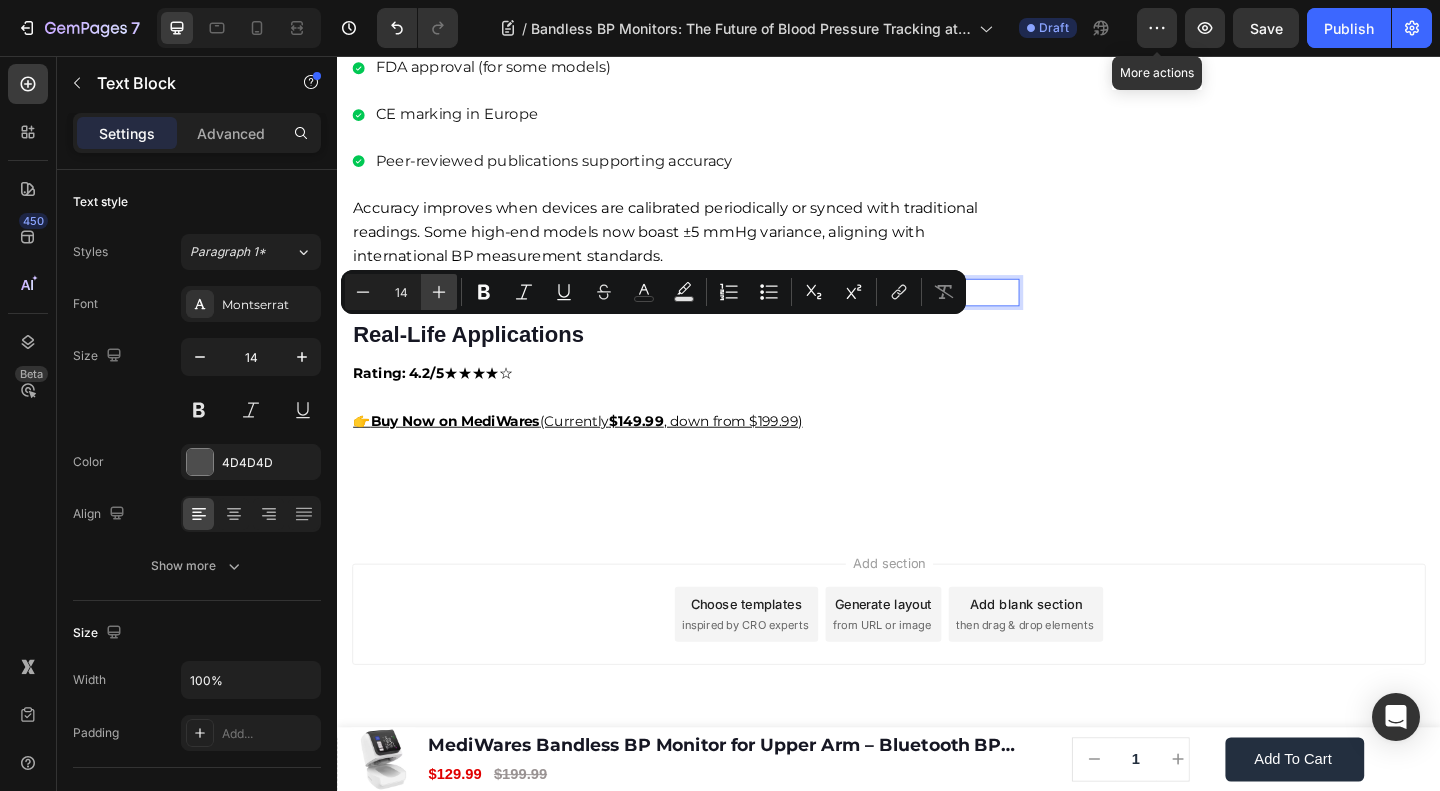 click on "Plus" at bounding box center [439, 292] 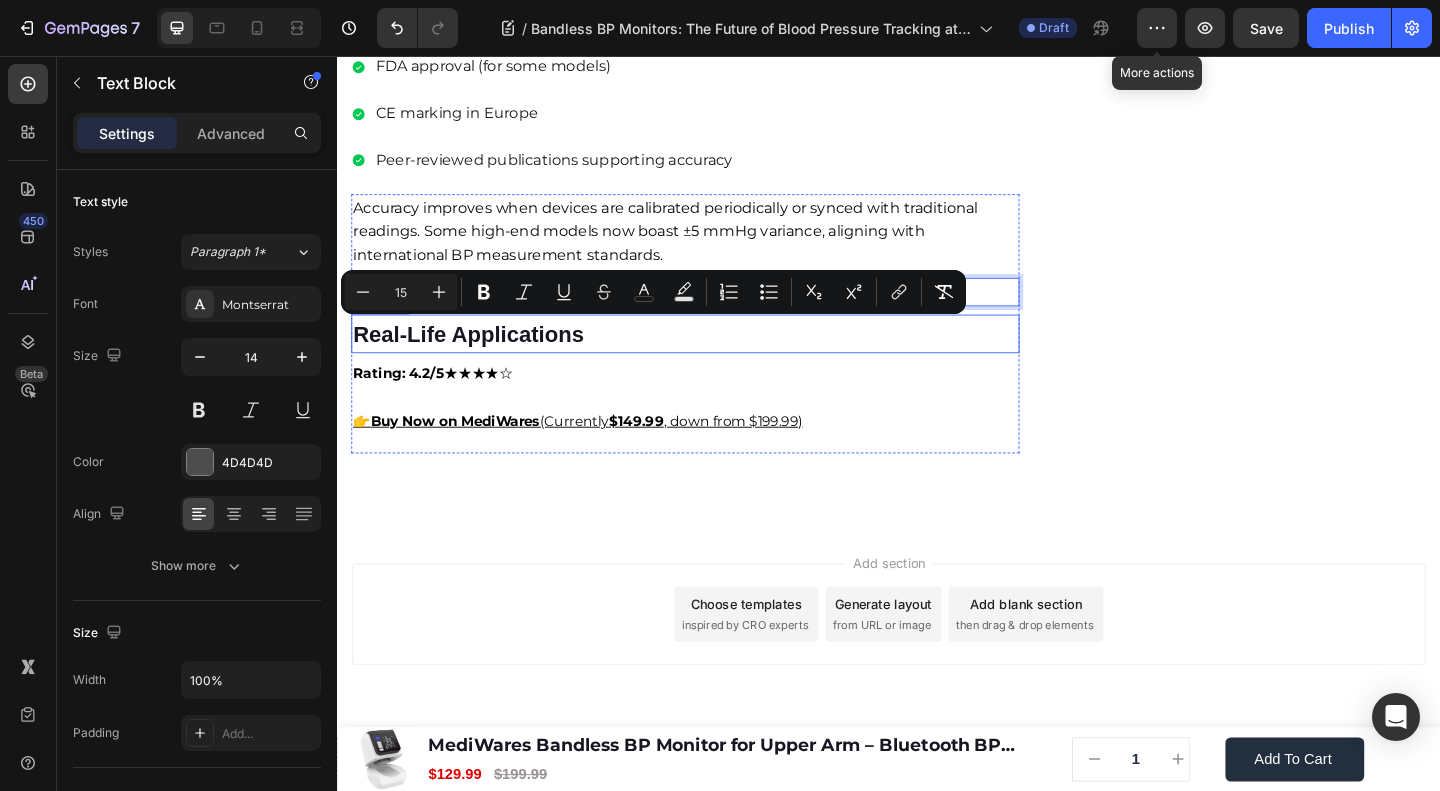 click on "Accuracy improves when devices are calibrated periodically or synced with traditional readings. Some high-end models now boast ±5 mmHg variance, aligning with international BP measurement standards. Text Block Bandless BP monitors are already being used in: Text Block   9 ⁠⁠⁠⁠⁠⁠⁠ Real-Life Applications Heading Rating: 4.2/5  ★★★★☆ 👉  Buy Now on MediWares  (Currently  $149.99 , down from $199.99) Text Block Row" at bounding box center [715, 347] 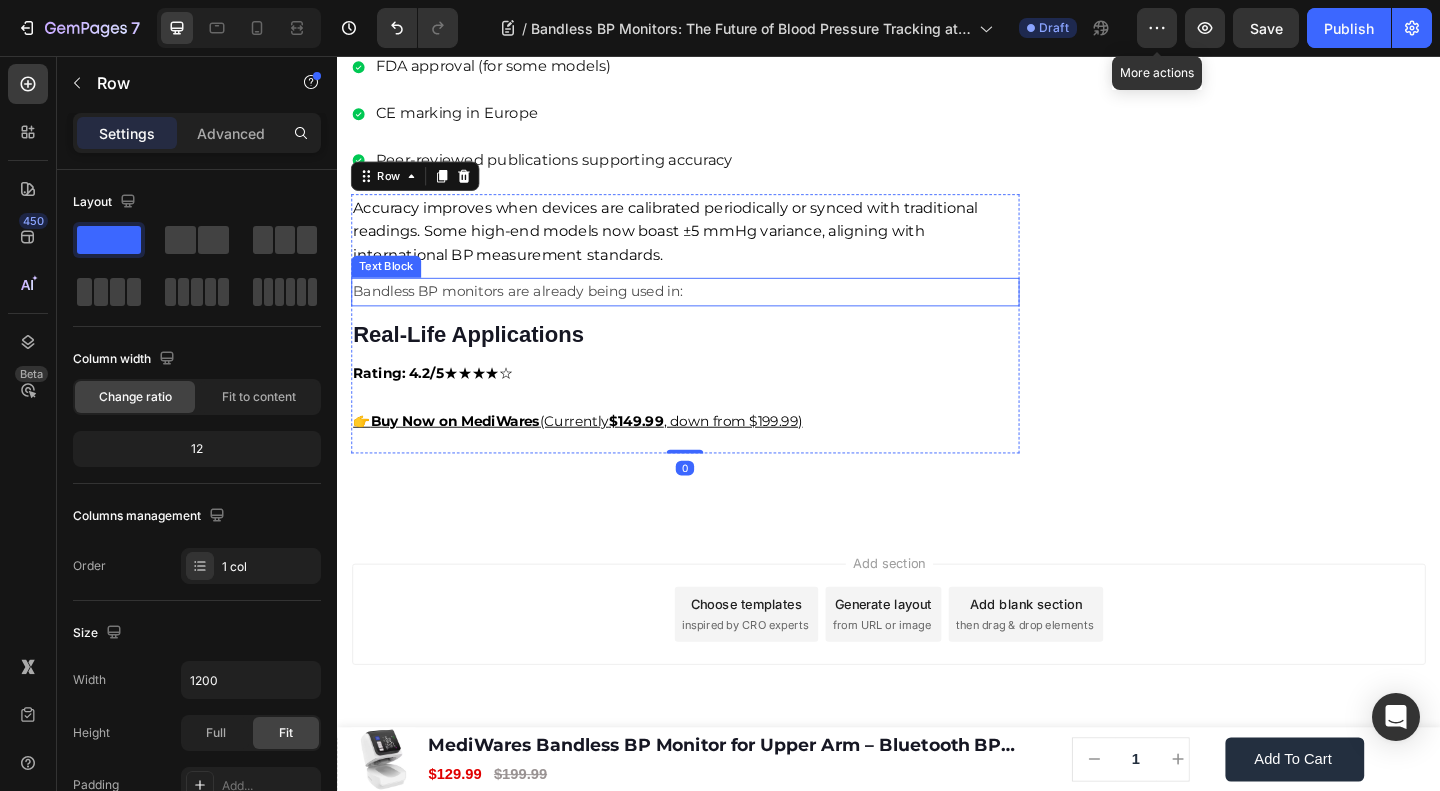 click on "Bandless BP monitors are already being used in:" at bounding box center [533, 311] 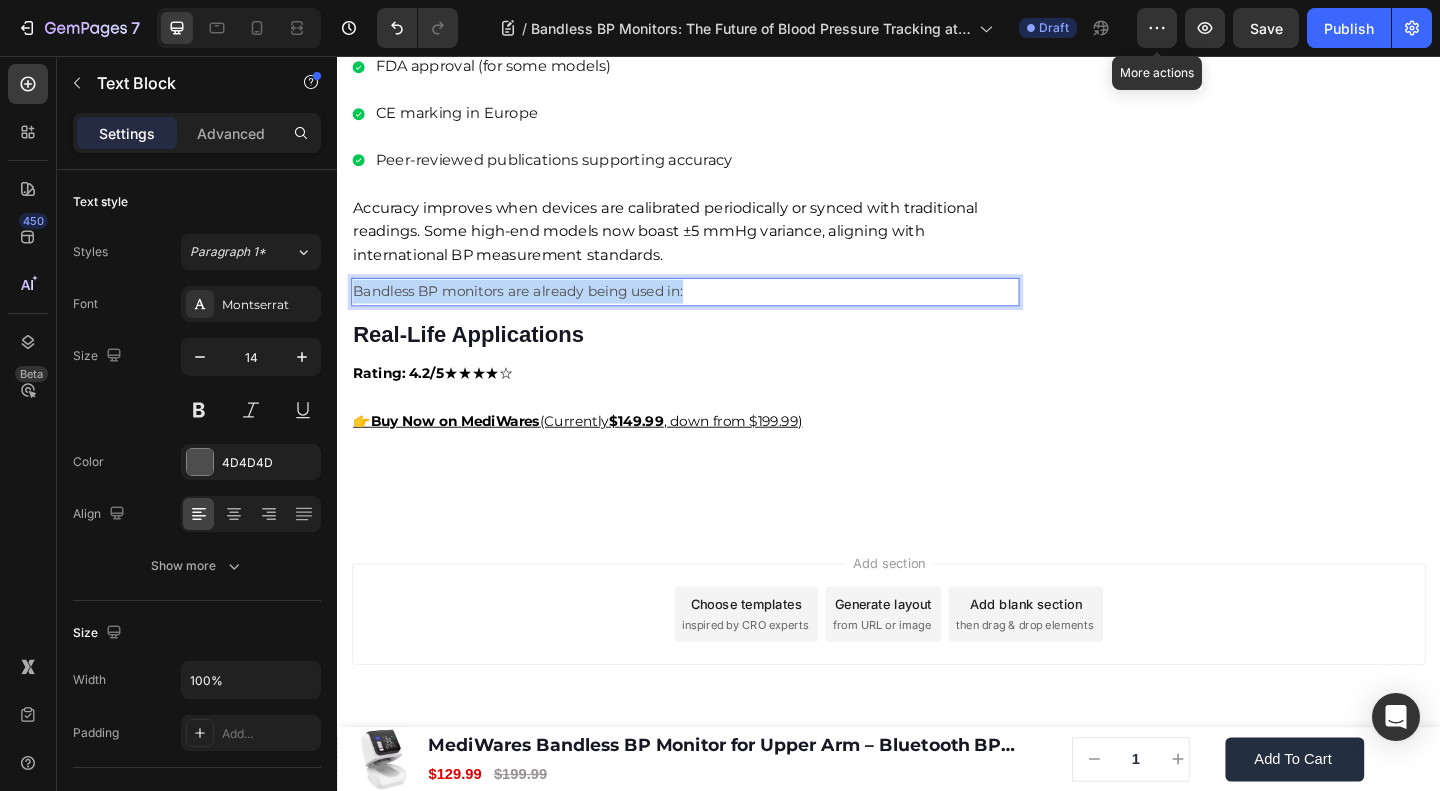 click on "Bandless BP monitors are already being used in:" at bounding box center (533, 311) 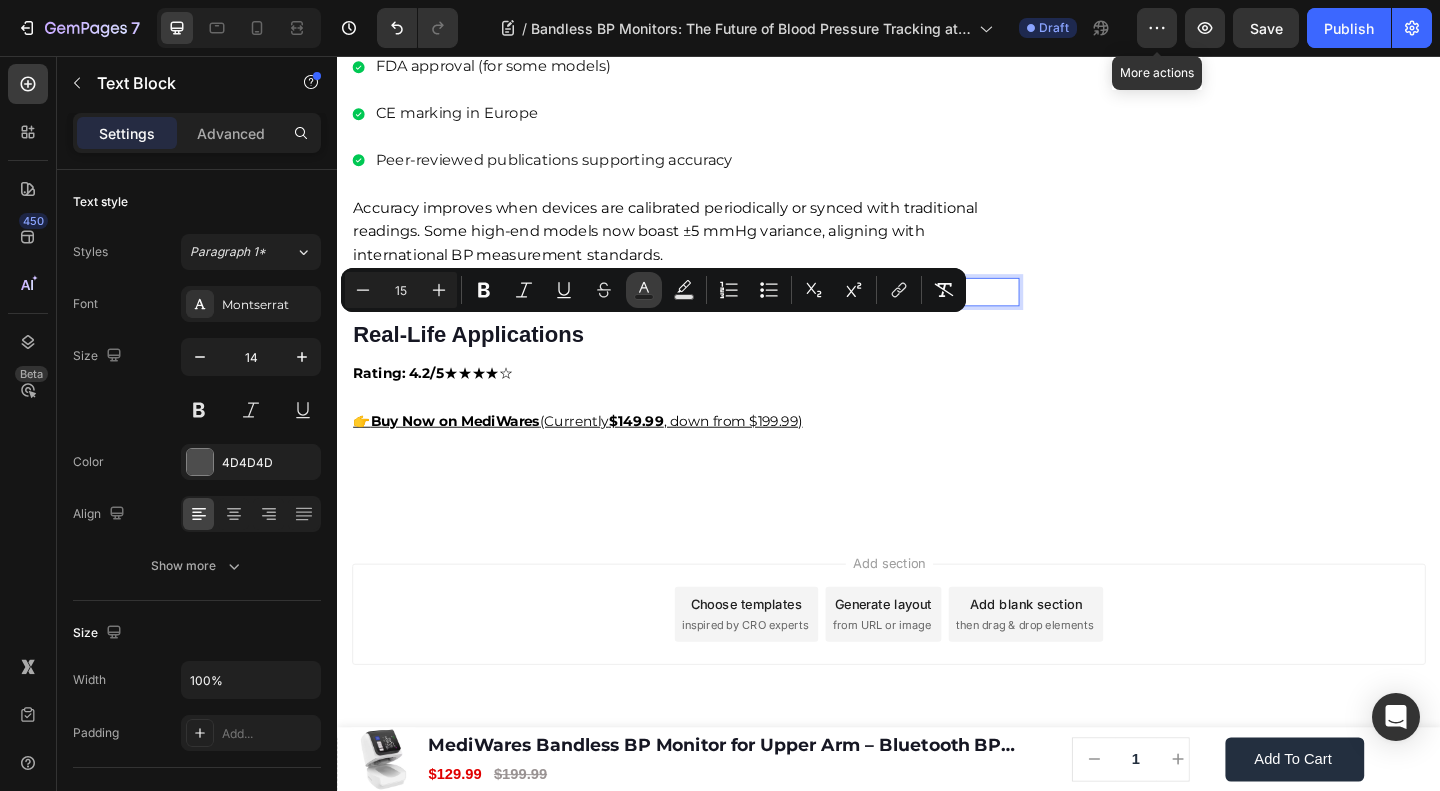 click 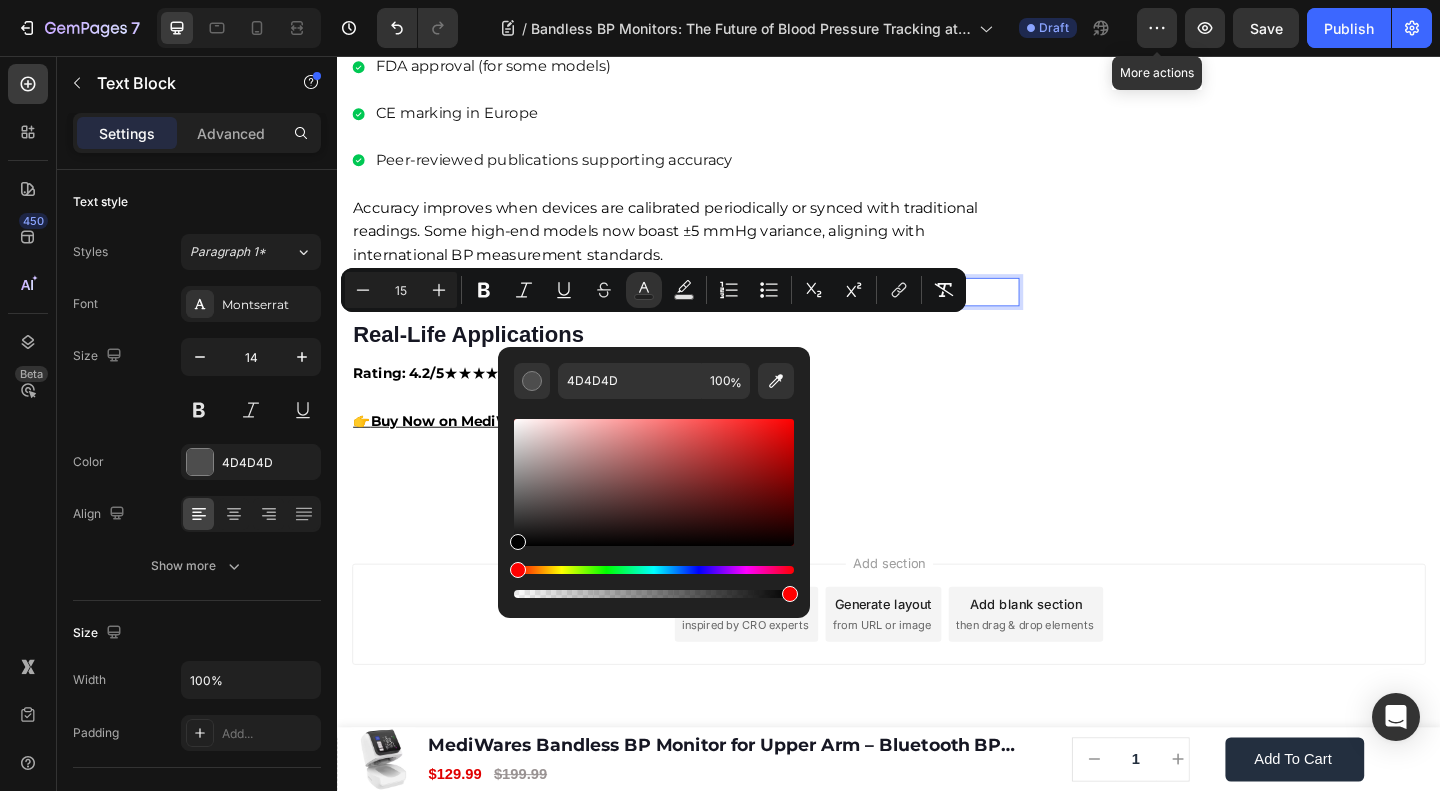 drag, startPoint x: 853, startPoint y: 569, endPoint x: 507, endPoint y: 638, distance: 352.813 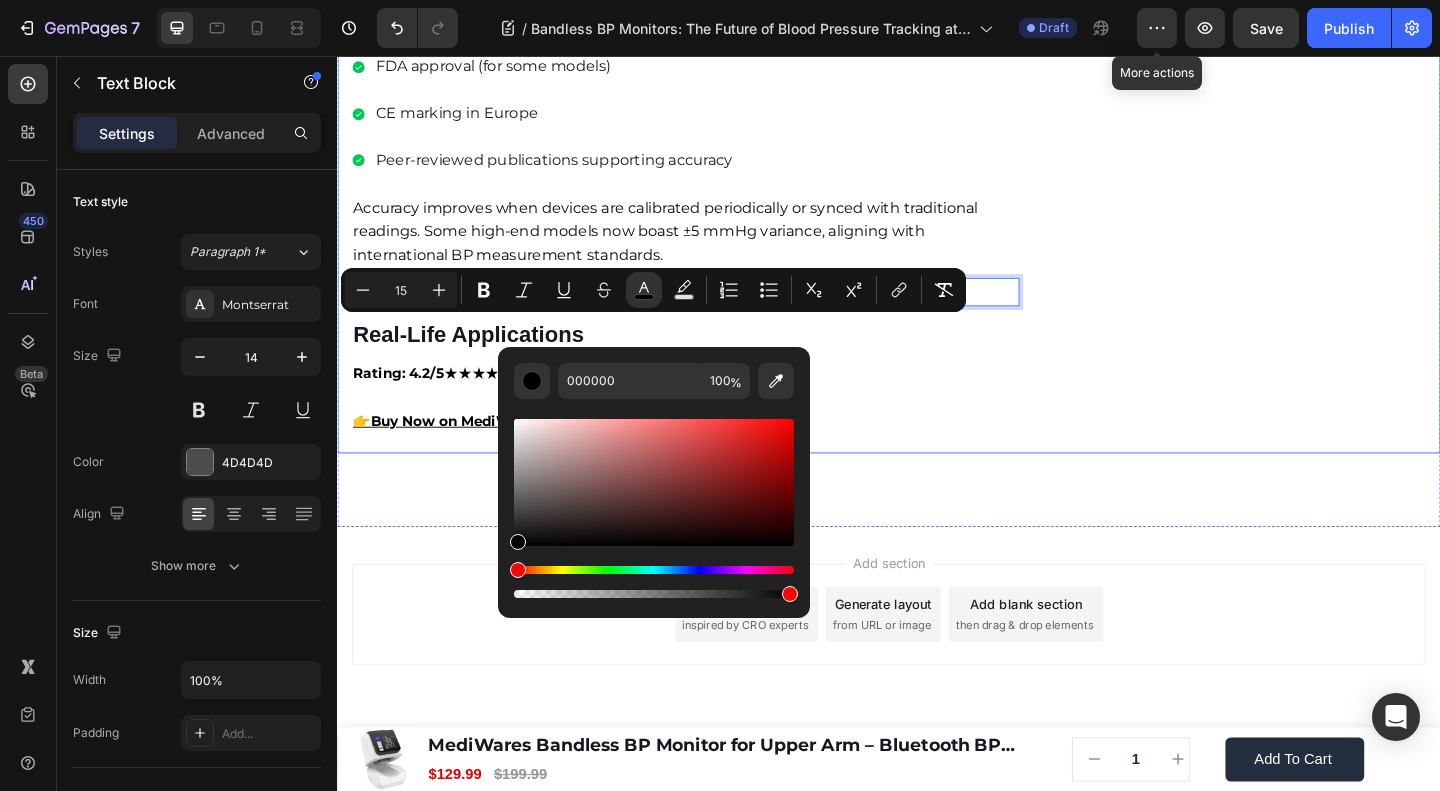 click on "🔥Up to 50% OFF Ending Soon🔥 Text block 03 Days 04 Hrs 56 Mins 58 Secs Countdown Timer Image Clinically Approved Accuracy Over 35,000 Units Sold Affordable Quality with Warranty Doctor Recommended Eco-Friendly Design Item list Shop Now and Save 50% Button
30-day money back guarantee Item list Row Product Images $149.99 Product Price Product Price $199.99 Product Price Product Price Row
Add to cart Add to Cart Product Row Row Image Row" at bounding box center (1332, -1305) 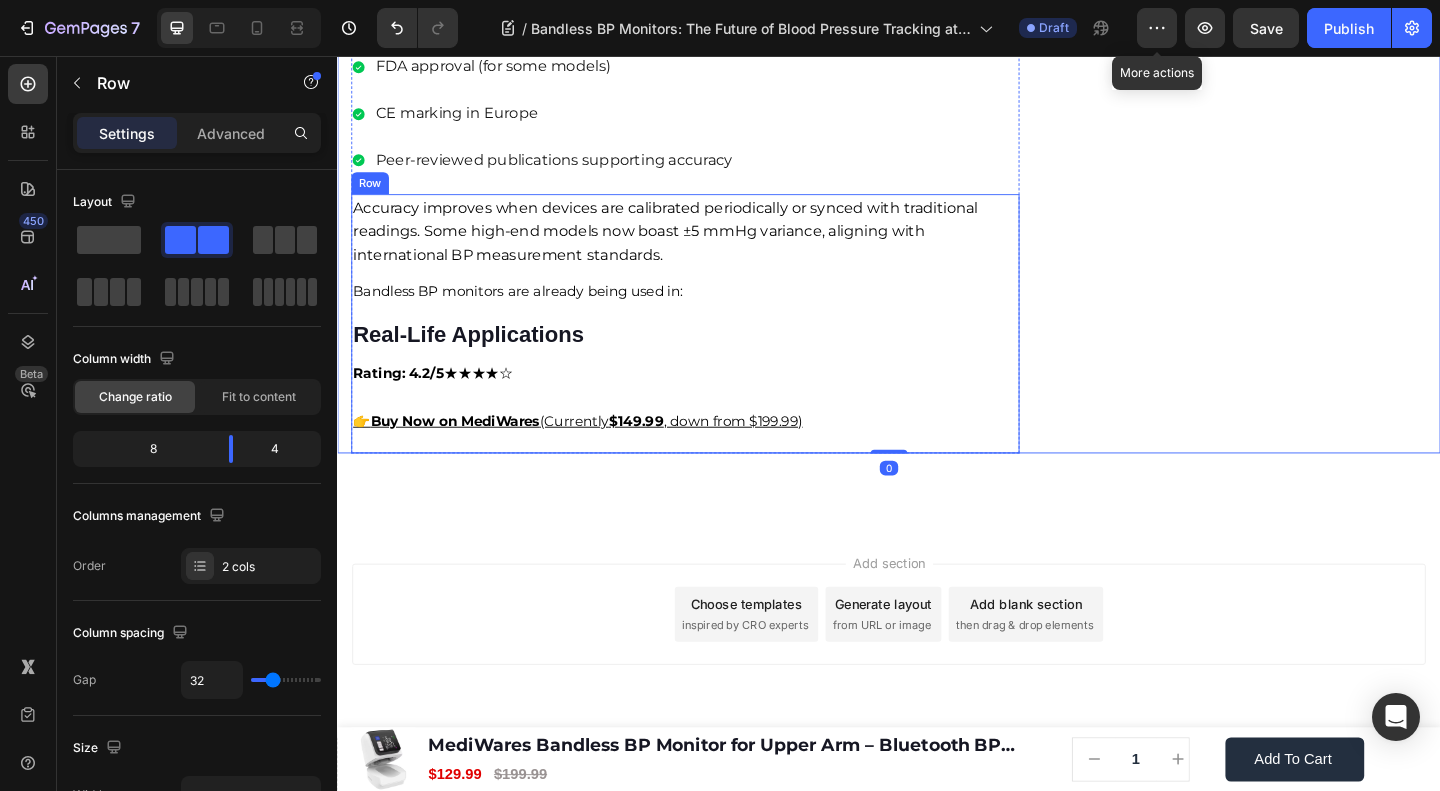 click on "Bandless BP monitors are already being used in:" at bounding box center (533, 311) 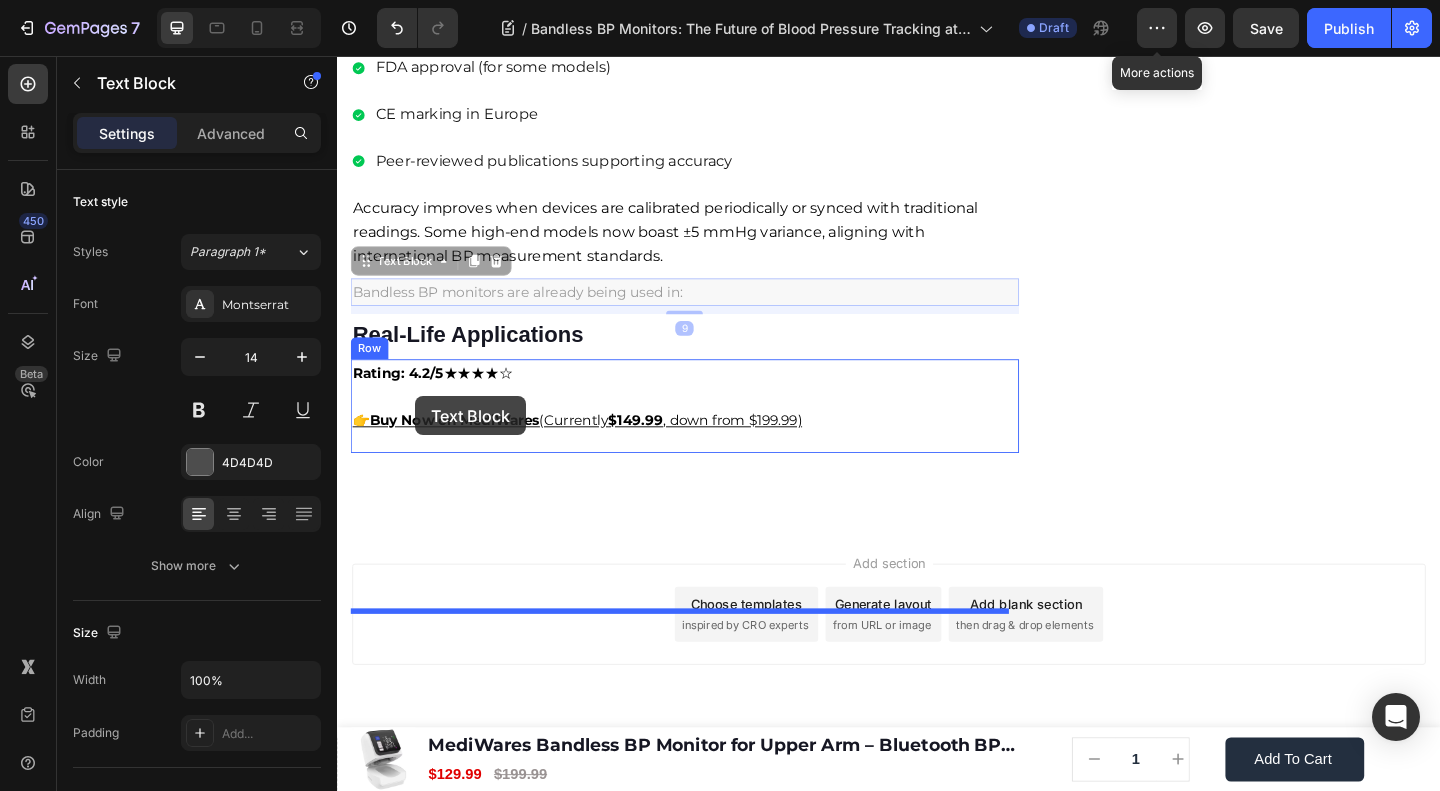 drag, startPoint x: 409, startPoint y: 341, endPoint x: 422, endPoint y: 426, distance: 85.98837 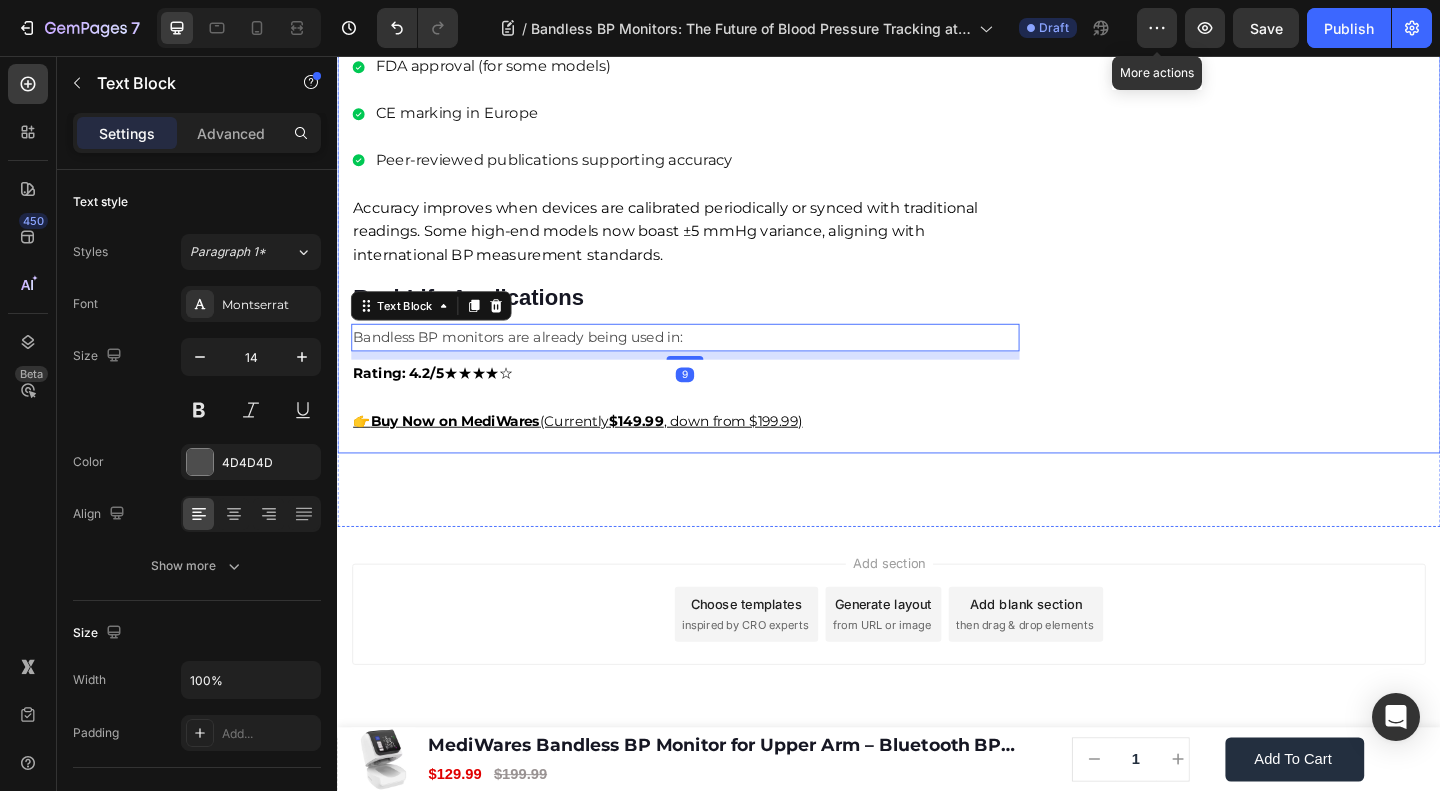click on "🔥Up to 50% OFF Ending Soon🔥 Text block 03 Days 04 Hrs 56 Mins 53 Secs Countdown Timer Image Clinically Approved Accuracy Over 35,000 Units Sold Affordable Quality with Warranty Doctor Recommended Eco-Friendly Design Item list Shop Now and Save 50% Button
30-day money back guarantee Item list Row Product Images $149.99 Product Price Product Price $199.99 Product Price Product Price Row
Add to cart Add to Cart Product Row Row Image Row" at bounding box center (1332, -1305) 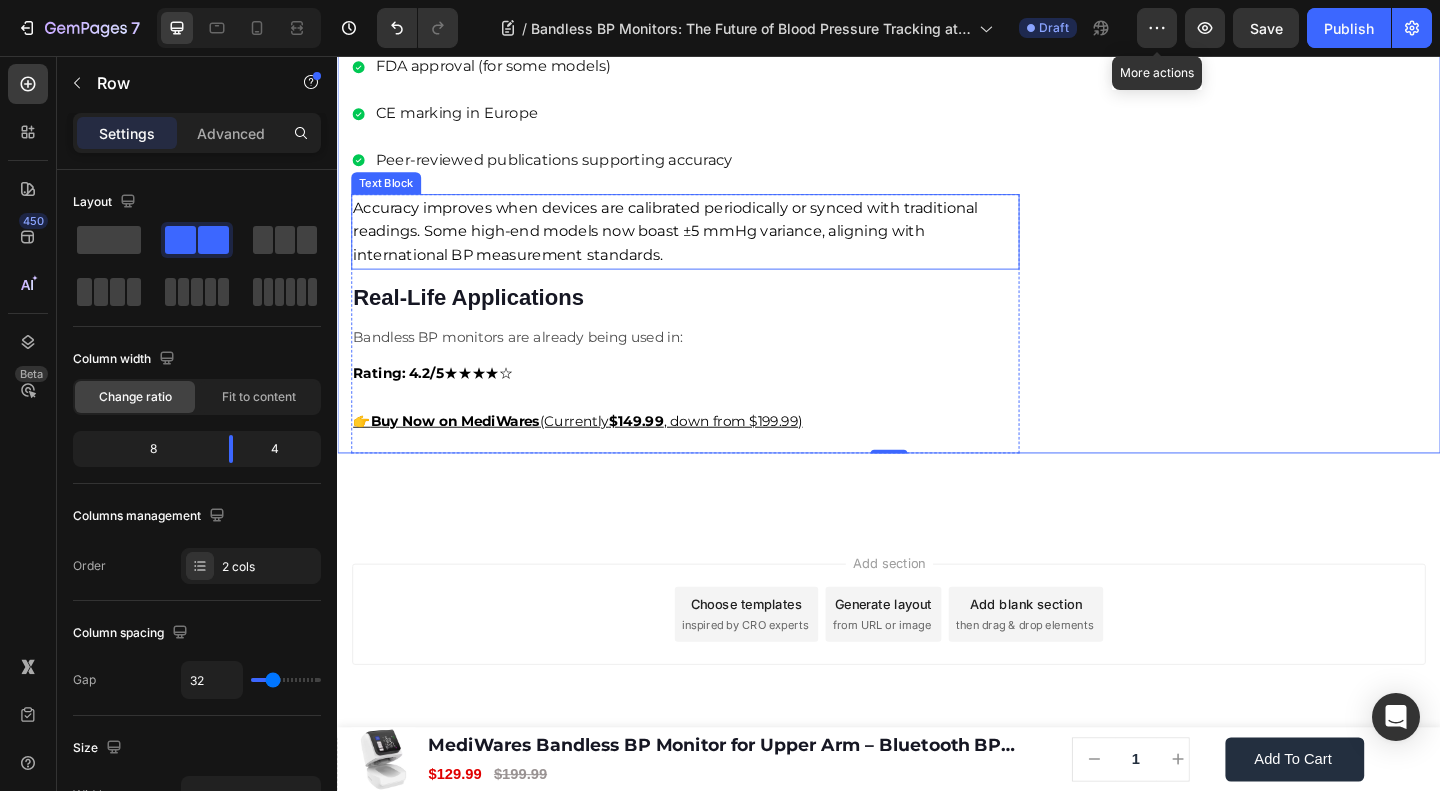 click on "Accuracy improves when devices are calibrated periodically or synced with traditional readings. Some high-end models now boast ±5 mmHg variance, aligning with international BP measurement standards." at bounding box center [694, 246] 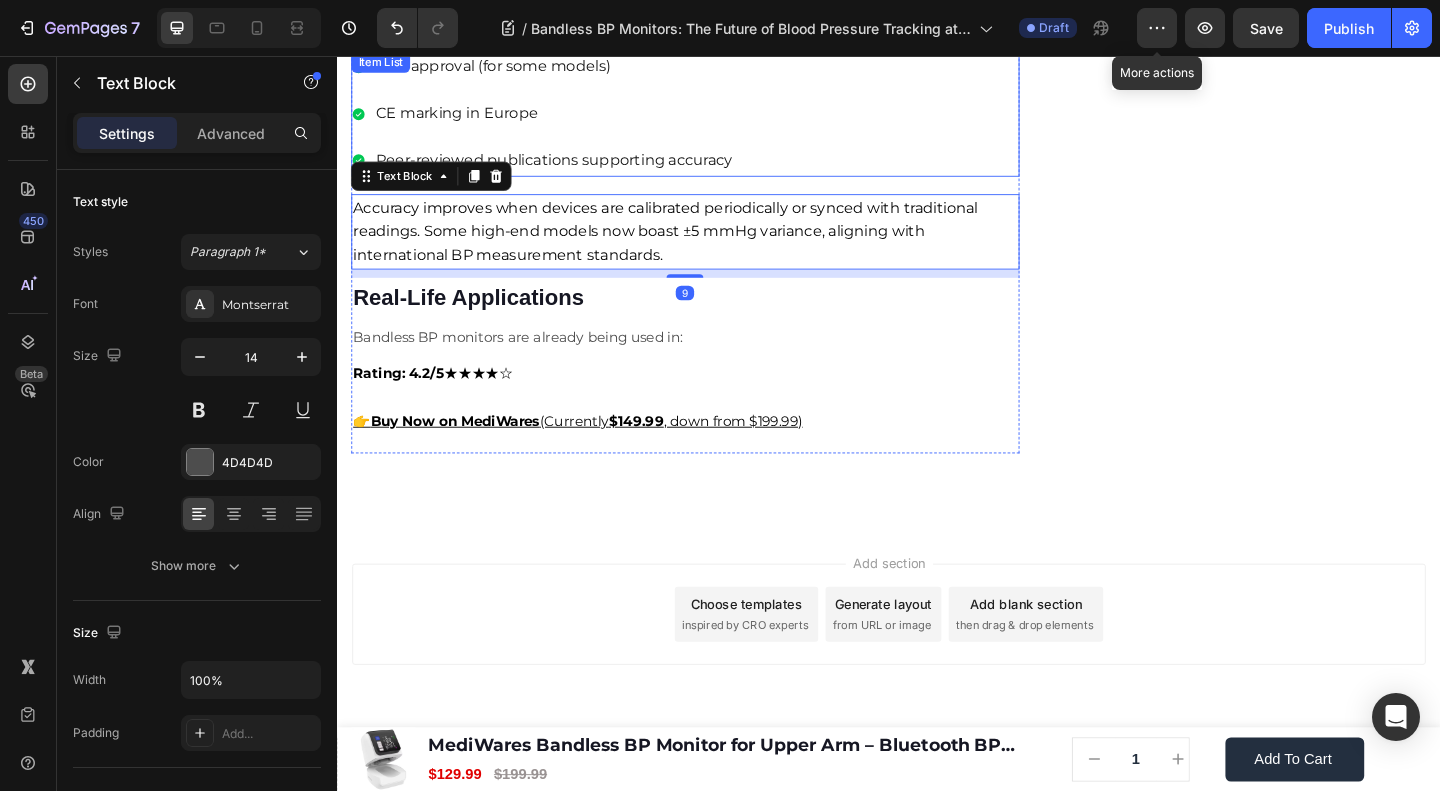 click on "FDA approval (for some models) CE marking in Europe Peer-reviewed publications supporting accuracy" at bounding box center [561, 118] 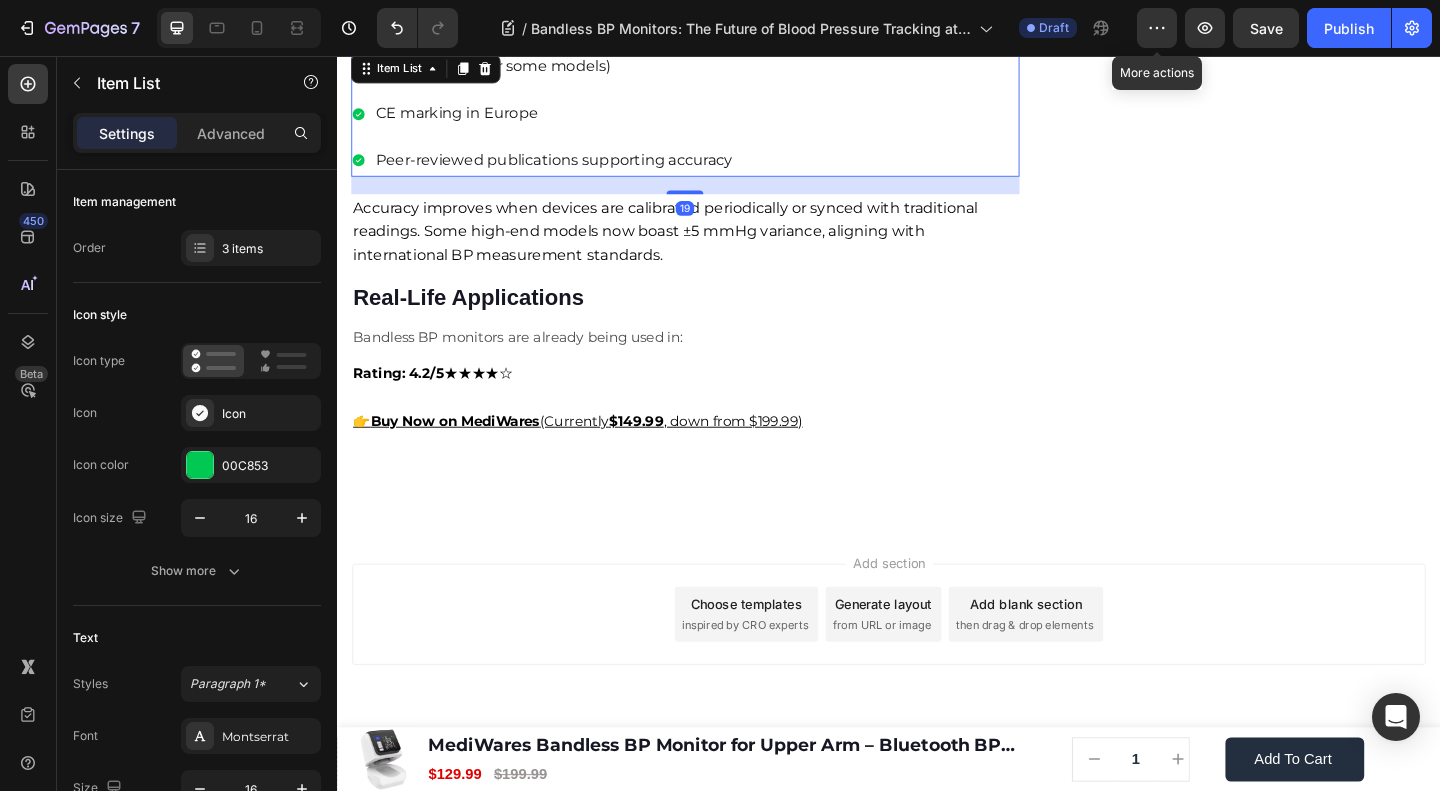 click 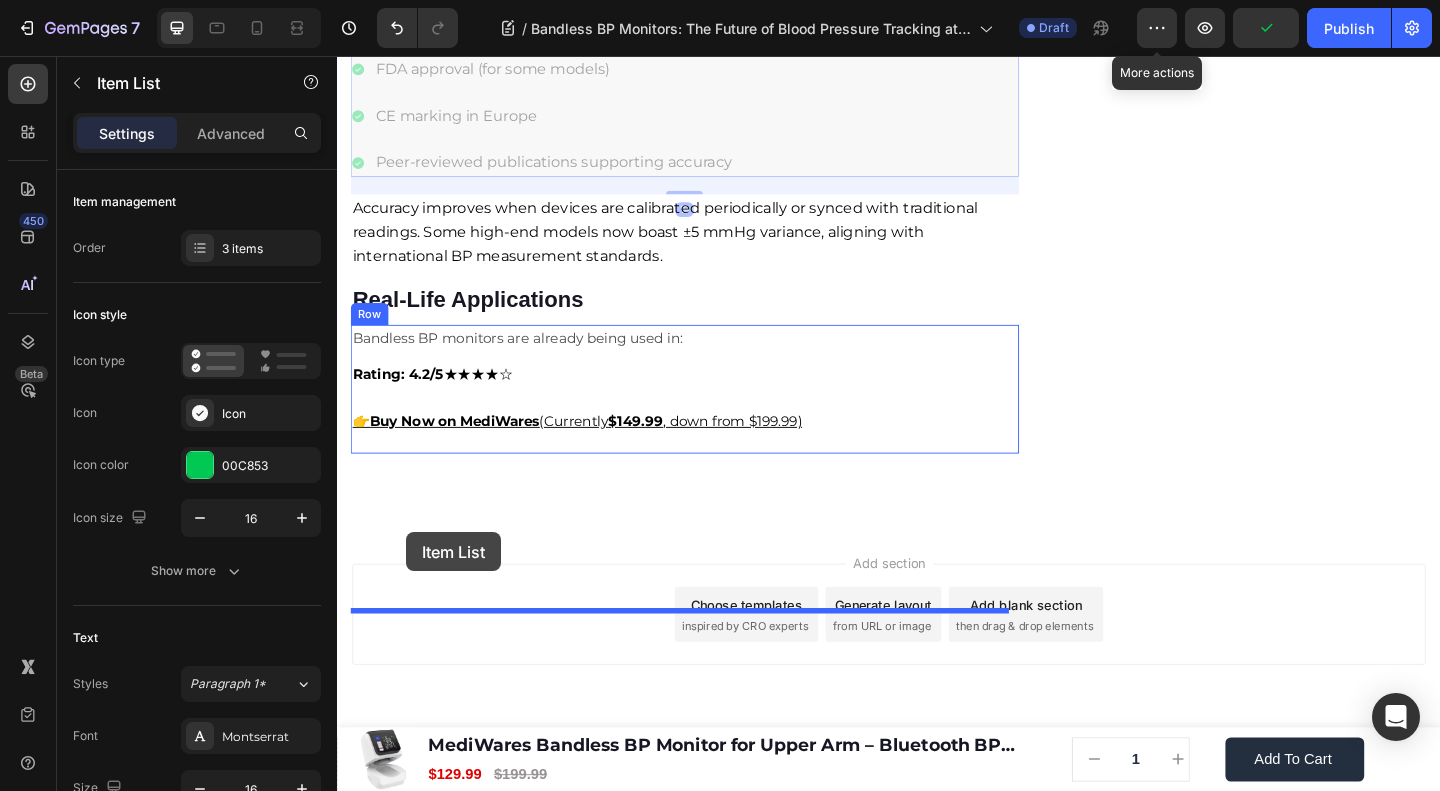 drag, startPoint x: 377, startPoint y: 228, endPoint x: 412, endPoint y: 574, distance: 347.76572 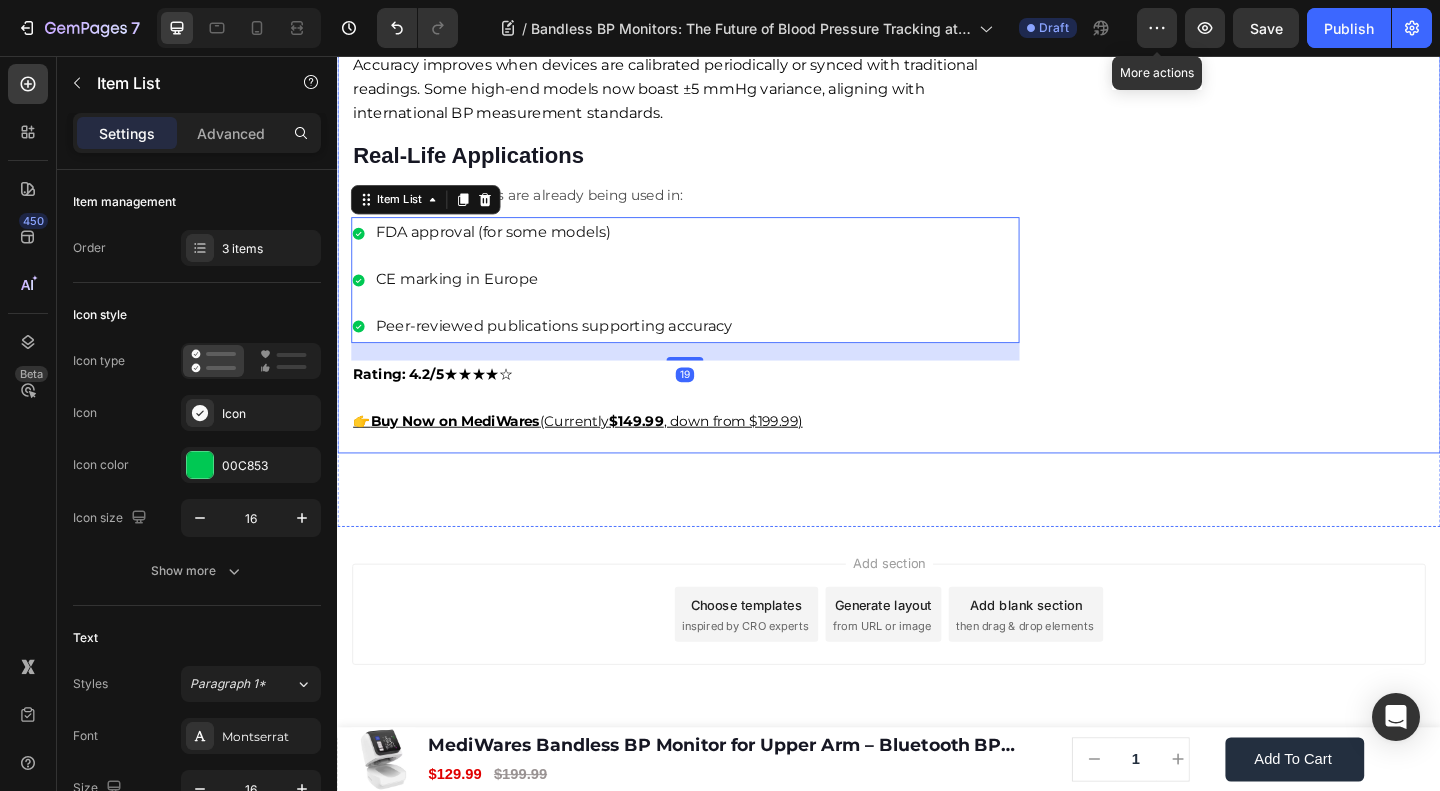 click on "🔥Up to 50% OFF Ending Soon🔥 Text block 03 Days 04 Hrs 56 Mins 44 Secs Countdown Timer Image Clinically Approved Accuracy Over 35,000 Units Sold Affordable Quality with Warranty Doctor Recommended Eco-Friendly Design Item list Shop Now and Save 50% Button
30-day money back guarantee Item list Row Product Images $149.99 Product Price Product Price $199.99 Product Price Product Price Row
Add to cart Add to Cart Product Row Row Image Row" at bounding box center (1332, -1383) 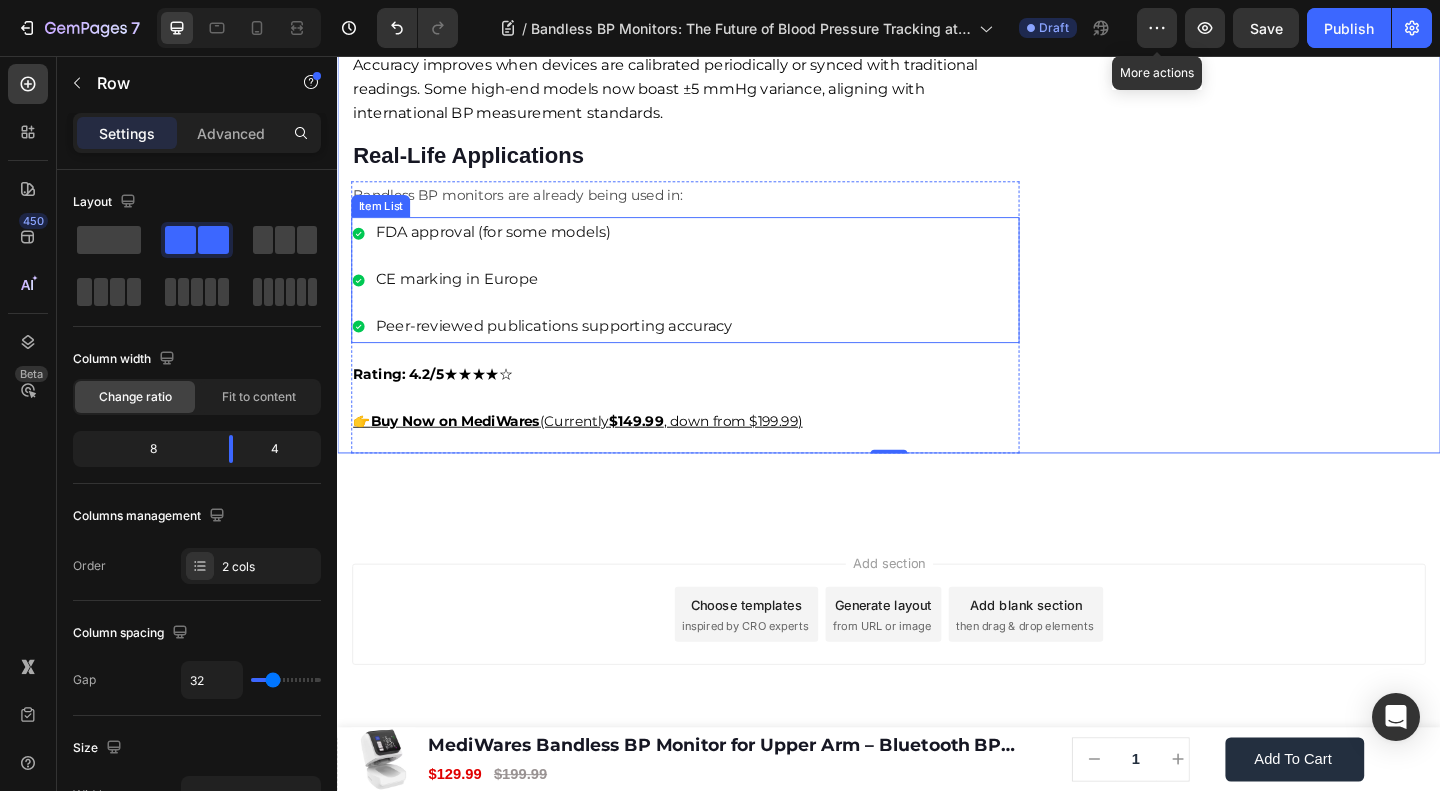 click on "FDA approval (for some models)" at bounding box center (573, 248) 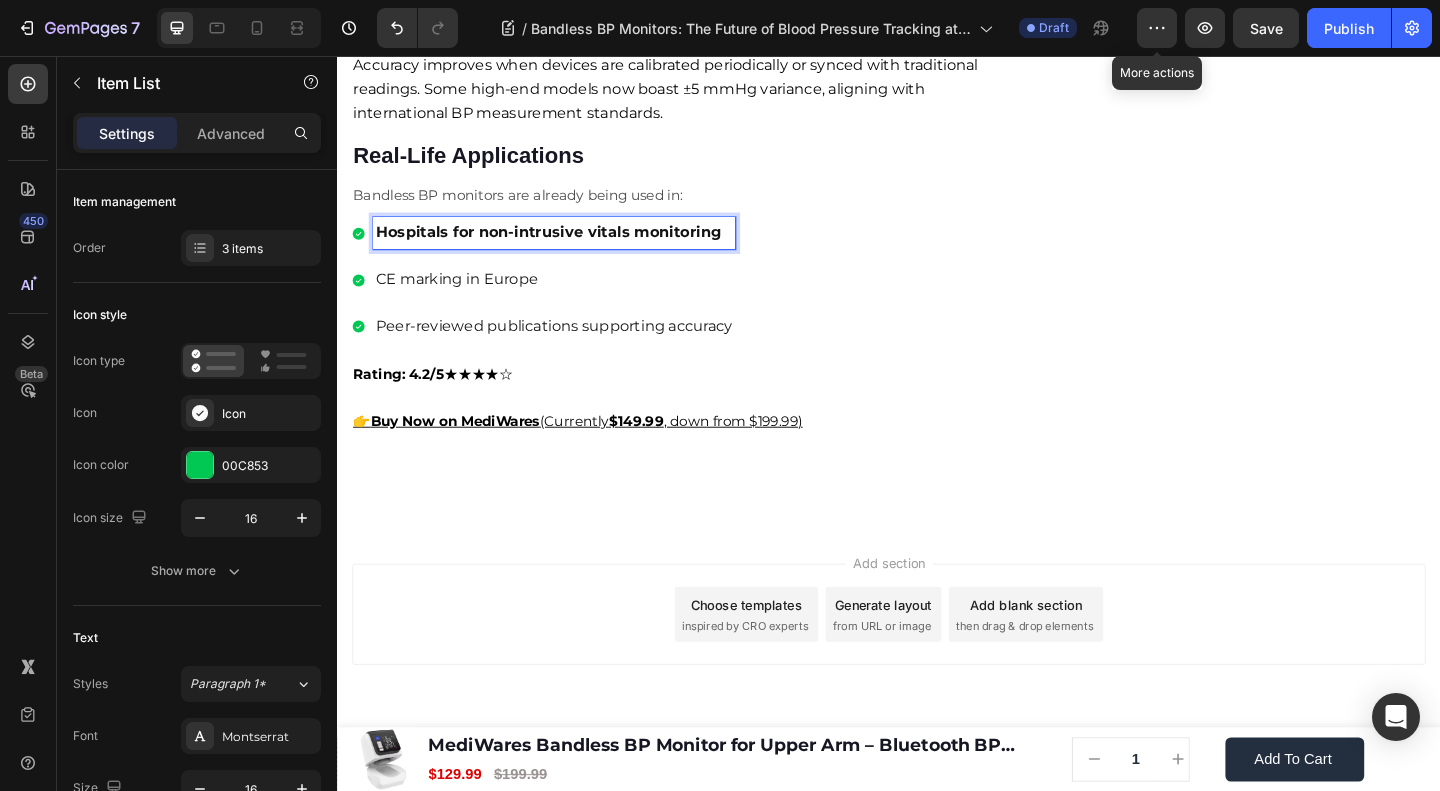 click on "Hospitals for non-intrusive vitals monitoring" at bounding box center [566, 247] 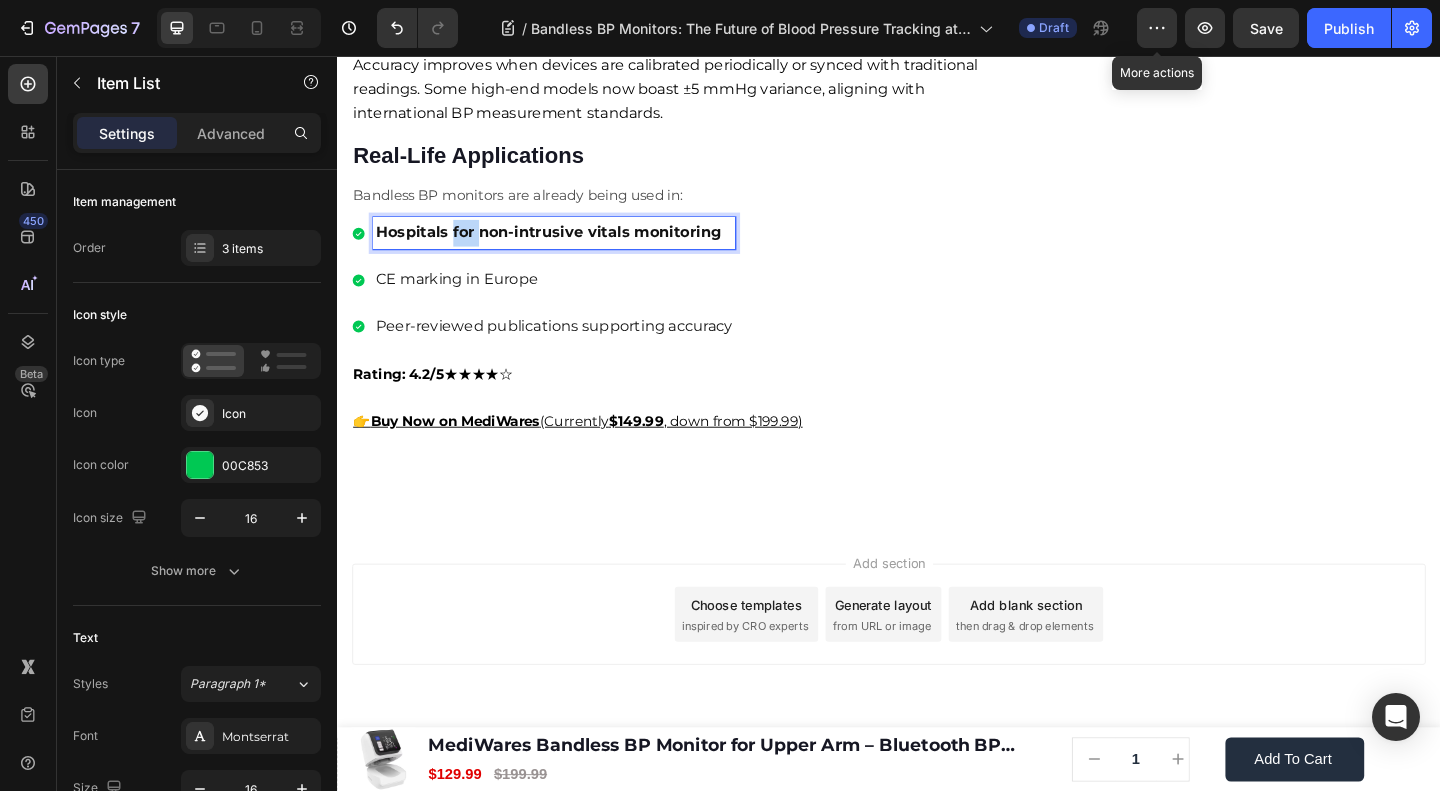 click on "Hospitals for non-intrusive vitals monitoring" at bounding box center [566, 247] 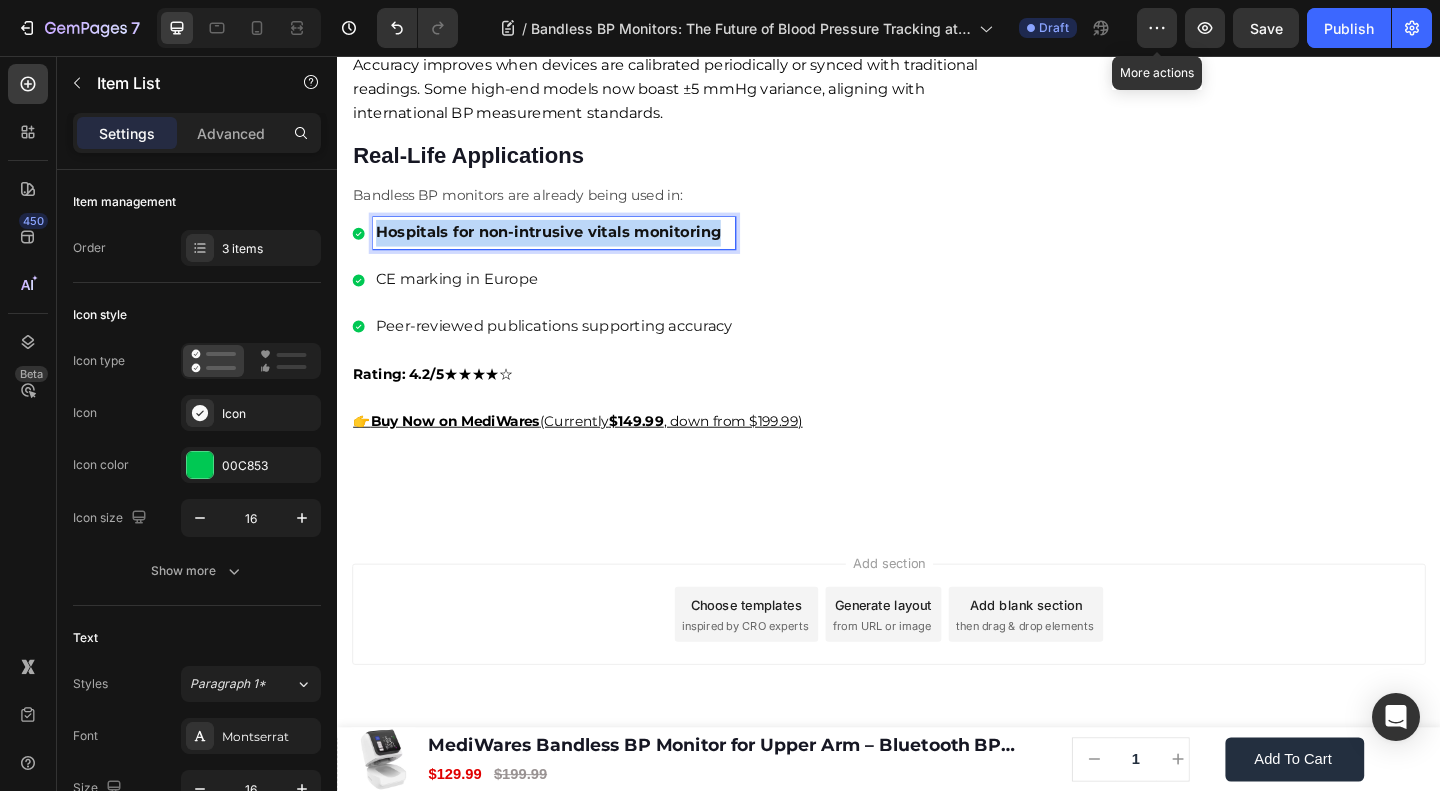 click on "Hospitals for non-intrusive vitals monitoring" at bounding box center [566, 247] 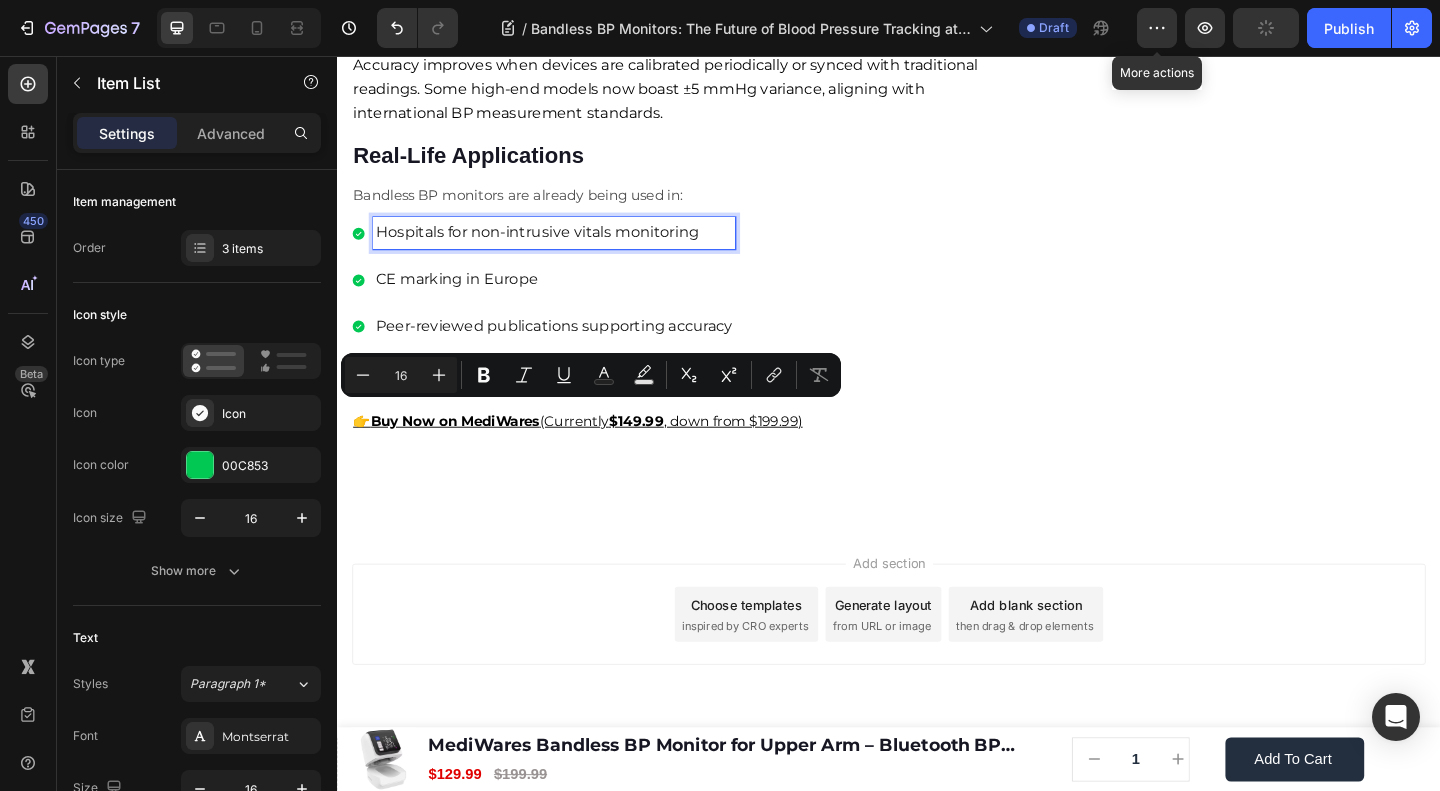 click on "CE marking in Europe" at bounding box center [573, 299] 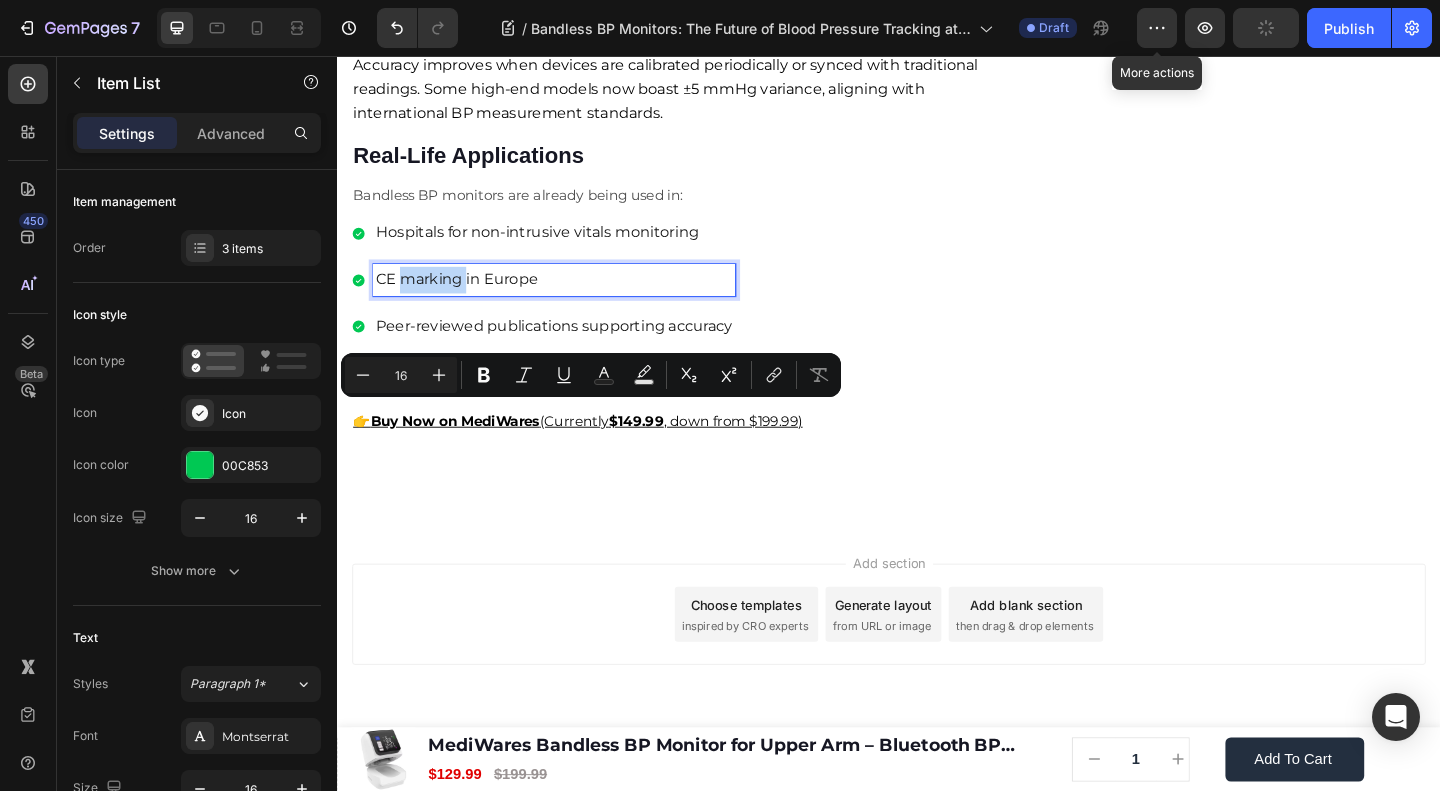 click on "CE marking in Europe" at bounding box center (573, 299) 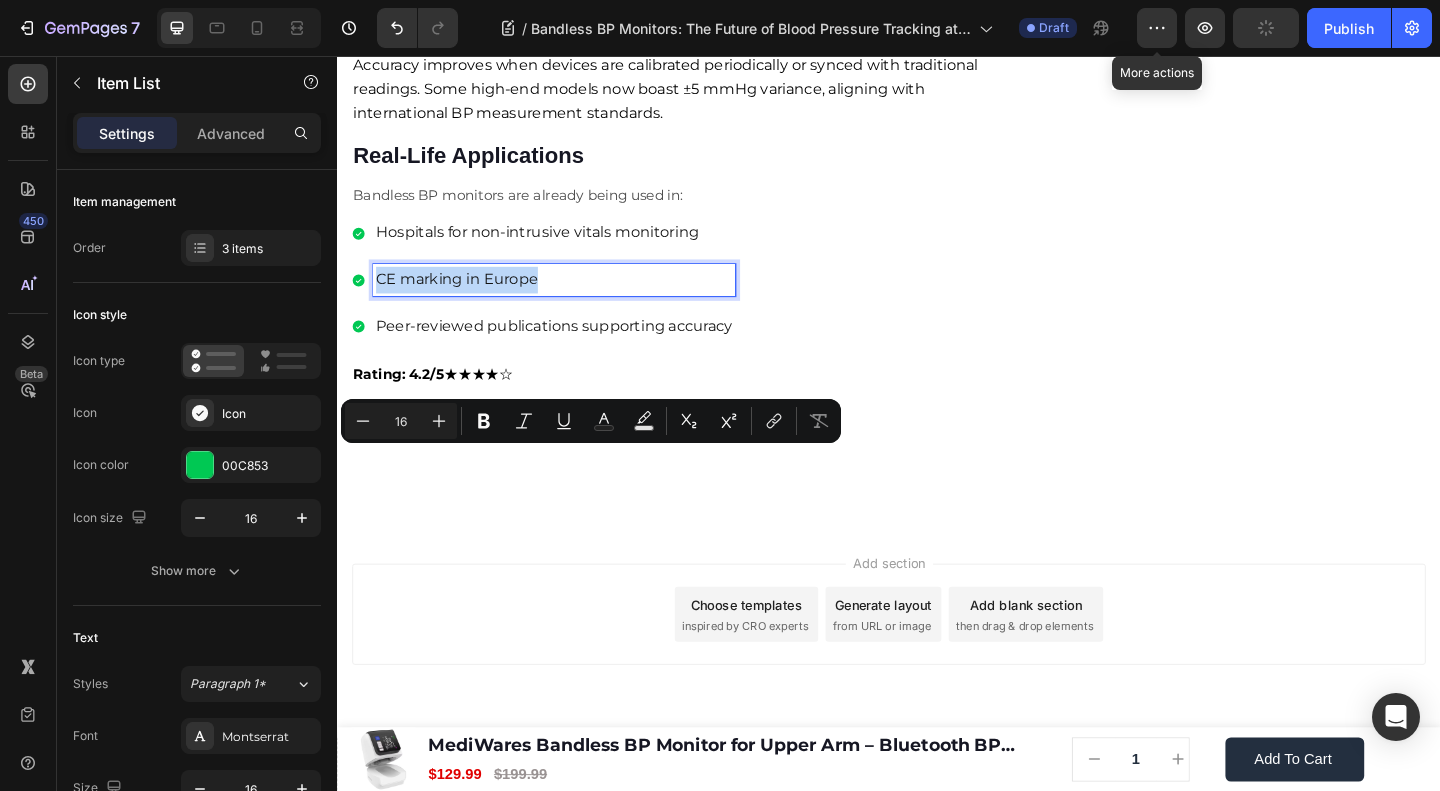 click on "CE marking in Europe" at bounding box center (573, 299) 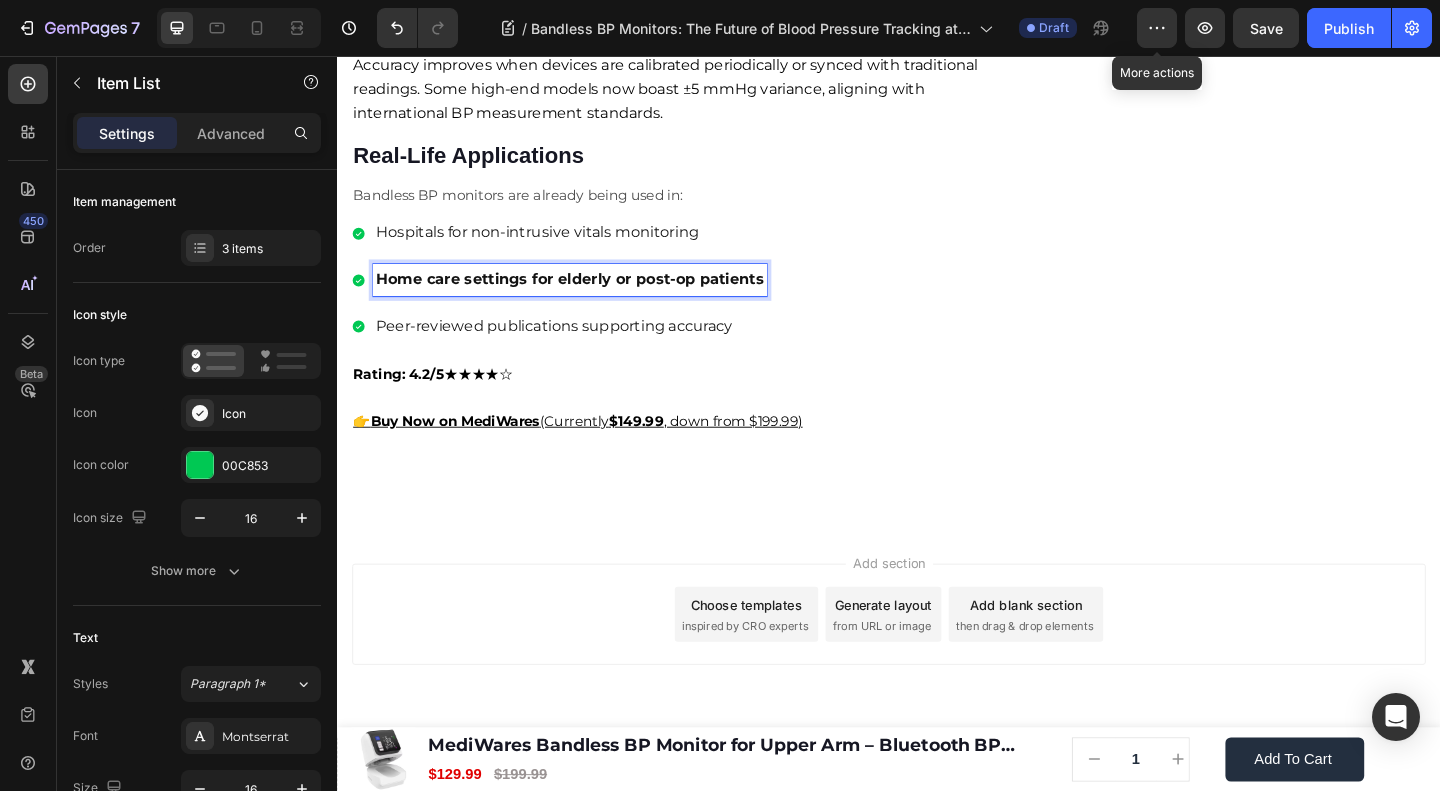 click on "Home care settings for elderly or post-op patients" at bounding box center [590, 298] 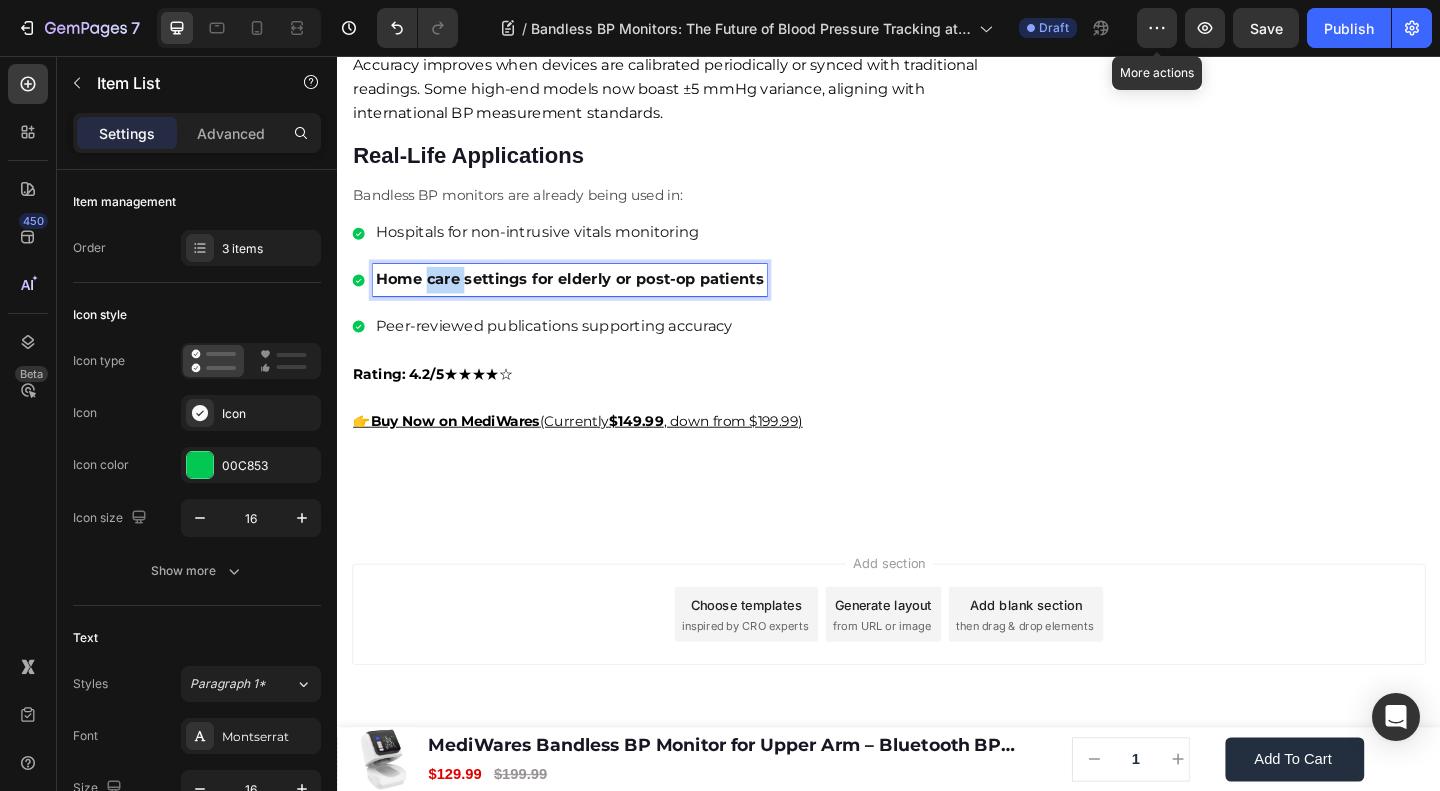 click on "Home care settings for elderly or post-op patients" at bounding box center [590, 298] 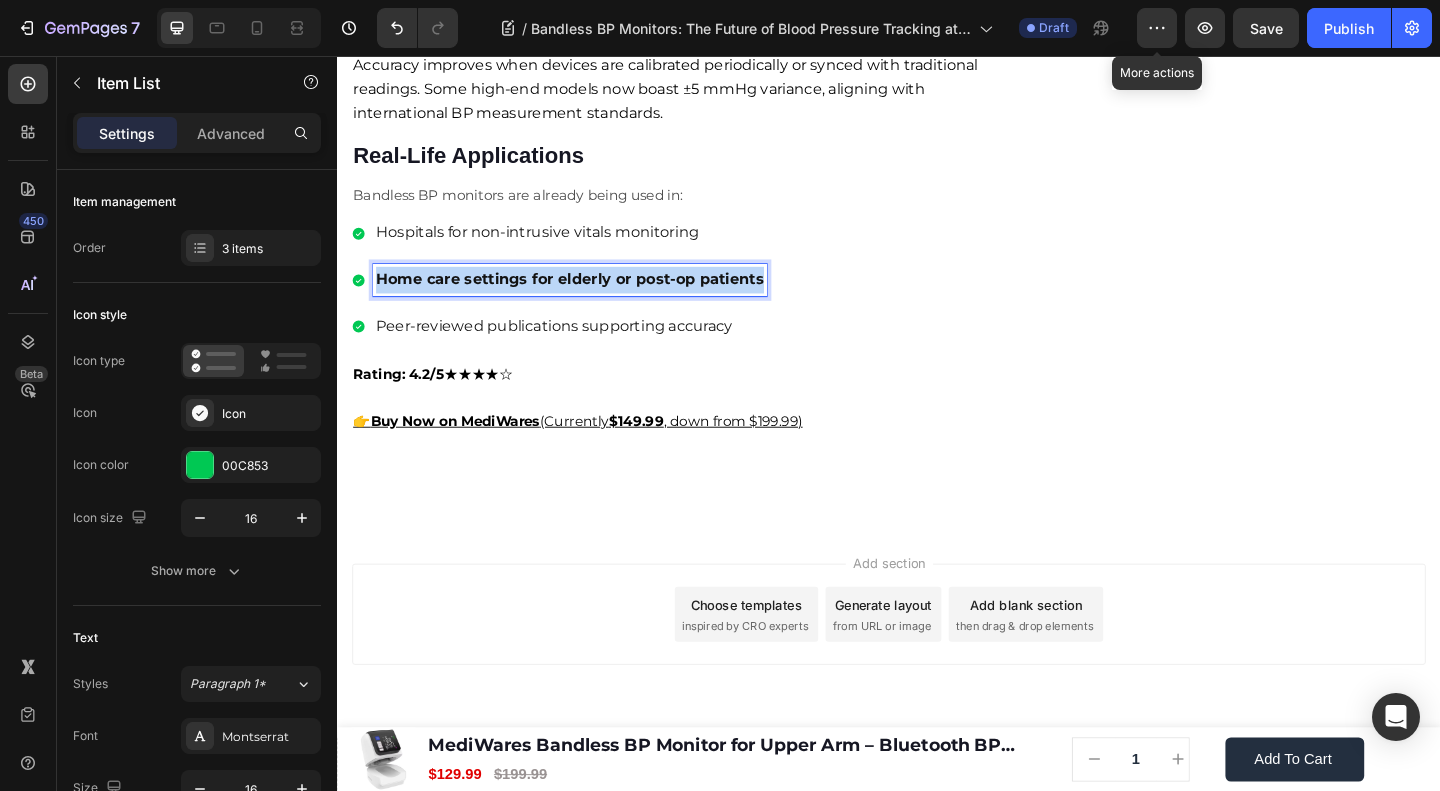 click on "Home care settings for elderly or post-op patients" at bounding box center [590, 298] 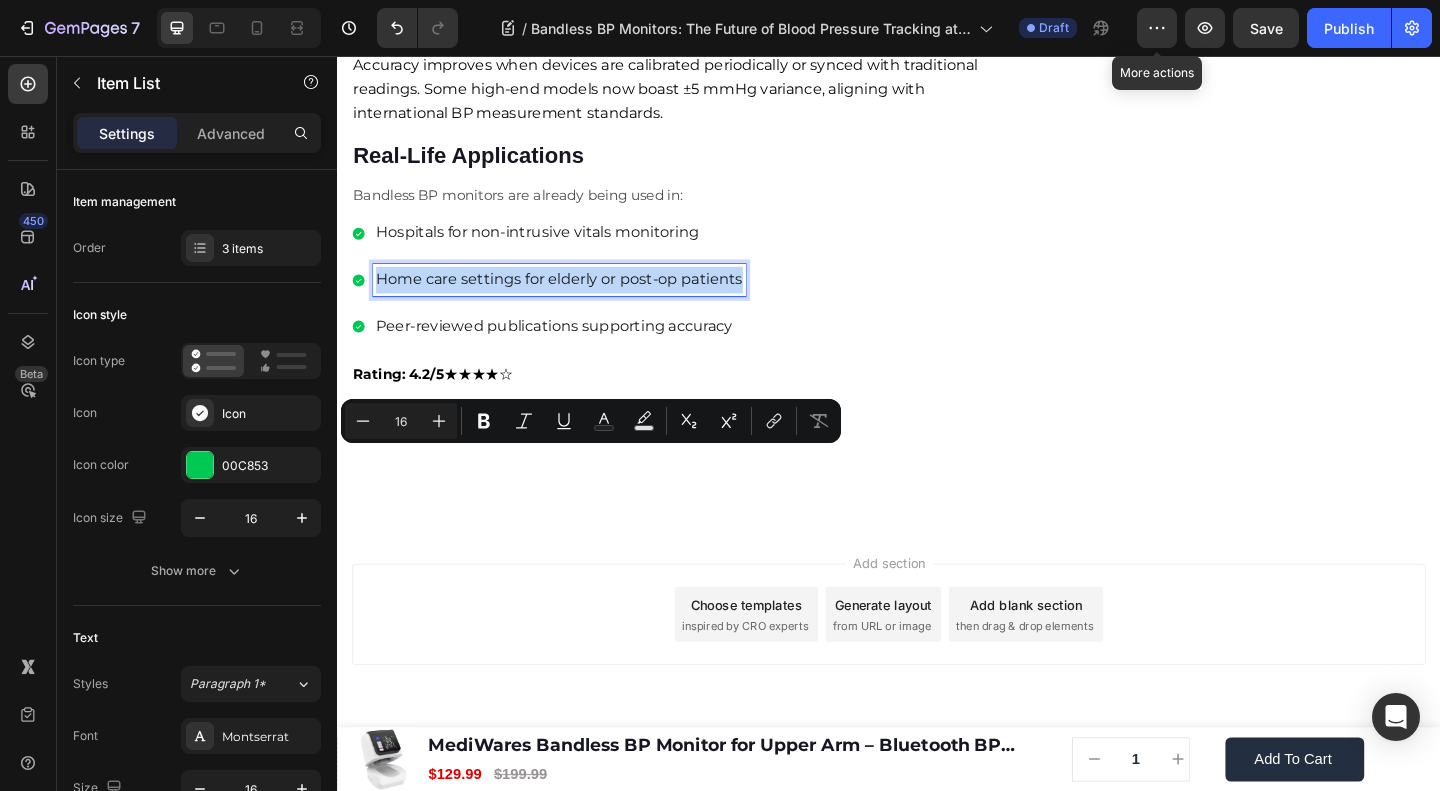 click on "Peer-reviewed publications supporting accuracy" at bounding box center (578, 350) 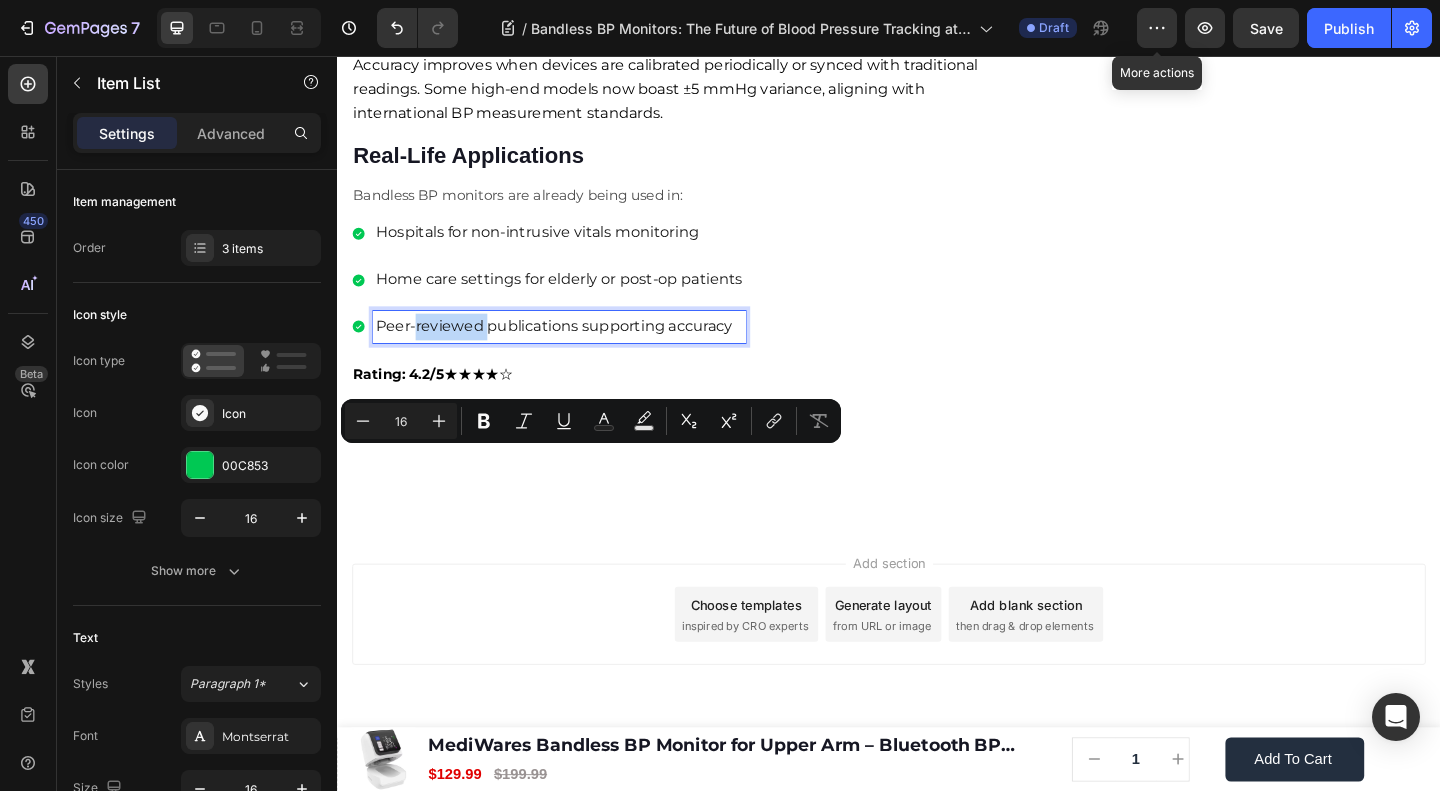 click on "Peer-reviewed publications supporting accuracy" at bounding box center (578, 350) 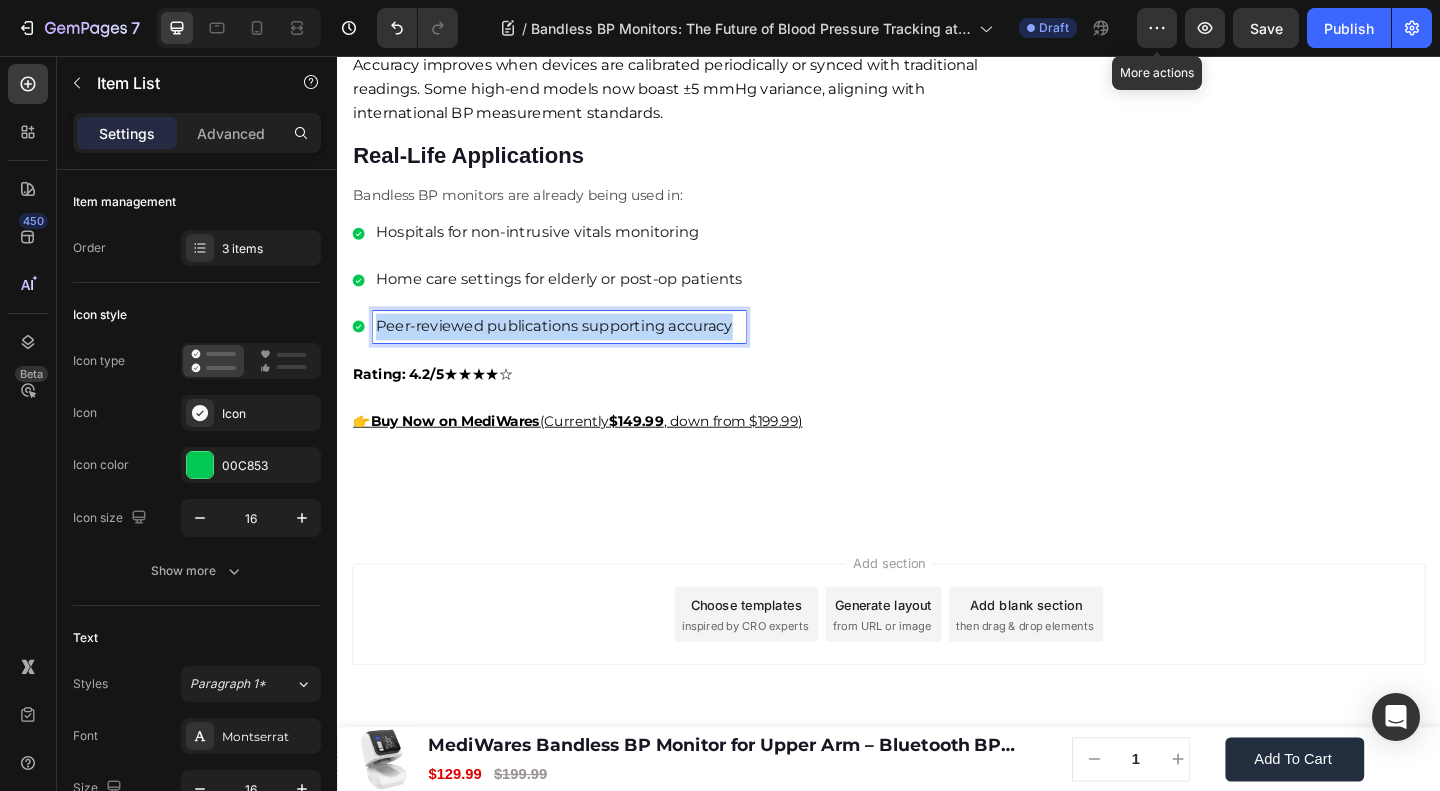 click on "Peer-reviewed publications supporting accuracy" at bounding box center (578, 350) 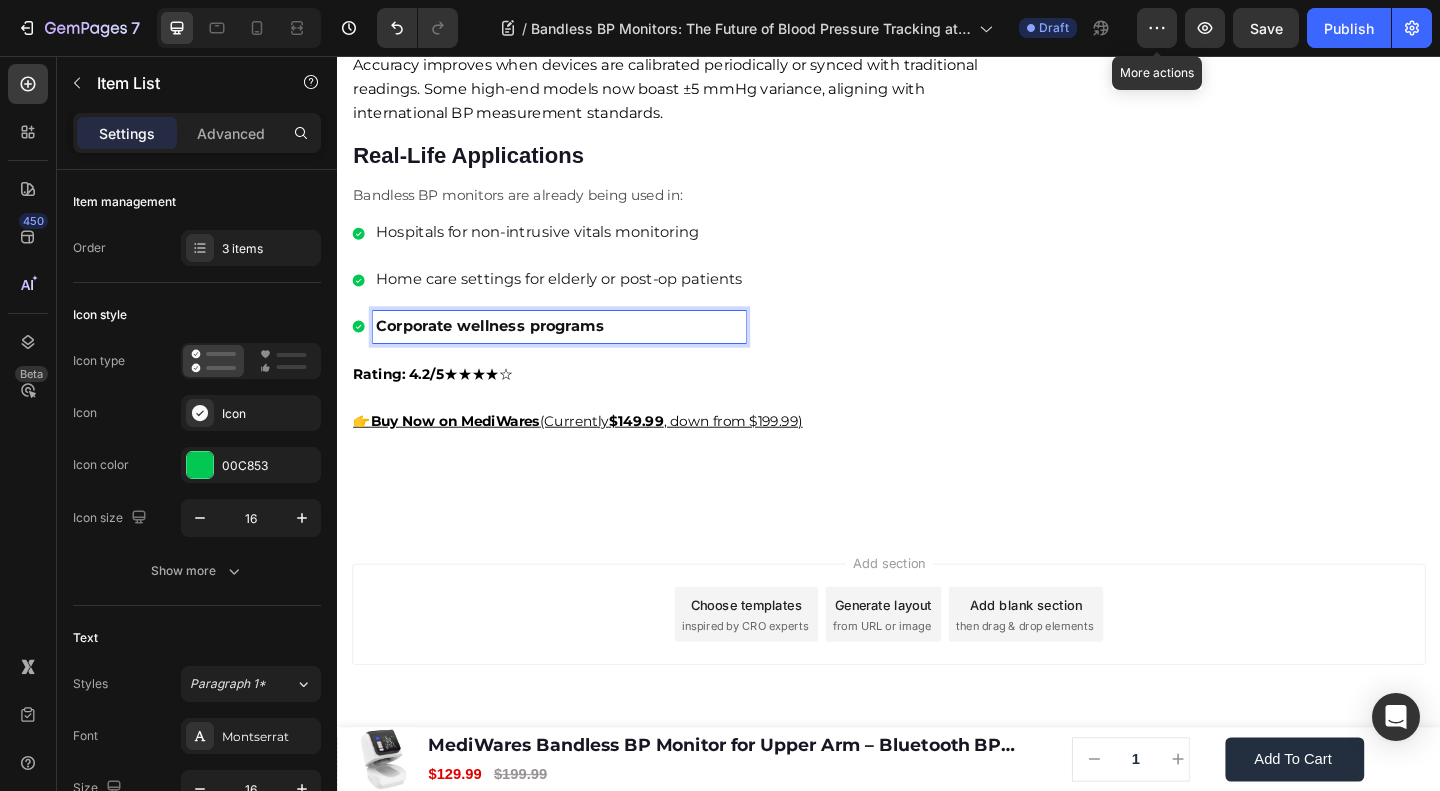 click on "Corporate wellness programs" at bounding box center (503, 349) 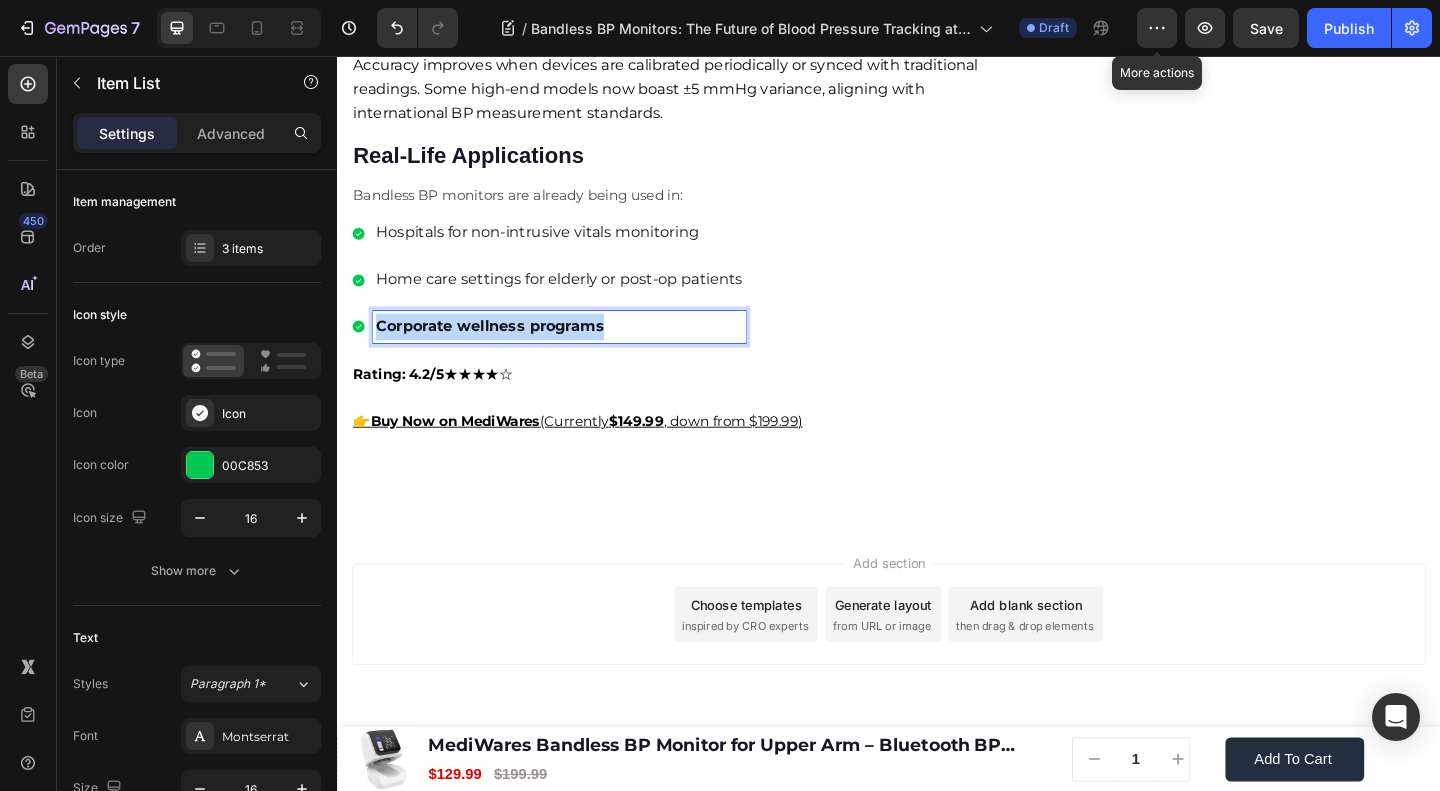 click on "Corporate wellness programs" at bounding box center [503, 349] 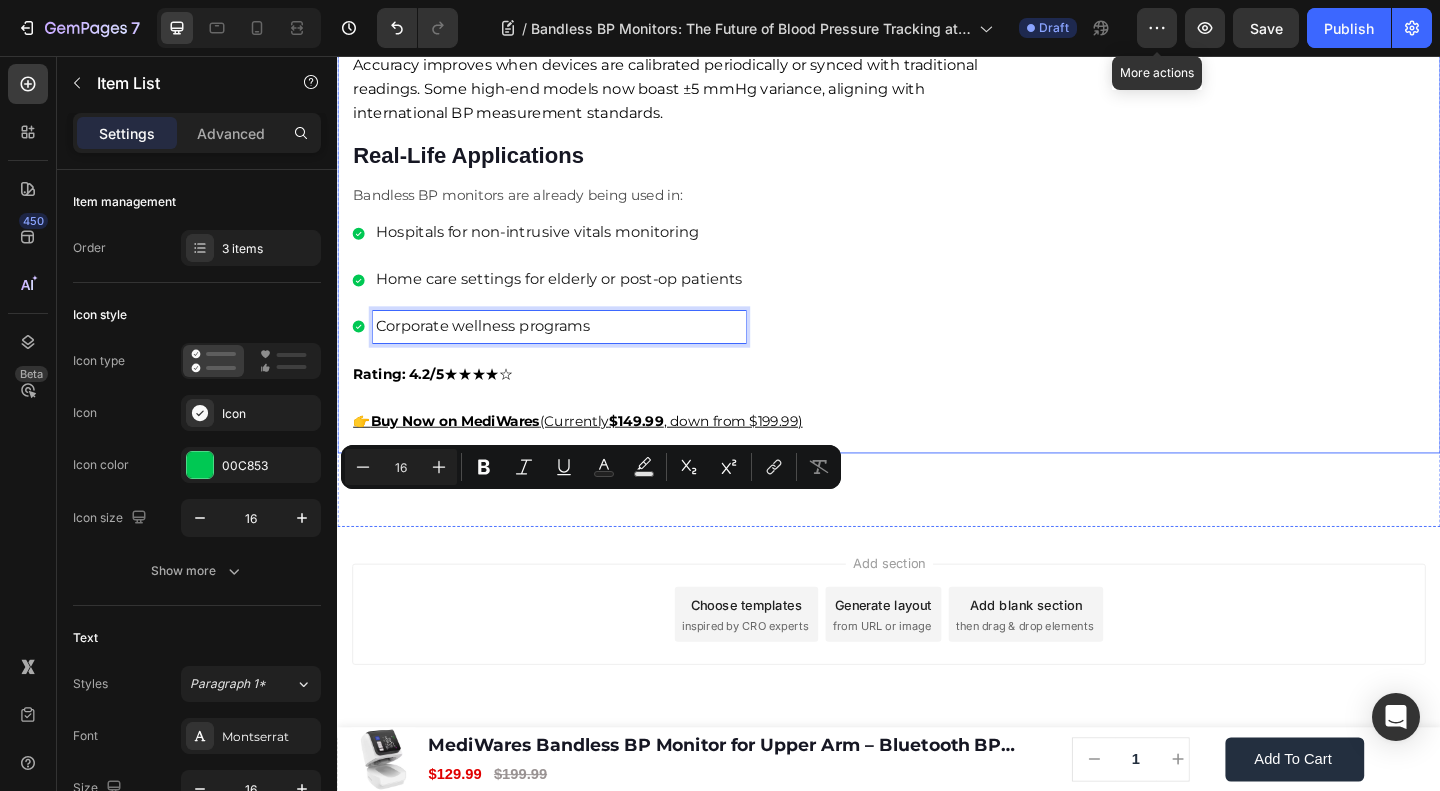 click on "🔥Up to 50% OFF Ending Soon🔥 Text block 03 Days 04 Hrs 56 Mins 25 Secs Countdown Timer Image Clinically Approved Accuracy Over 35,000 Units Sold Affordable Quality with Warranty Doctor Recommended Eco-Friendly Design Item list Shop Now and Save 50% Button
30-day money back guarantee Item list Row Product Images $149.99 Product Price Product Price $199.99 Product Price Product Price Row
Add to cart Add to Cart Product Row Row Image Row" at bounding box center (1332, -1383) 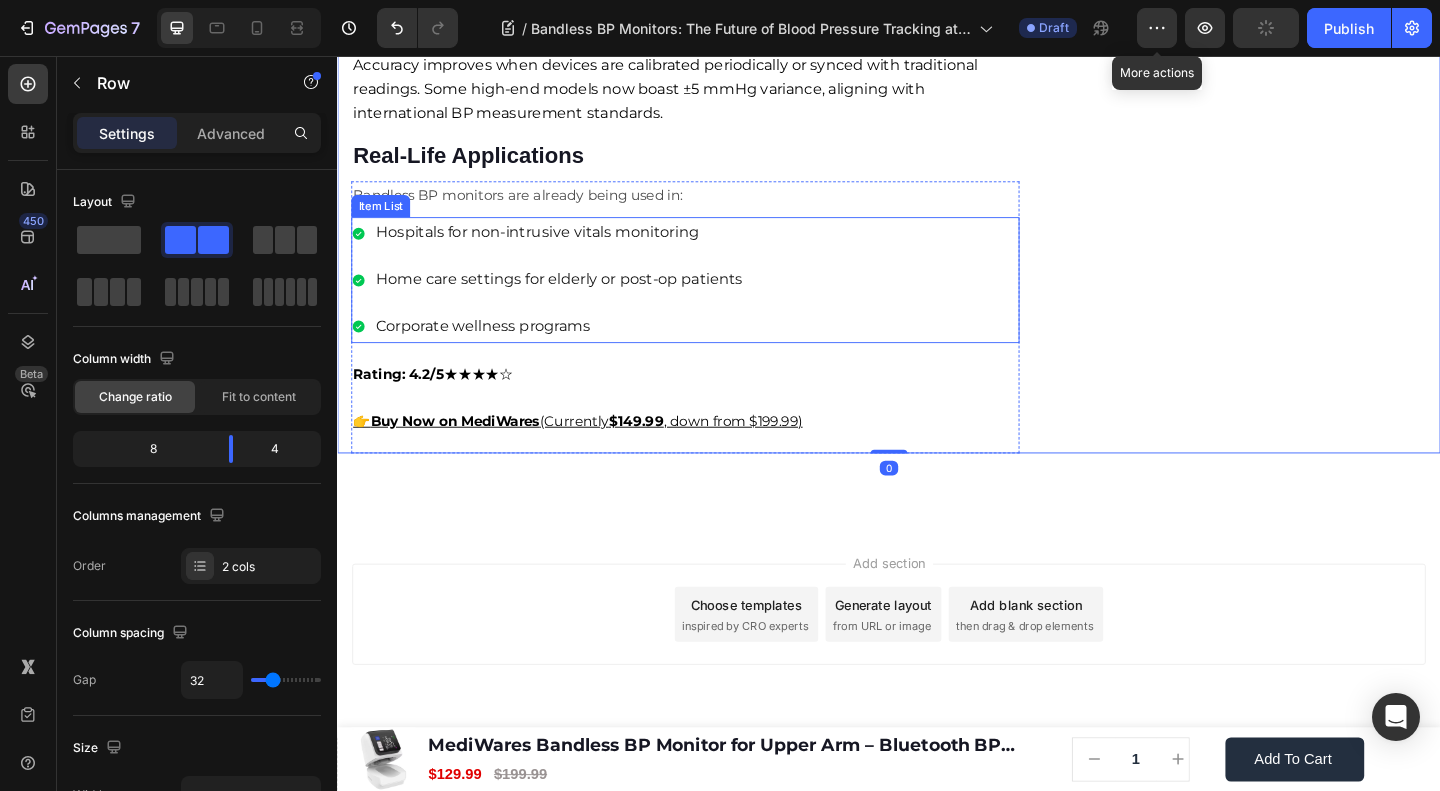 scroll, scrollTop: 3666, scrollLeft: 0, axis: vertical 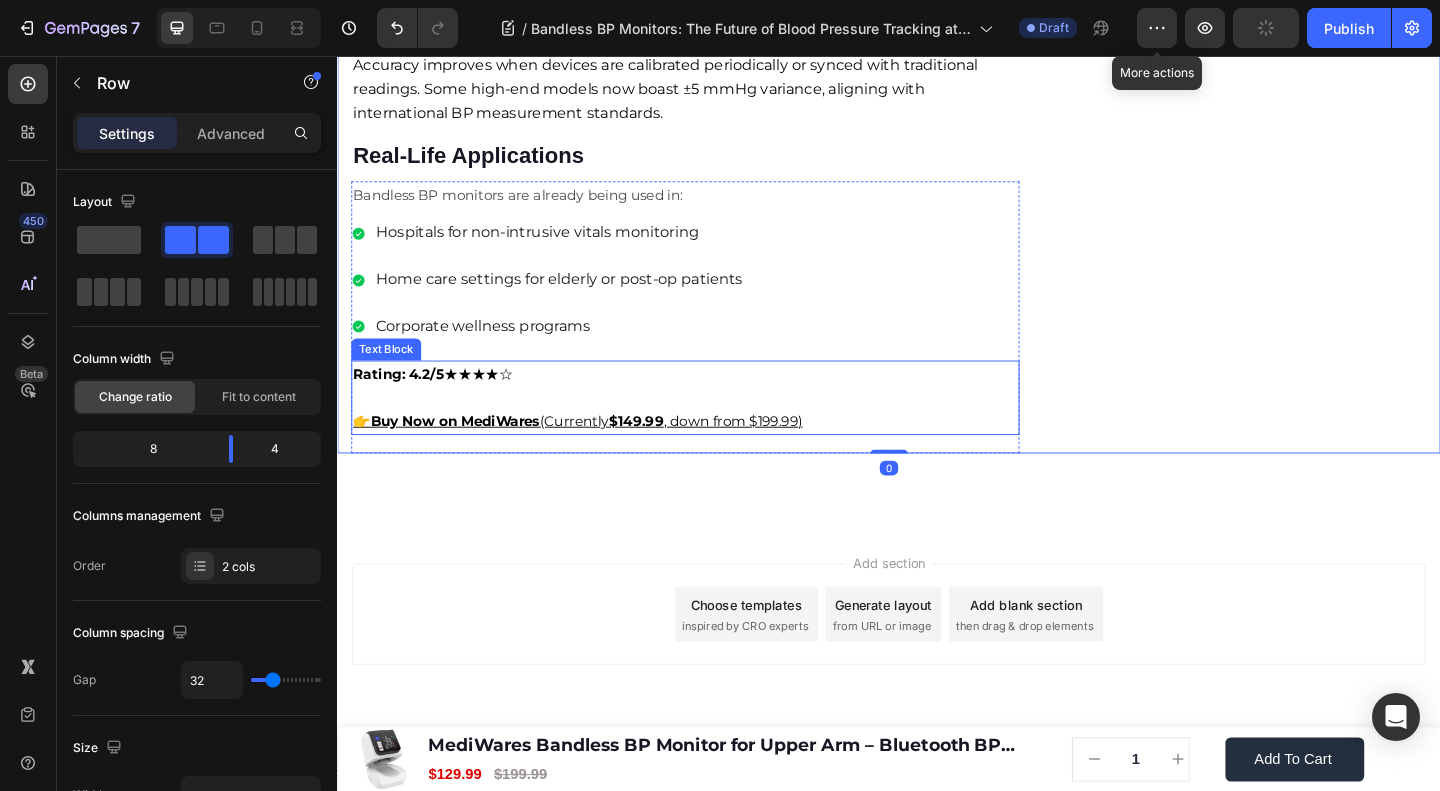 click on "Rating: 4.2/5  ★★★★☆ 👉  Buy Now on MediWares  (Currently  $149.99 , down from $199.99)" at bounding box center [715, 428] 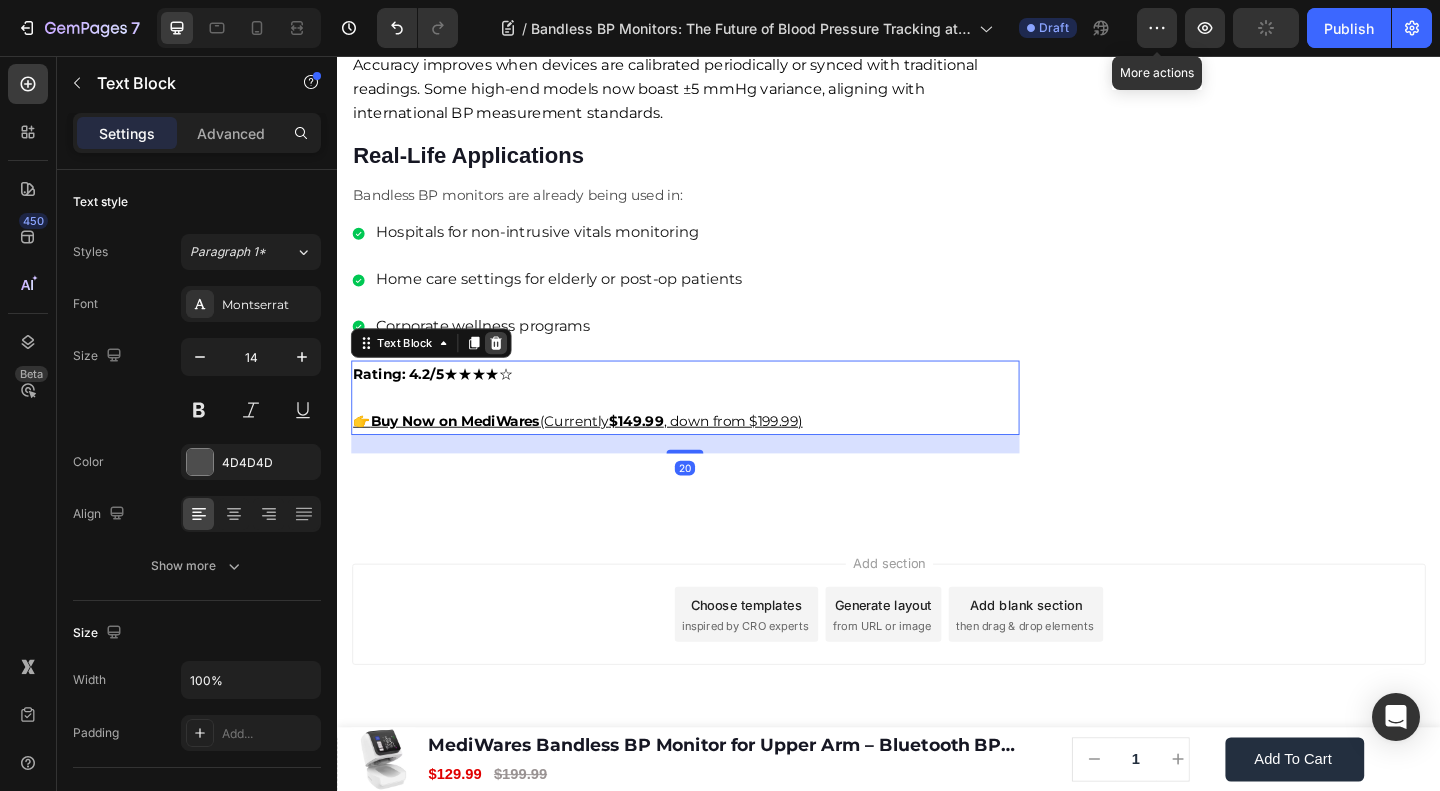 click at bounding box center [510, 368] 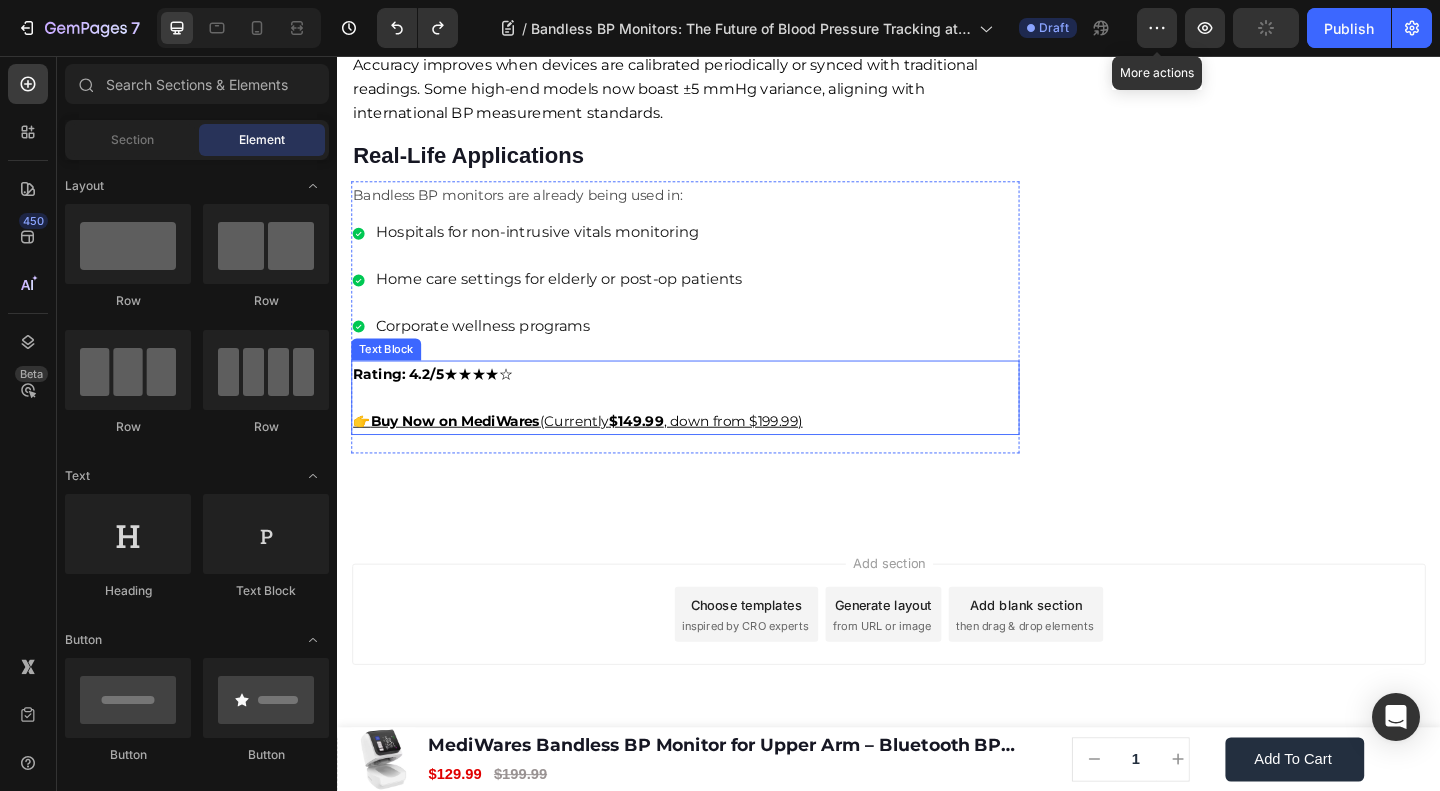 scroll, scrollTop: 3666, scrollLeft: 0, axis: vertical 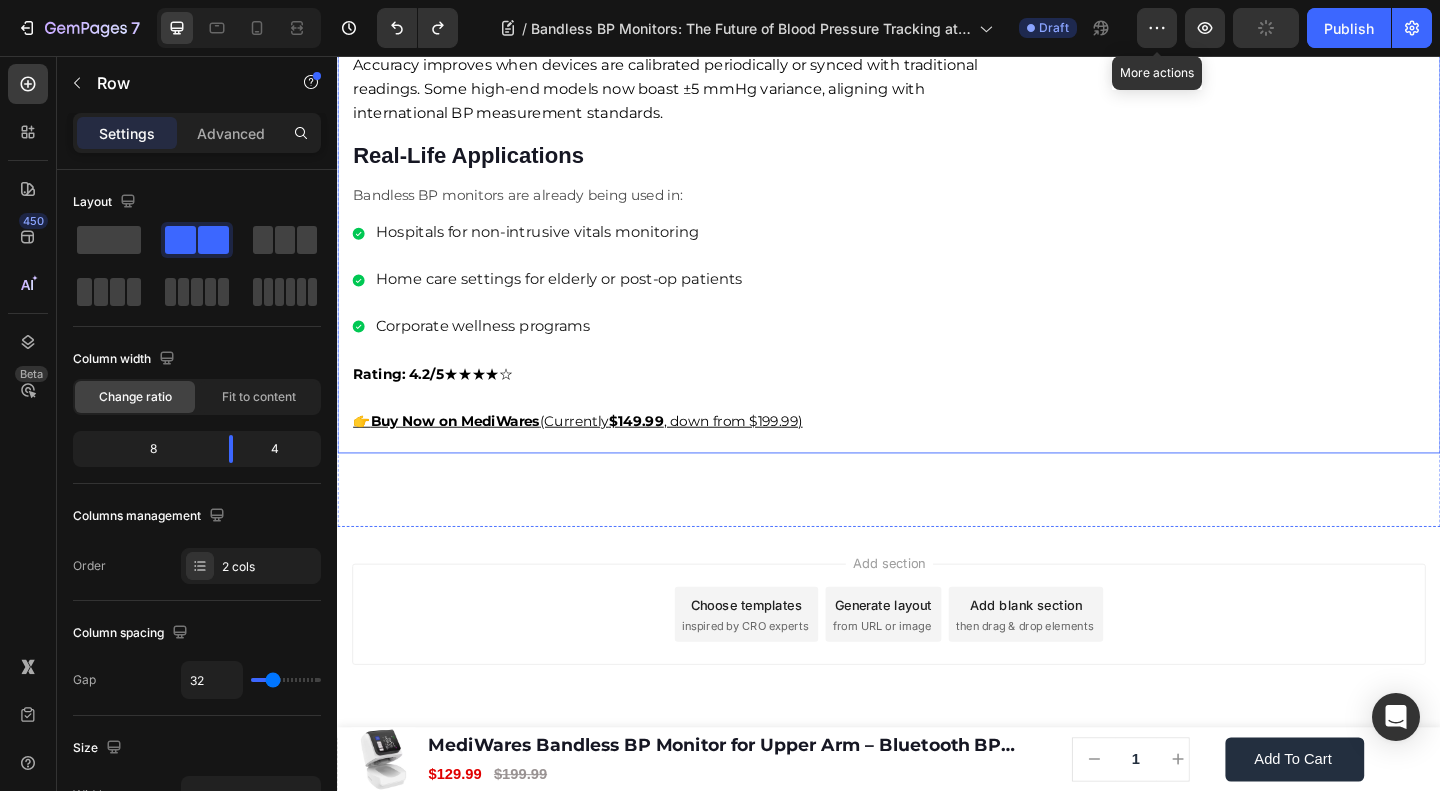 click on "🔥Up to 50% OFF Ending Soon🔥 Text block 03 Days 04 Hrs 56 Mins 21 Secs Countdown Timer Image Clinically Approved Accuracy Over 35,000 Units Sold Affordable Quality with Warranty Doctor Recommended Eco-Friendly Design Item list Shop Now and Save 50% Button
30-day money back guarantee Item list Row Product Images $149.99 Product Price Product Price $199.99 Product Price Product Price Row
Add to cart Add to Cart Product Row Row Image Row" at bounding box center (1332, -1383) 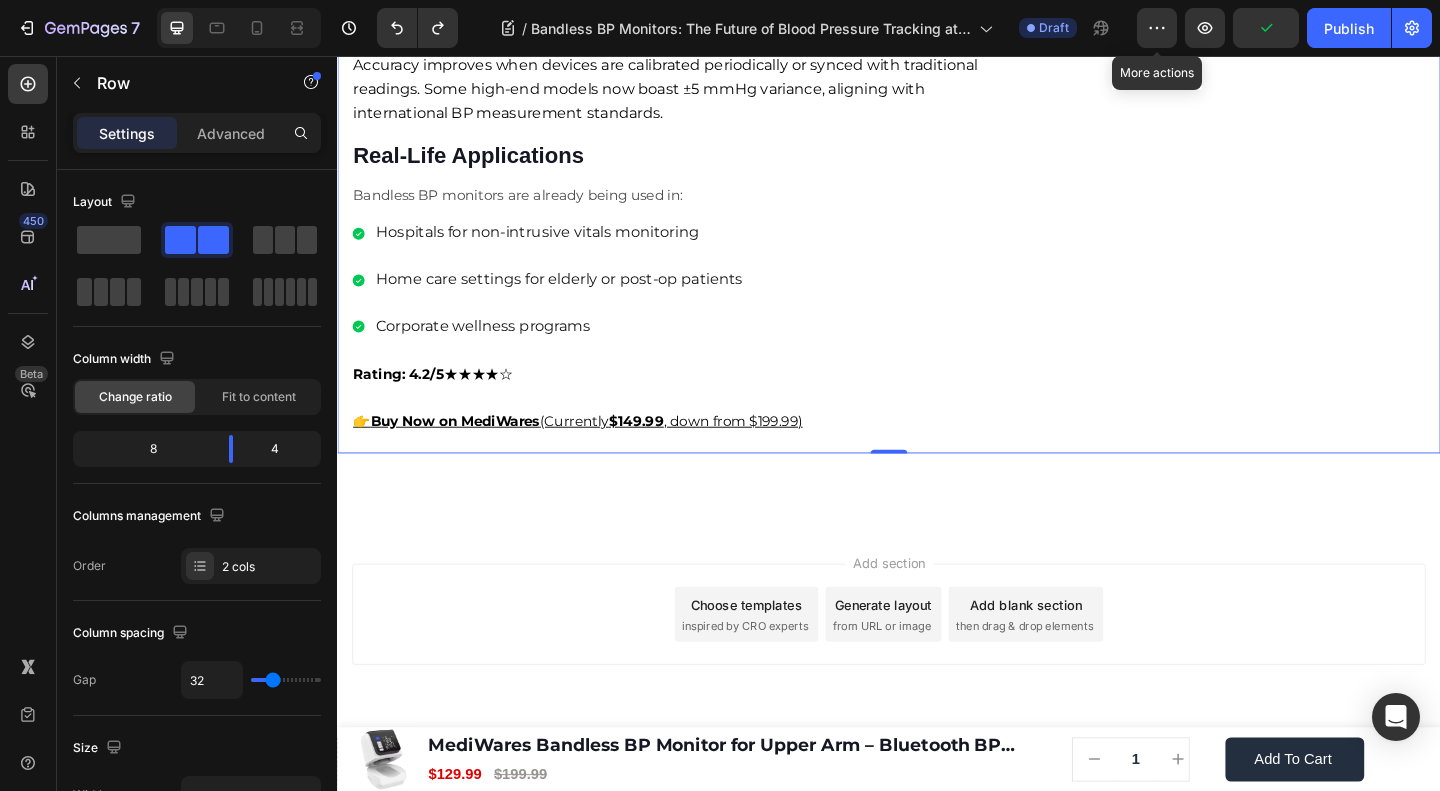 click on "Home
Blog
Article Title Breadcrumb Bandless BP Monitors: The Future of Blood Pressure Tracking at Your Fingertips Heading Row Image [FIRST] [LAST] Text block Advanced list Published:  [DATE] Text block Row Monitoring blood pressure shouldn’t feel like a medical procedure. Yet, for years, the traditional cuff-based monitors, bulky, noisy, and often uncomfortable, have remained the norm. But not anymore. A quiet revolution is underway in the world of health tech, led by an innovation called the bandless BP monitor. Text block Image If you're someone who hates cuff inflation or needs constant BP monitoring without hassle, a bandless monitor might just be your new best friend. Let’s explore why this cuffless, wearable device is changing the way we track cardiovascular health—quietly, comfortably, and continuously. Text block ⁠⁠⁠⁠⁠⁠⁠ What is a Bandless BP Monitor? Image" at bounding box center (937, -1383) 